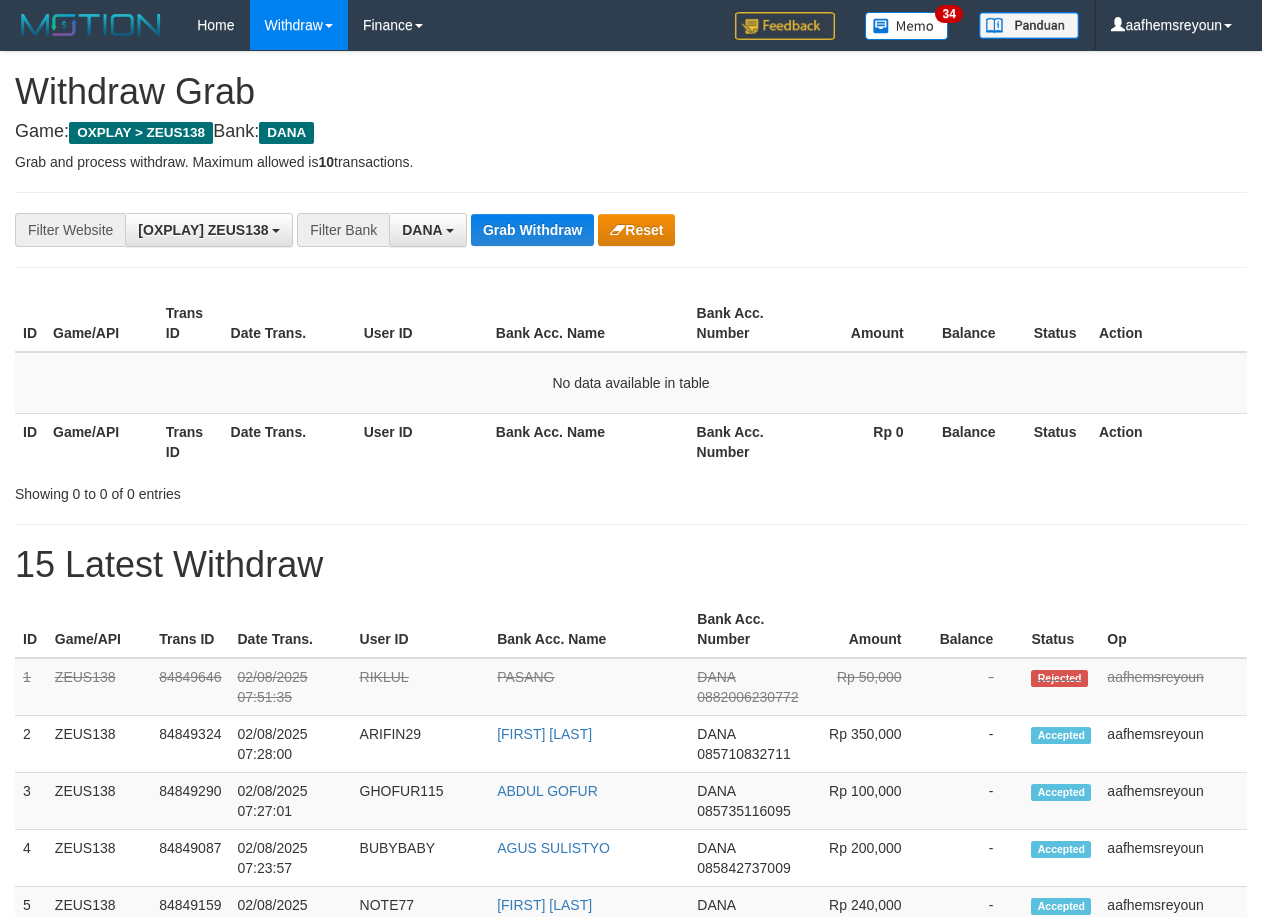 scroll, scrollTop: 0, scrollLeft: 0, axis: both 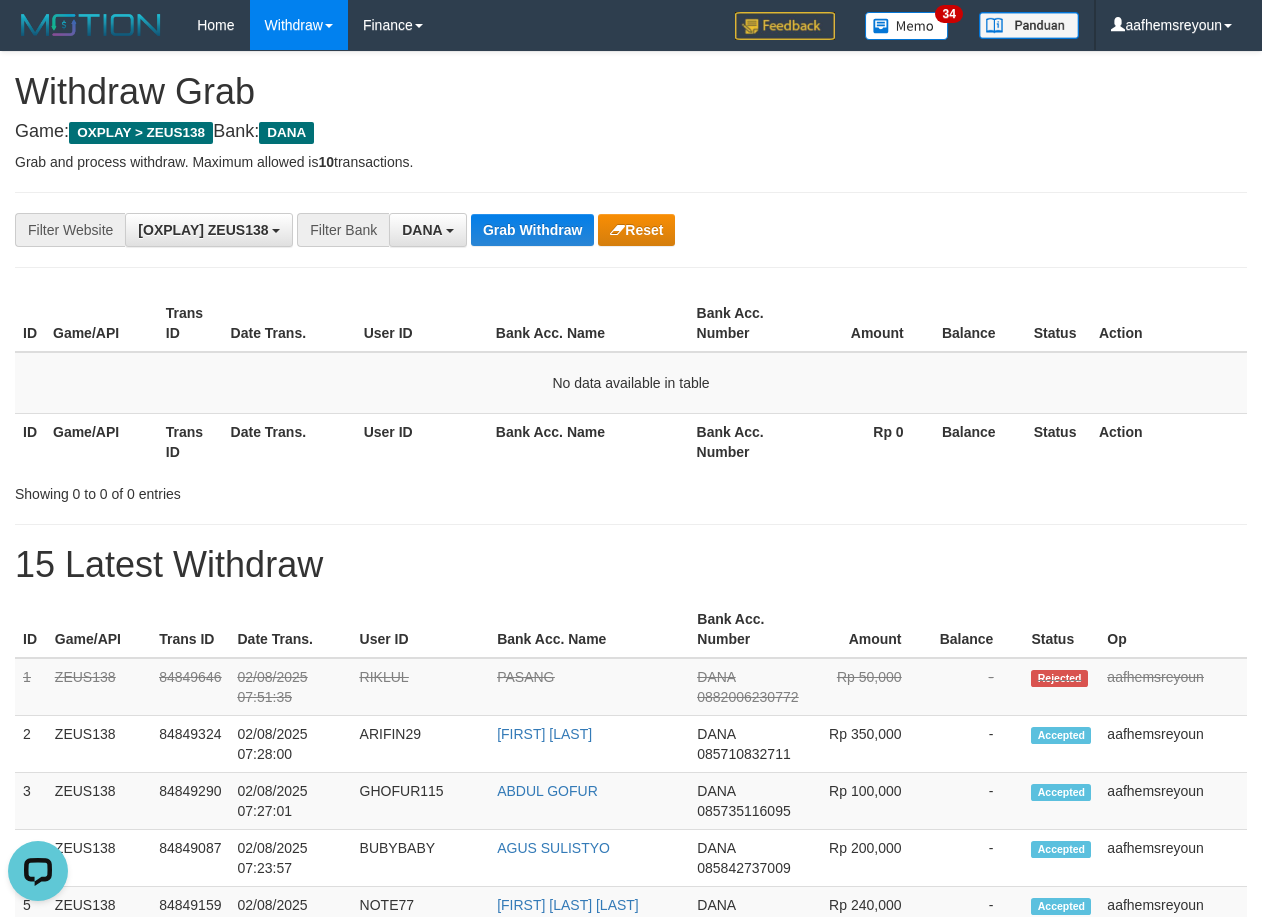 drag, startPoint x: 572, startPoint y: 327, endPoint x: 561, endPoint y: 281, distance: 47.296936 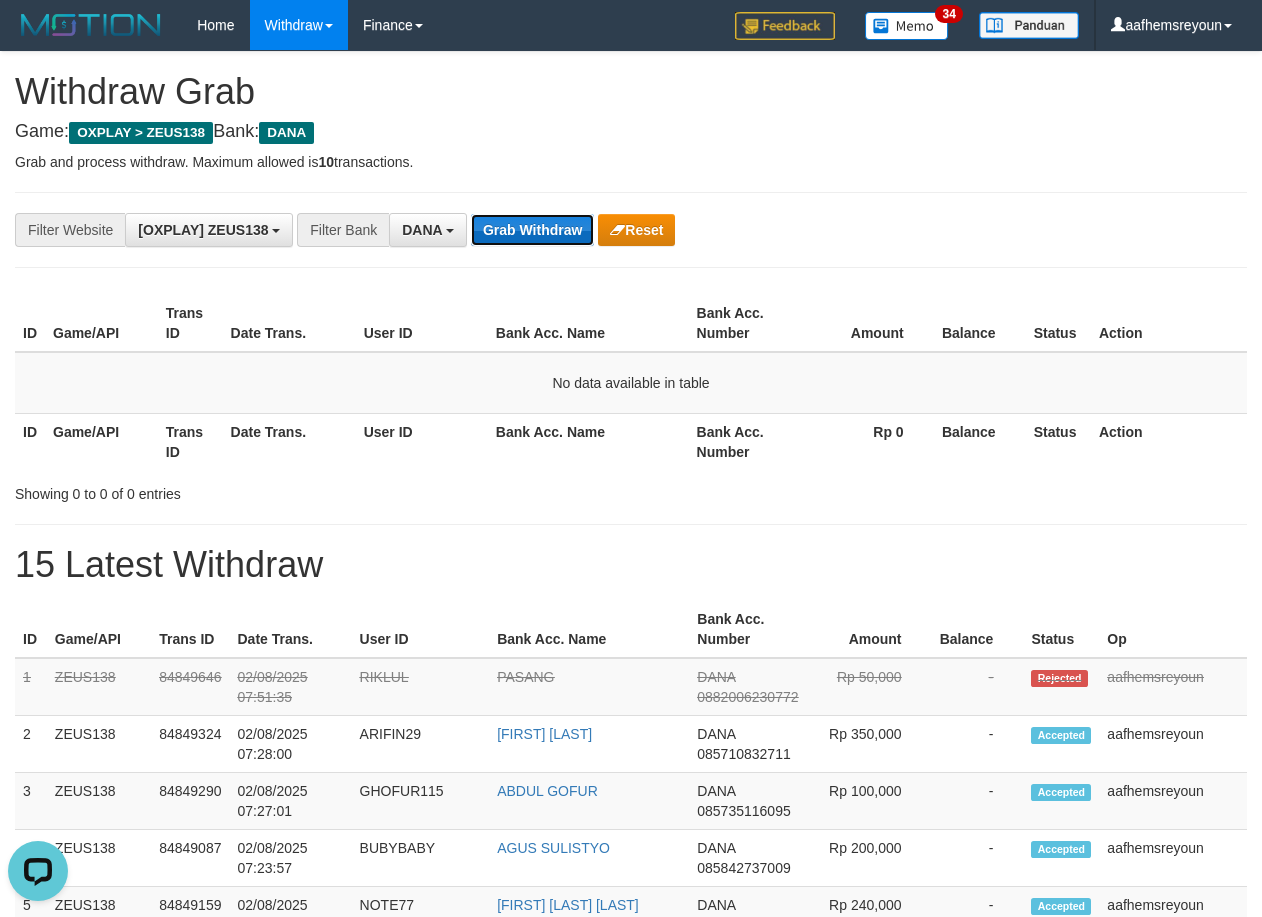 drag, startPoint x: 561, startPoint y: 281, endPoint x: 547, endPoint y: 216, distance: 66.4906 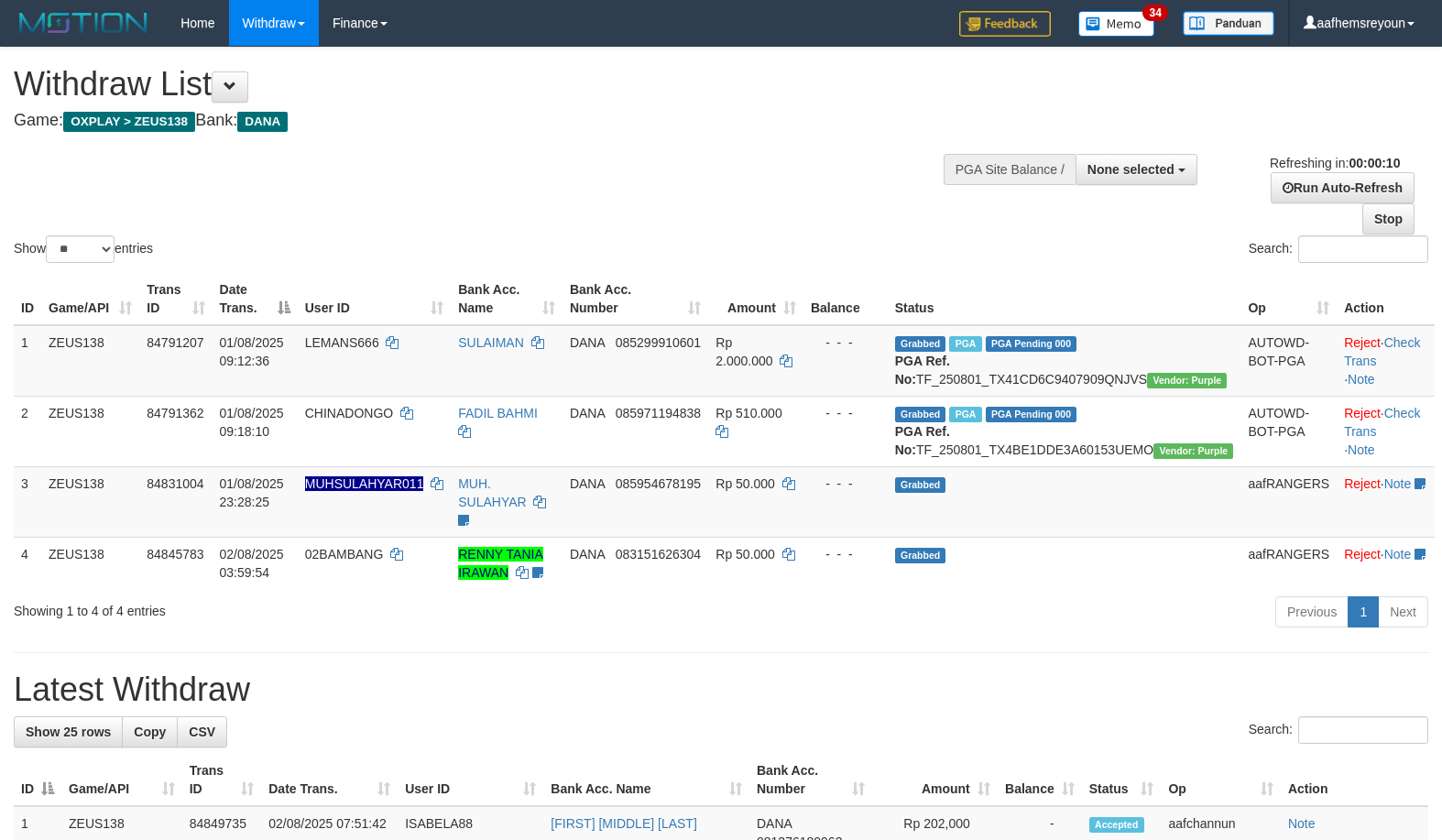 select 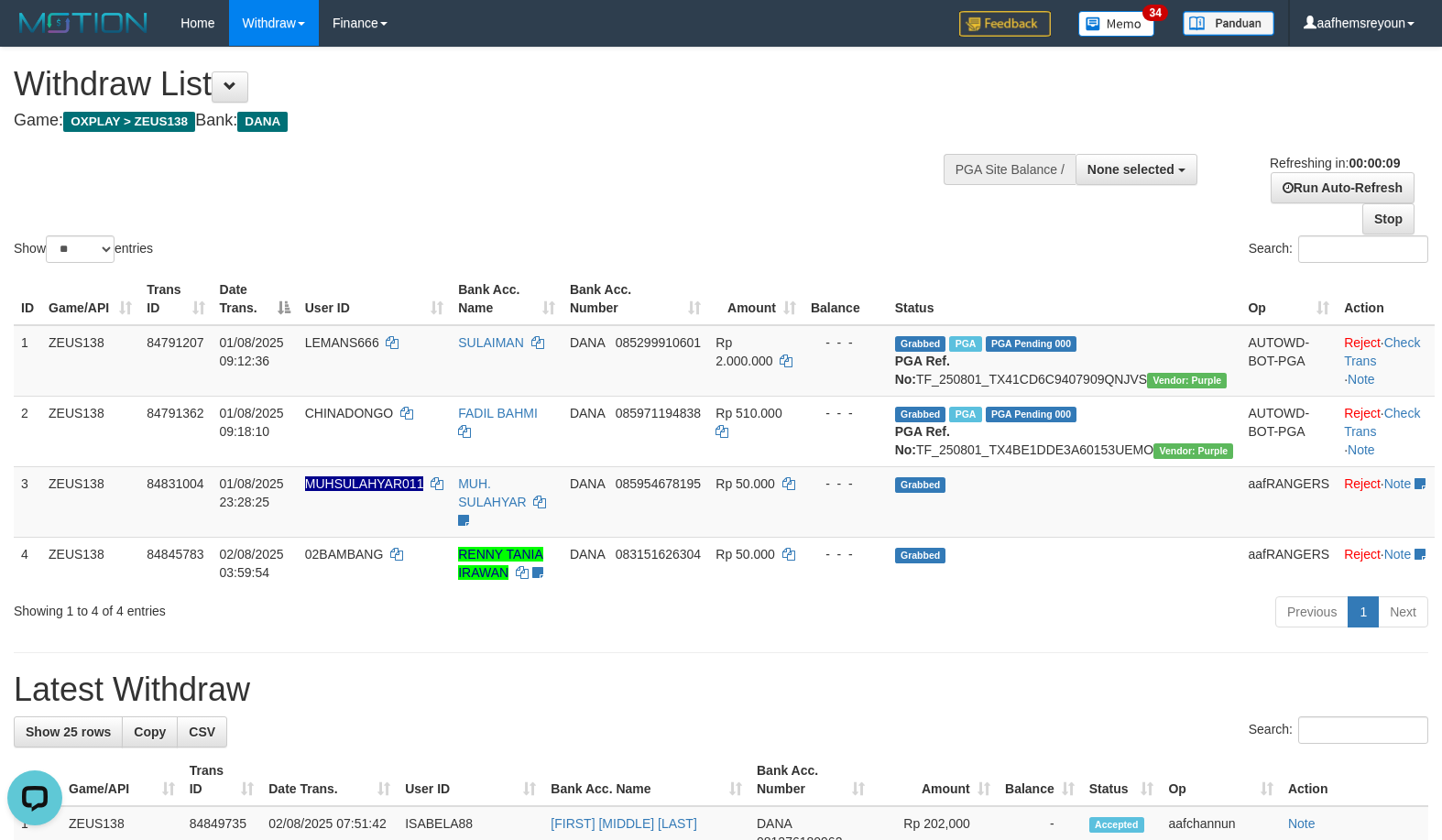 scroll, scrollTop: 0, scrollLeft: 0, axis: both 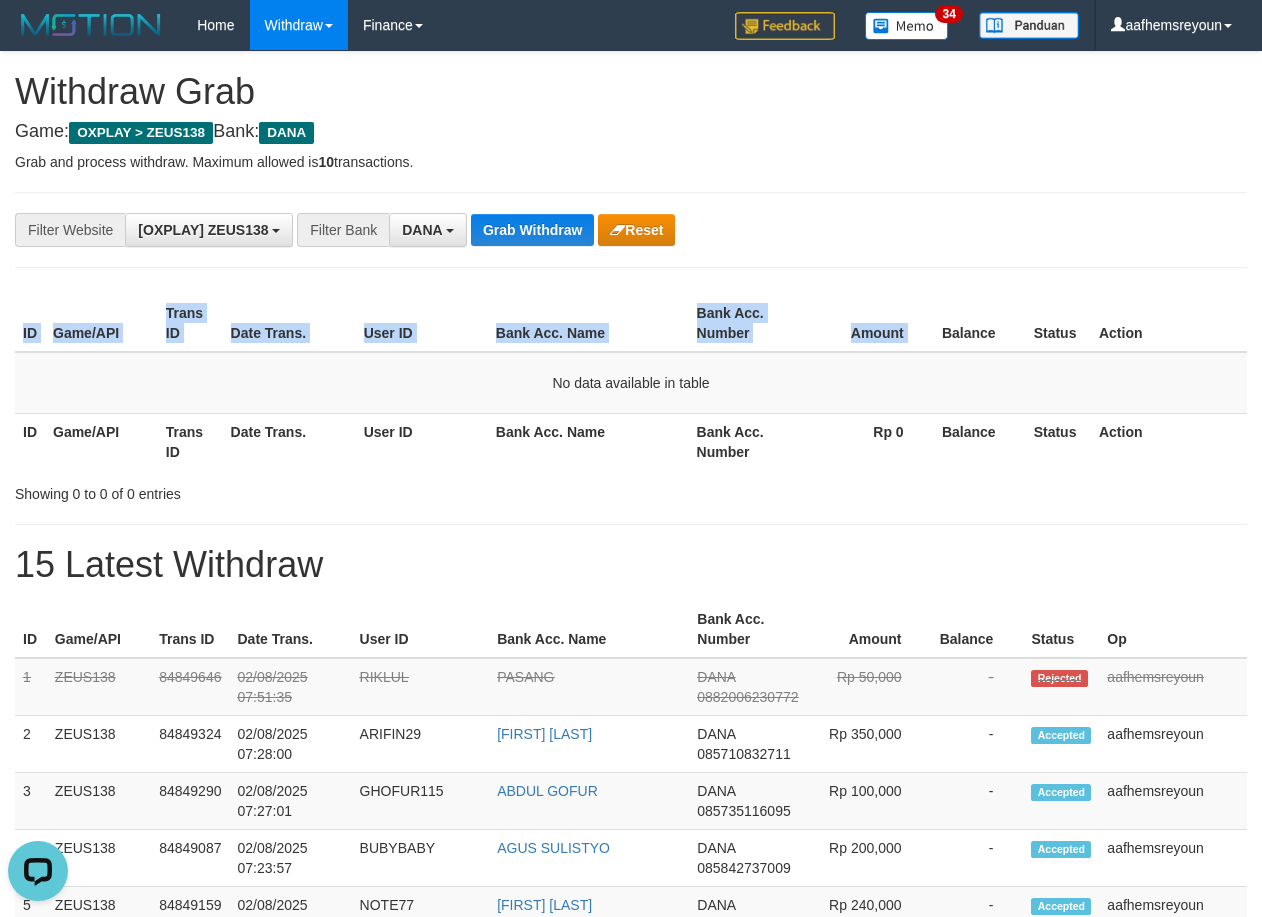 drag, startPoint x: 876, startPoint y: 308, endPoint x: 523, endPoint y: 256, distance: 356.80948 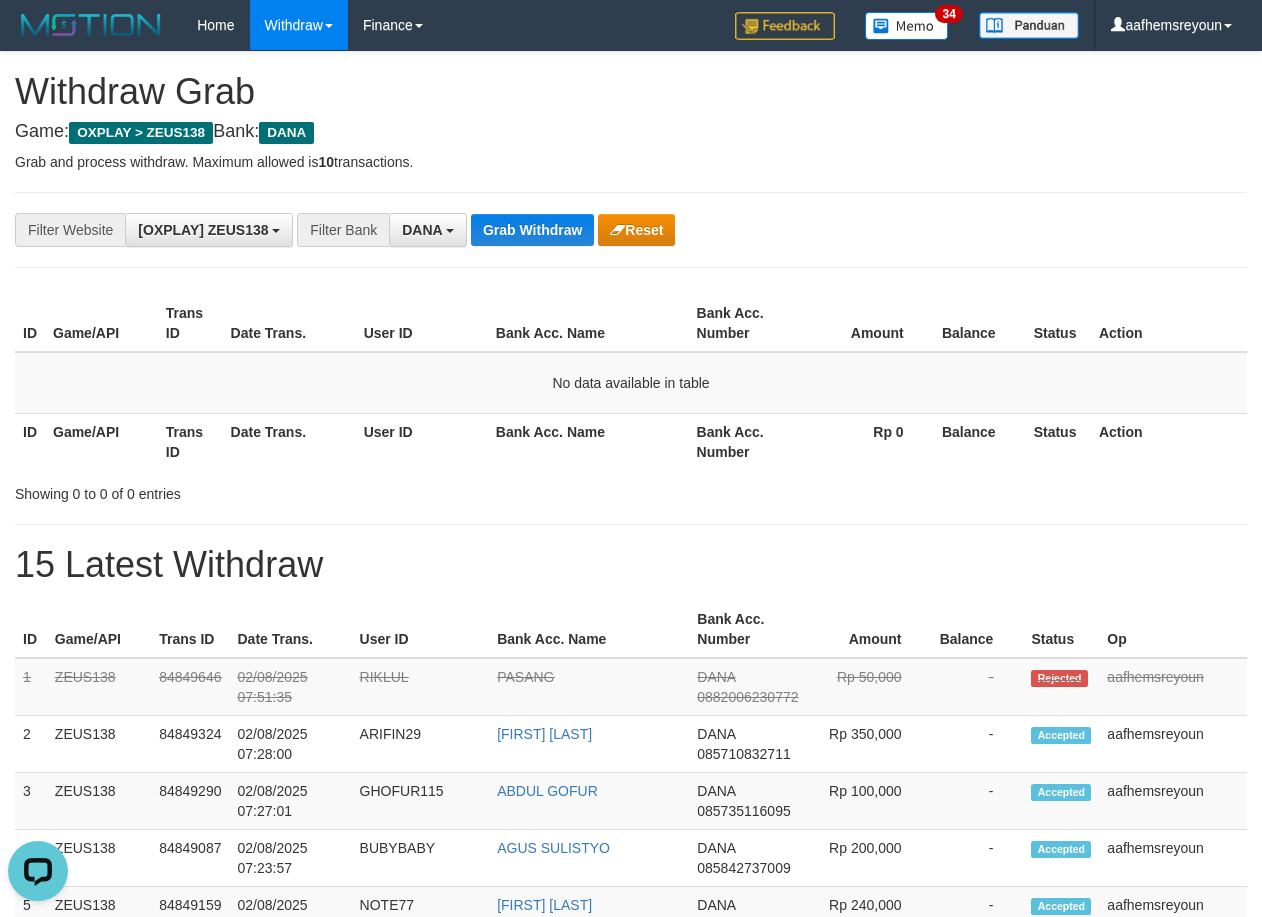 drag, startPoint x: 940, startPoint y: 231, endPoint x: 591, endPoint y: 328, distance: 362.22922 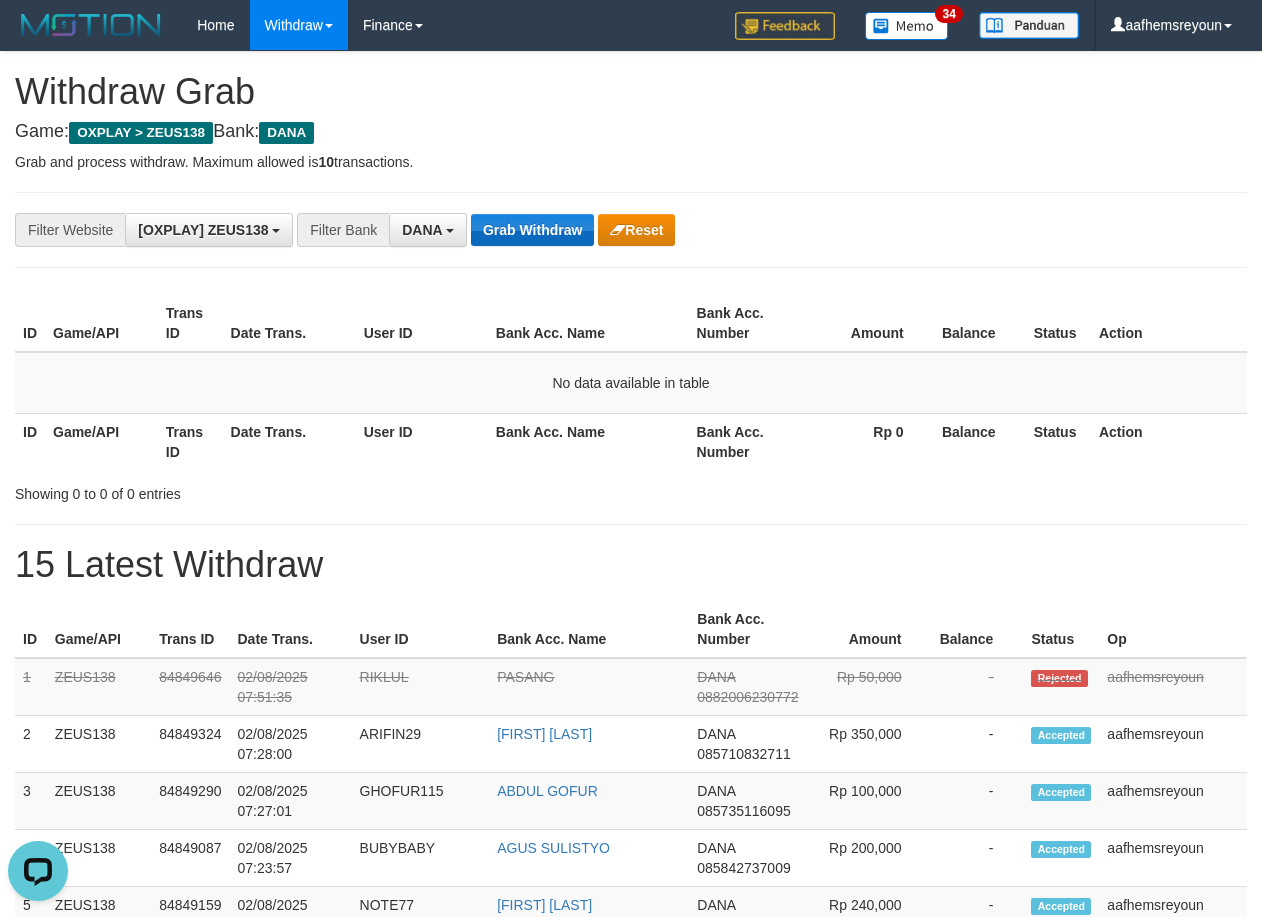 drag, startPoint x: 591, startPoint y: 328, endPoint x: 539, endPoint y: 226, distance: 114.49017 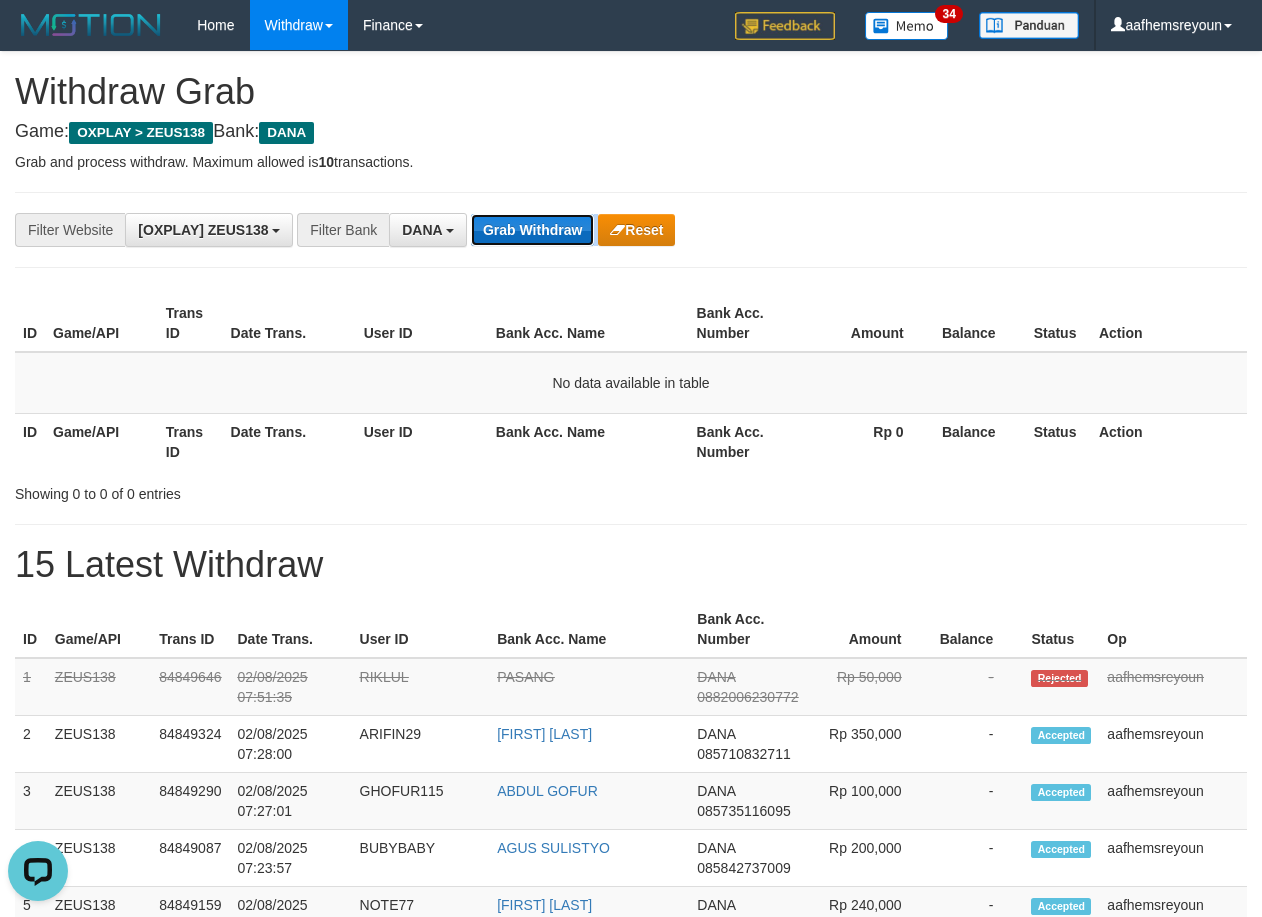 click on "Grab Withdraw" at bounding box center (532, 230) 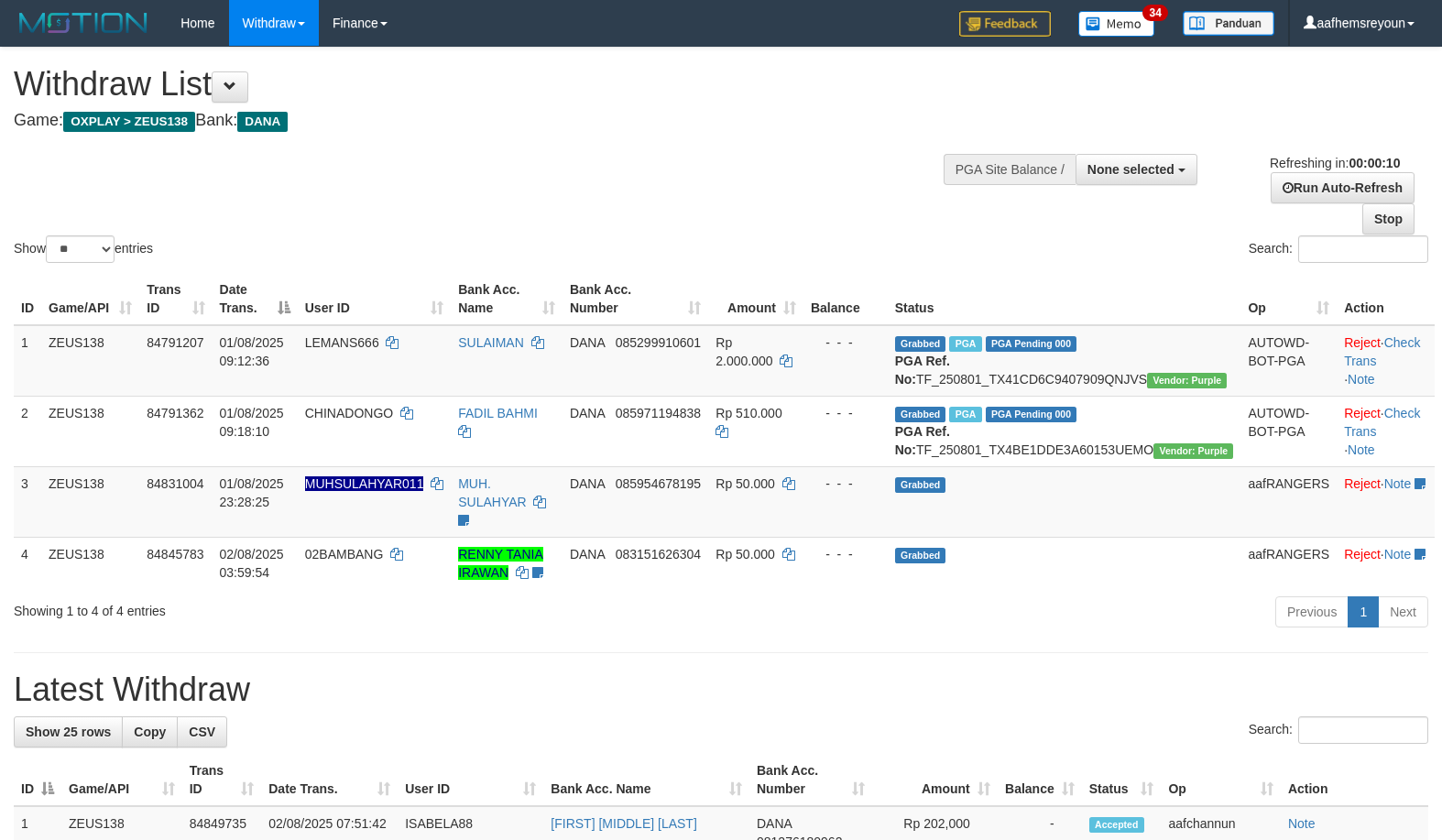 select 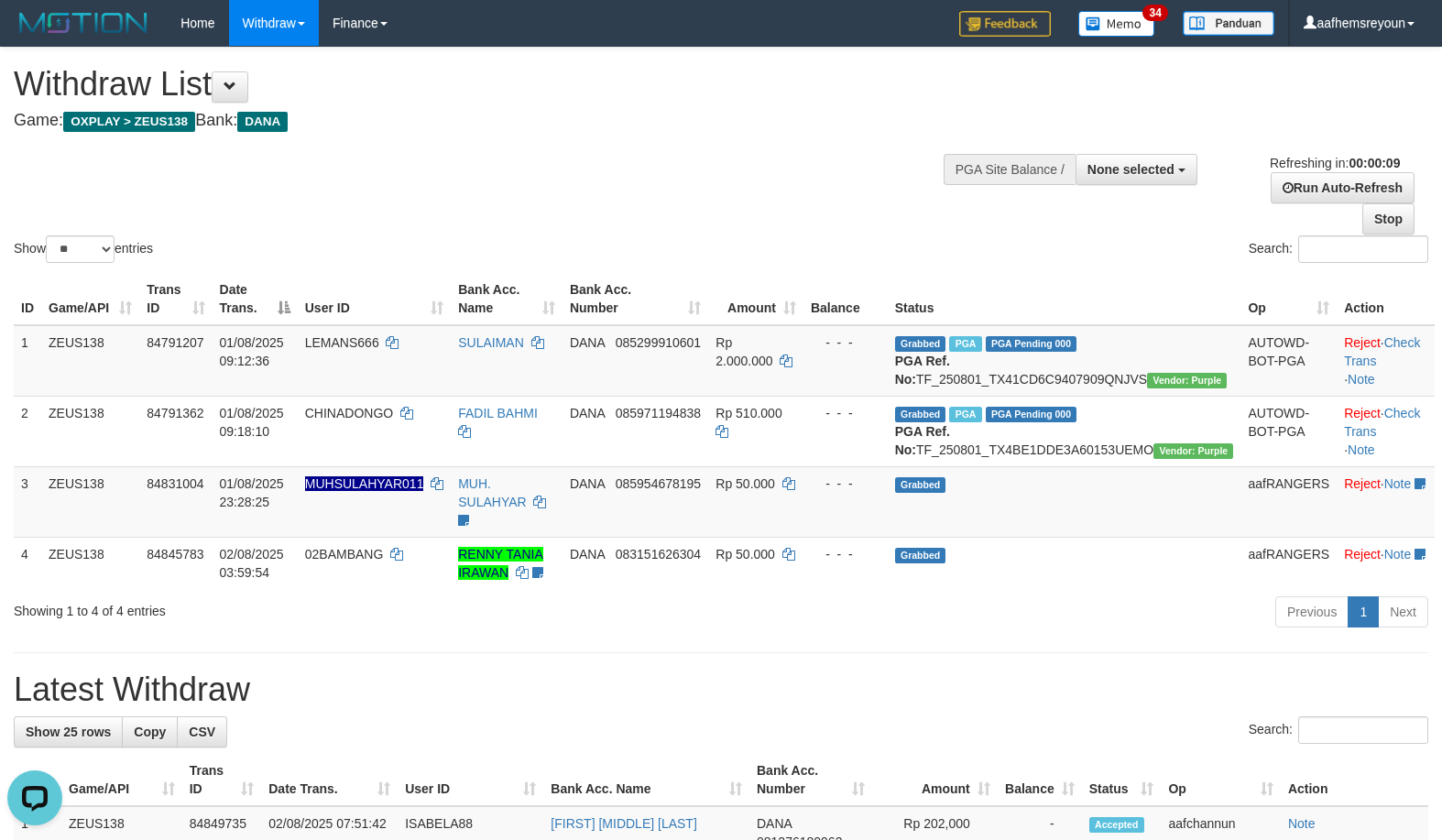 scroll, scrollTop: 0, scrollLeft: 0, axis: both 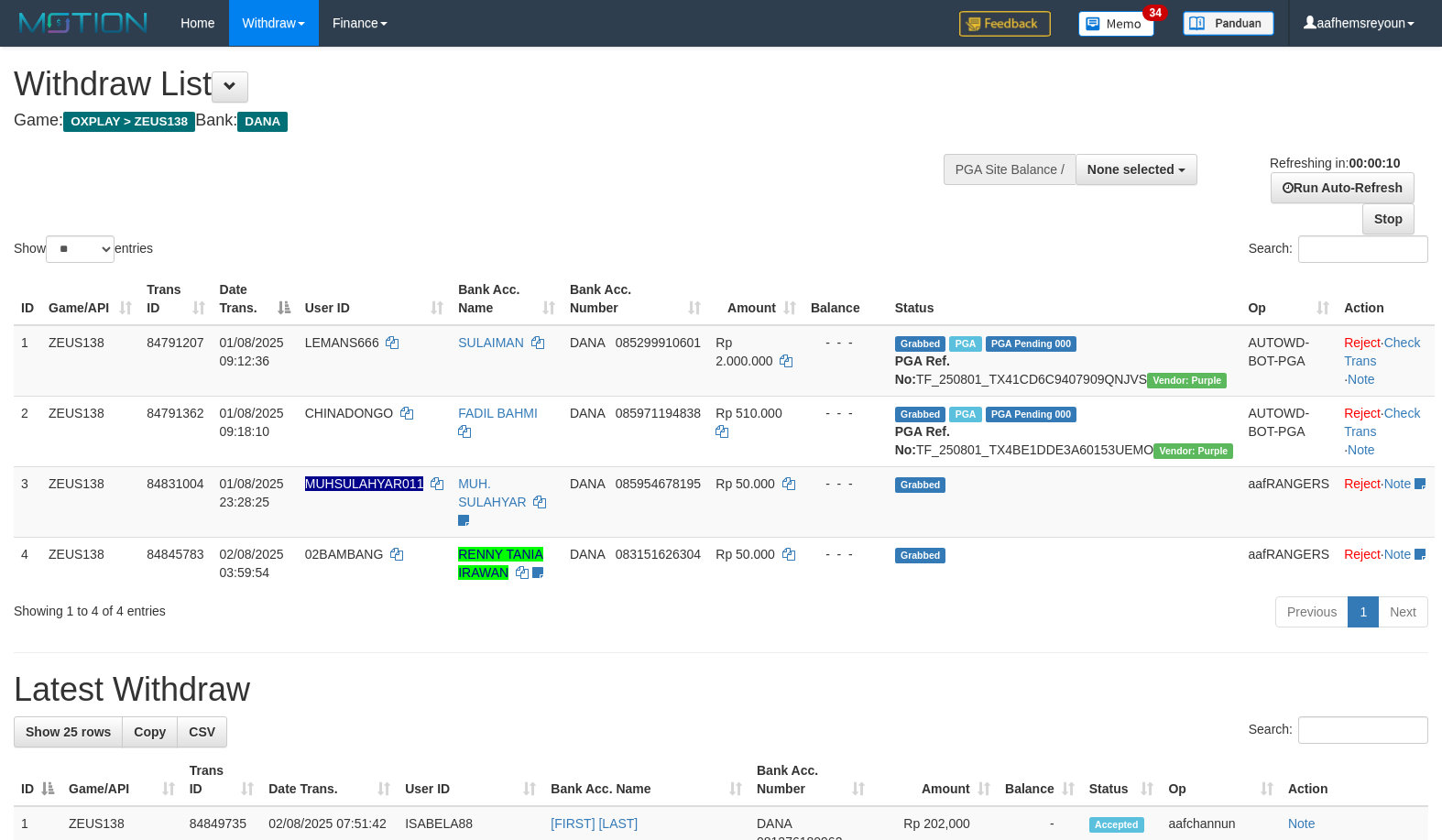 select 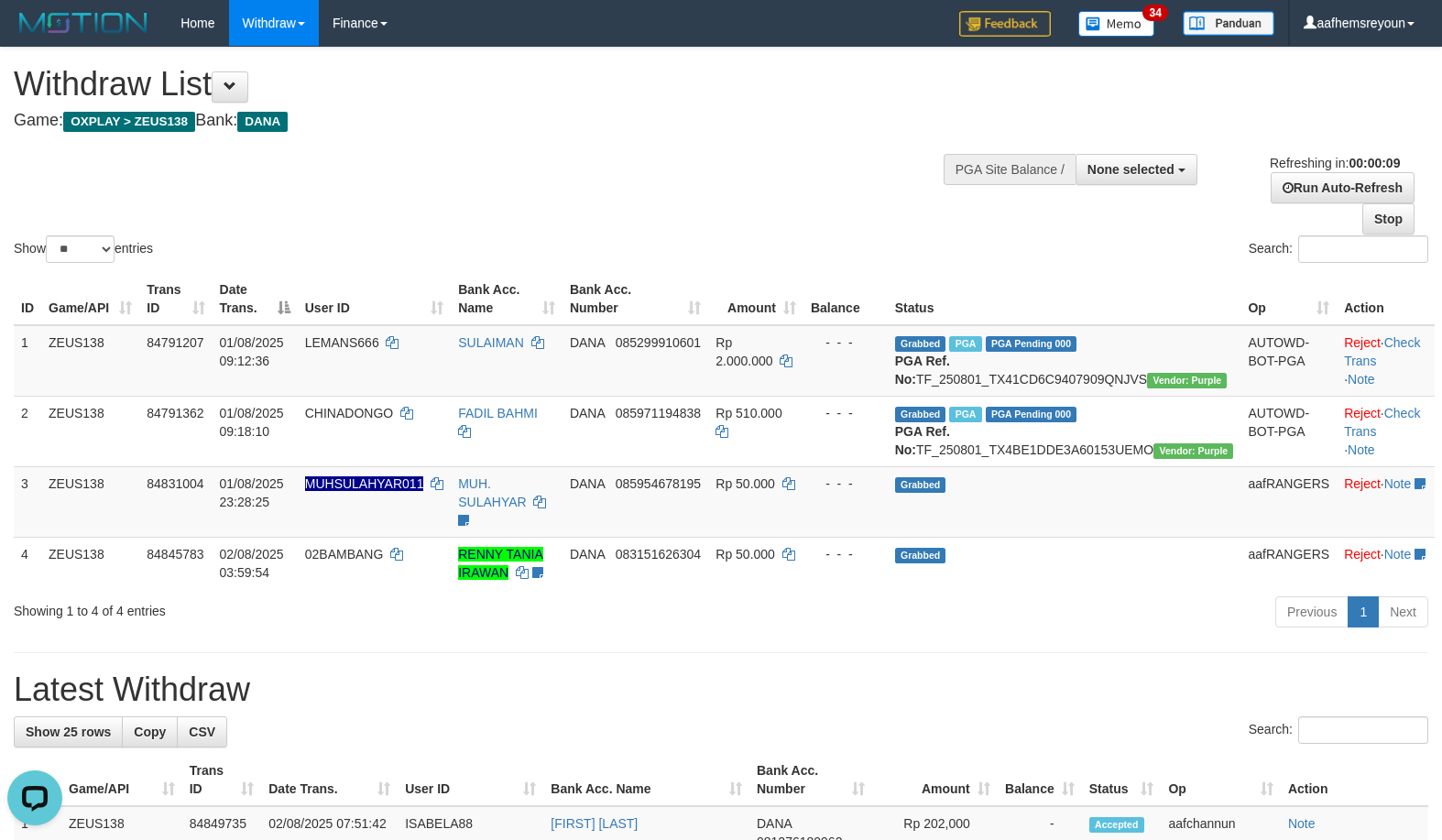 scroll, scrollTop: 0, scrollLeft: 0, axis: both 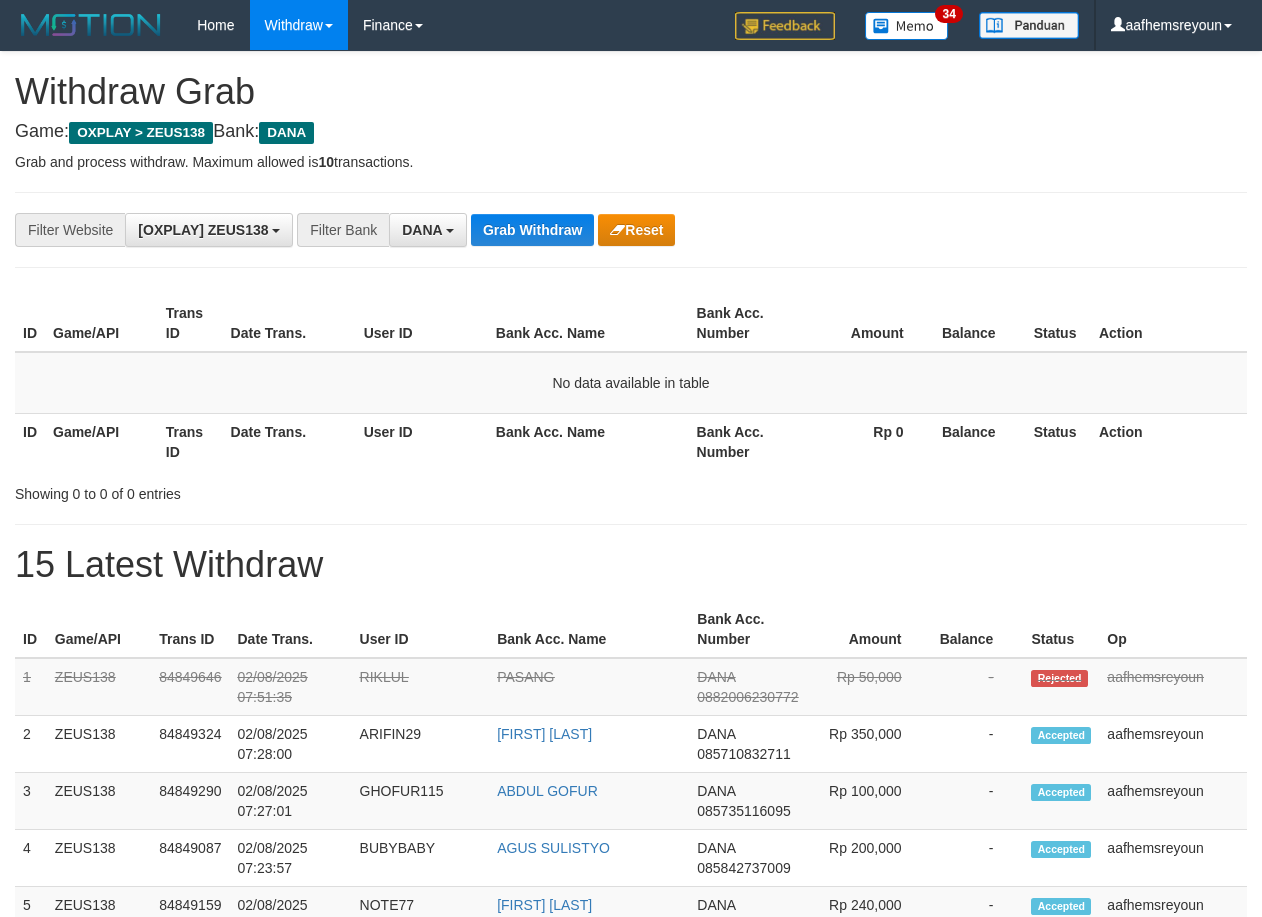 click on "Grab Withdraw" at bounding box center (532, 230) 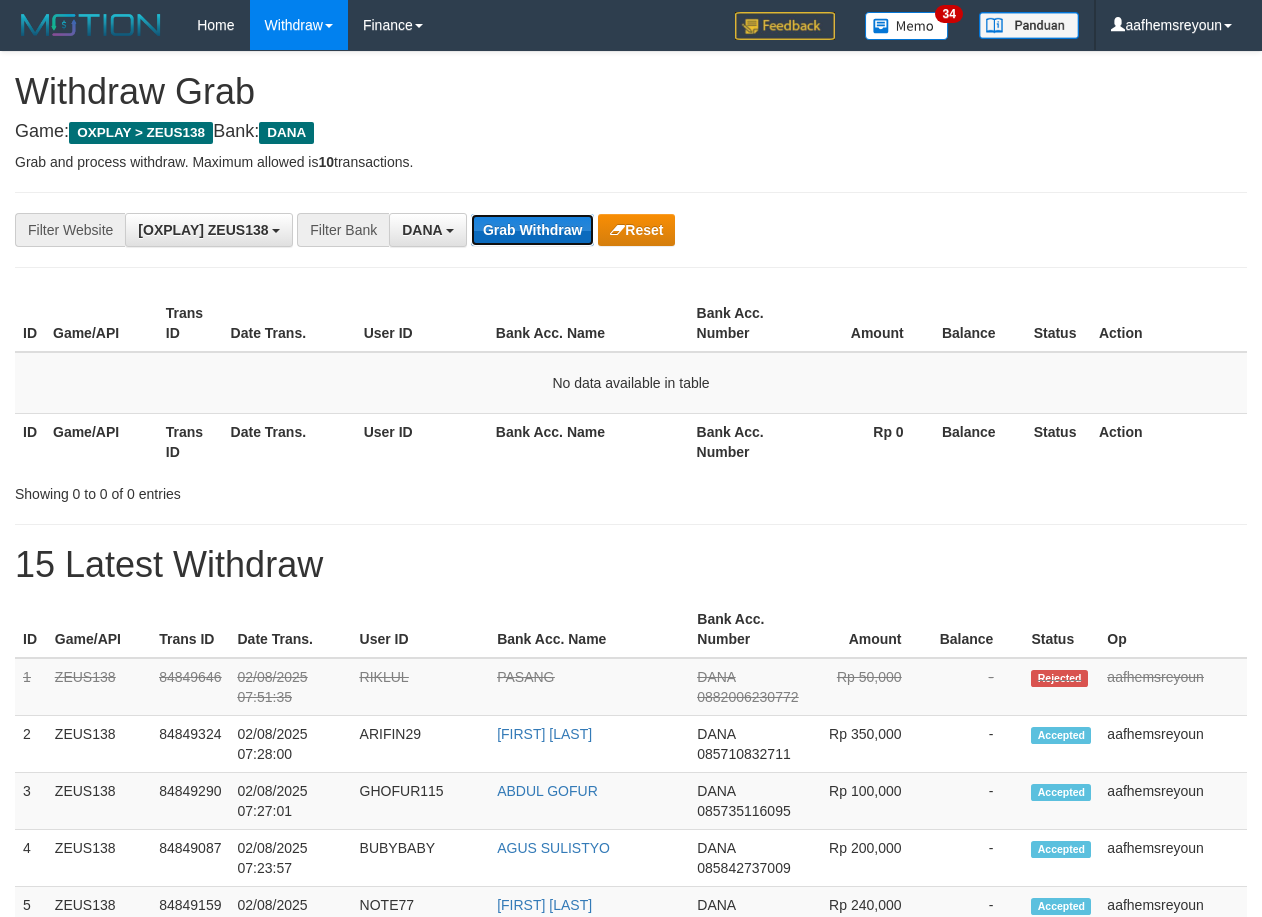 click on "Grab Withdraw" at bounding box center [532, 230] 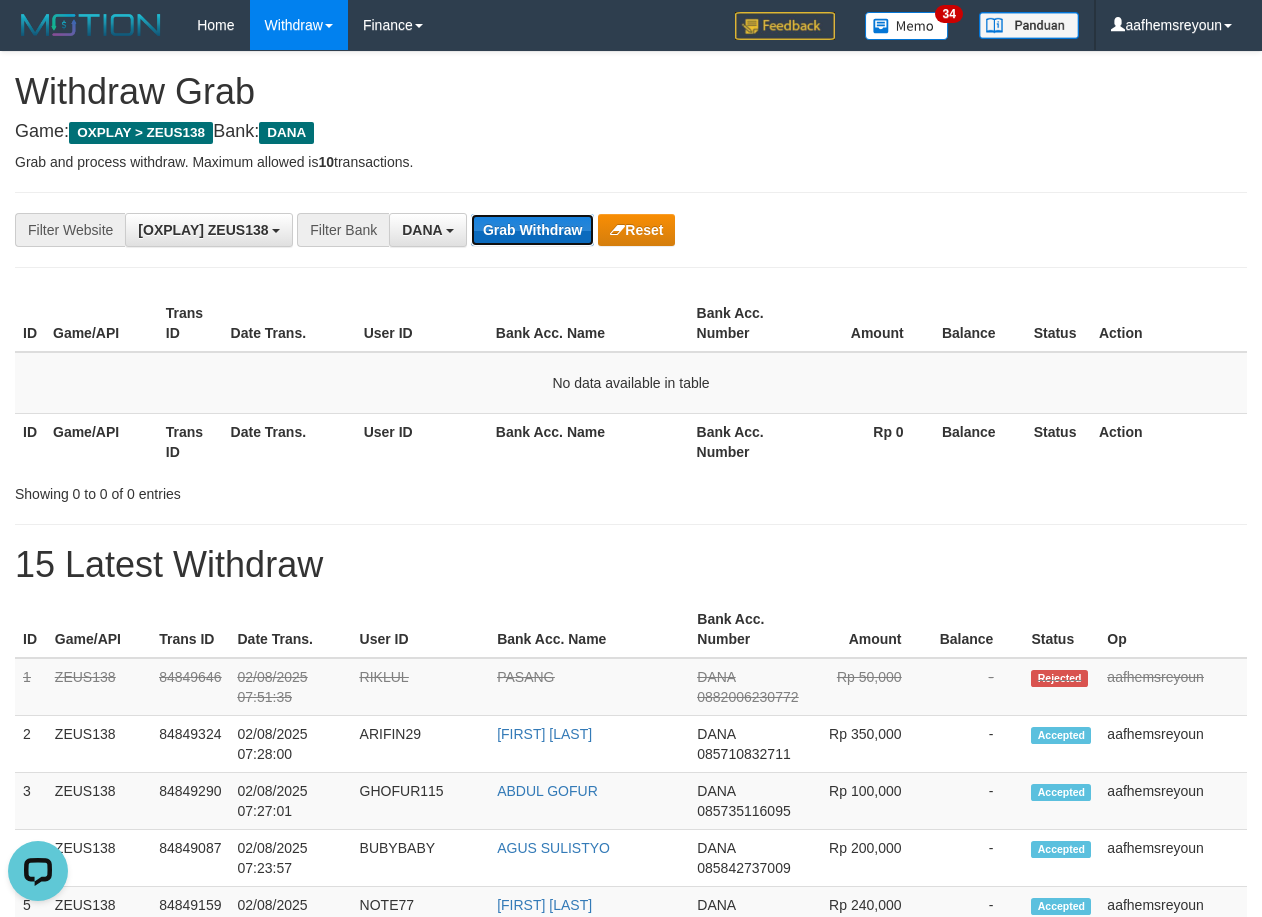 scroll, scrollTop: 0, scrollLeft: 0, axis: both 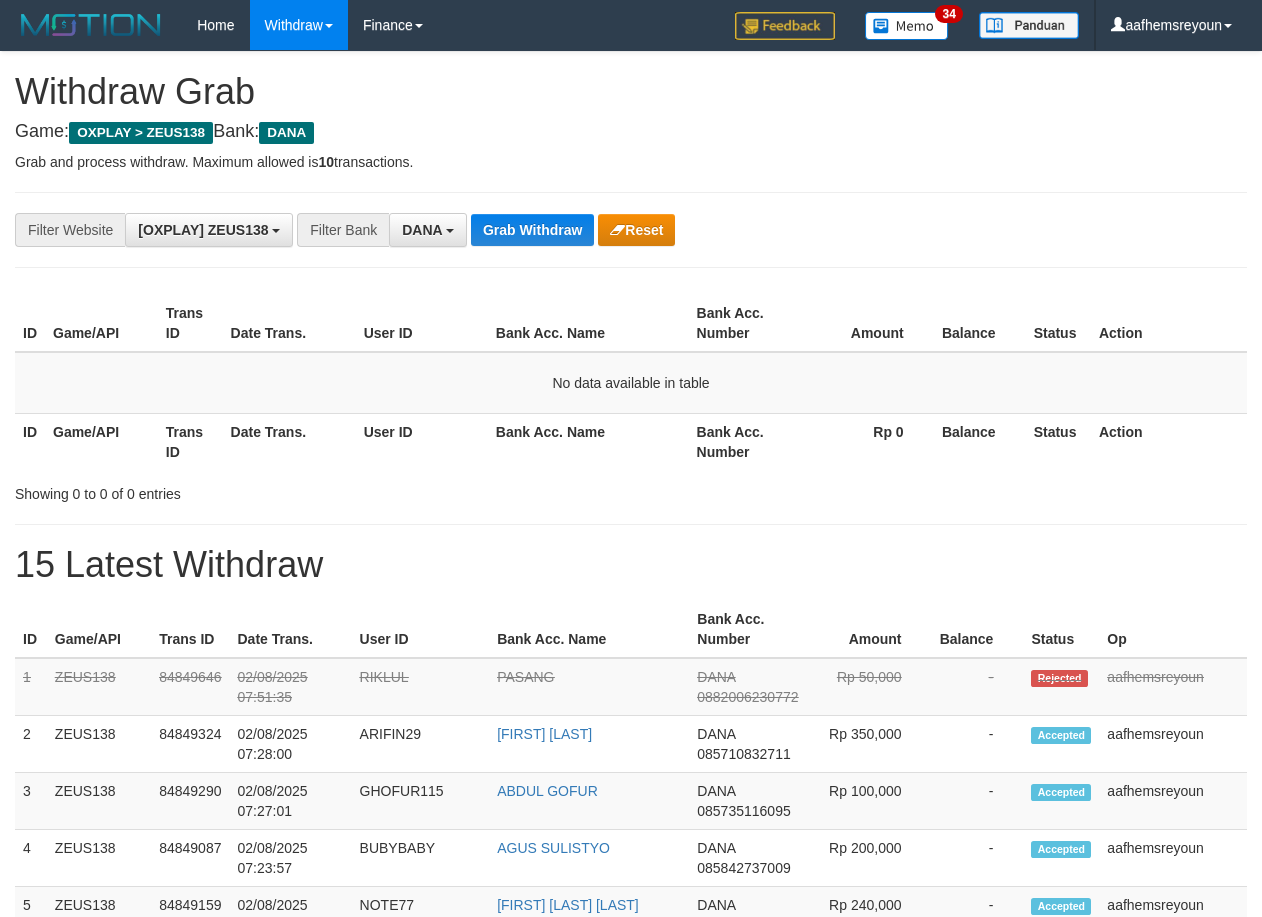 click on "Grab Withdraw" at bounding box center [532, 230] 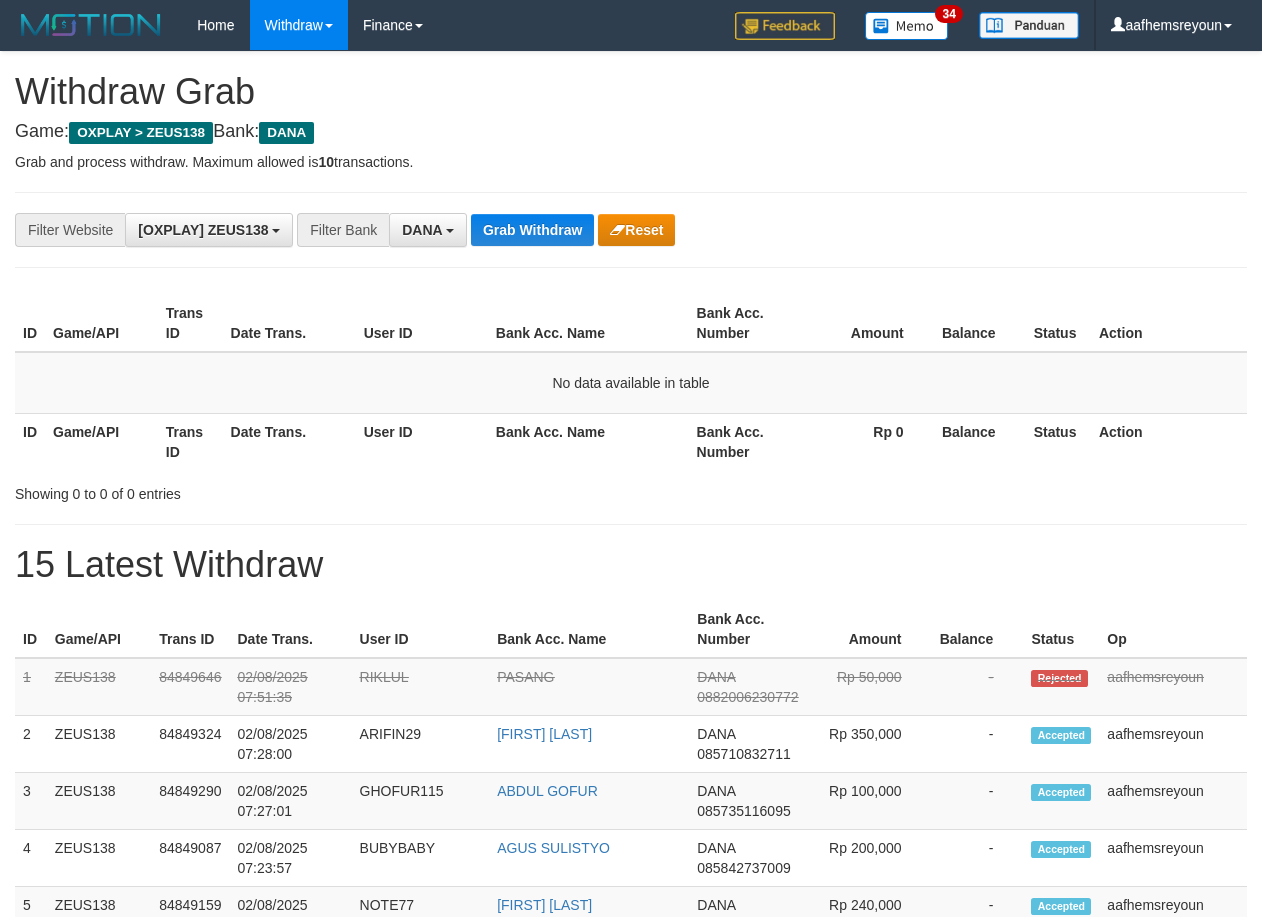 scroll, scrollTop: 0, scrollLeft: 0, axis: both 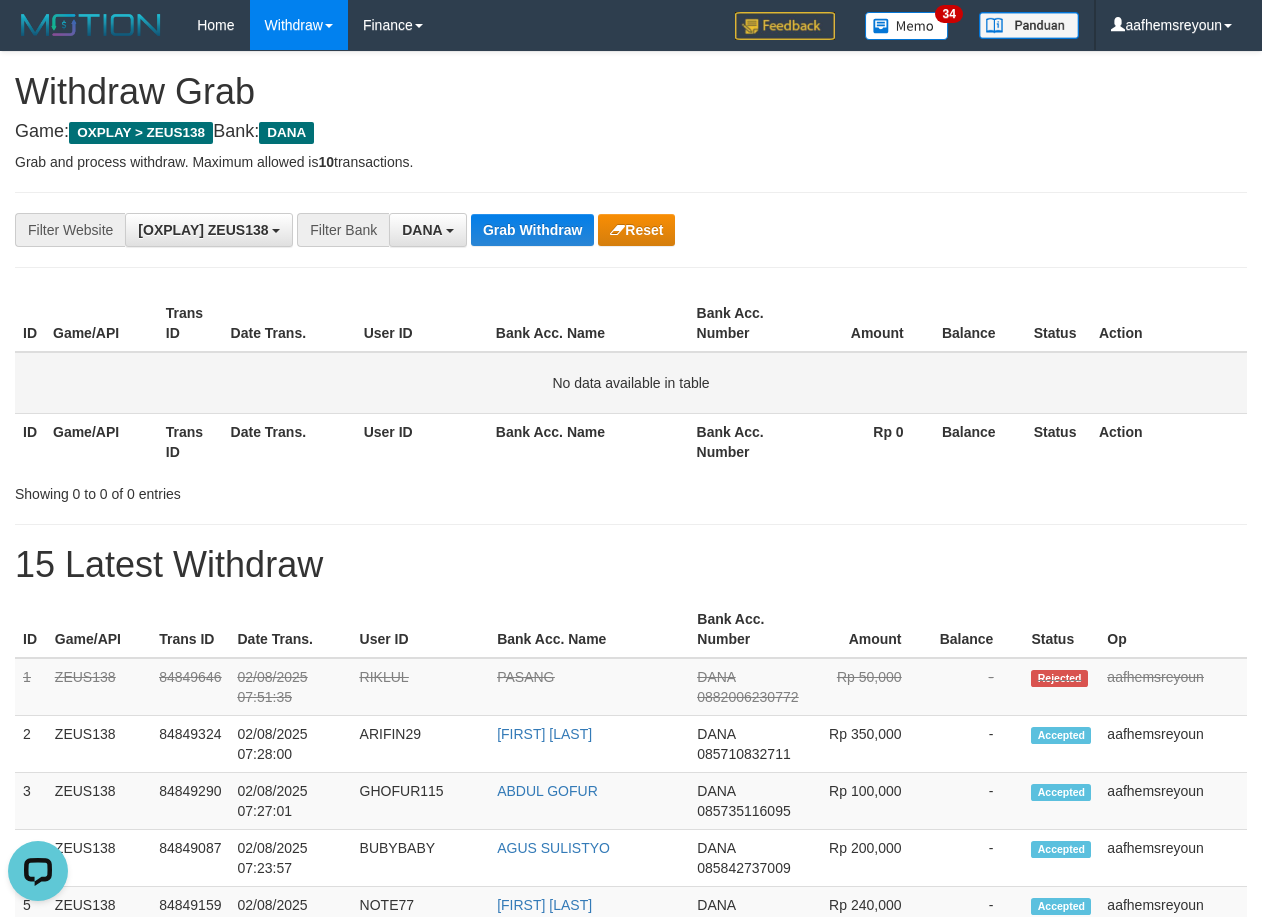 drag, startPoint x: 646, startPoint y: 388, endPoint x: 578, endPoint y: 273, distance: 133.60014 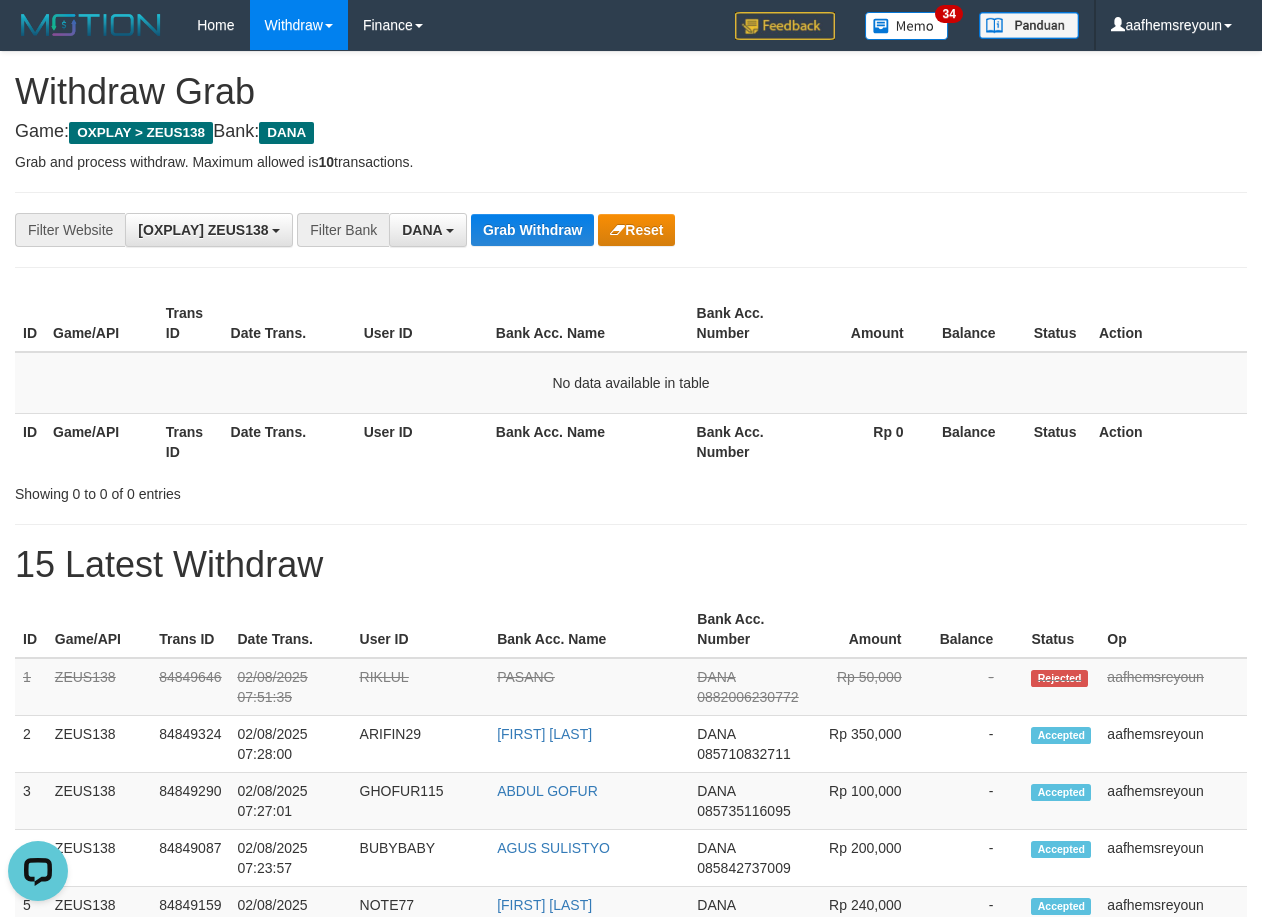 drag, startPoint x: 578, startPoint y: 273, endPoint x: 558, endPoint y: 259, distance: 24.41311 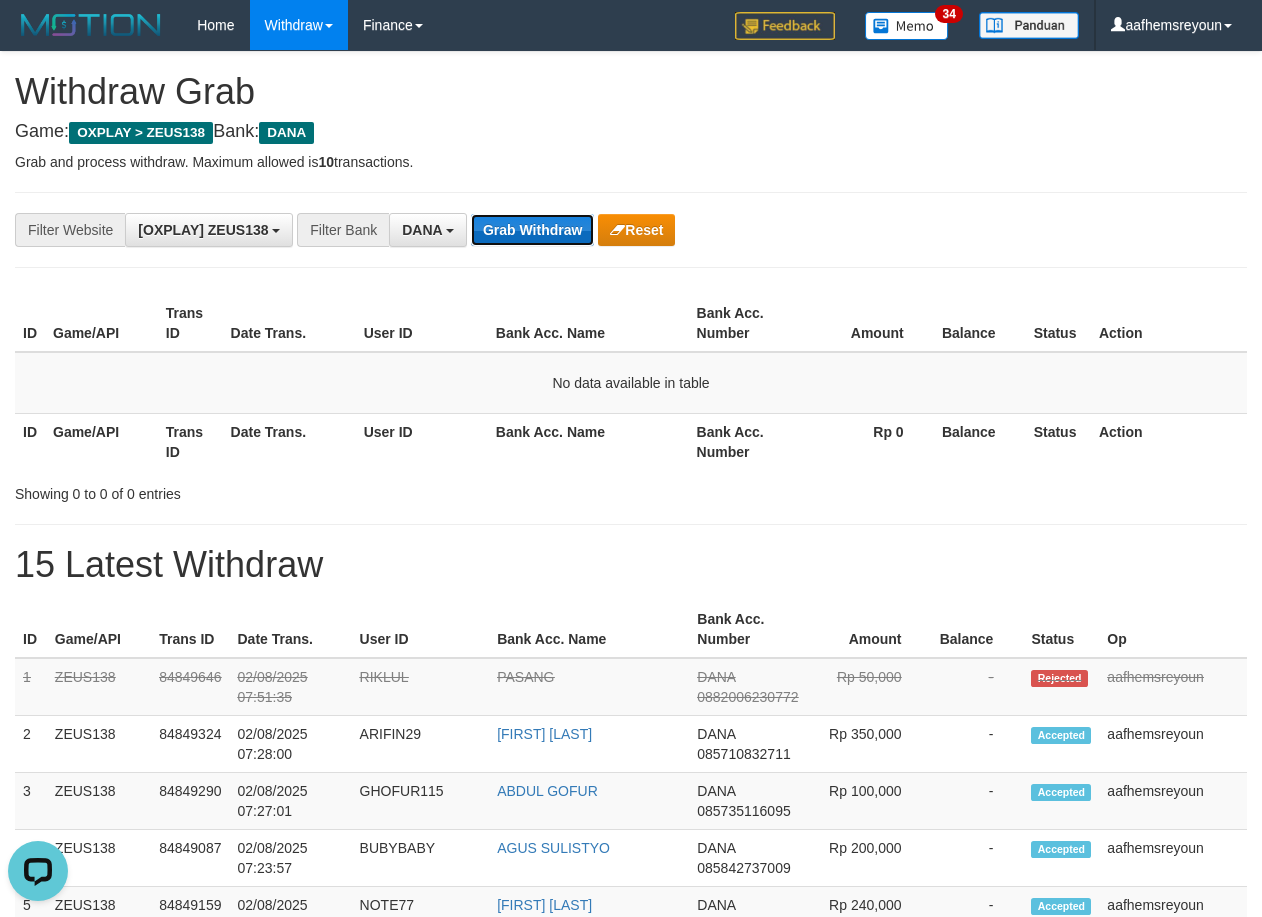drag, startPoint x: 558, startPoint y: 259, endPoint x: 536, endPoint y: 223, distance: 42.190044 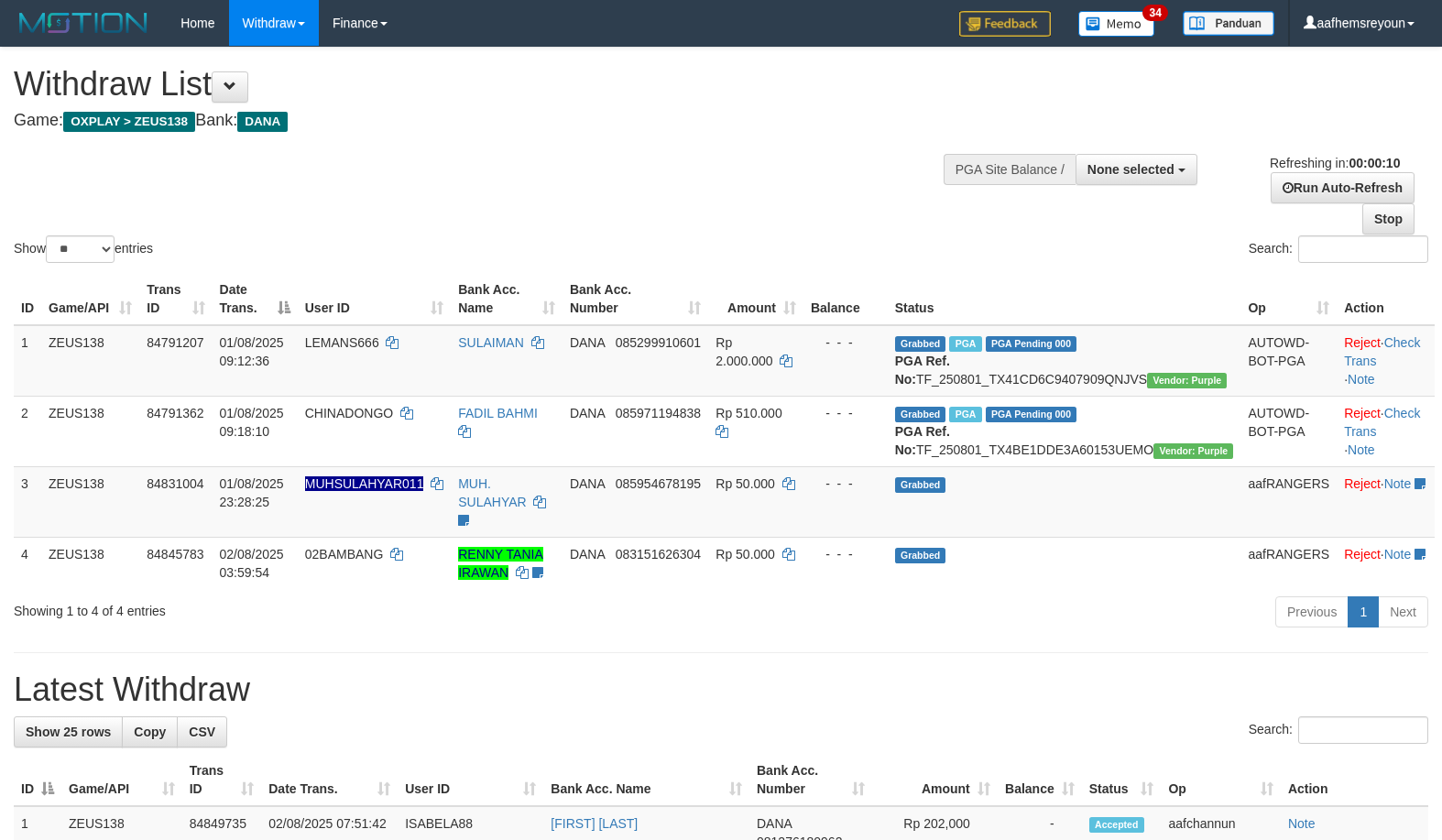 select 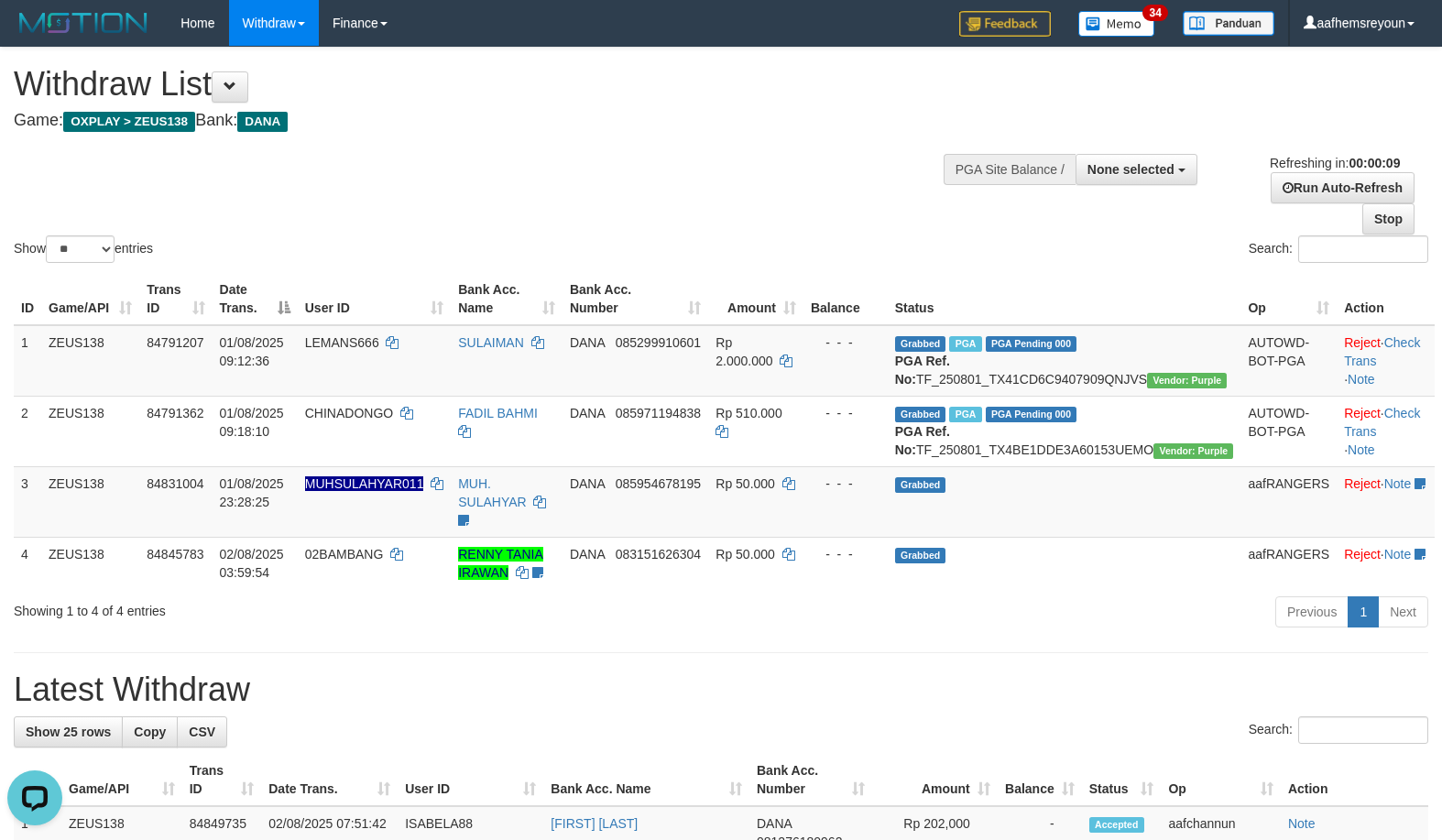 scroll, scrollTop: 0, scrollLeft: 0, axis: both 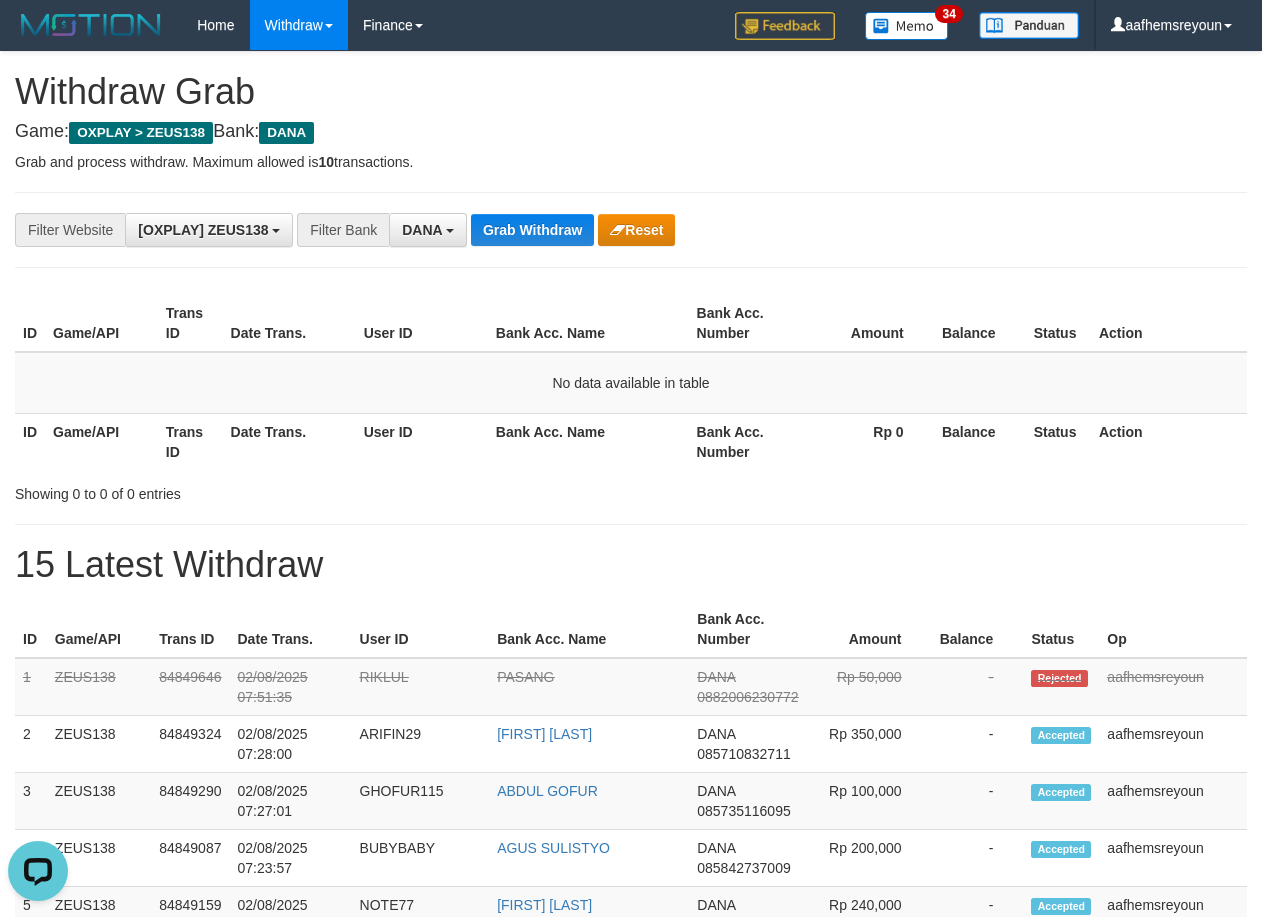 click on "**********" at bounding box center (631, 230) 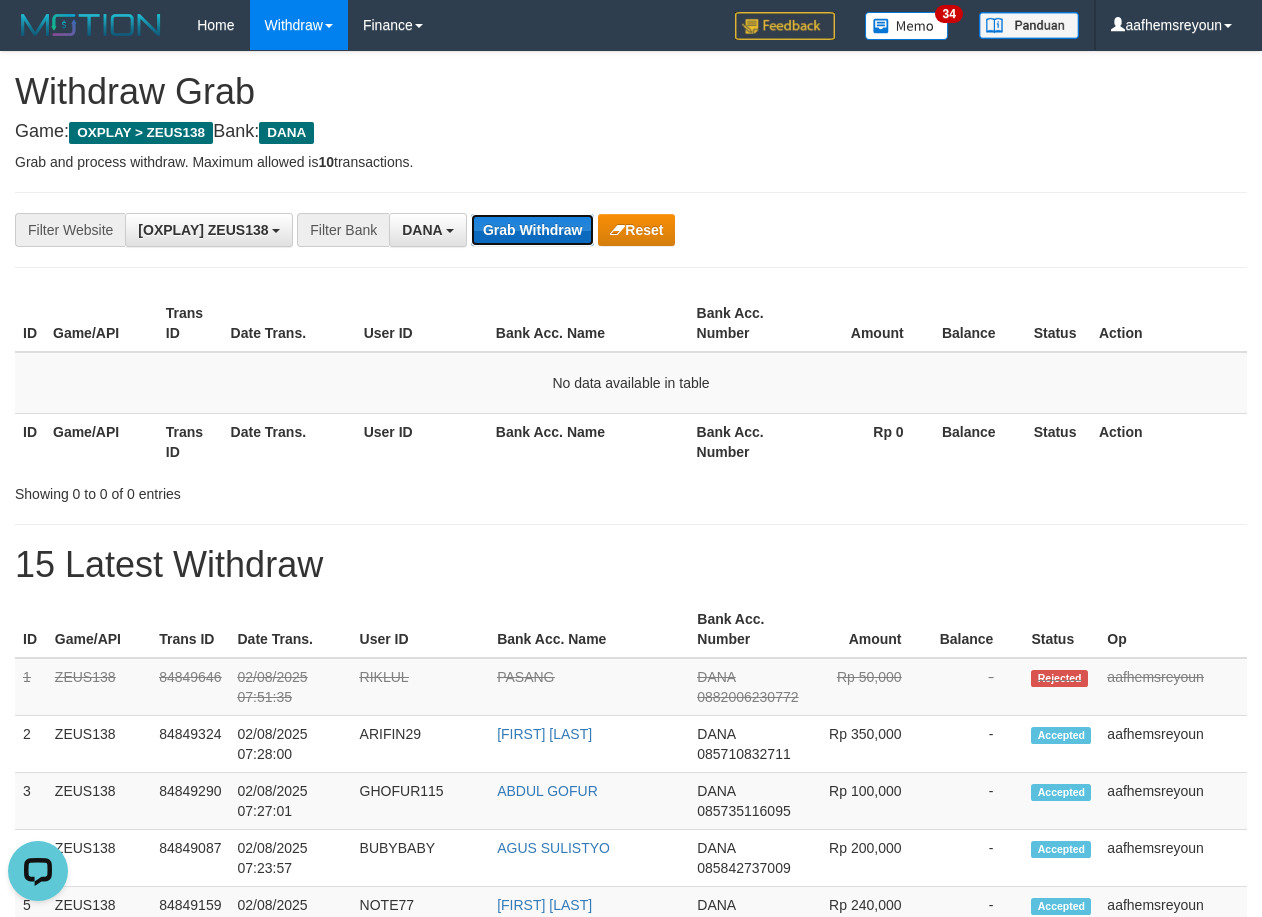 click on "Grab Withdraw" at bounding box center [532, 230] 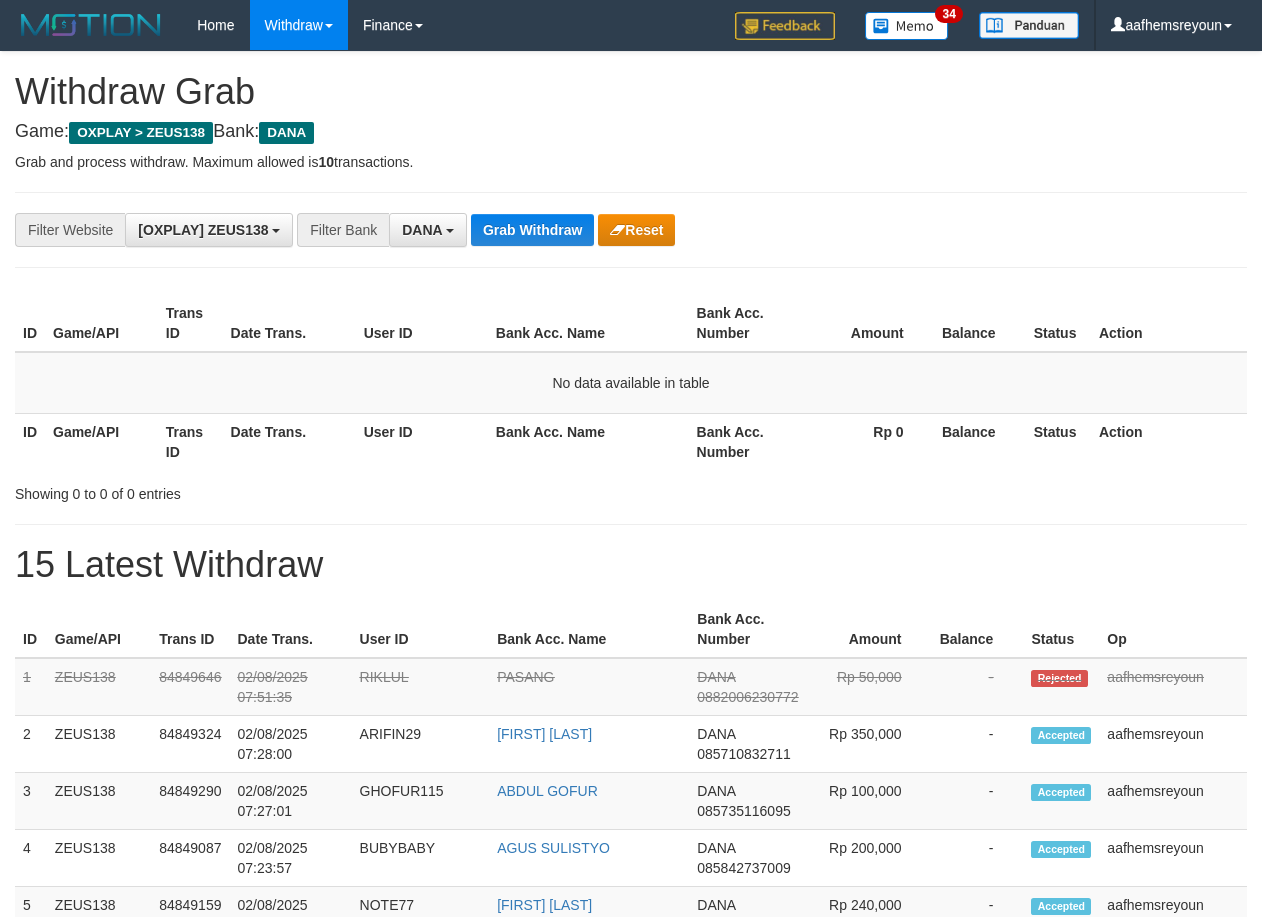 scroll, scrollTop: 0, scrollLeft: 0, axis: both 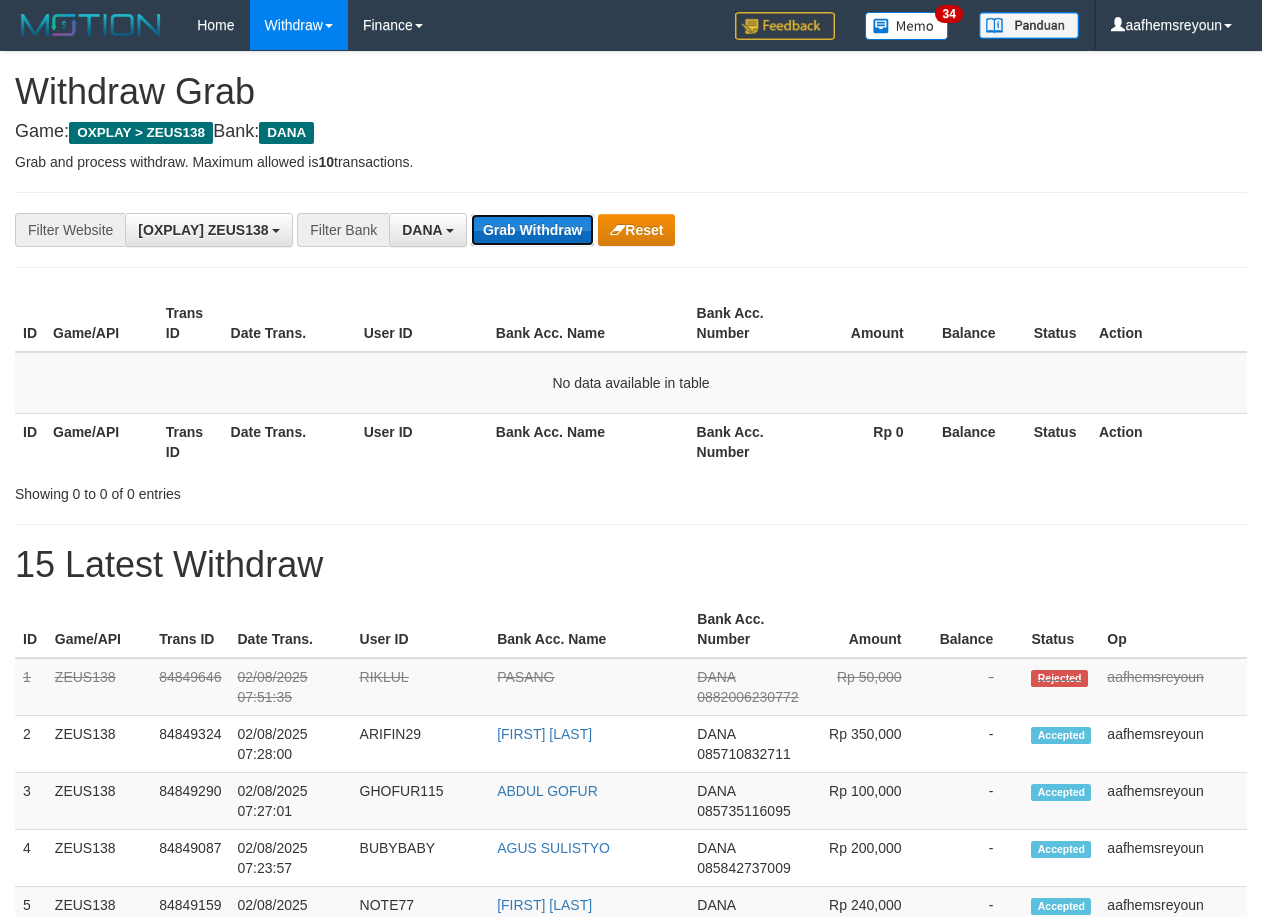 drag, startPoint x: 600, startPoint y: 262, endPoint x: 560, endPoint y: 243, distance: 44.28318 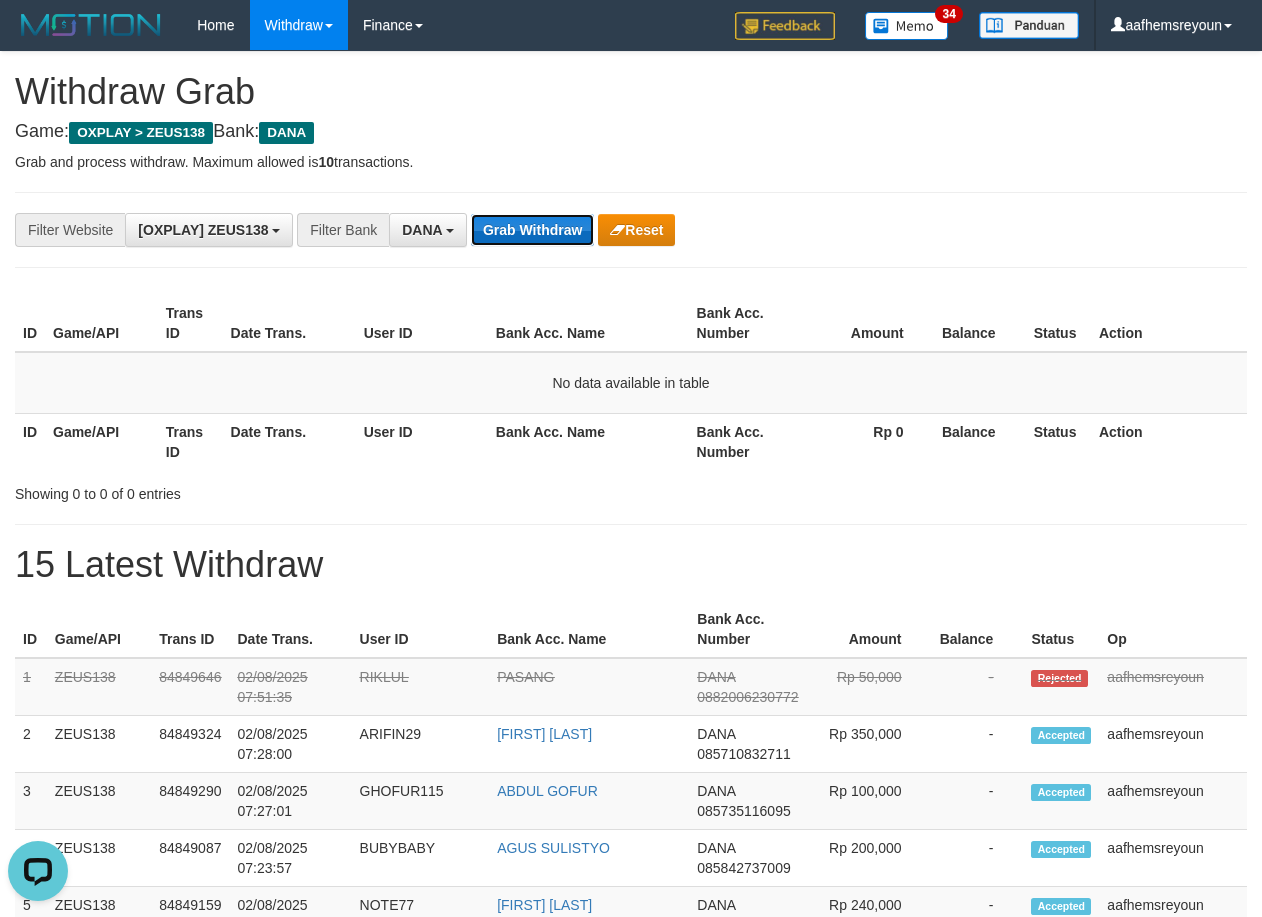 scroll, scrollTop: 0, scrollLeft: 0, axis: both 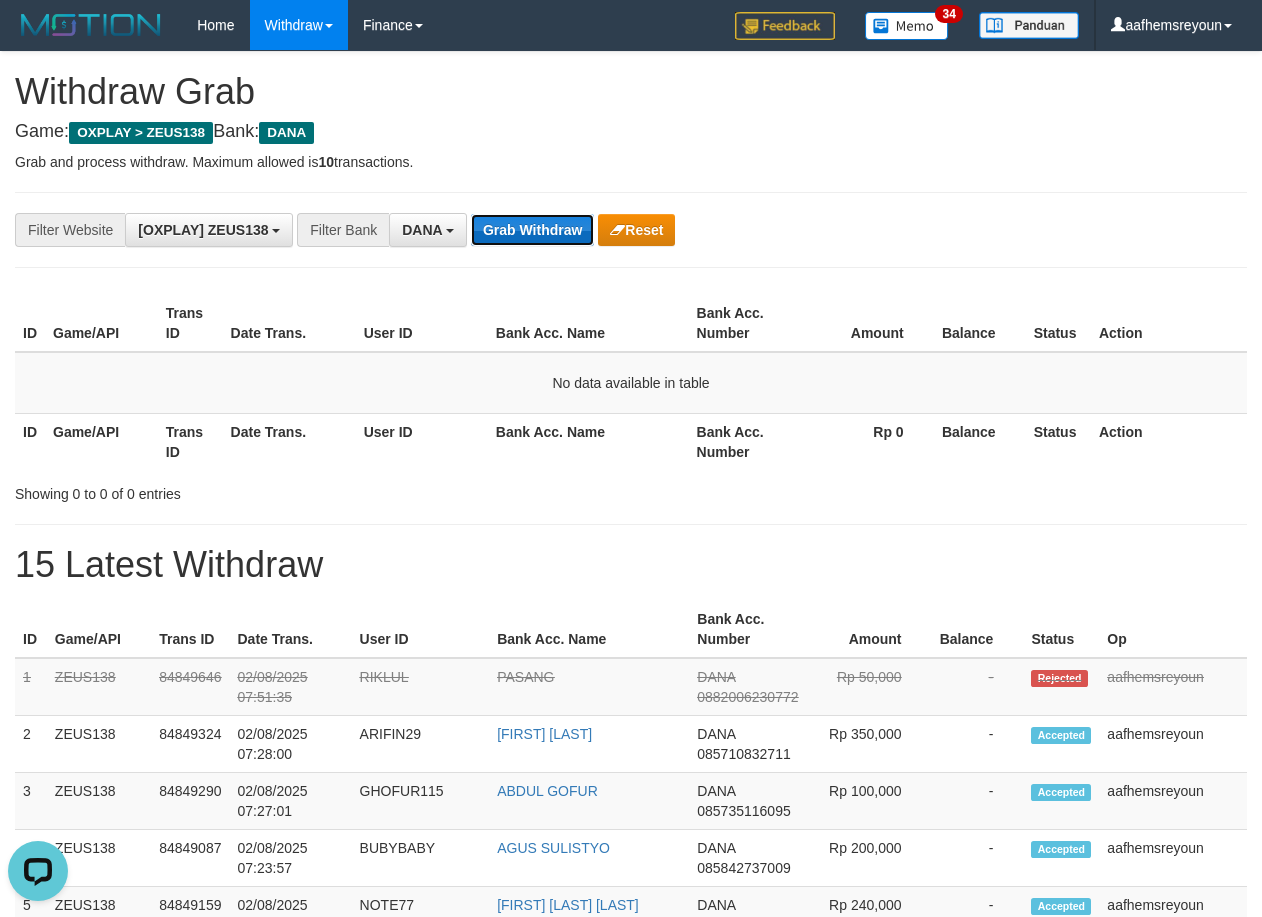 click on "Grab Withdraw" at bounding box center [532, 230] 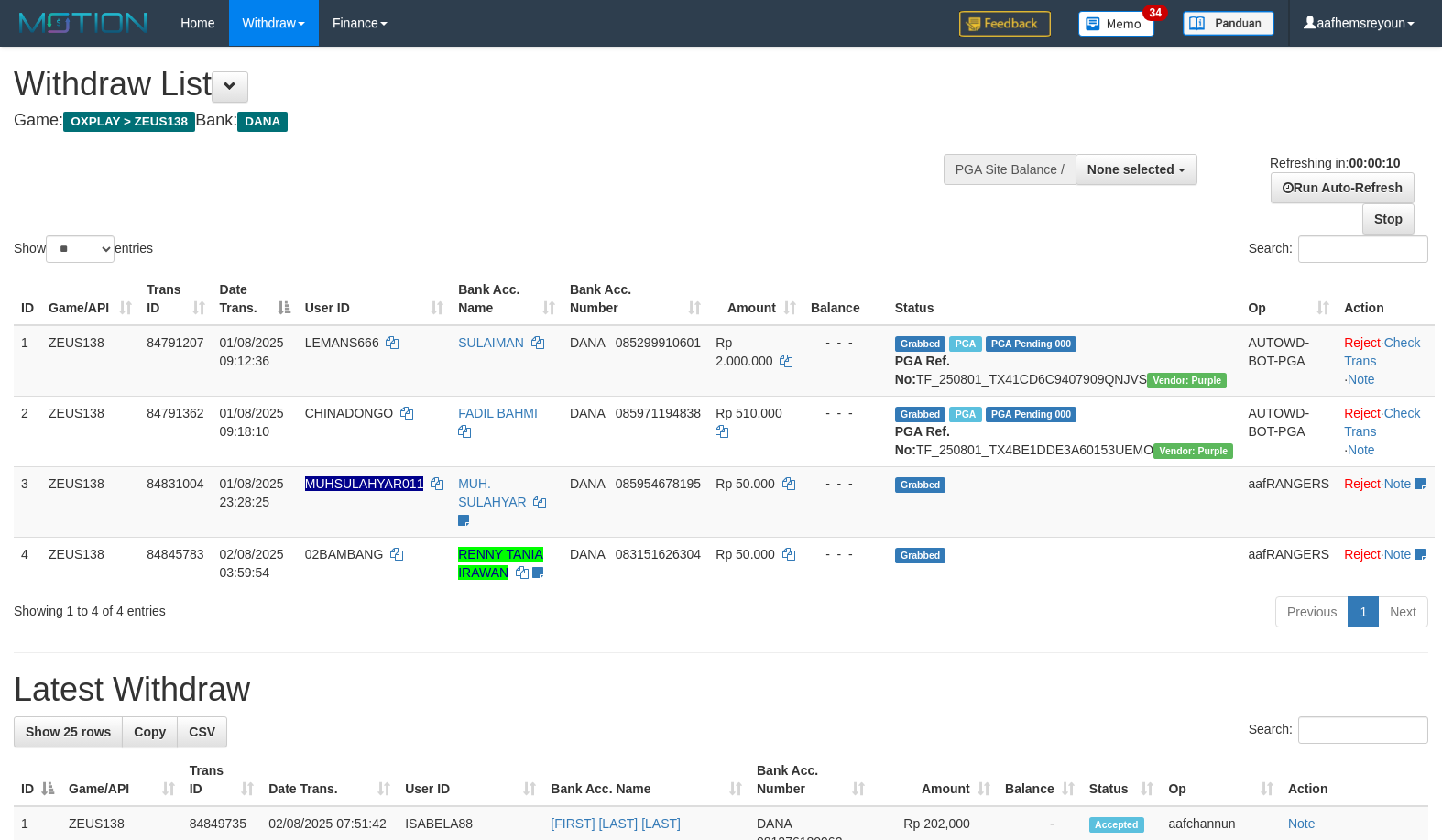 select 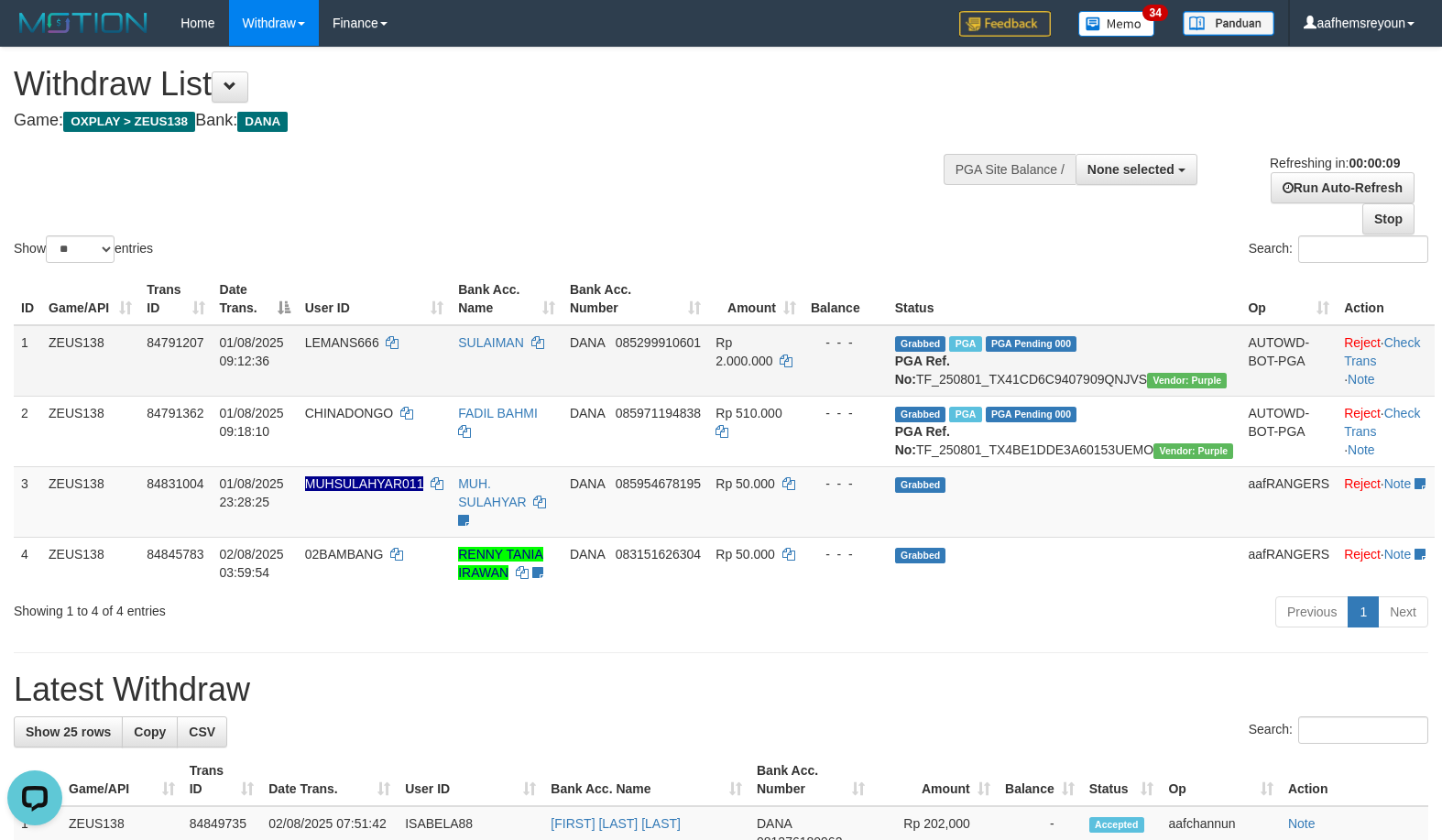 scroll, scrollTop: 0, scrollLeft: 0, axis: both 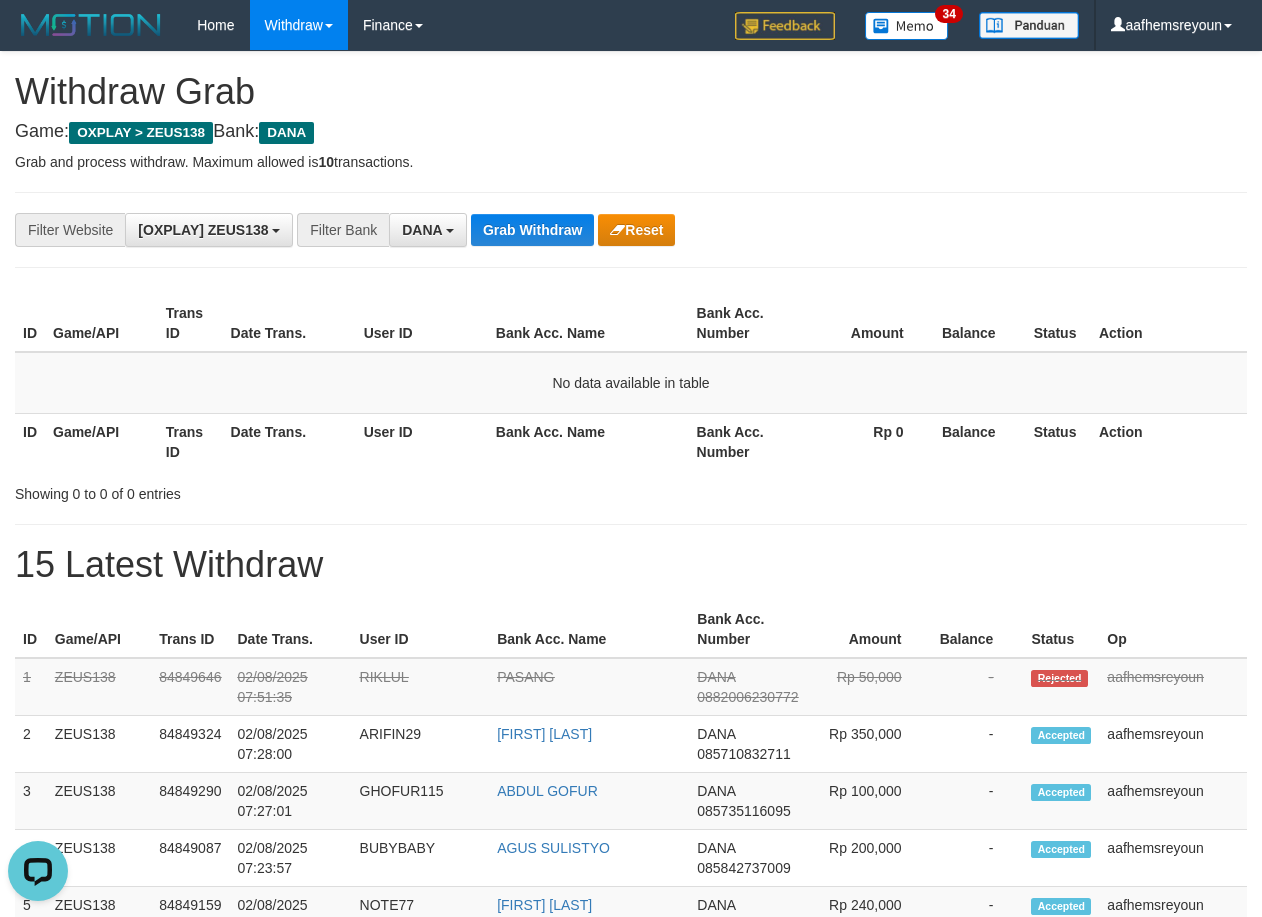 drag, startPoint x: 917, startPoint y: 312, endPoint x: 885, endPoint y: 316, distance: 32.24903 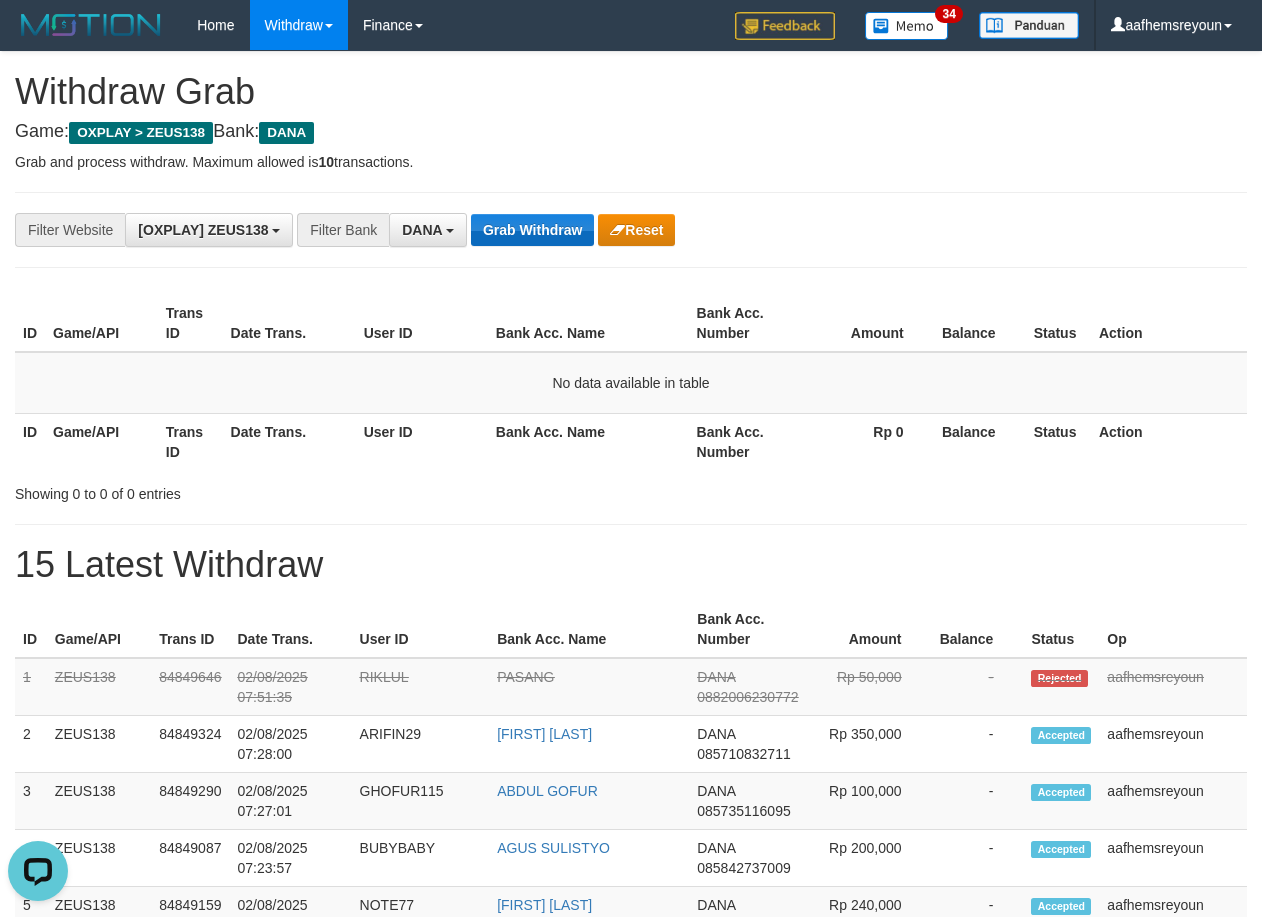 drag, startPoint x: 704, startPoint y: 312, endPoint x: 514, endPoint y: 245, distance: 201.46712 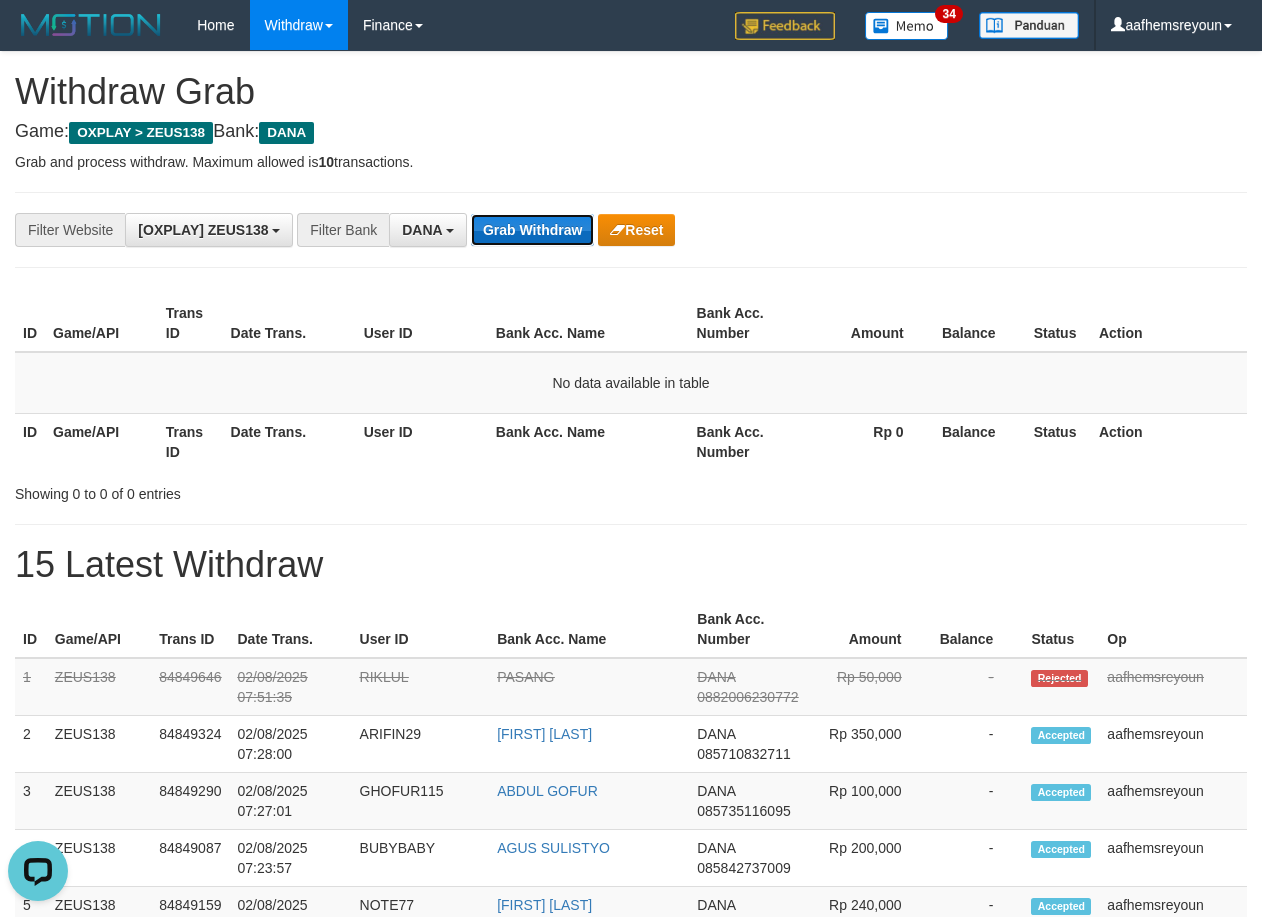 drag, startPoint x: 514, startPoint y: 245, endPoint x: 497, endPoint y: 219, distance: 31.06445 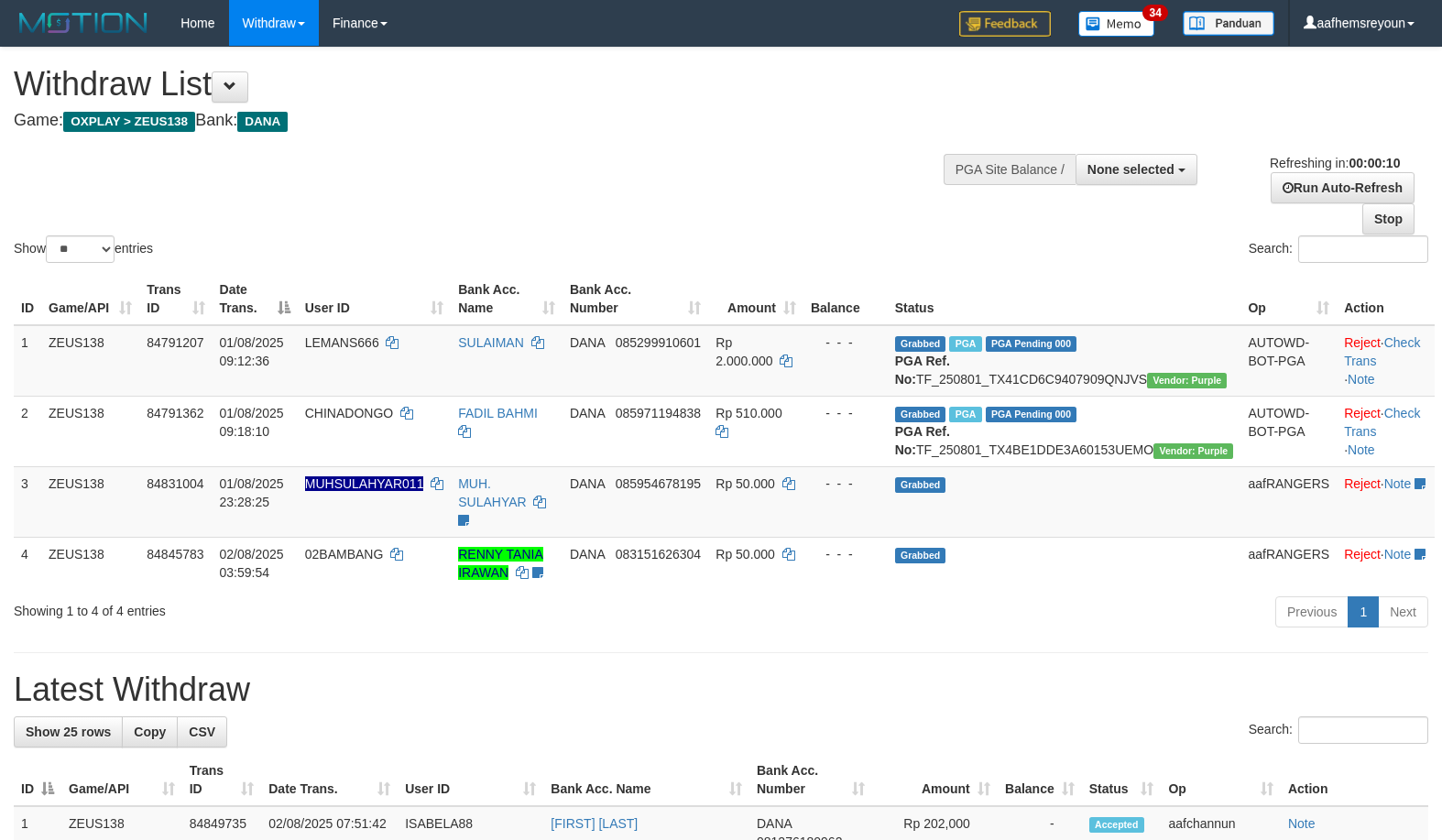 select 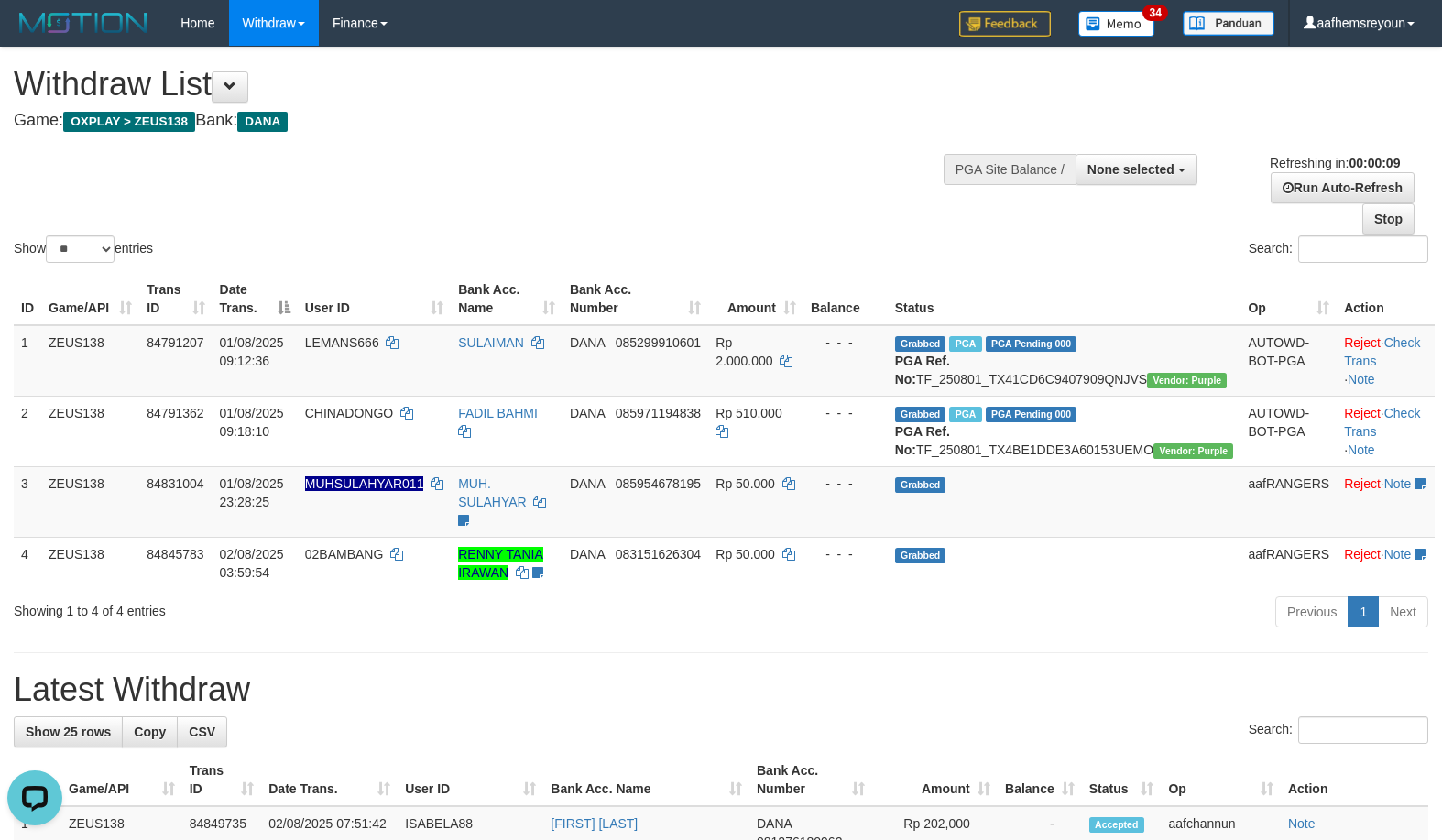 scroll, scrollTop: 0, scrollLeft: 0, axis: both 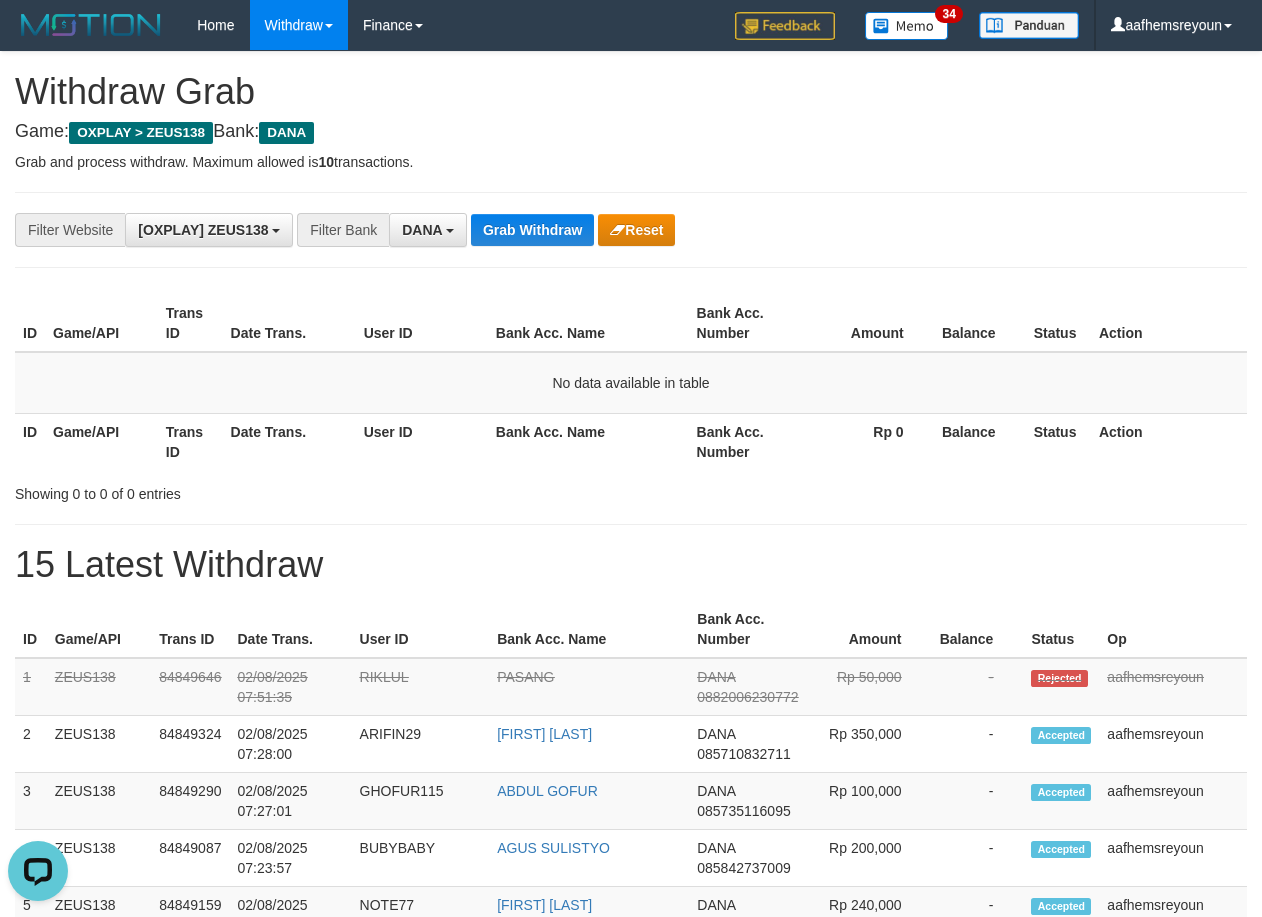 click on "**********" at bounding box center (631, 230) 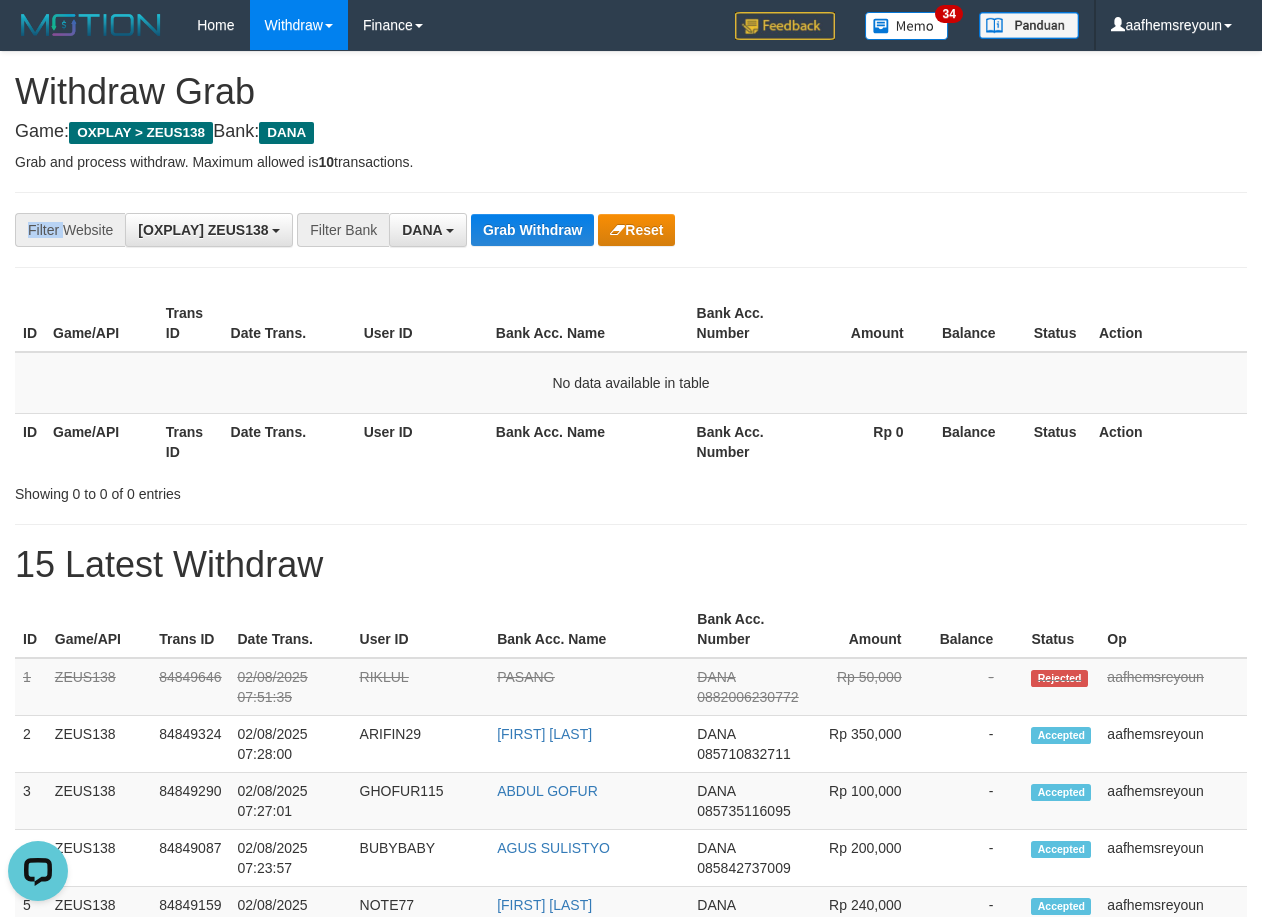 click on "**********" at bounding box center [631, 230] 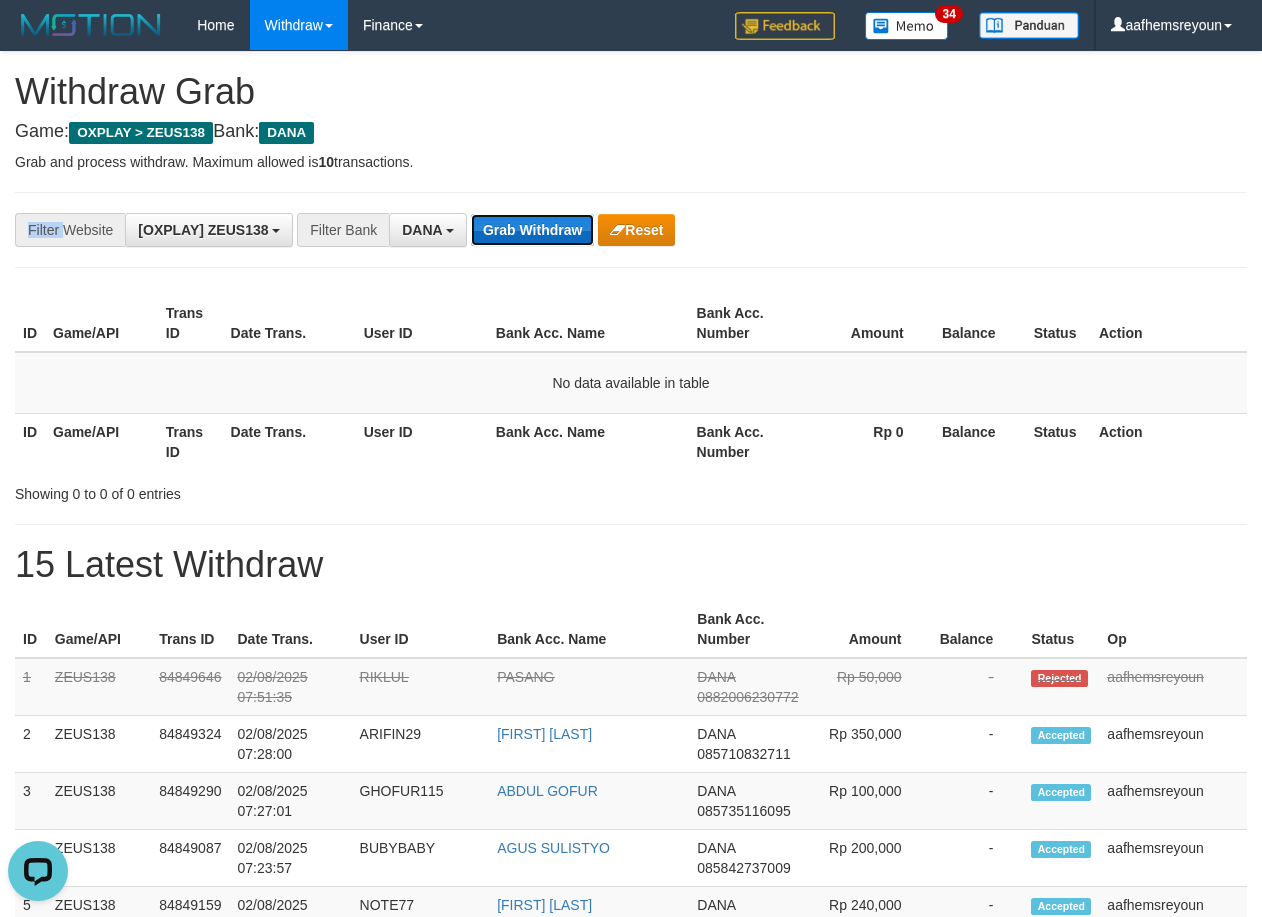 click on "Grab Withdraw" at bounding box center [532, 230] 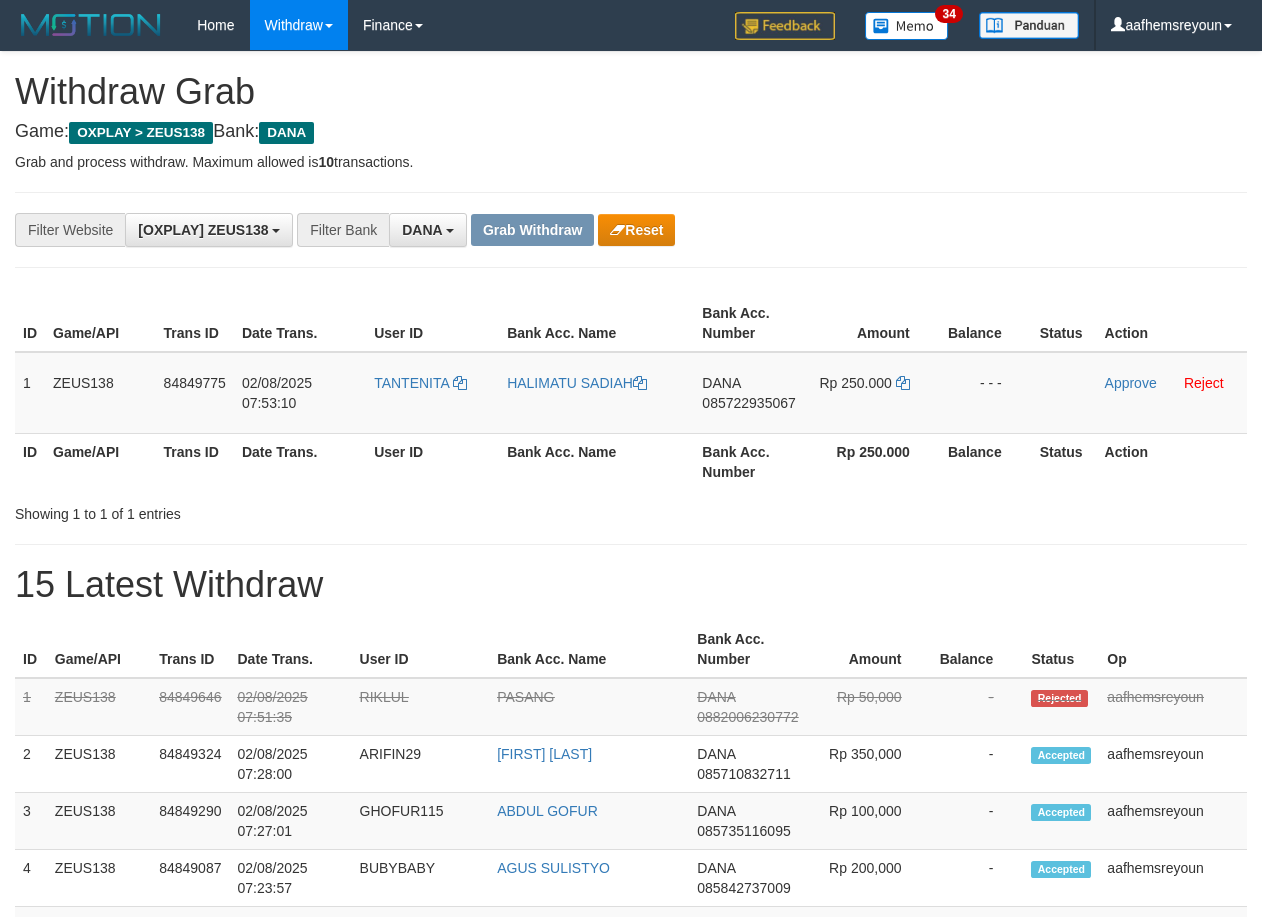 scroll, scrollTop: 0, scrollLeft: 0, axis: both 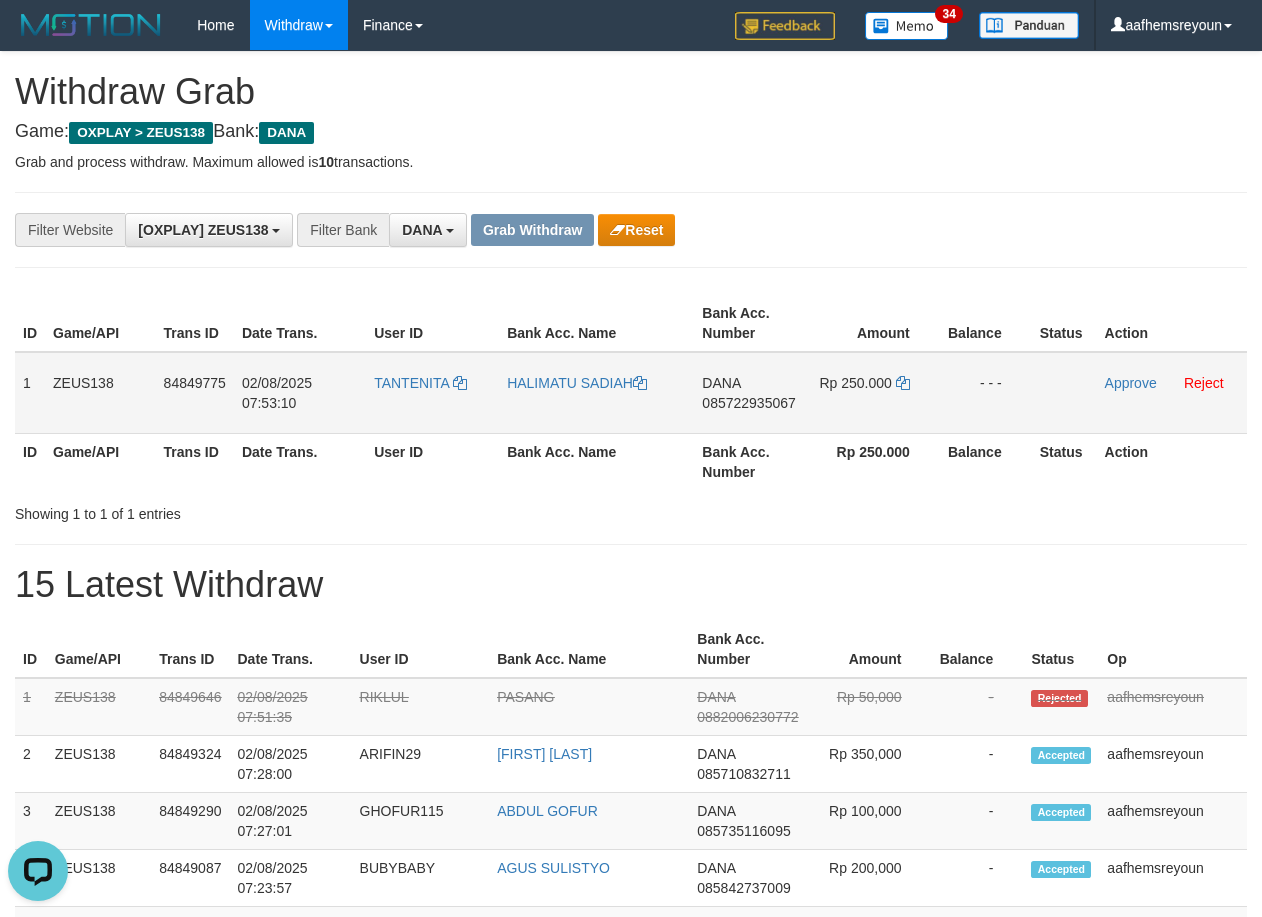click on "TANTENITA" at bounding box center (432, 393) 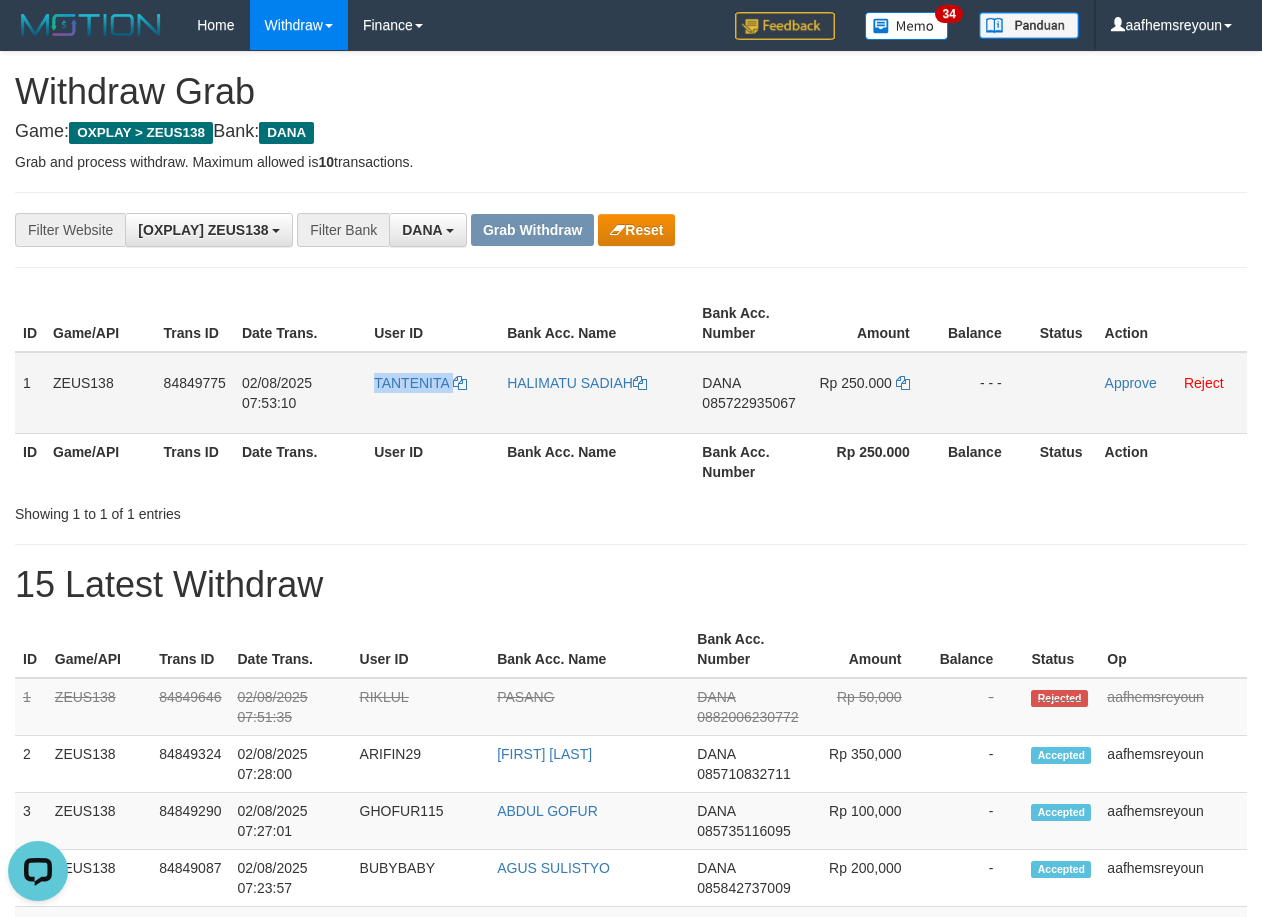 click on "TANTENITA" at bounding box center [432, 393] 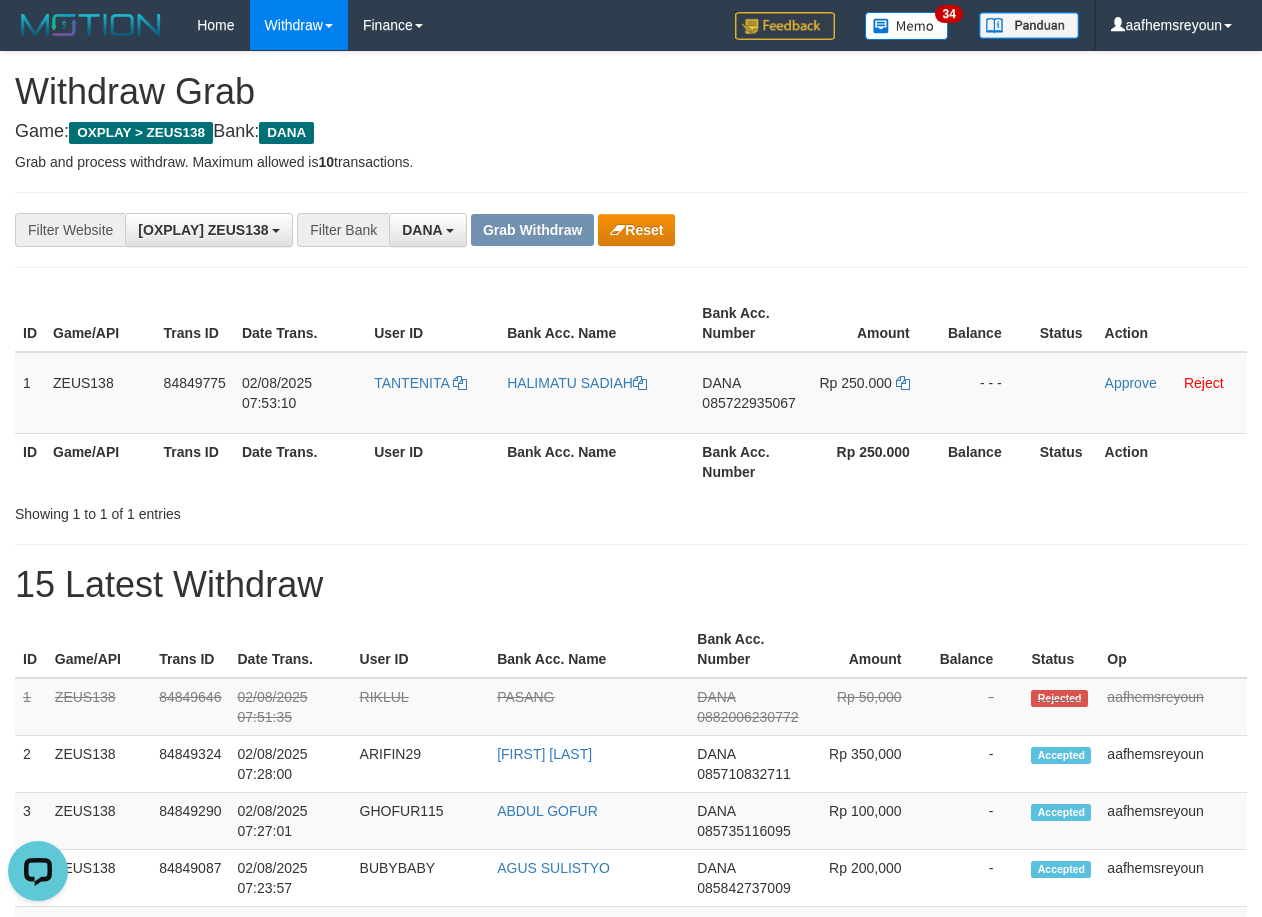 drag, startPoint x: 901, startPoint y: 195, endPoint x: 889, endPoint y: 196, distance: 12.0415945 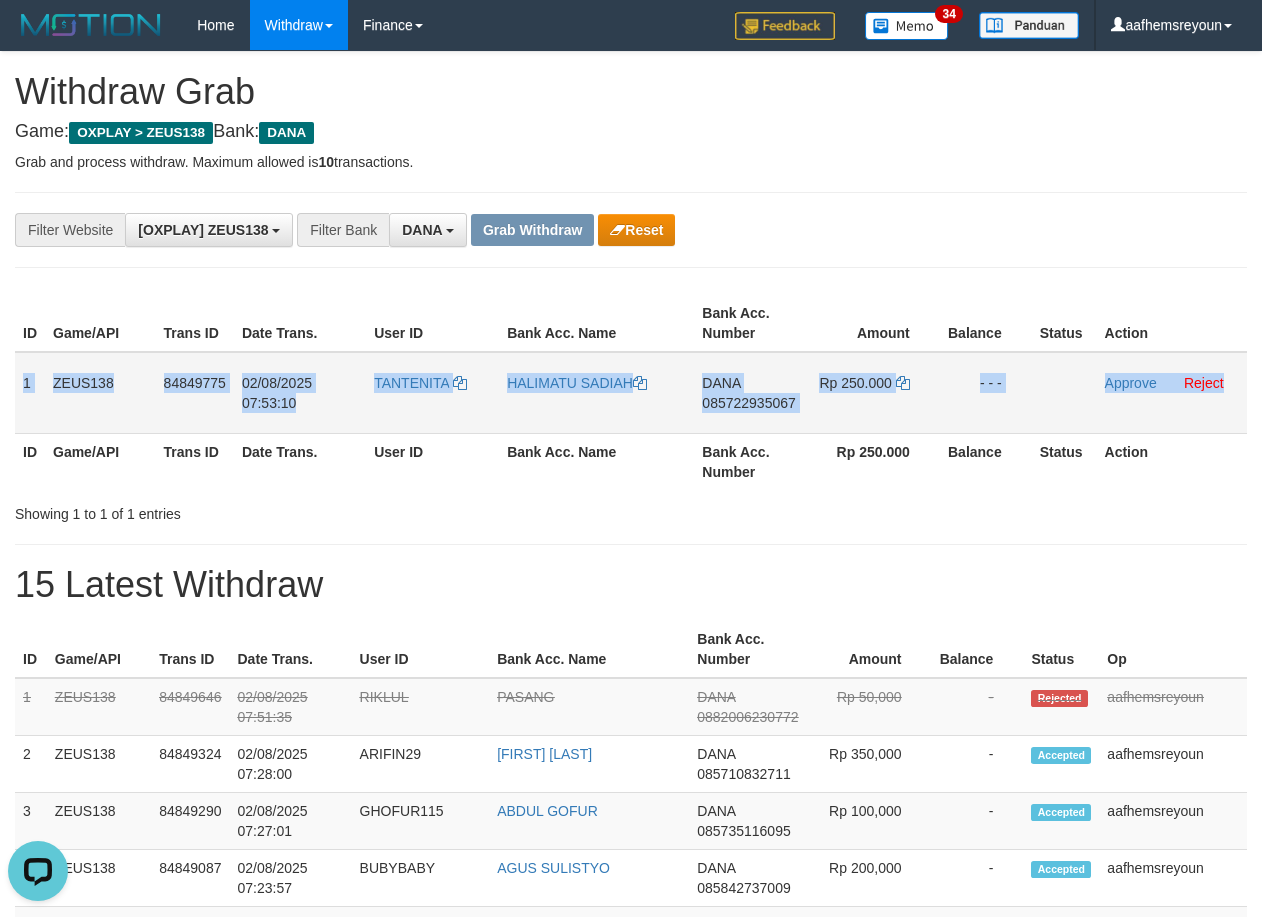 drag, startPoint x: 909, startPoint y: 215, endPoint x: 1241, endPoint y: 409, distance: 384.5257 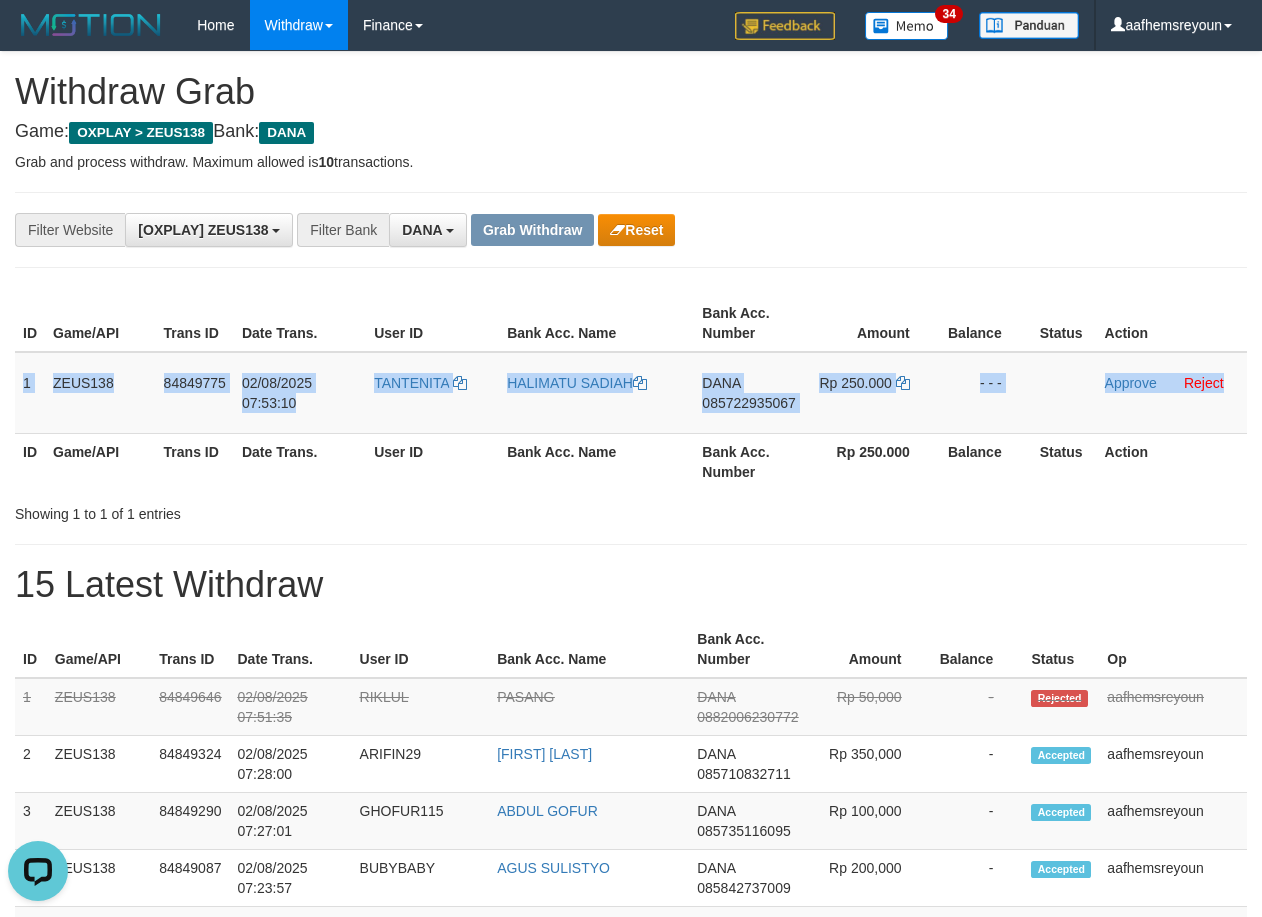 copy on "1
ZEUS138
84849775
02/08/2025 07:53:10
TANTENITA
HALIMATU SADIAH
DANA
085722935067
Rp 250.000
- - -
Approve
Reject" 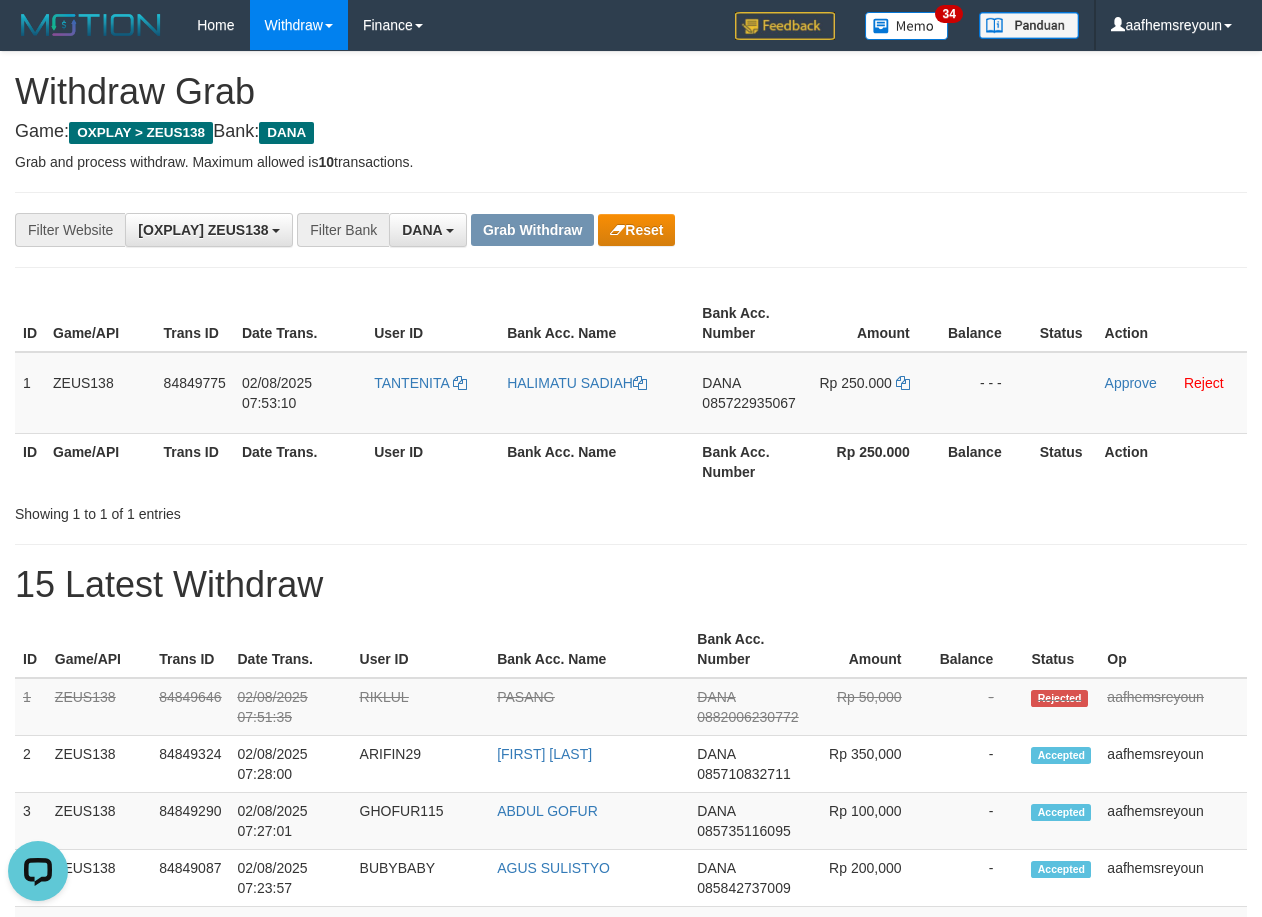 click on "**********" at bounding box center [631, 230] 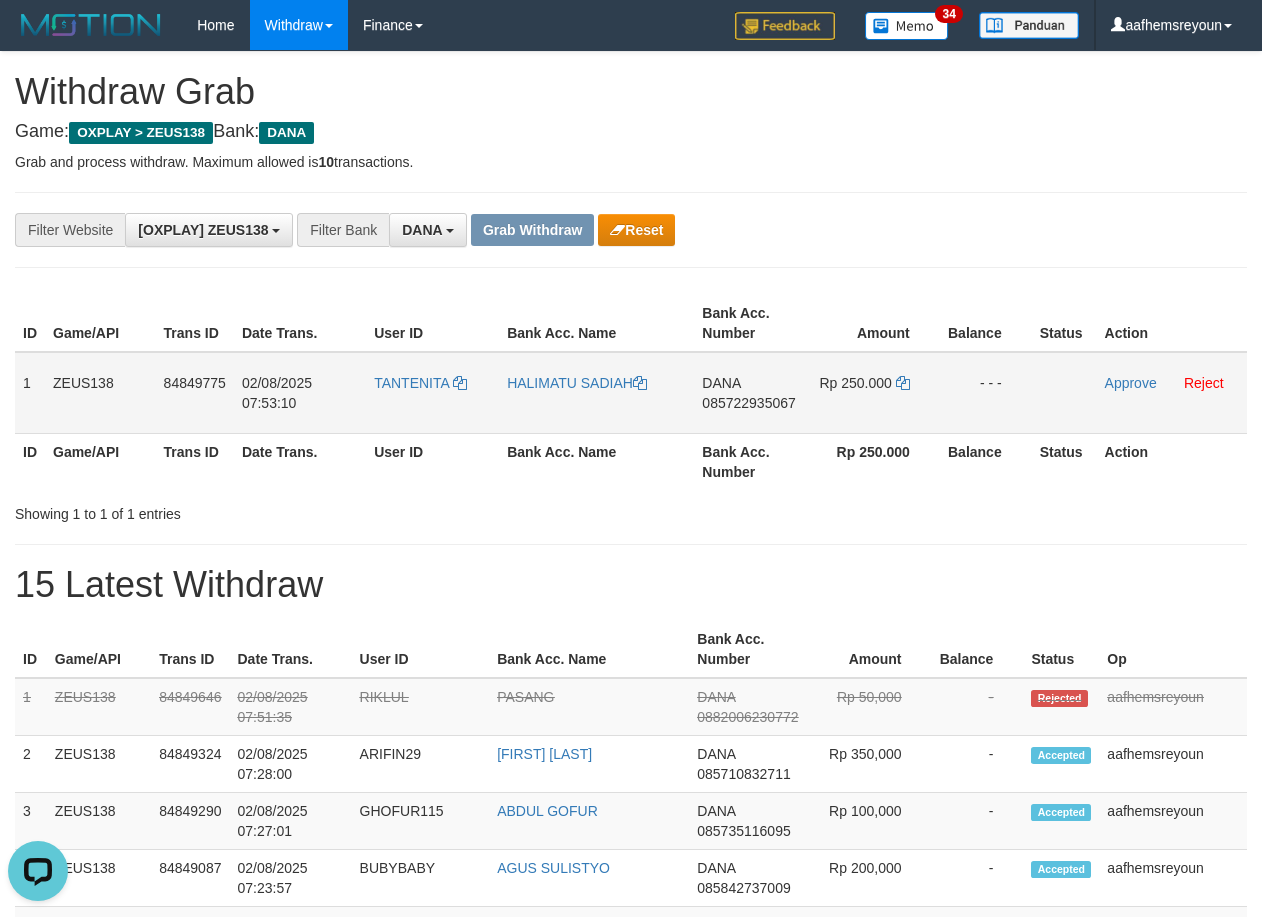 drag, startPoint x: 309, startPoint y: 346, endPoint x: 239, endPoint y: 355, distance: 70.5762 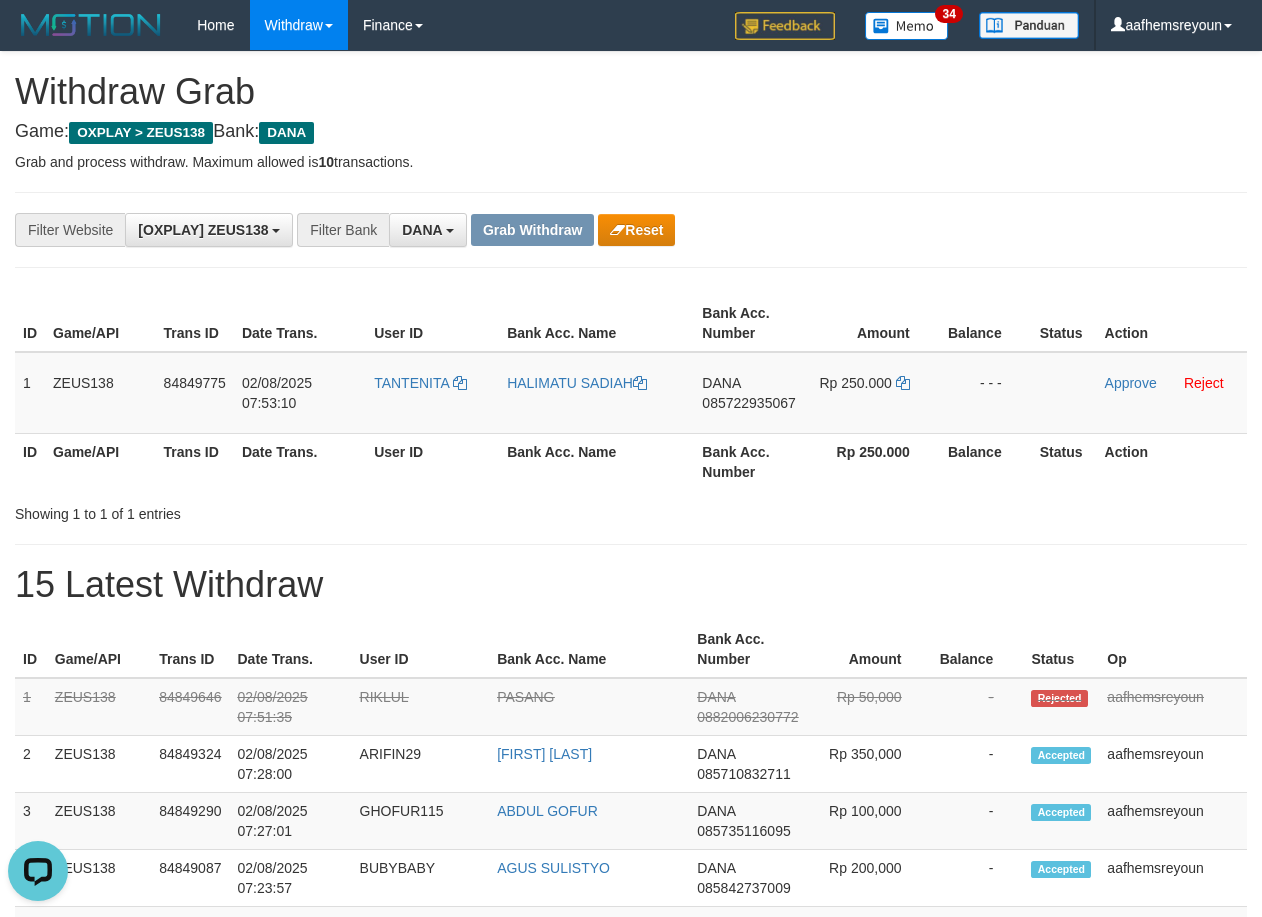drag, startPoint x: 239, startPoint y: 355, endPoint x: 118, endPoint y: 341, distance: 121.80723 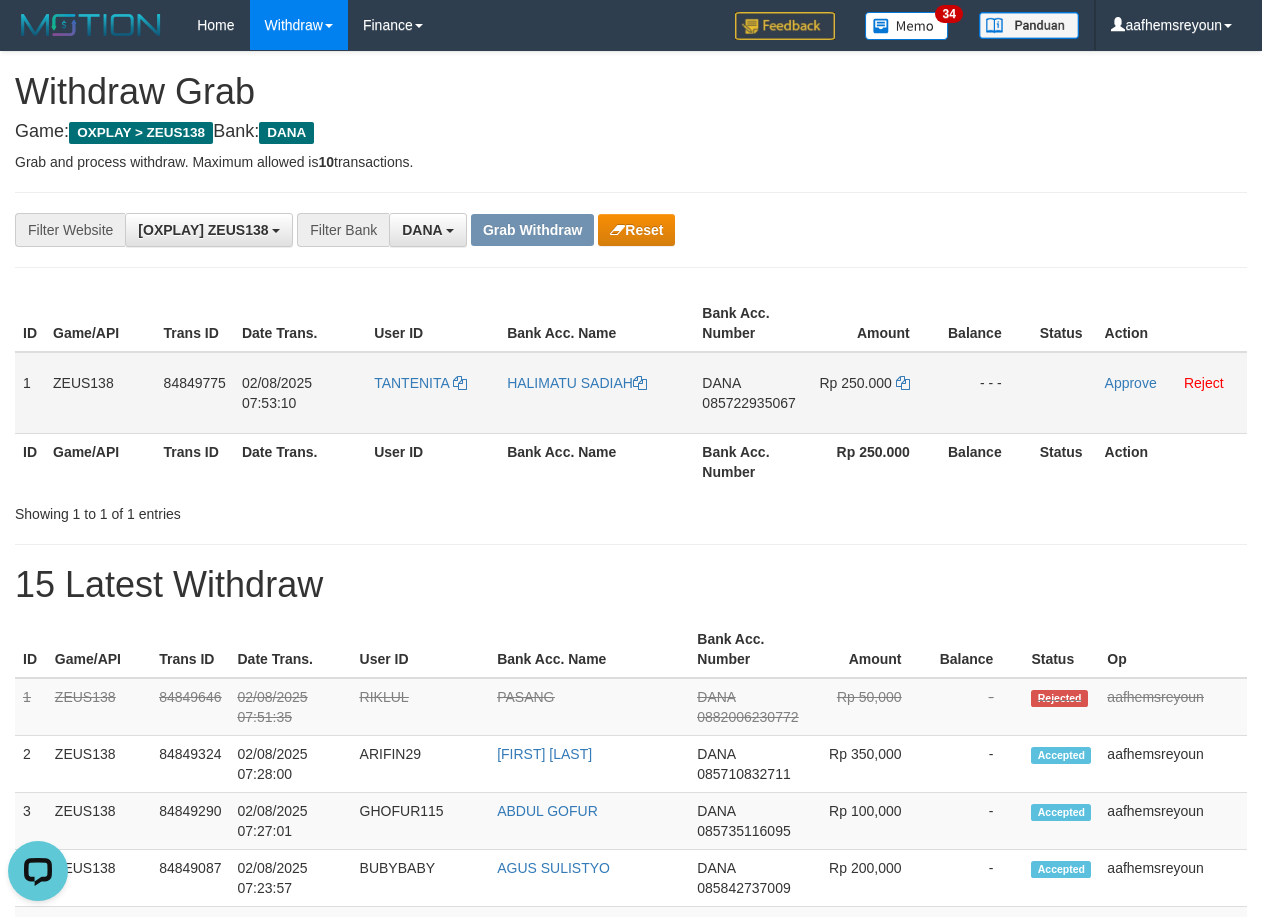 click on "84849775" at bounding box center (195, 393) 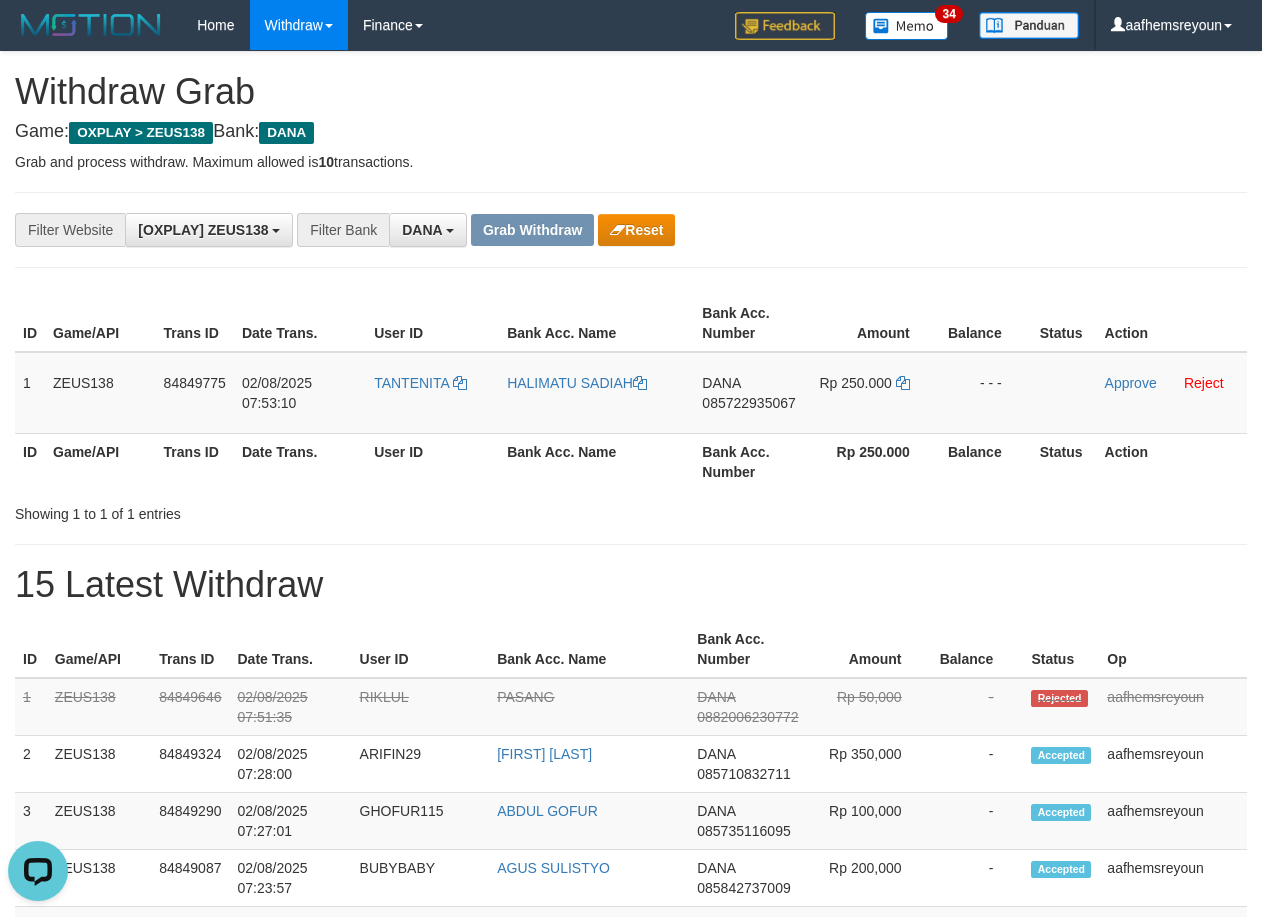 drag, startPoint x: 942, startPoint y: 198, endPoint x: 912, endPoint y: 190, distance: 31.04835 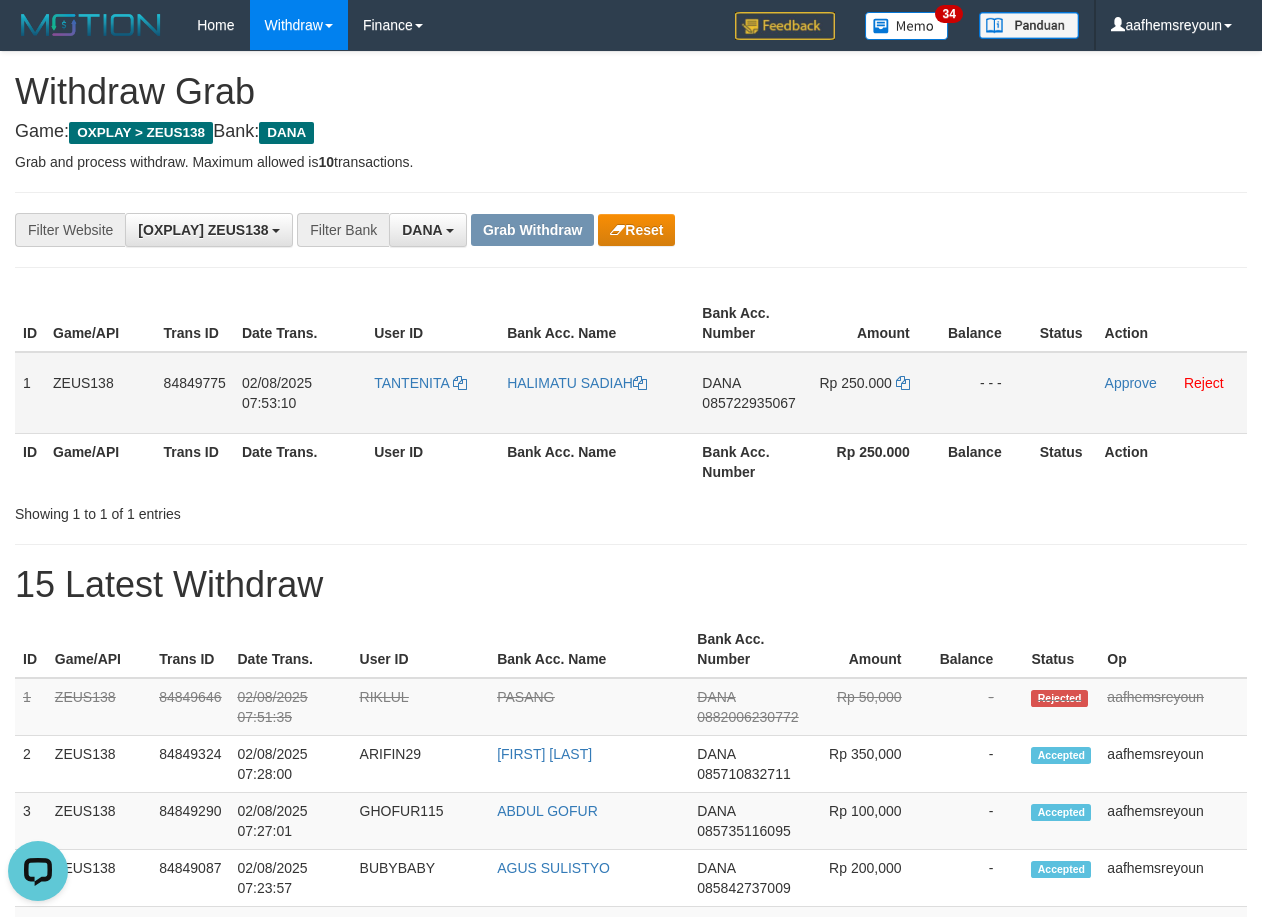 drag, startPoint x: 128, startPoint y: 435, endPoint x: 303, endPoint y: 427, distance: 175.18275 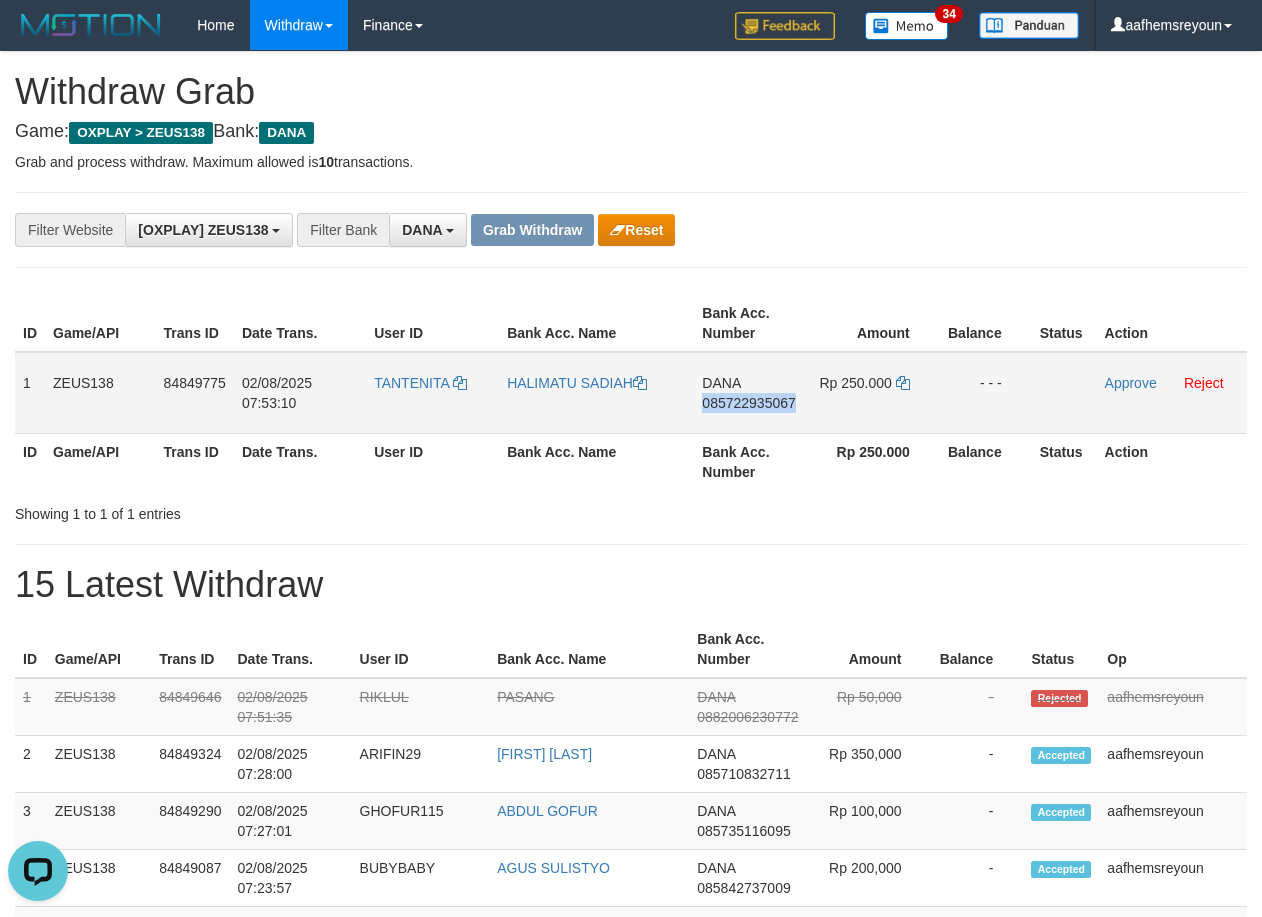 click on "DANA
085722935067" at bounding box center [751, 393] 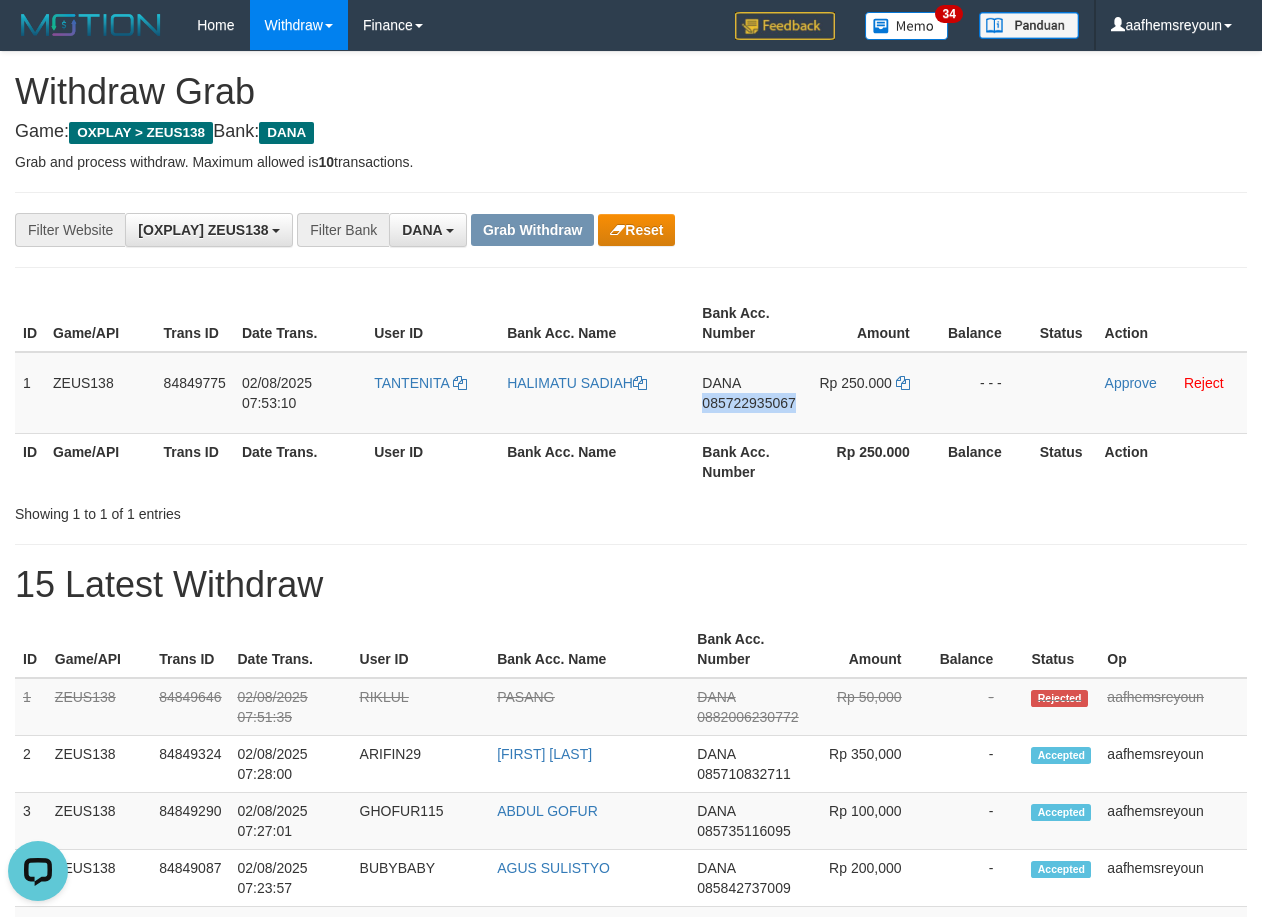copy on "085722935067" 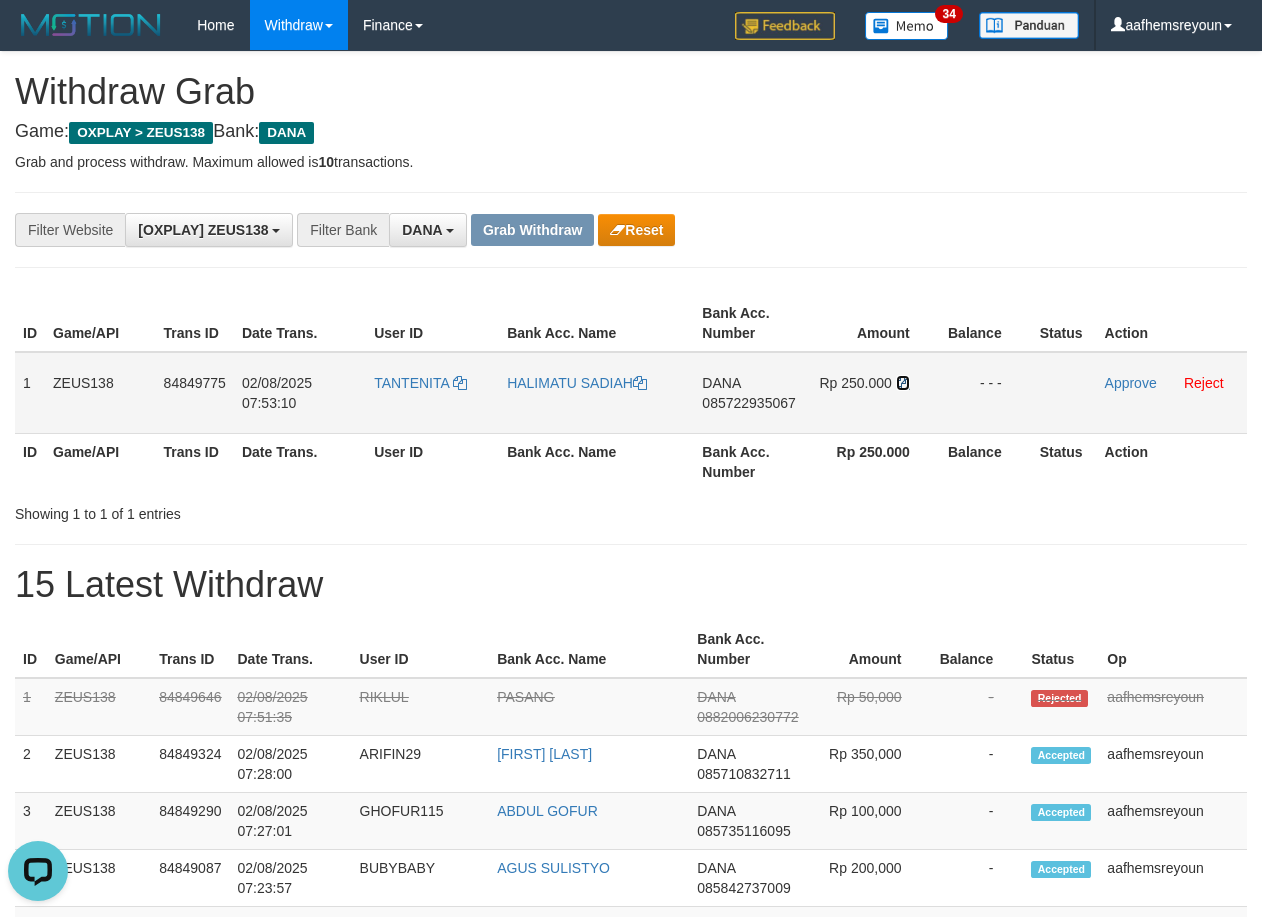 click at bounding box center (903, 383) 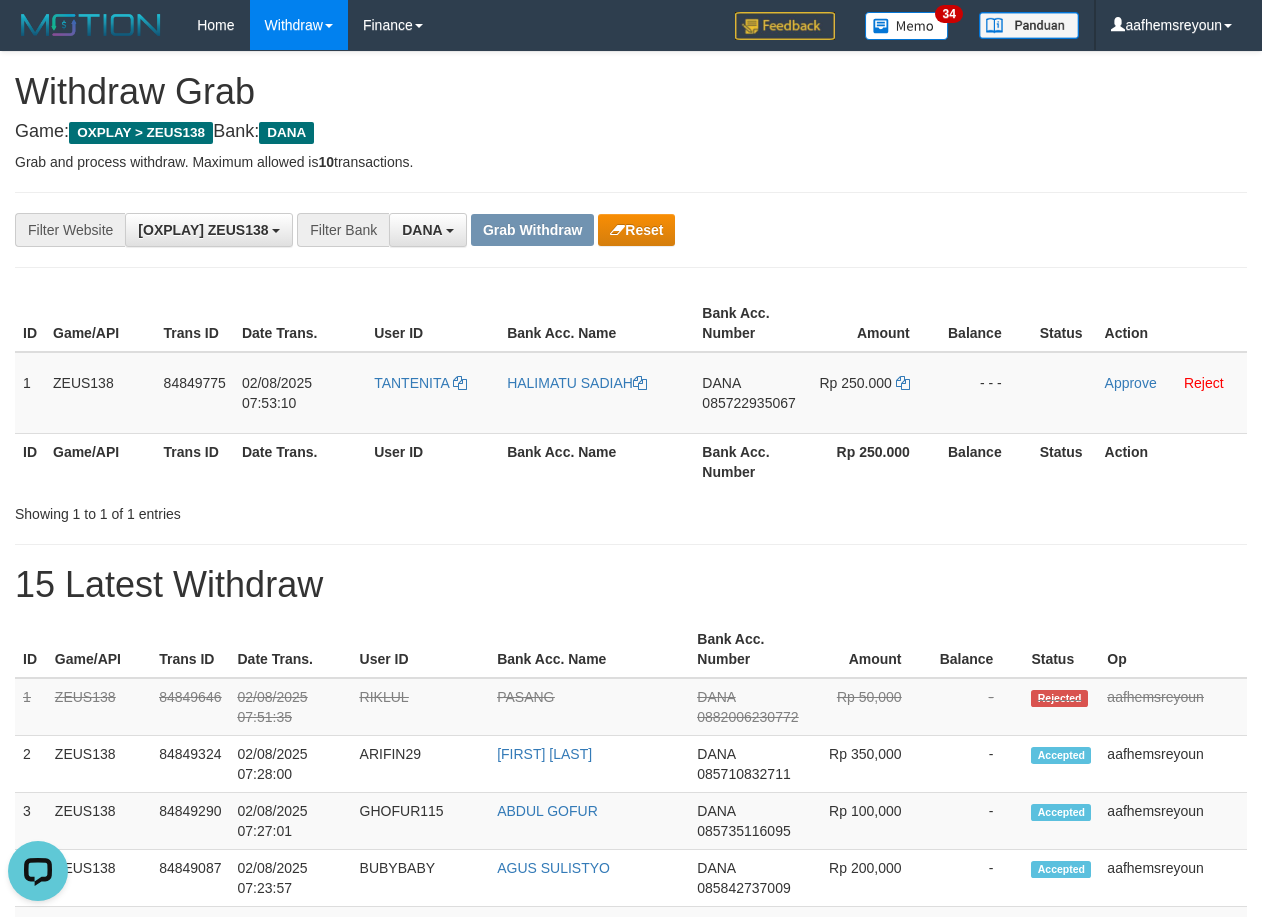 drag, startPoint x: 868, startPoint y: 456, endPoint x: 627, endPoint y: 443, distance: 241.35037 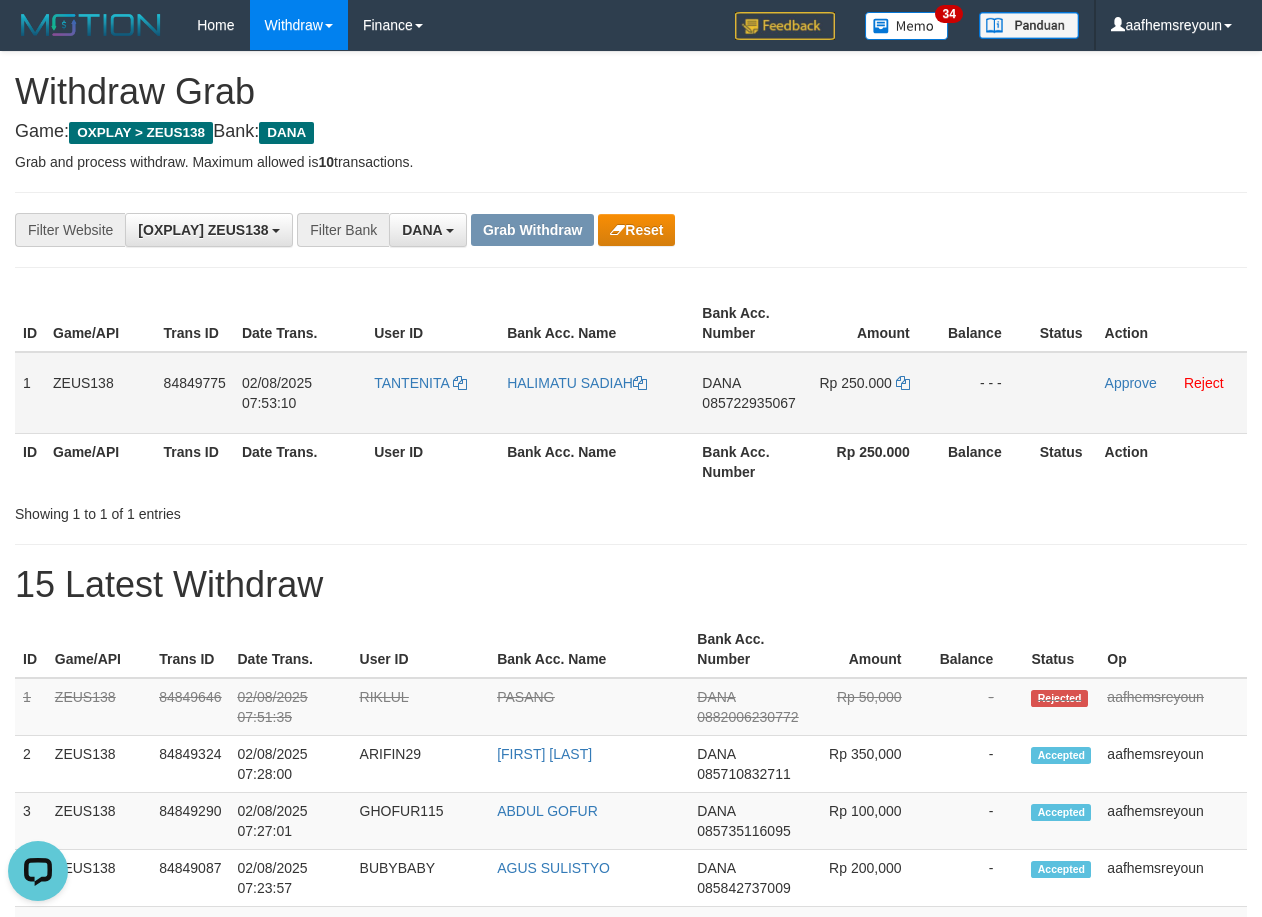 drag, startPoint x: 538, startPoint y: 434, endPoint x: 502, endPoint y: 423, distance: 37.64306 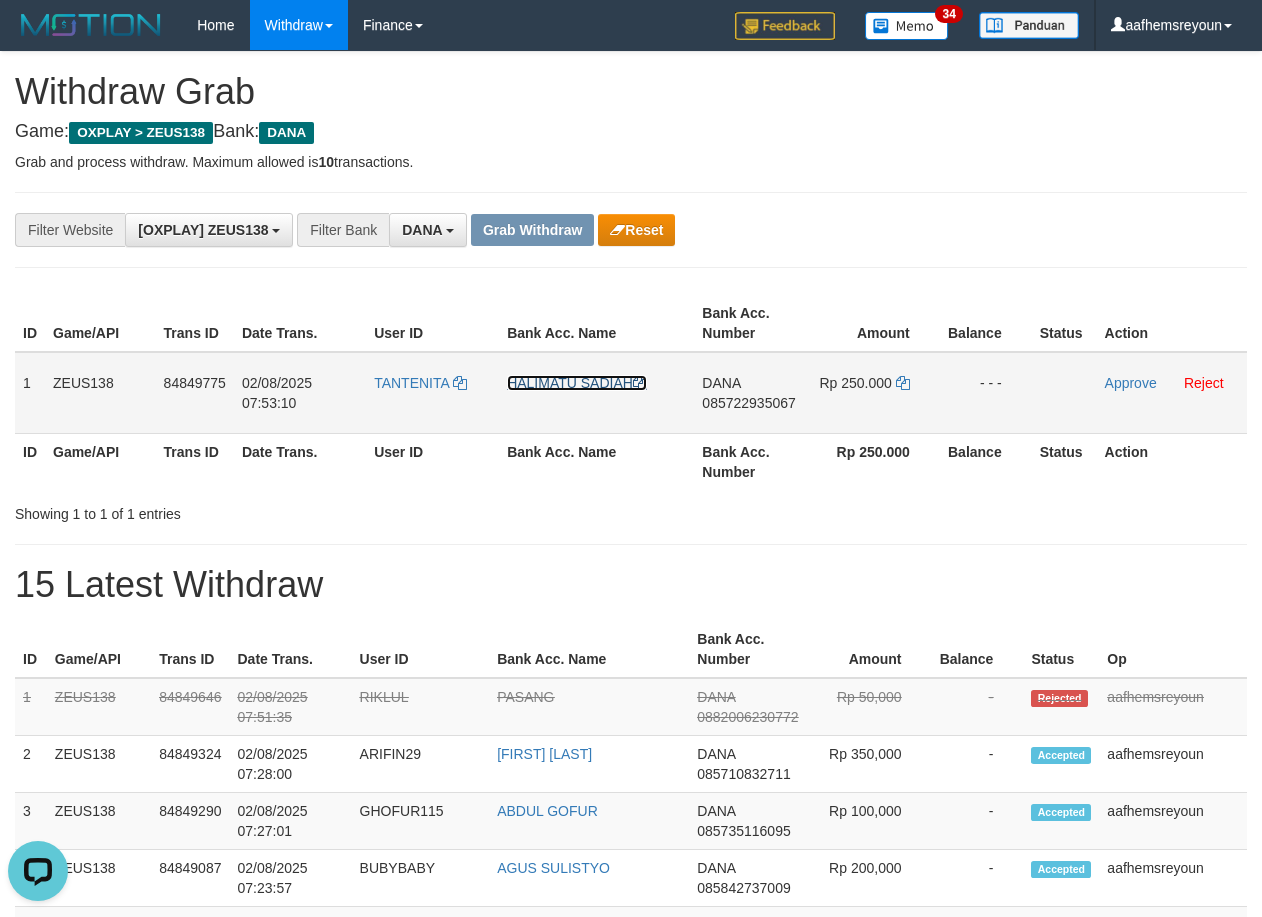 drag, startPoint x: 539, startPoint y: 395, endPoint x: 527, endPoint y: 381, distance: 18.439089 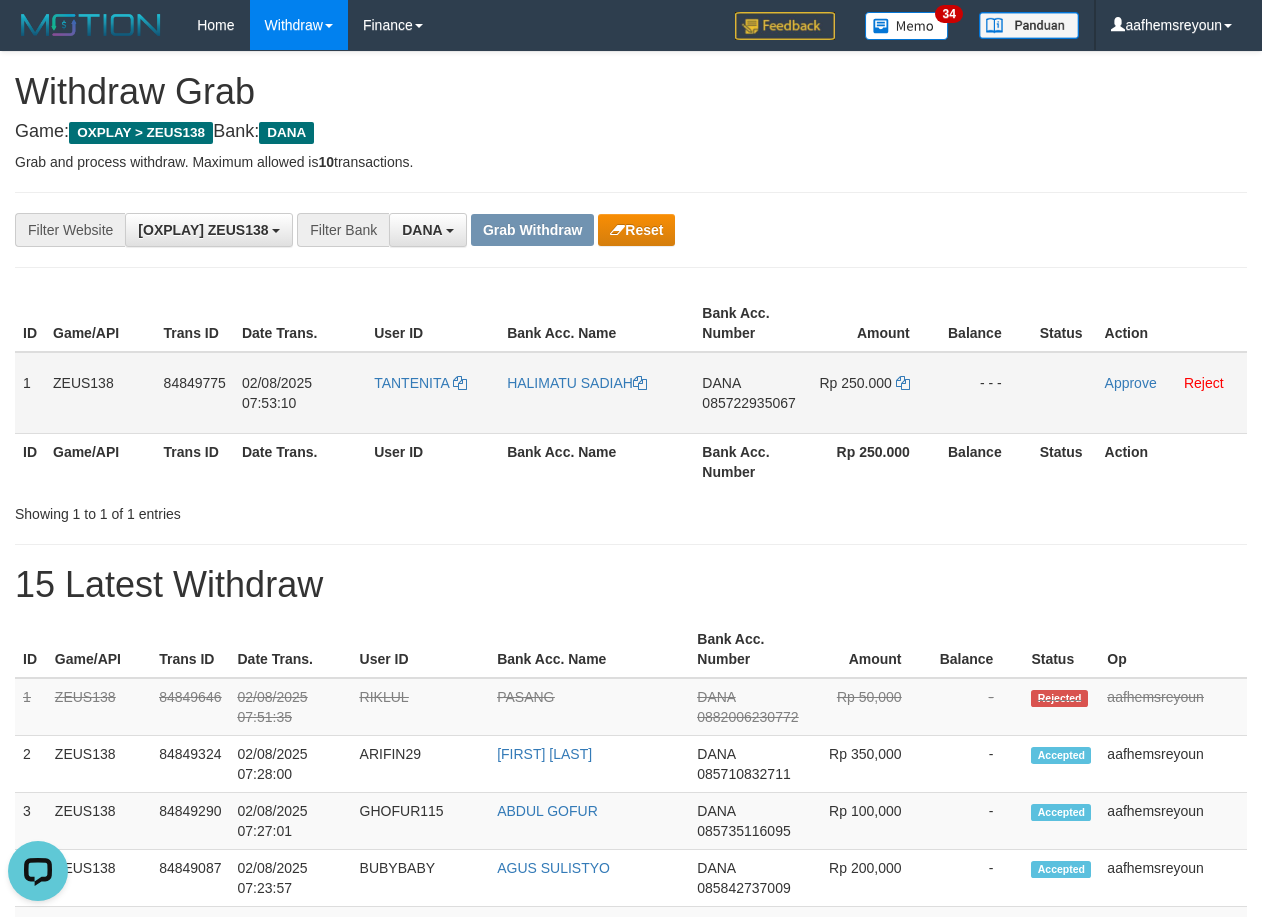 drag, startPoint x: 879, startPoint y: 412, endPoint x: 856, endPoint y: 418, distance: 23.769728 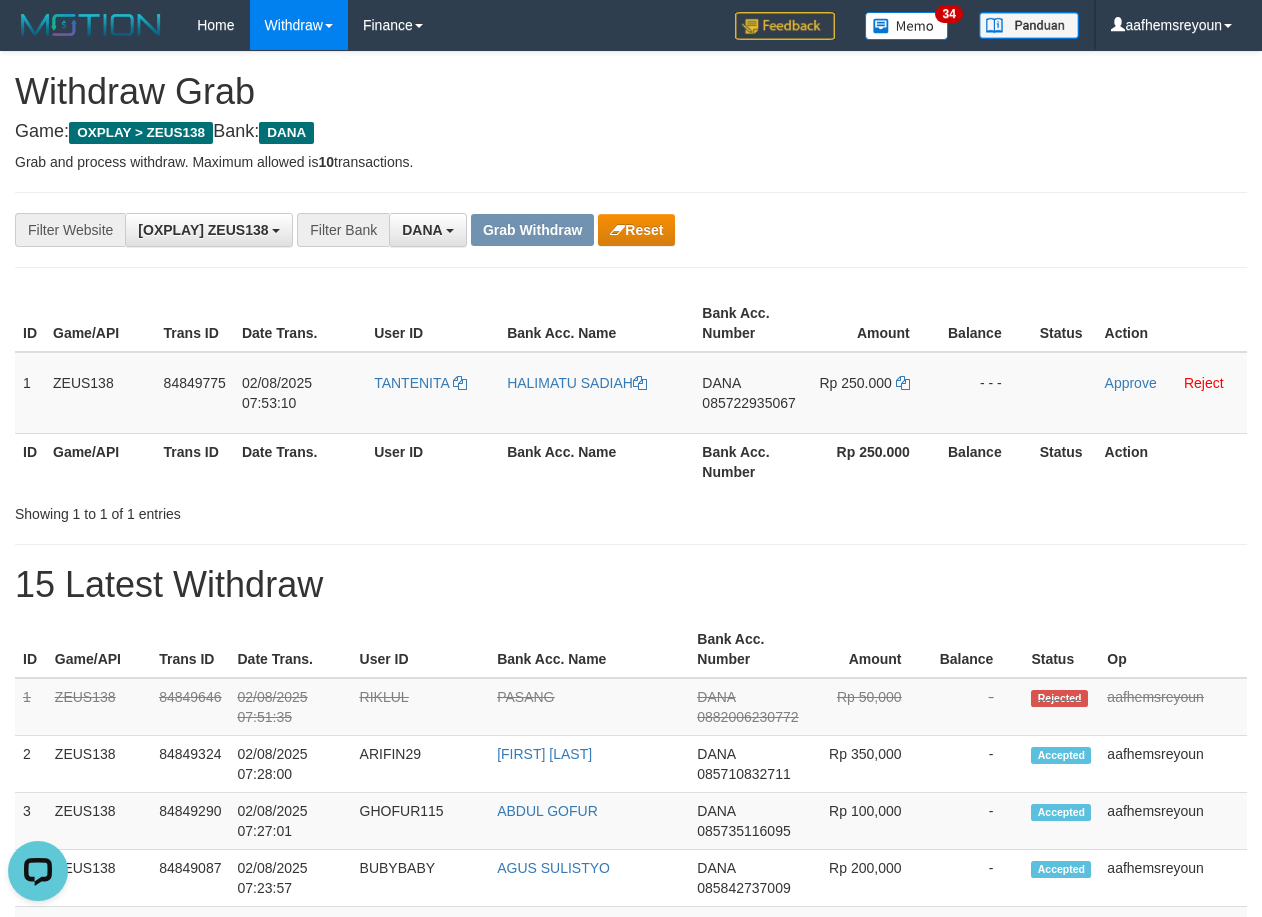 drag, startPoint x: 856, startPoint y: 418, endPoint x: 687, endPoint y: 438, distance: 170.17932 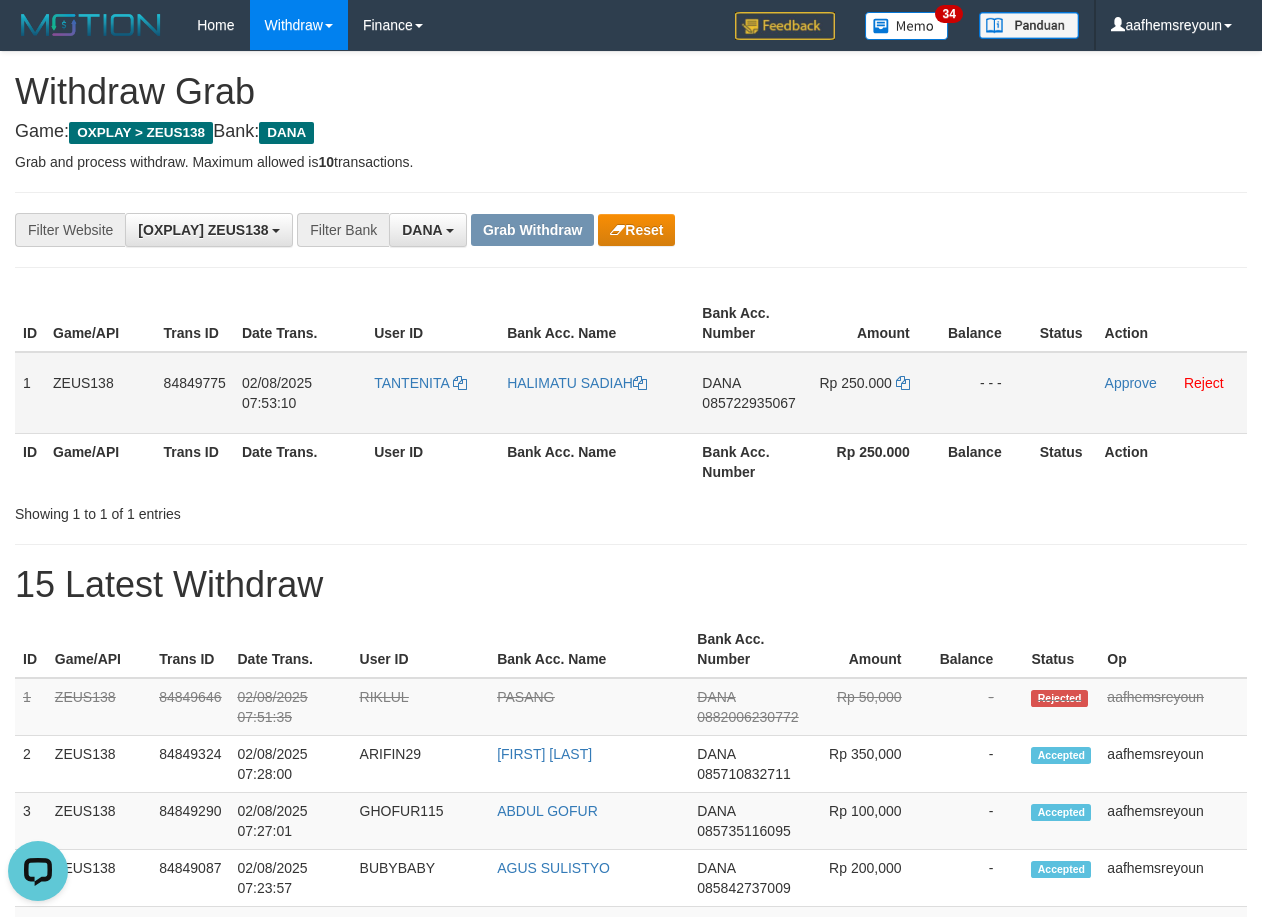 drag, startPoint x: 687, startPoint y: 438, endPoint x: 591, endPoint y: 413, distance: 99.20181 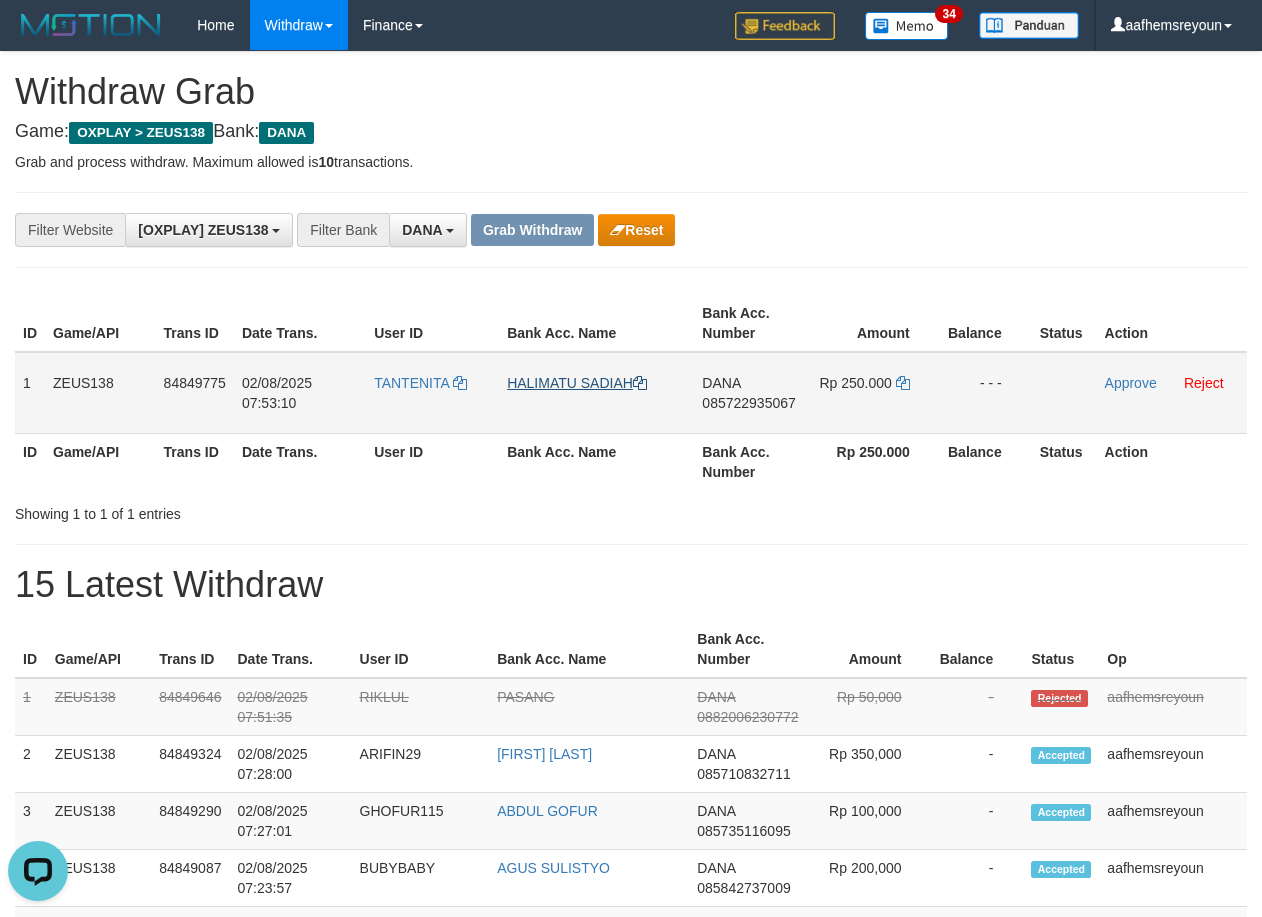 drag, startPoint x: 641, startPoint y: 375, endPoint x: 636, endPoint y: 388, distance: 13.928389 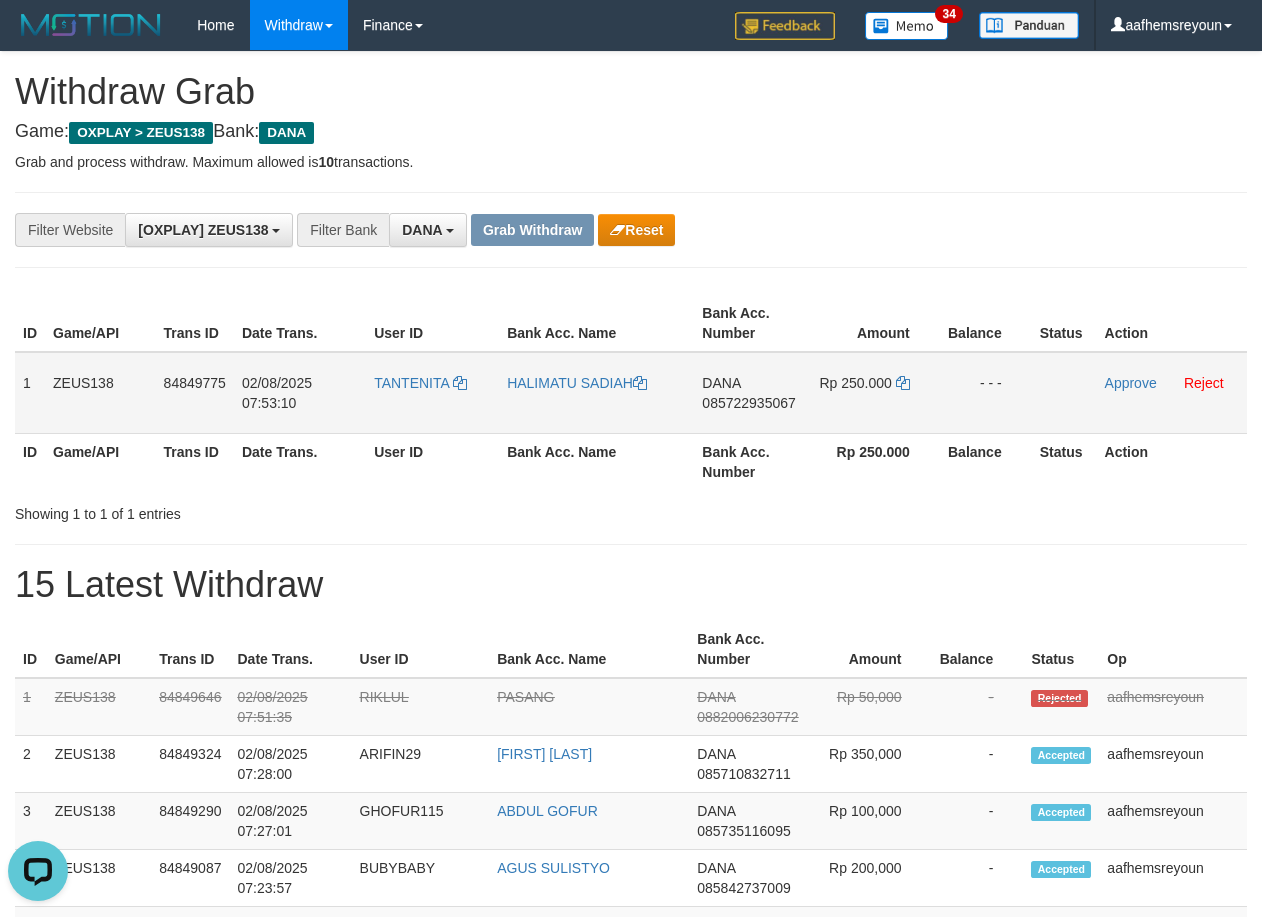 drag, startPoint x: 636, startPoint y: 388, endPoint x: 613, endPoint y: 400, distance: 25.942244 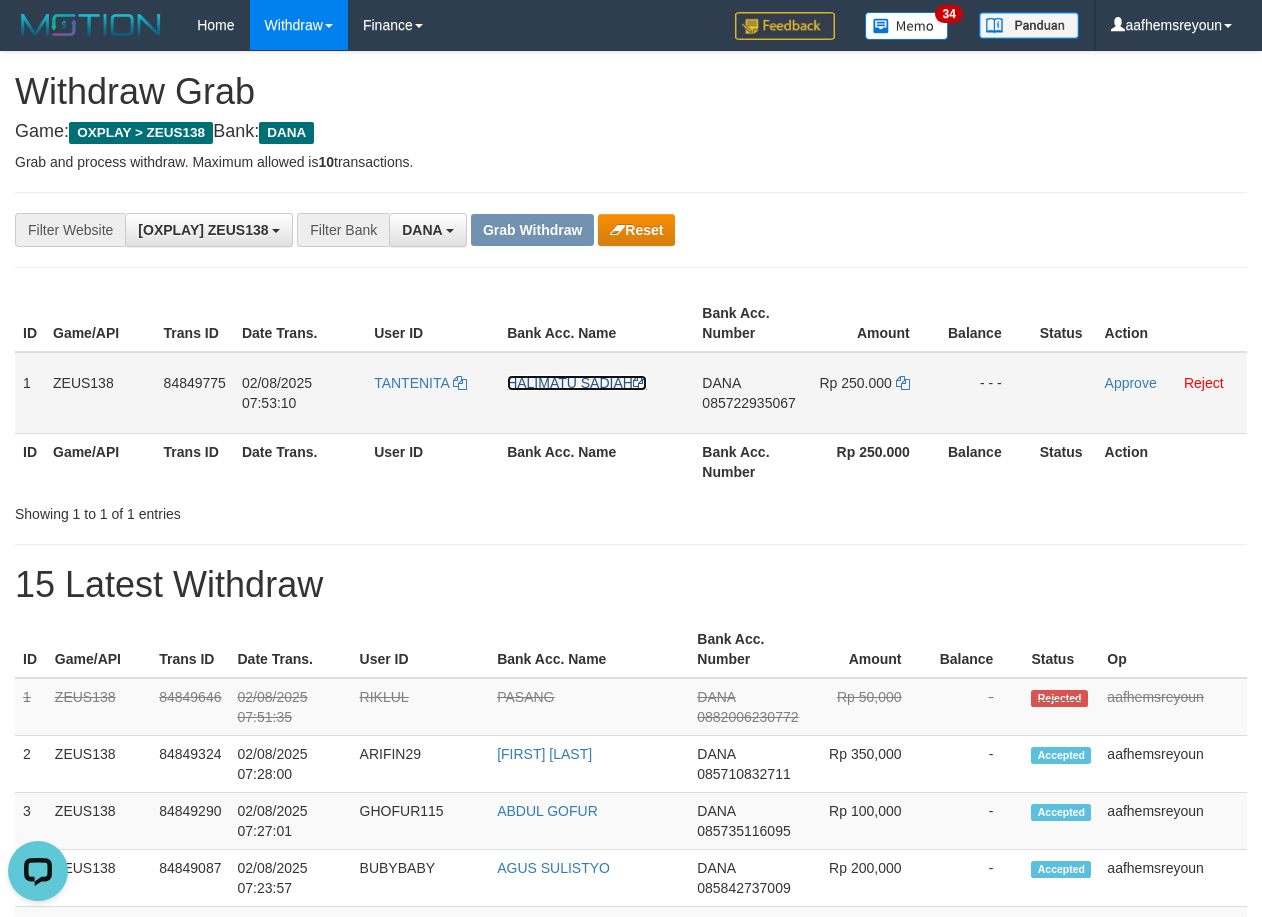 drag, startPoint x: 613, startPoint y: 400, endPoint x: 604, endPoint y: 389, distance: 14.21267 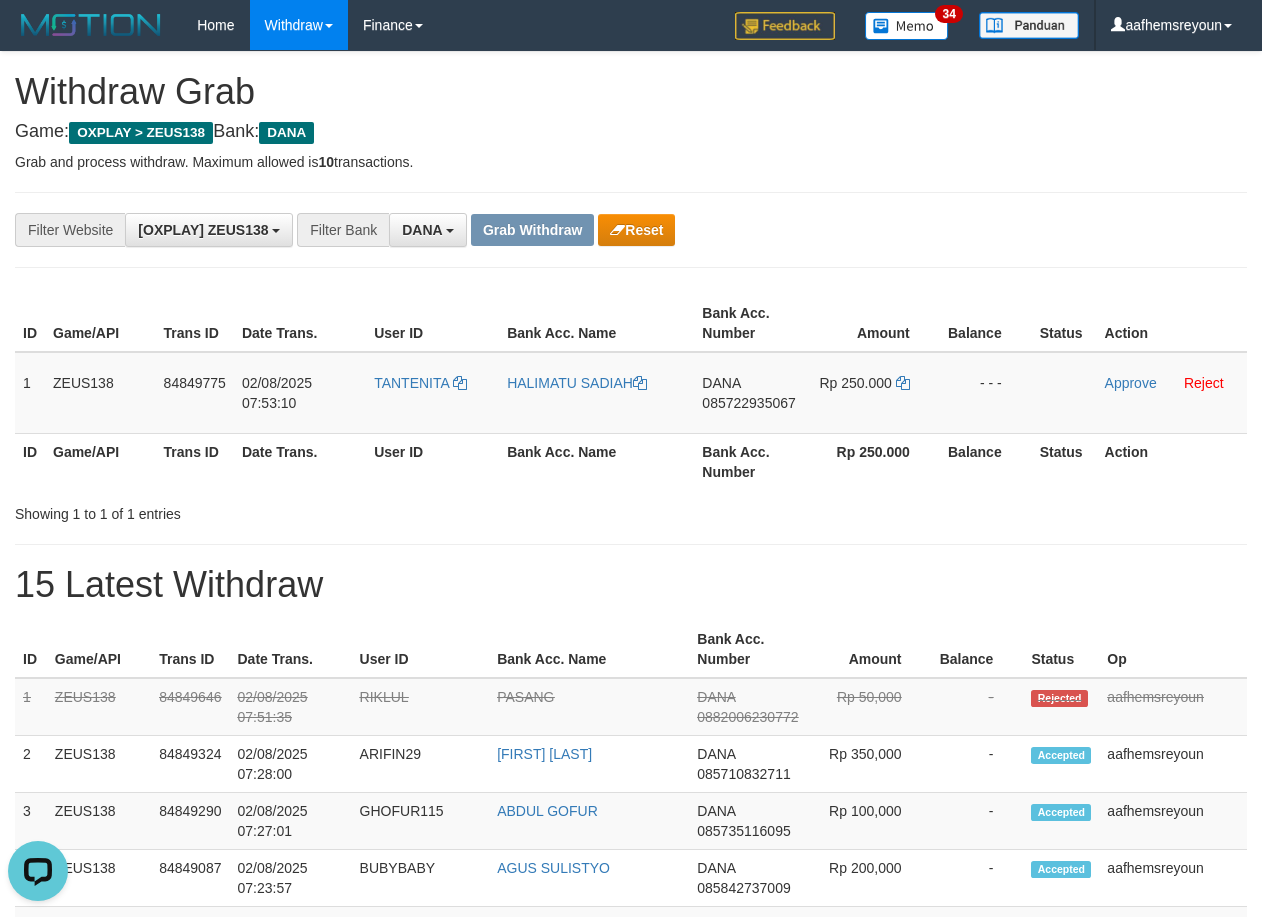 drag, startPoint x: 829, startPoint y: 454, endPoint x: 740, endPoint y: 450, distance: 89.08984 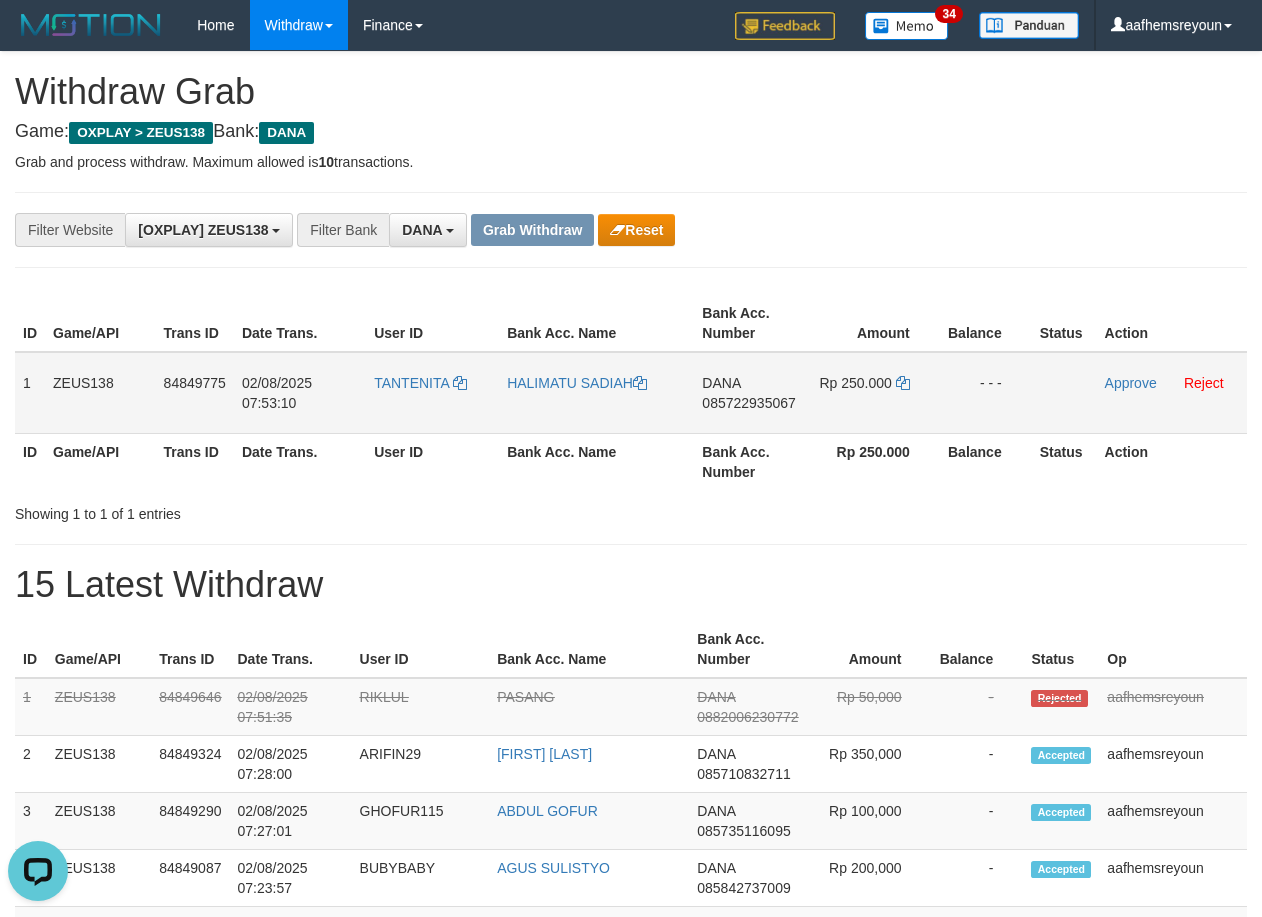 drag, startPoint x: 740, startPoint y: 450, endPoint x: 669, endPoint y: 426, distance: 74.94665 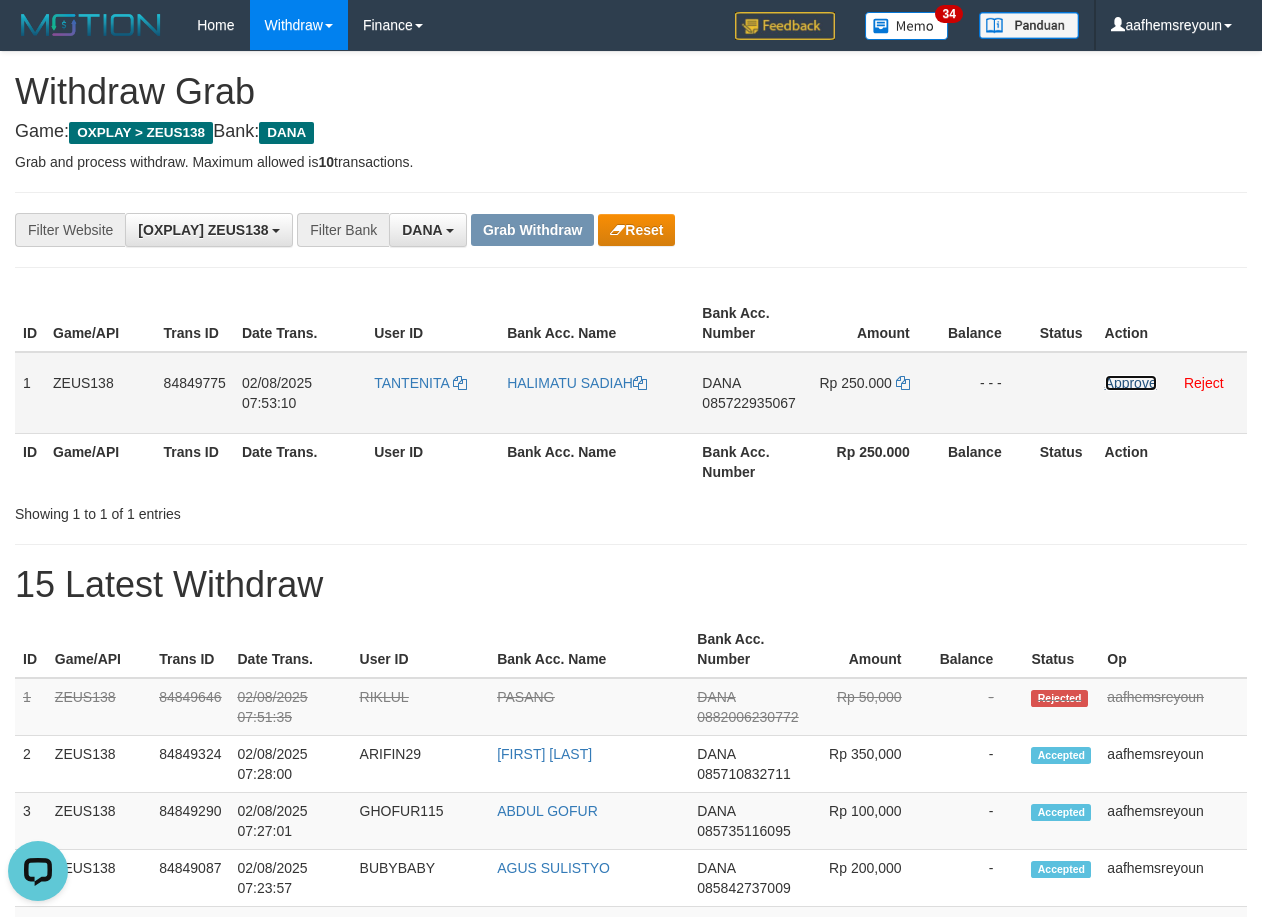 click on "Approve" at bounding box center (1131, 383) 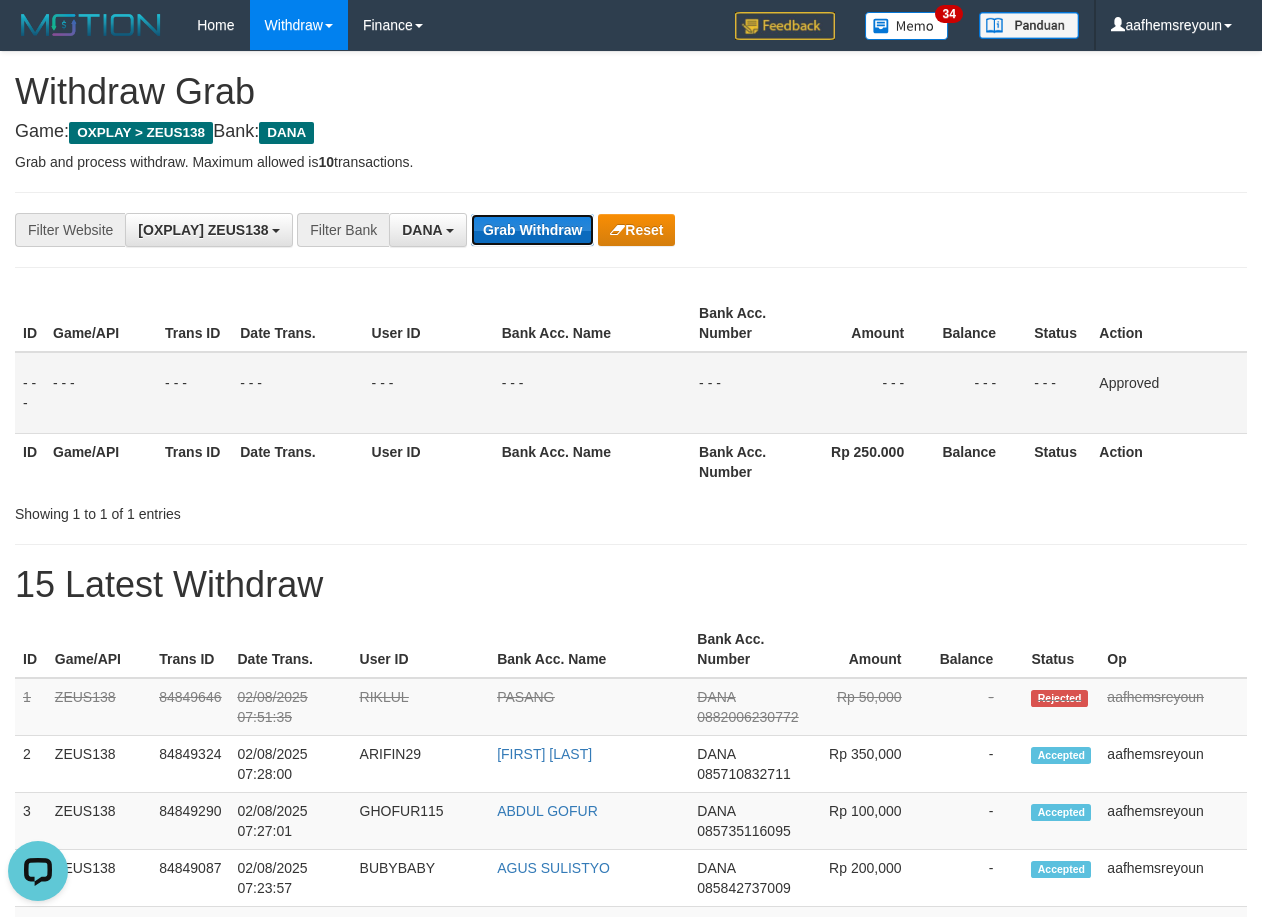click on "Grab Withdraw" at bounding box center (532, 230) 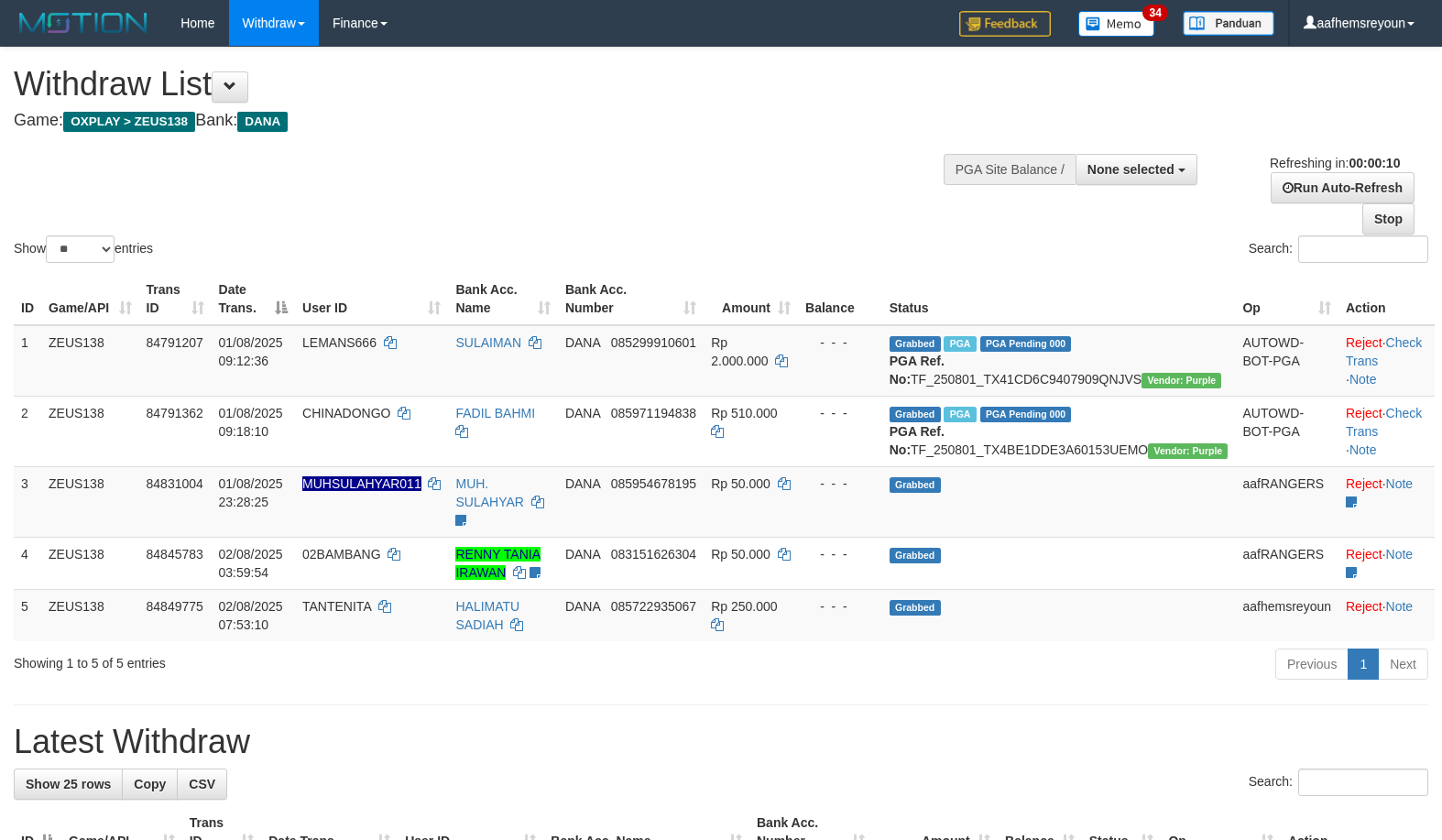 select 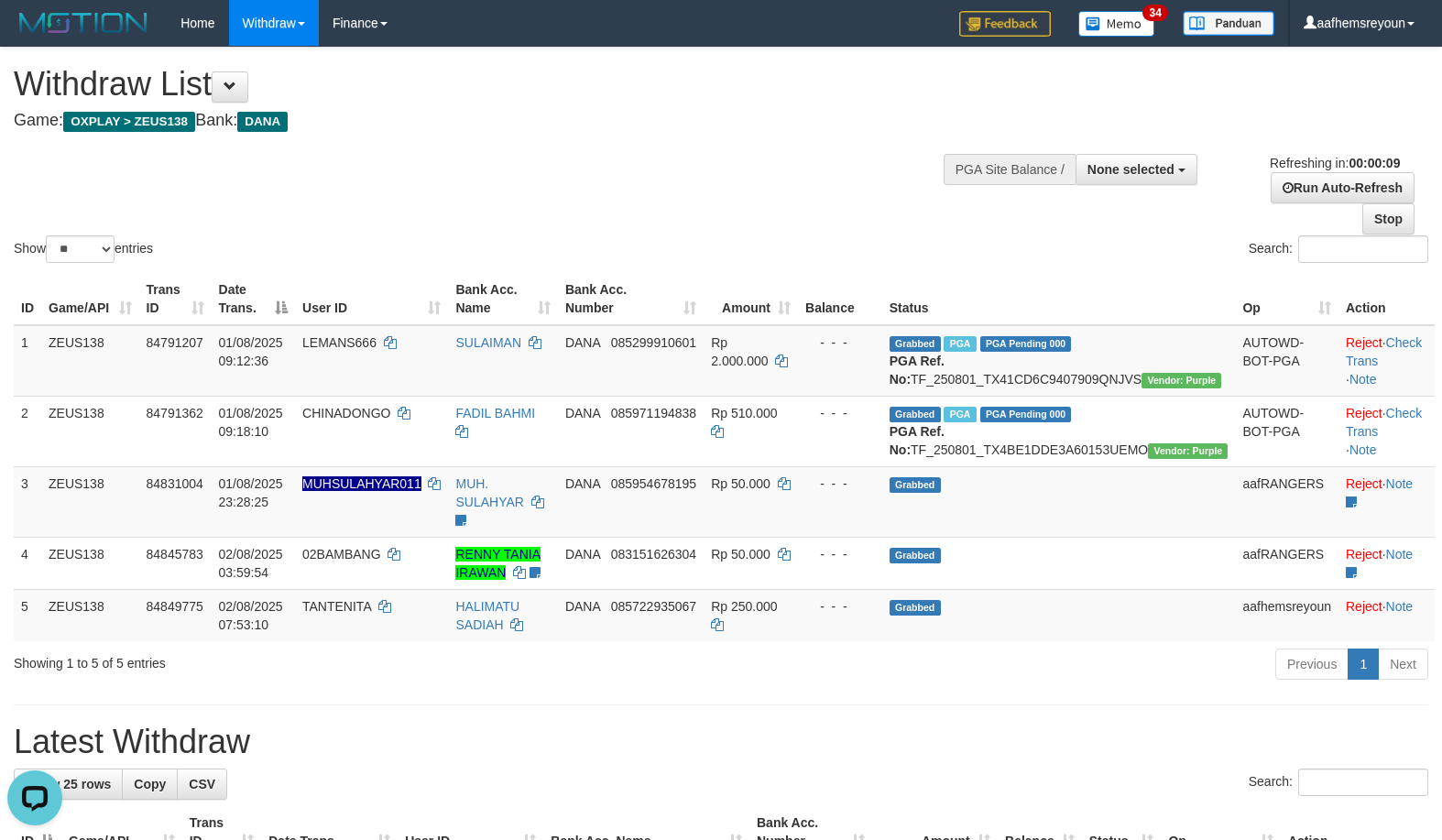 scroll, scrollTop: 0, scrollLeft: 0, axis: both 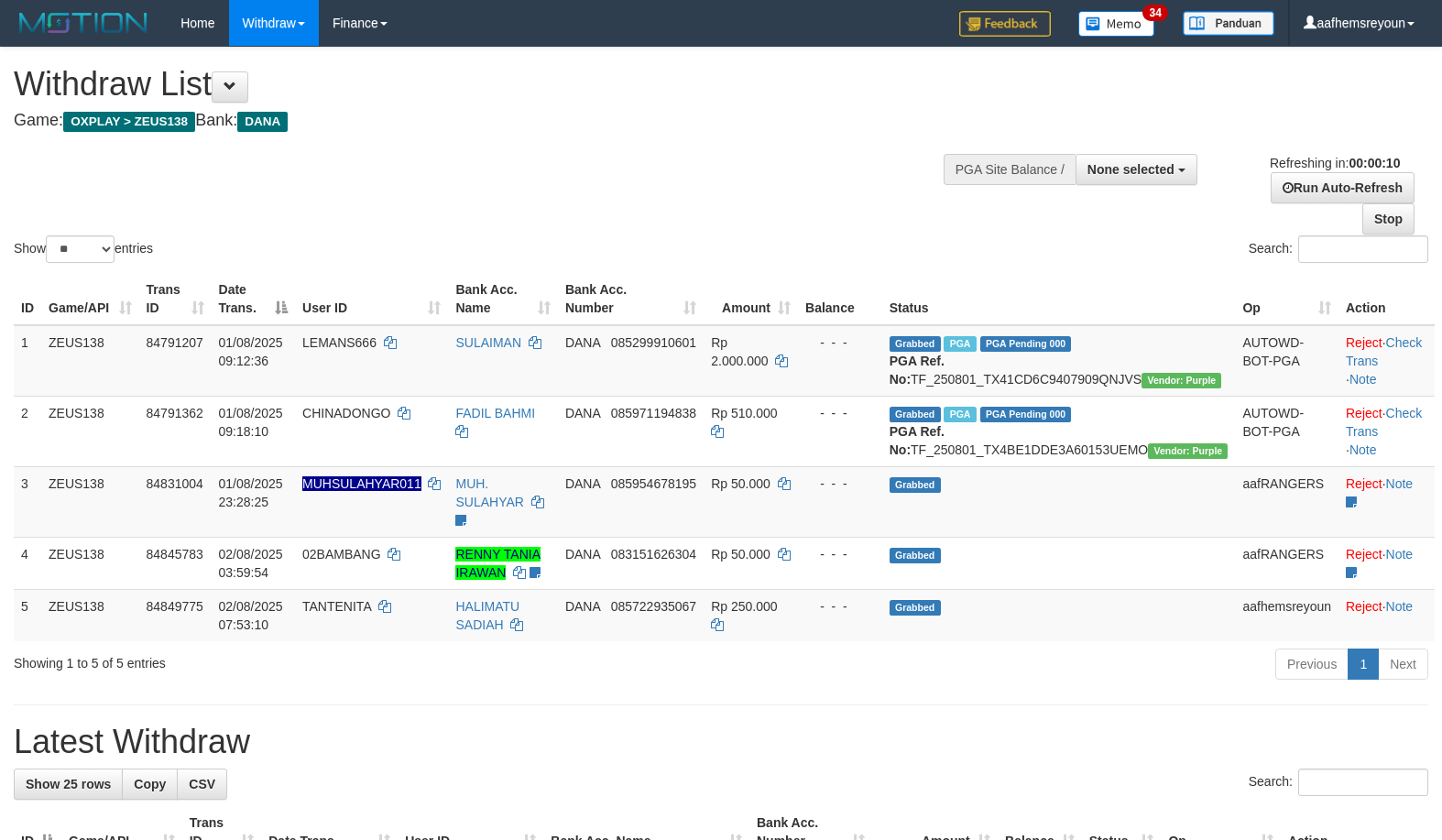 select 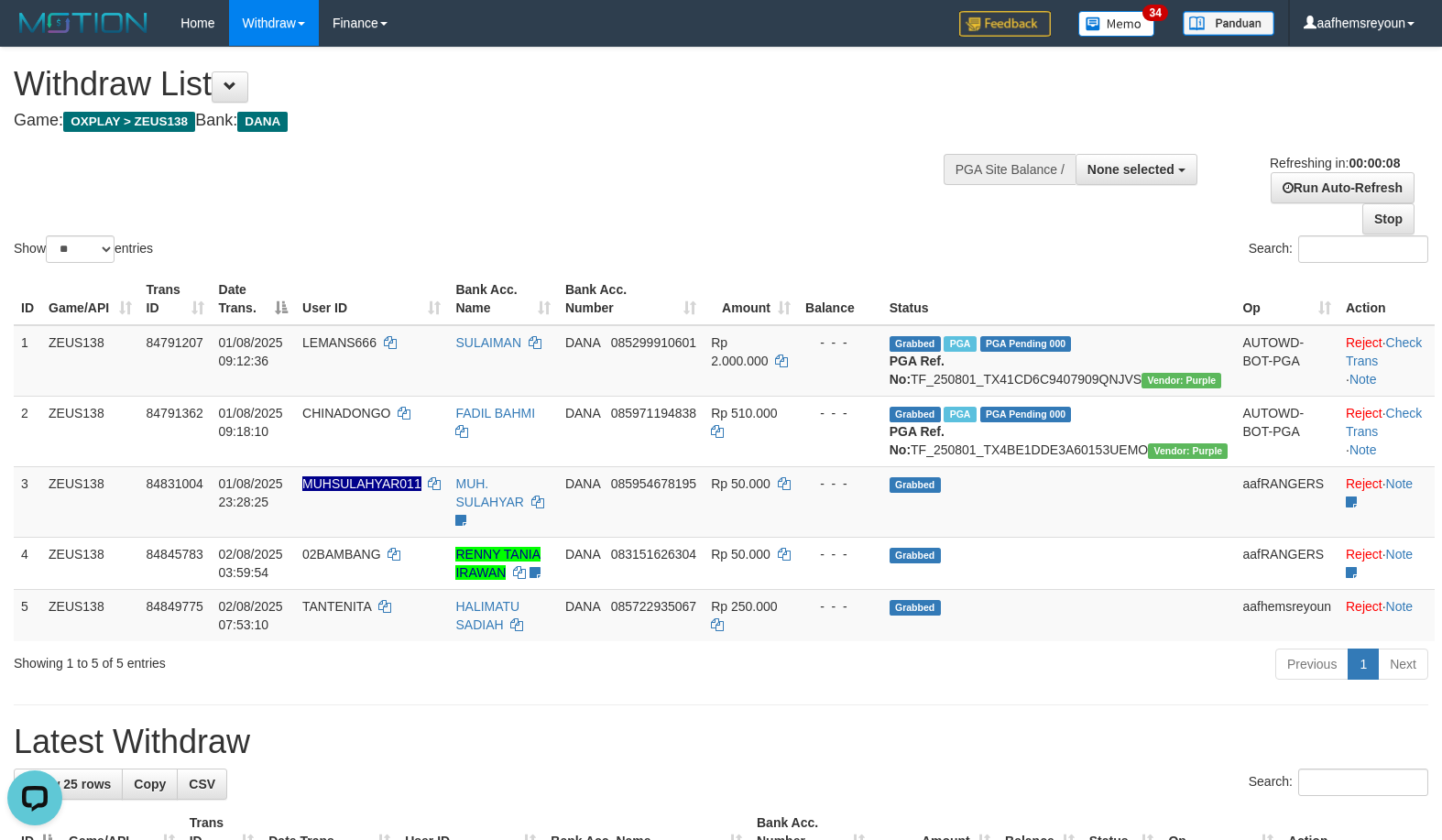 scroll, scrollTop: 0, scrollLeft: 0, axis: both 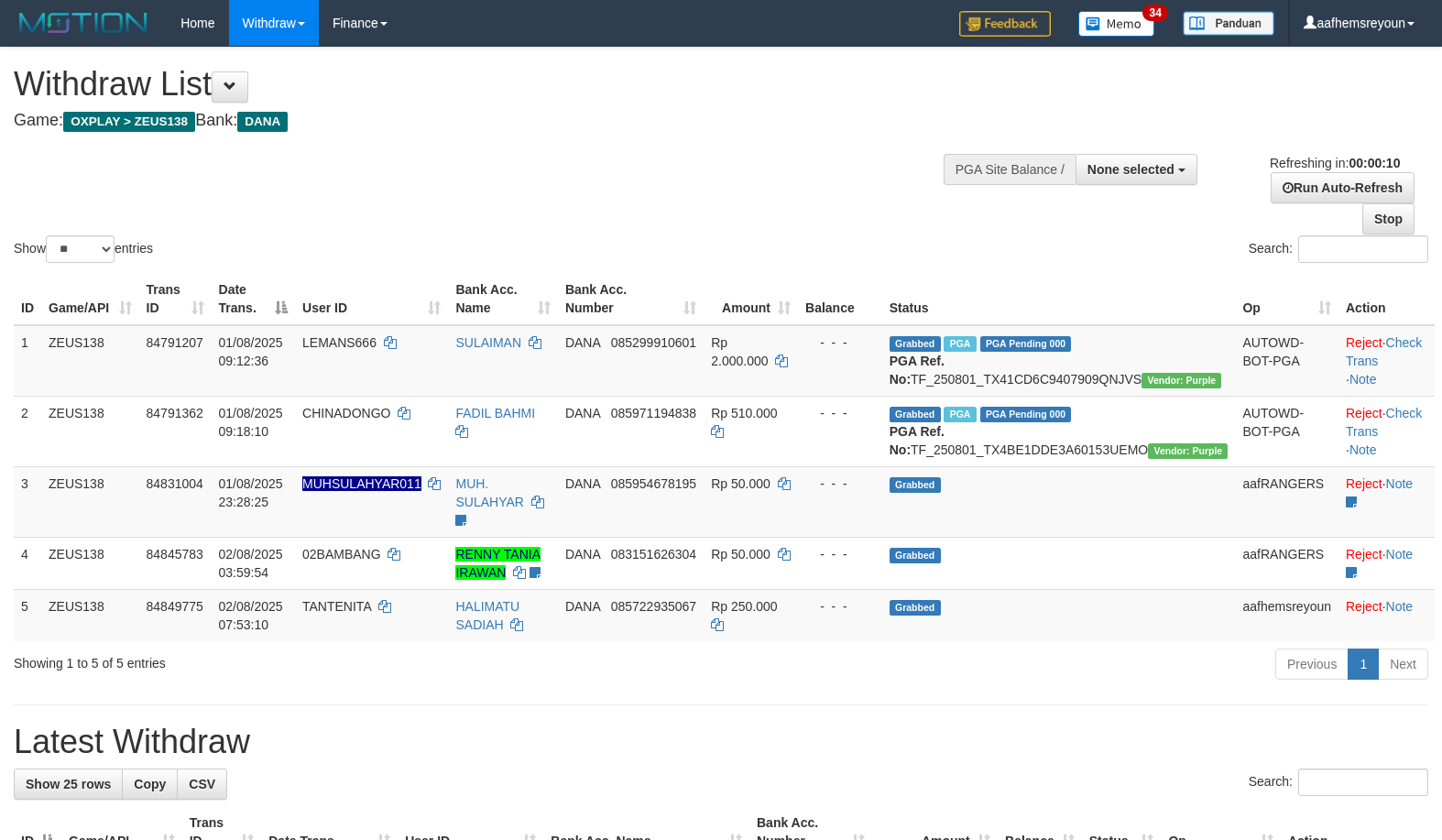 select 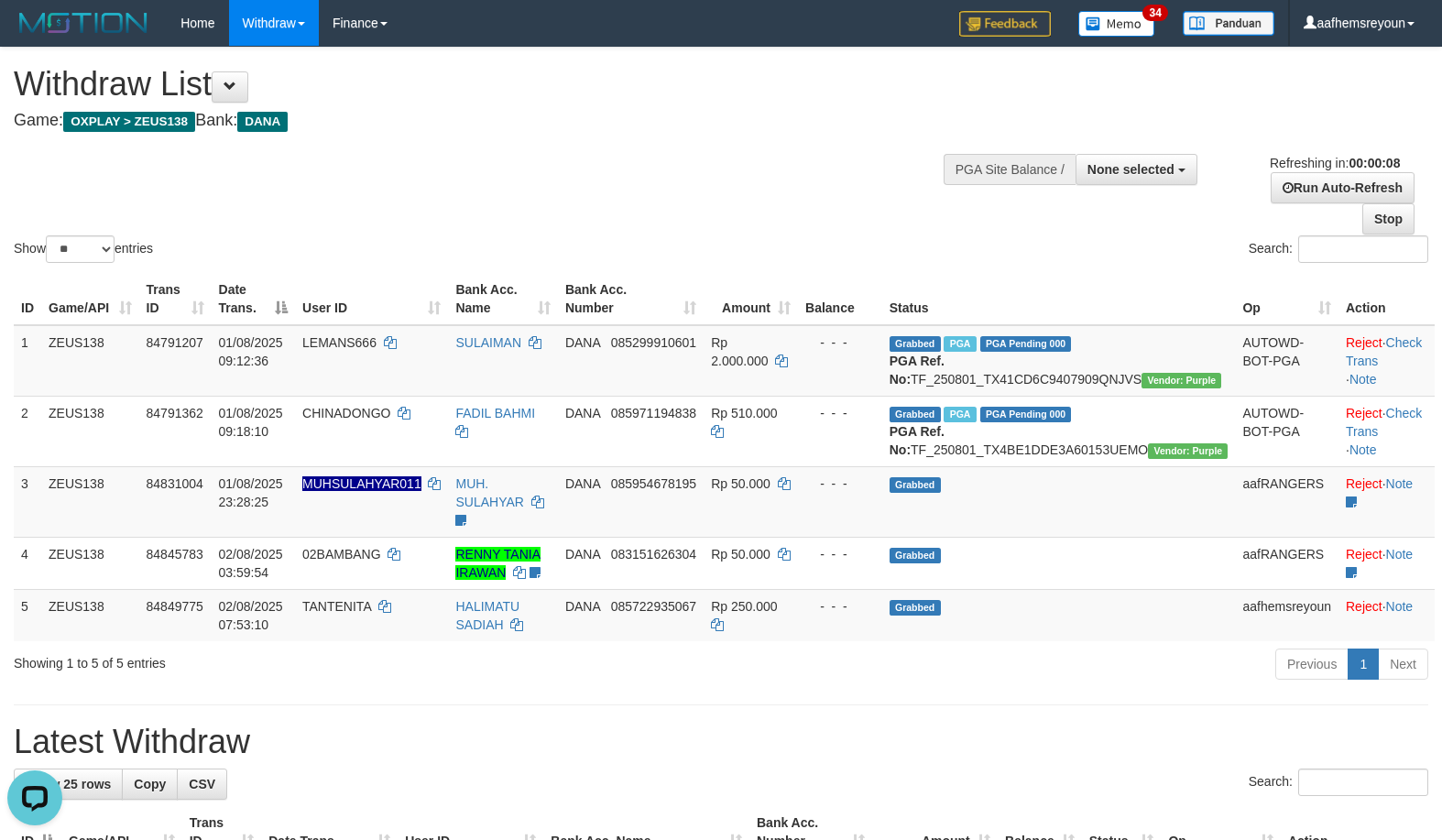 scroll, scrollTop: 0, scrollLeft: 0, axis: both 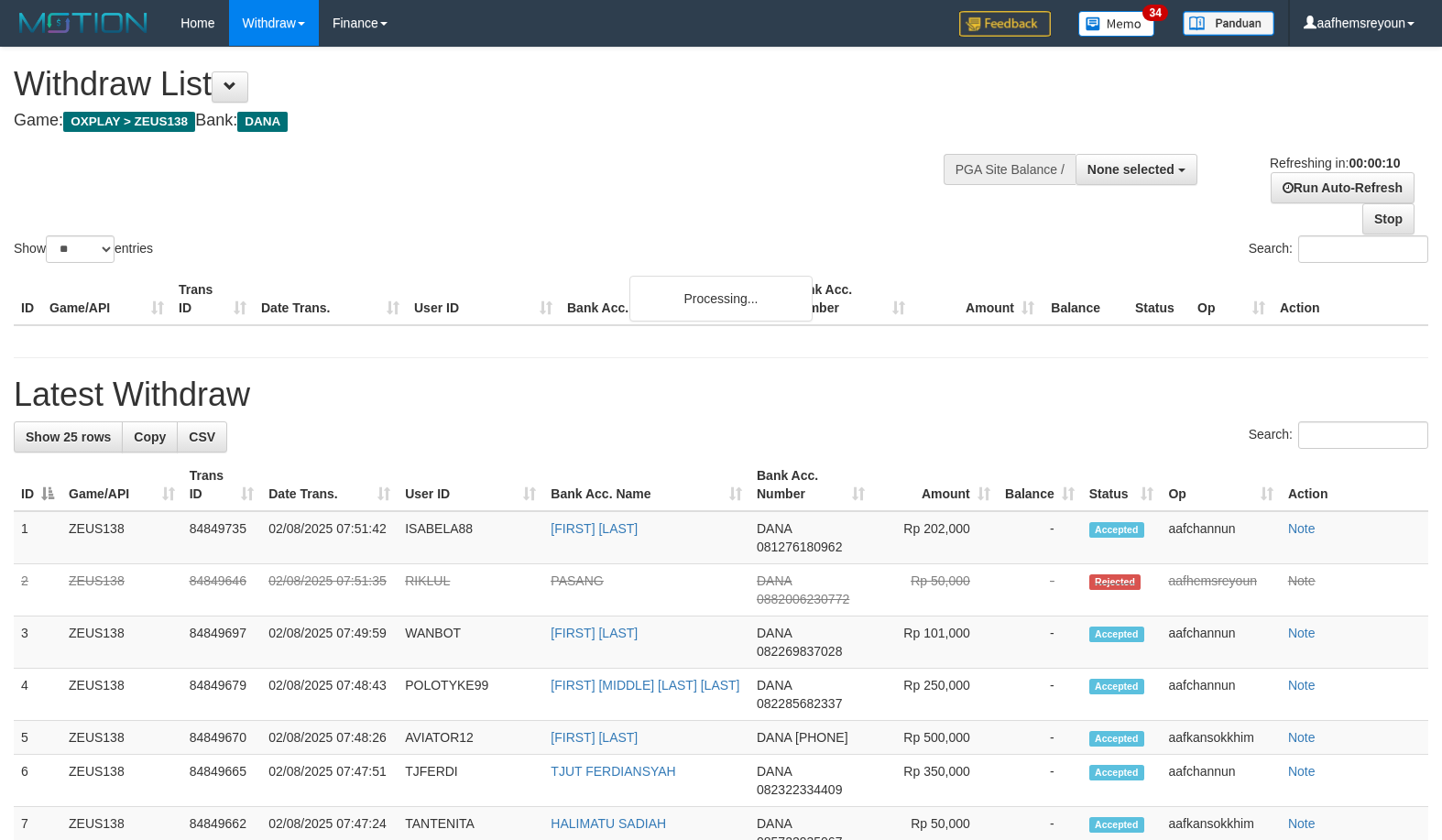 select 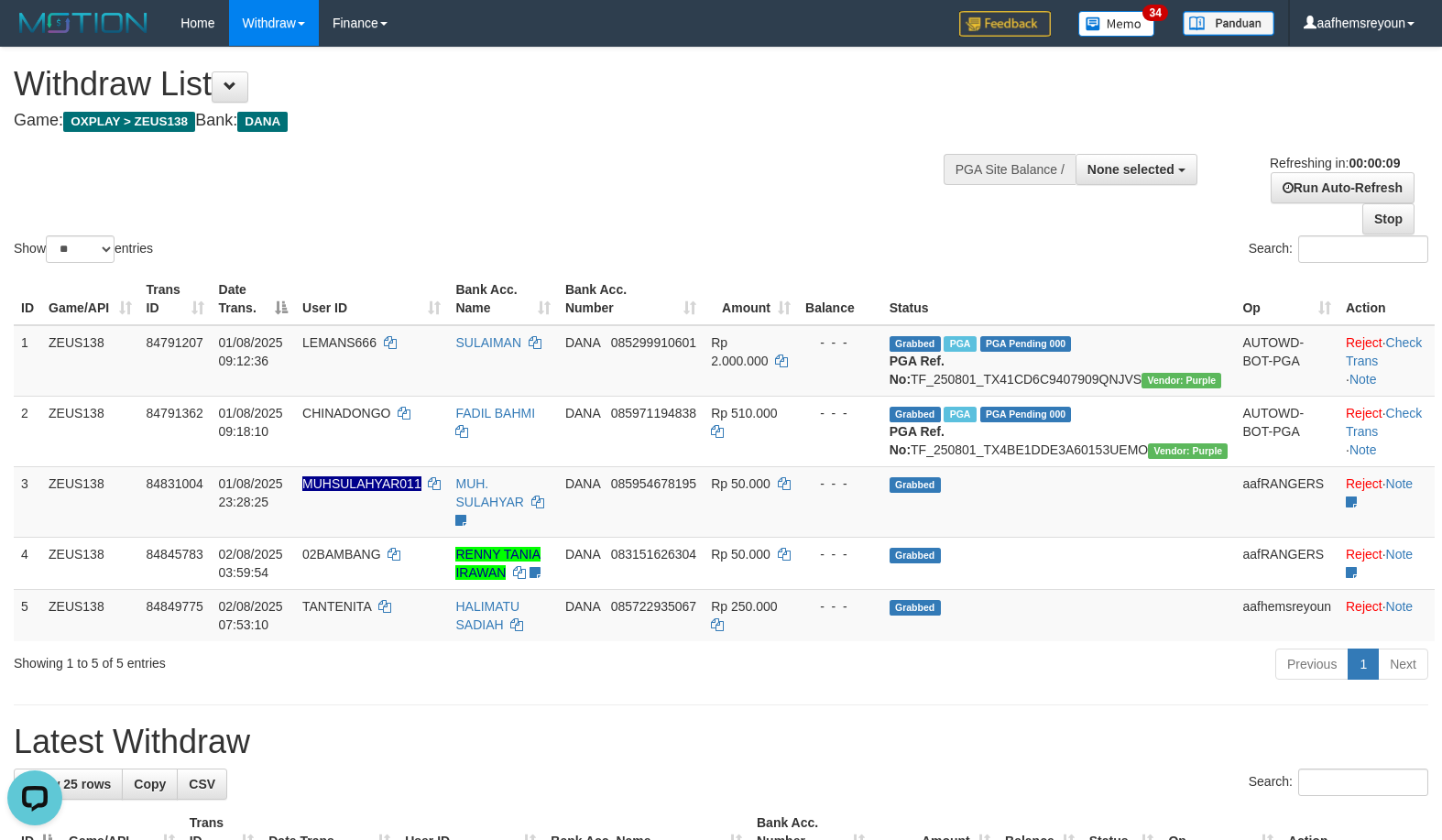 scroll, scrollTop: 0, scrollLeft: 0, axis: both 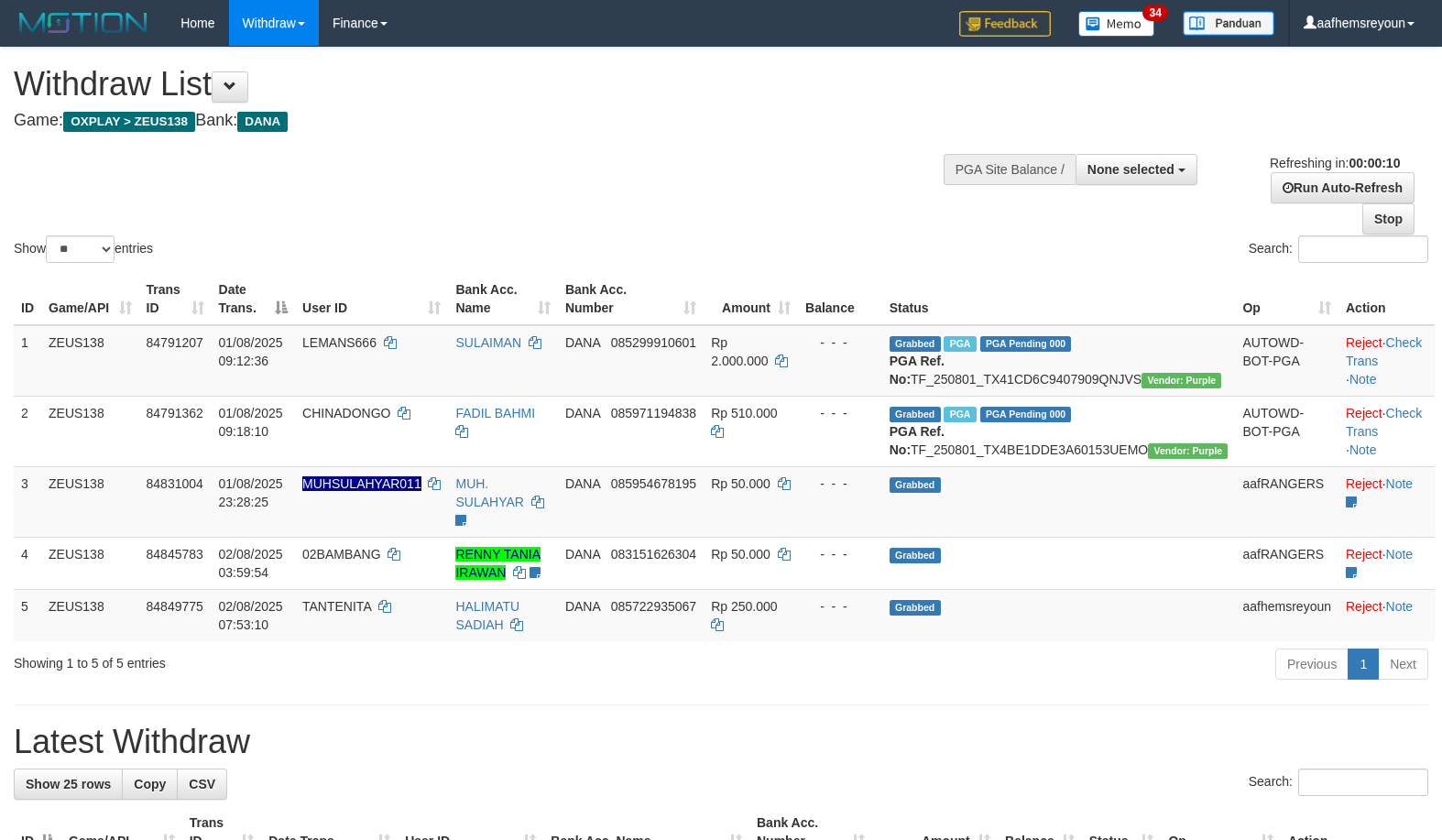 select 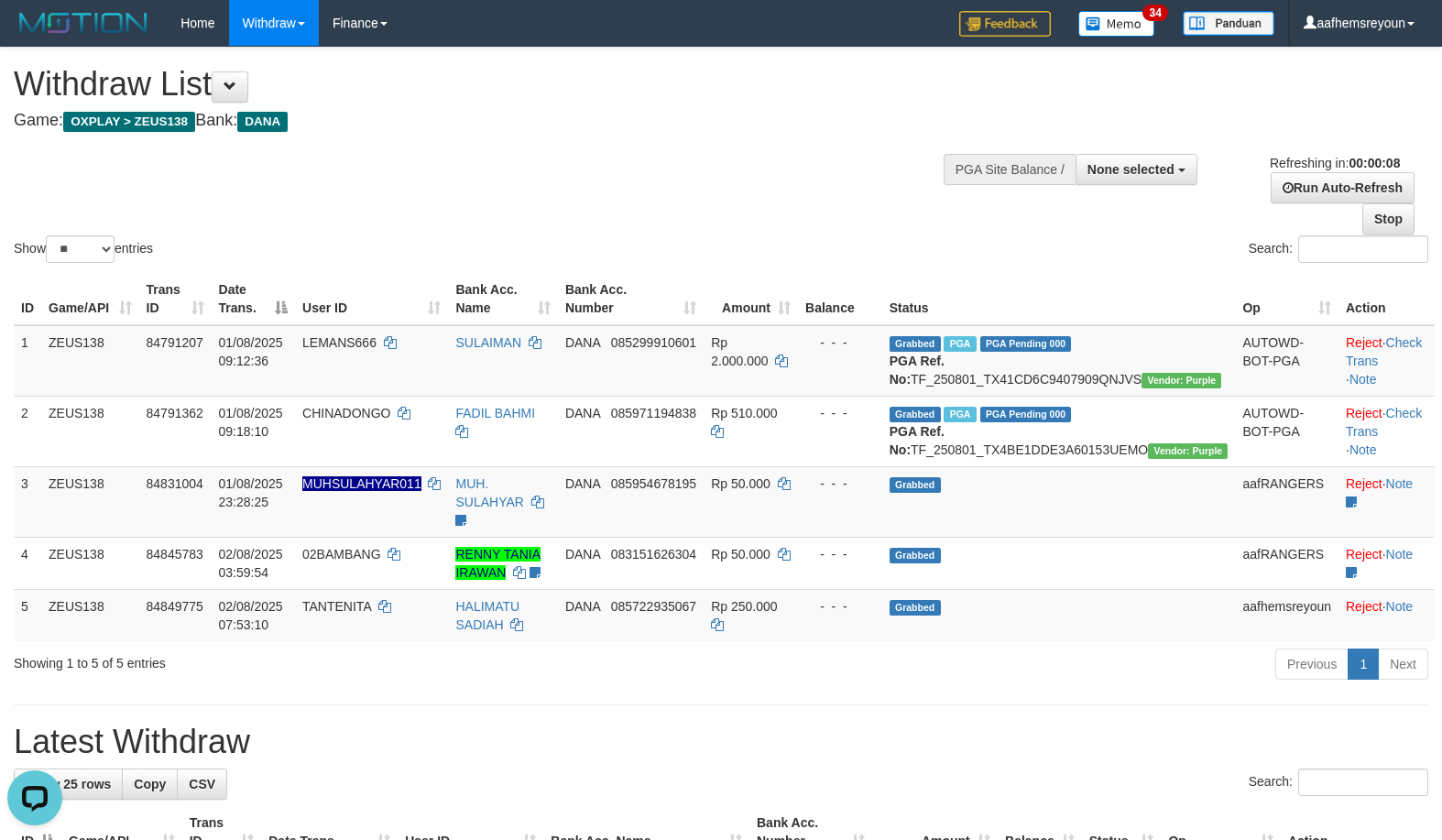 scroll, scrollTop: 0, scrollLeft: 0, axis: both 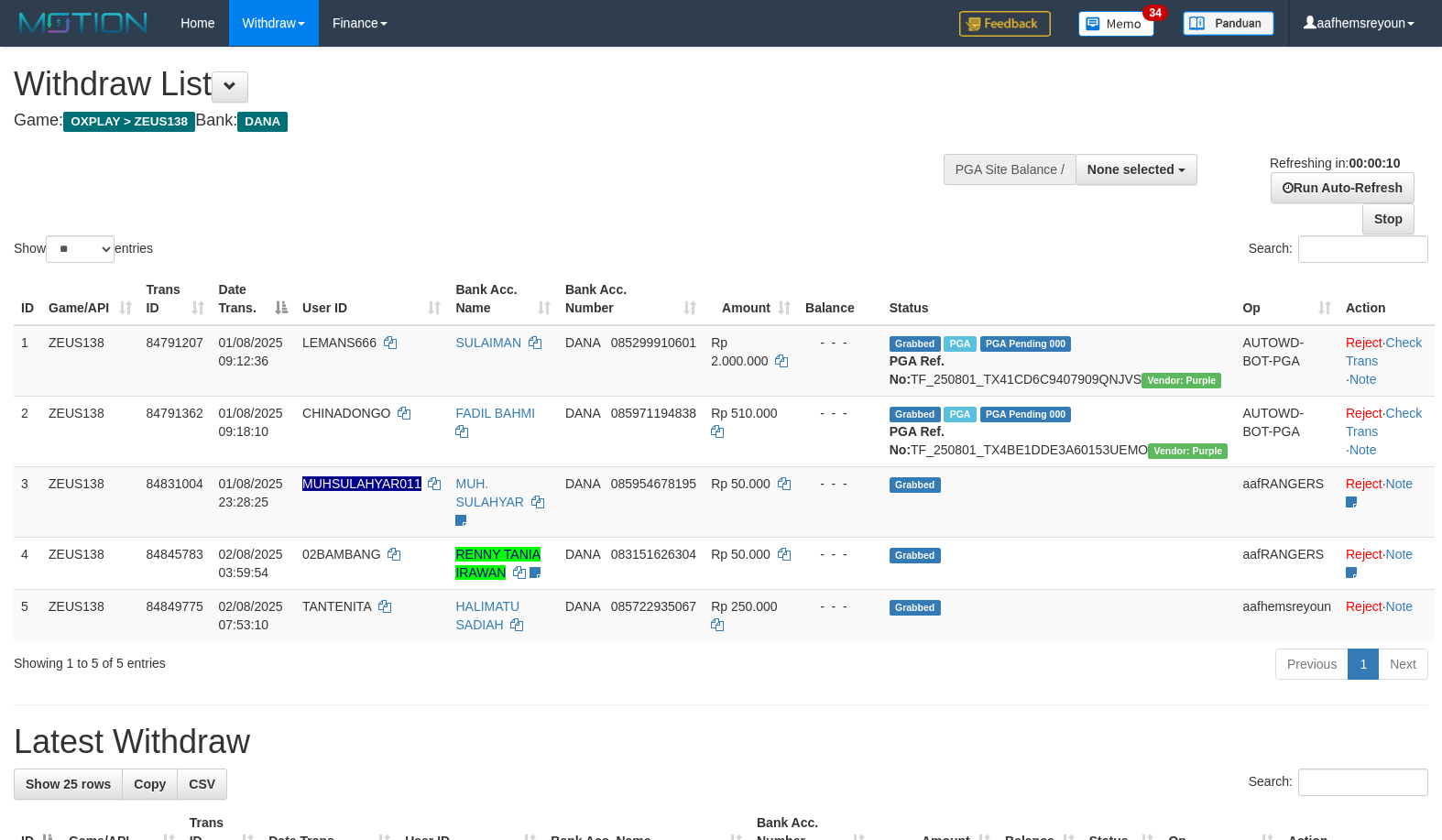select 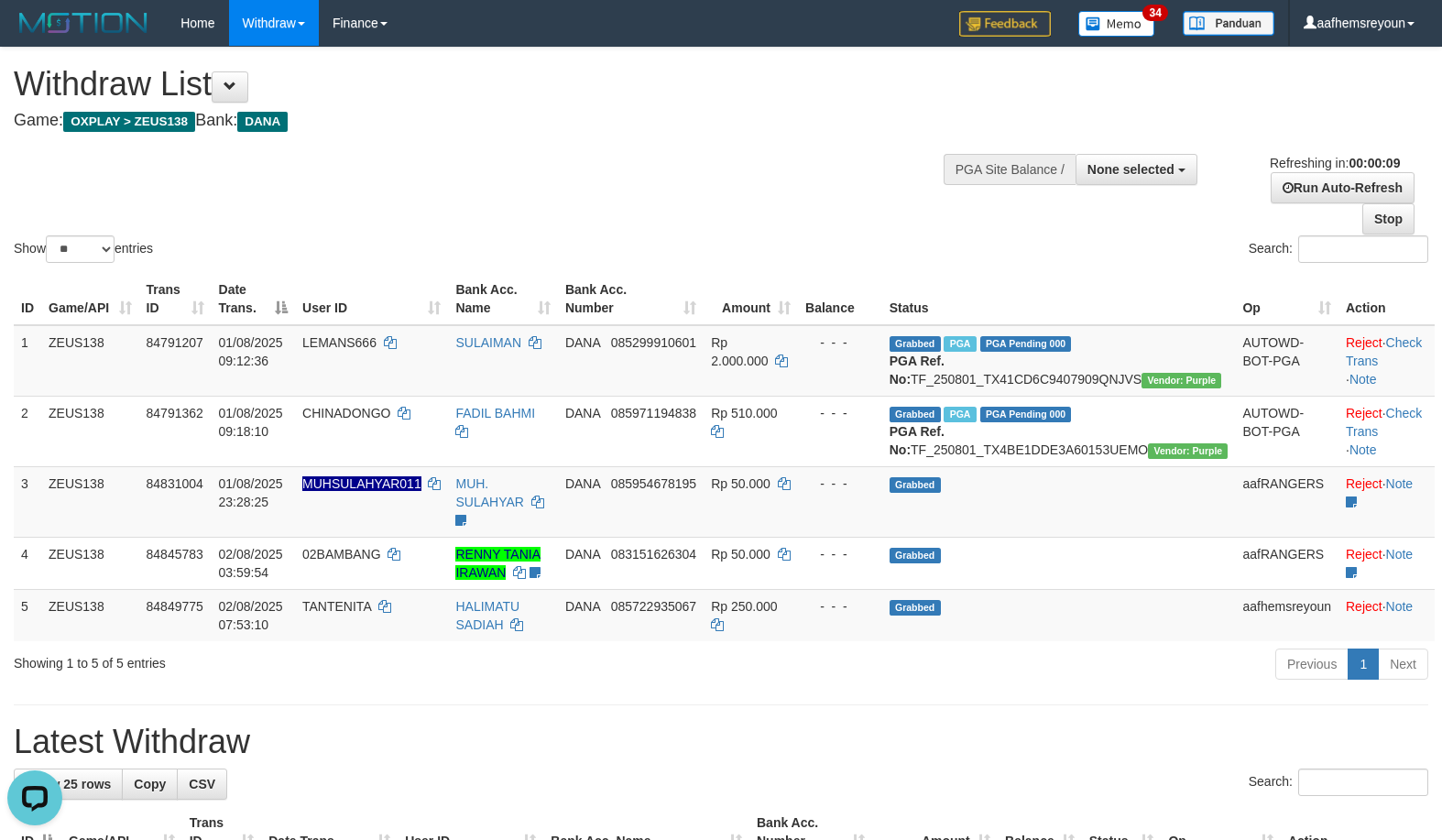 scroll, scrollTop: 0, scrollLeft: 0, axis: both 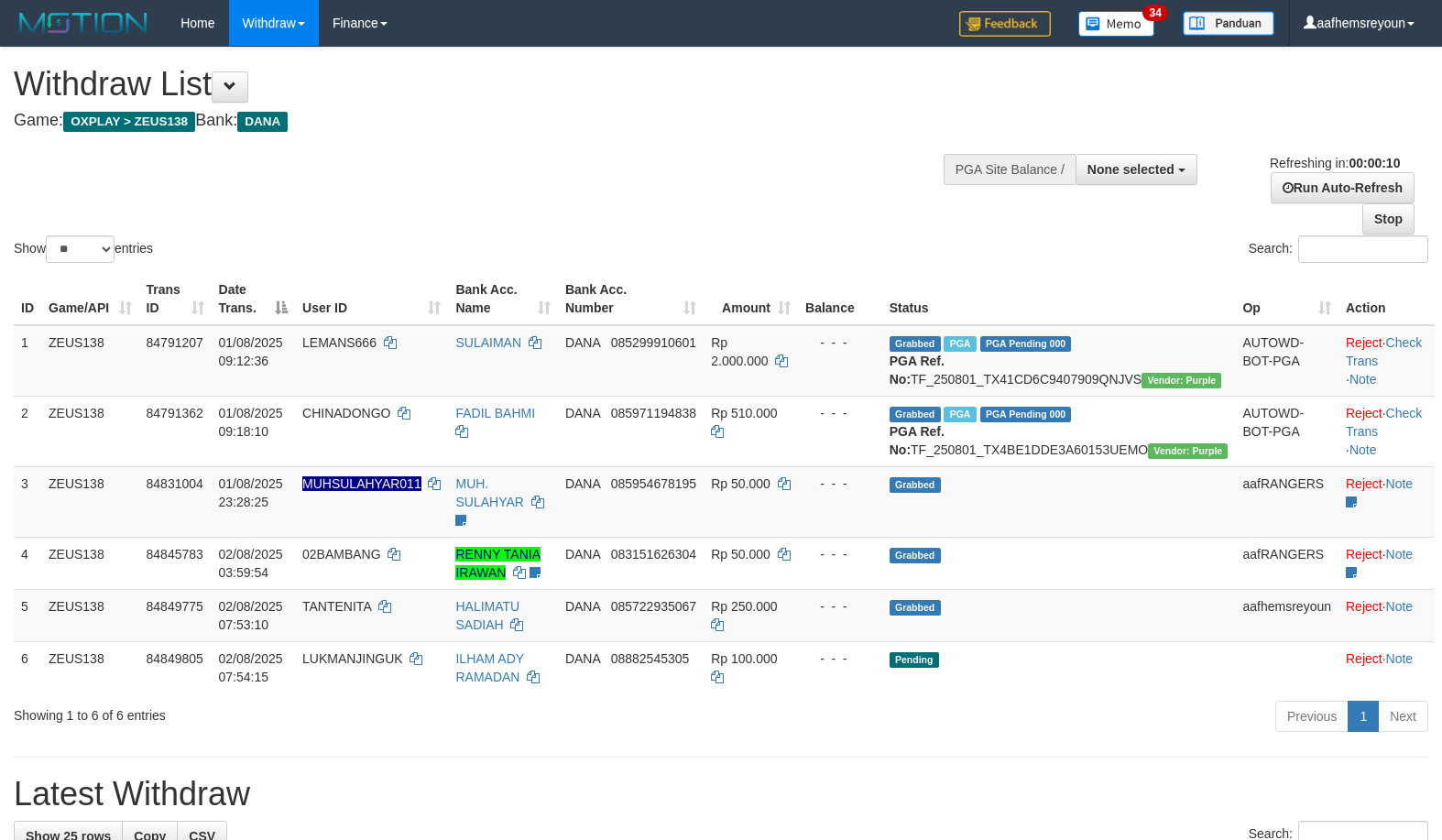 select 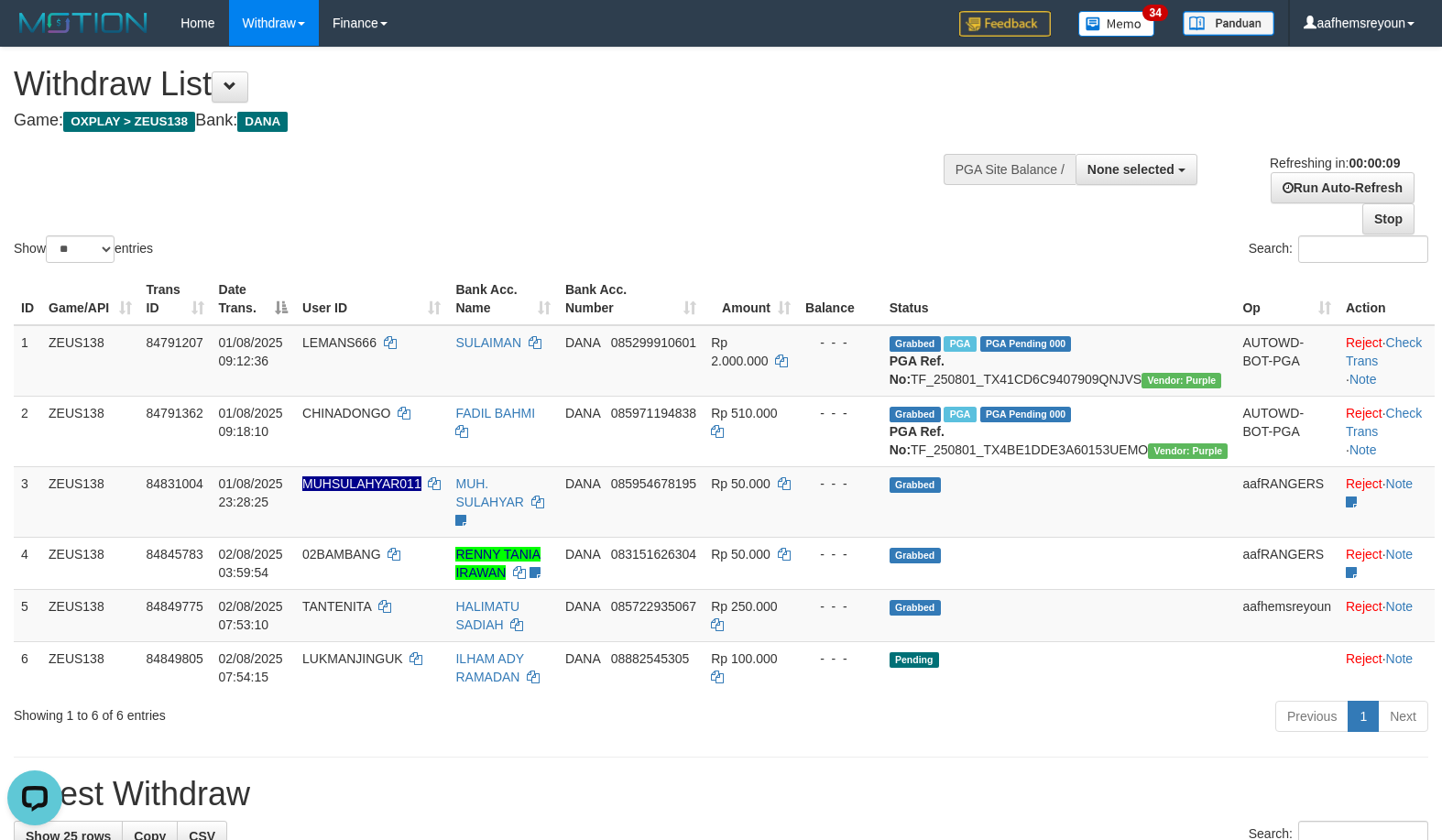 scroll, scrollTop: 0, scrollLeft: 0, axis: both 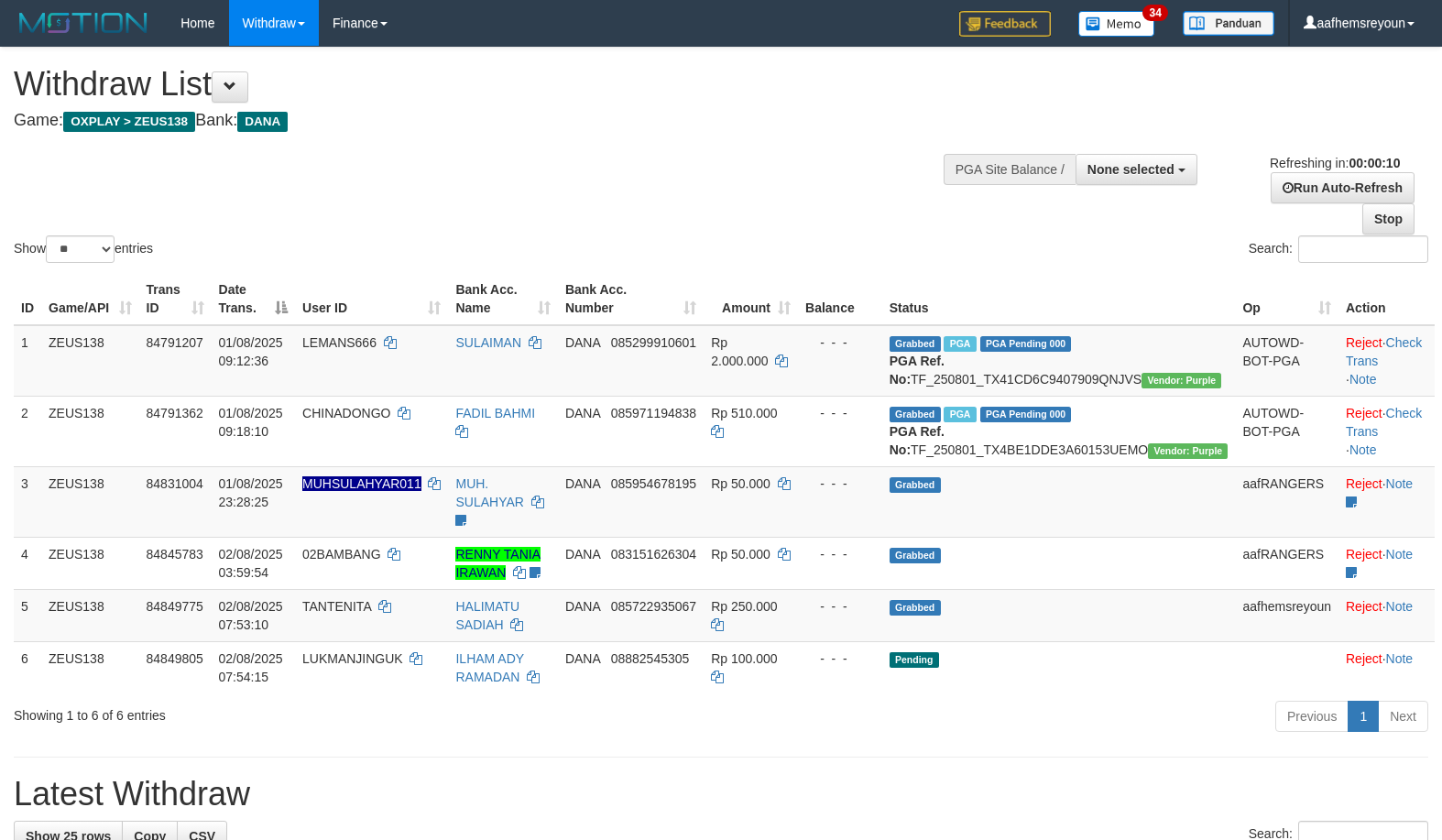select 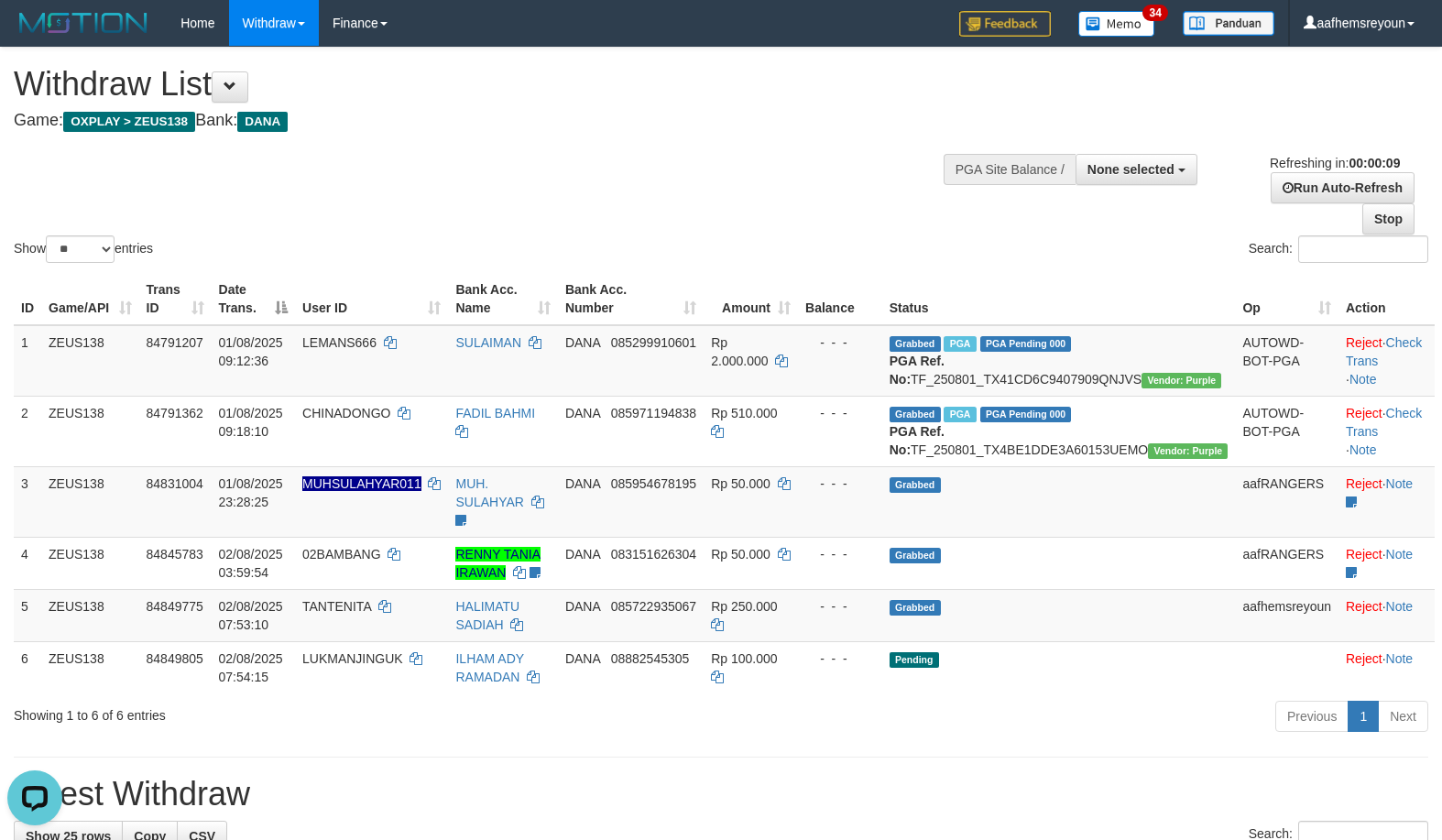 scroll, scrollTop: 0, scrollLeft: 0, axis: both 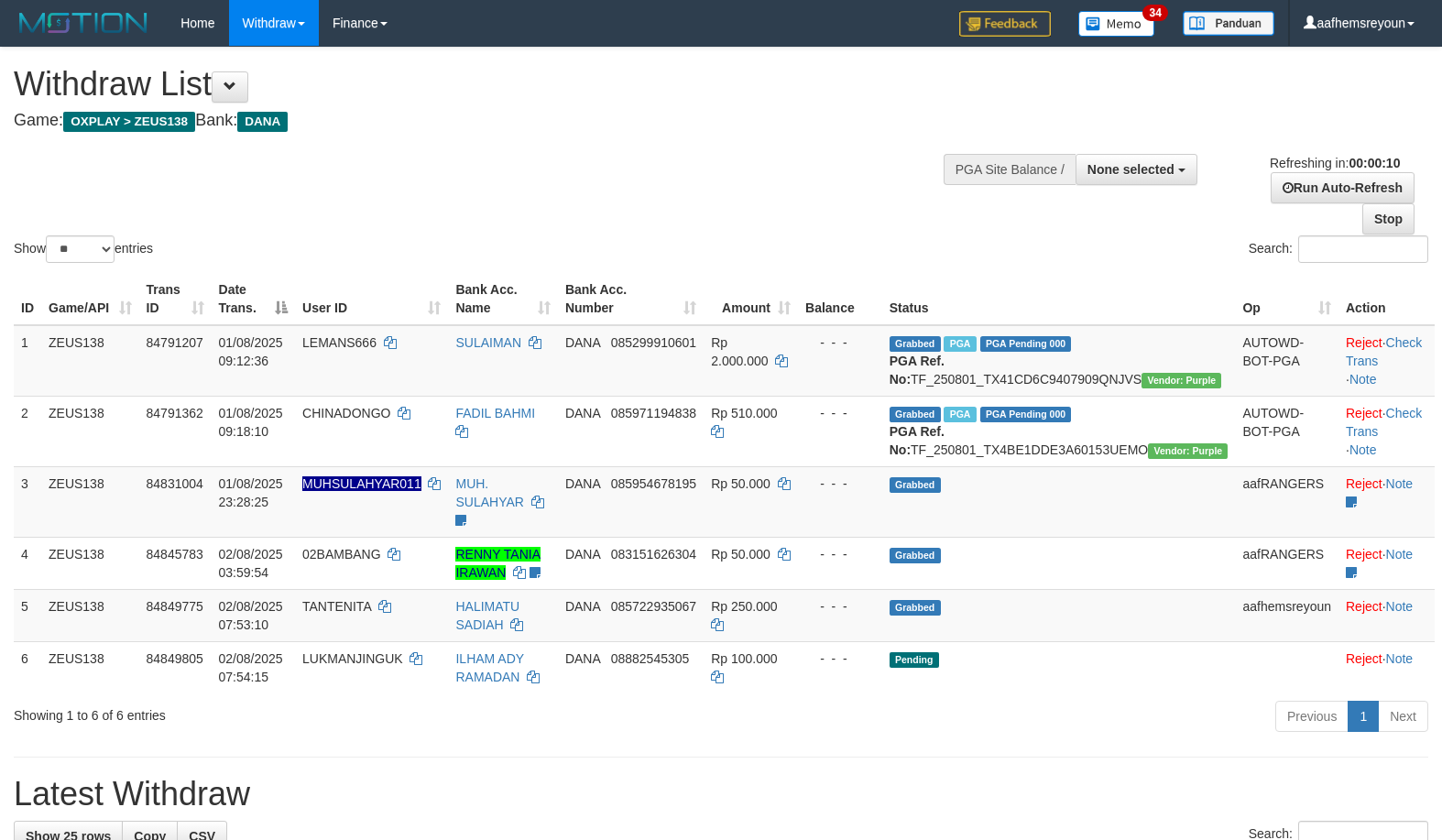 select 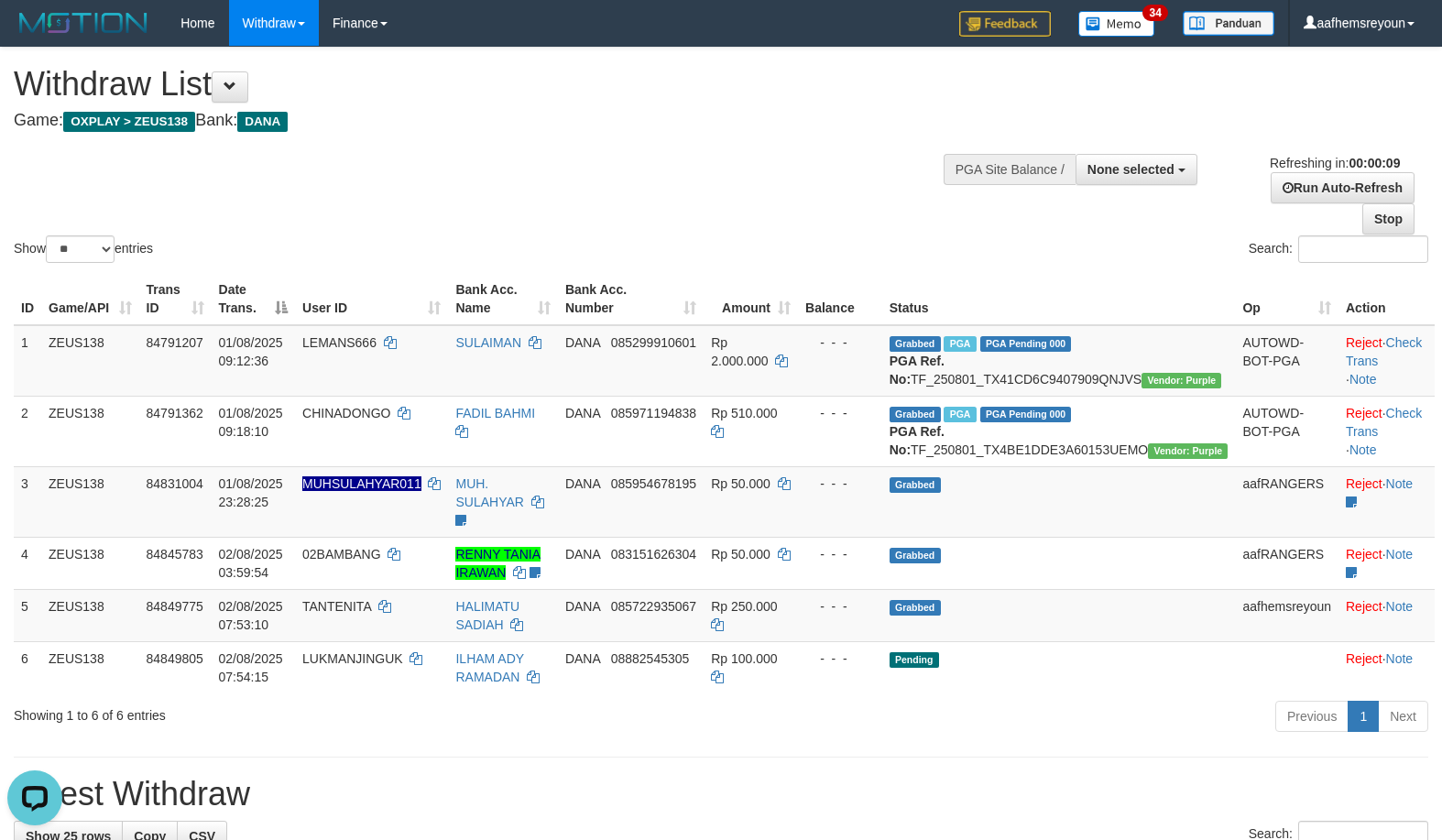 scroll, scrollTop: 0, scrollLeft: 0, axis: both 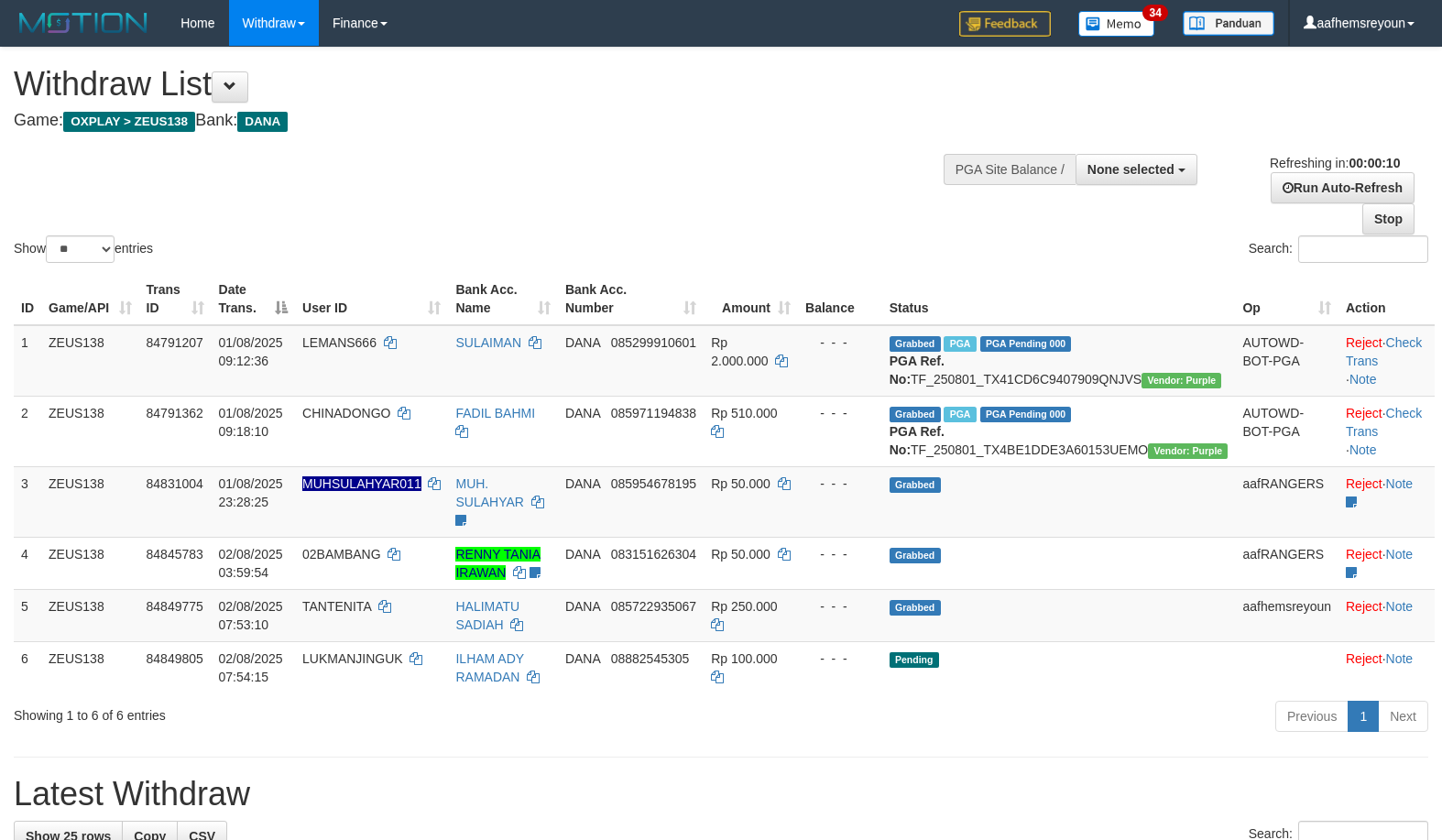 select 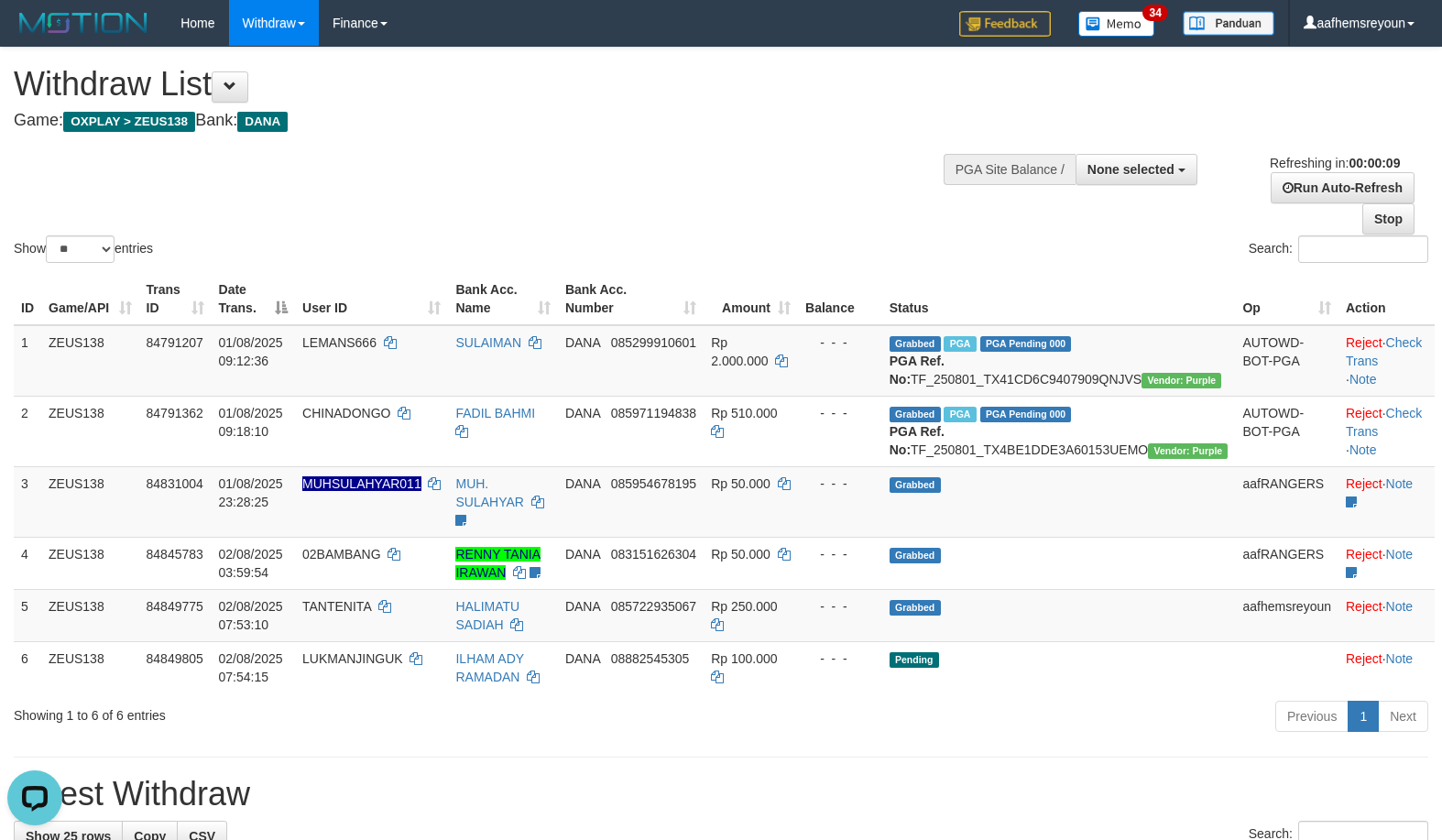 scroll, scrollTop: 0, scrollLeft: 0, axis: both 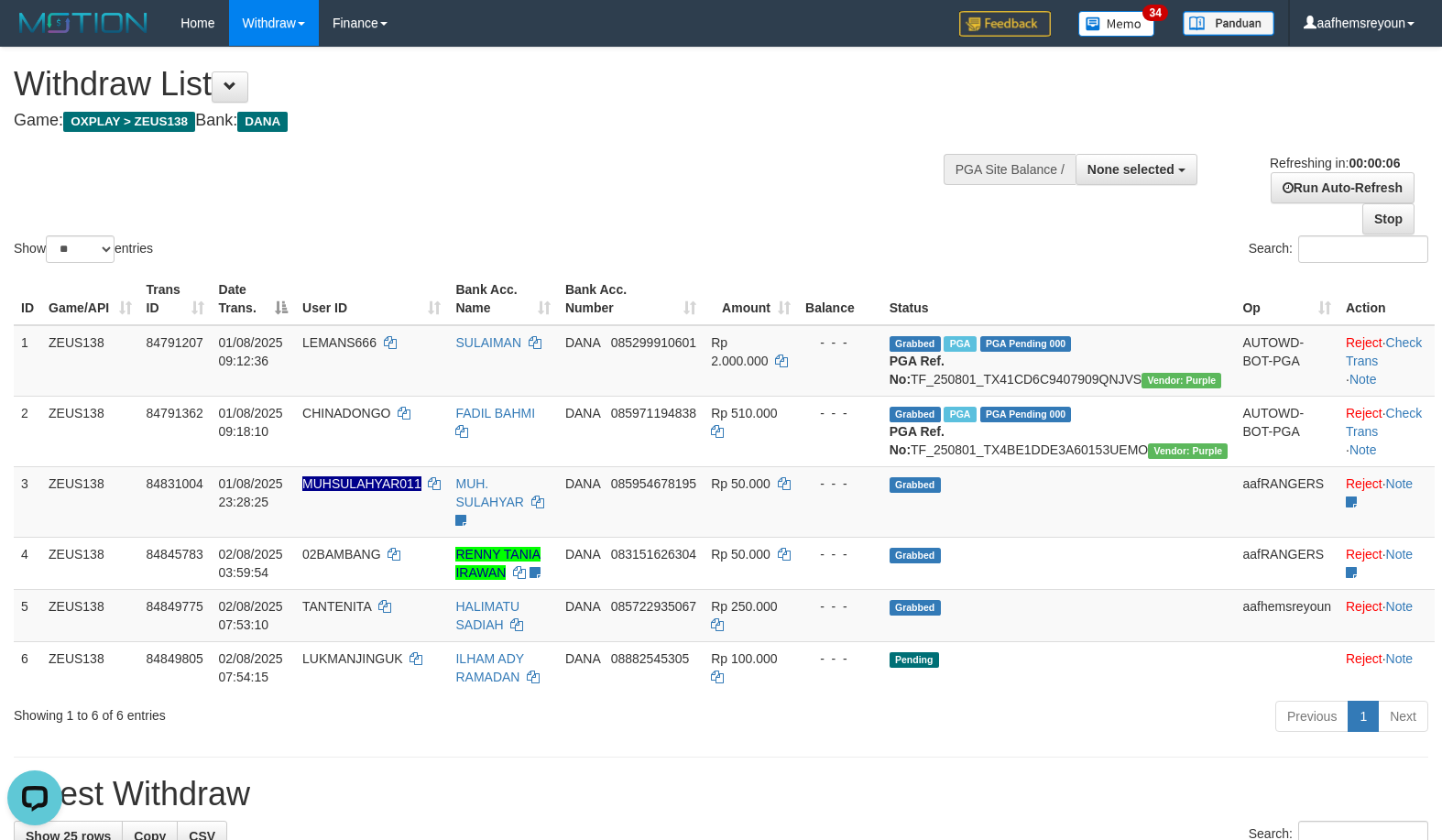 click on "Search:" at bounding box center [1081, 251] 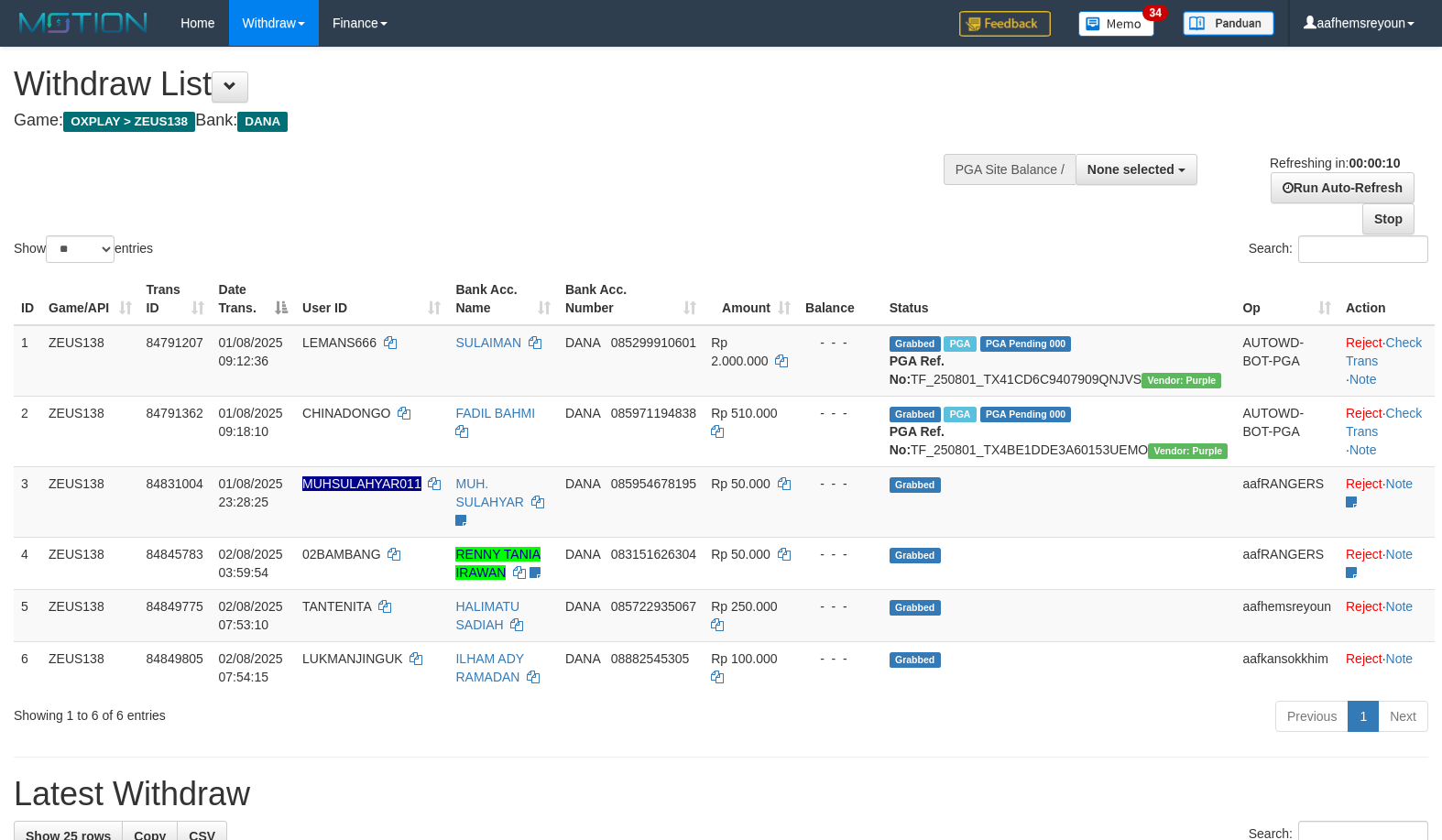 select 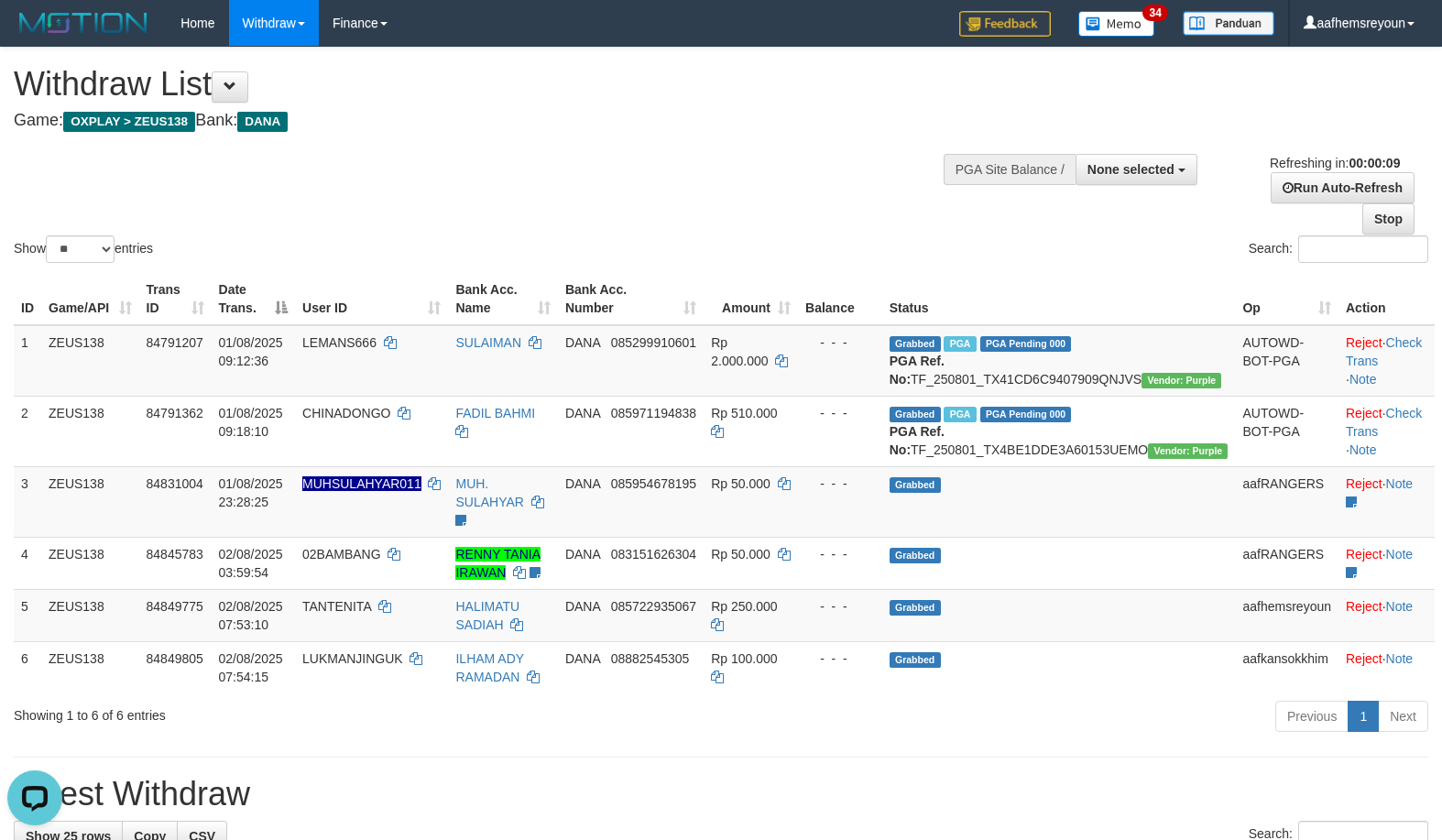 scroll, scrollTop: 0, scrollLeft: 0, axis: both 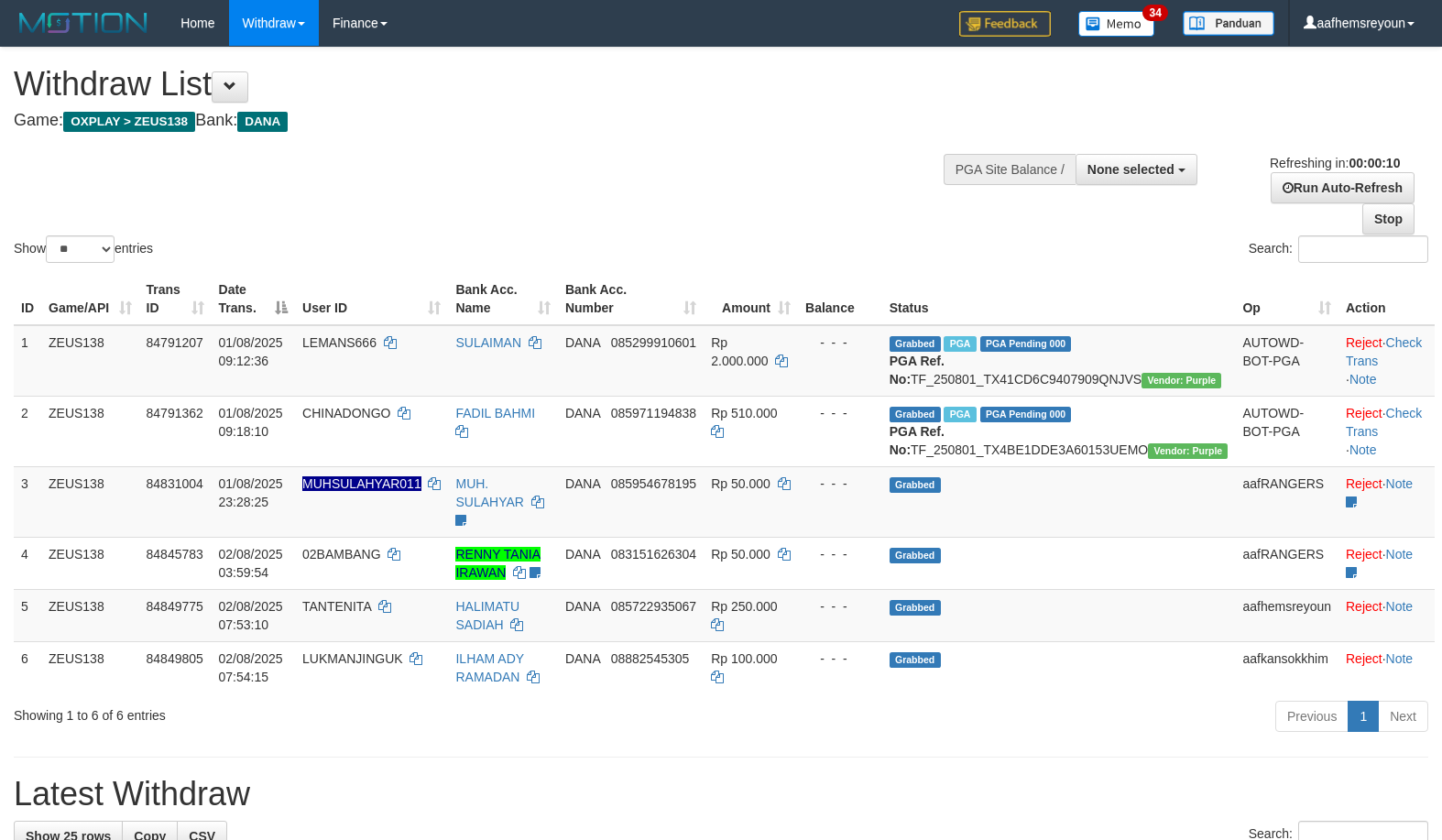select 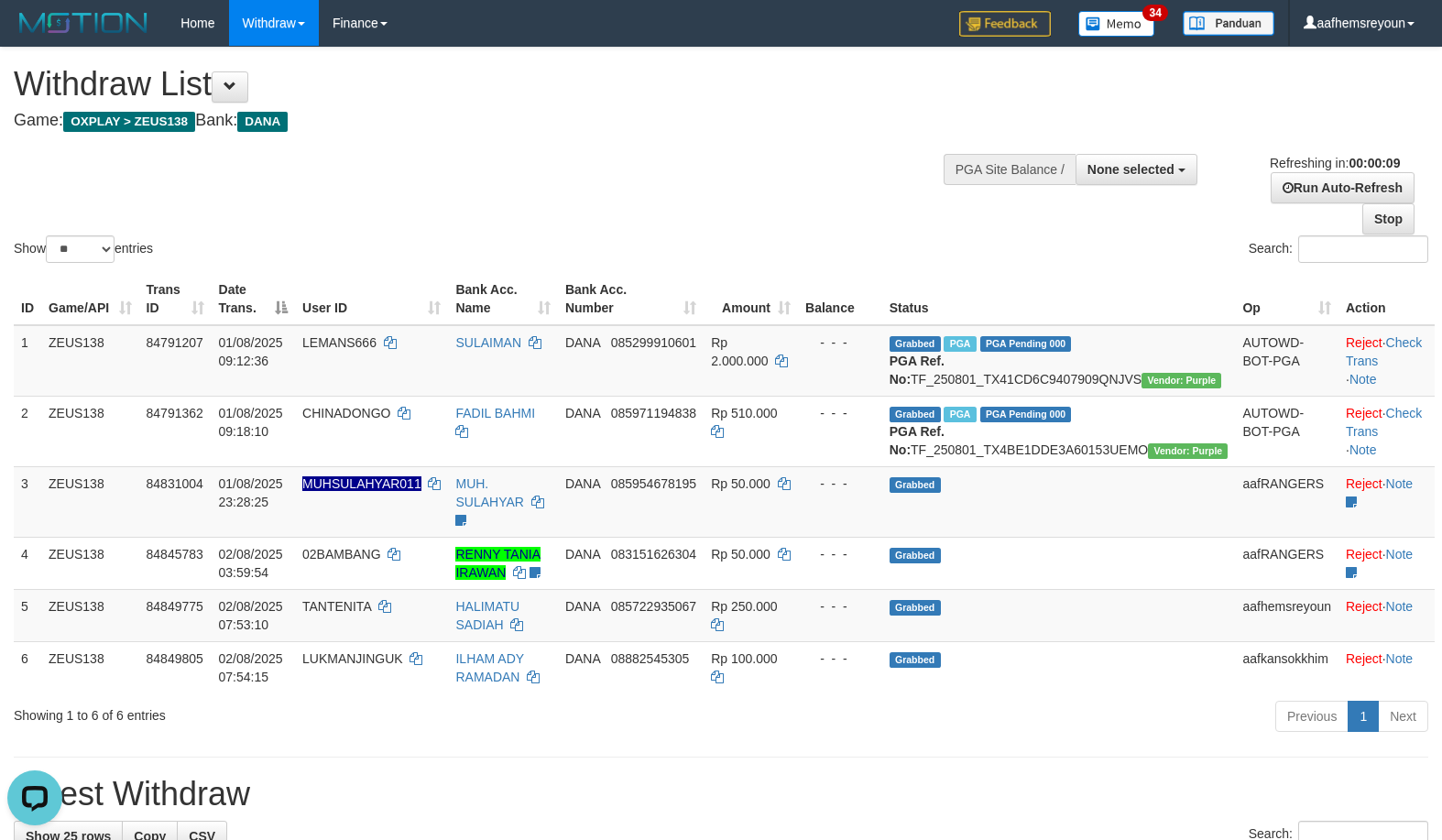 scroll, scrollTop: 0, scrollLeft: 0, axis: both 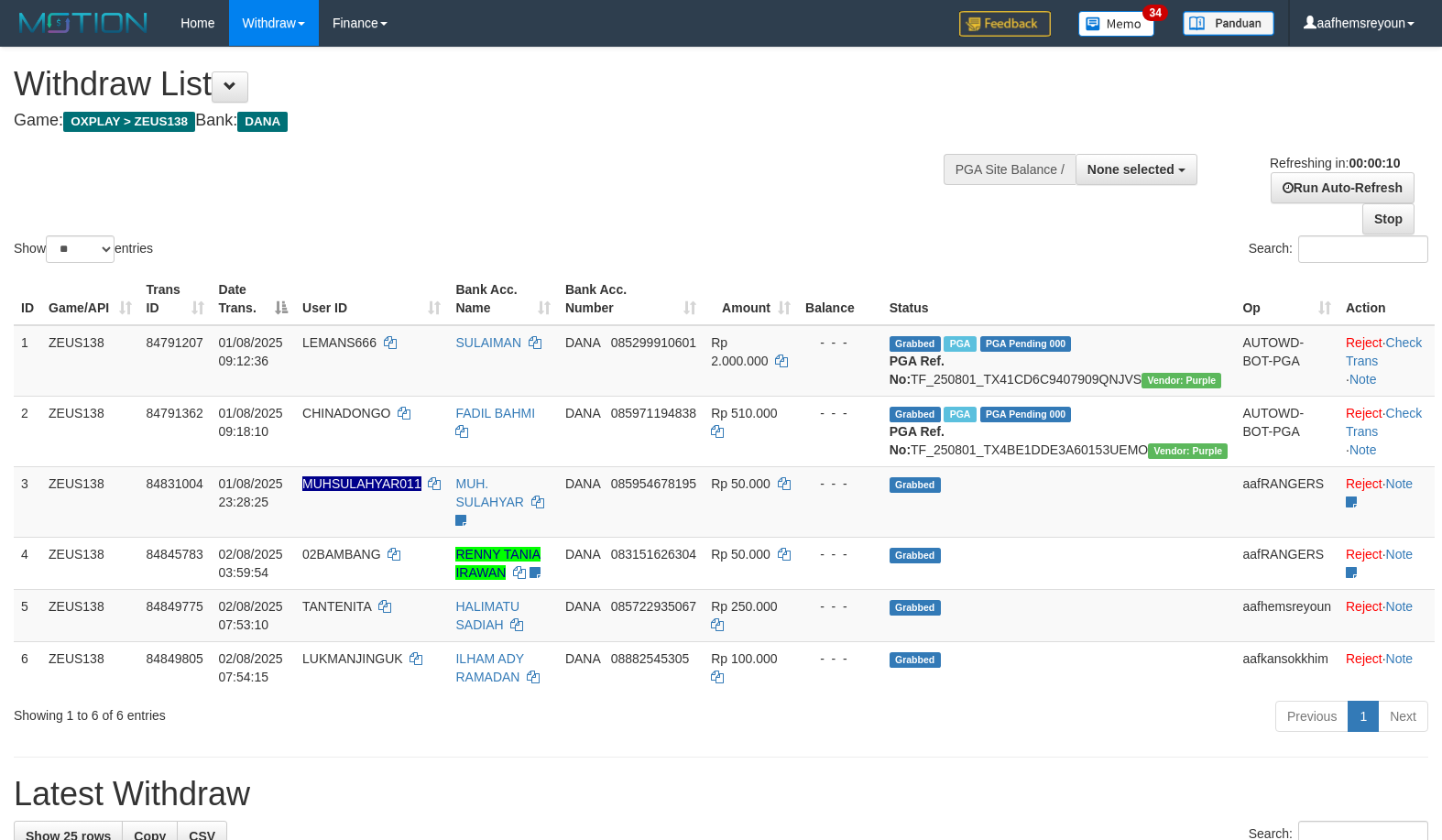 select 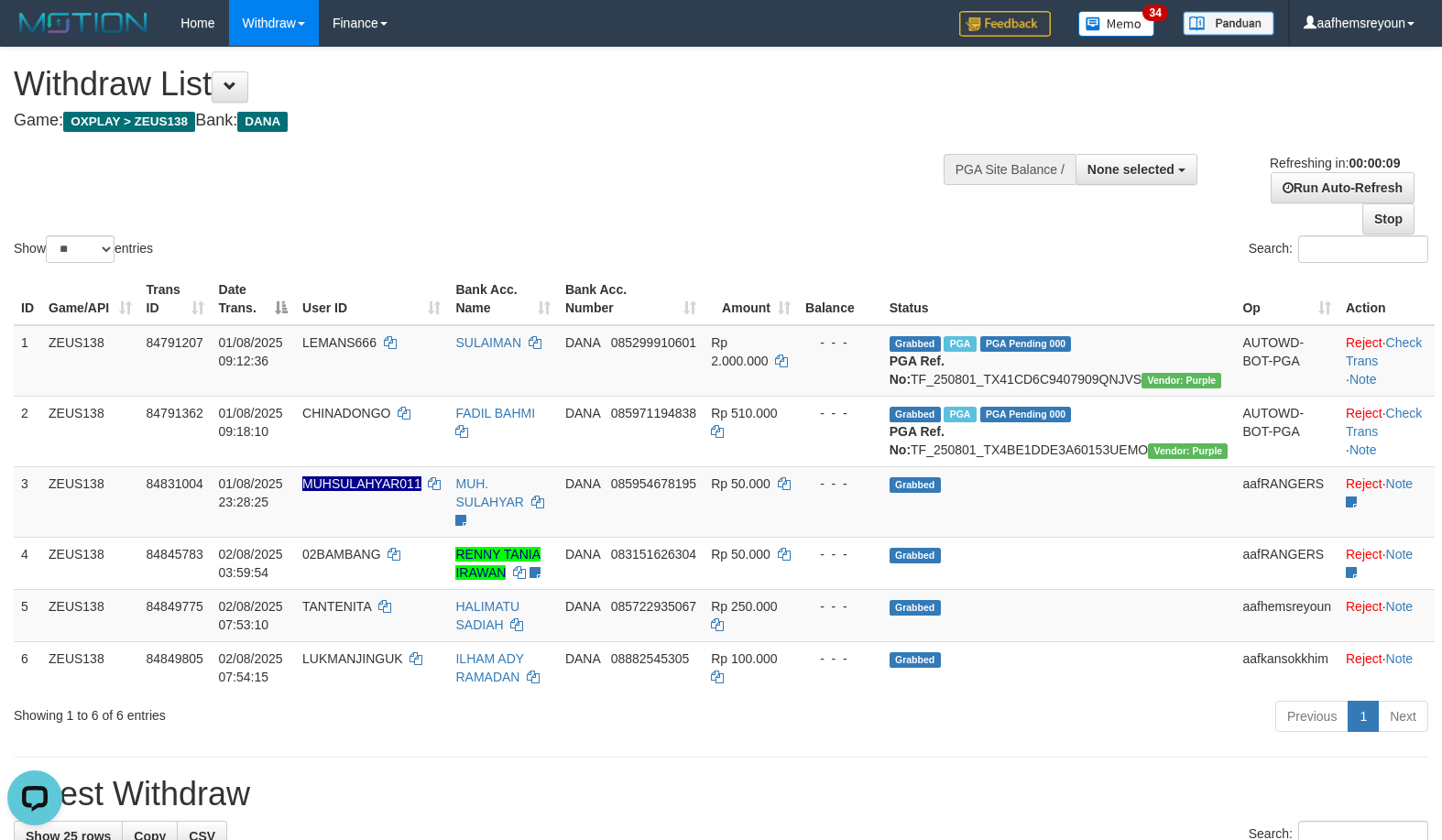 scroll, scrollTop: 0, scrollLeft: 0, axis: both 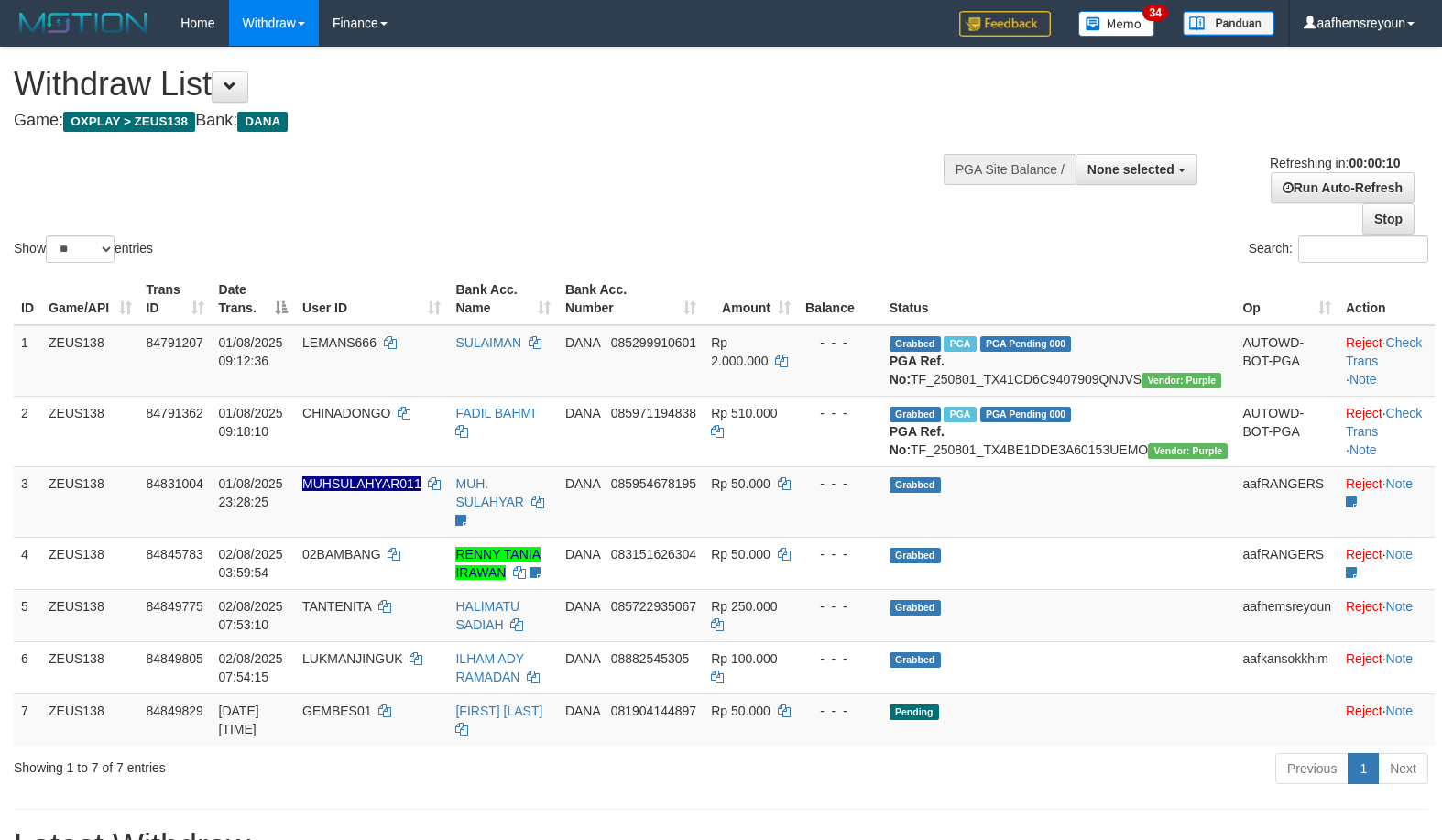 select 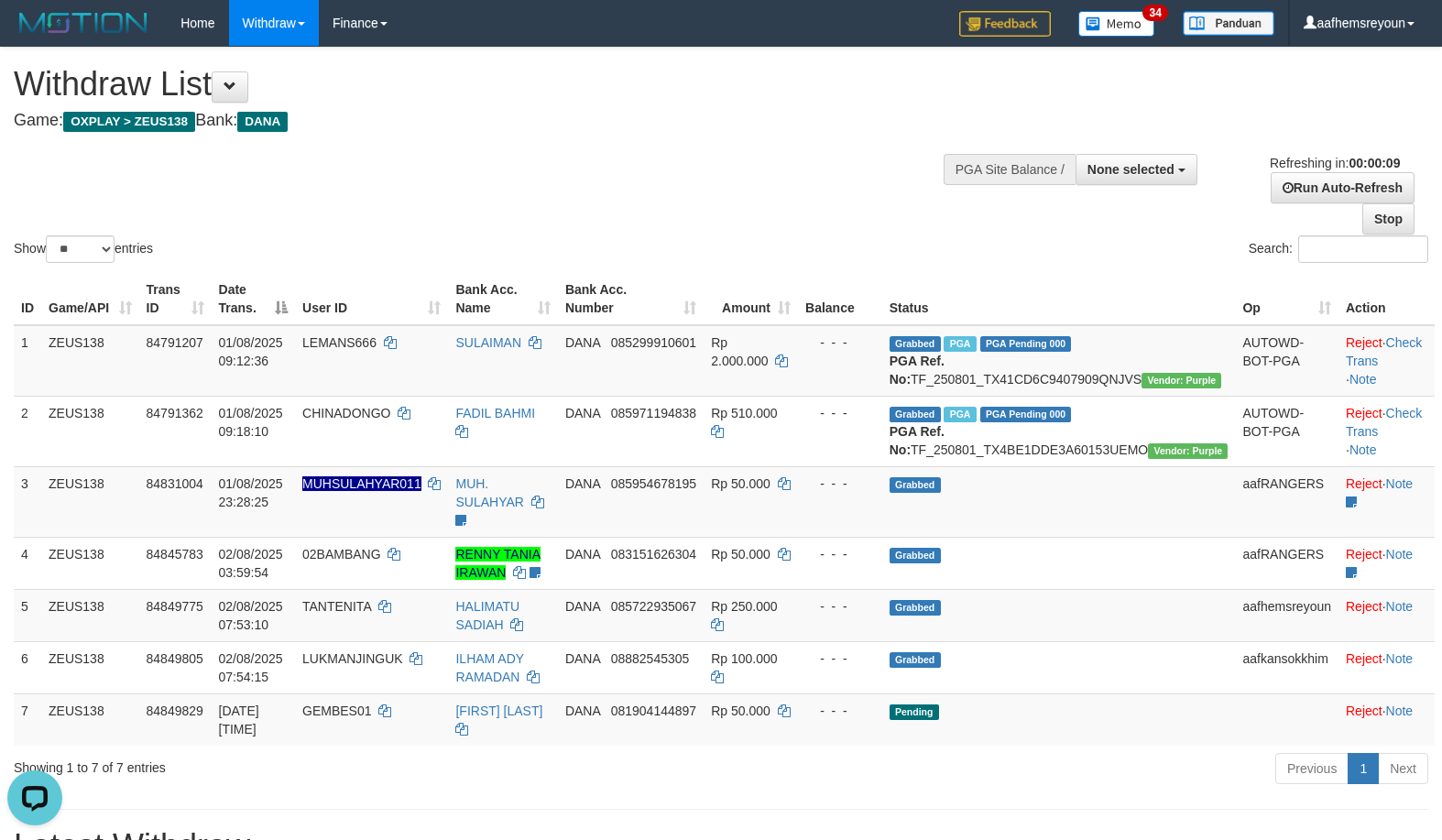 scroll, scrollTop: 0, scrollLeft: 0, axis: both 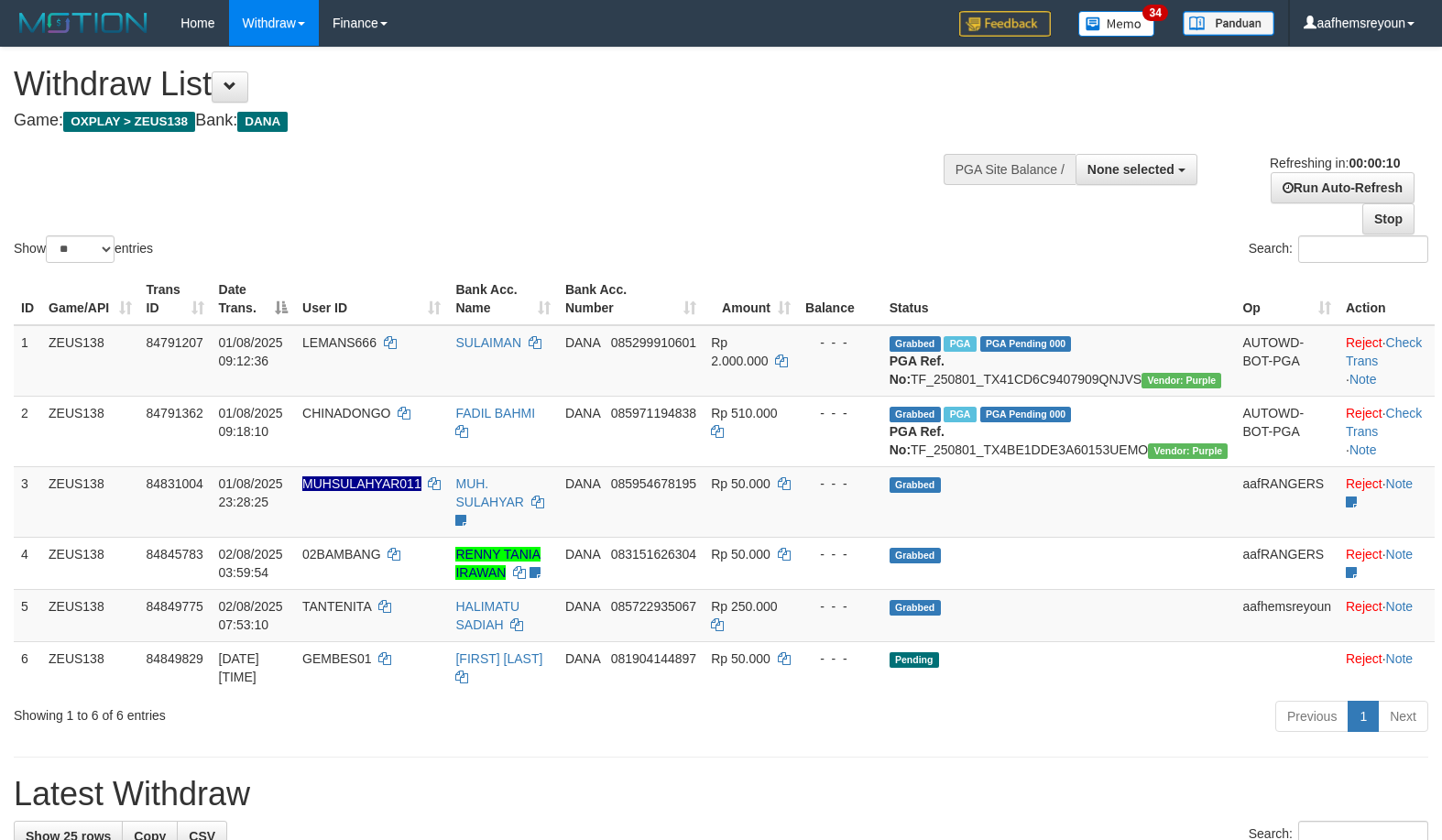 select 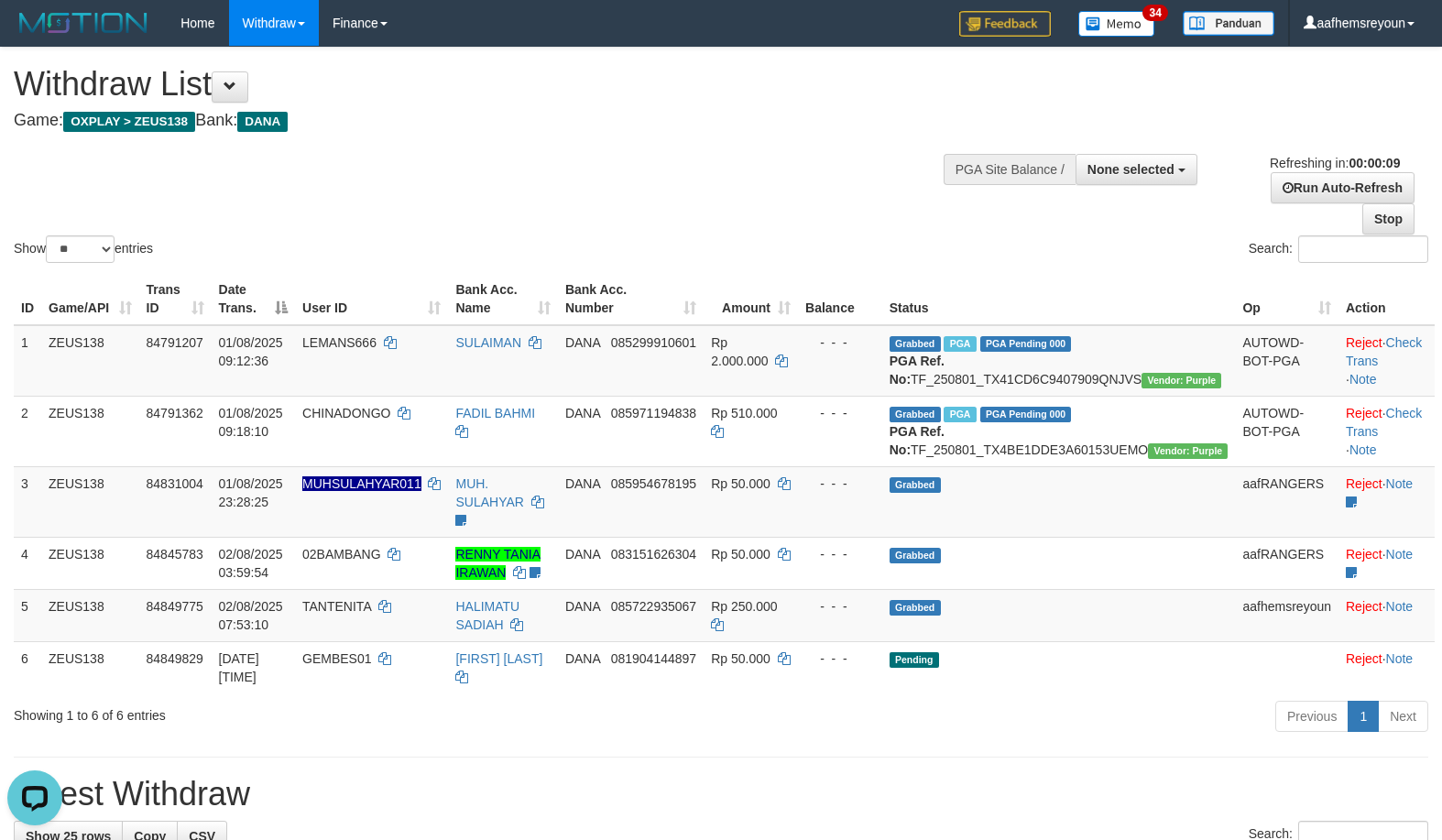scroll, scrollTop: 0, scrollLeft: 0, axis: both 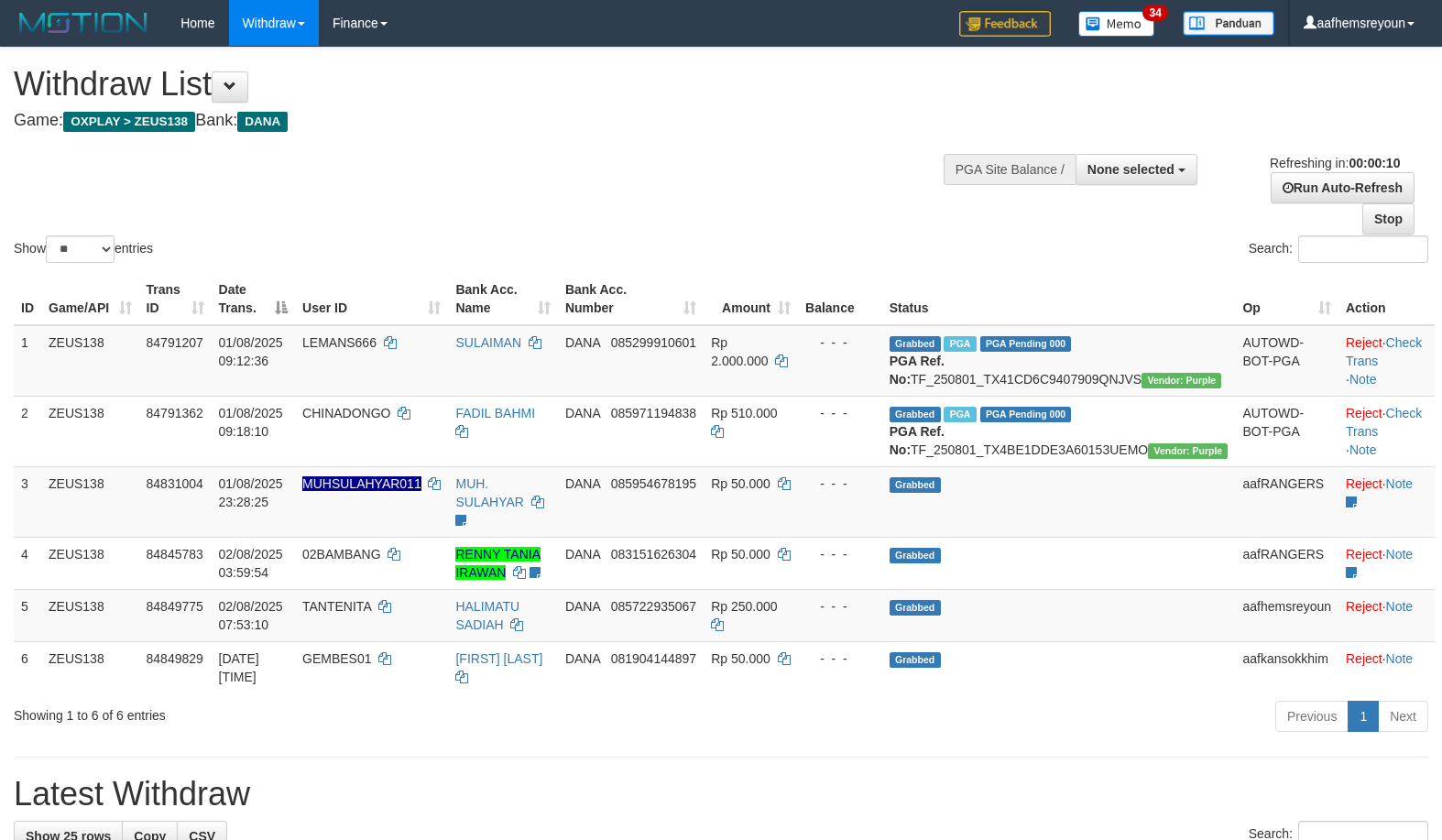 select 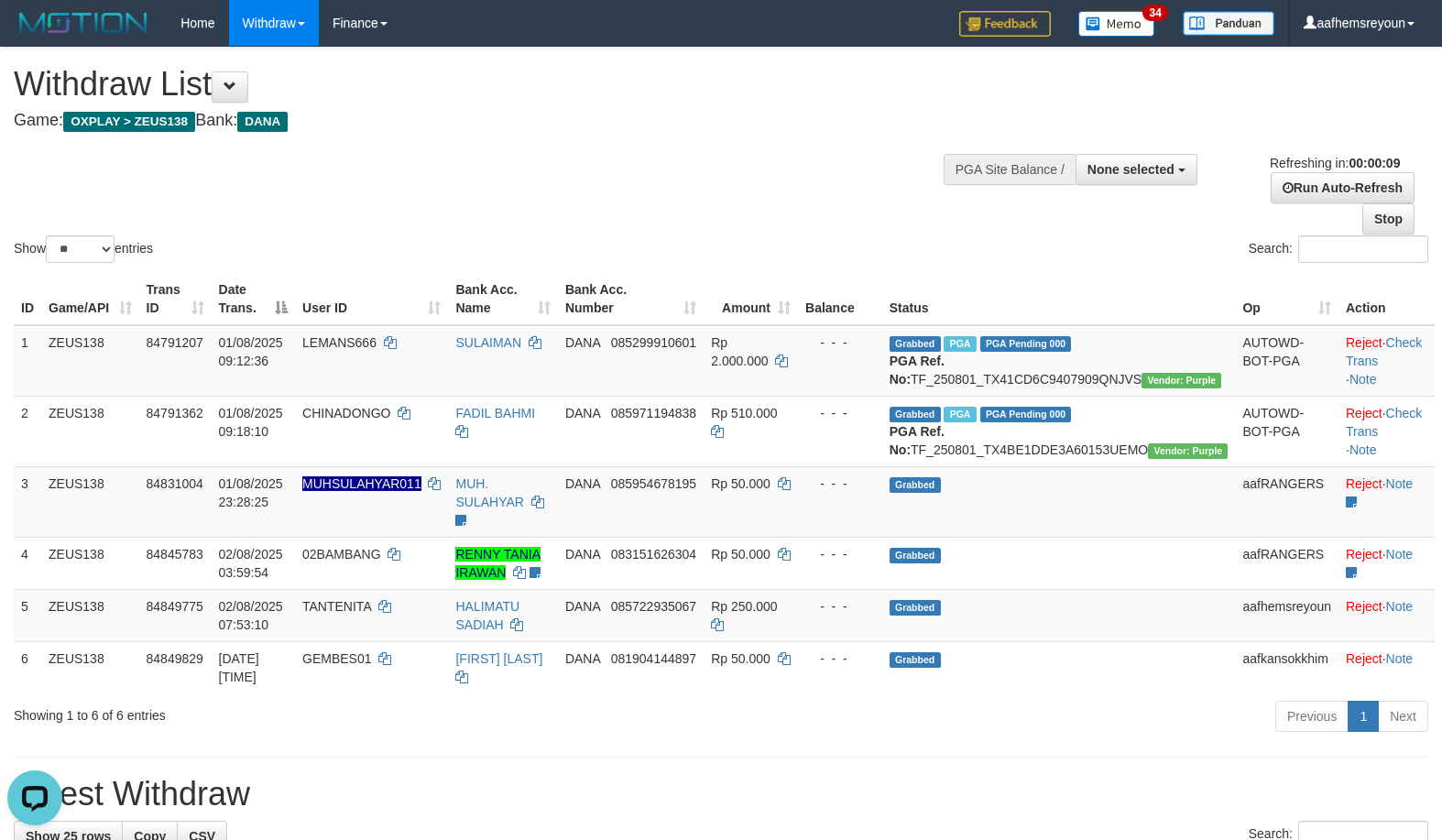 scroll, scrollTop: 0, scrollLeft: 0, axis: both 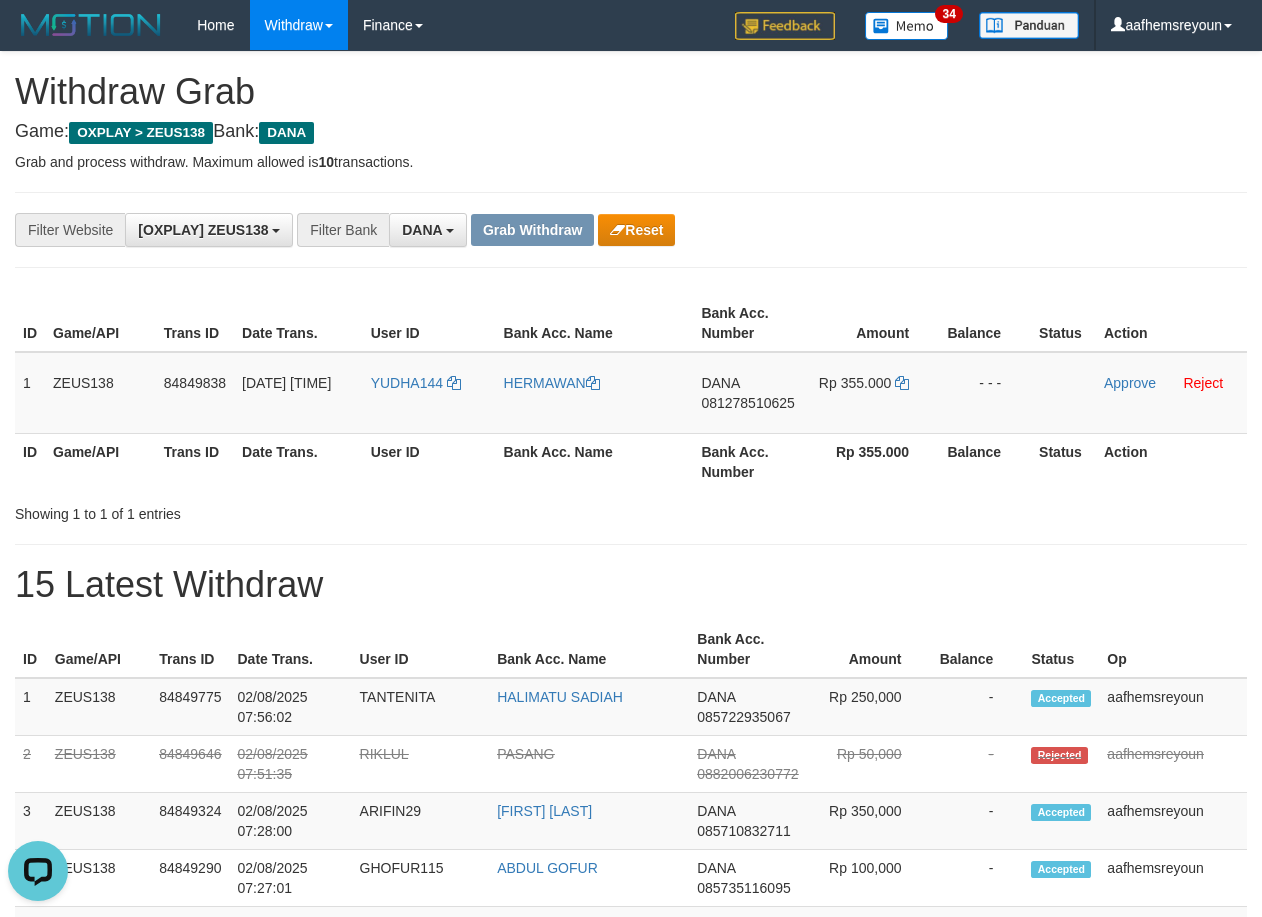 drag, startPoint x: 979, startPoint y: 356, endPoint x: 462, endPoint y: 350, distance: 517.0348 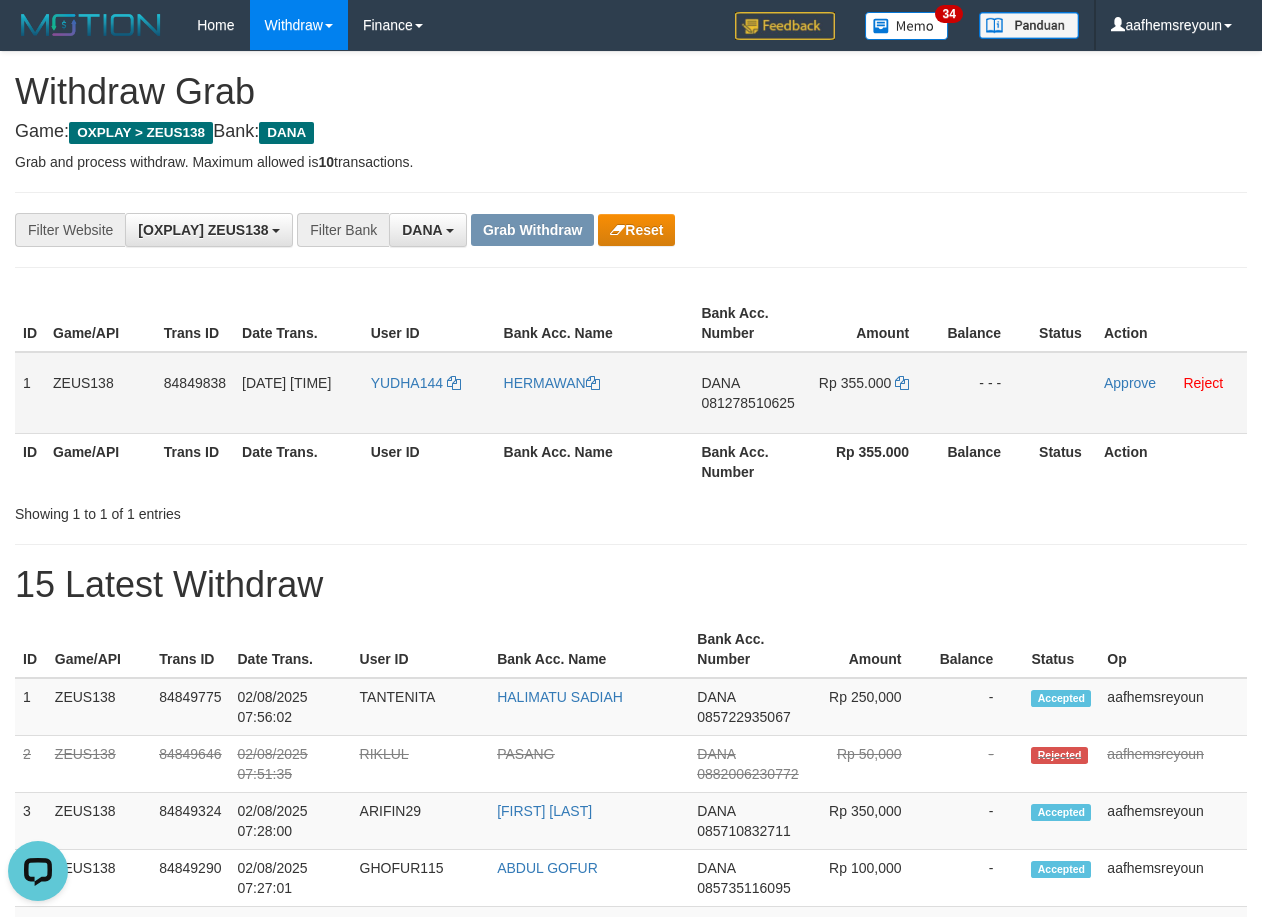 click on "YUDHA144" at bounding box center (429, 393) 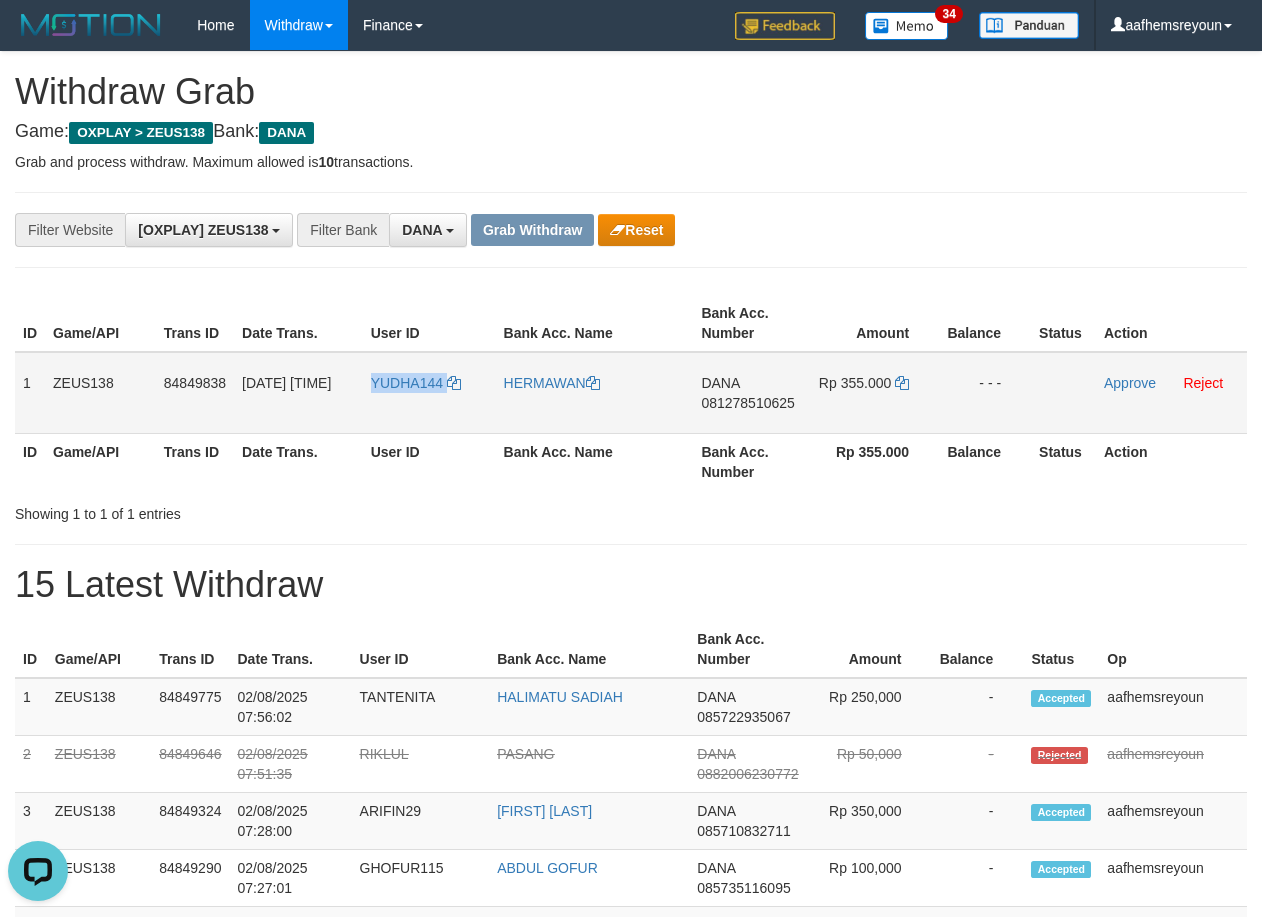 click on "YUDHA144" at bounding box center (429, 393) 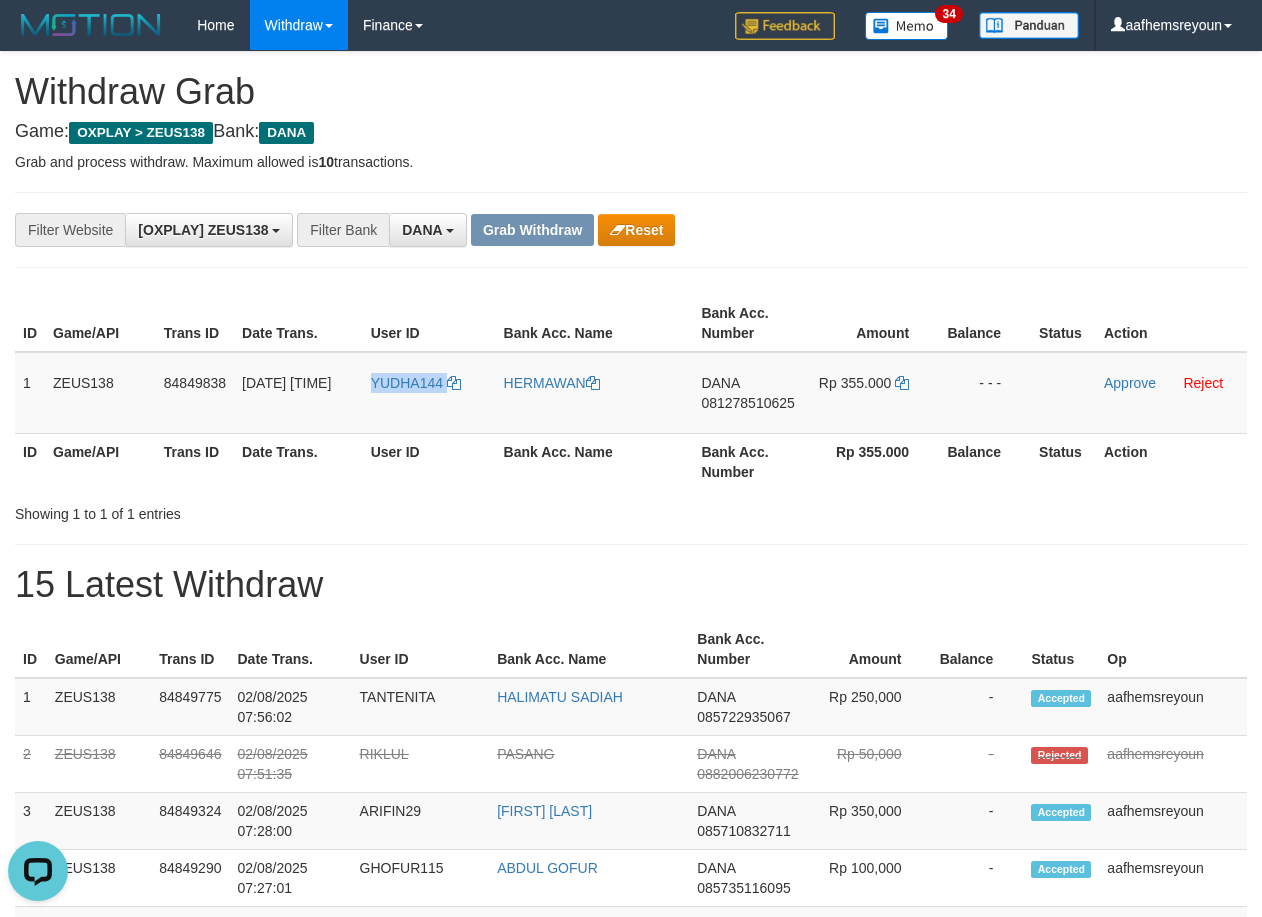 copy on "YUDHA144" 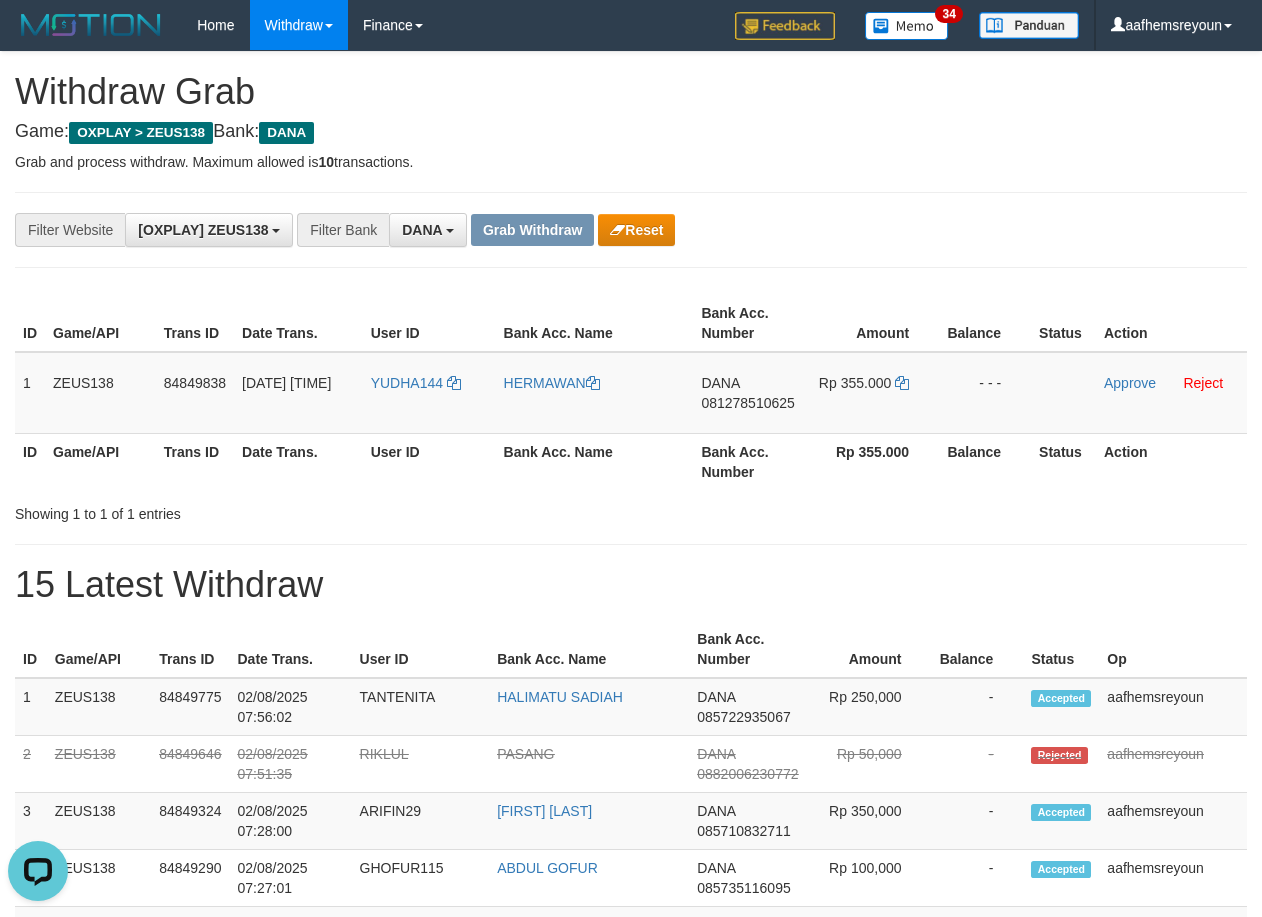 drag, startPoint x: 980, startPoint y: 464, endPoint x: 965, endPoint y: 476, distance: 19.209373 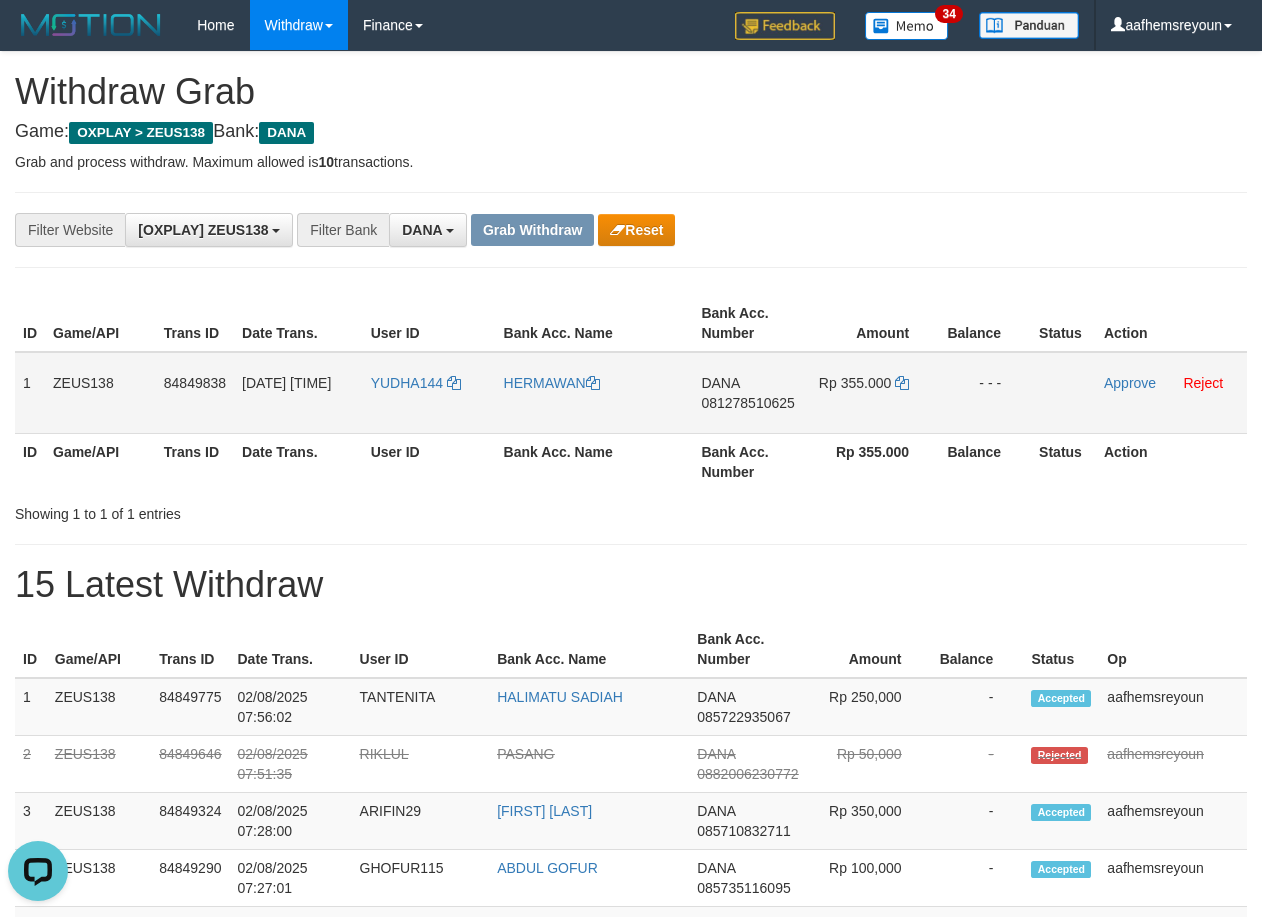 drag, startPoint x: 965, startPoint y: 476, endPoint x: 26, endPoint y: 375, distance: 944.4162 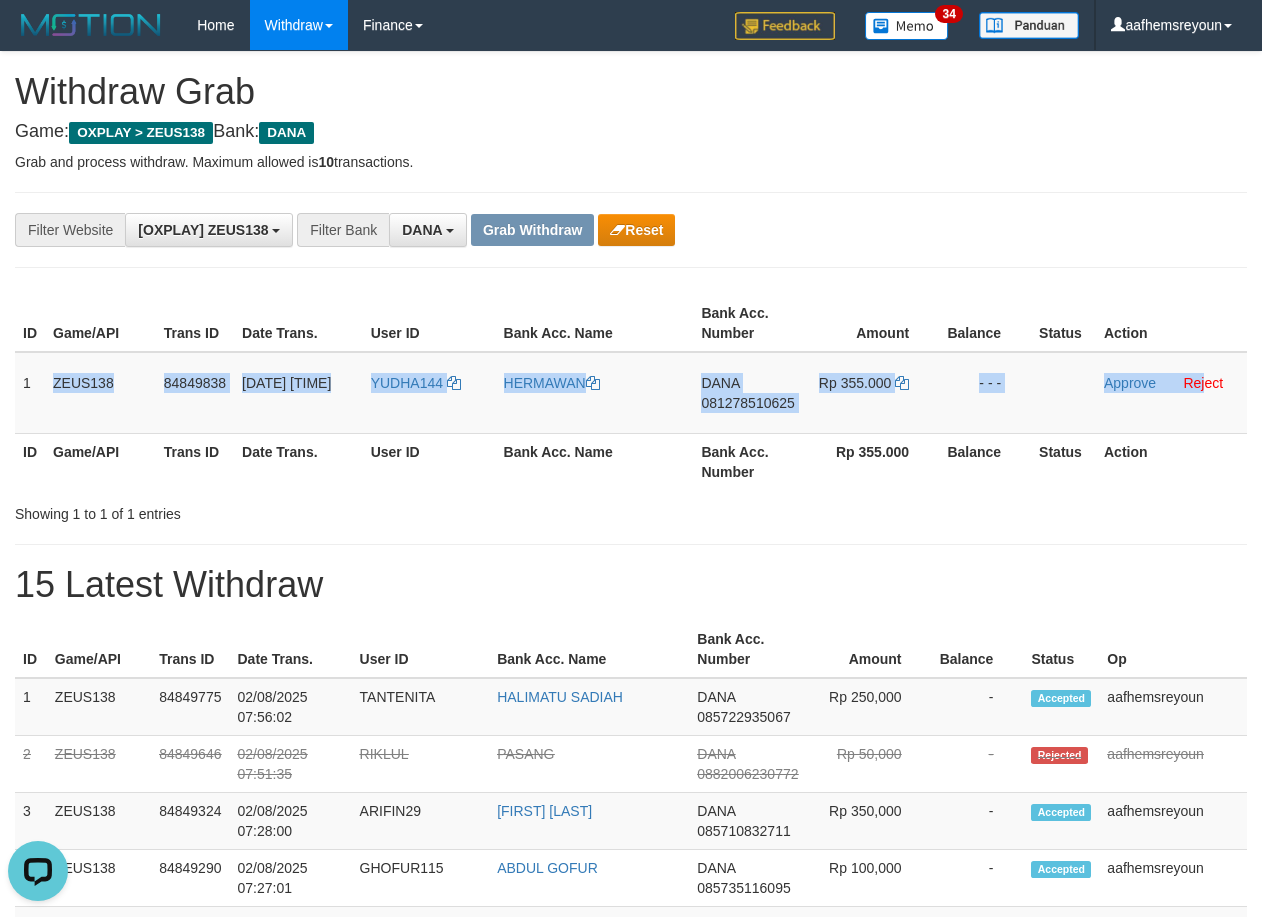 drag, startPoint x: 27, startPoint y: 368, endPoint x: 1276, endPoint y: 416, distance: 1249.922 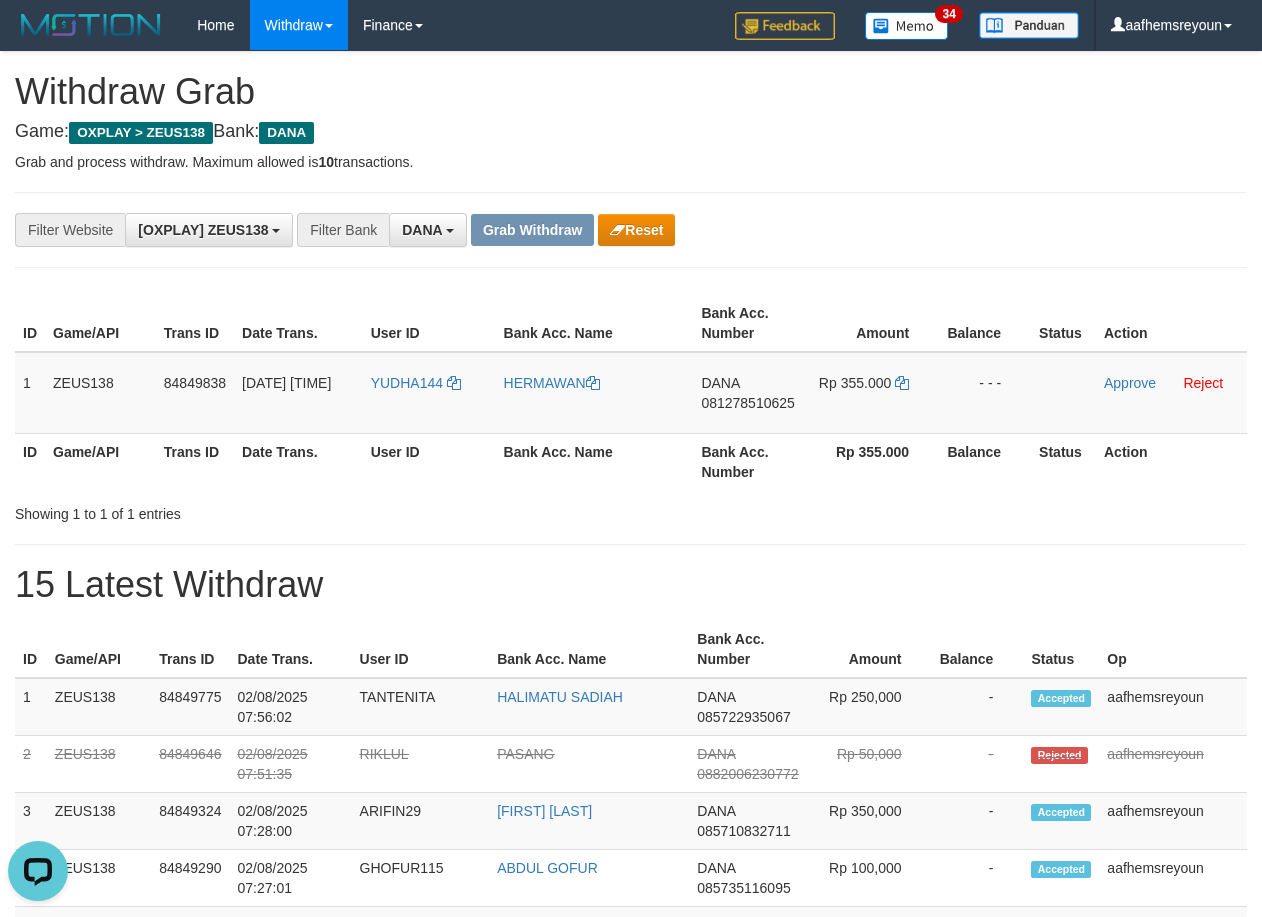 drag, startPoint x: 1119, startPoint y: 218, endPoint x: 1098, endPoint y: 220, distance: 21.095022 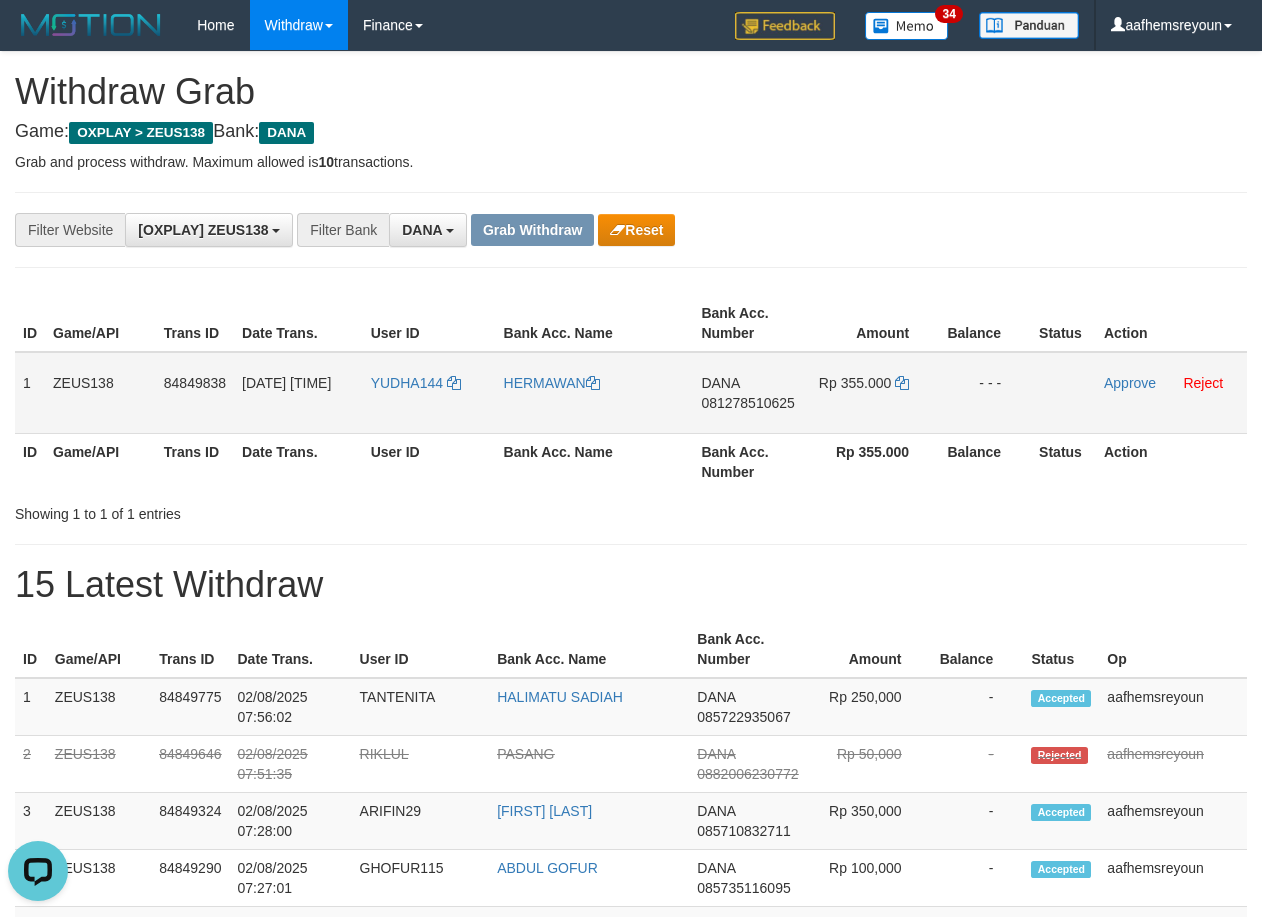click on "DANA
081278510625" at bounding box center [750, 393] 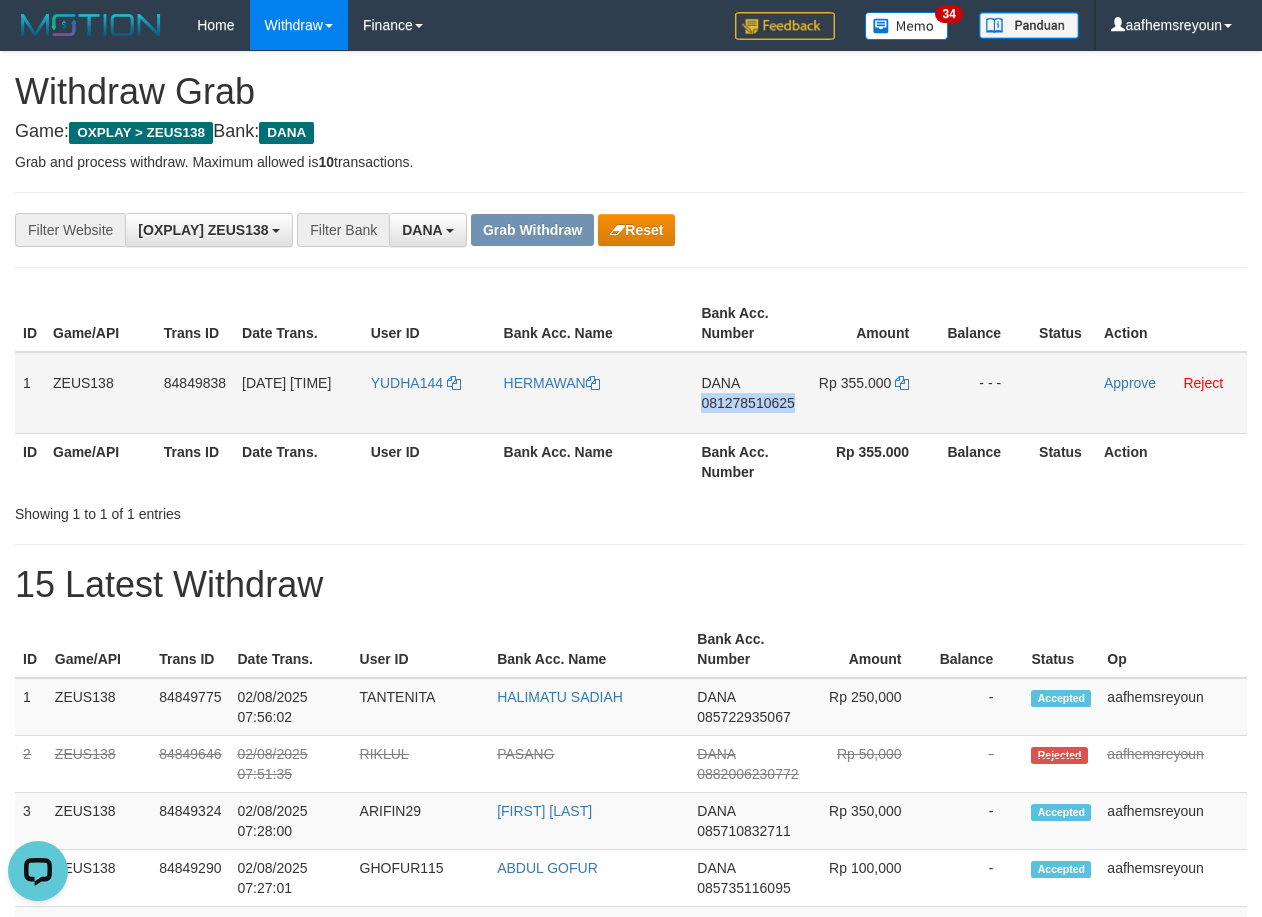 click on "DANA
081278510625" at bounding box center (750, 393) 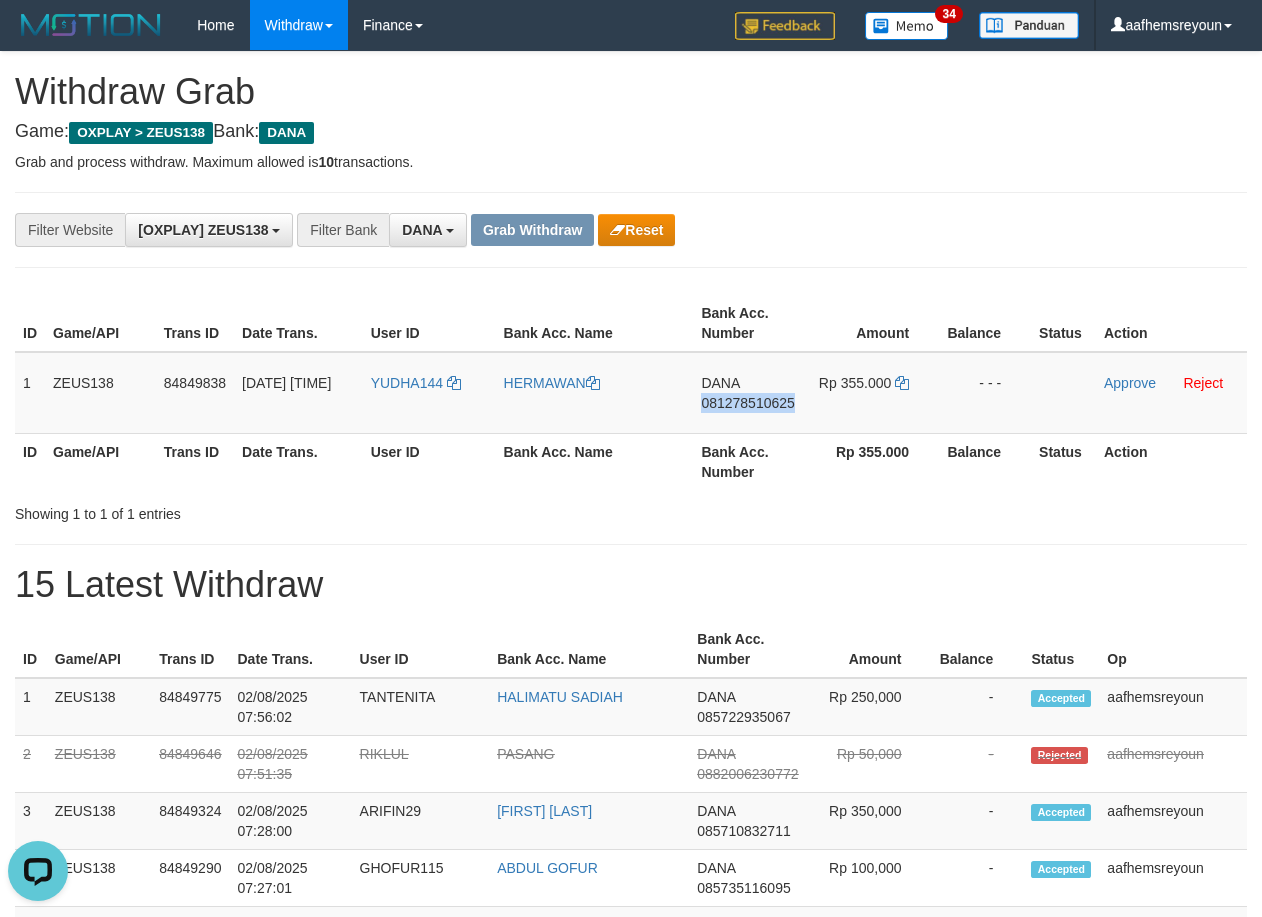 copy on "081278510625" 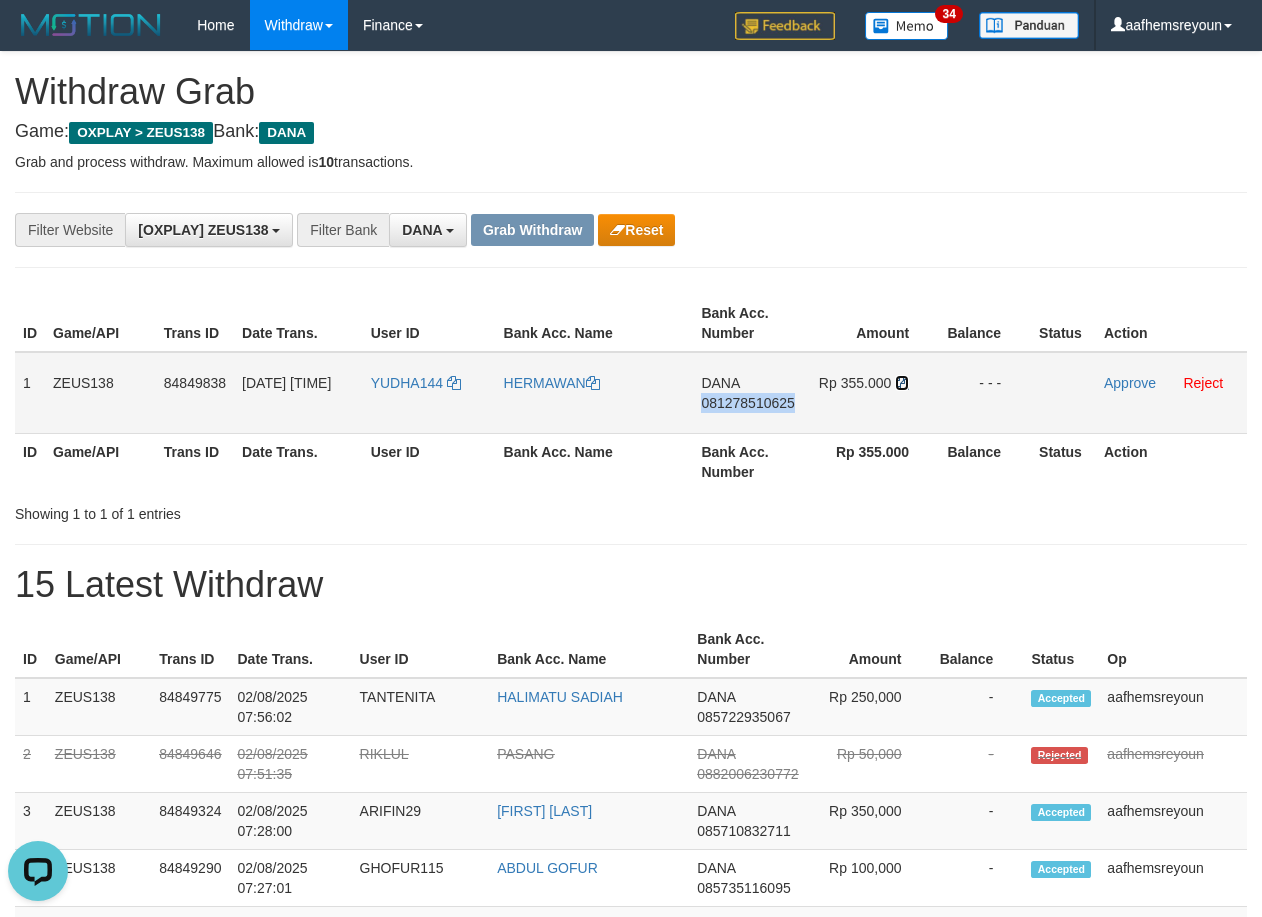 click at bounding box center (902, 383) 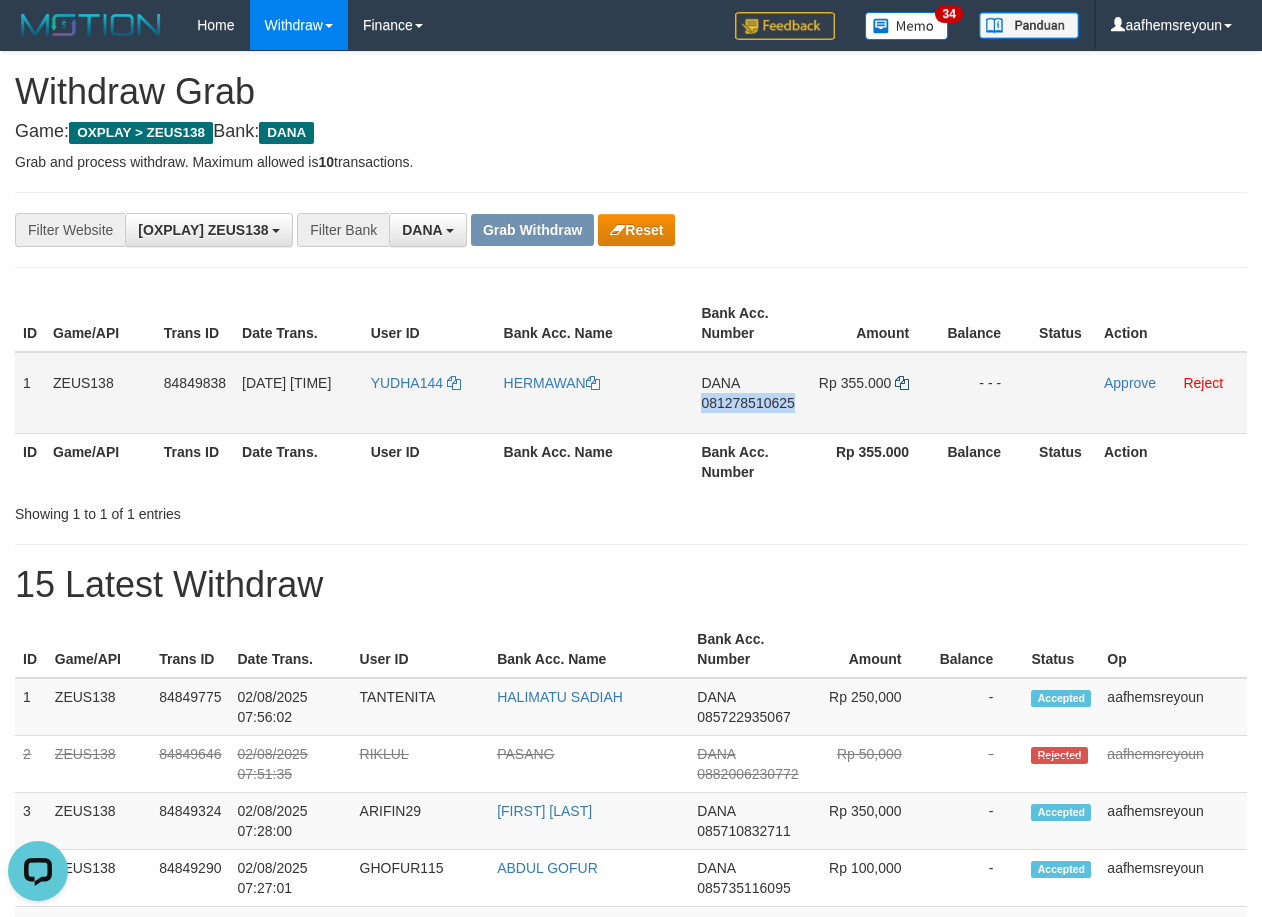 copy on "081278510625" 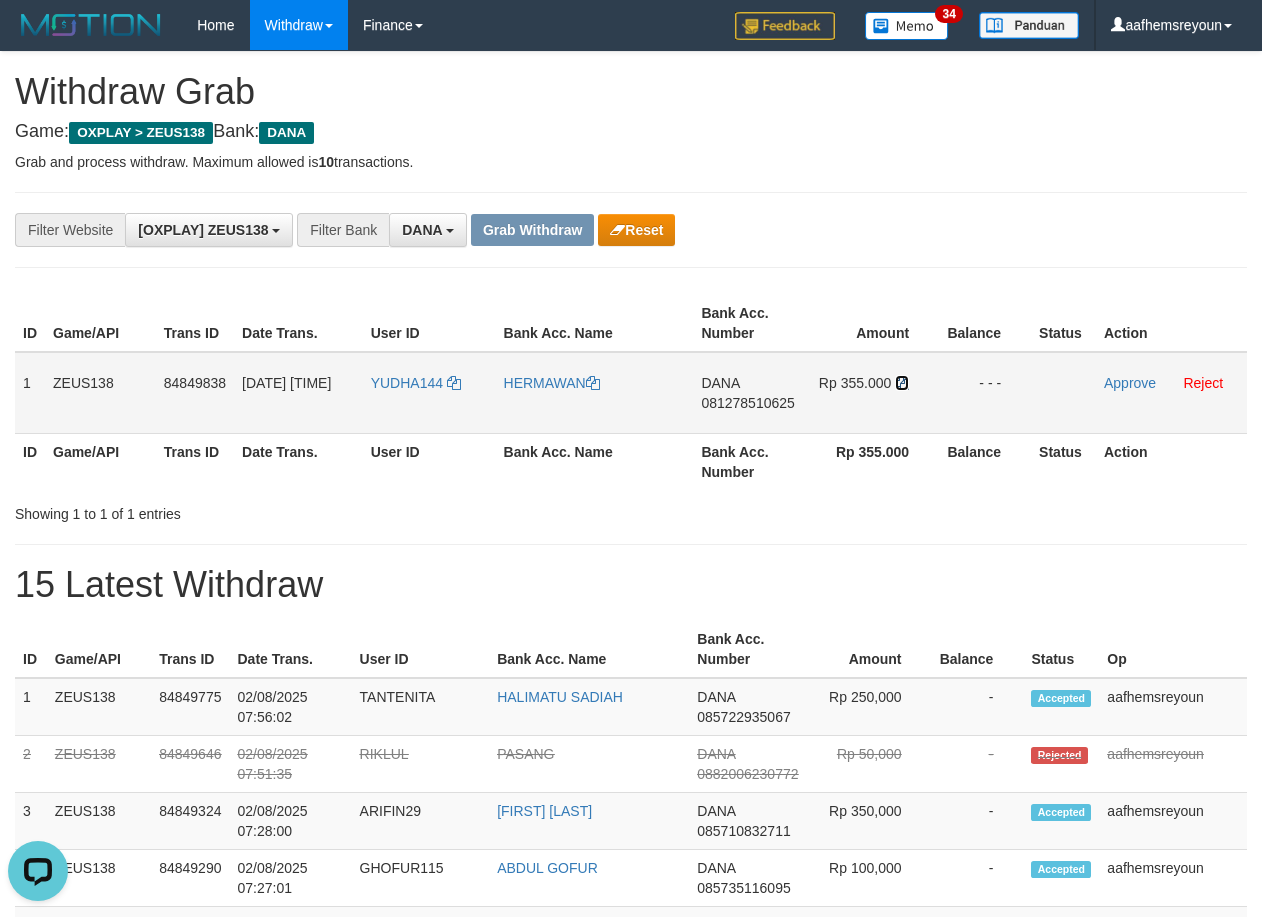 click at bounding box center (902, 383) 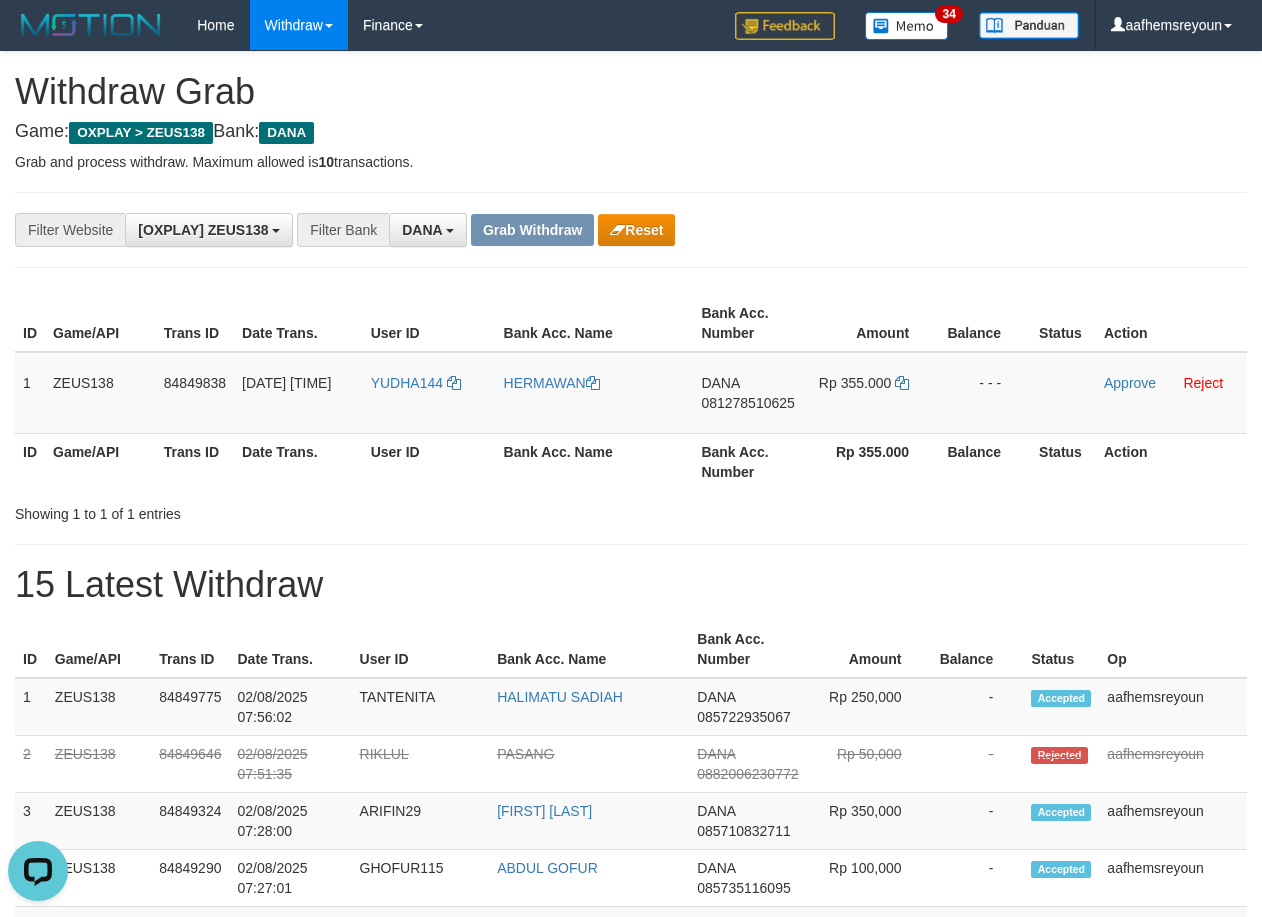 drag, startPoint x: 963, startPoint y: 433, endPoint x: 935, endPoint y: 436, distance: 28.160255 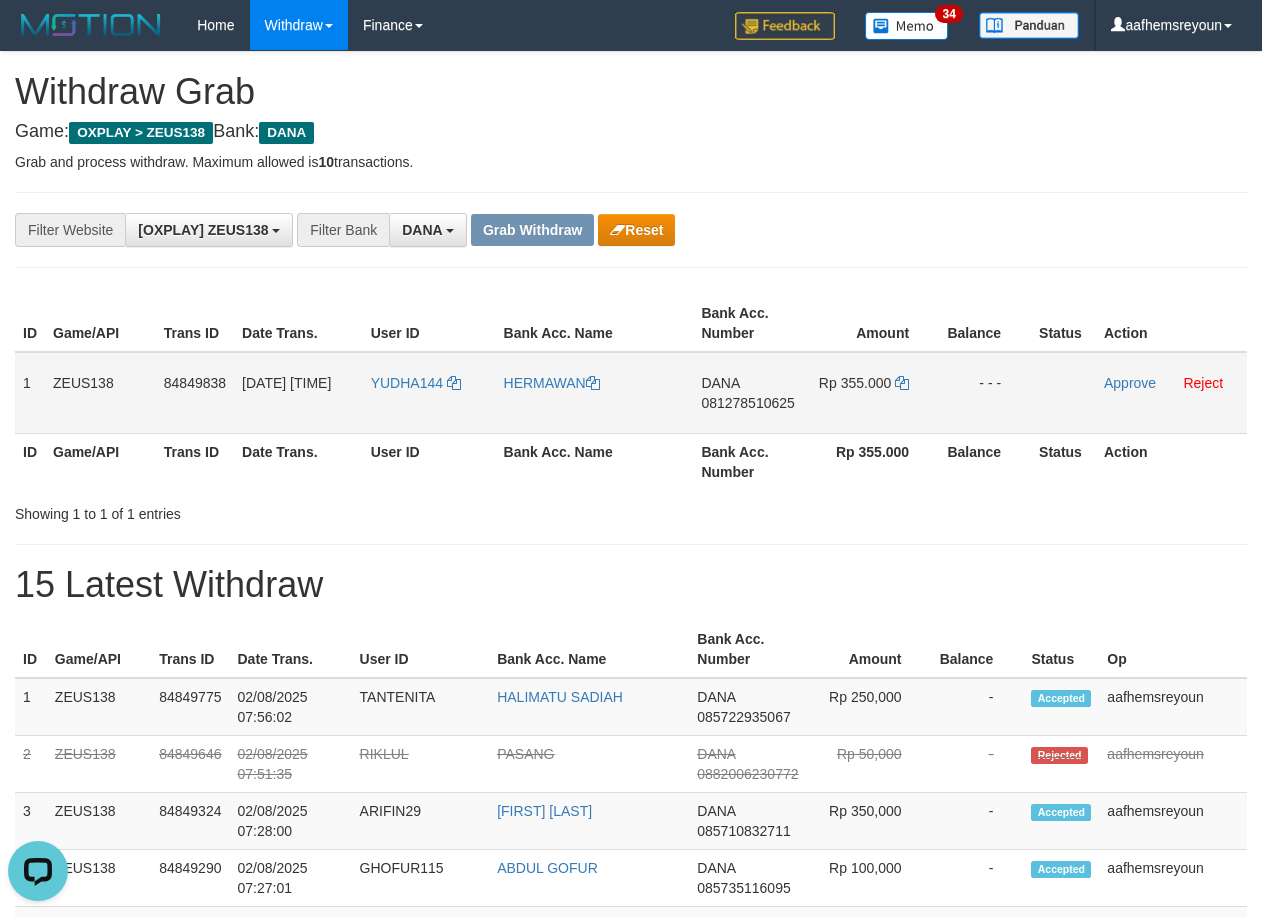 drag, startPoint x: 612, startPoint y: 435, endPoint x: 538, endPoint y: 417, distance: 76.15773 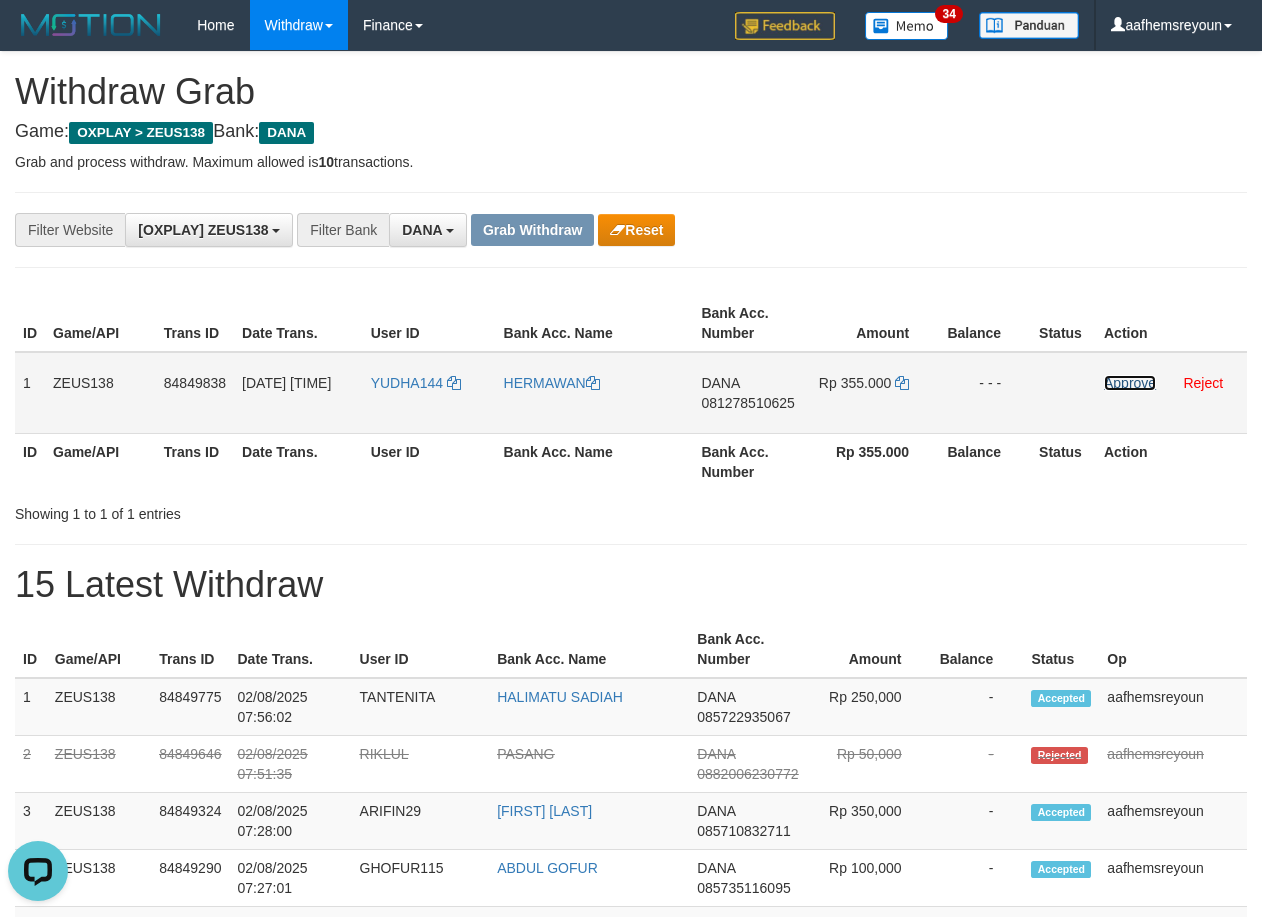 click on "Approve" at bounding box center (1130, 383) 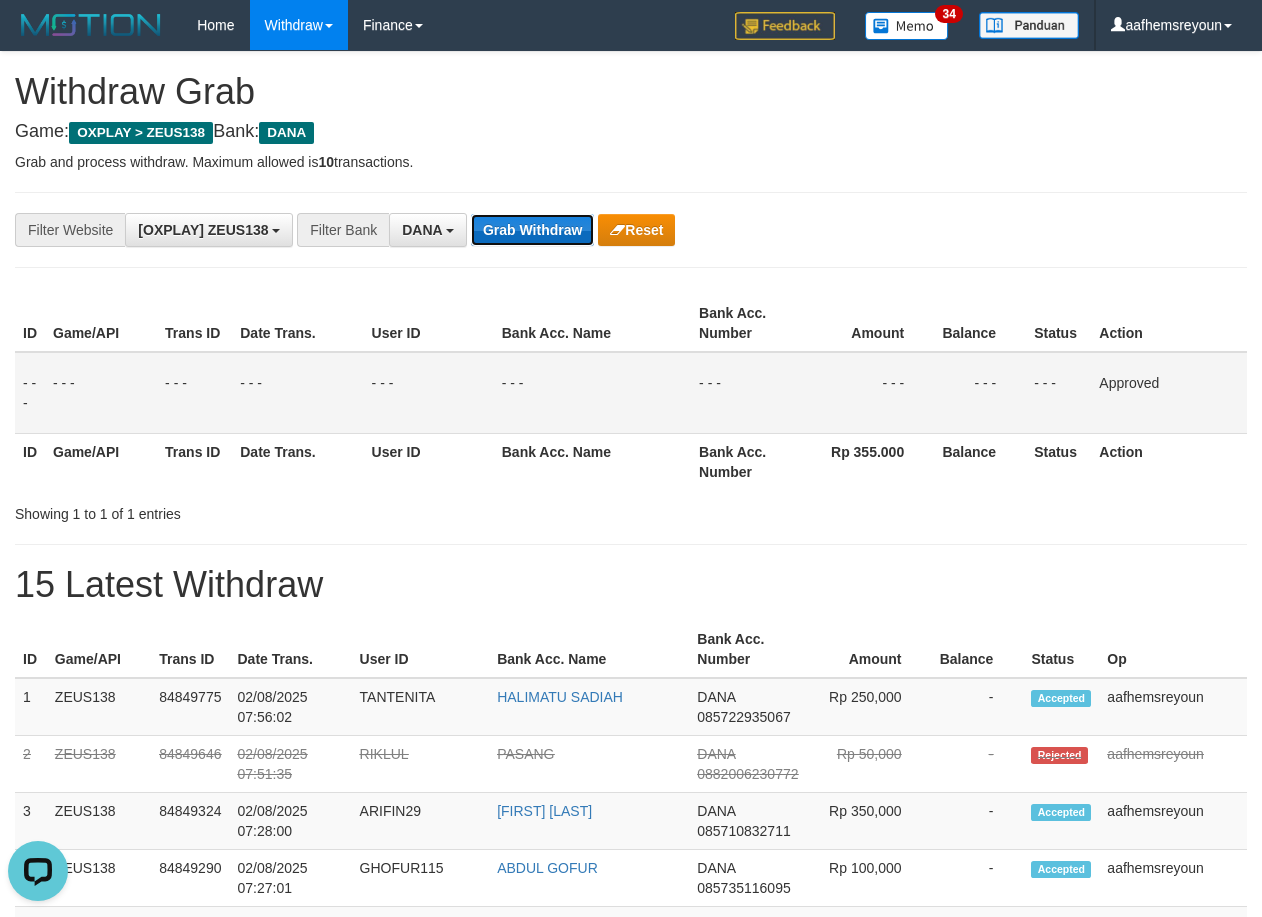 click on "Grab Withdraw" at bounding box center [532, 230] 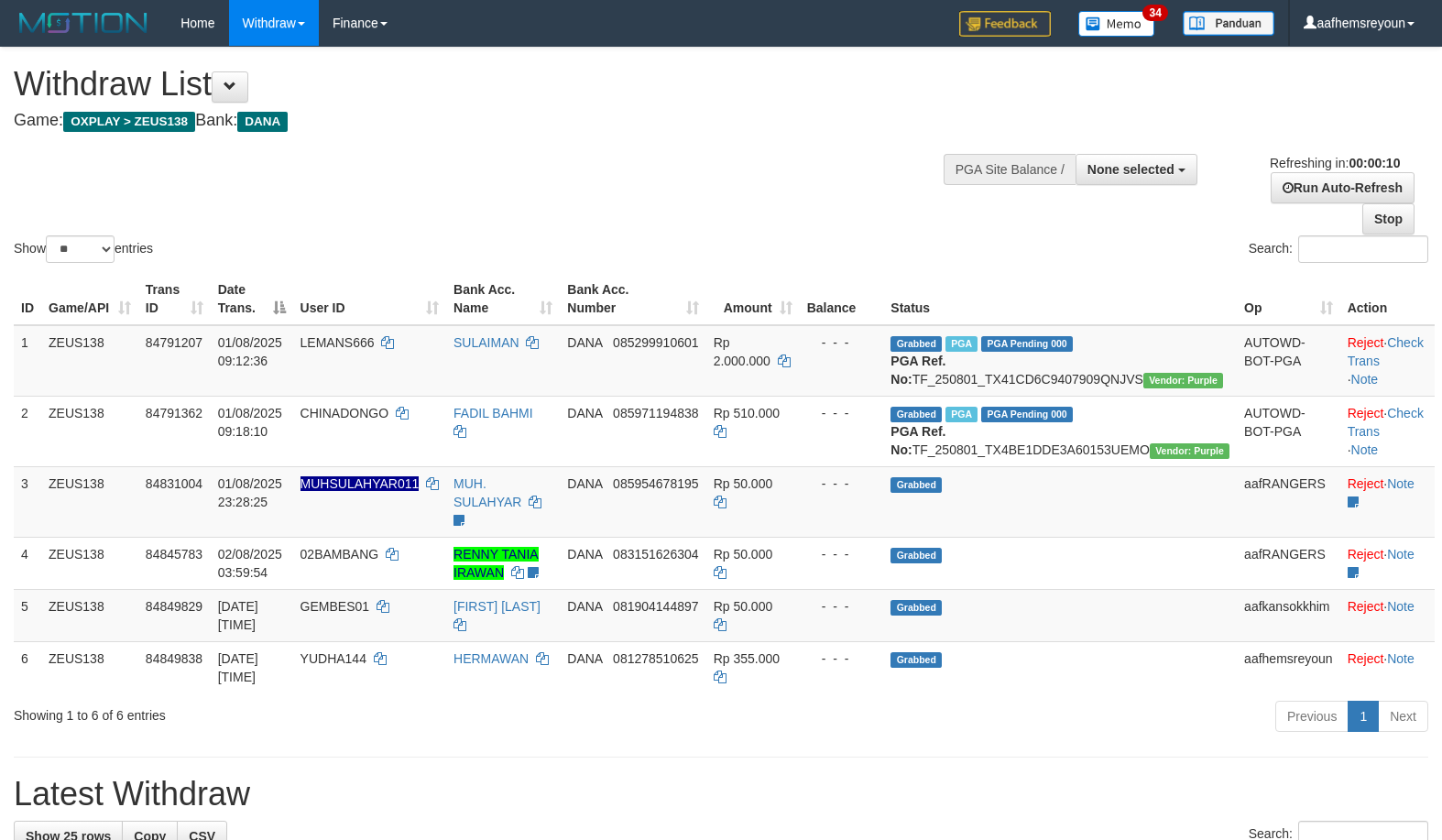select 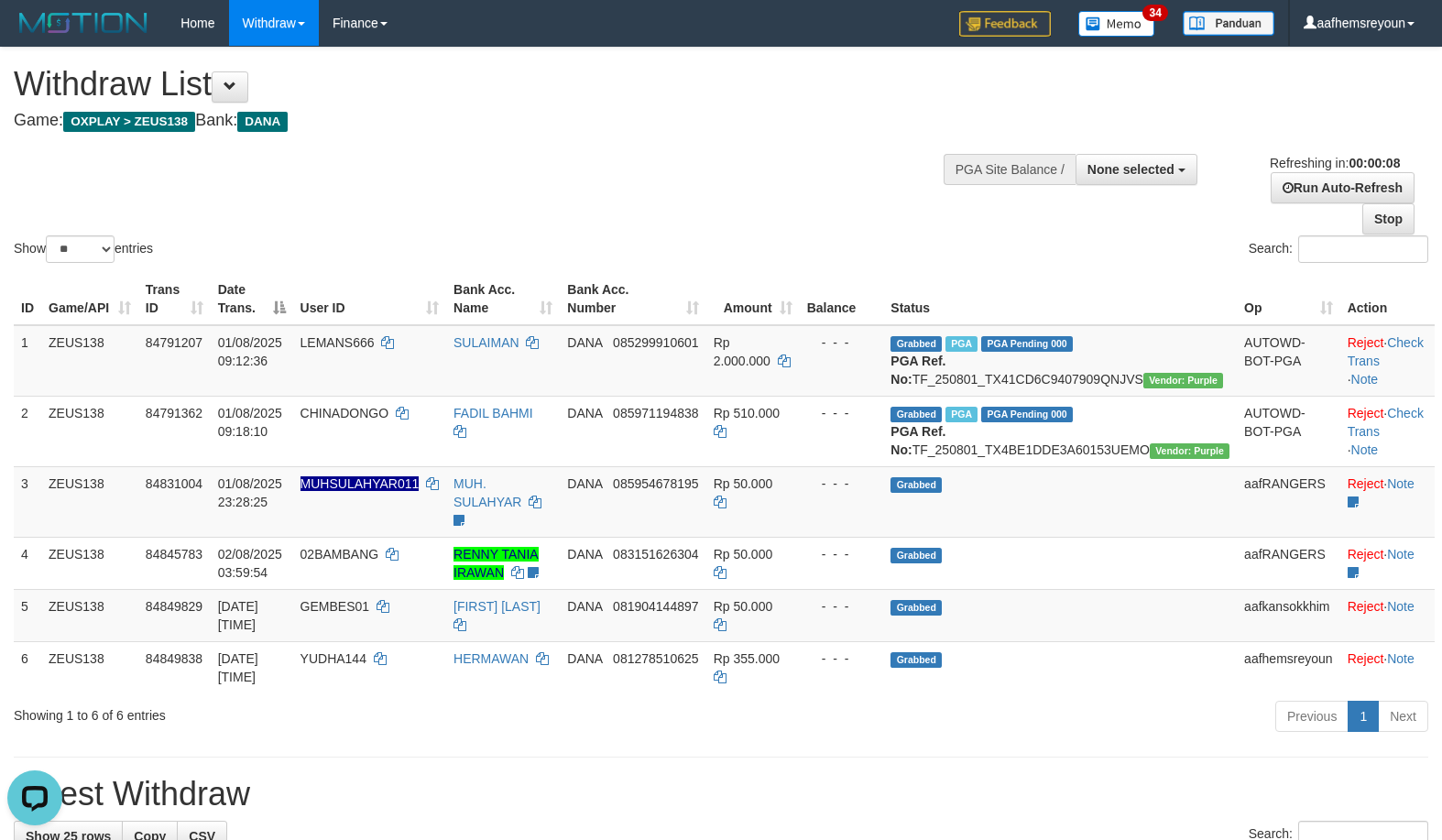 scroll, scrollTop: 0, scrollLeft: 0, axis: both 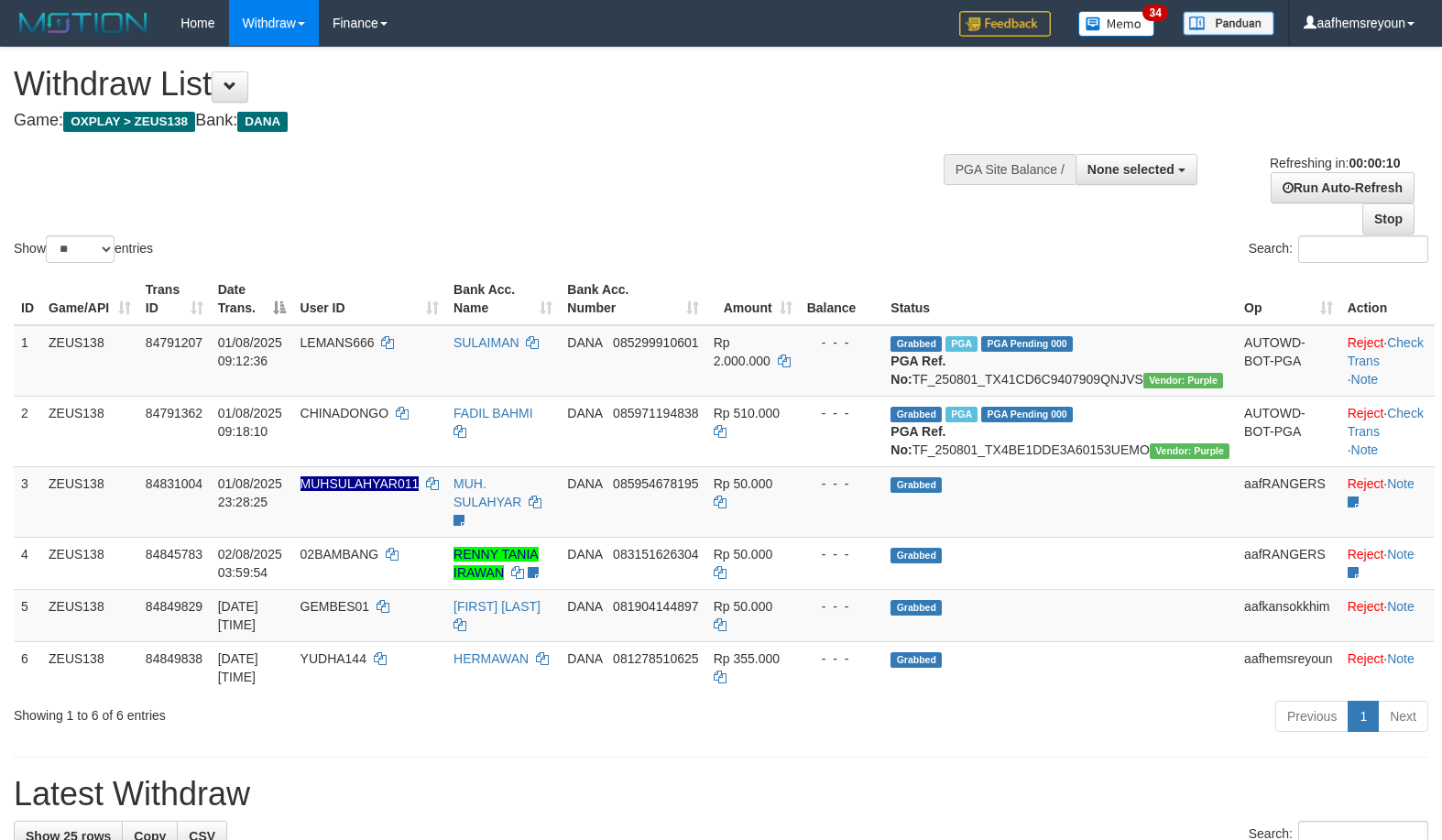select 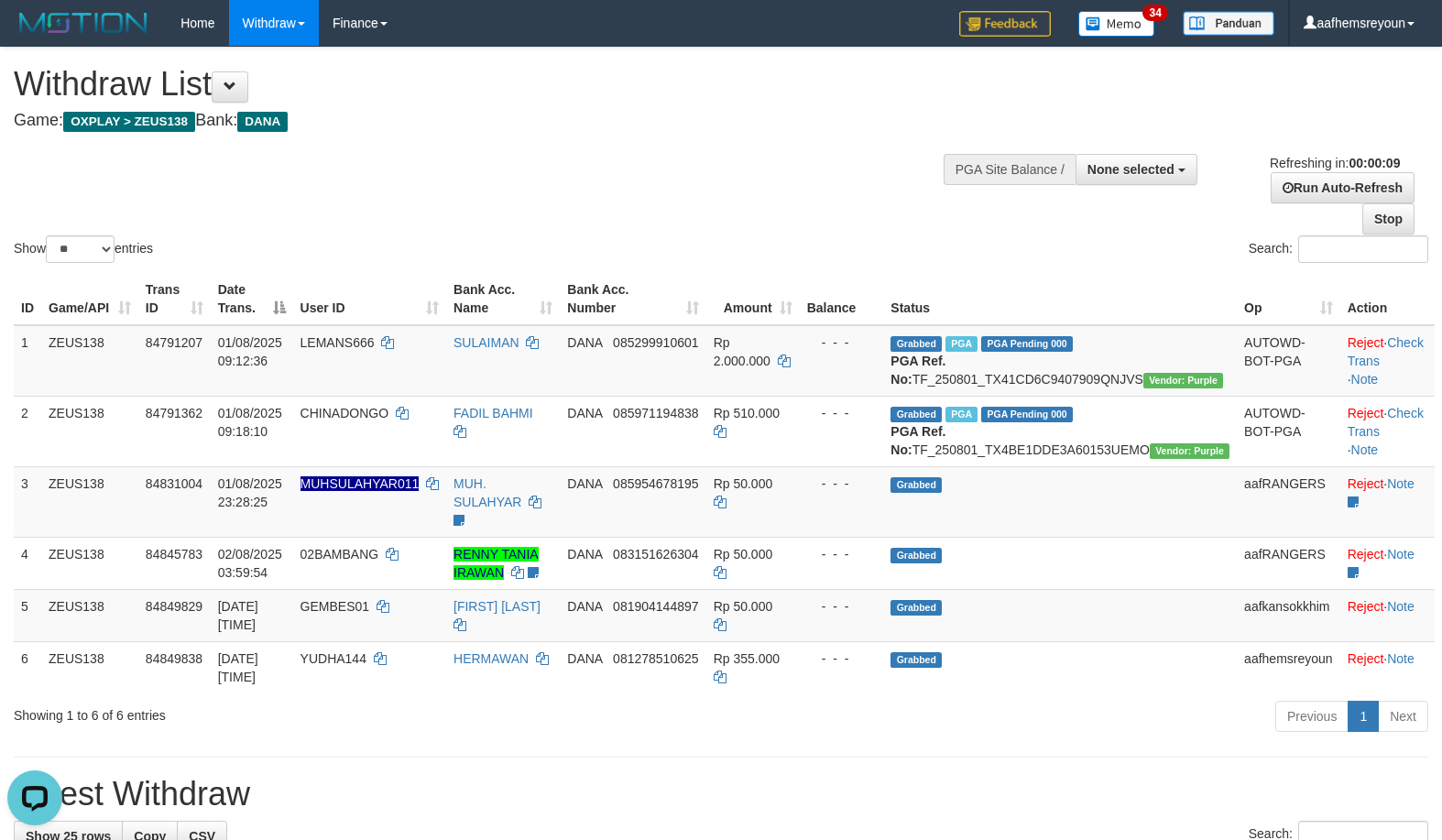 scroll, scrollTop: 0, scrollLeft: 0, axis: both 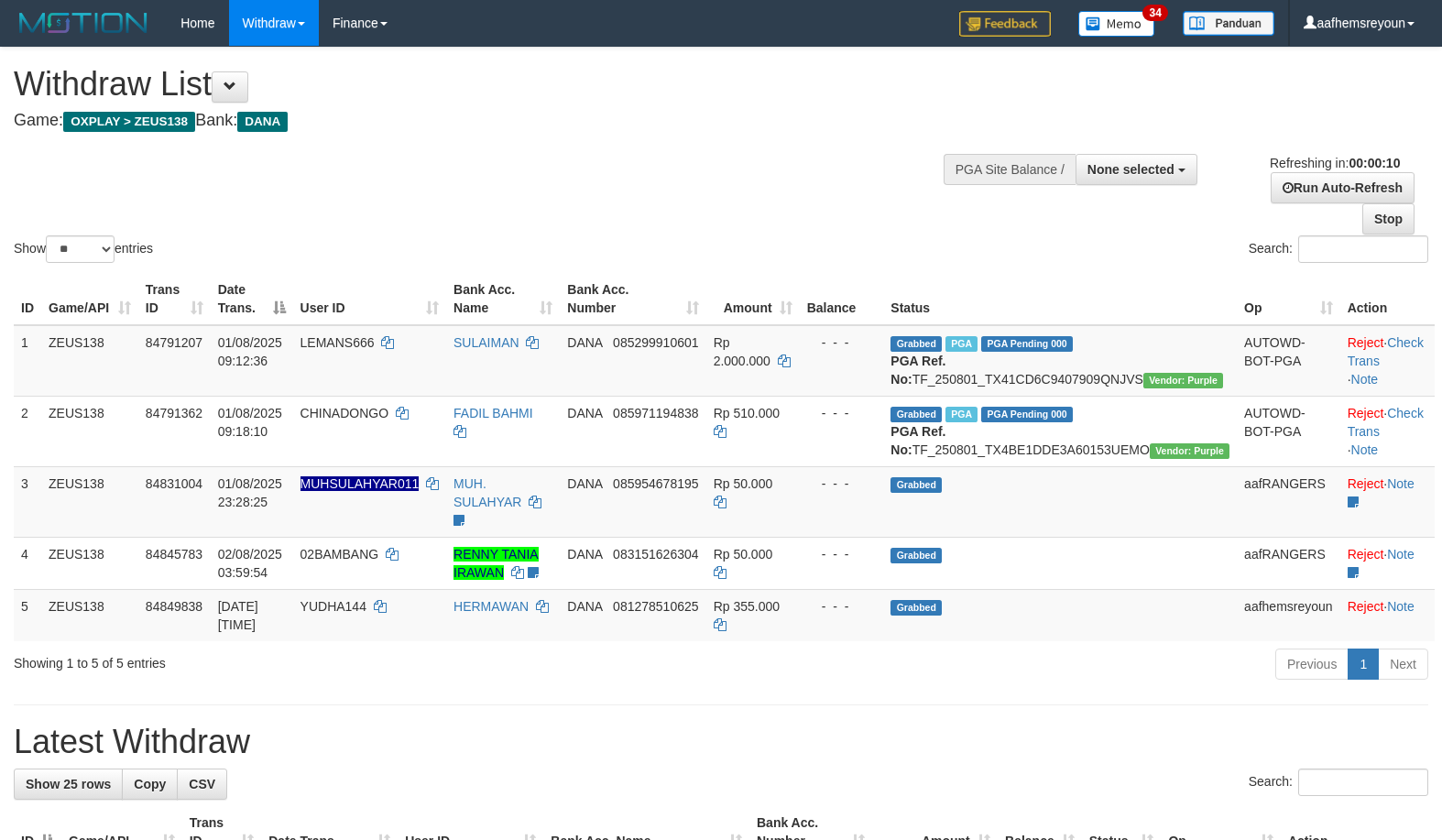 select 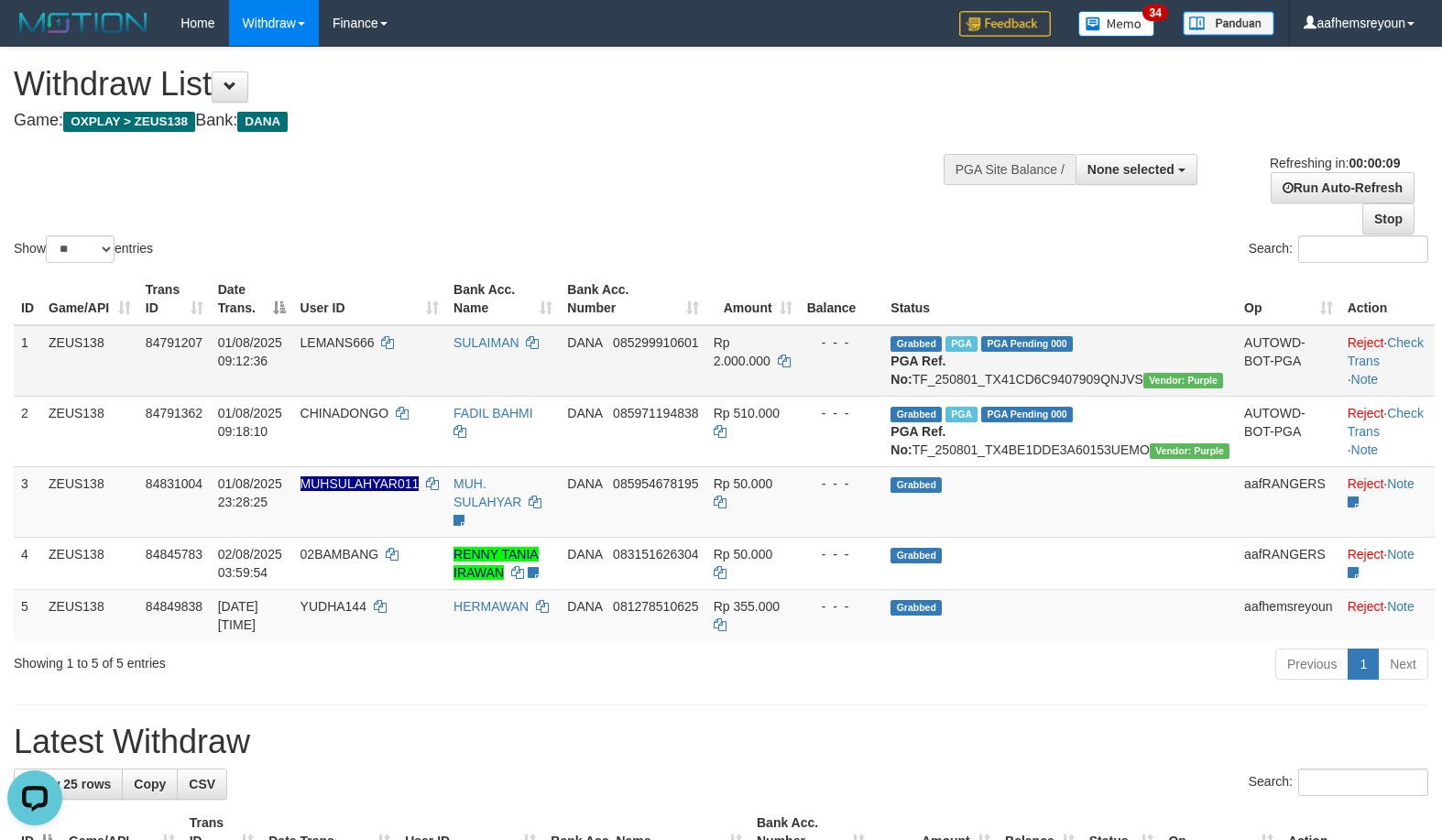 scroll, scrollTop: 0, scrollLeft: 0, axis: both 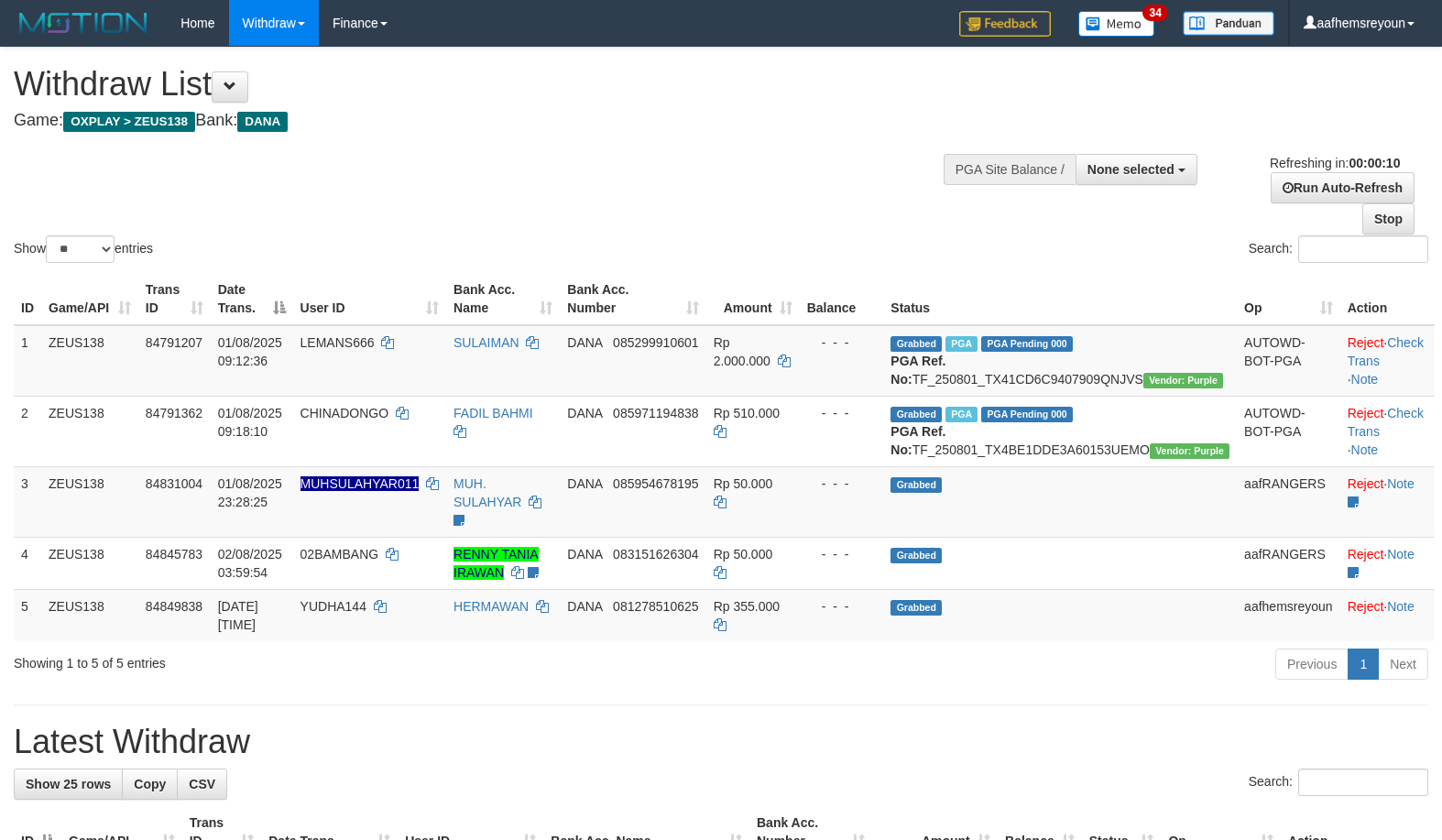 select 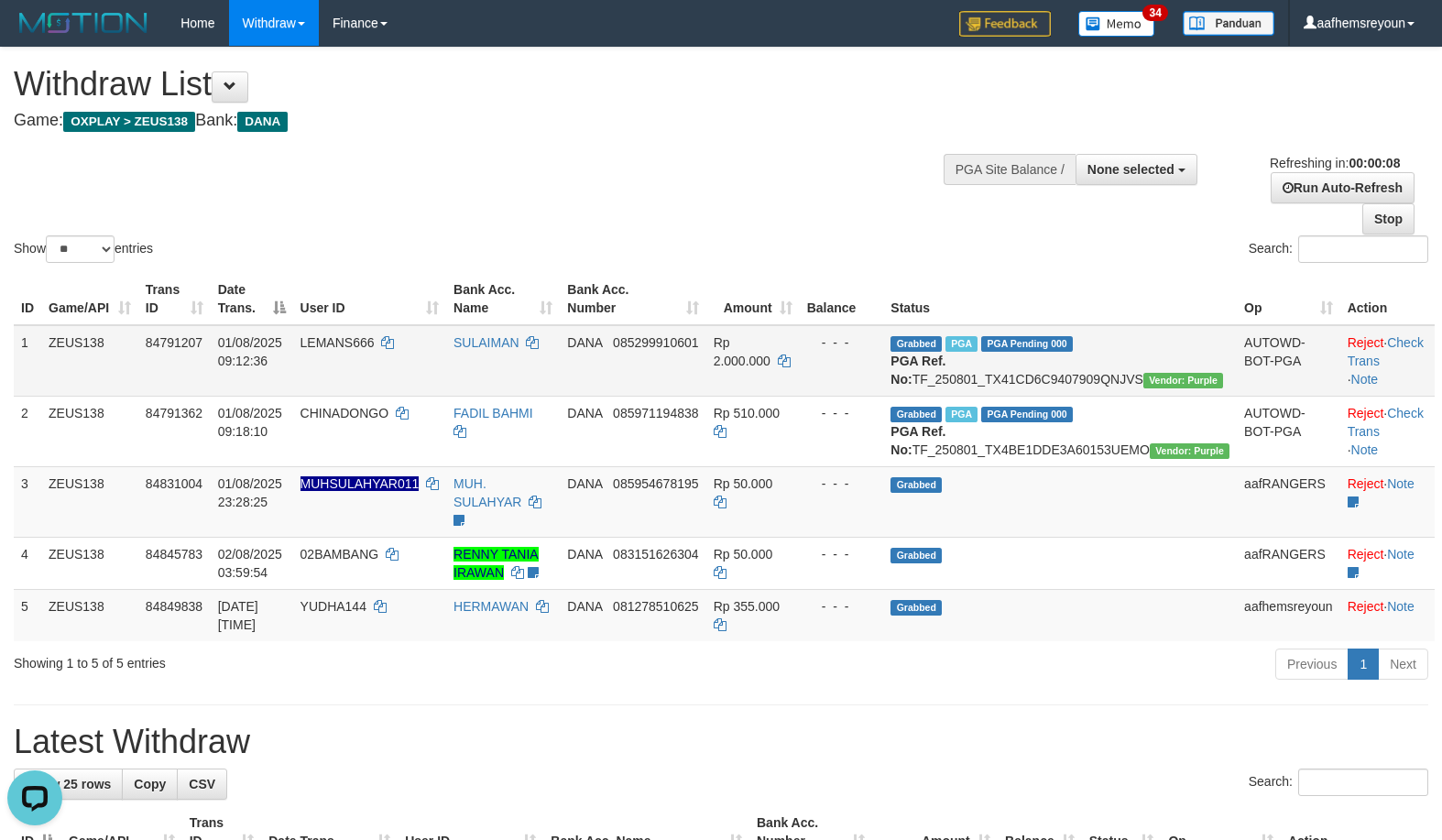 scroll, scrollTop: 0, scrollLeft: 0, axis: both 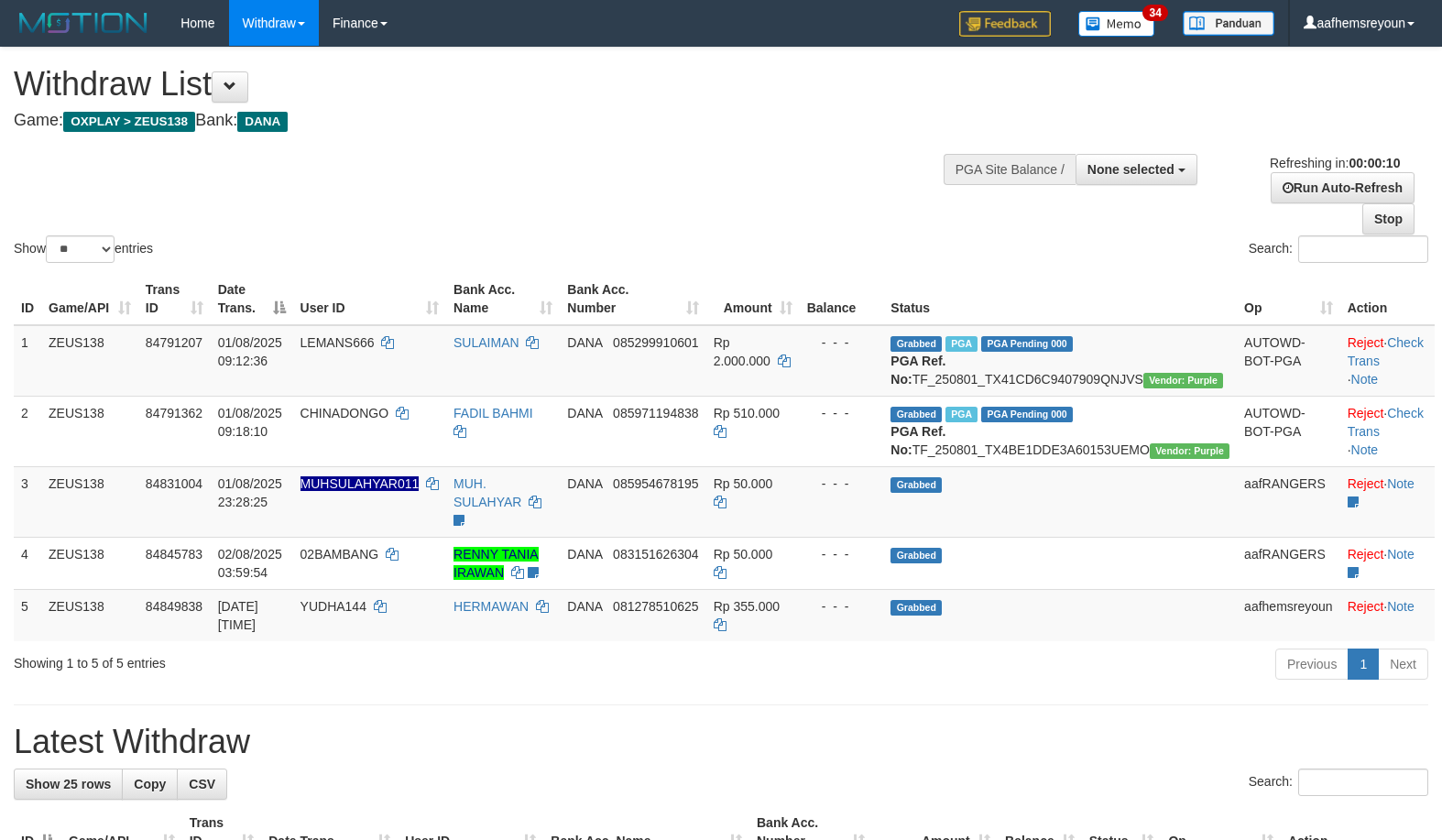 select 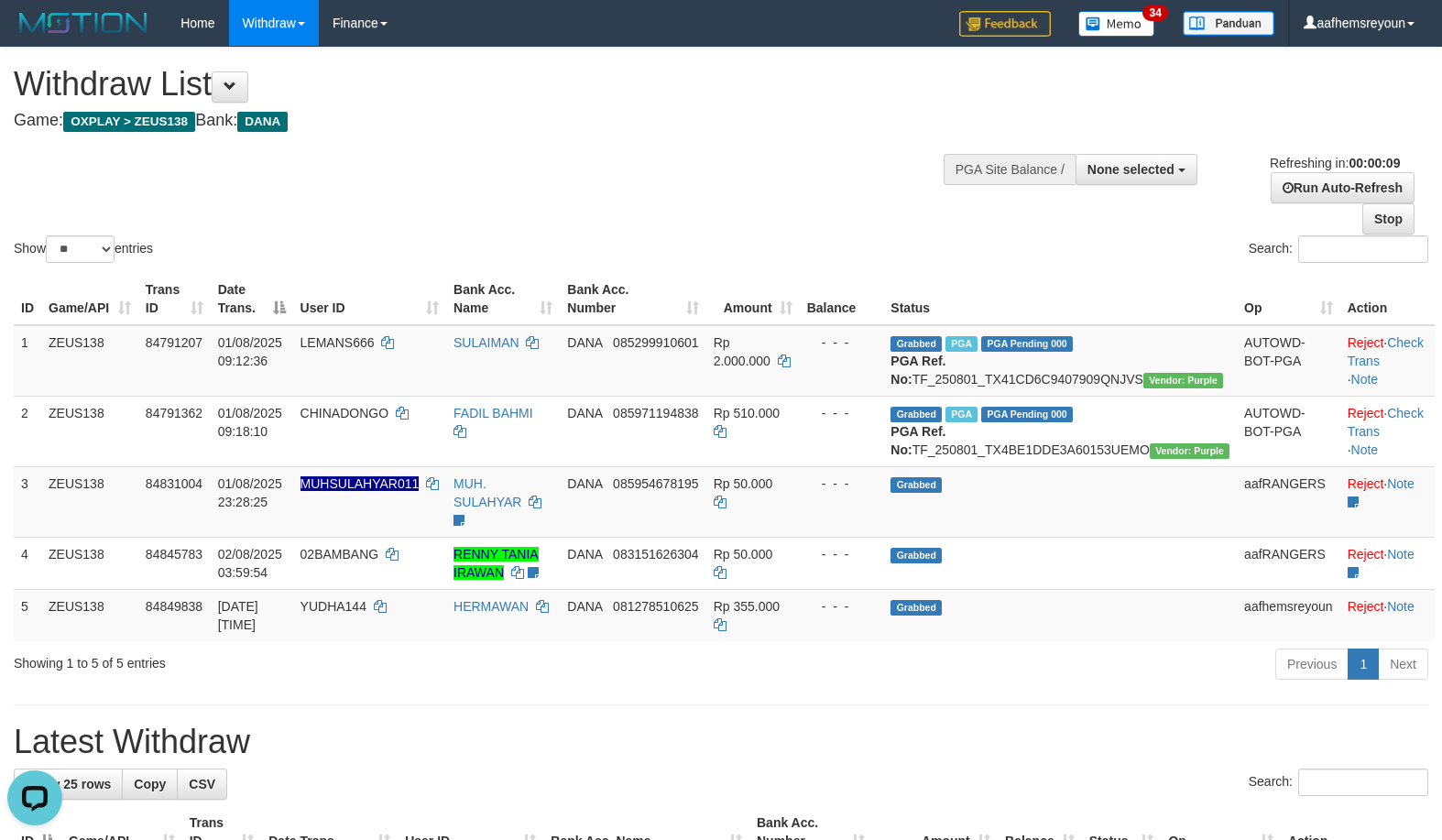 scroll, scrollTop: 0, scrollLeft: 0, axis: both 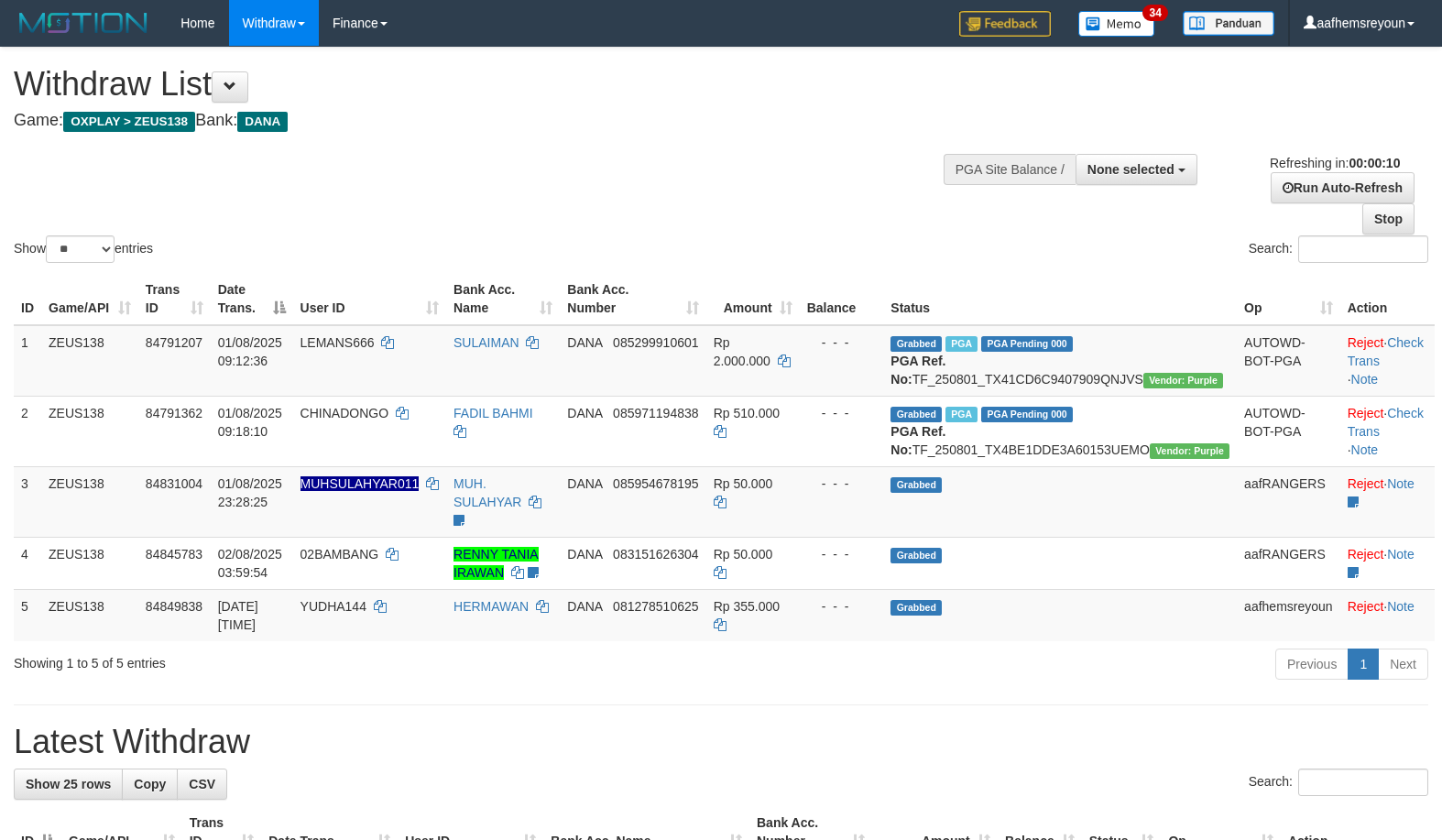 select 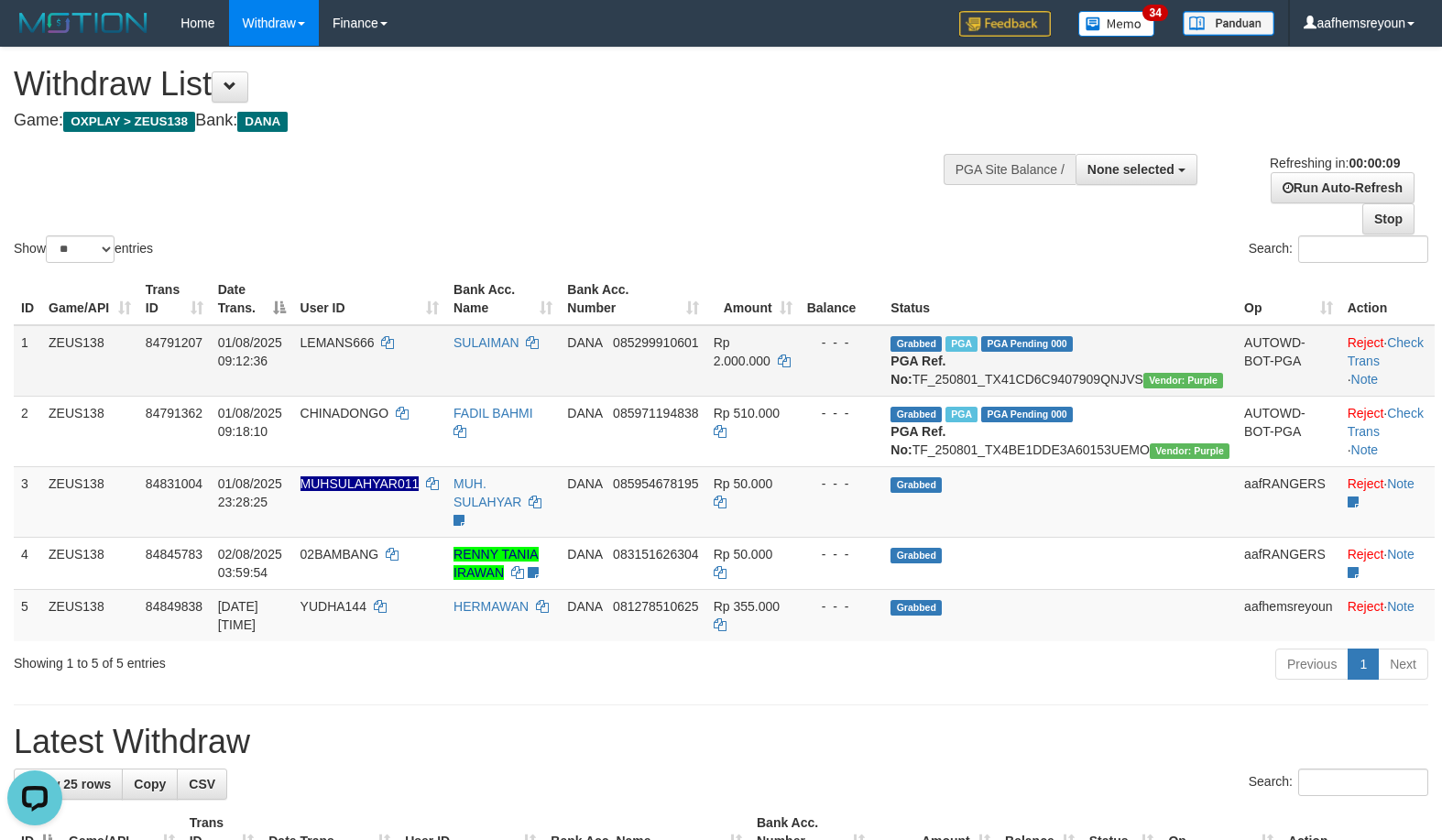 scroll, scrollTop: 0, scrollLeft: 0, axis: both 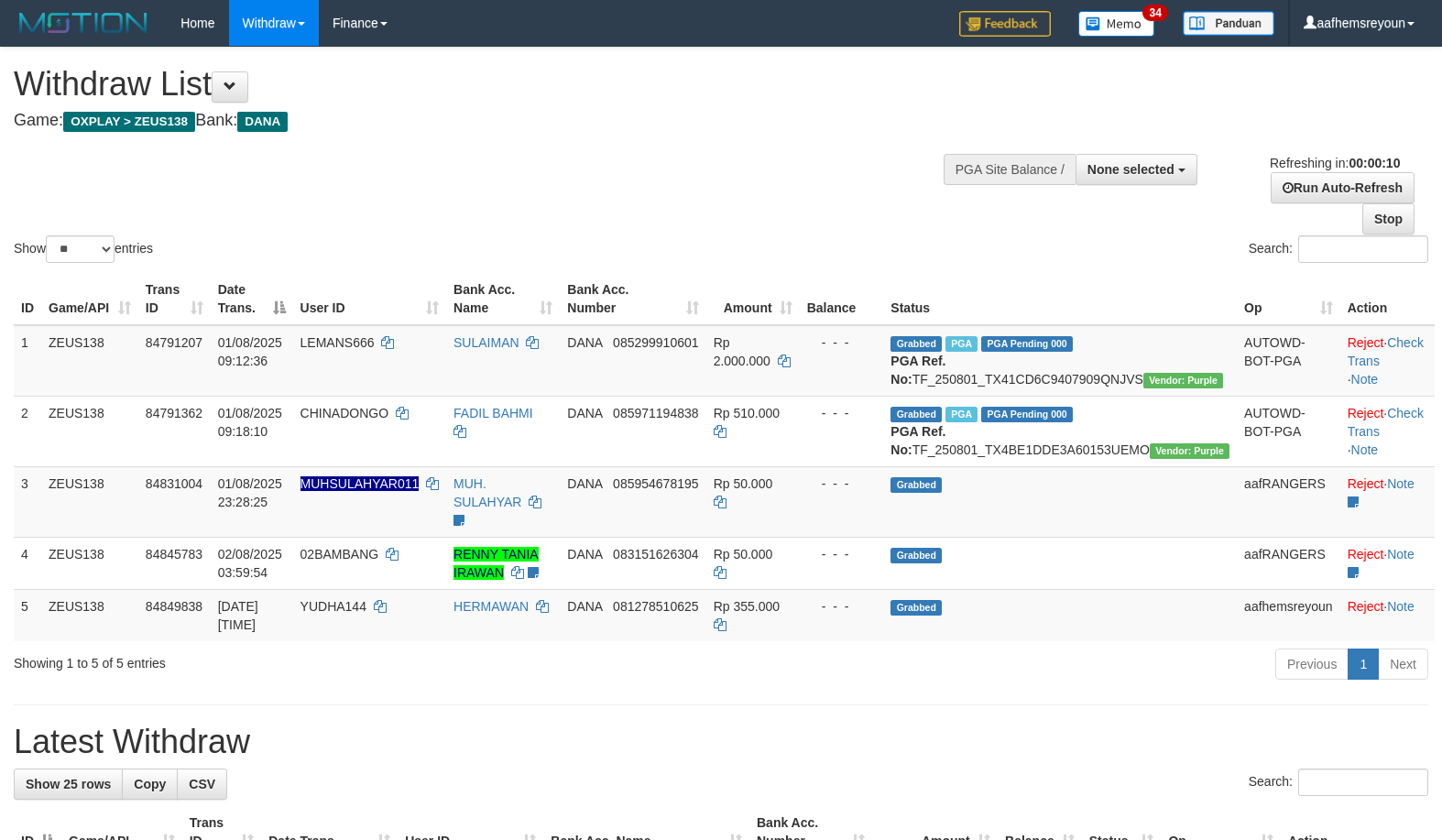 select 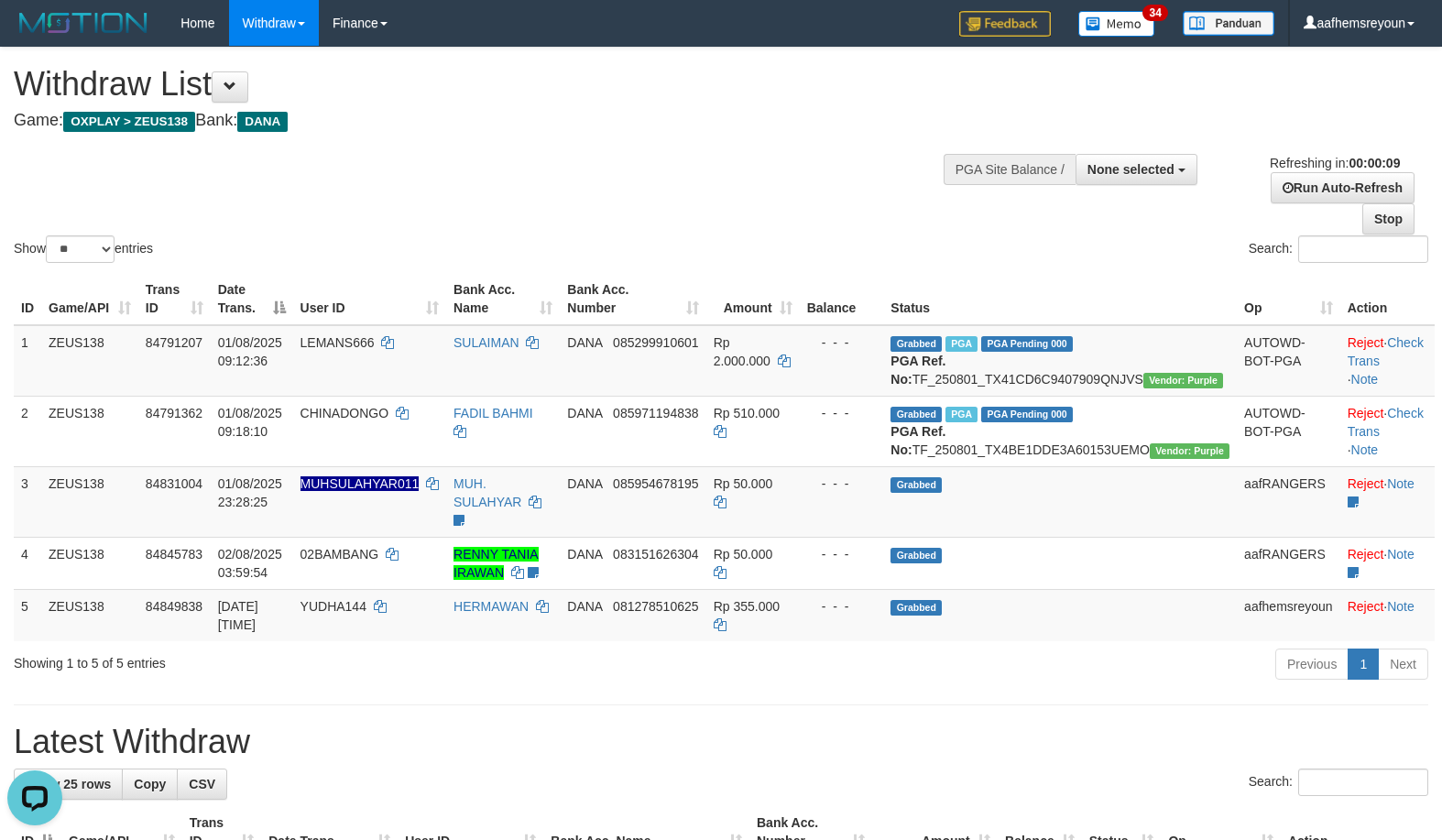scroll, scrollTop: 0, scrollLeft: 0, axis: both 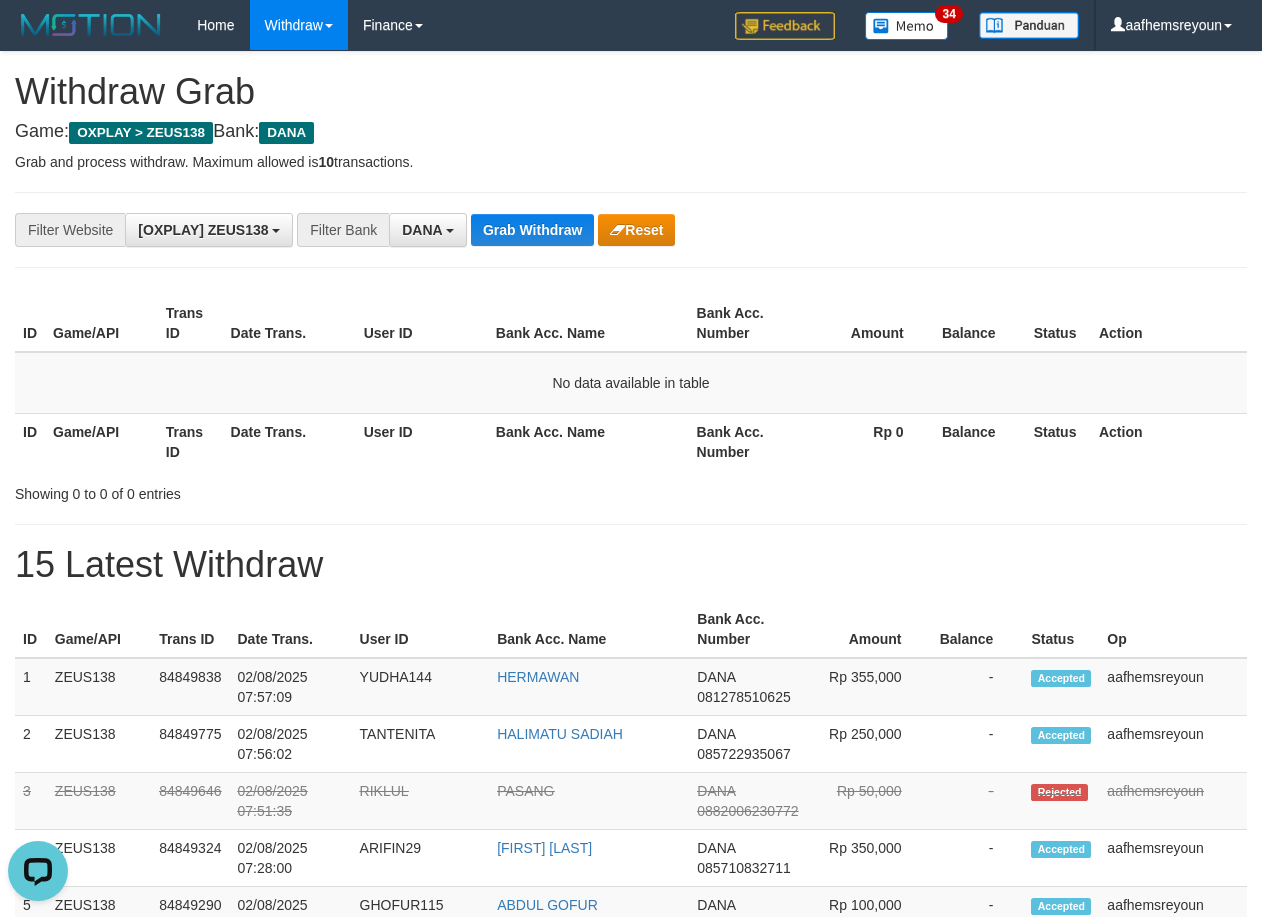 drag, startPoint x: 707, startPoint y: 374, endPoint x: 576, endPoint y: 294, distance: 153.49593 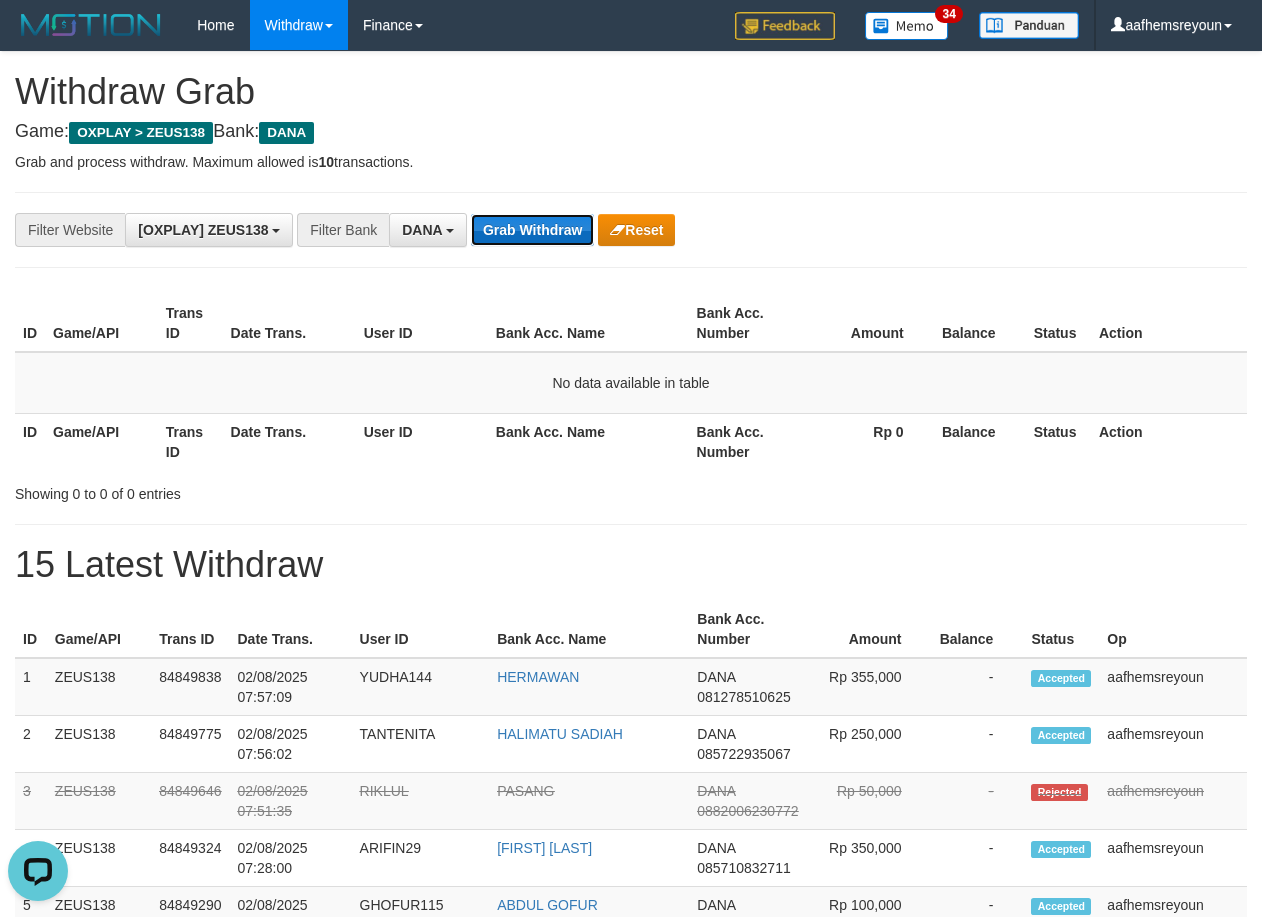 drag, startPoint x: 576, startPoint y: 294, endPoint x: 531, endPoint y: 234, distance: 75 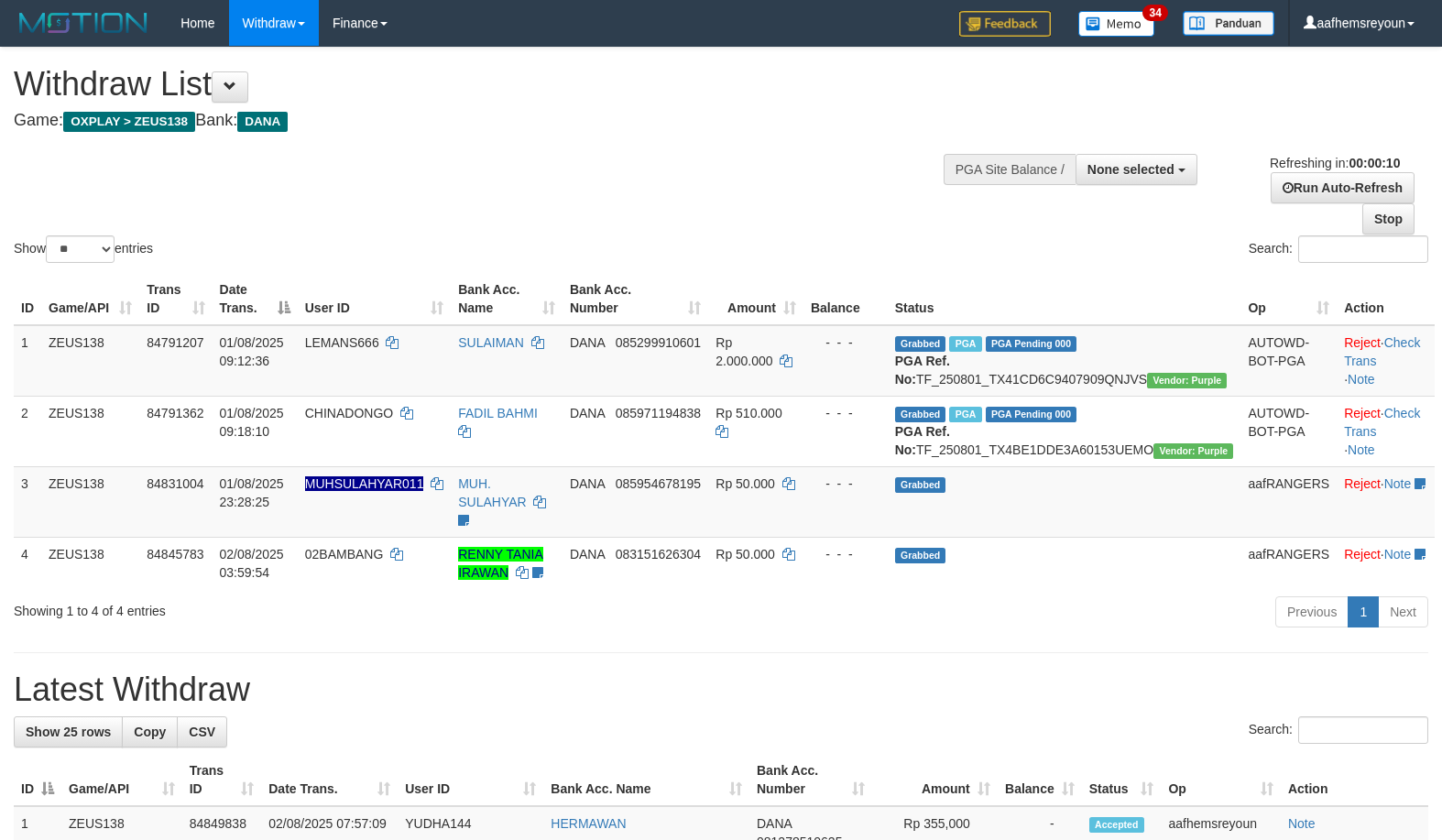 select 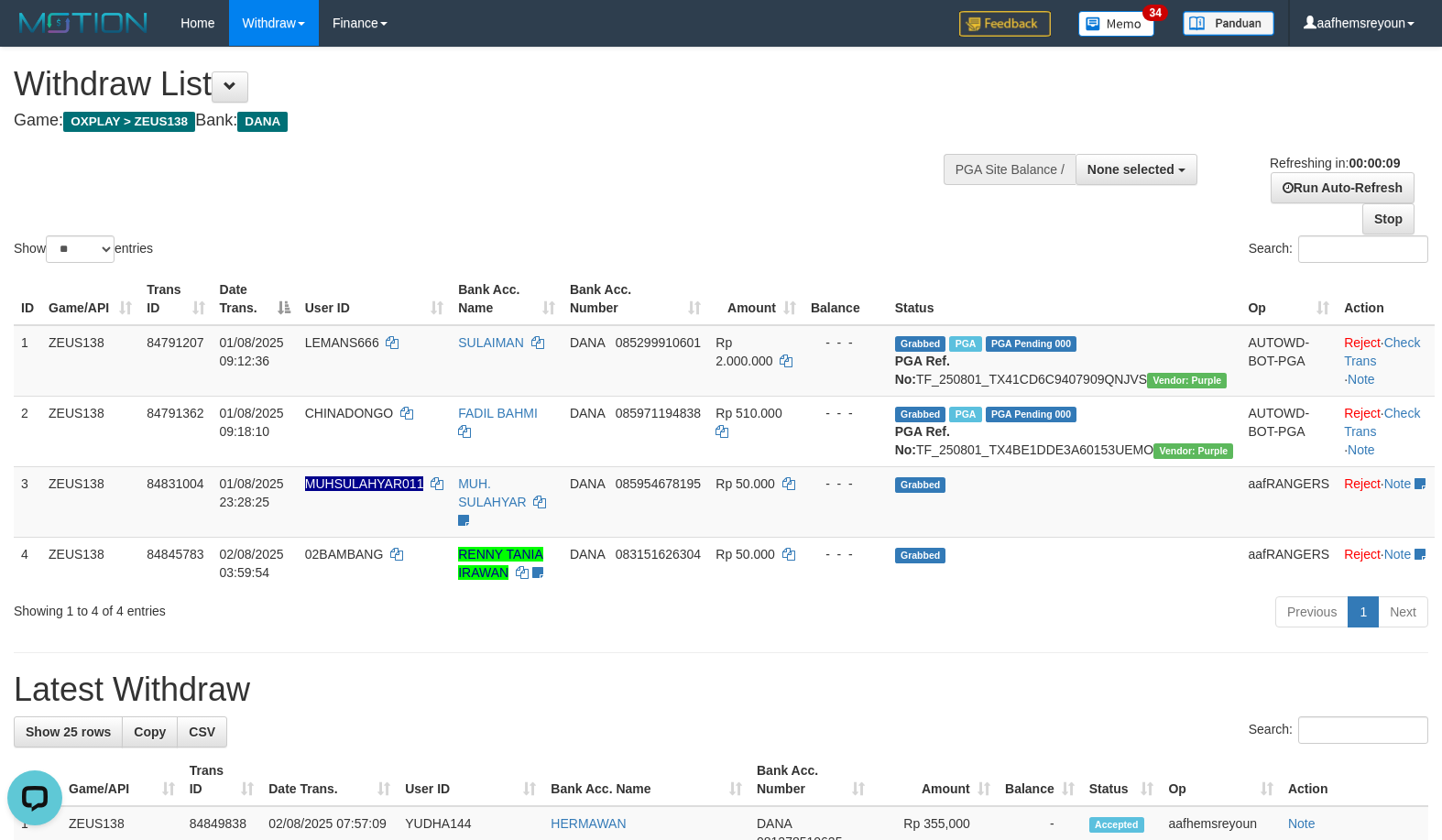 scroll, scrollTop: 0, scrollLeft: 0, axis: both 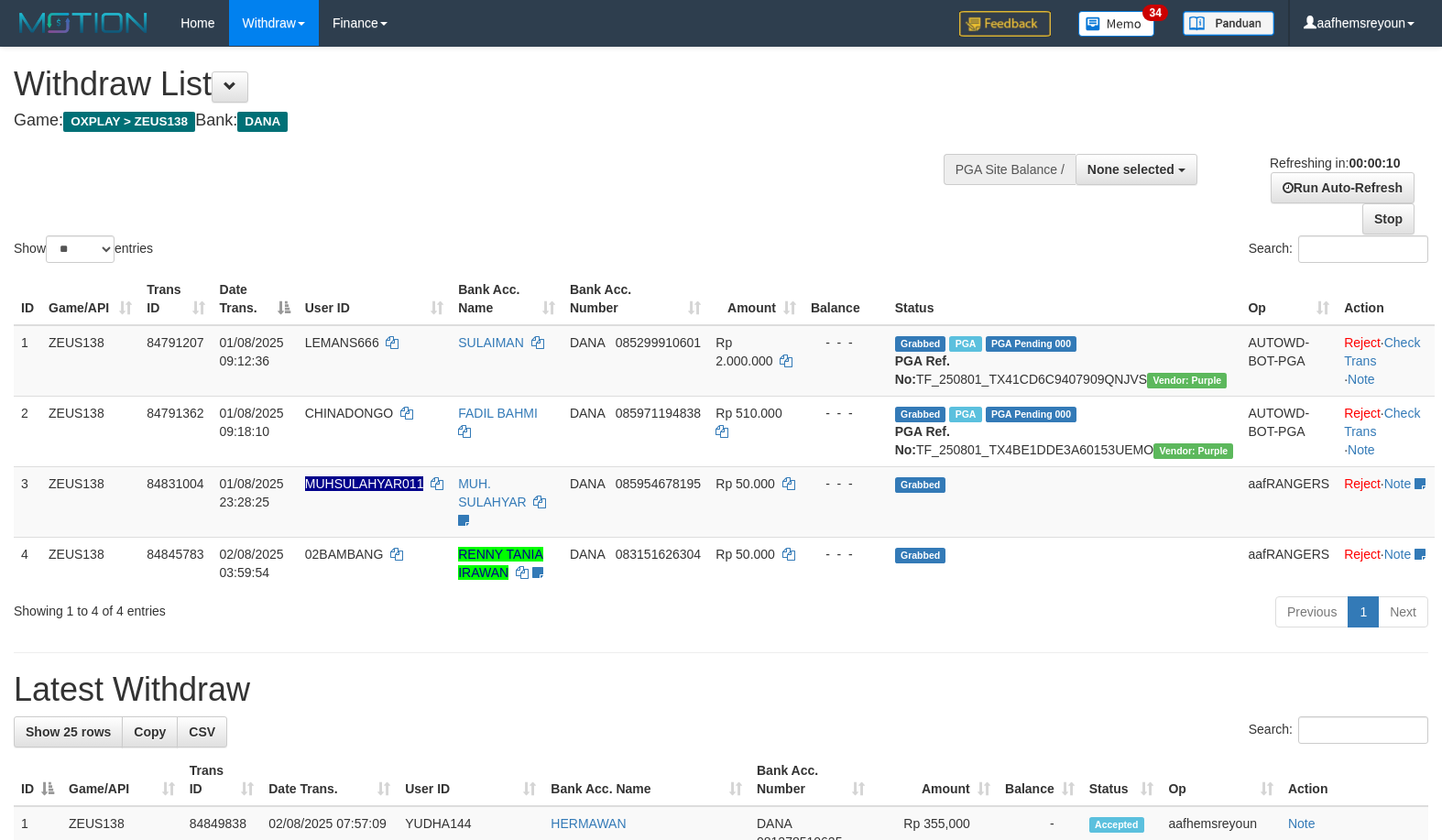 select 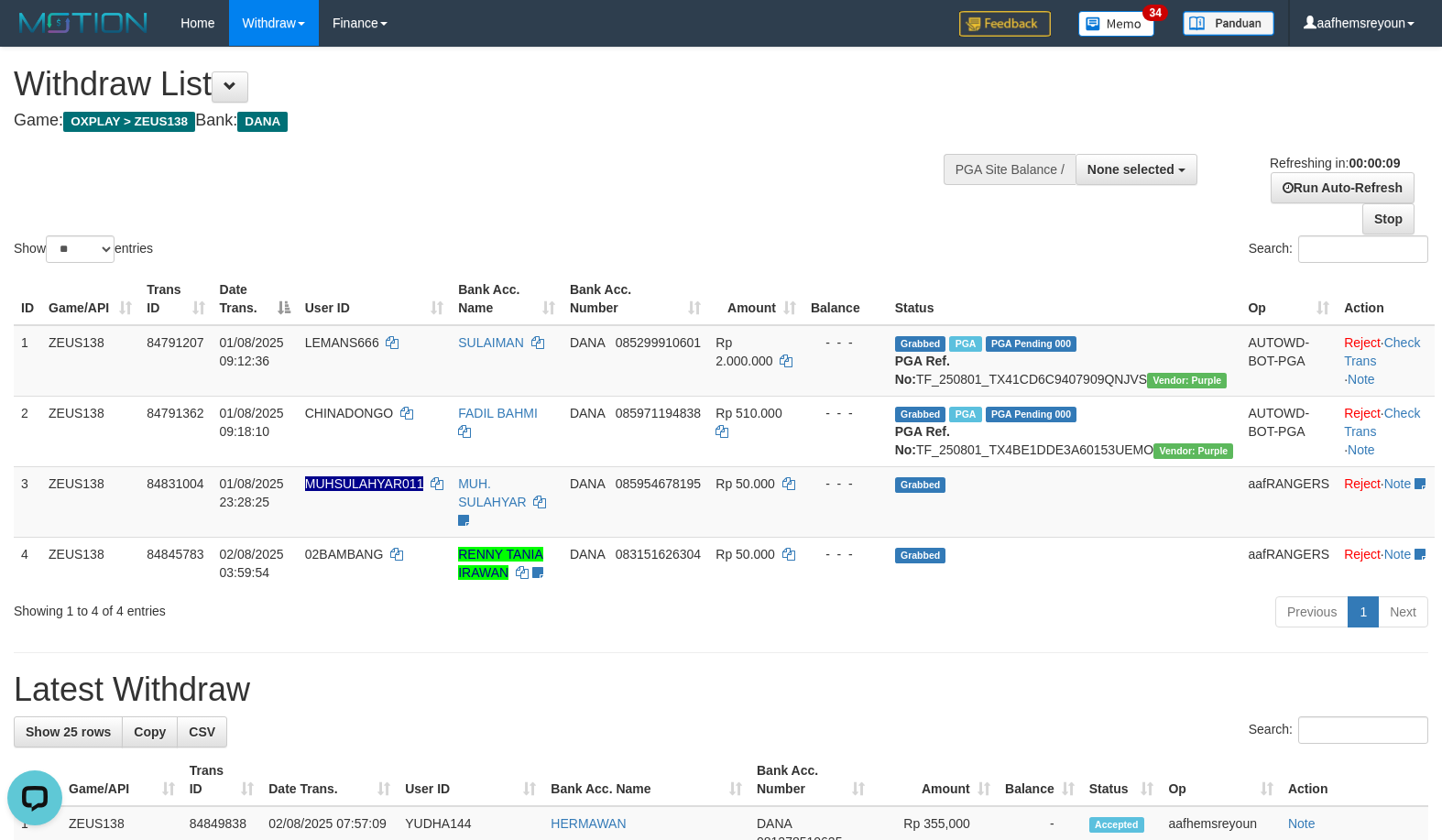 scroll, scrollTop: 0, scrollLeft: 0, axis: both 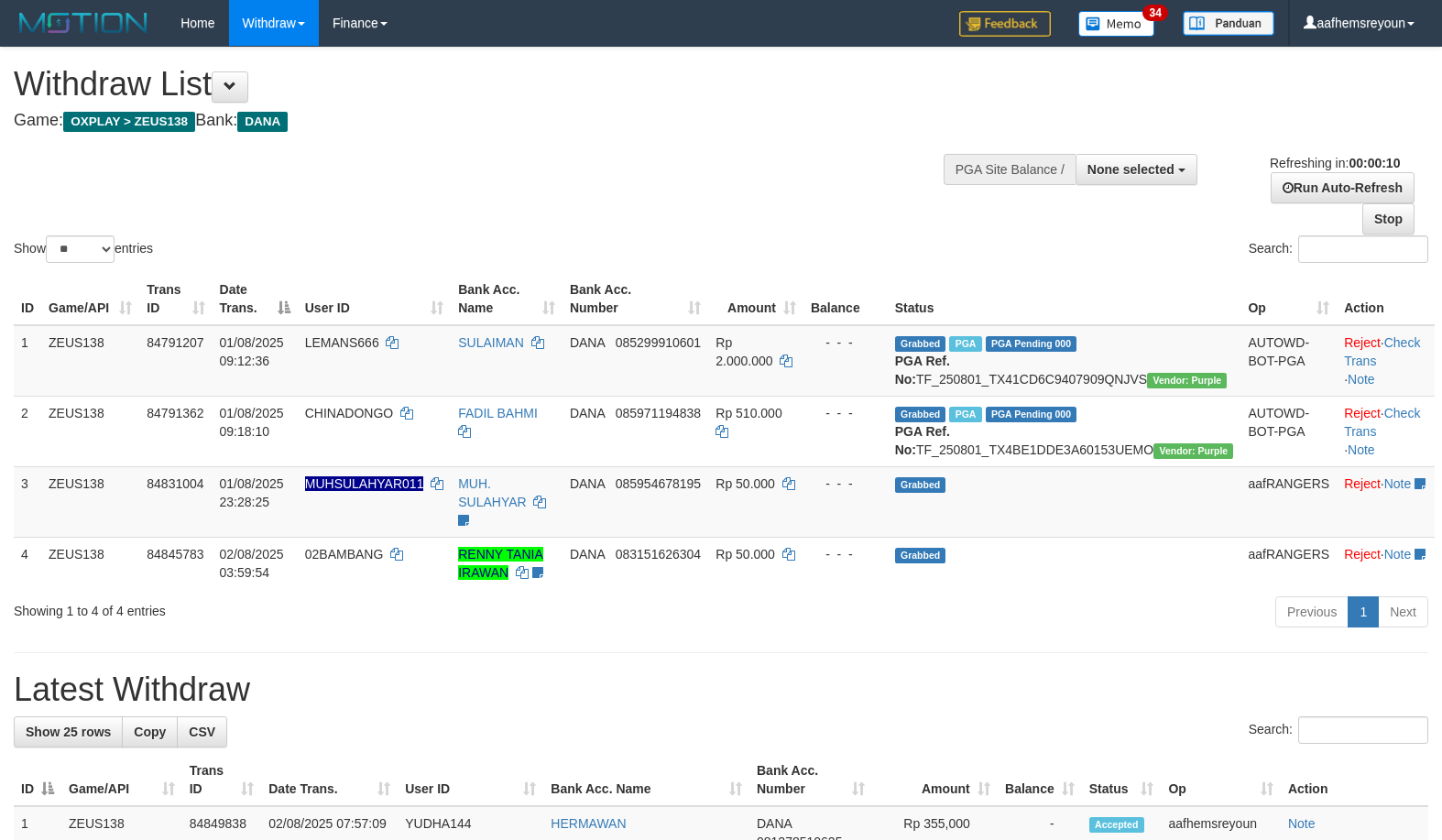 select 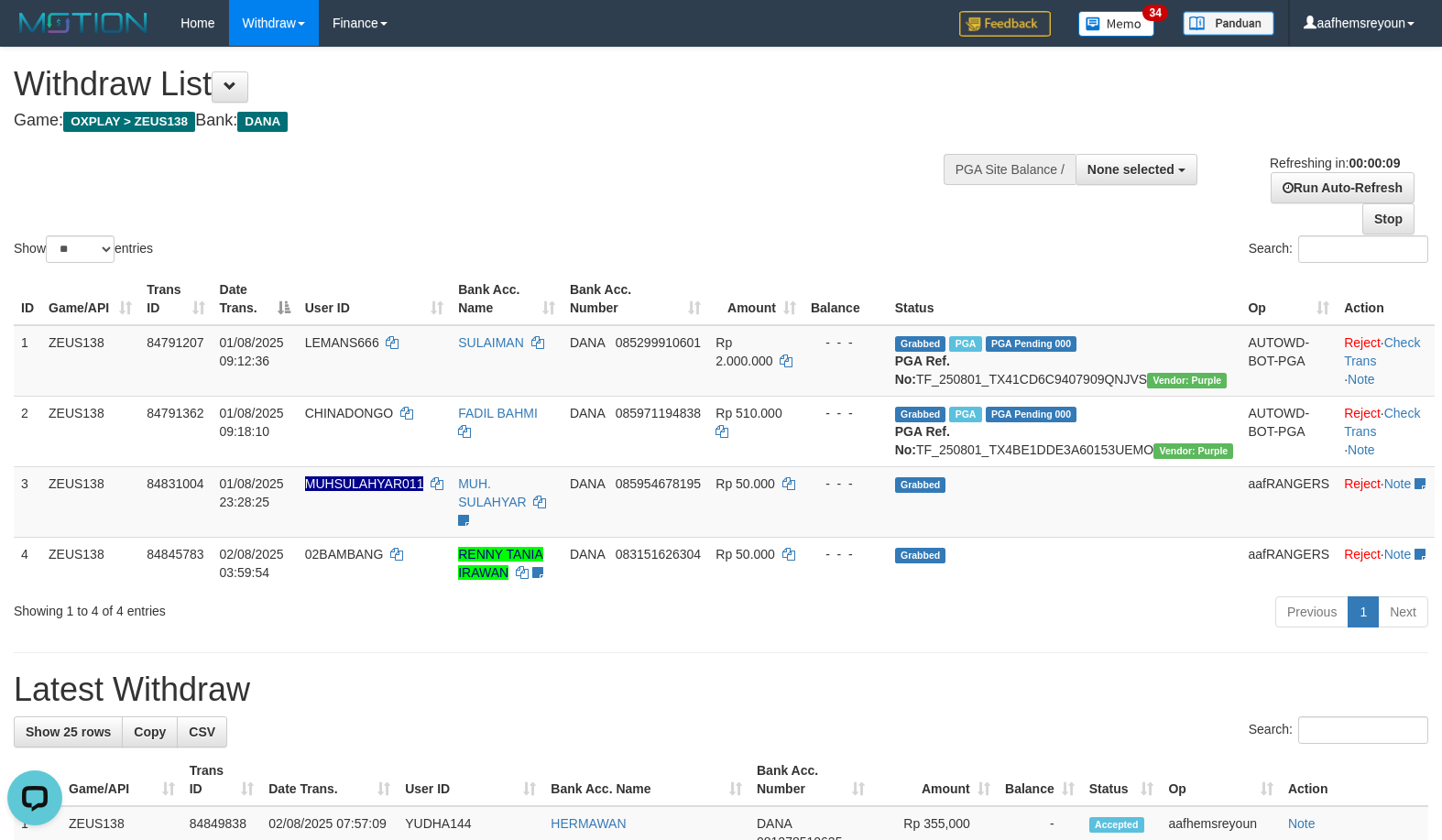 scroll, scrollTop: 0, scrollLeft: 0, axis: both 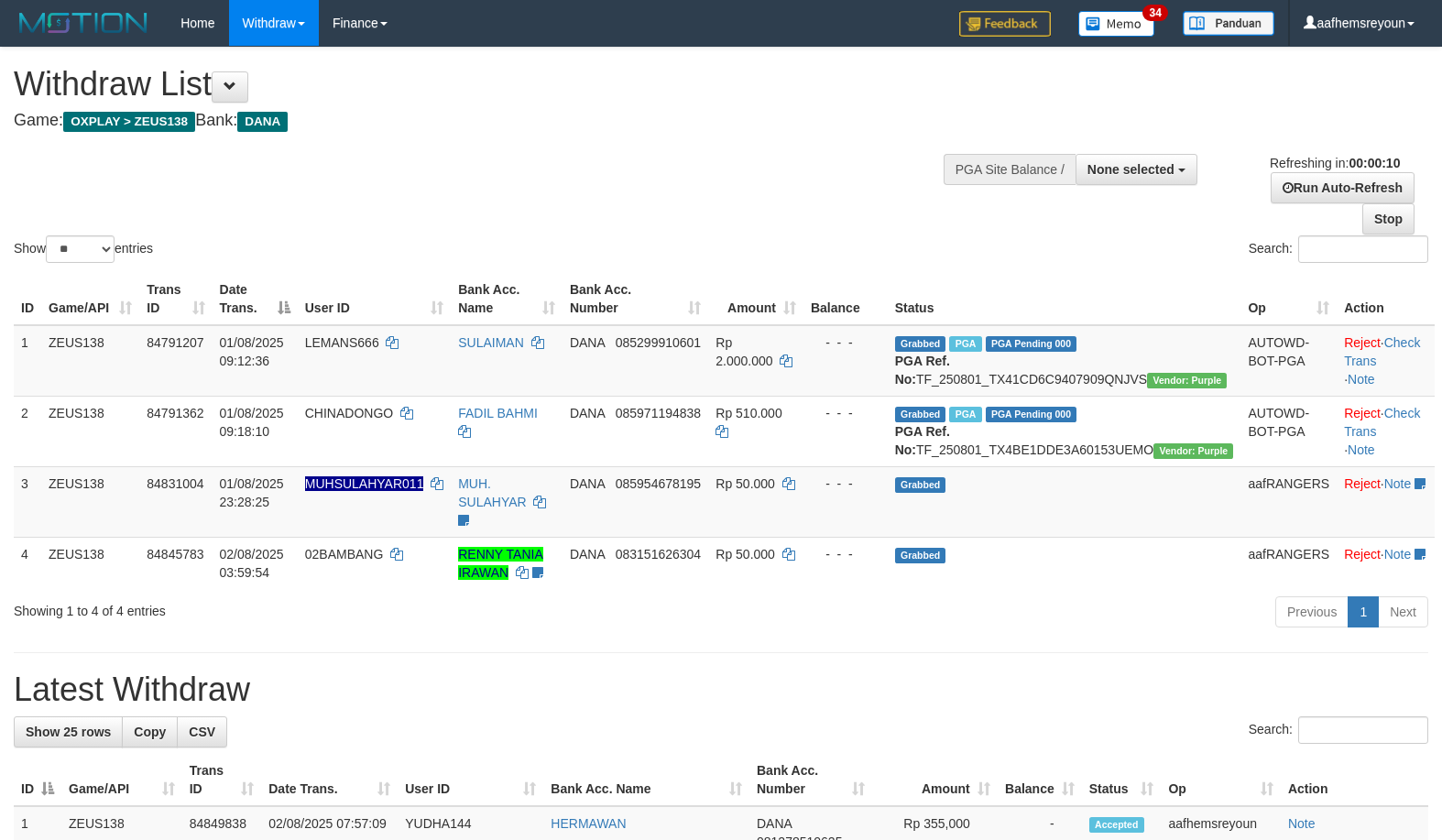select 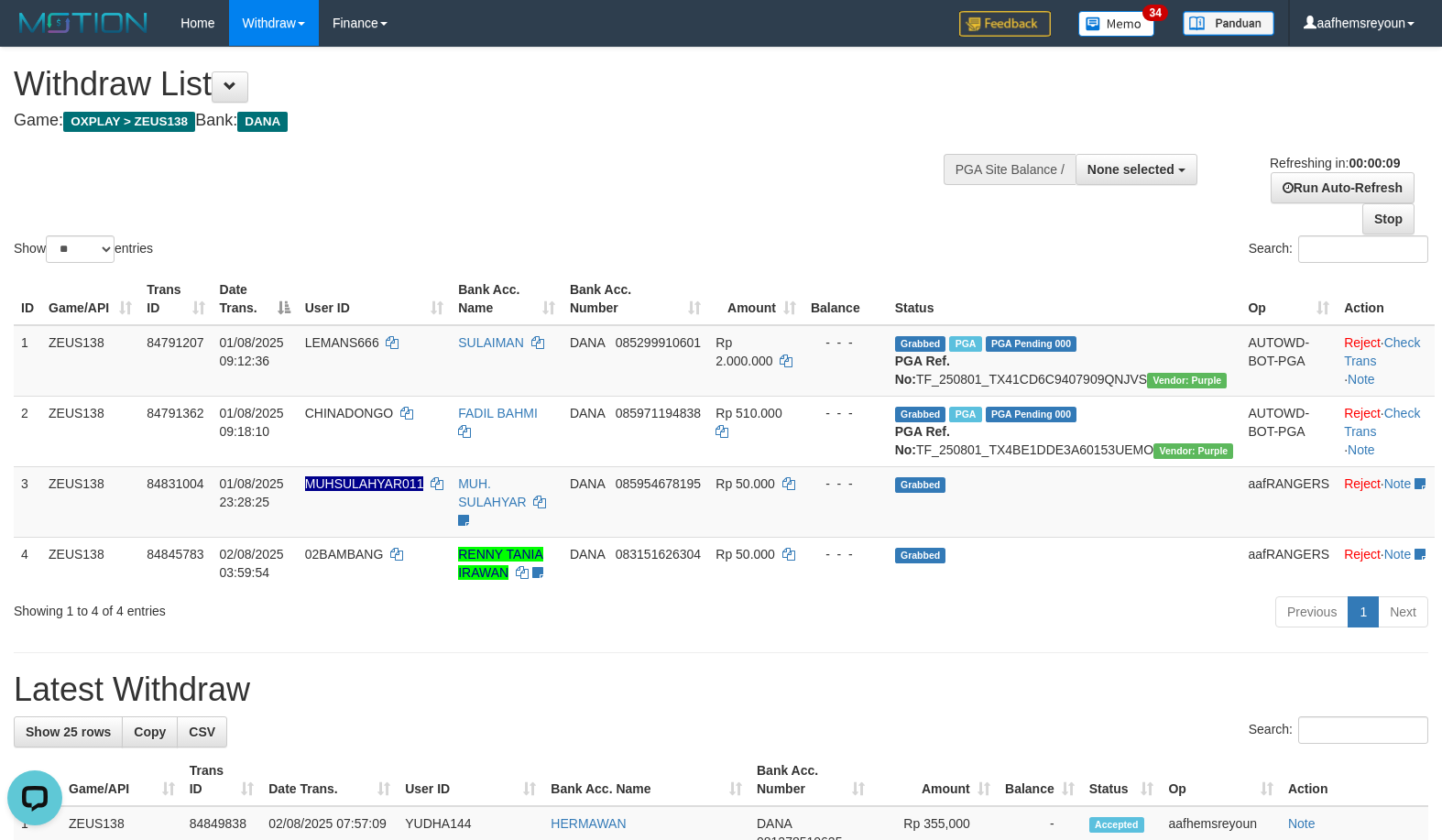 scroll, scrollTop: 0, scrollLeft: 0, axis: both 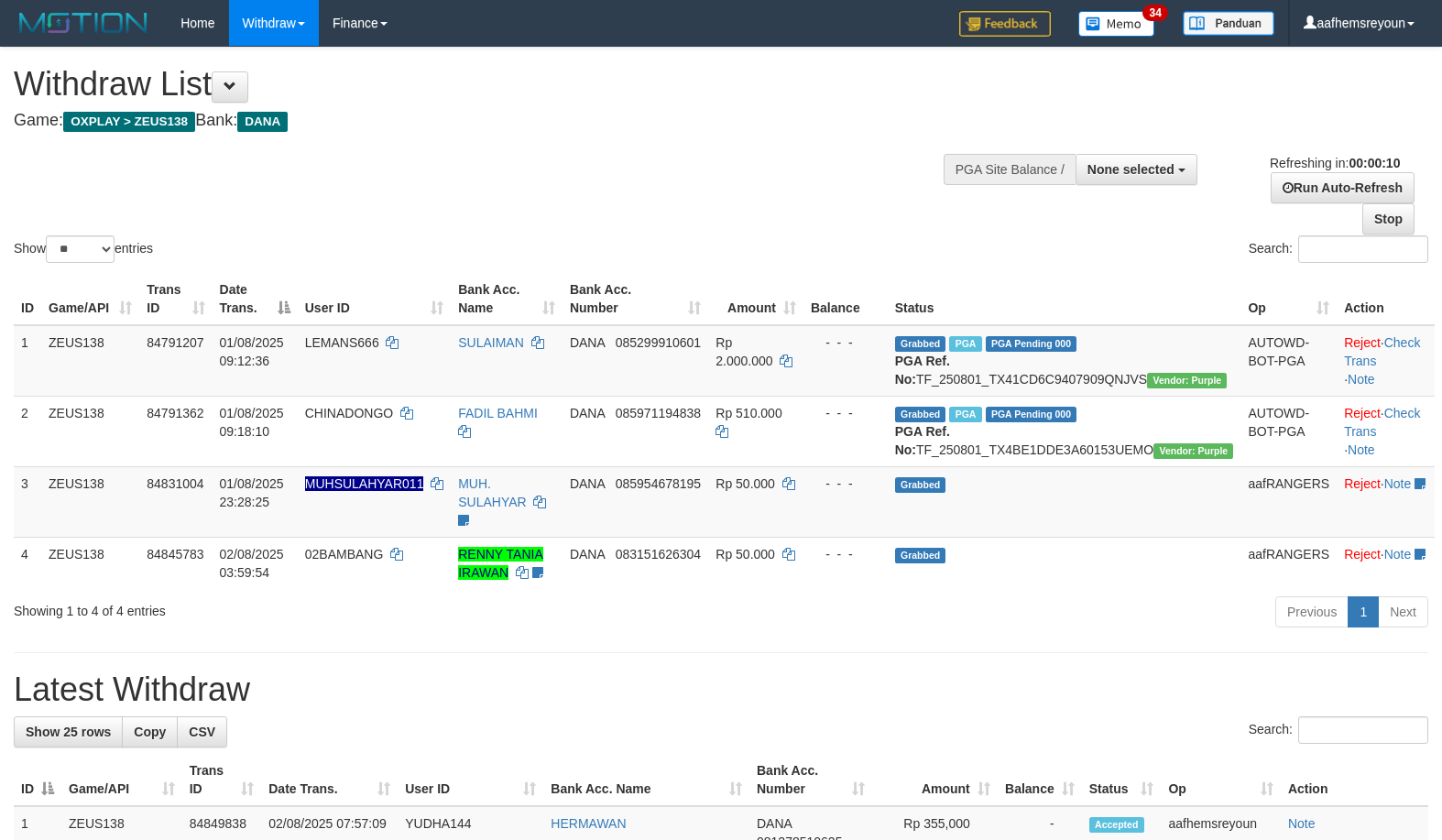 select 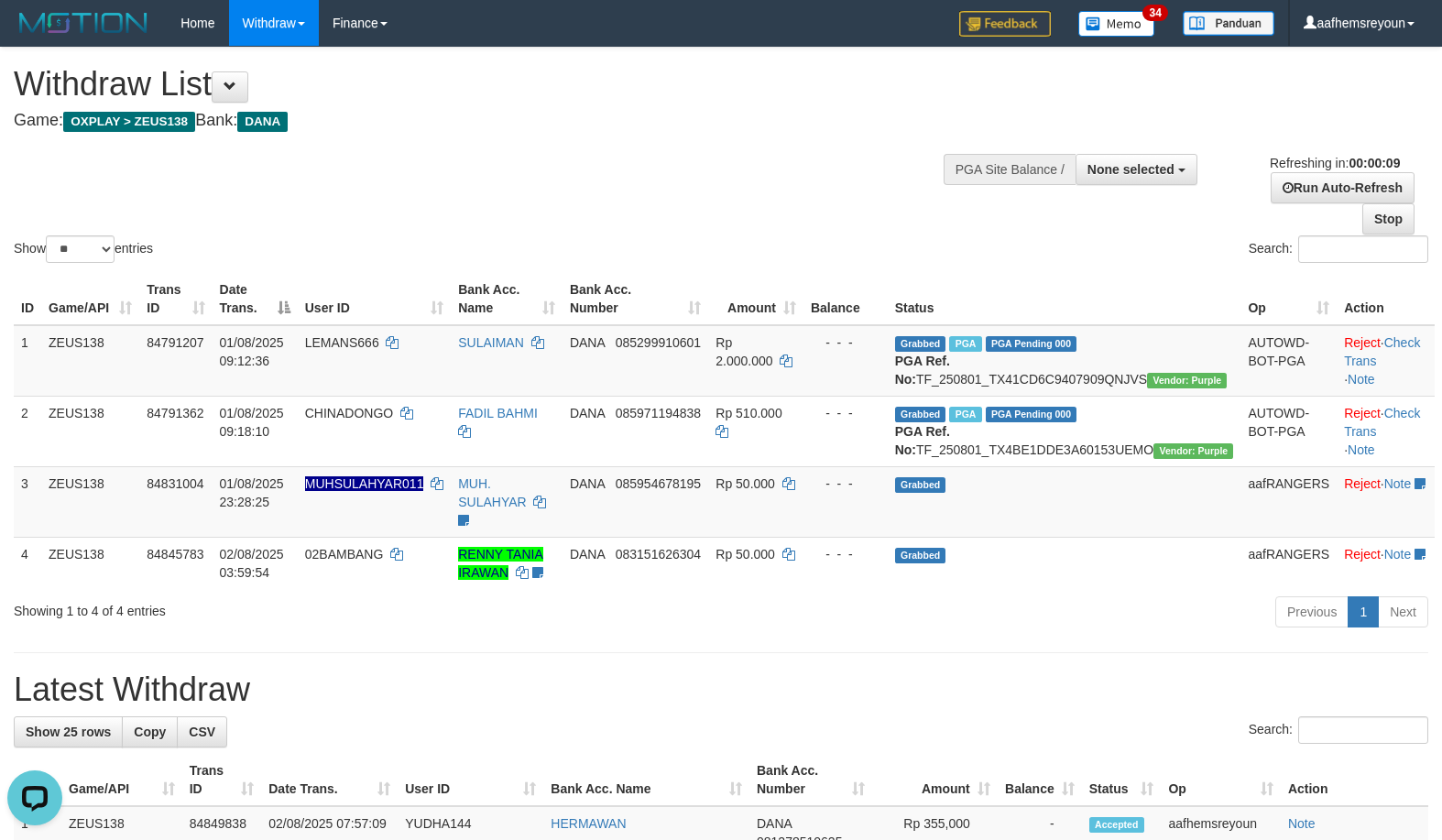 scroll, scrollTop: 0, scrollLeft: 0, axis: both 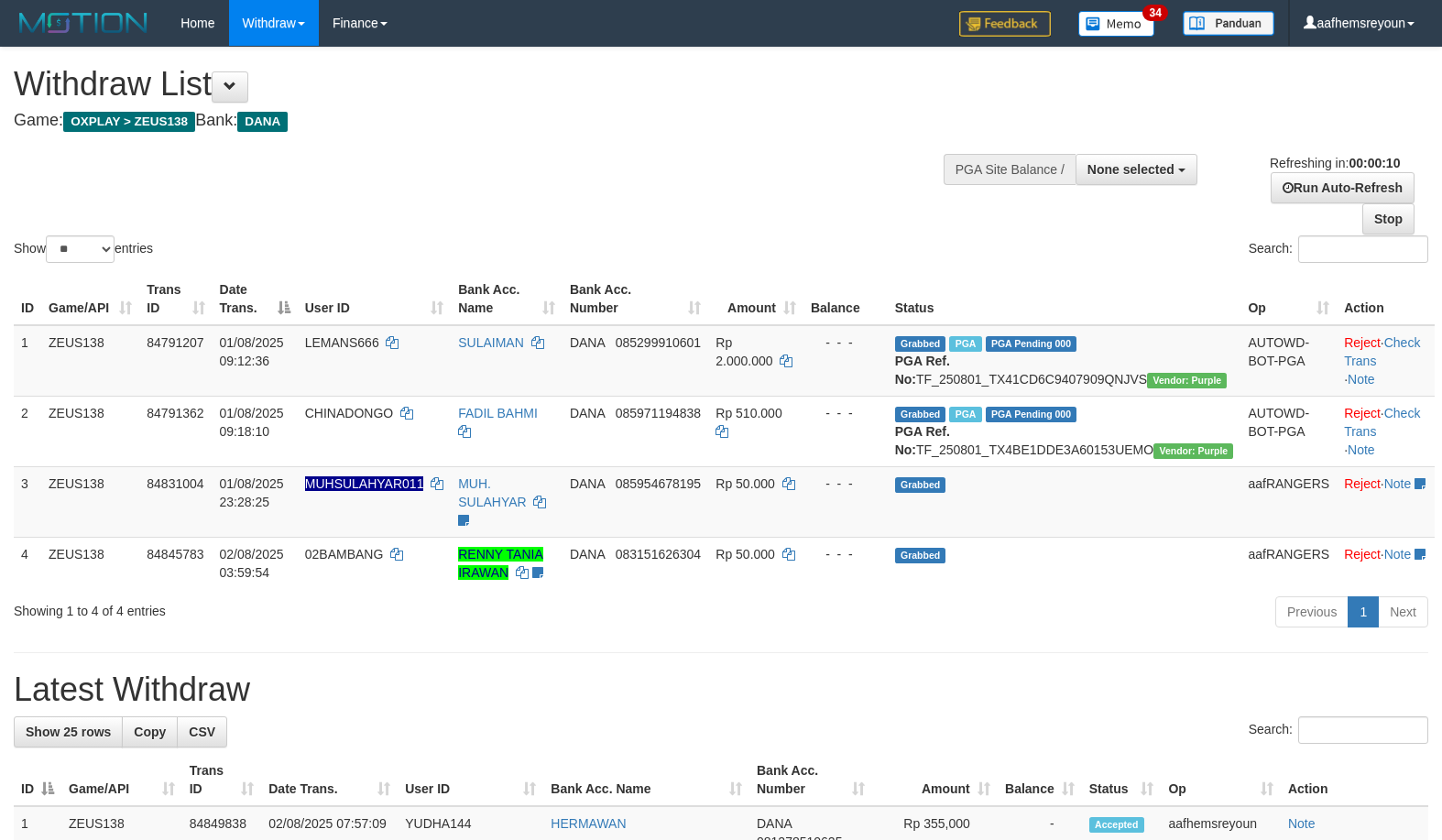 select 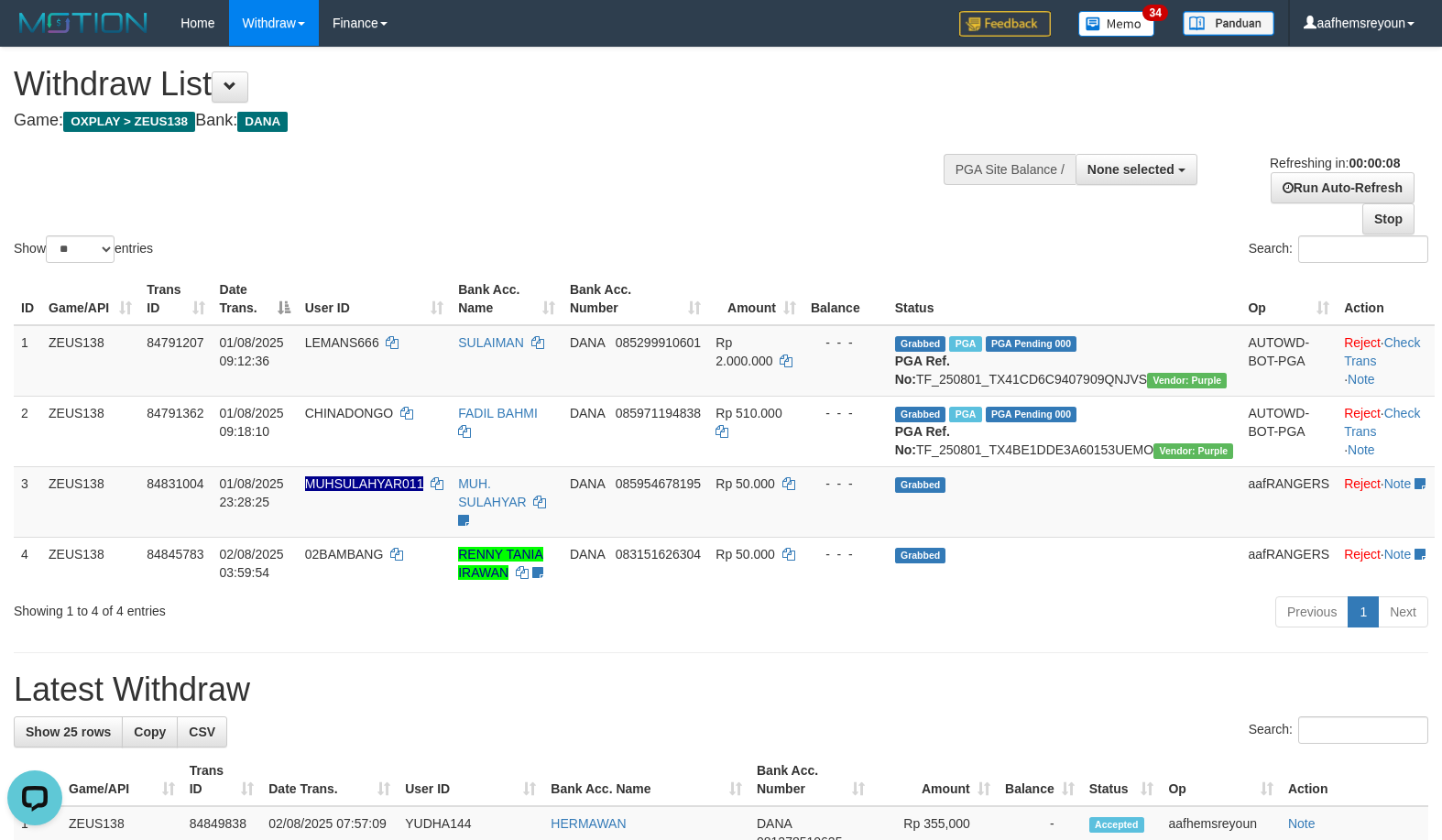 scroll, scrollTop: 0, scrollLeft: 0, axis: both 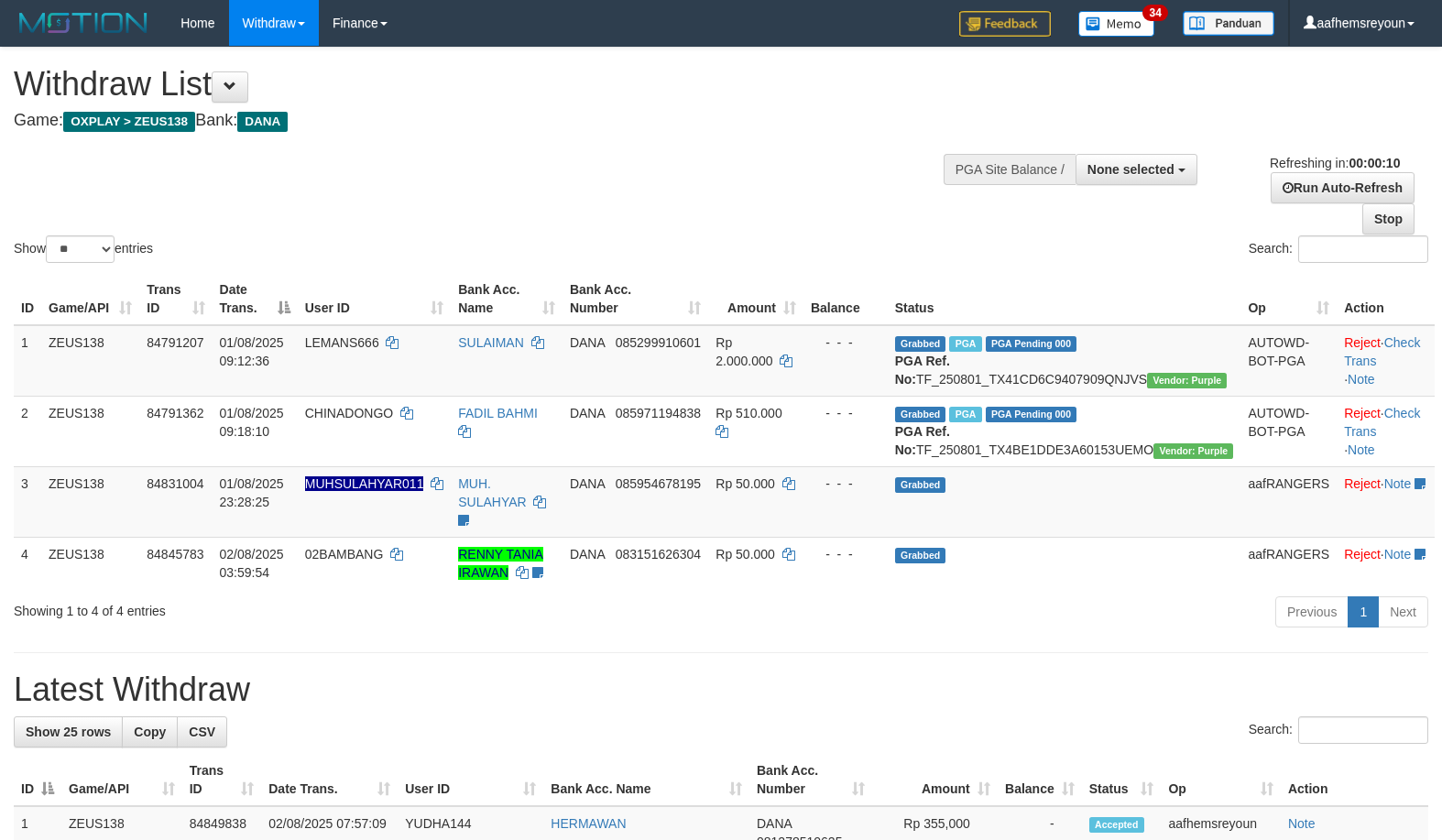 select 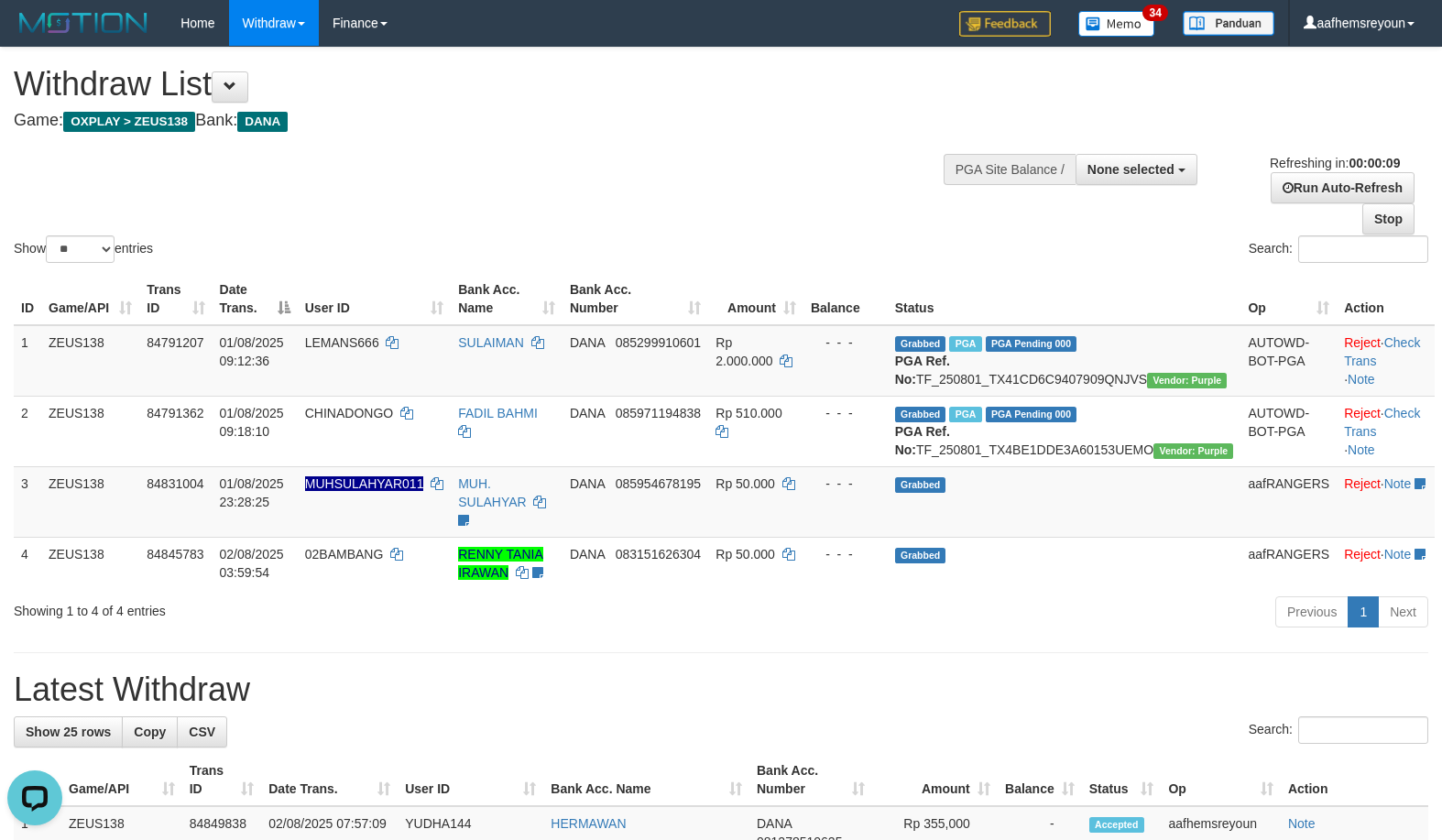 scroll, scrollTop: 0, scrollLeft: 0, axis: both 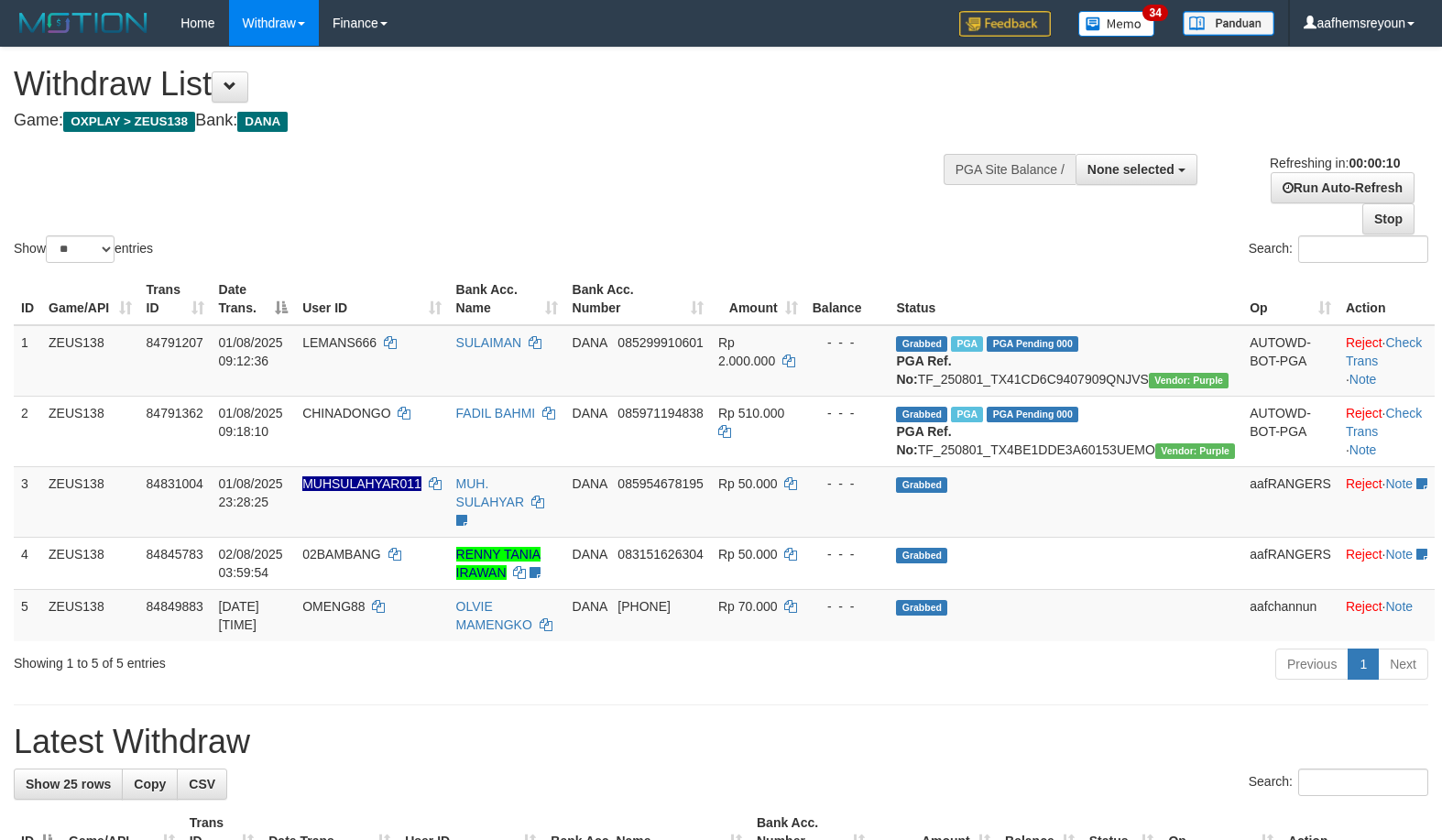 select 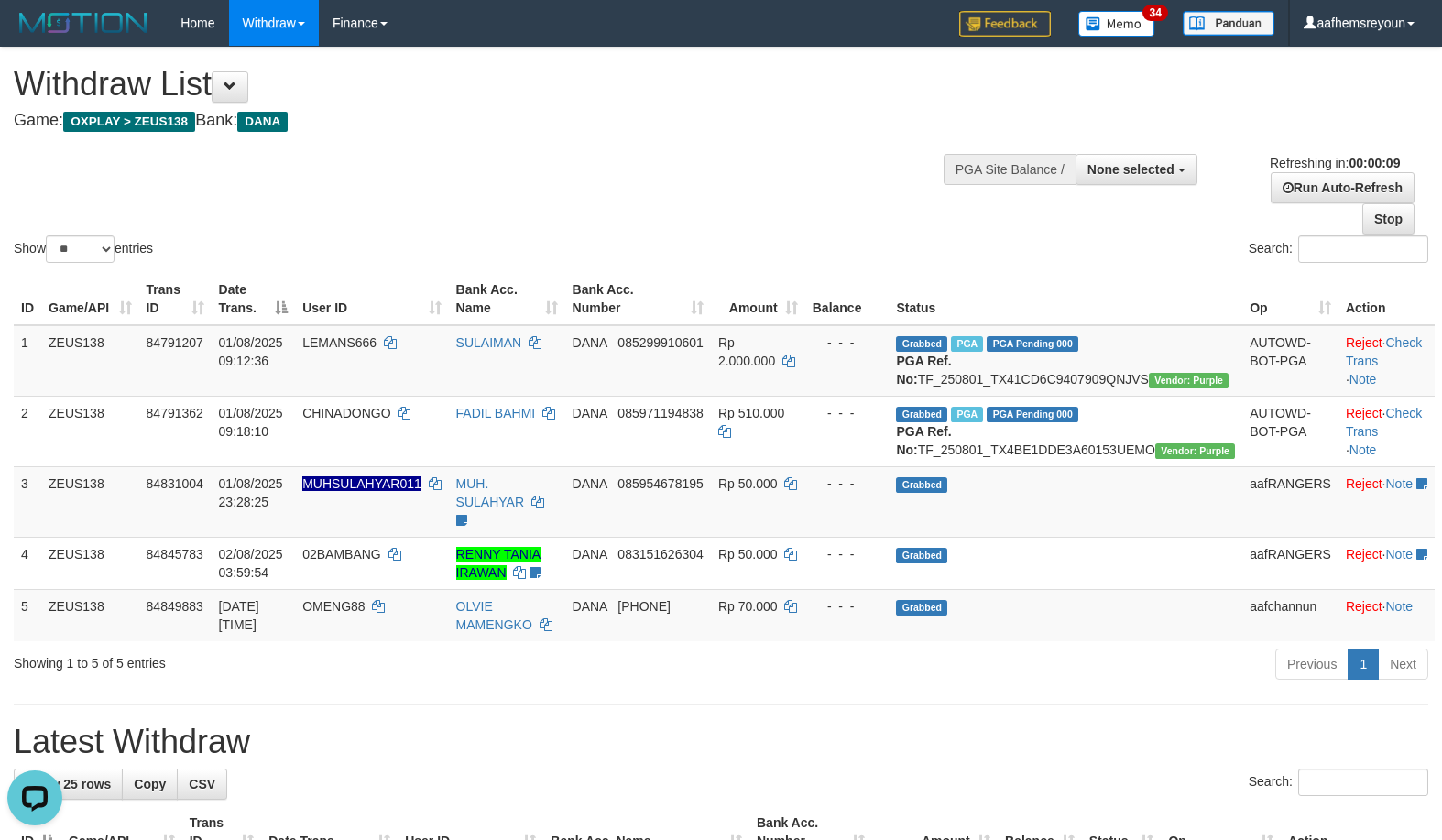 scroll, scrollTop: 0, scrollLeft: 0, axis: both 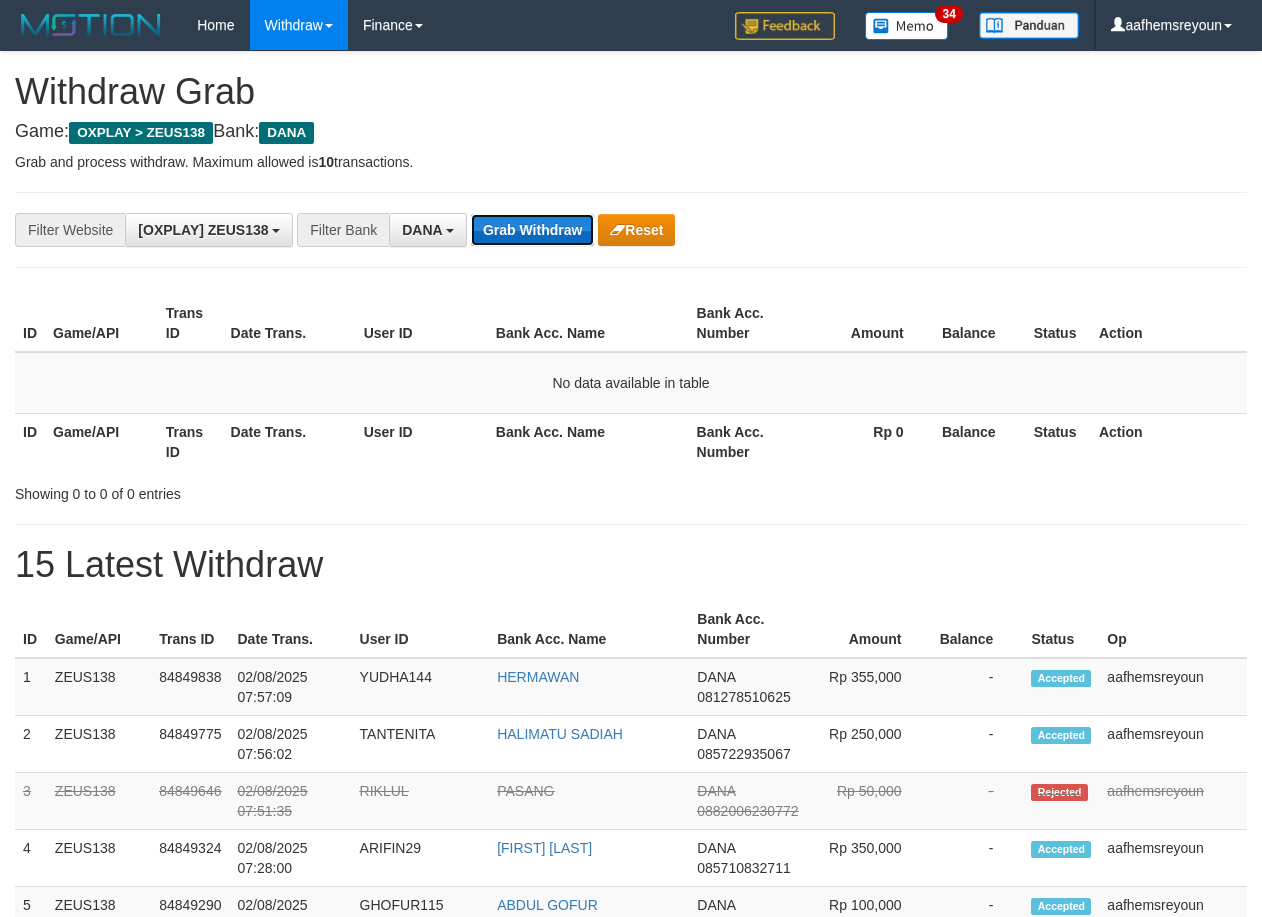 click on "Grab Withdraw" at bounding box center [532, 230] 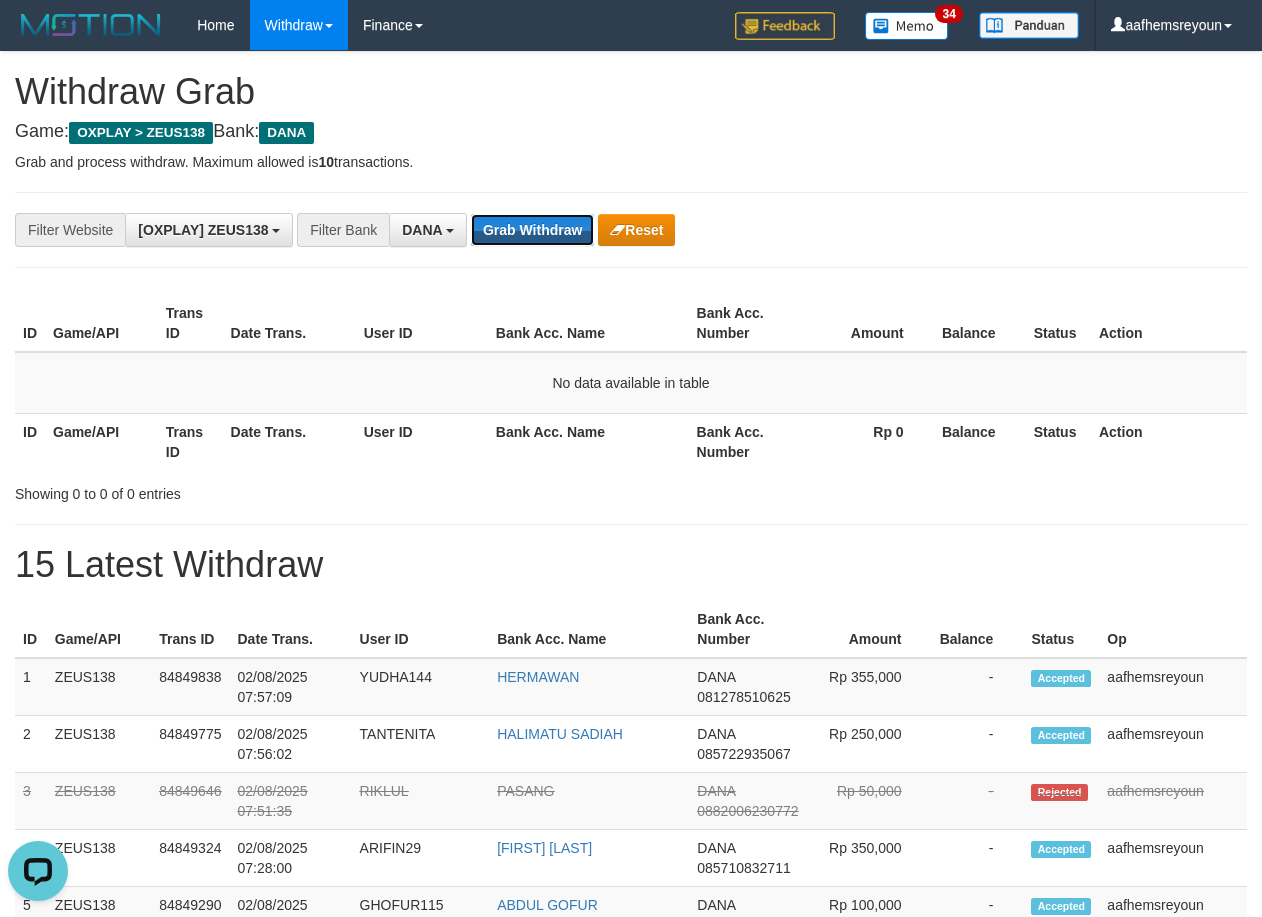 scroll, scrollTop: 0, scrollLeft: 0, axis: both 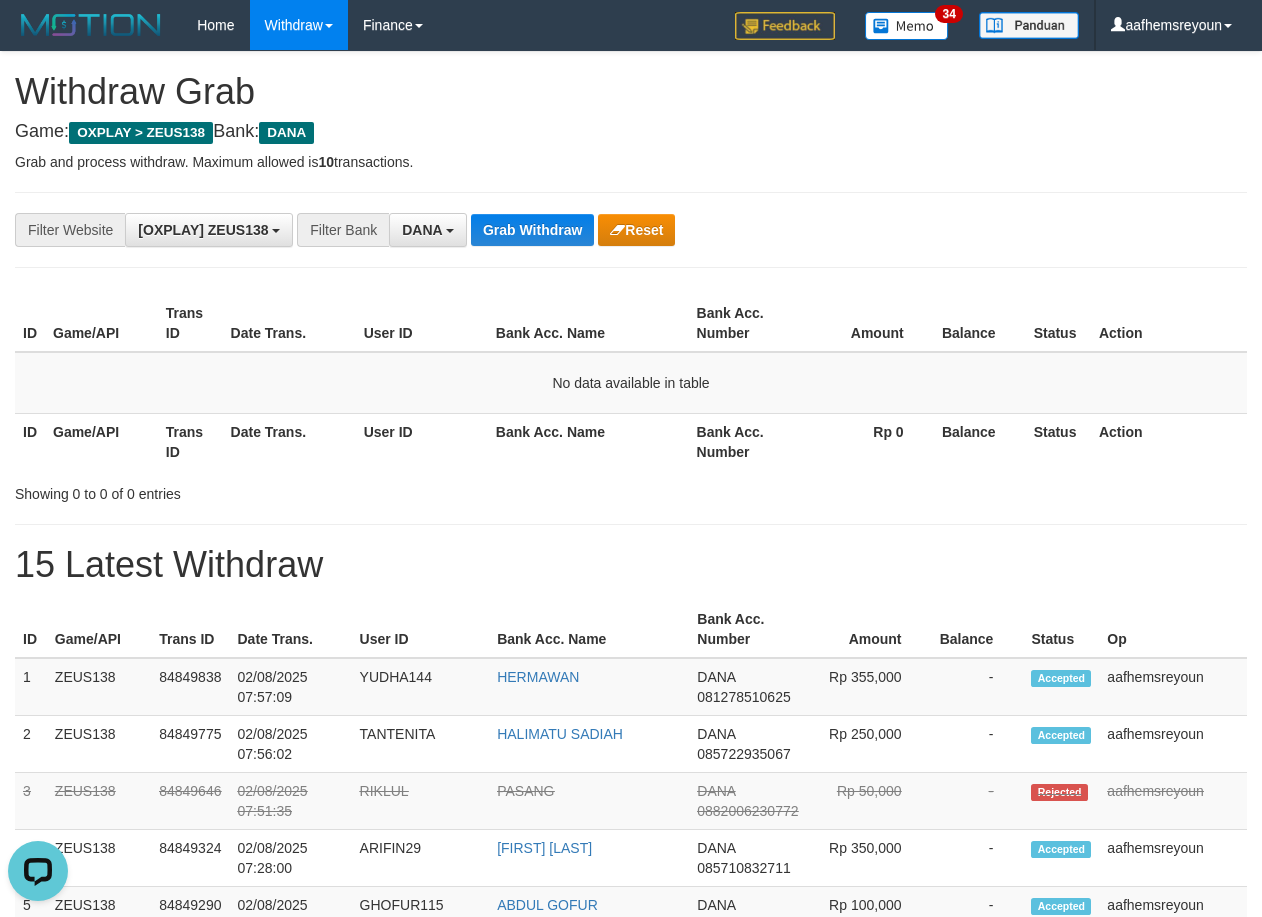drag, startPoint x: 768, startPoint y: 298, endPoint x: 753, endPoint y: 300, distance: 15.132746 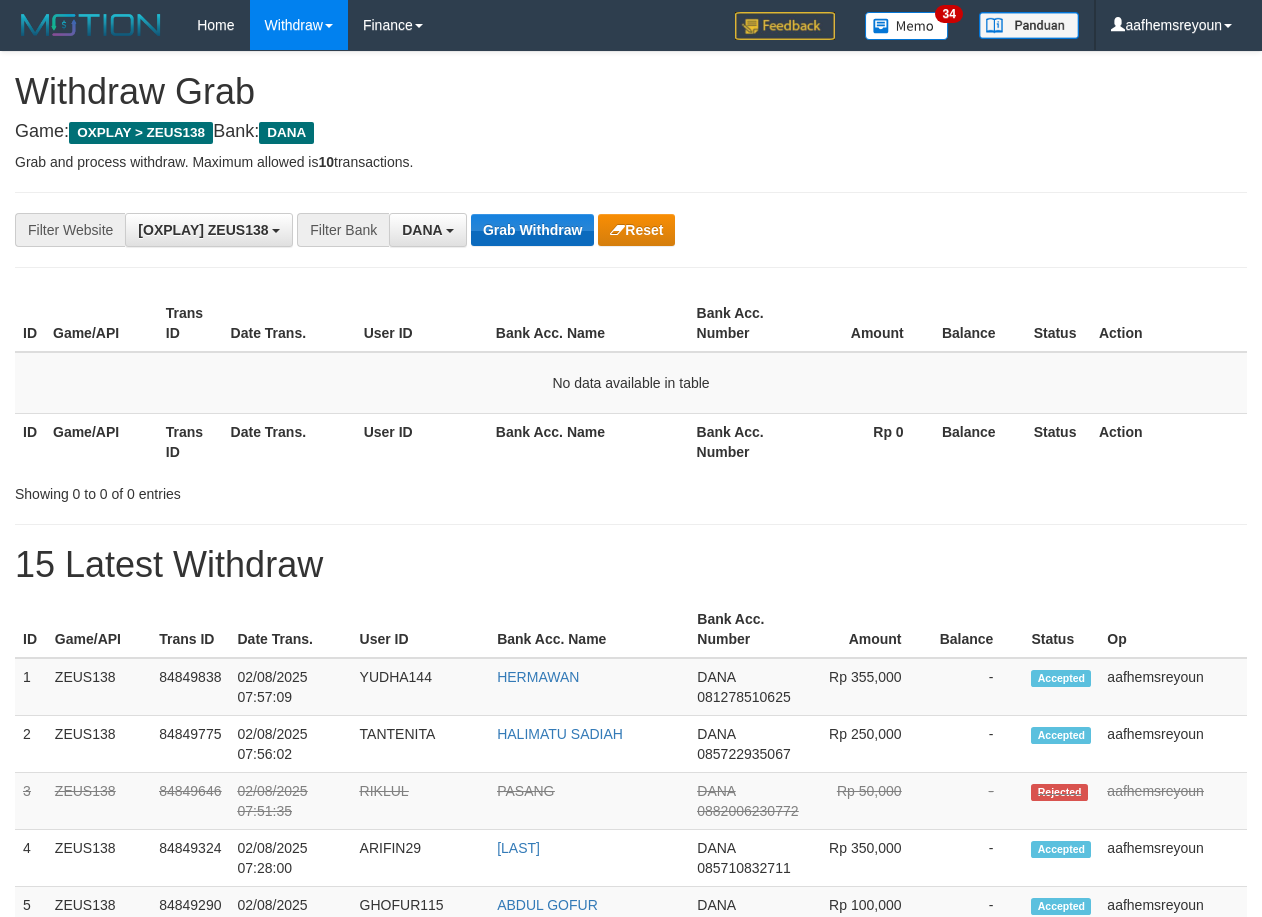 scroll, scrollTop: 0, scrollLeft: 0, axis: both 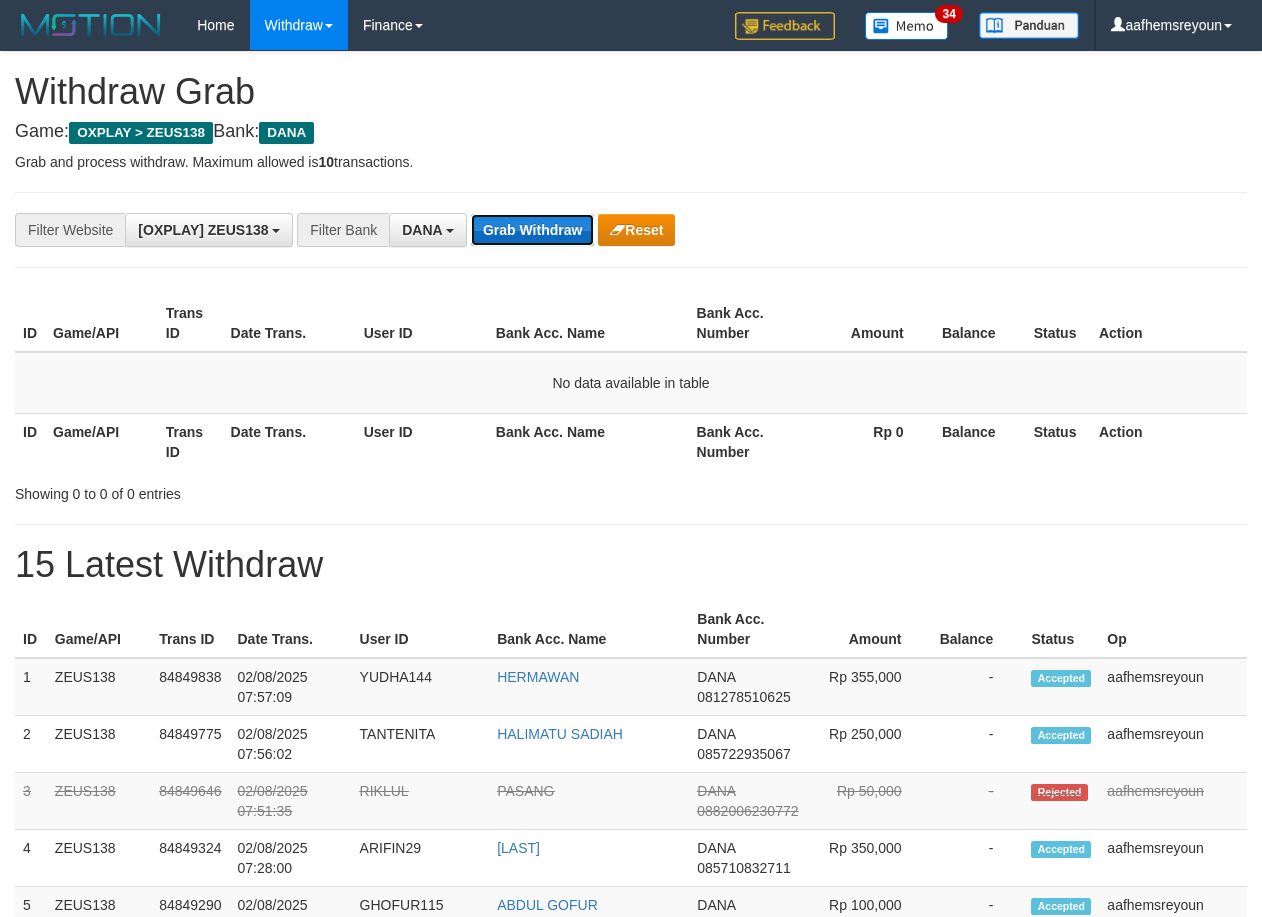 click on "Grab Withdraw" at bounding box center (532, 230) 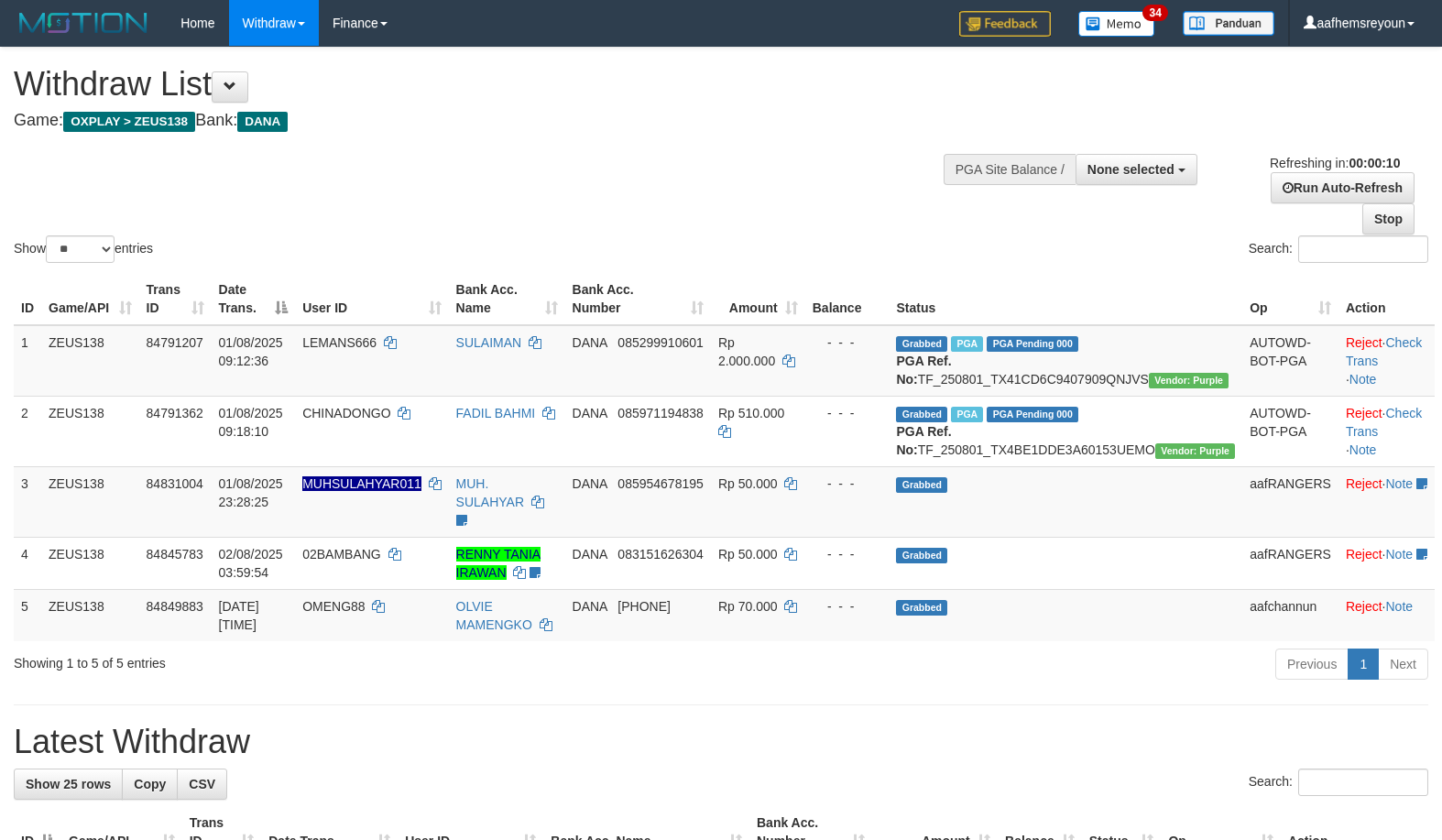 select 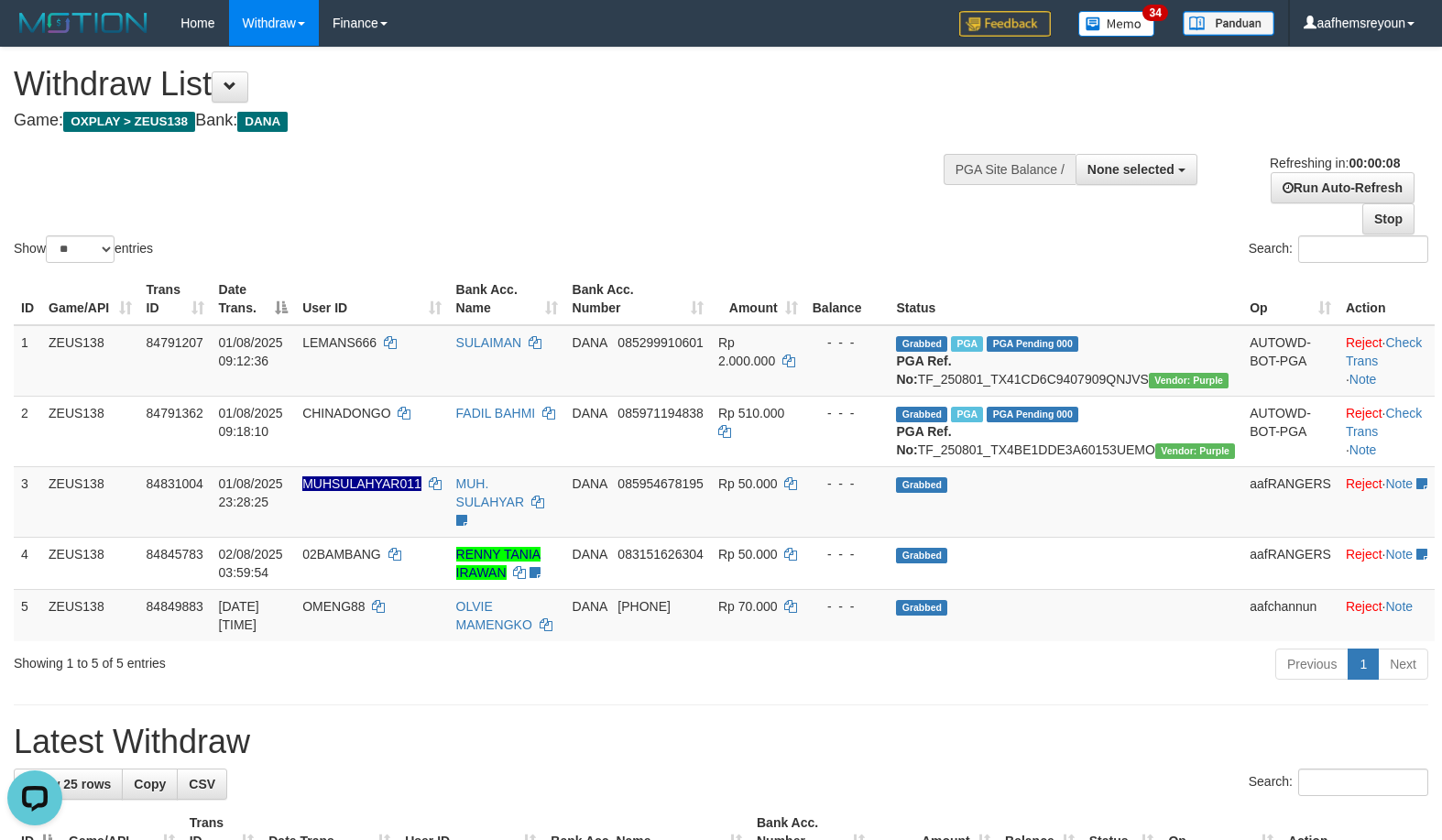 scroll, scrollTop: 0, scrollLeft: 0, axis: both 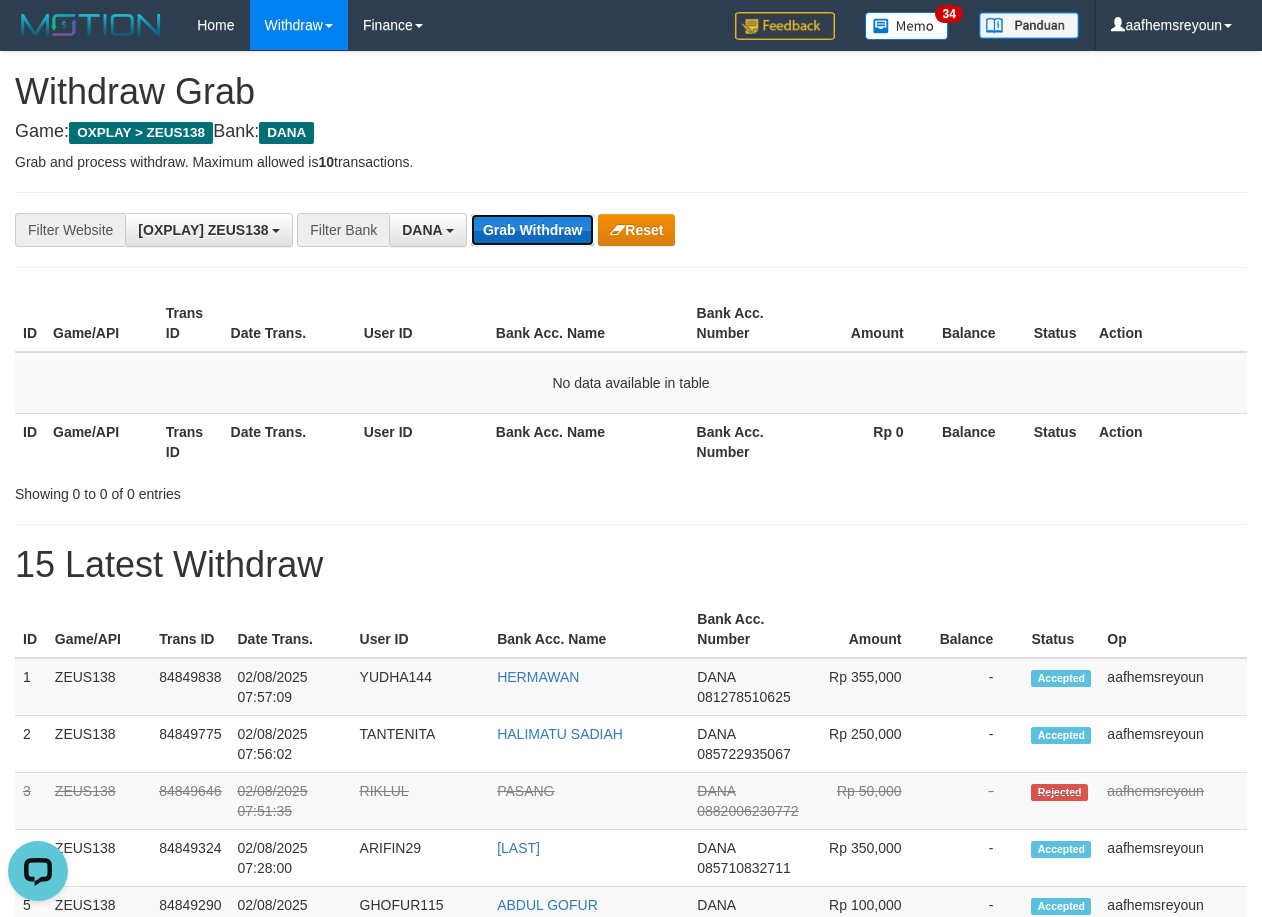 click on "Grab Withdraw" at bounding box center (532, 230) 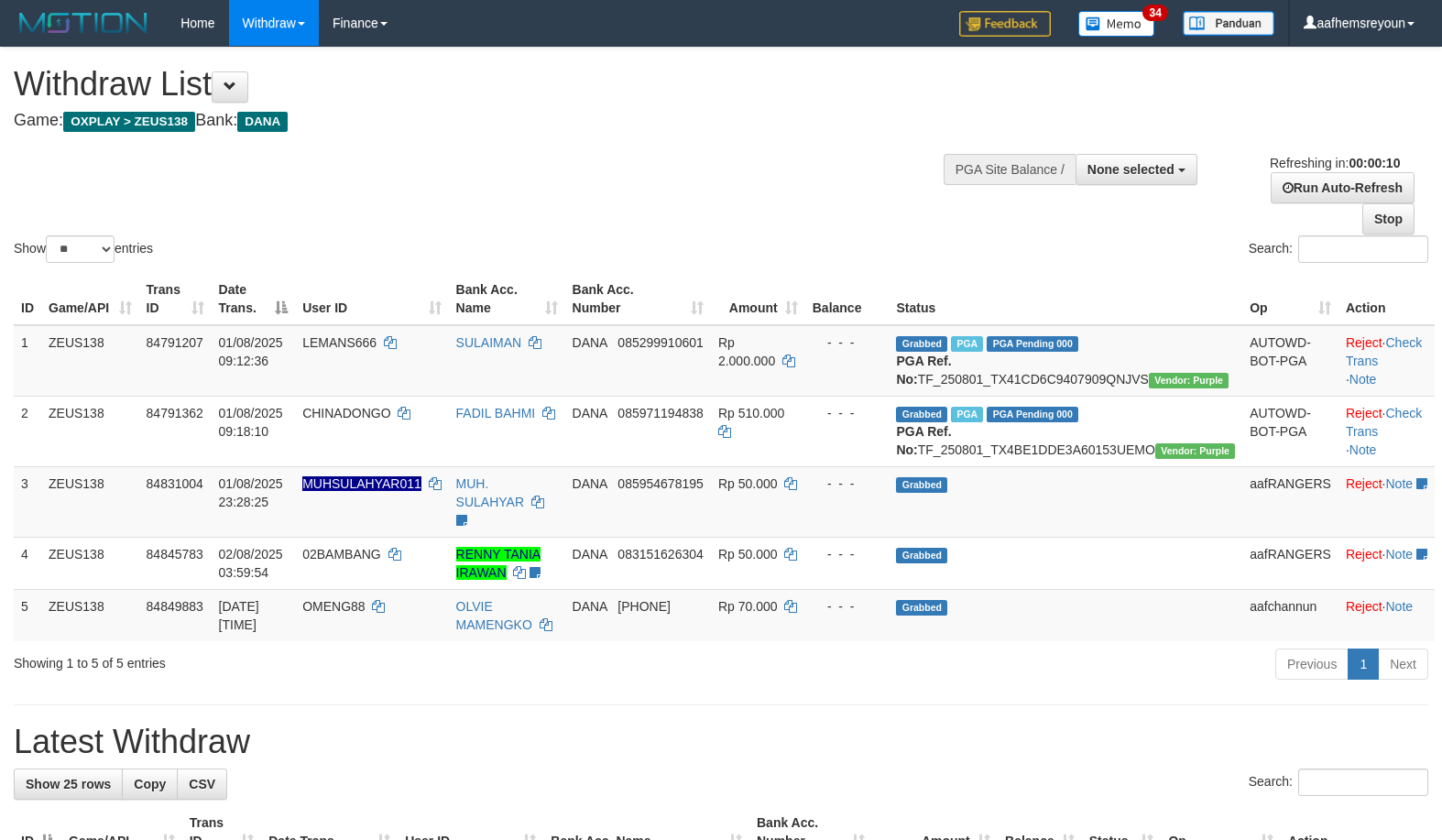 select 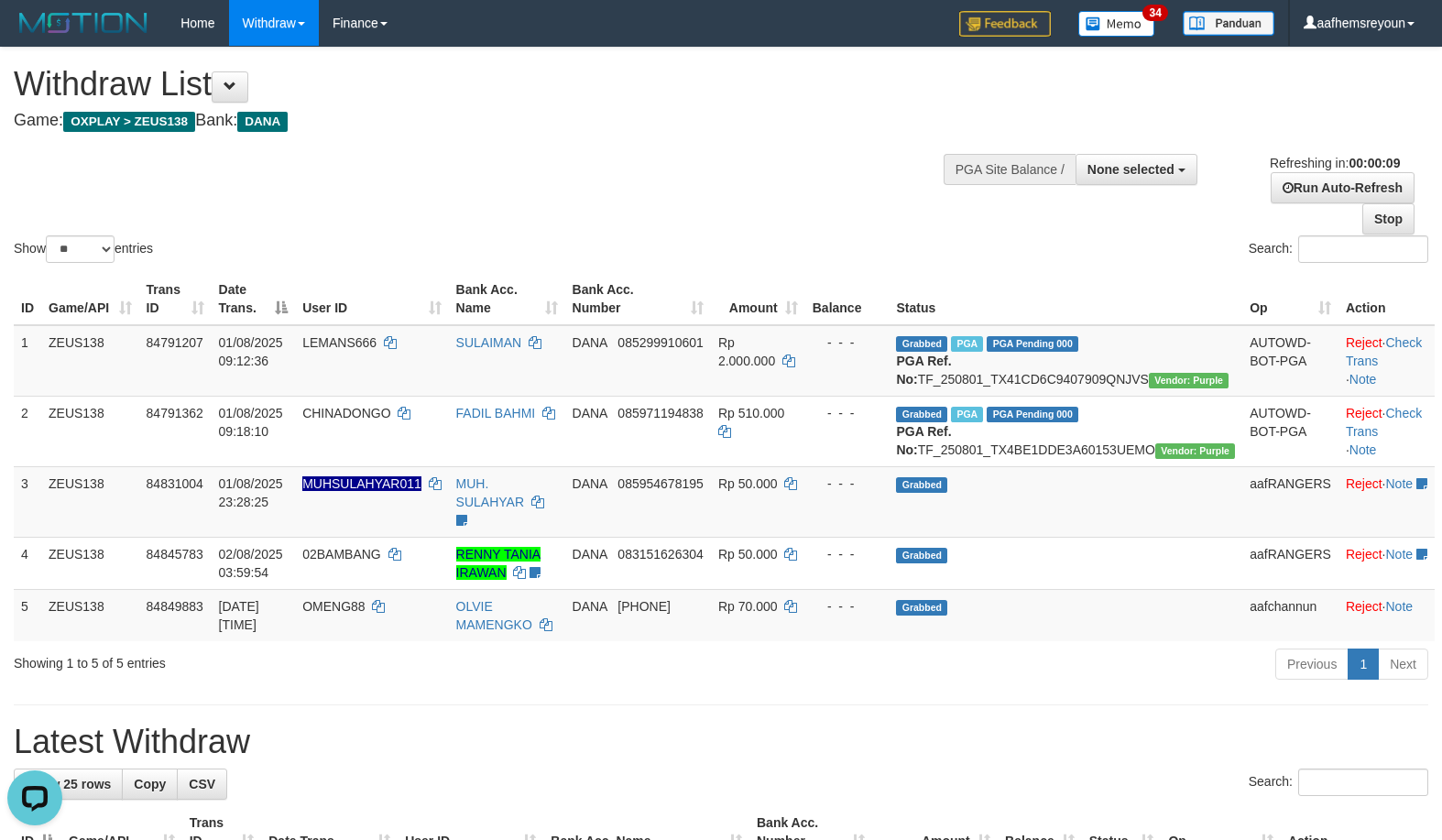 scroll, scrollTop: 0, scrollLeft: 0, axis: both 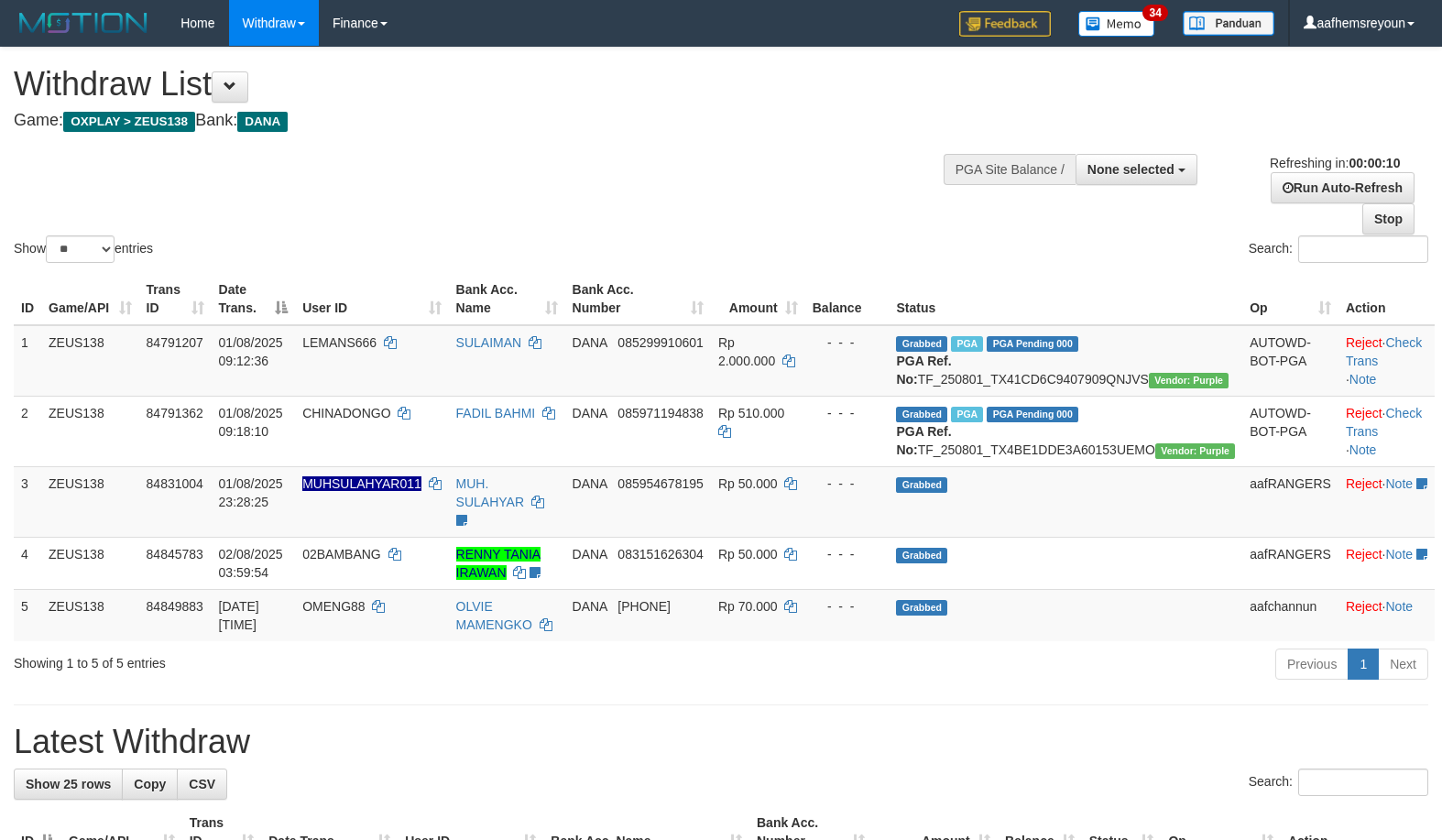 select 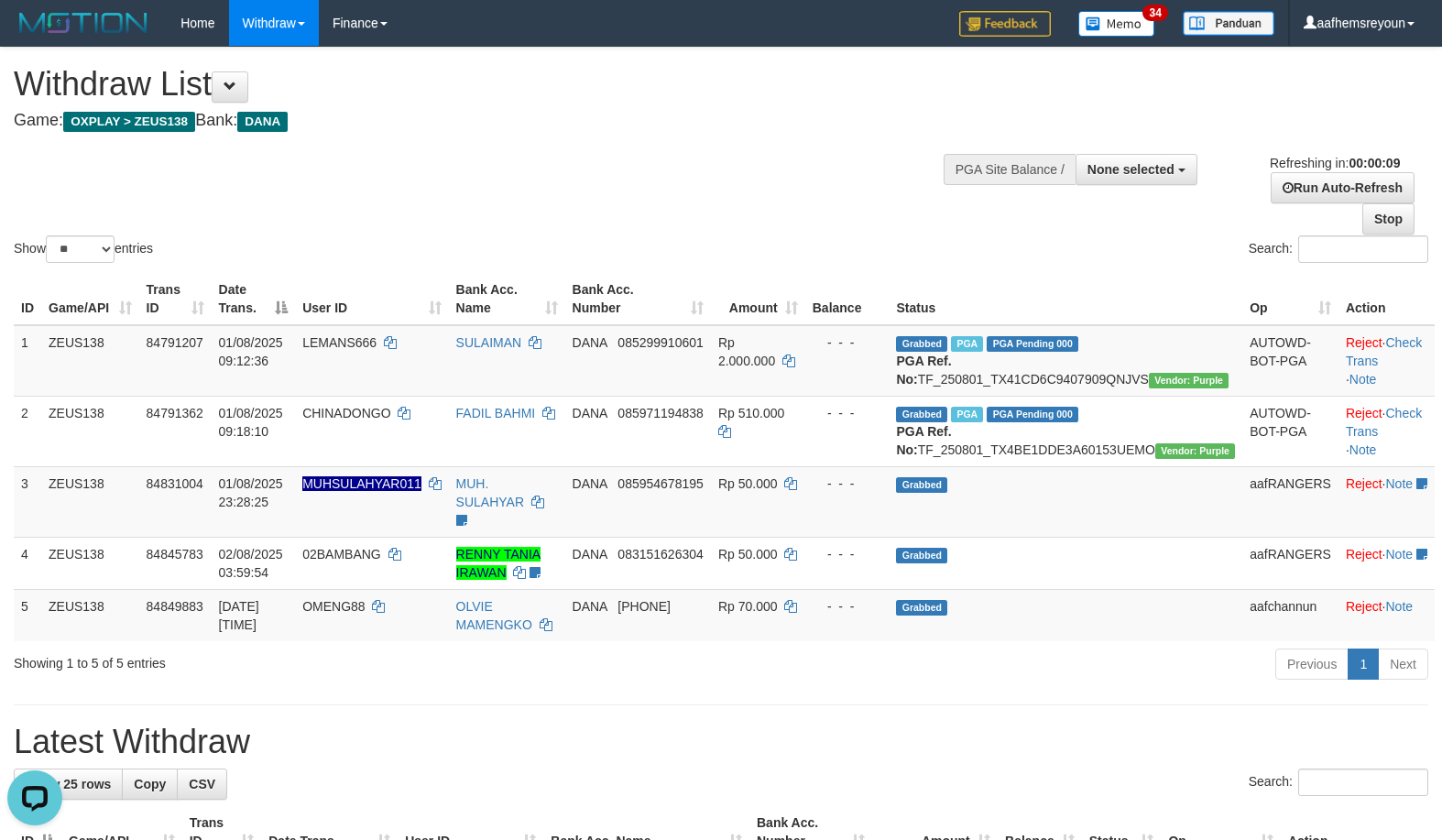 scroll, scrollTop: 0, scrollLeft: 0, axis: both 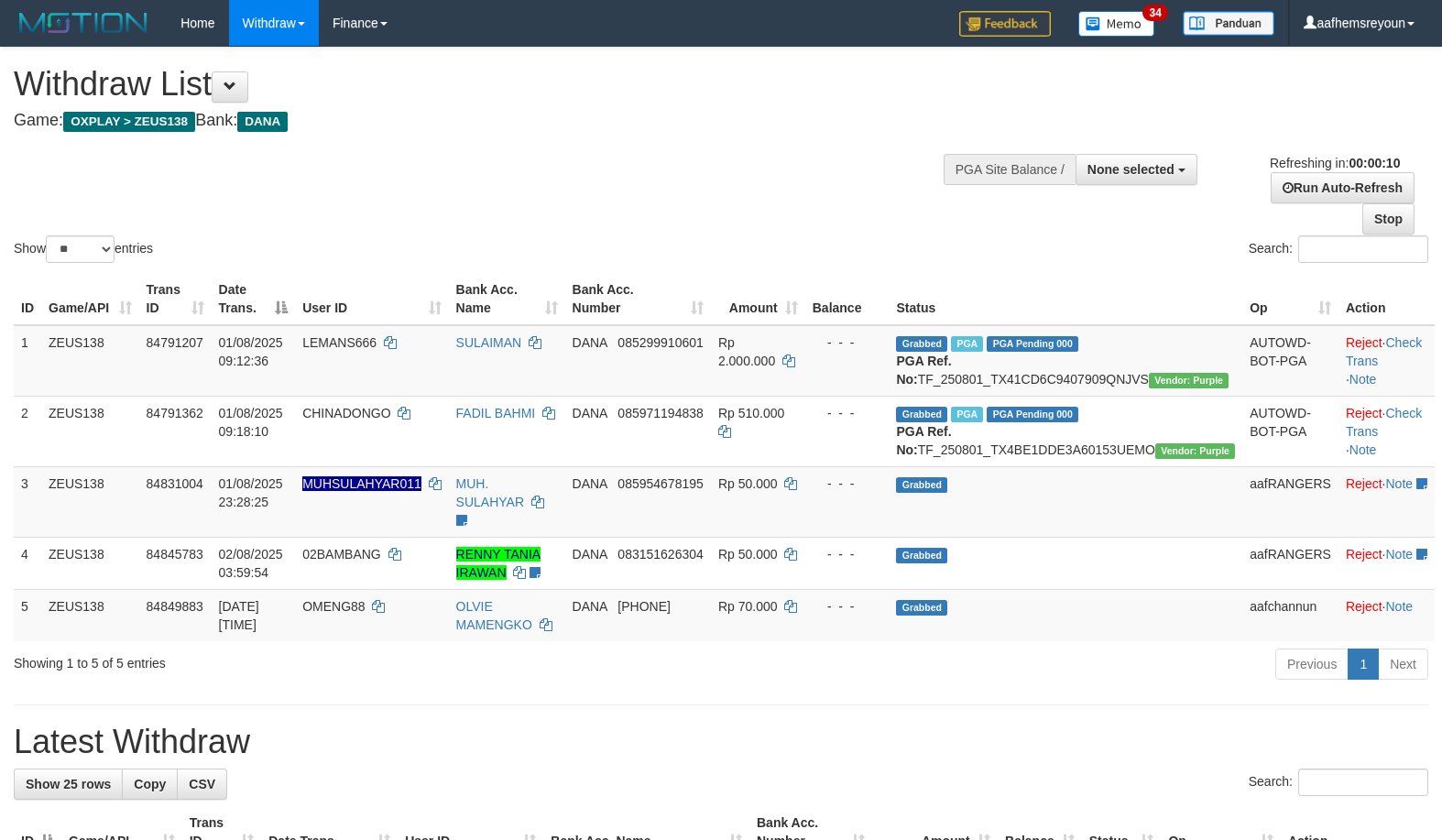 select 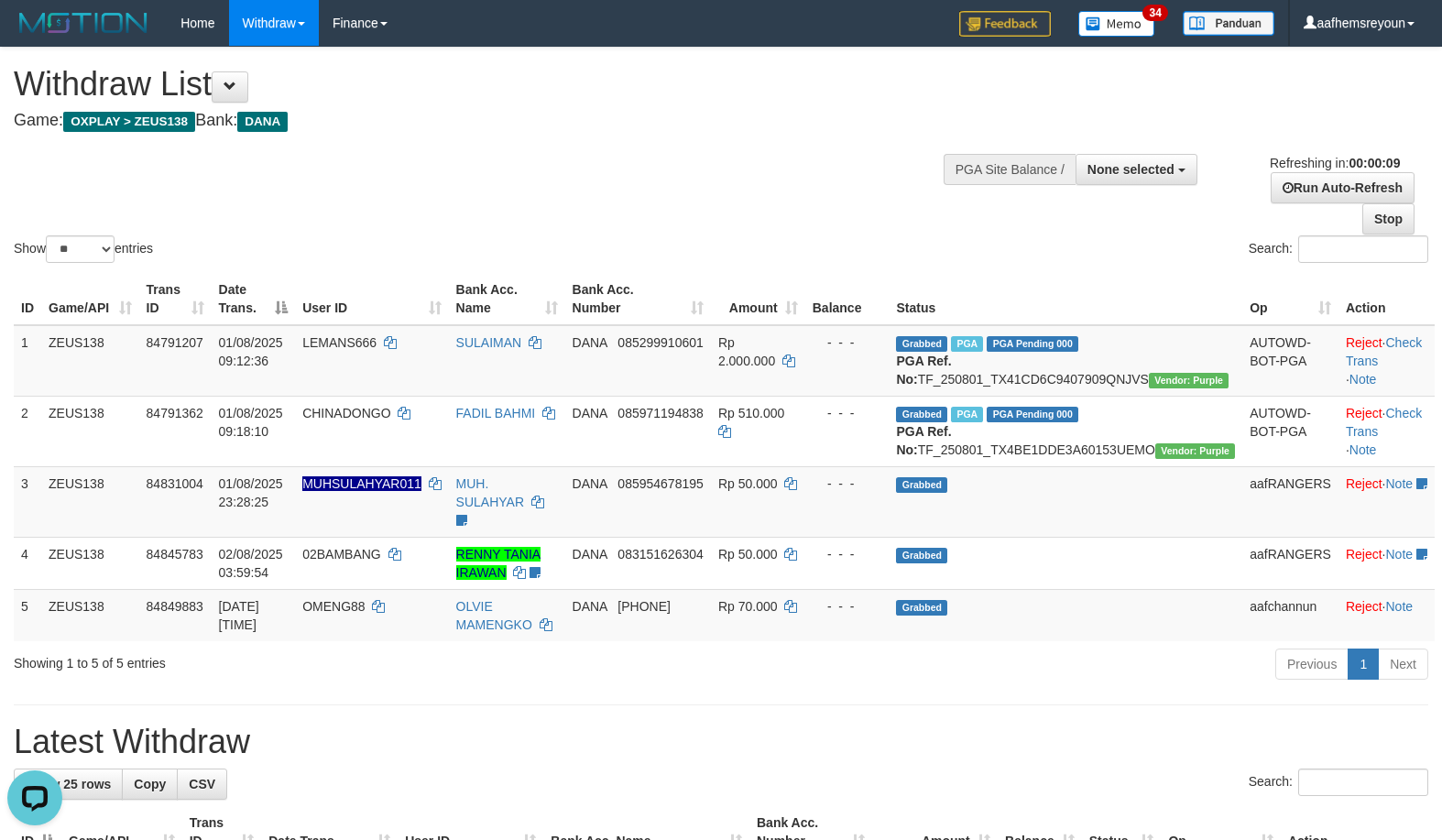 scroll, scrollTop: 0, scrollLeft: 0, axis: both 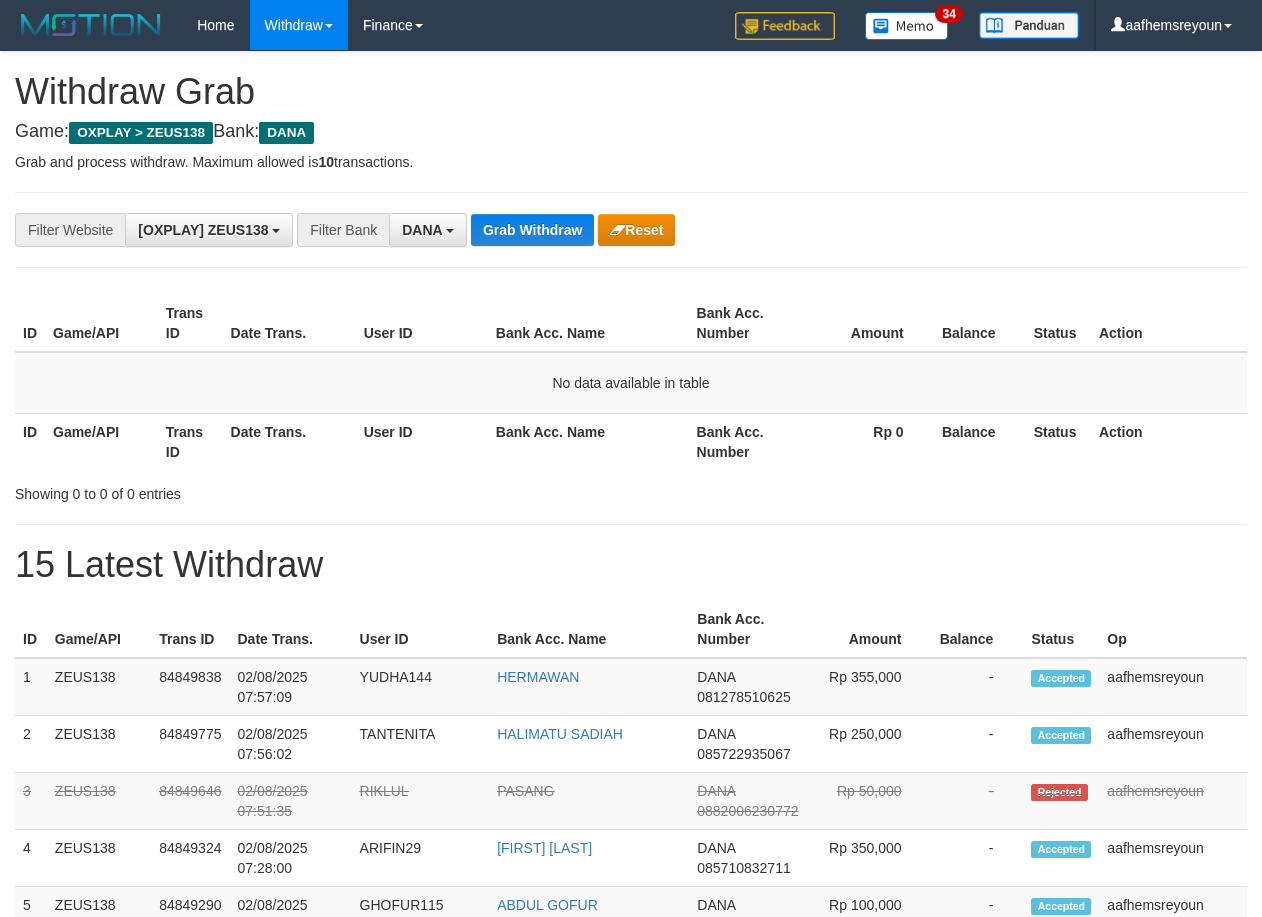 drag, startPoint x: 1044, startPoint y: 146, endPoint x: 617, endPoint y: 312, distance: 458.13208 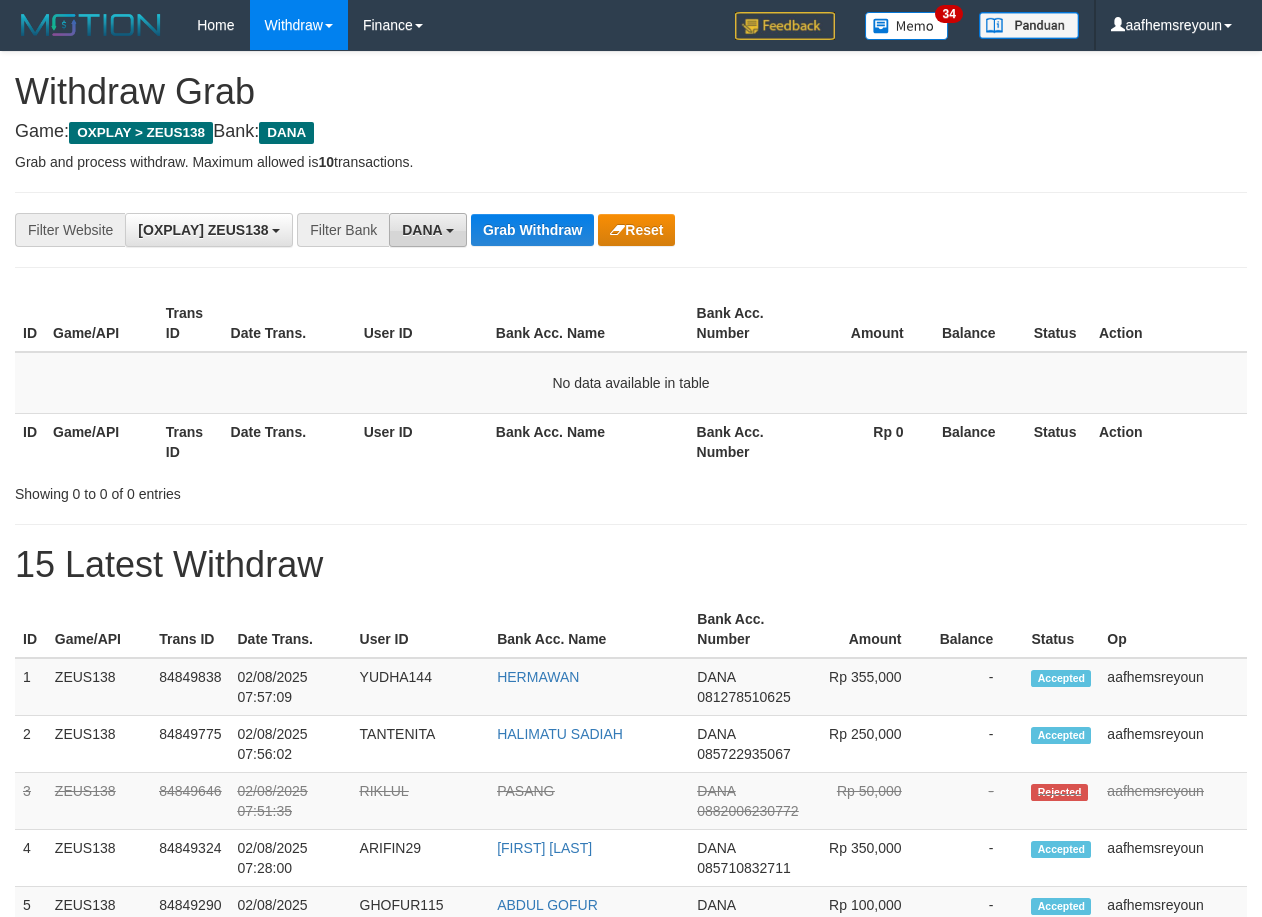 click on "DANA" at bounding box center [428, 230] 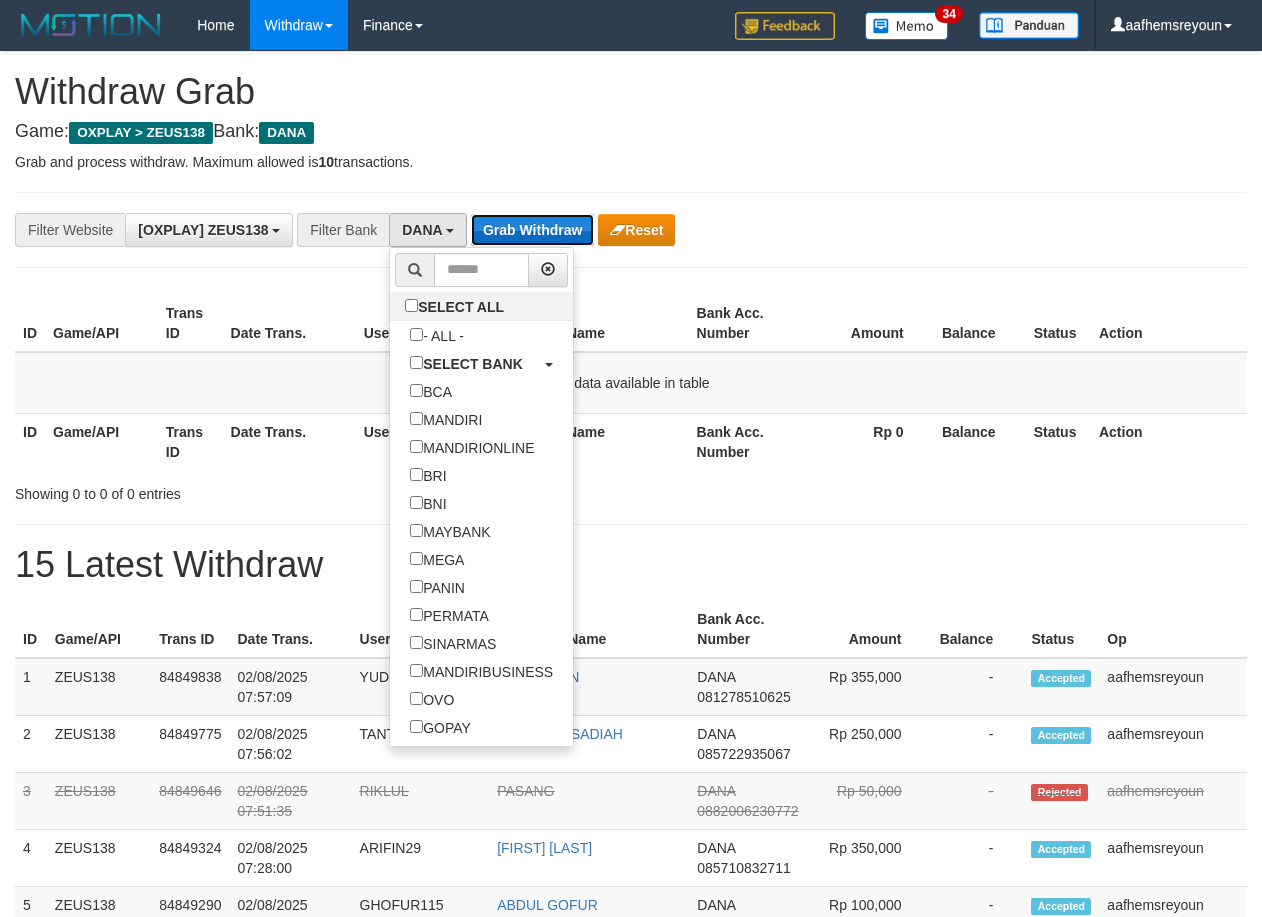 click on "Grab Withdraw" at bounding box center (532, 230) 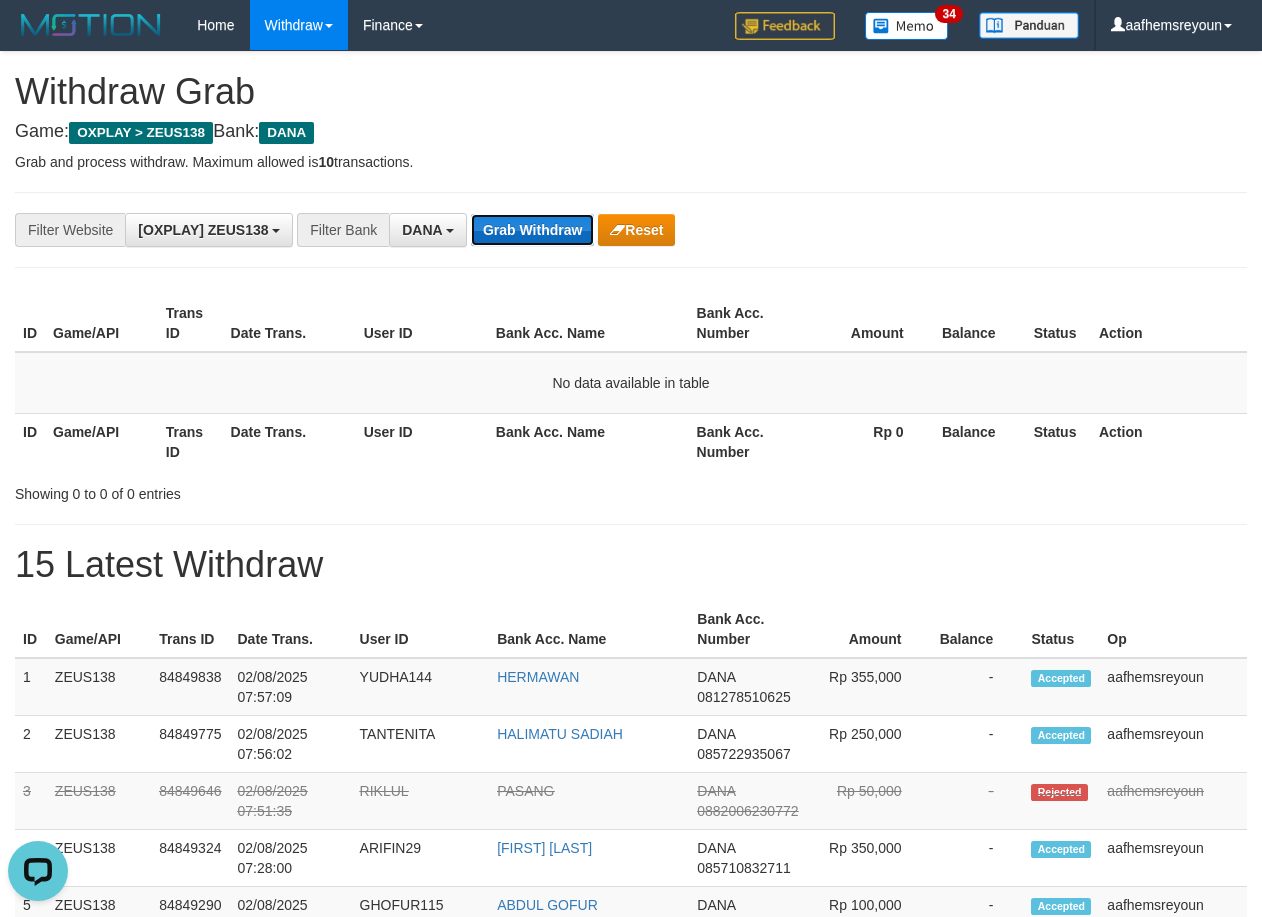 click on "Grab Withdraw" at bounding box center [532, 230] 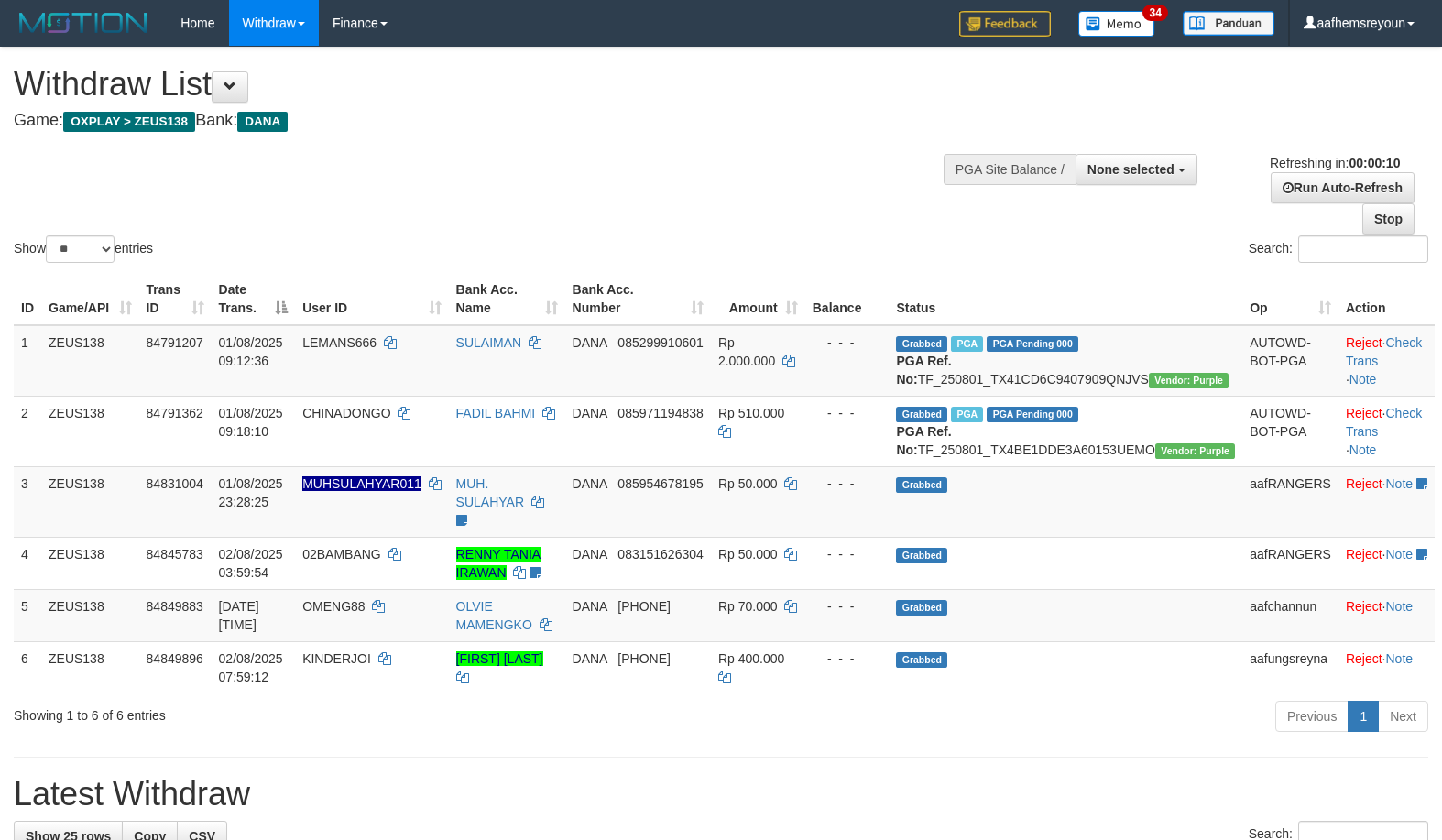 select 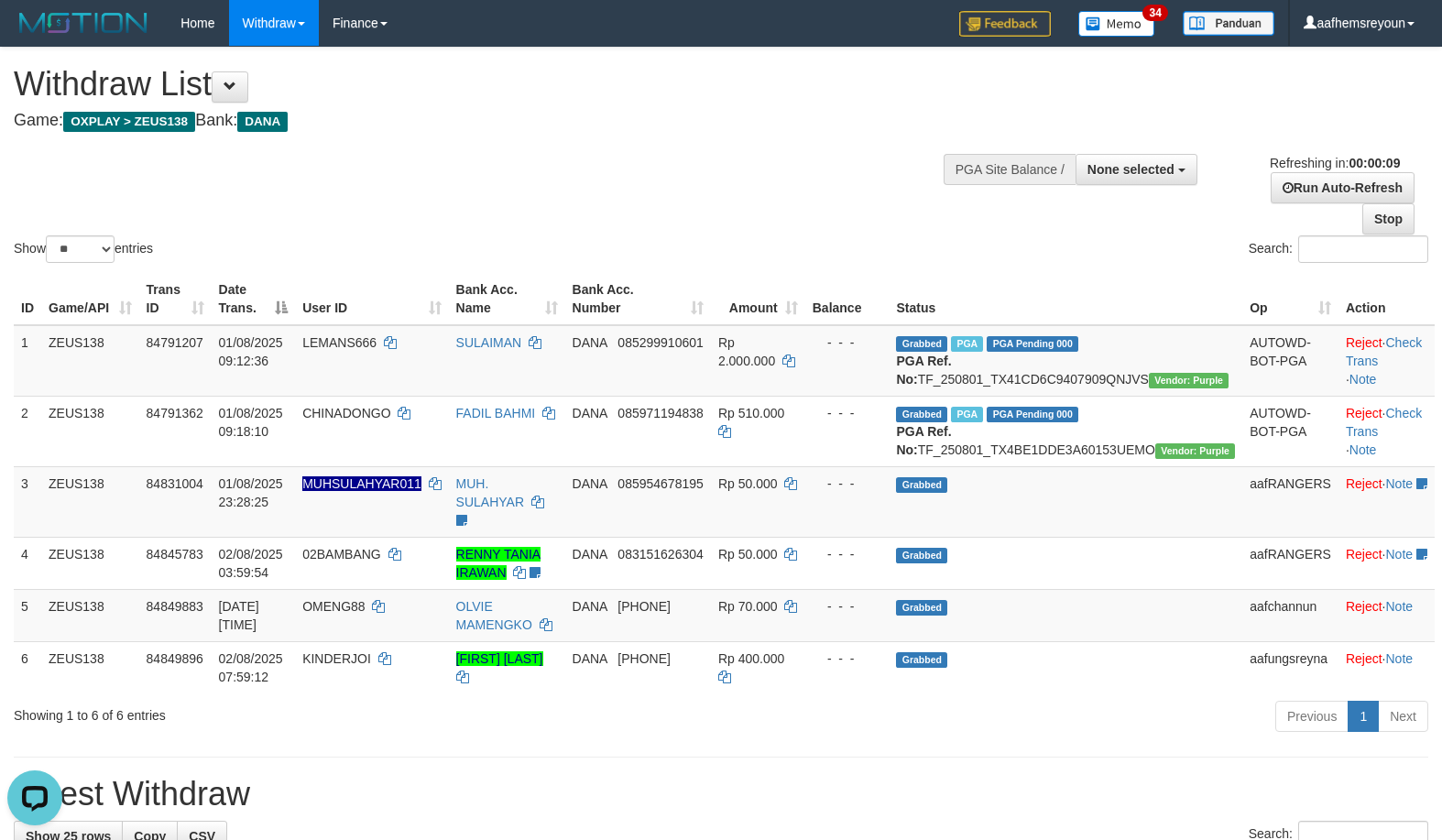 scroll, scrollTop: 0, scrollLeft: 0, axis: both 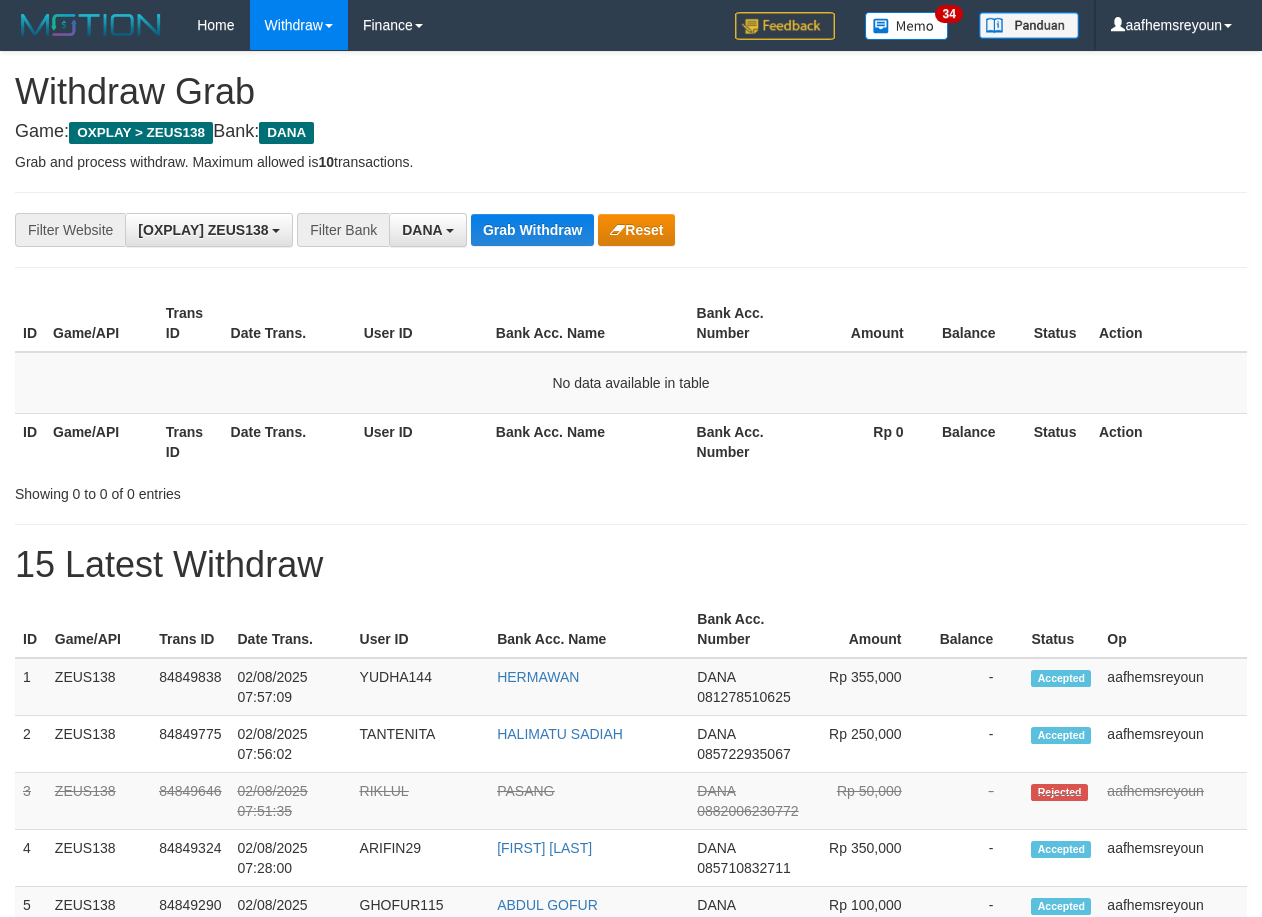 drag, startPoint x: 975, startPoint y: 252, endPoint x: 982, endPoint y: 262, distance: 12.206555 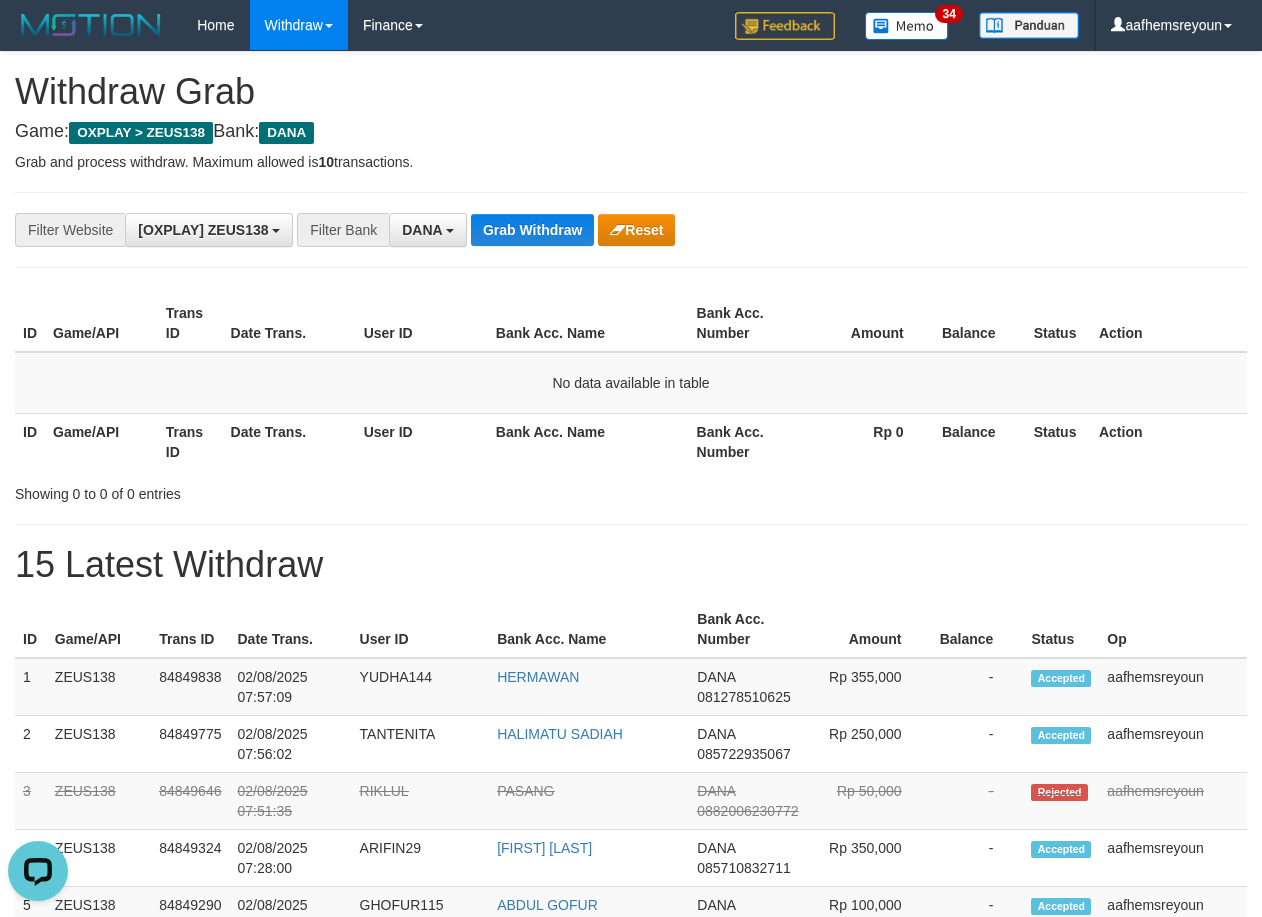 scroll, scrollTop: 0, scrollLeft: 0, axis: both 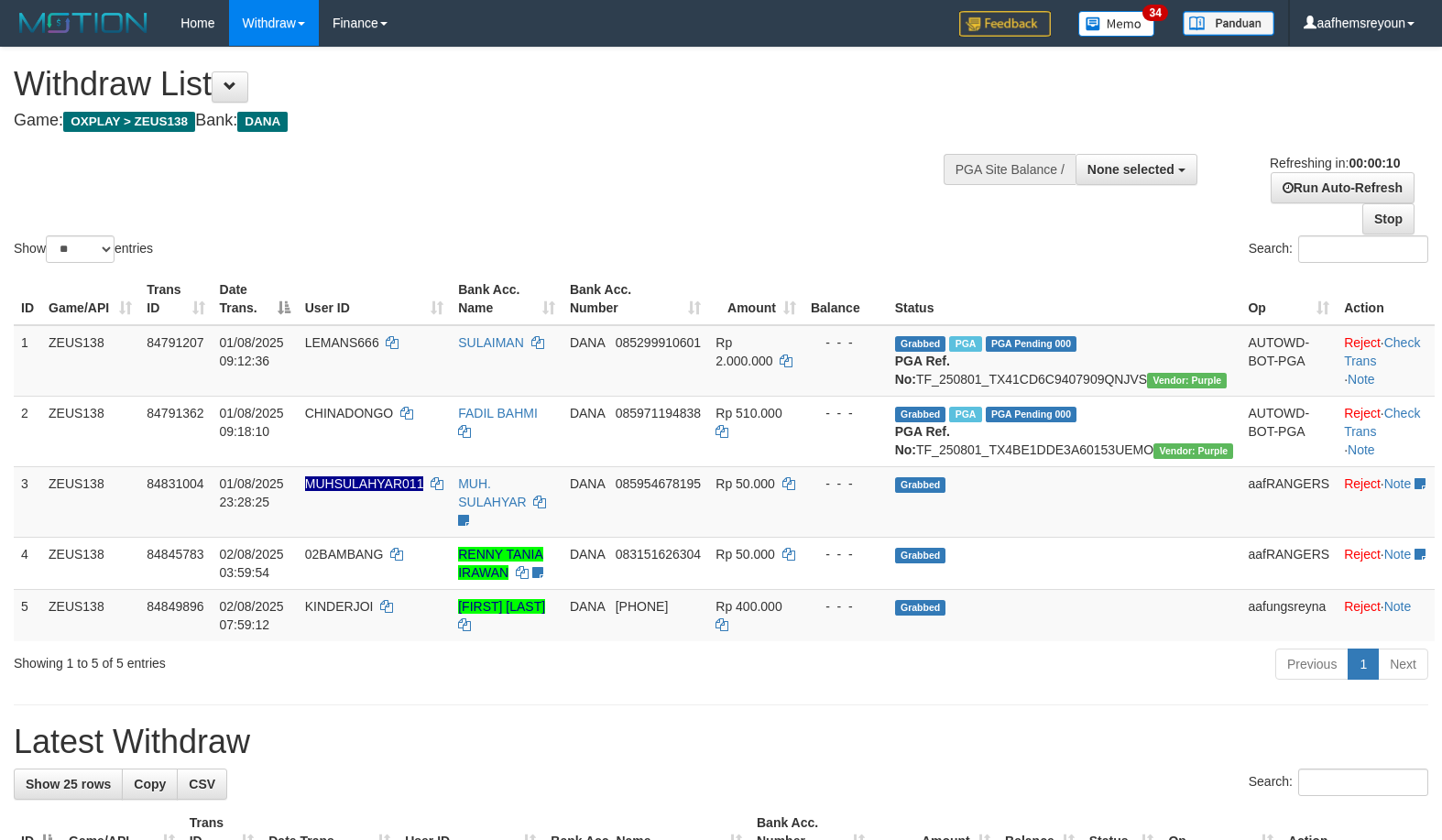 select 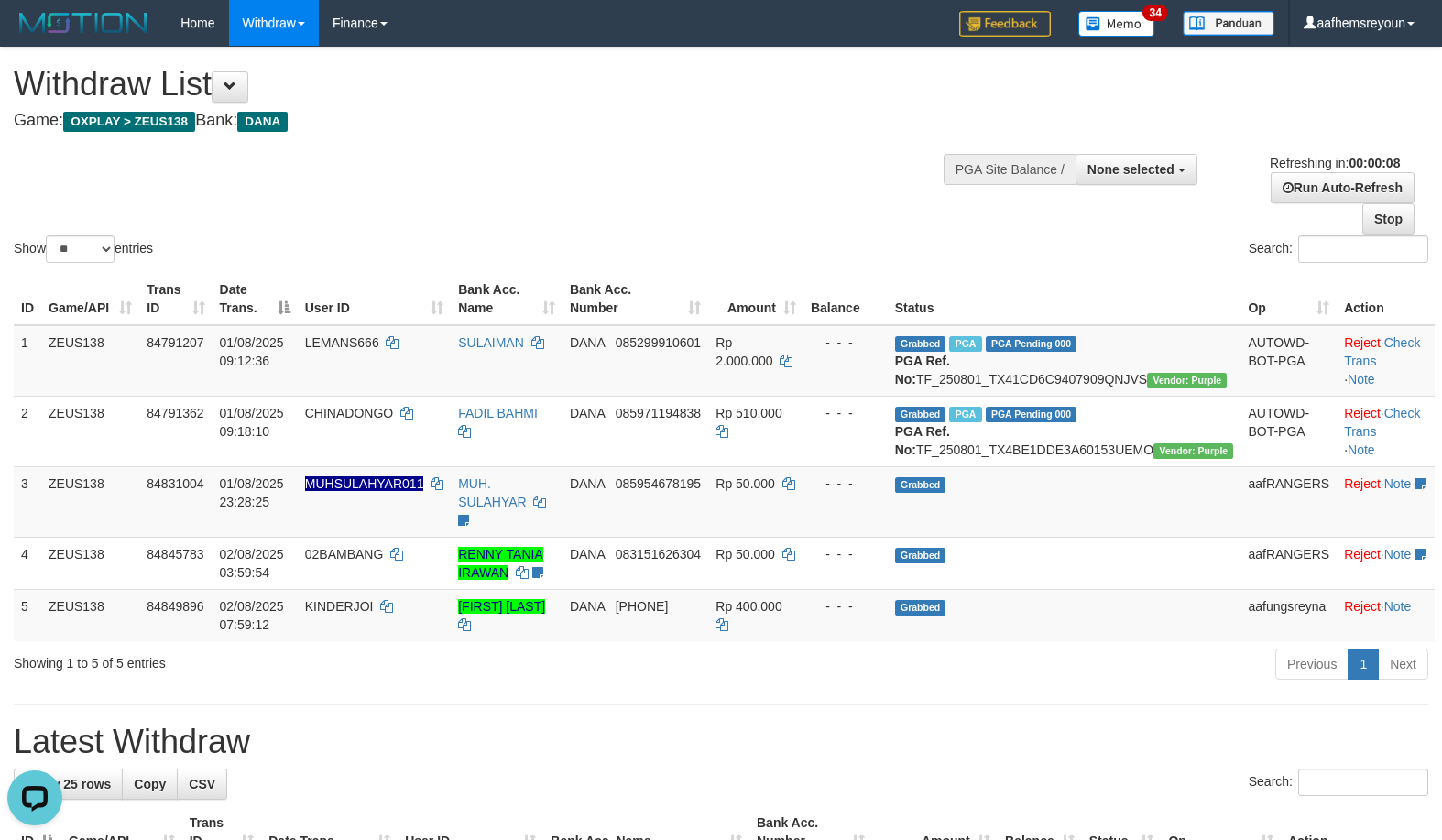 scroll, scrollTop: 0, scrollLeft: 0, axis: both 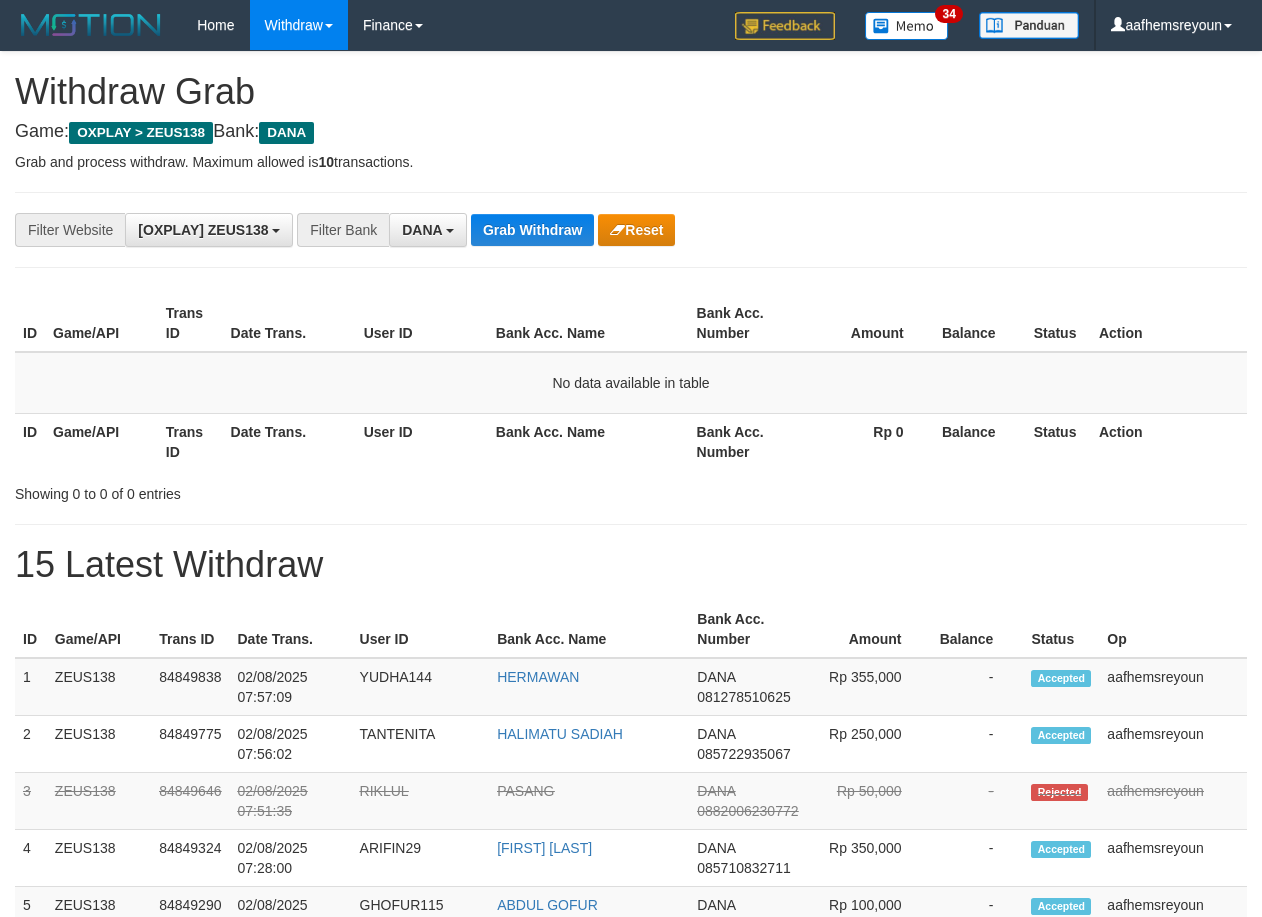 drag, startPoint x: 594, startPoint y: 286, endPoint x: 547, endPoint y: 271, distance: 49.335587 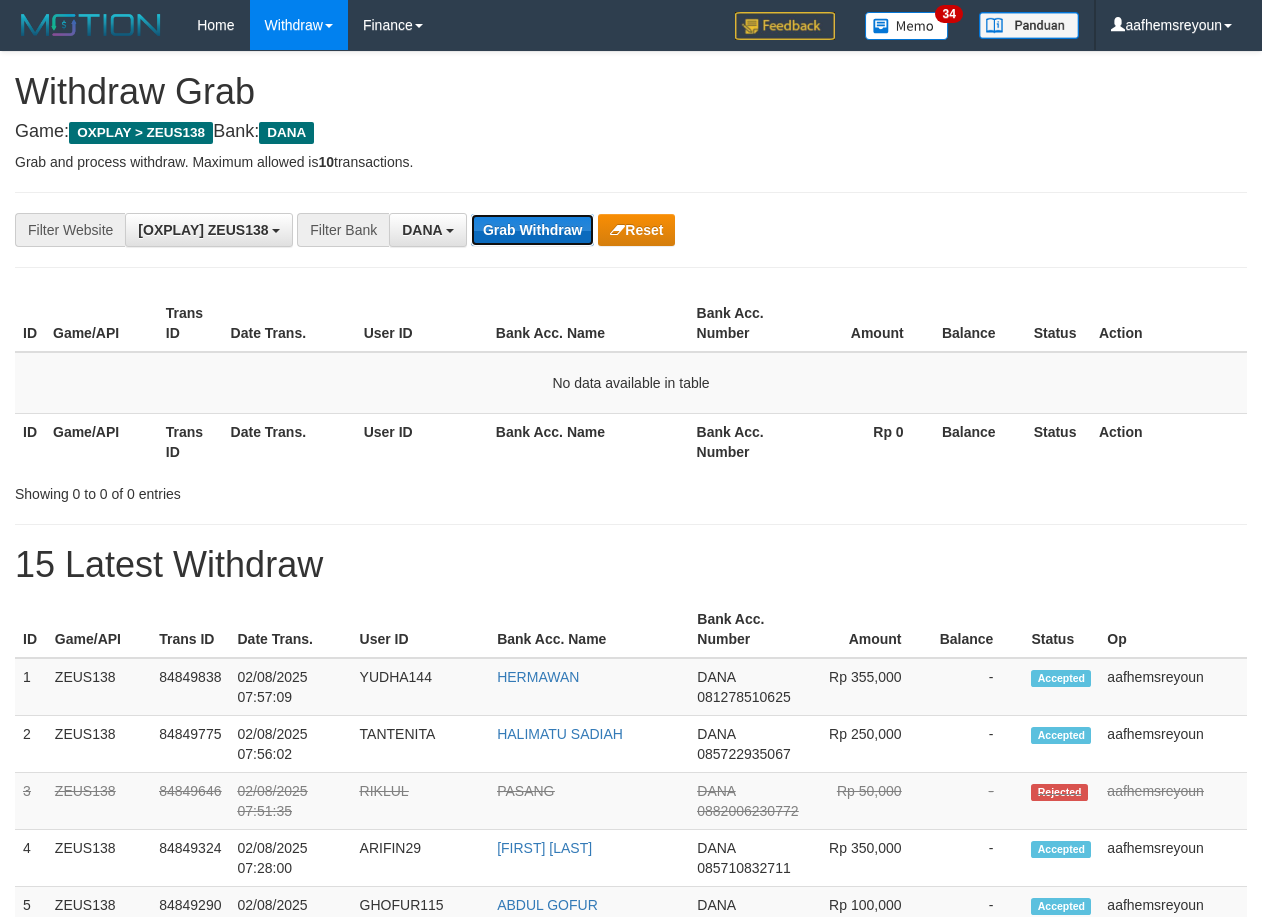 drag, startPoint x: 533, startPoint y: 251, endPoint x: 524, endPoint y: 221, distance: 31.320919 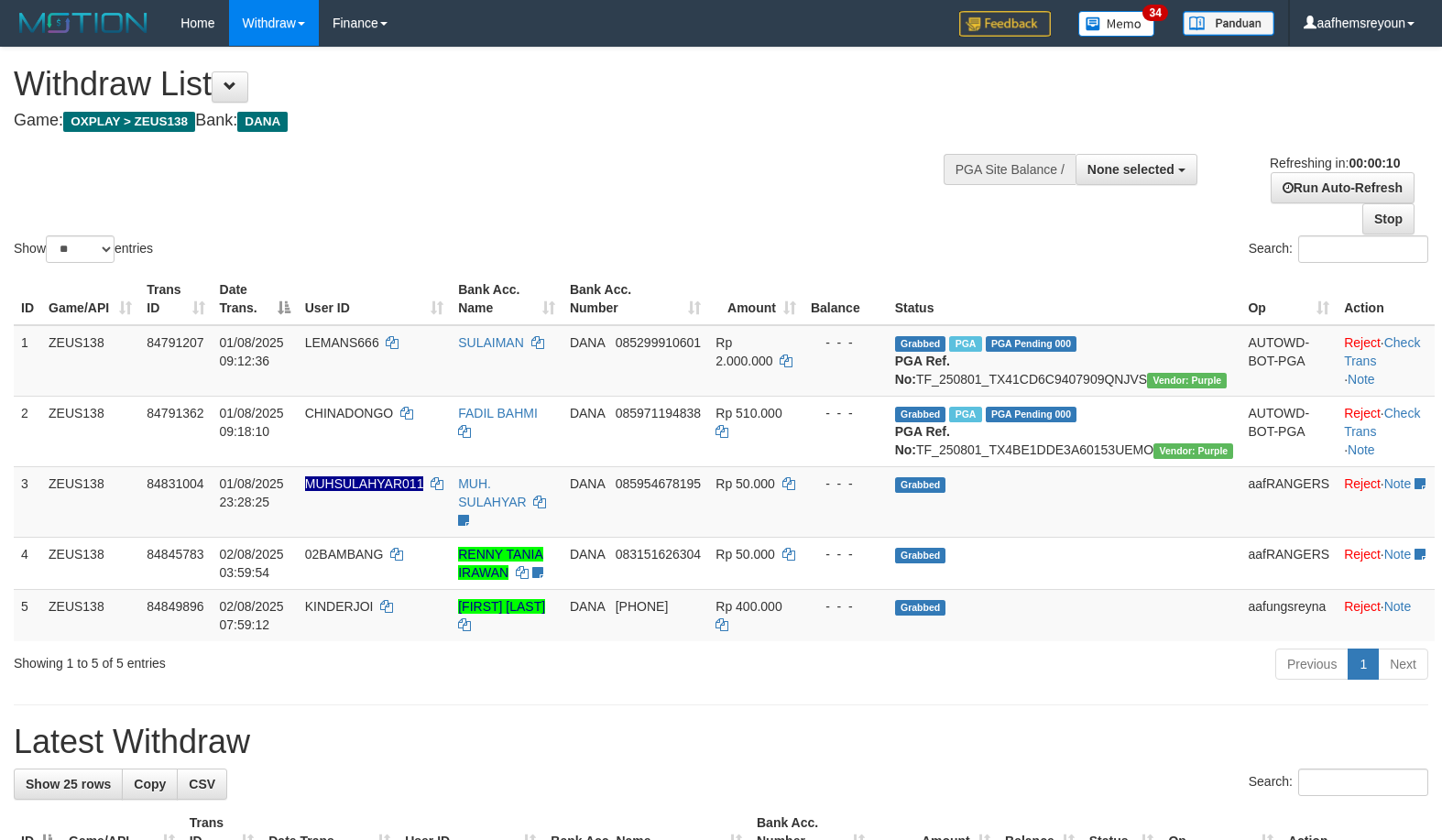 select 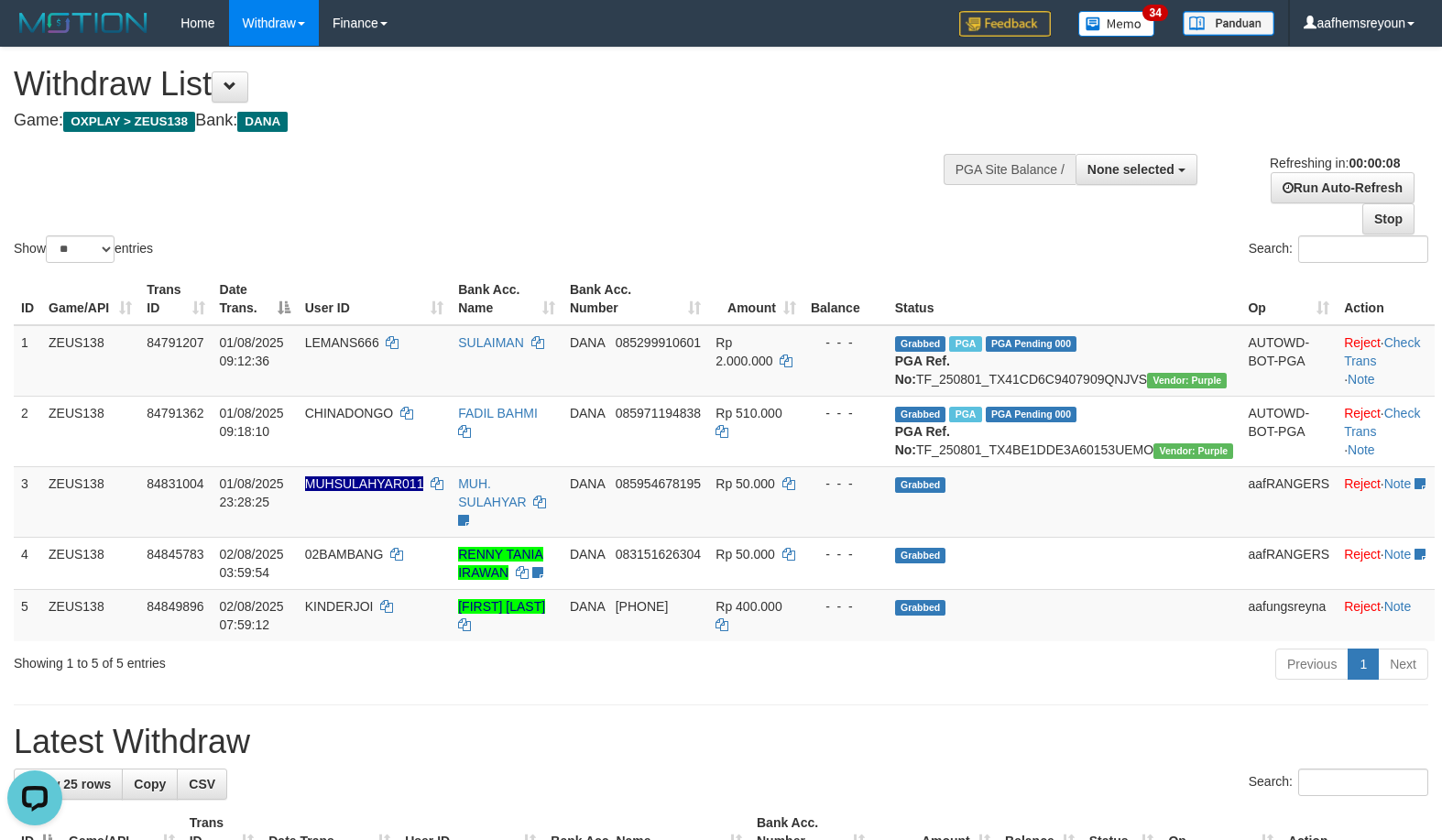 scroll, scrollTop: 0, scrollLeft: 0, axis: both 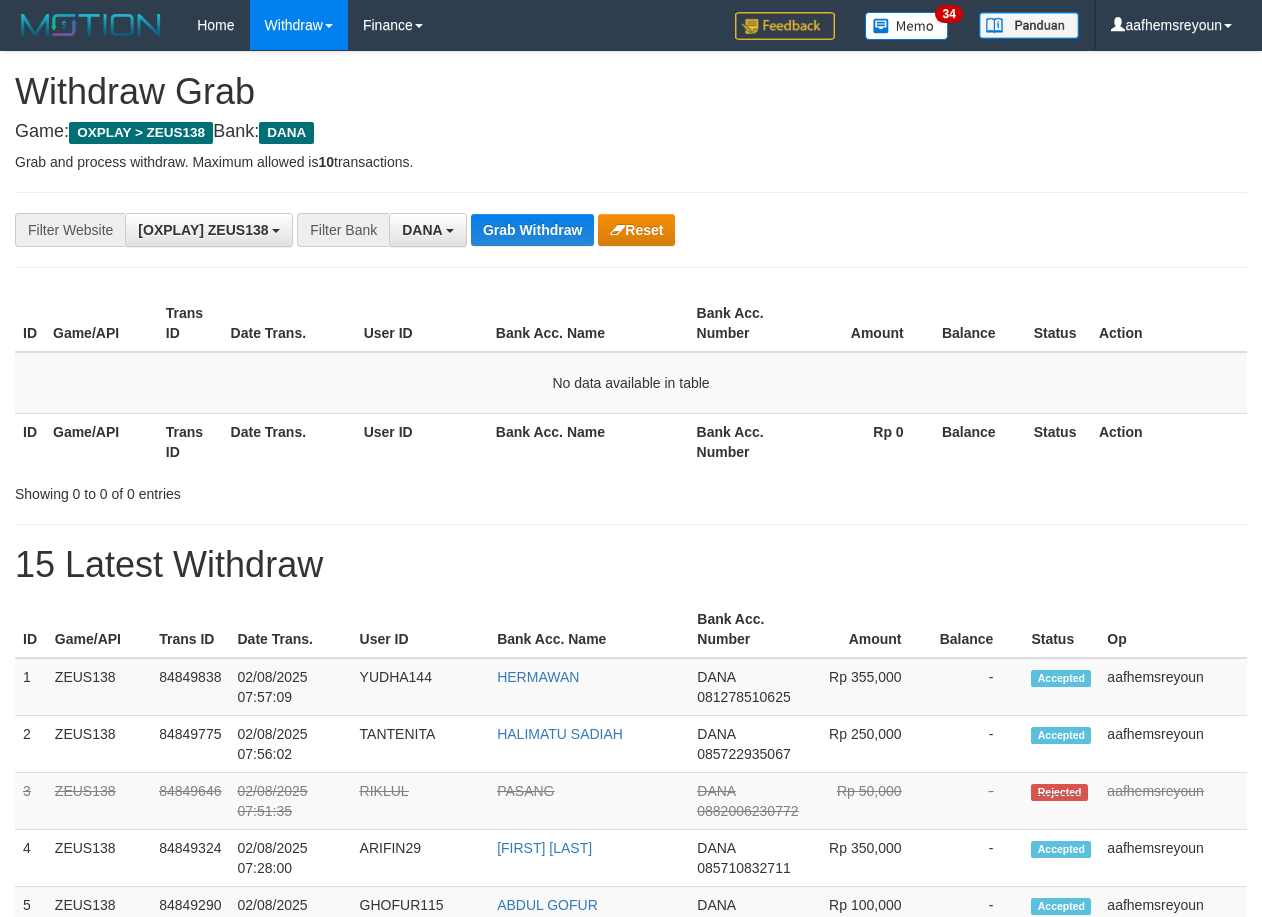 click on "Grab Withdraw" at bounding box center [532, 230] 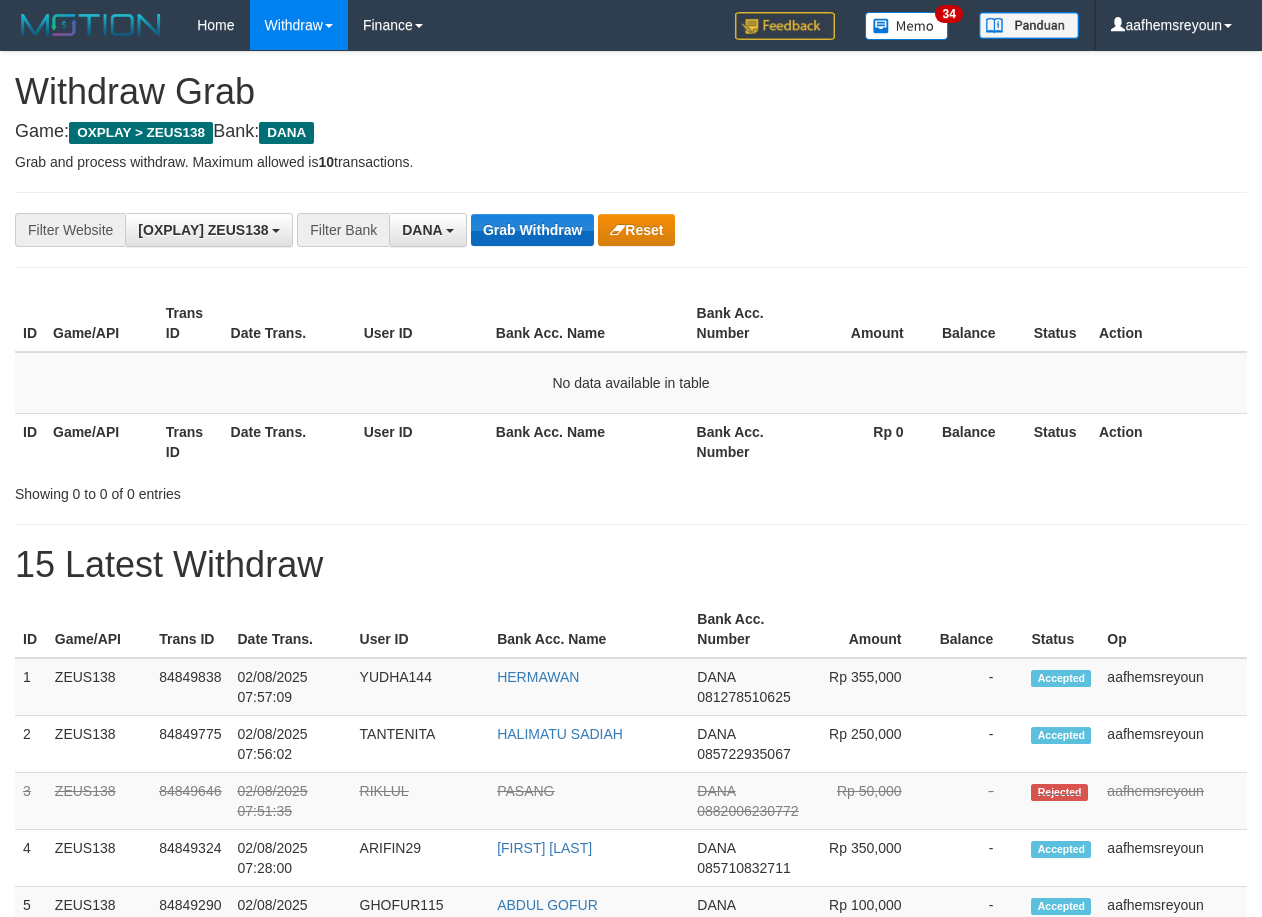 click on "Grab Withdraw" at bounding box center [532, 230] 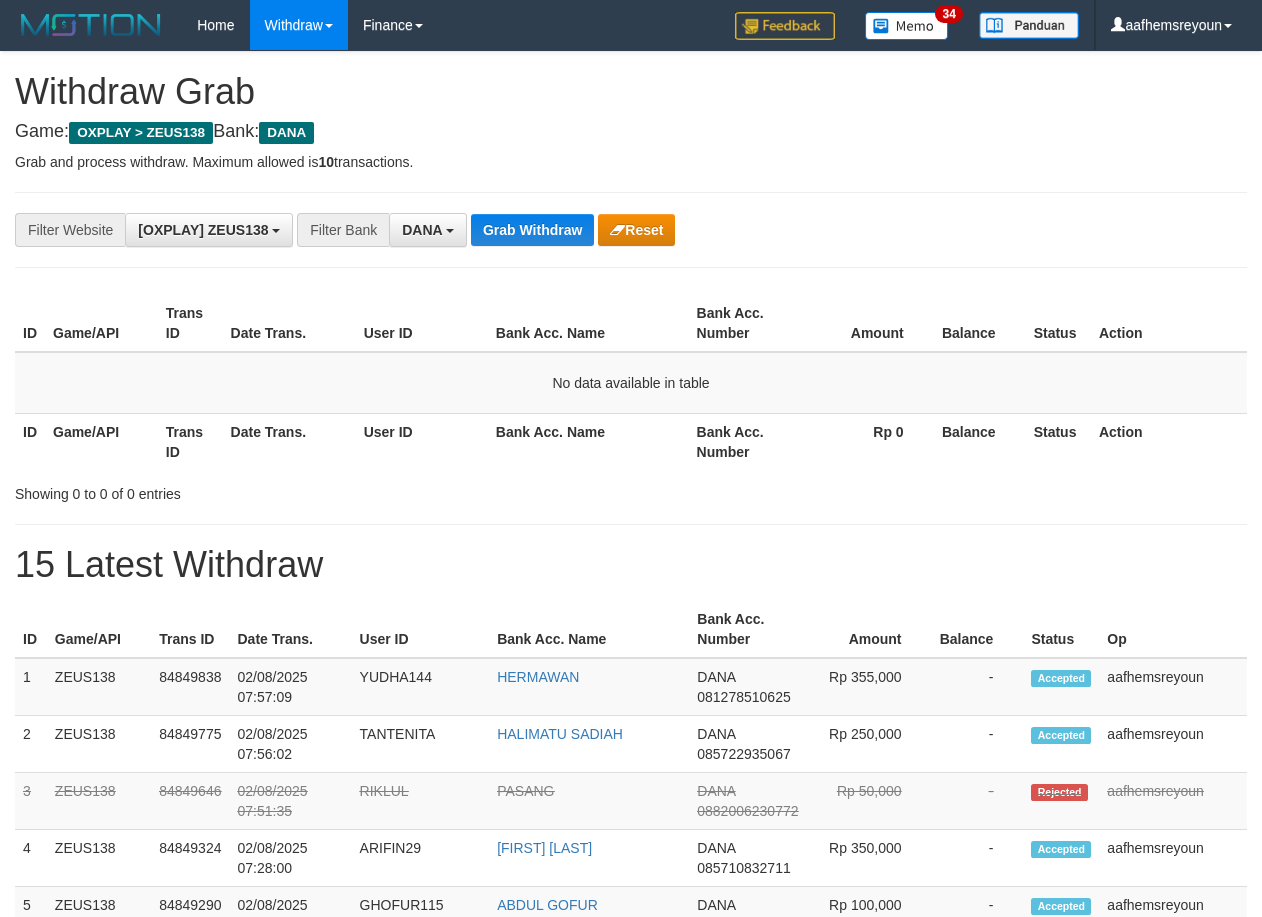 scroll, scrollTop: 0, scrollLeft: 0, axis: both 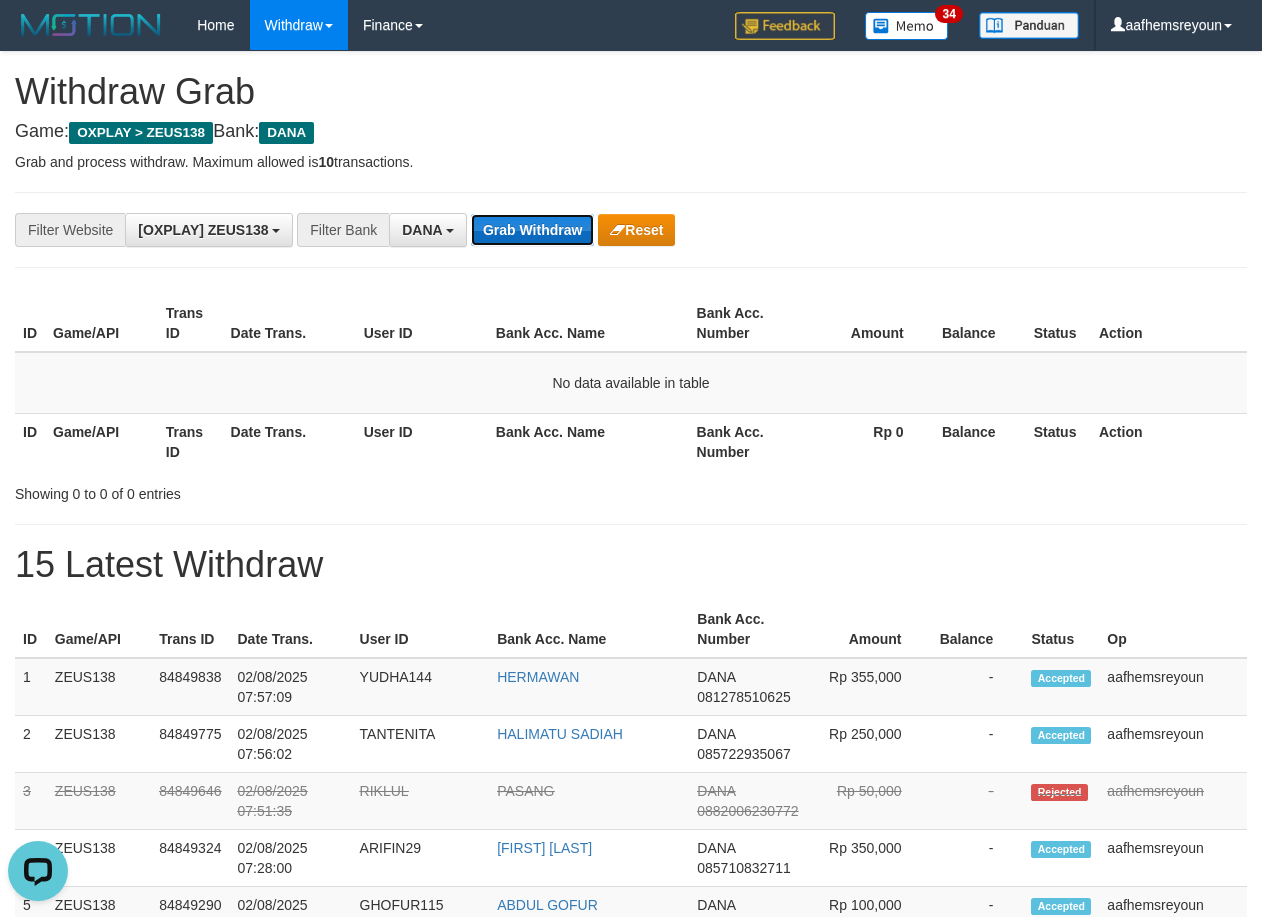 drag, startPoint x: 528, startPoint y: 248, endPoint x: 519, endPoint y: 238, distance: 13.453624 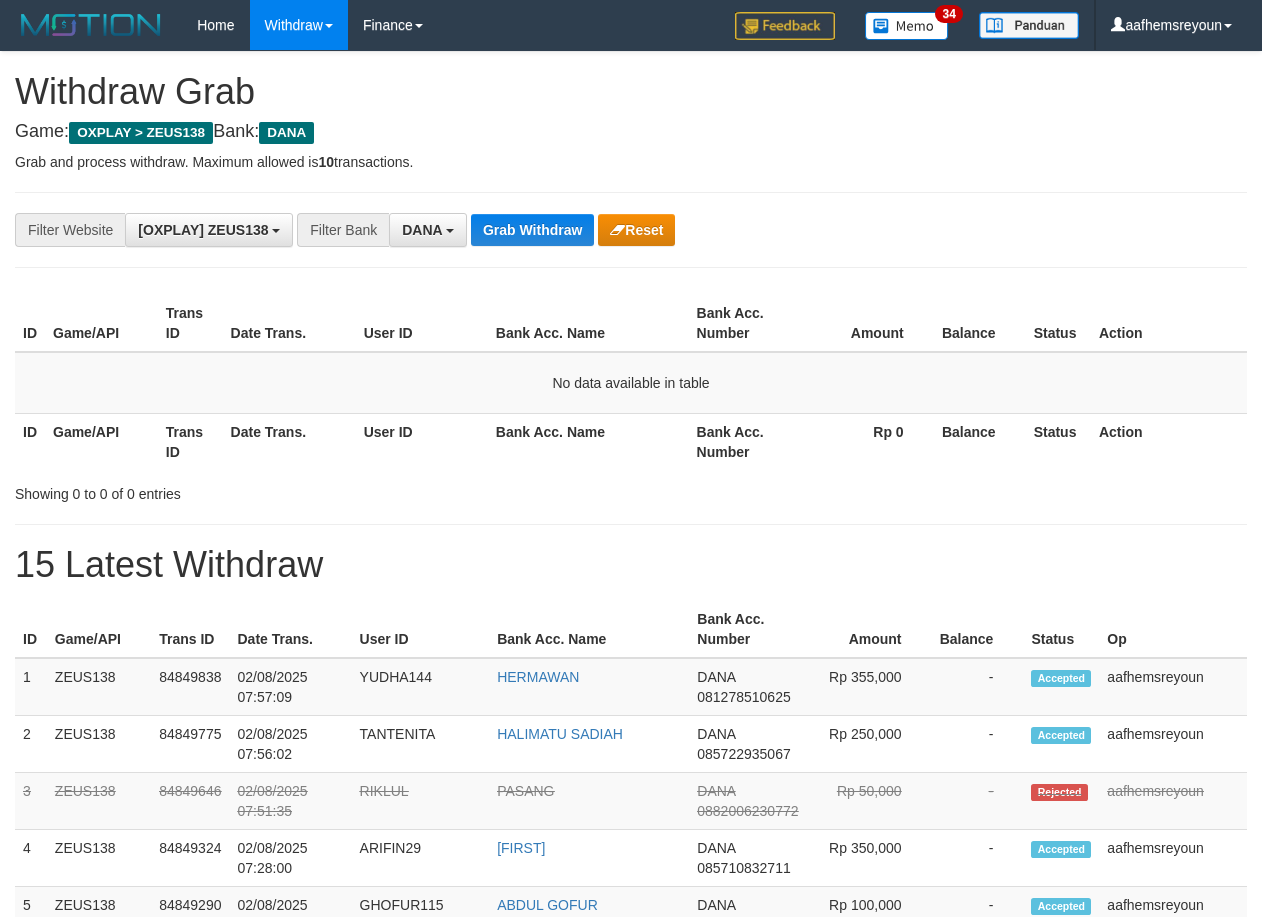 scroll, scrollTop: 0, scrollLeft: 0, axis: both 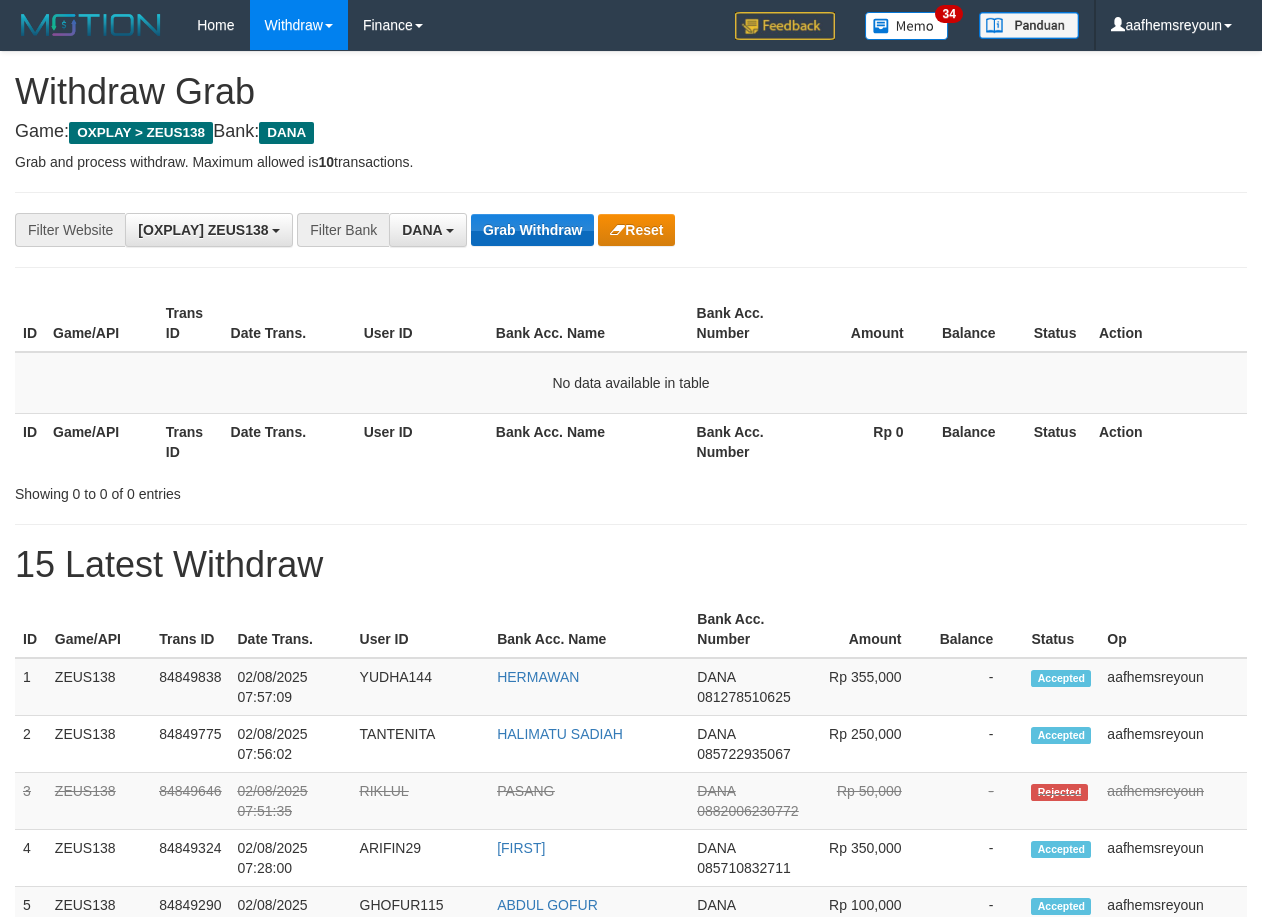 drag, startPoint x: 526, startPoint y: 258, endPoint x: 511, endPoint y: 232, distance: 30.016663 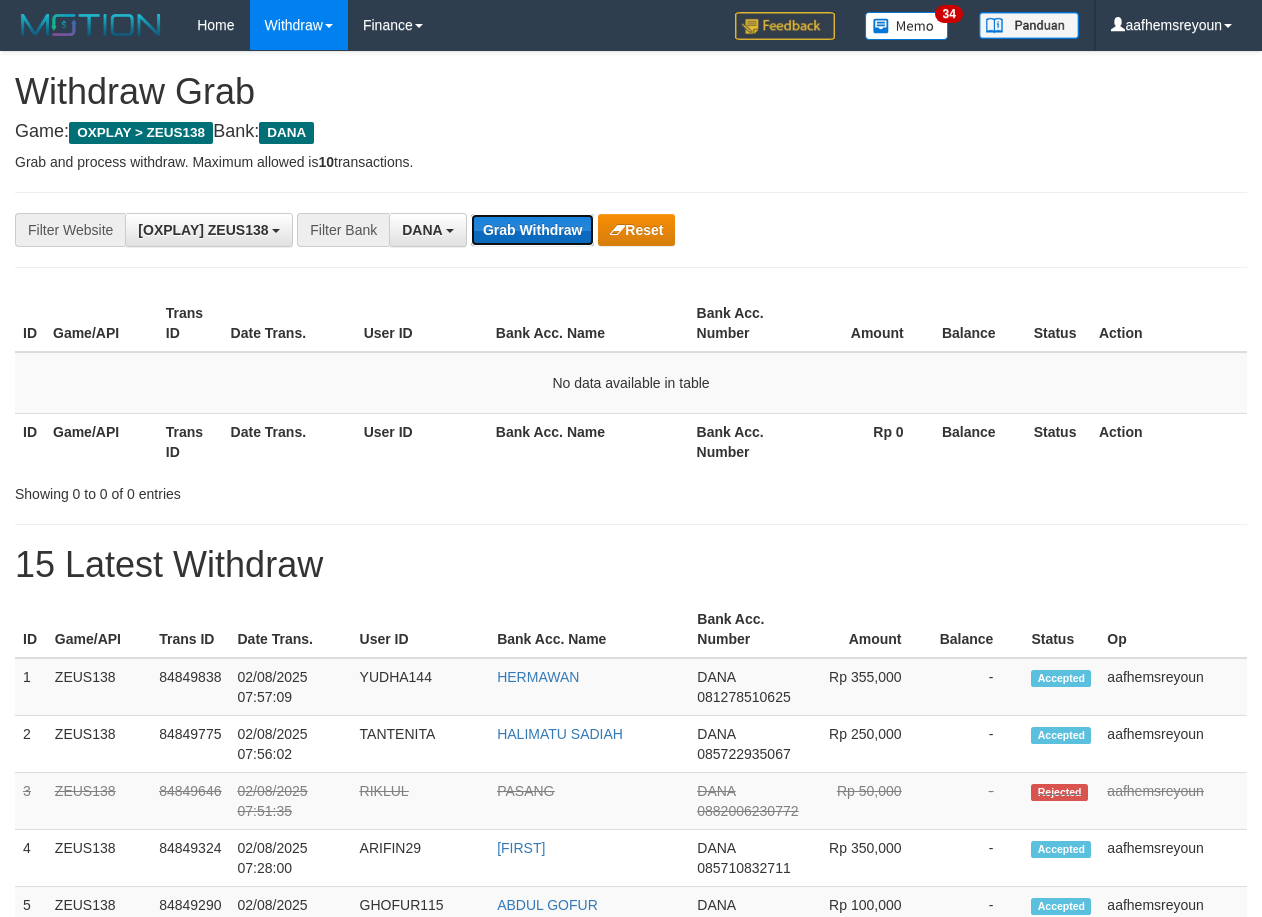 click on "Grab Withdraw" at bounding box center (532, 230) 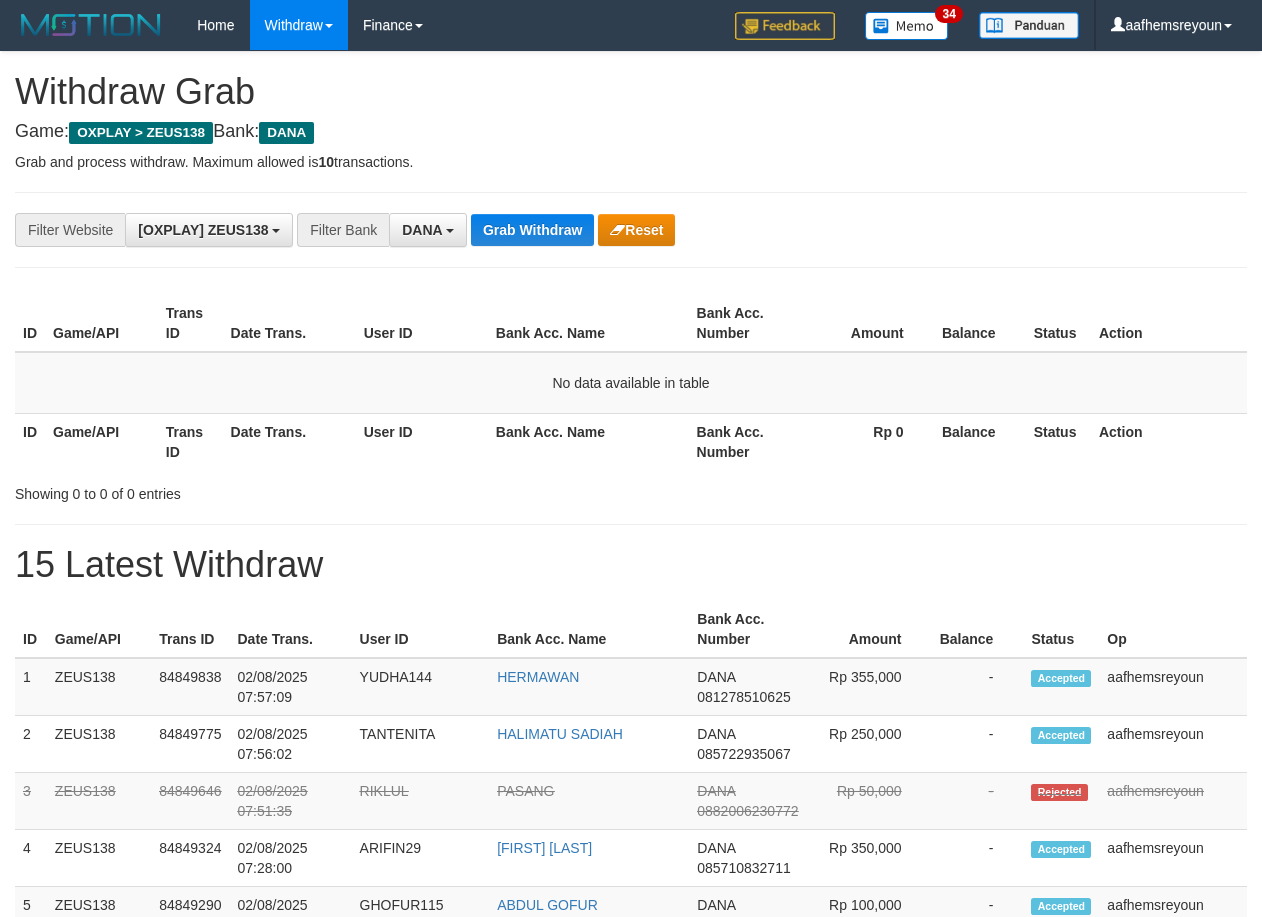 click on "Grab Withdraw" at bounding box center (532, 230) 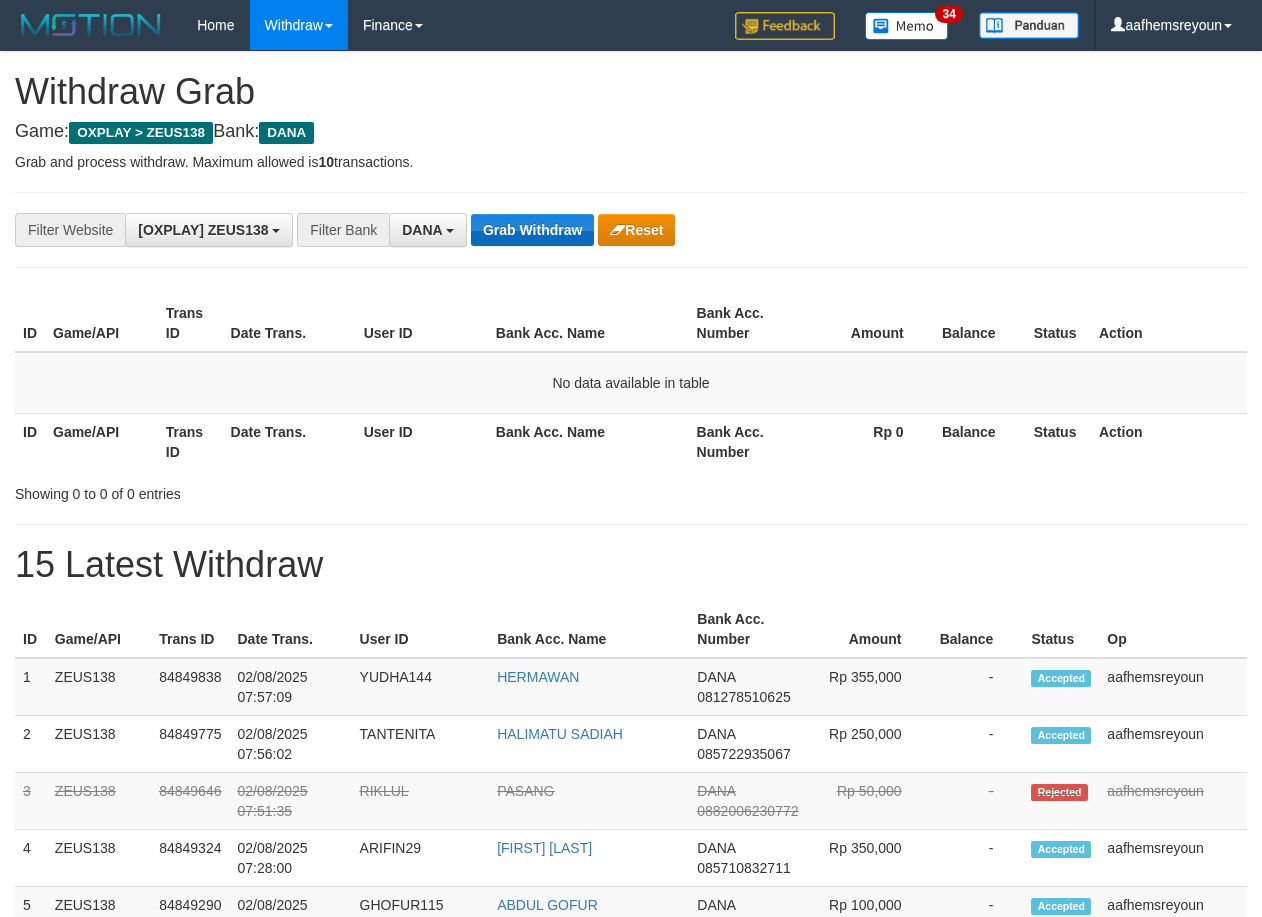 click on "Grab Withdraw" at bounding box center [532, 230] 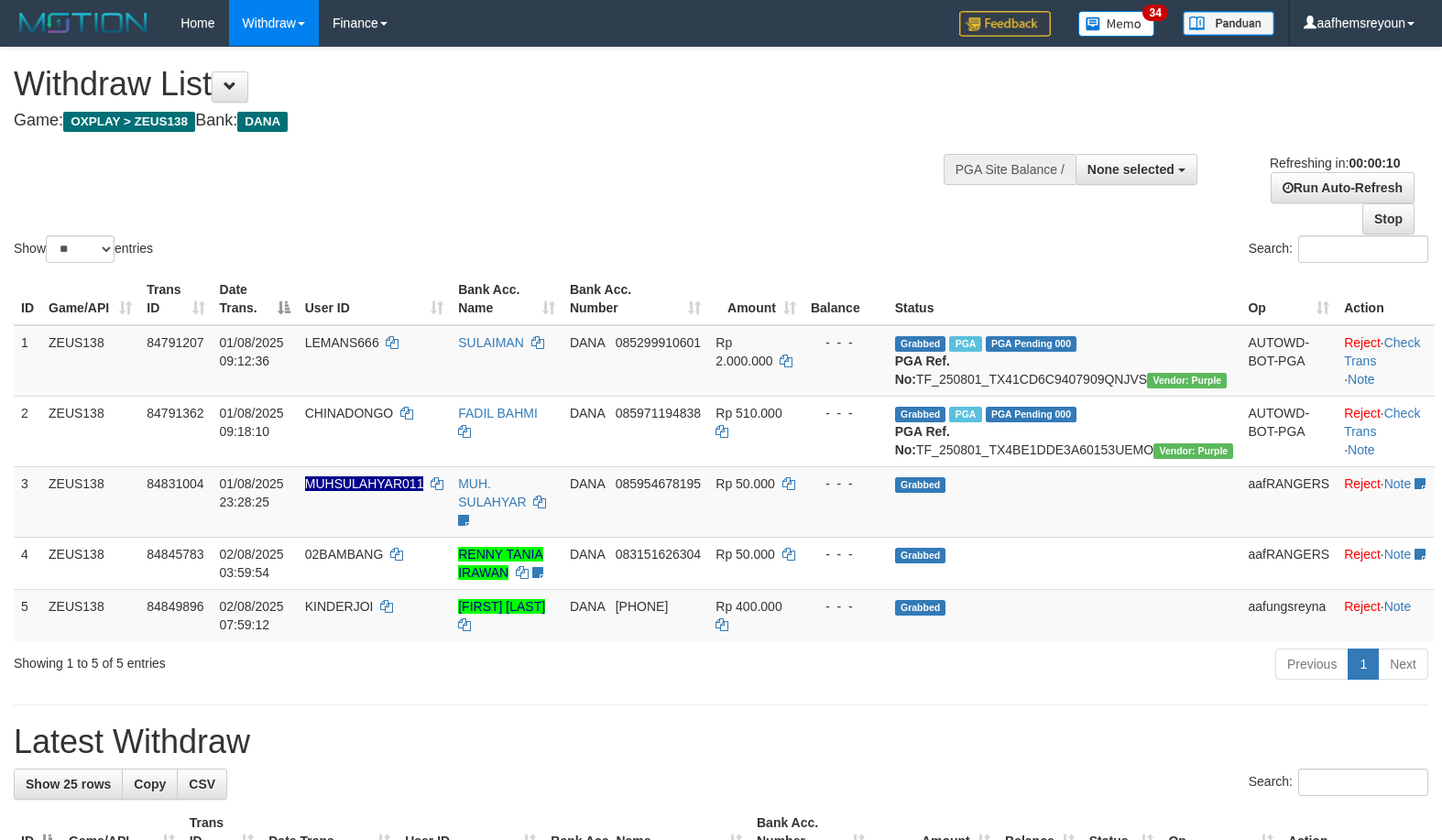 select 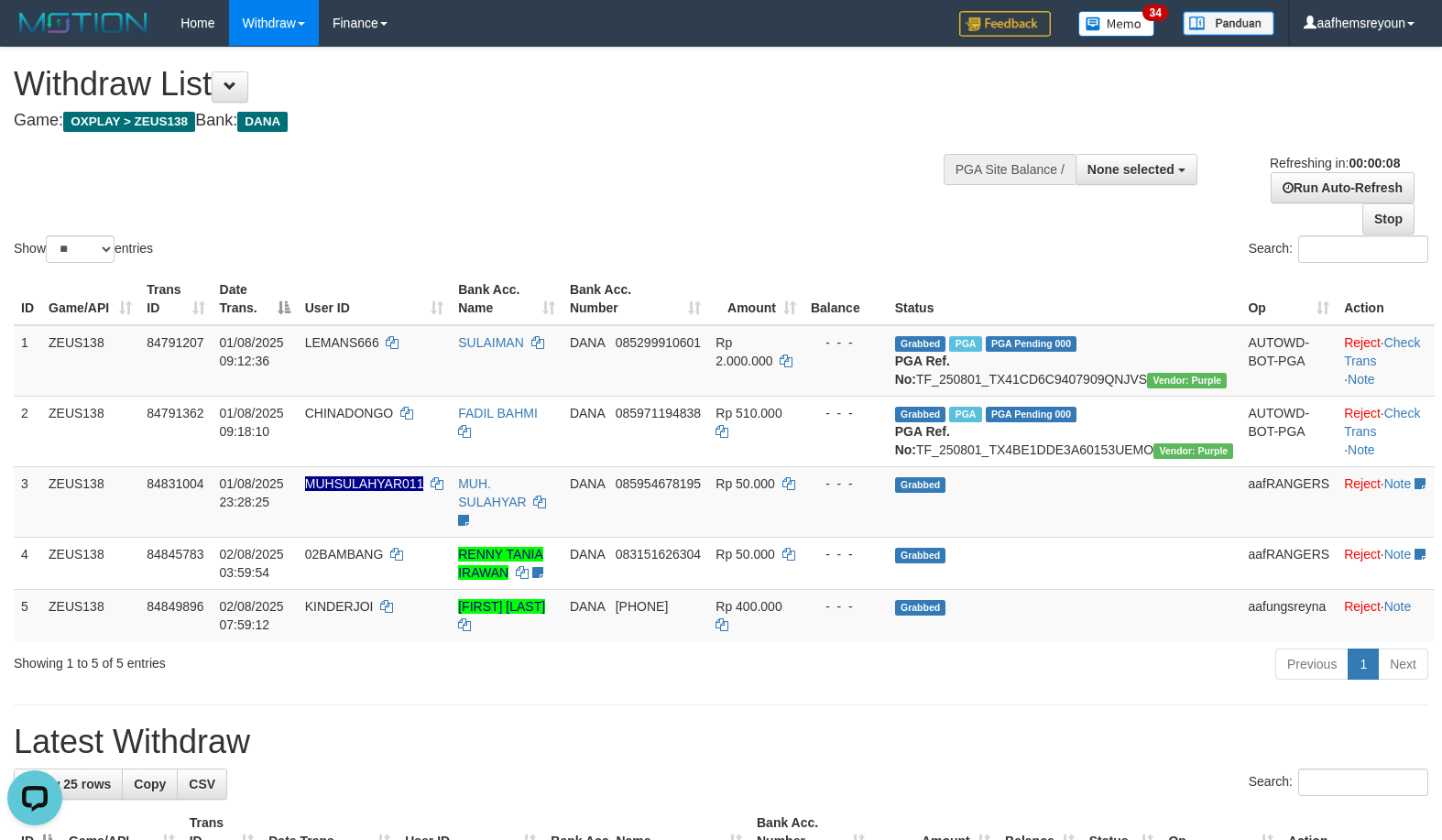 scroll, scrollTop: 0, scrollLeft: 0, axis: both 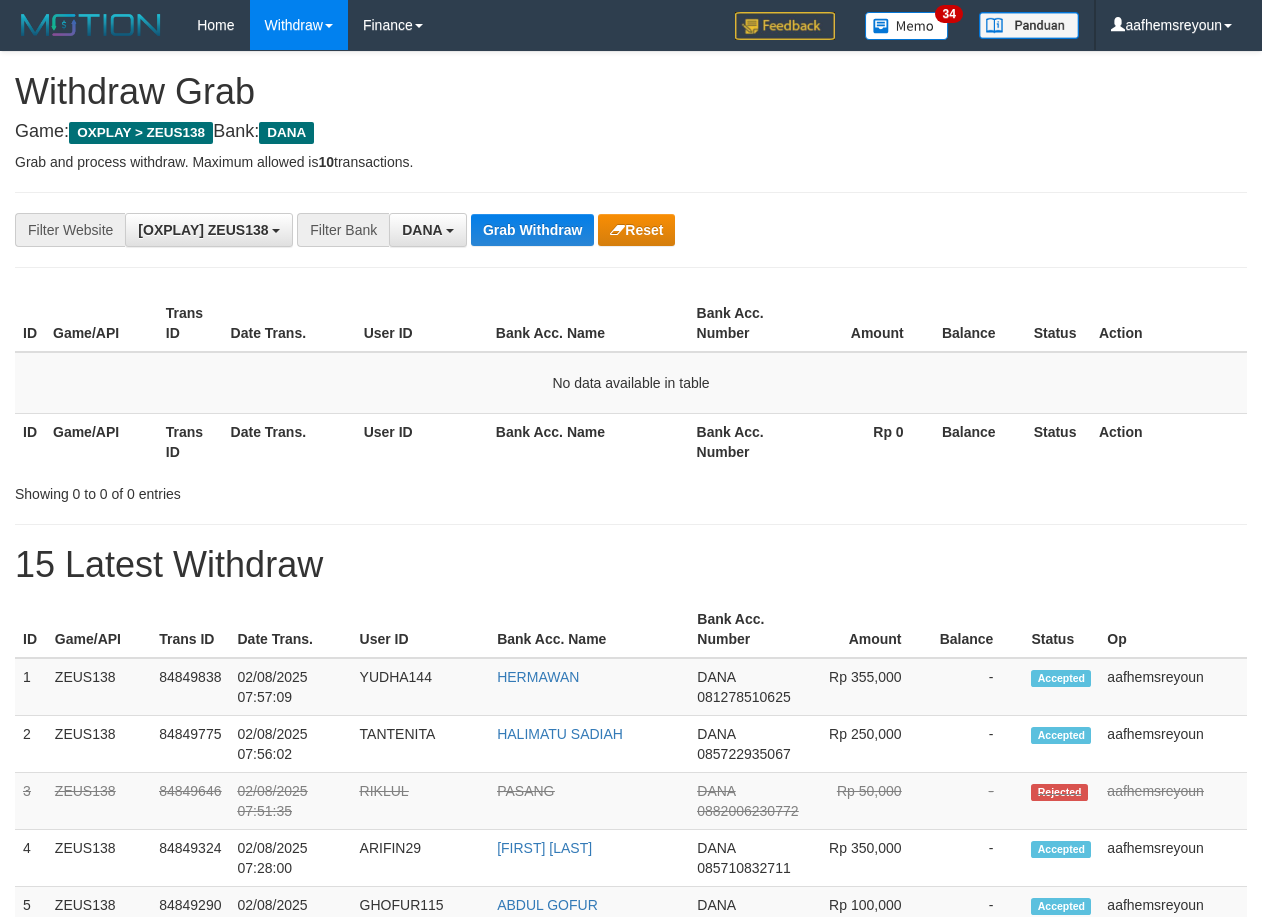 click on "Grab Withdraw" at bounding box center (532, 230) 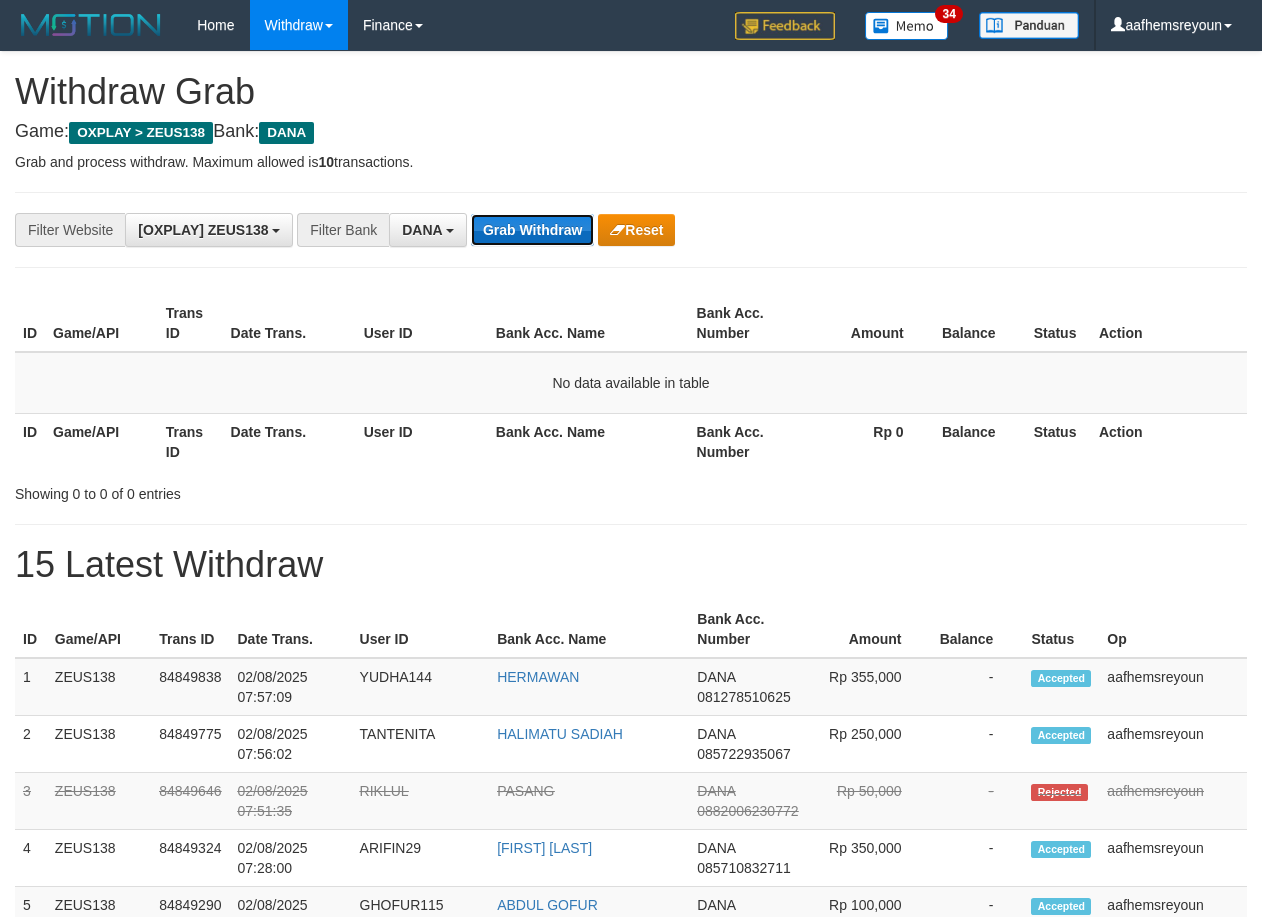 click on "Grab Withdraw" at bounding box center (532, 230) 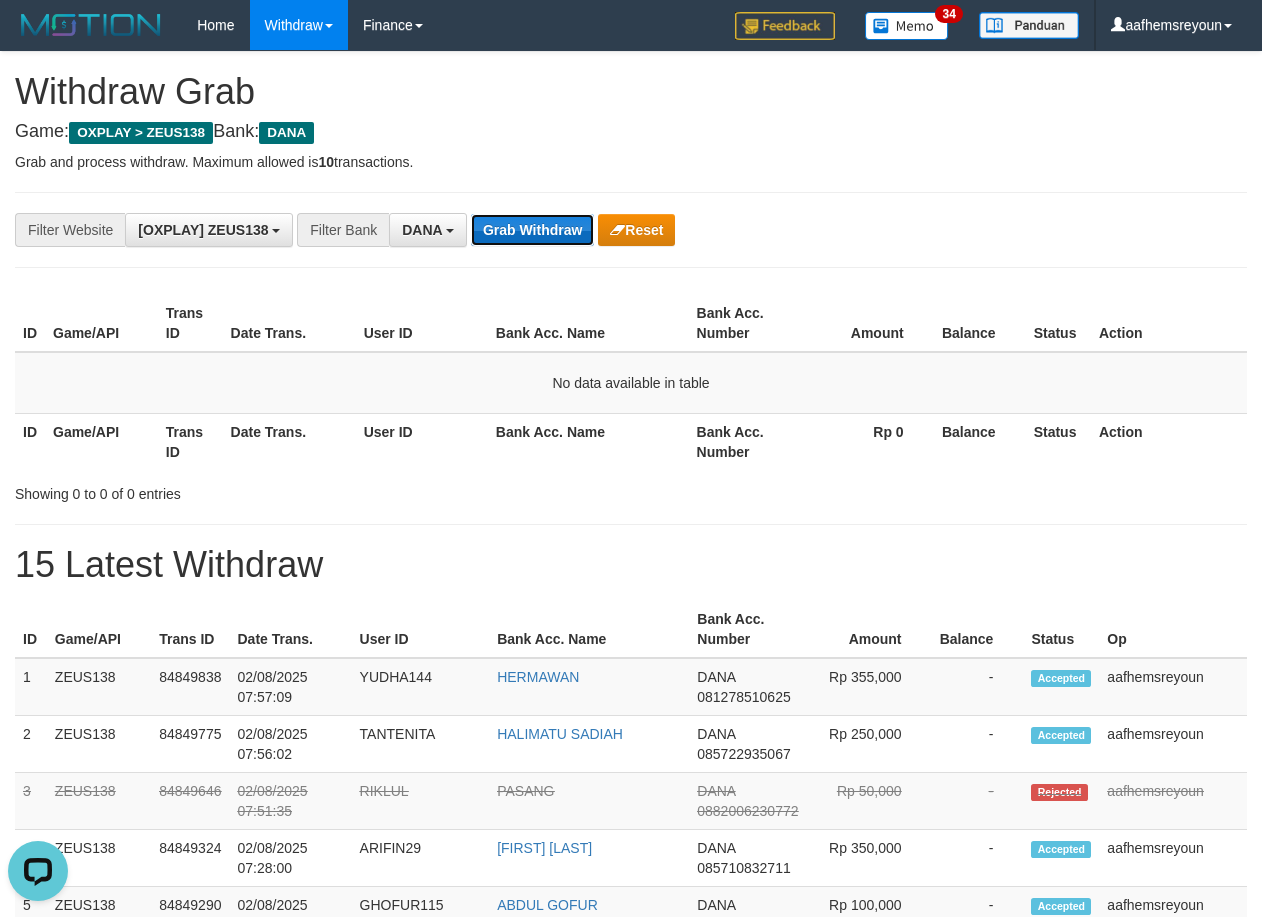 scroll, scrollTop: 0, scrollLeft: 0, axis: both 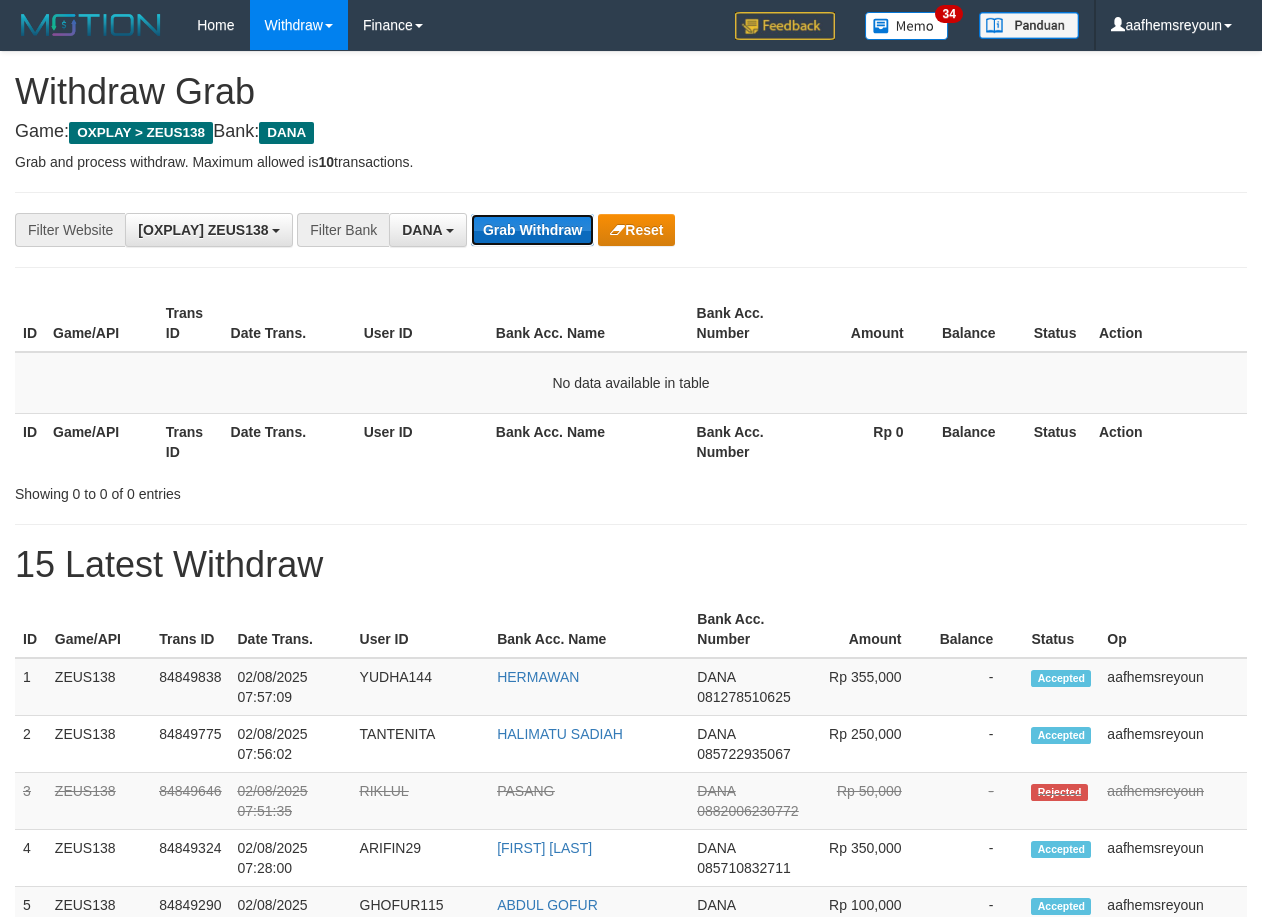click on "Grab Withdraw" at bounding box center (532, 230) 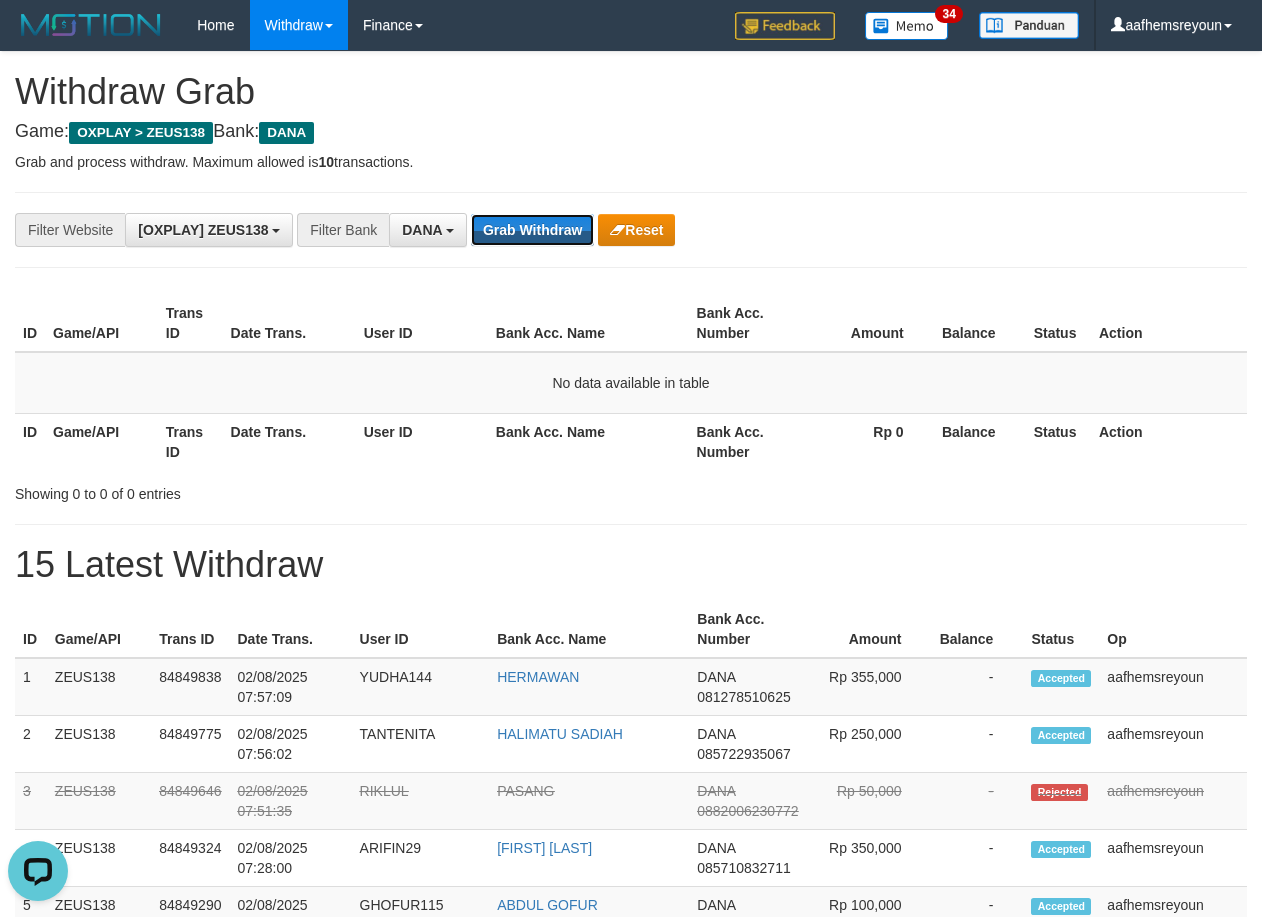 scroll, scrollTop: 0, scrollLeft: 0, axis: both 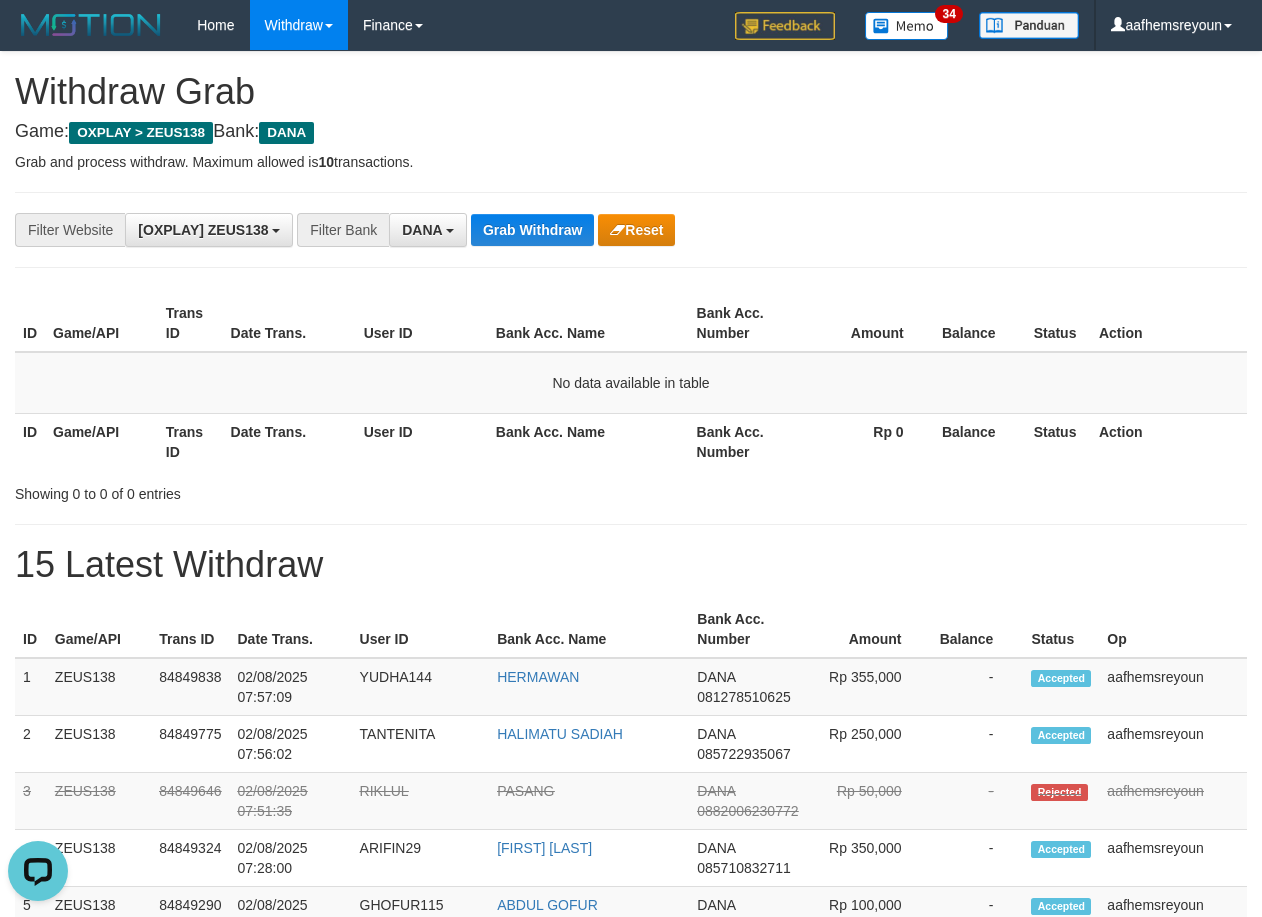 click on "**********" at bounding box center [631, 230] 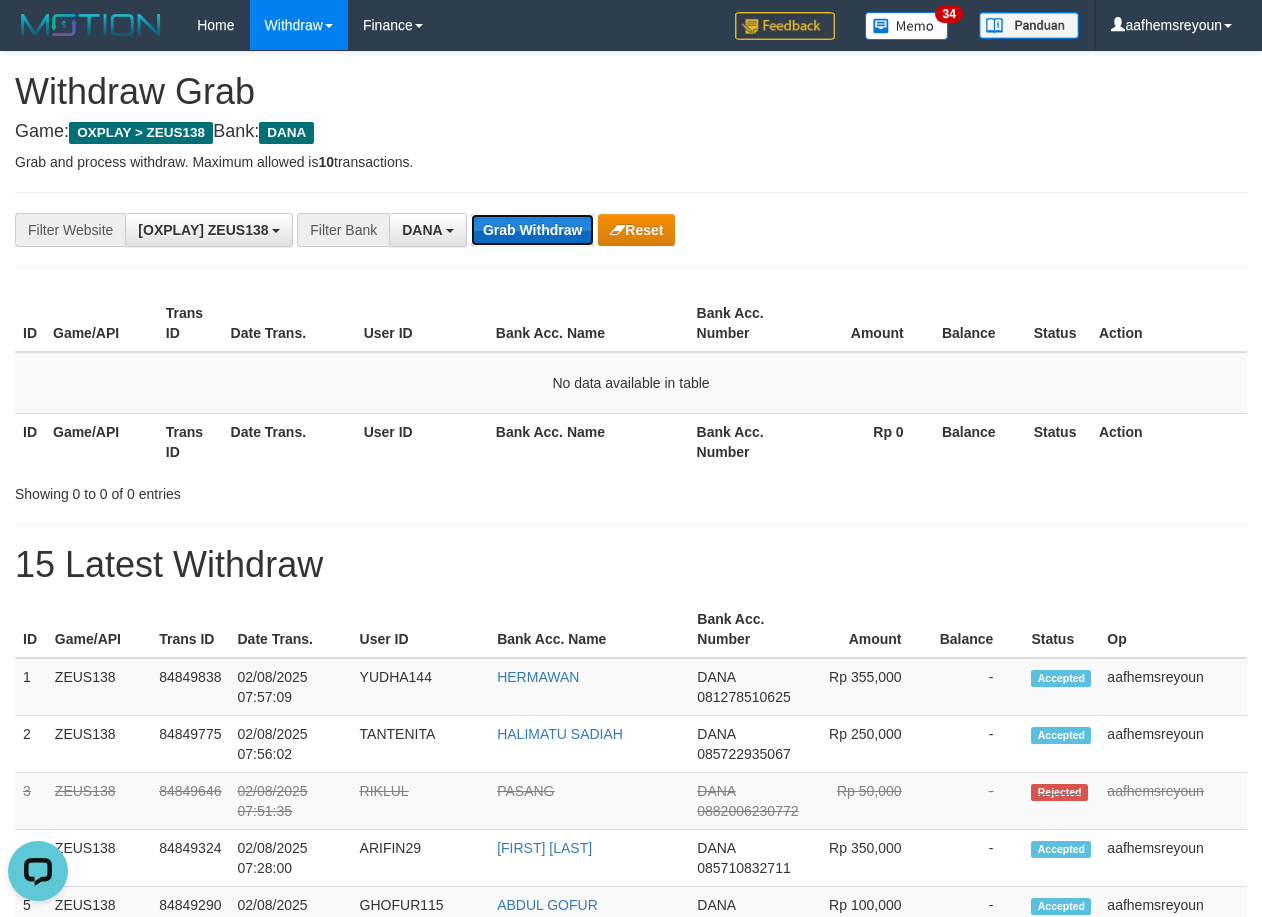 click on "Grab Withdraw" at bounding box center [532, 230] 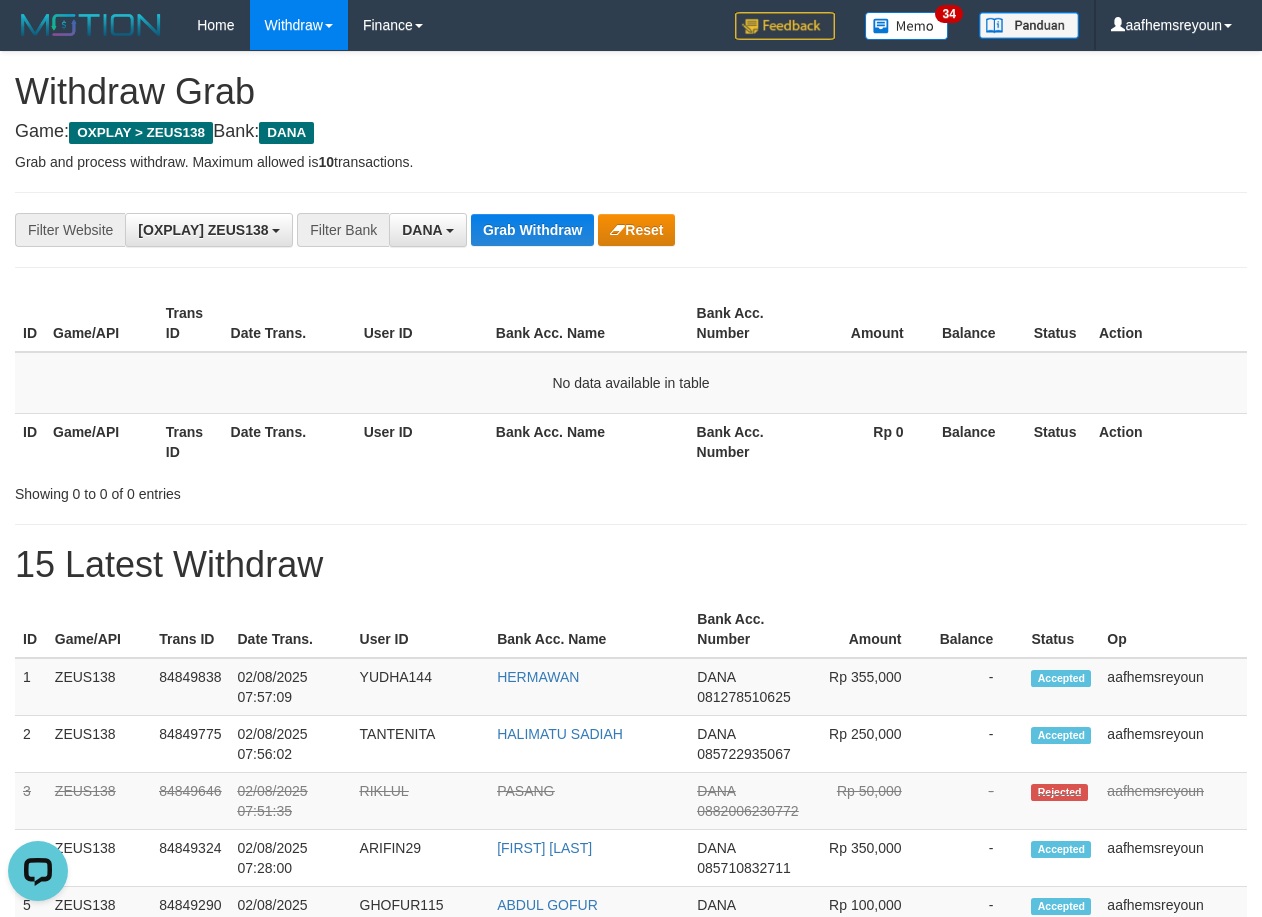 drag, startPoint x: 555, startPoint y: 297, endPoint x: 528, endPoint y: 262, distance: 44.20407 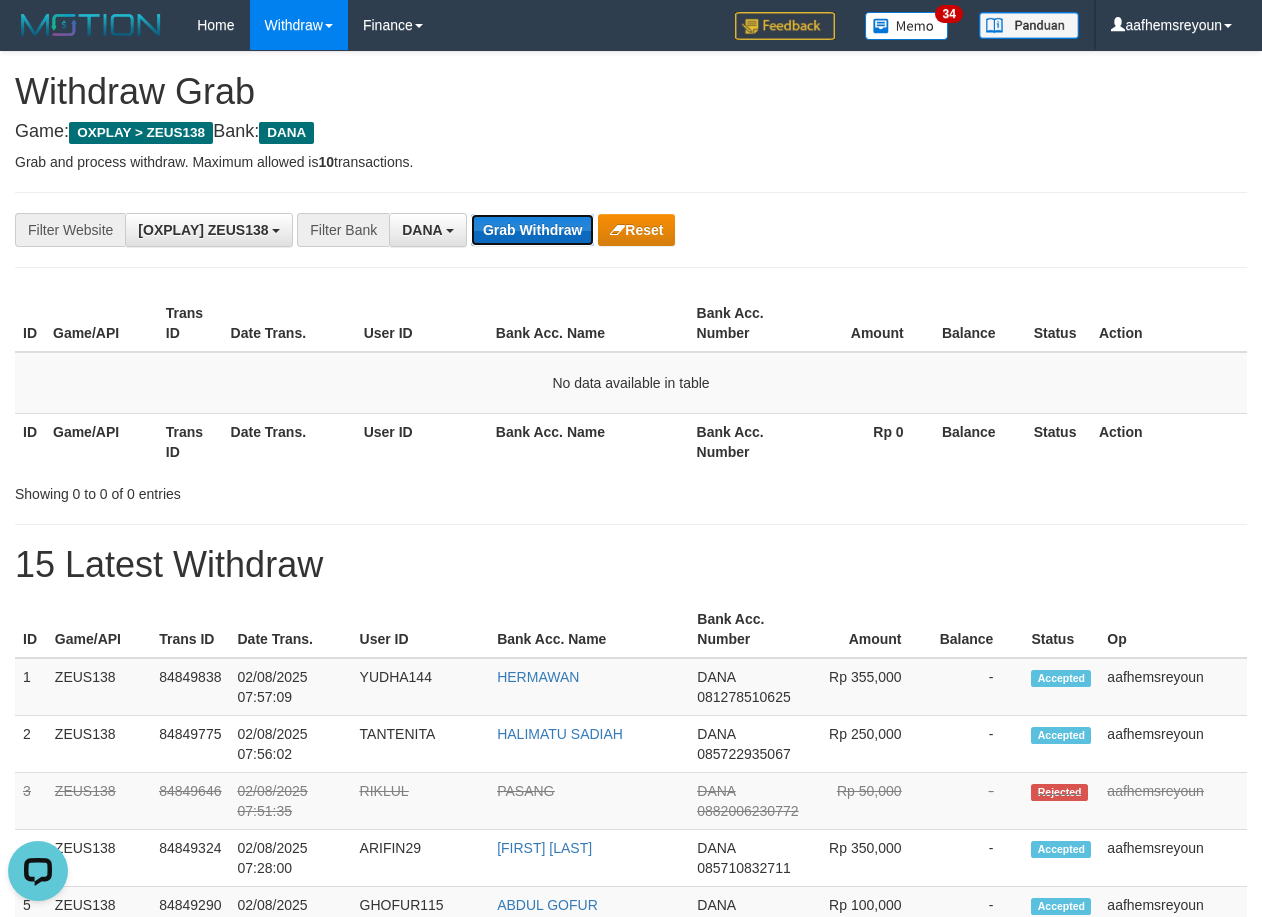 drag, startPoint x: 528, startPoint y: 262, endPoint x: 517, endPoint y: 245, distance: 20.248457 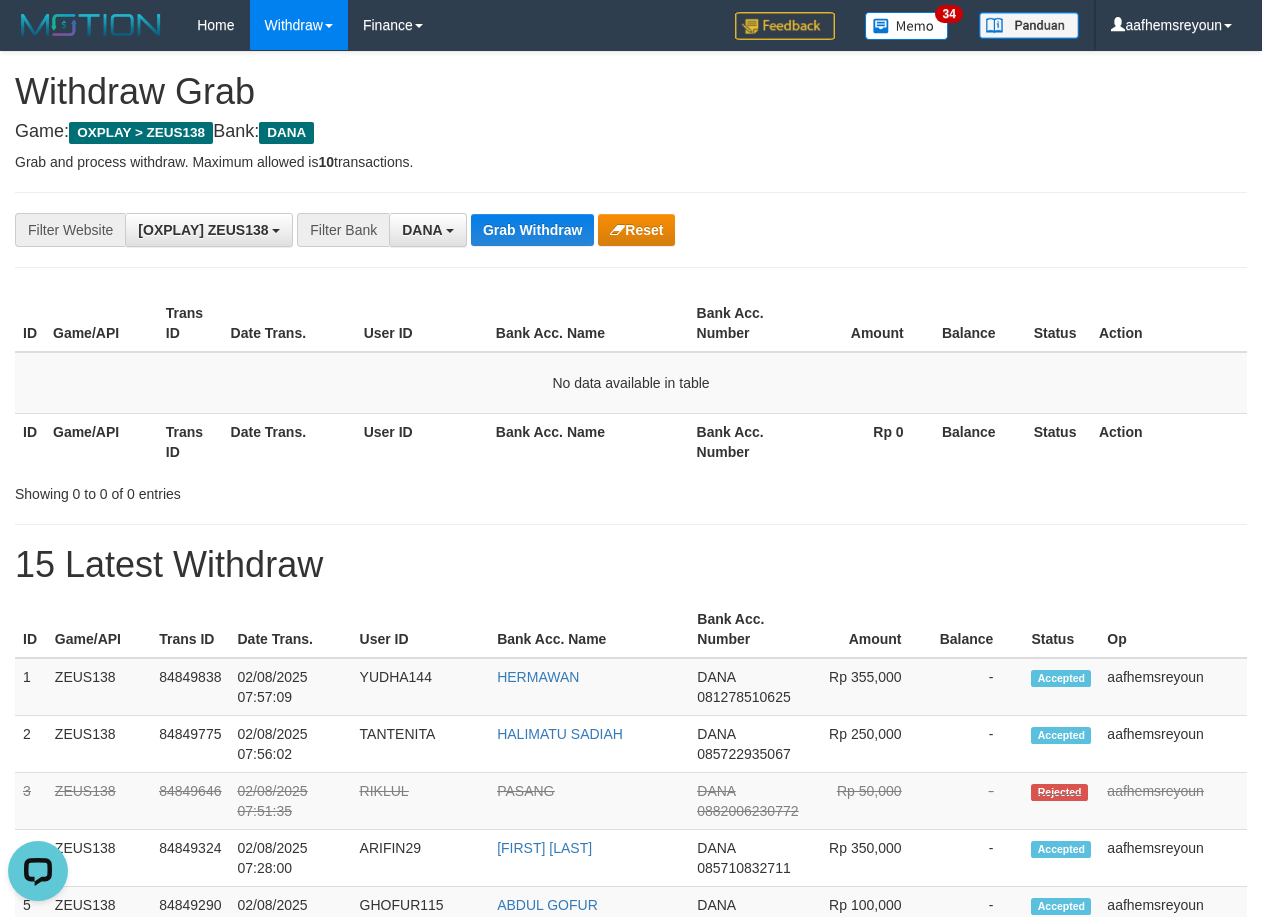 drag, startPoint x: 638, startPoint y: 349, endPoint x: 573, endPoint y: 306, distance: 77.93587 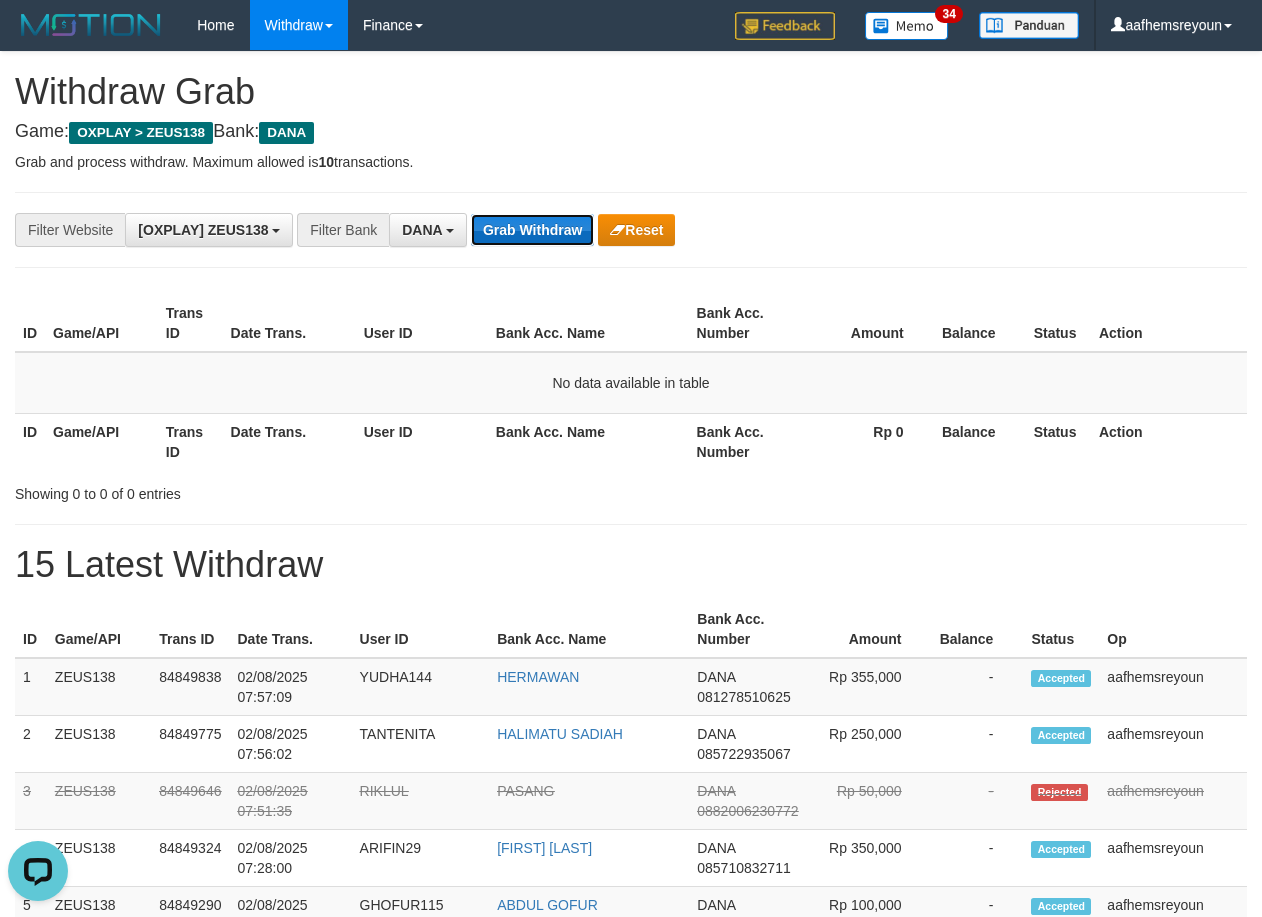 click on "Grab Withdraw" at bounding box center (532, 230) 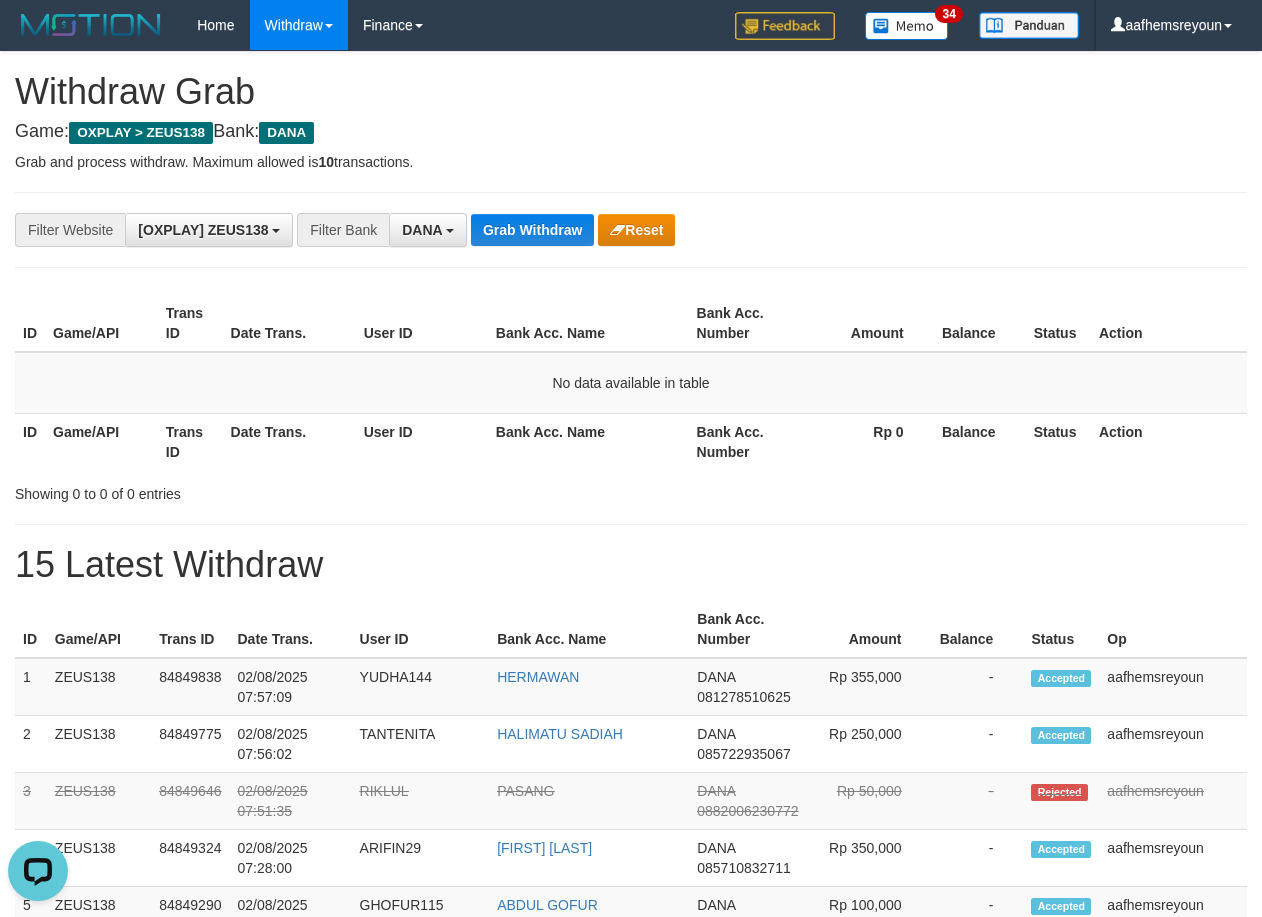 drag, startPoint x: 603, startPoint y: 315, endPoint x: 544, endPoint y: 280, distance: 68.60029 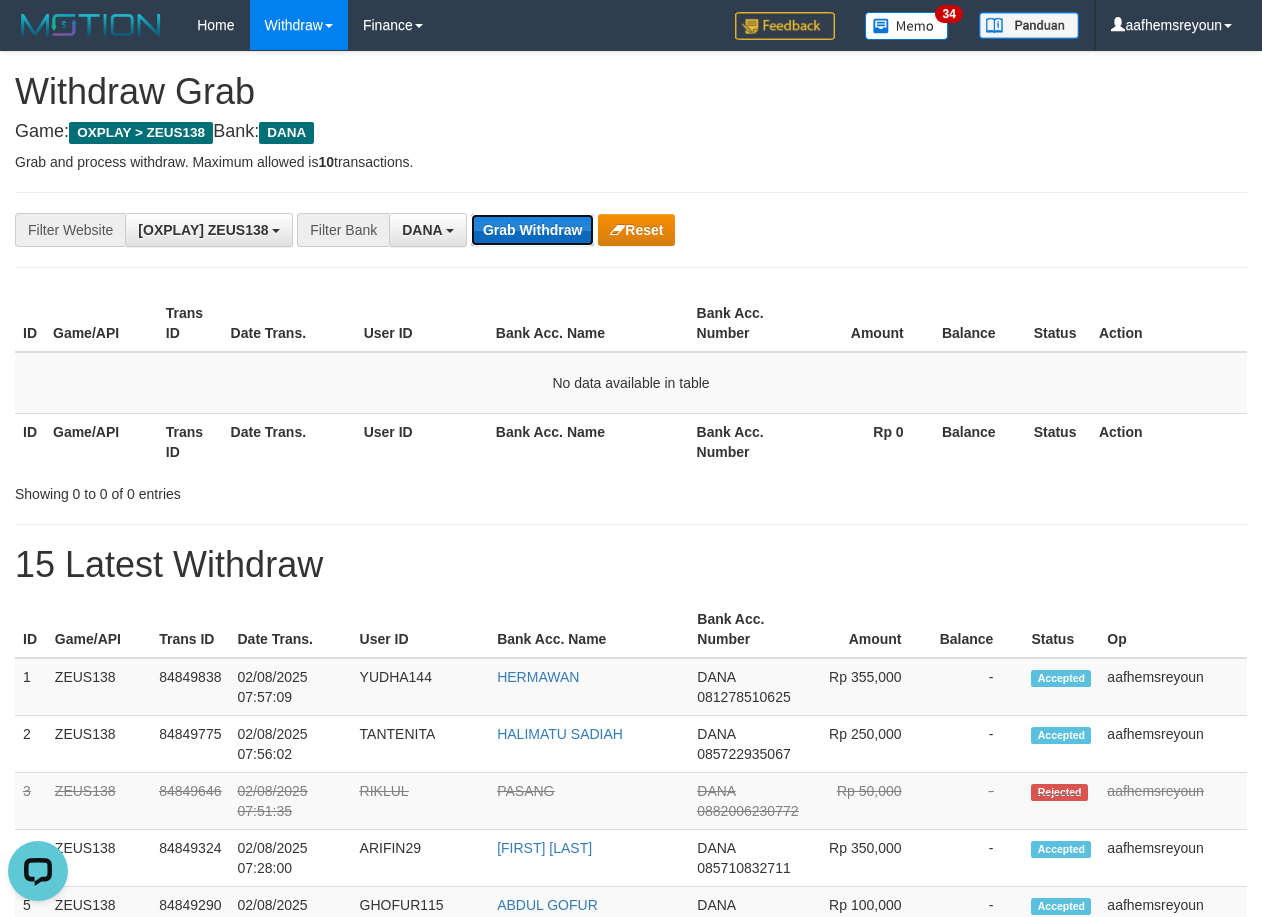 drag, startPoint x: 529, startPoint y: 256, endPoint x: 521, endPoint y: 241, distance: 17 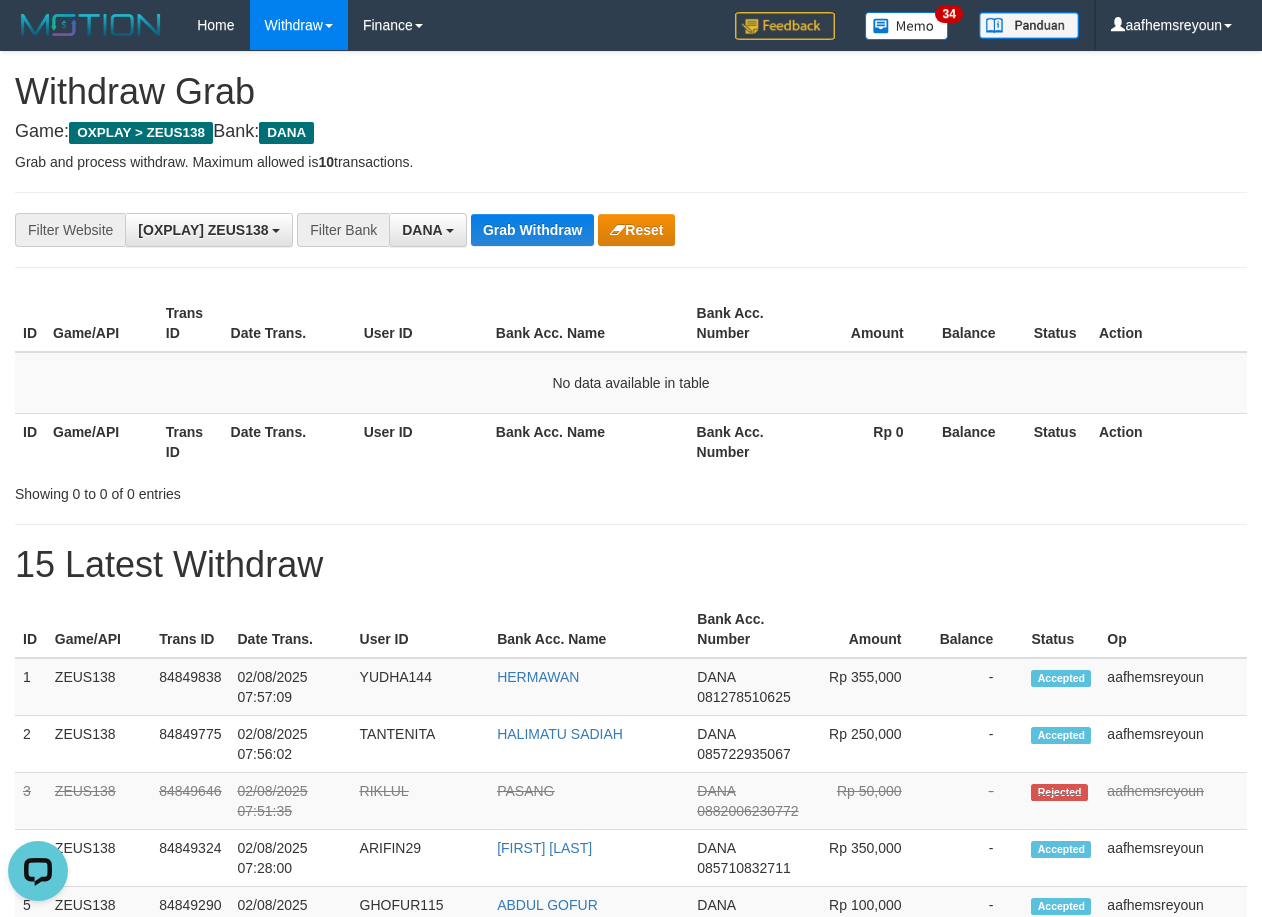 click on "**********" at bounding box center [631, 230] 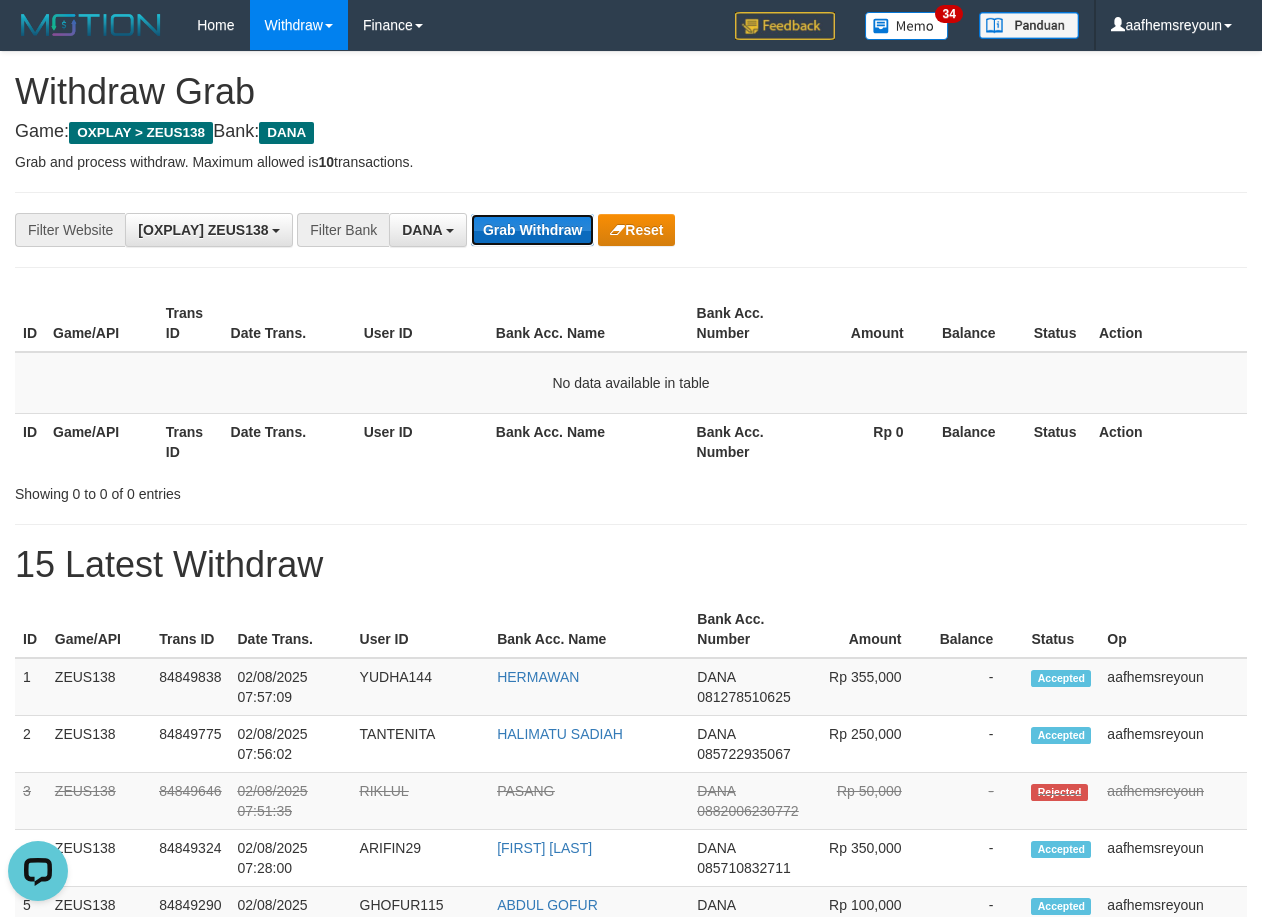 click on "Grab Withdraw" at bounding box center [532, 230] 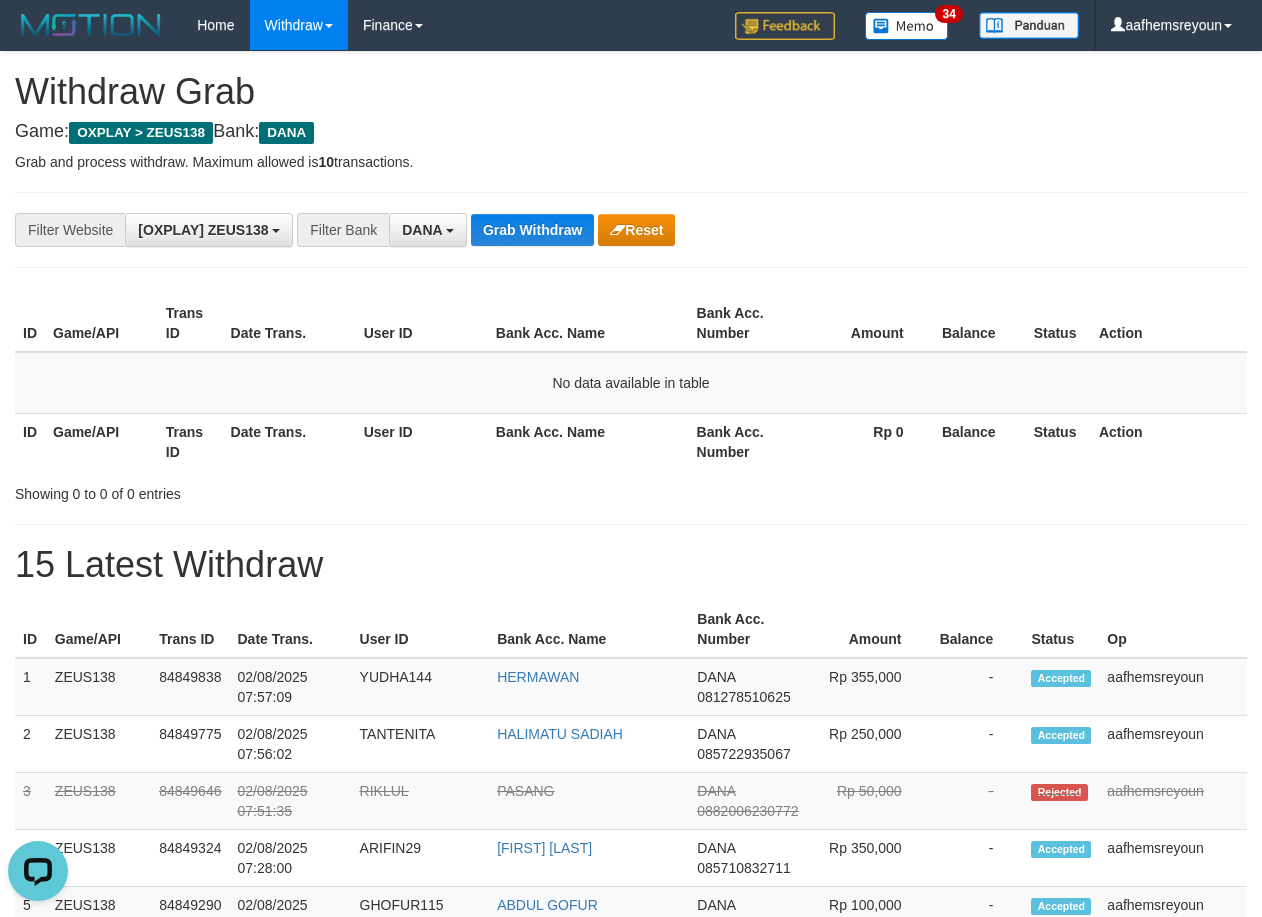 click on "**********" at bounding box center [631, 230] 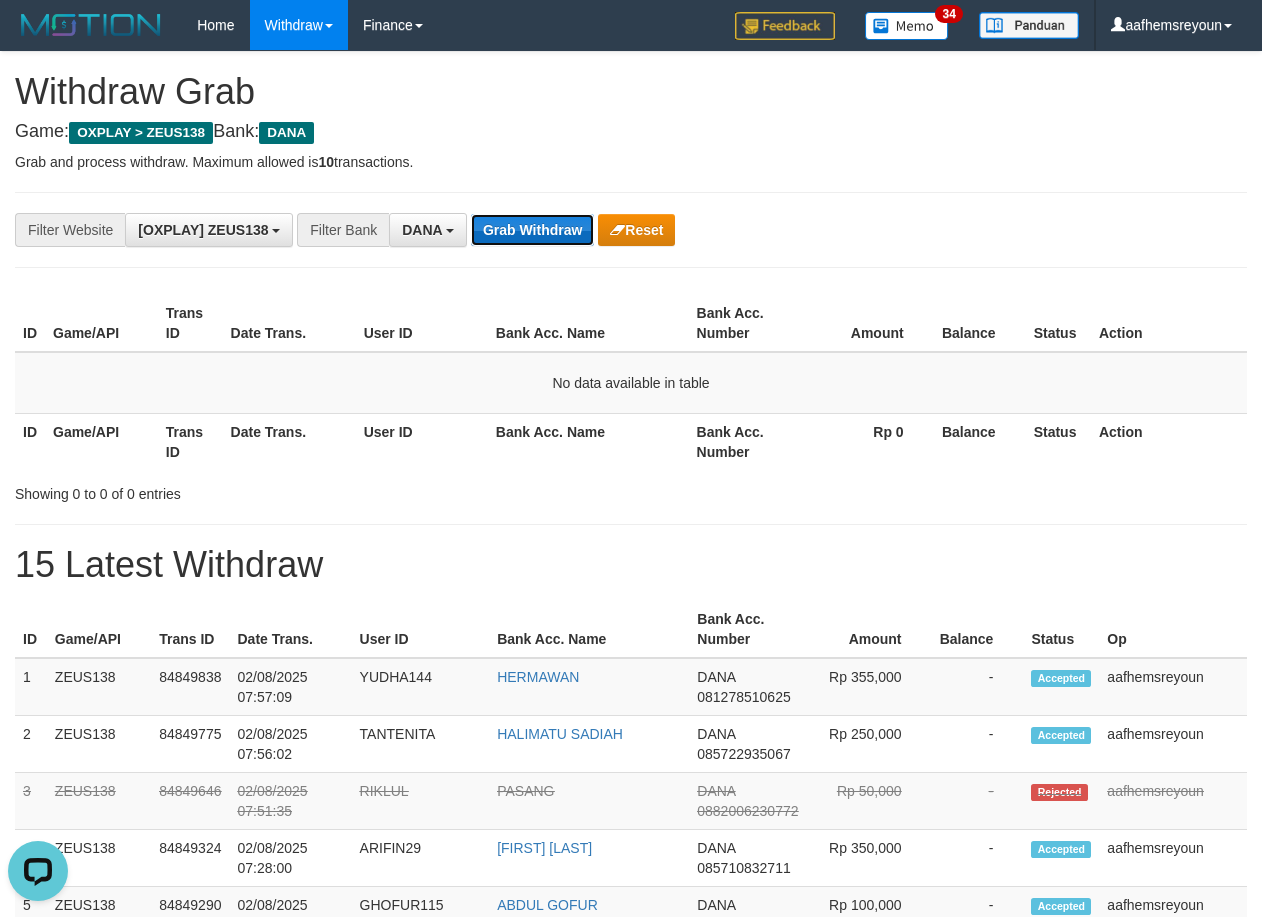 click on "Grab Withdraw" at bounding box center [532, 230] 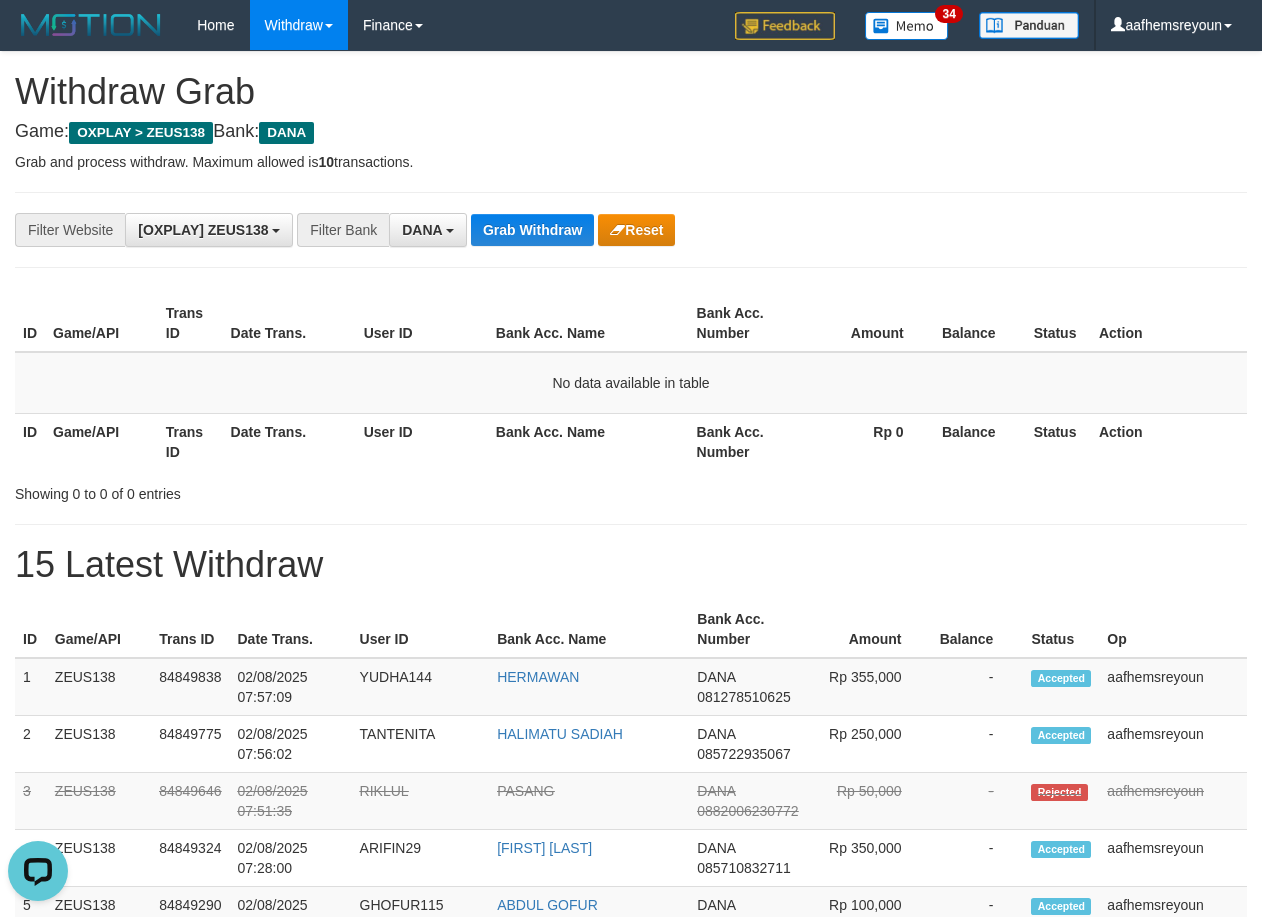 drag, startPoint x: 554, startPoint y: 274, endPoint x: 517, endPoint y: 238, distance: 51.62364 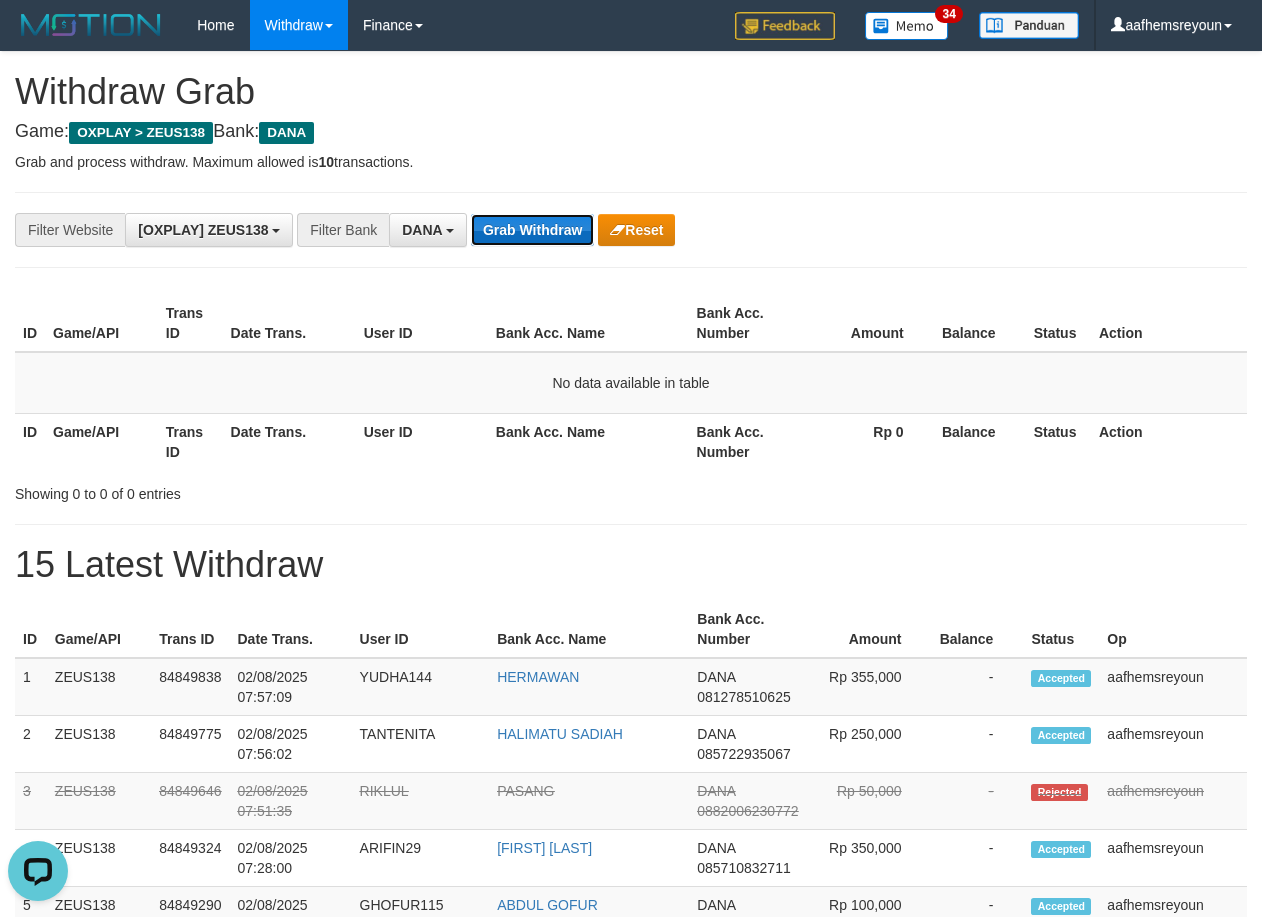 click on "Grab Withdraw" at bounding box center (532, 230) 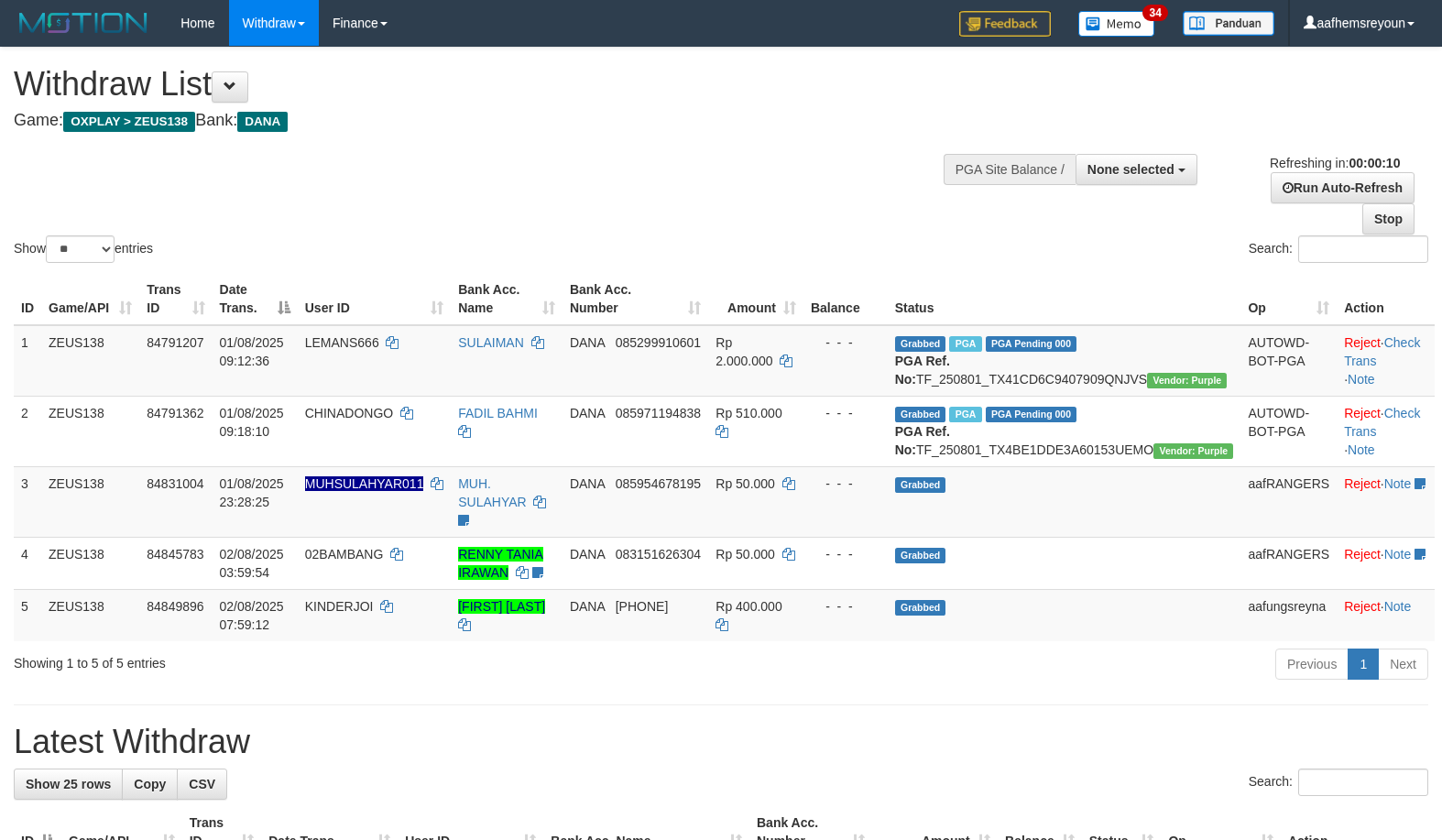 select 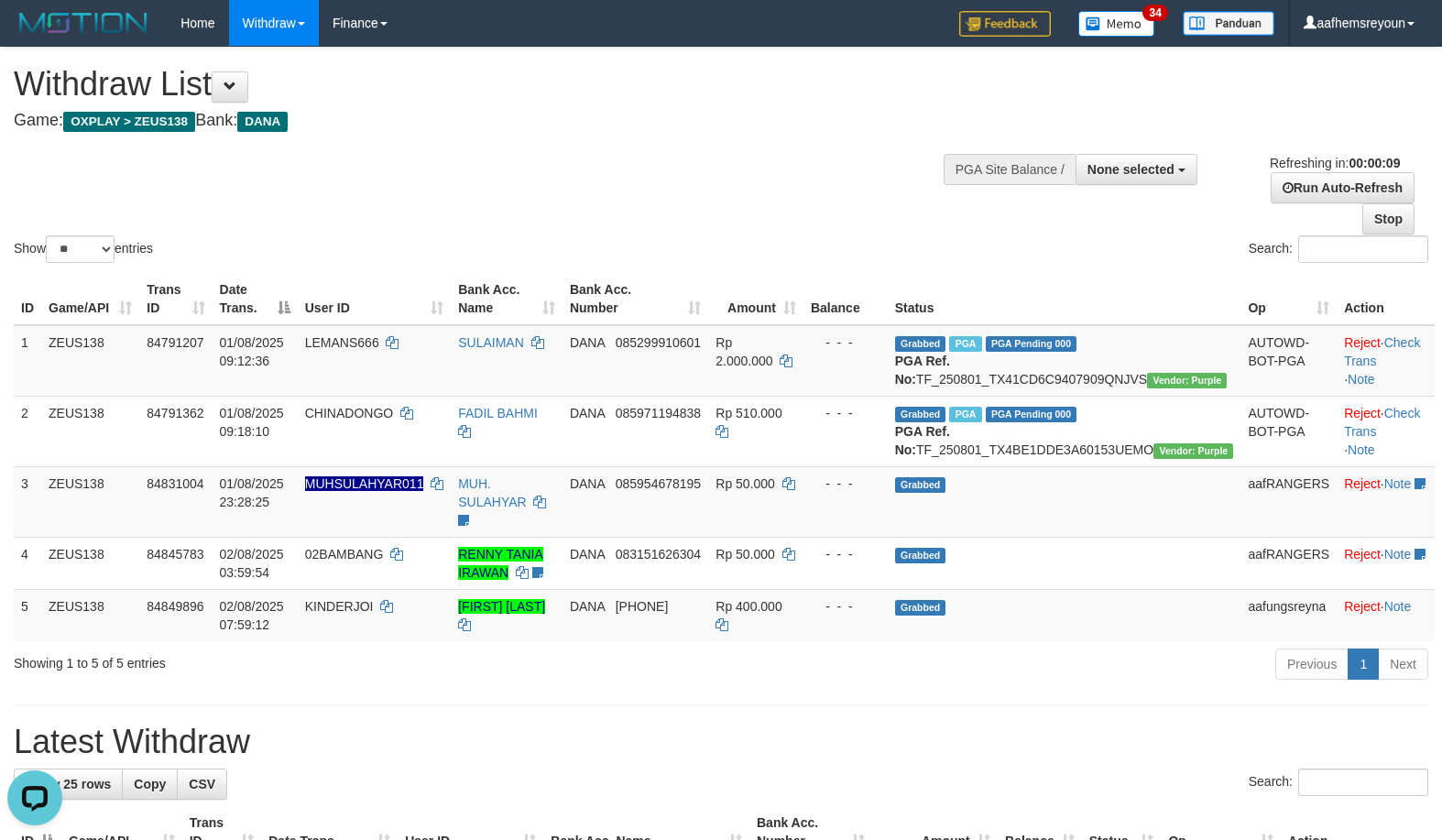 scroll, scrollTop: 0, scrollLeft: 0, axis: both 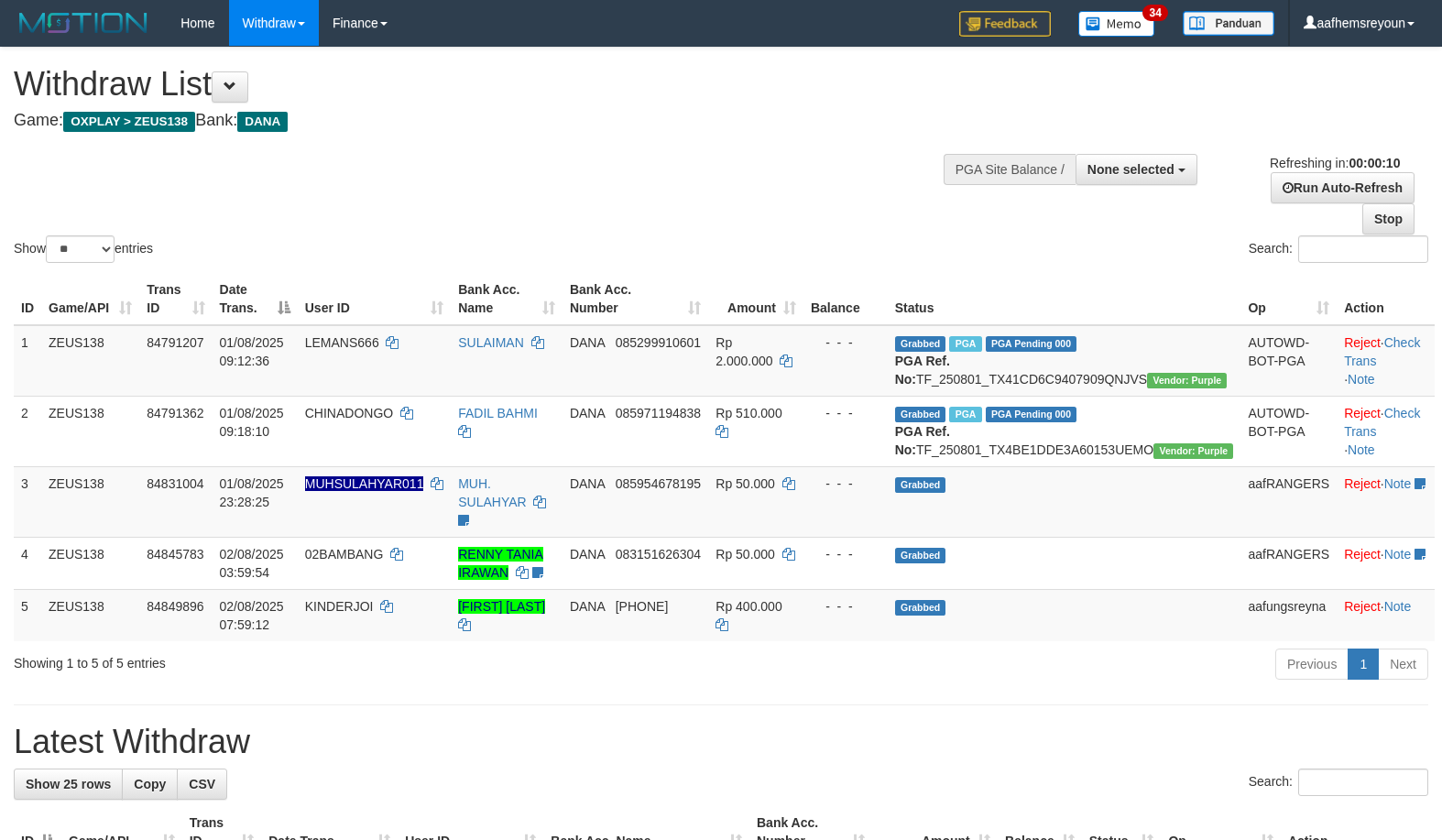 select 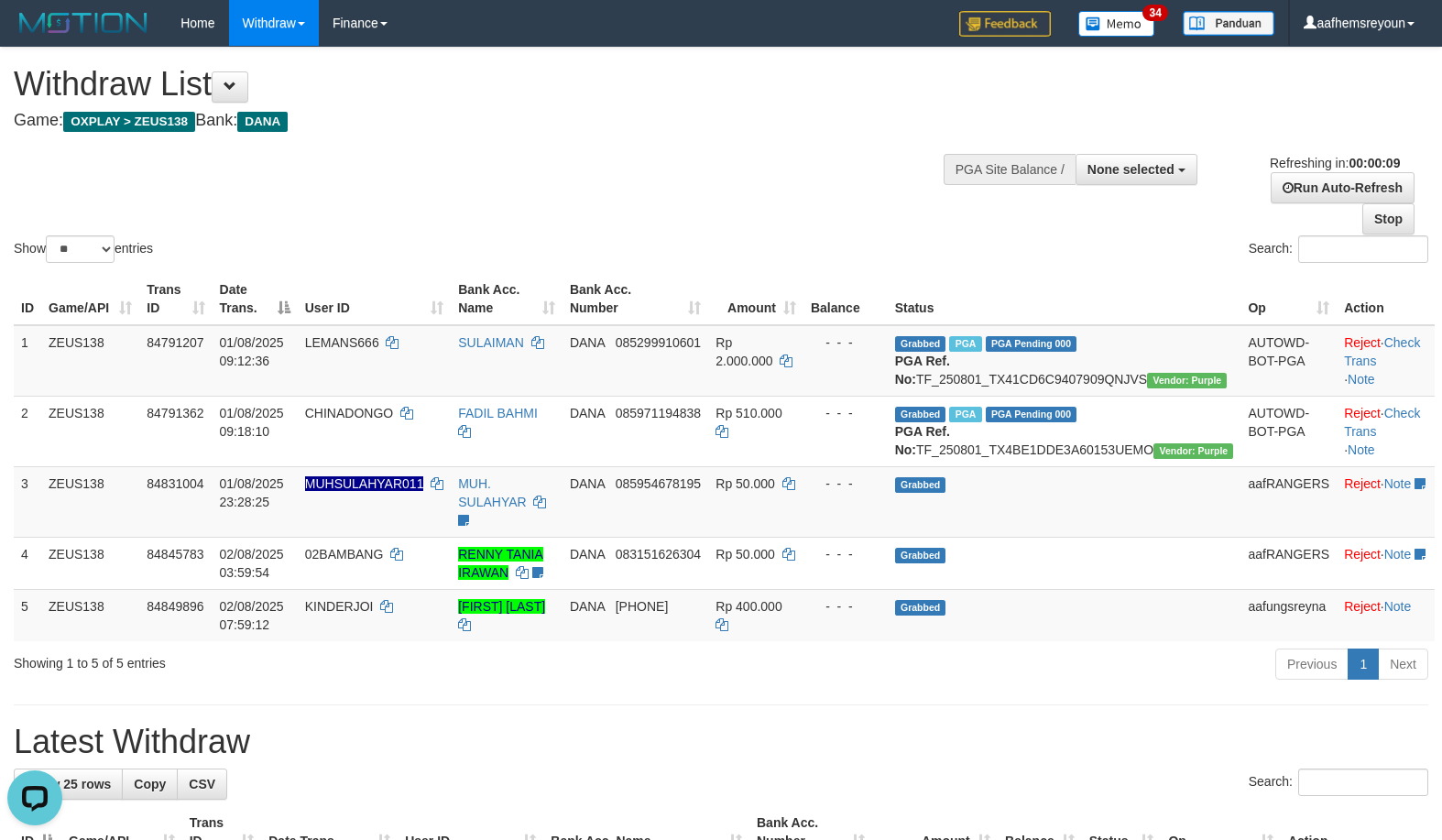 scroll, scrollTop: 0, scrollLeft: 0, axis: both 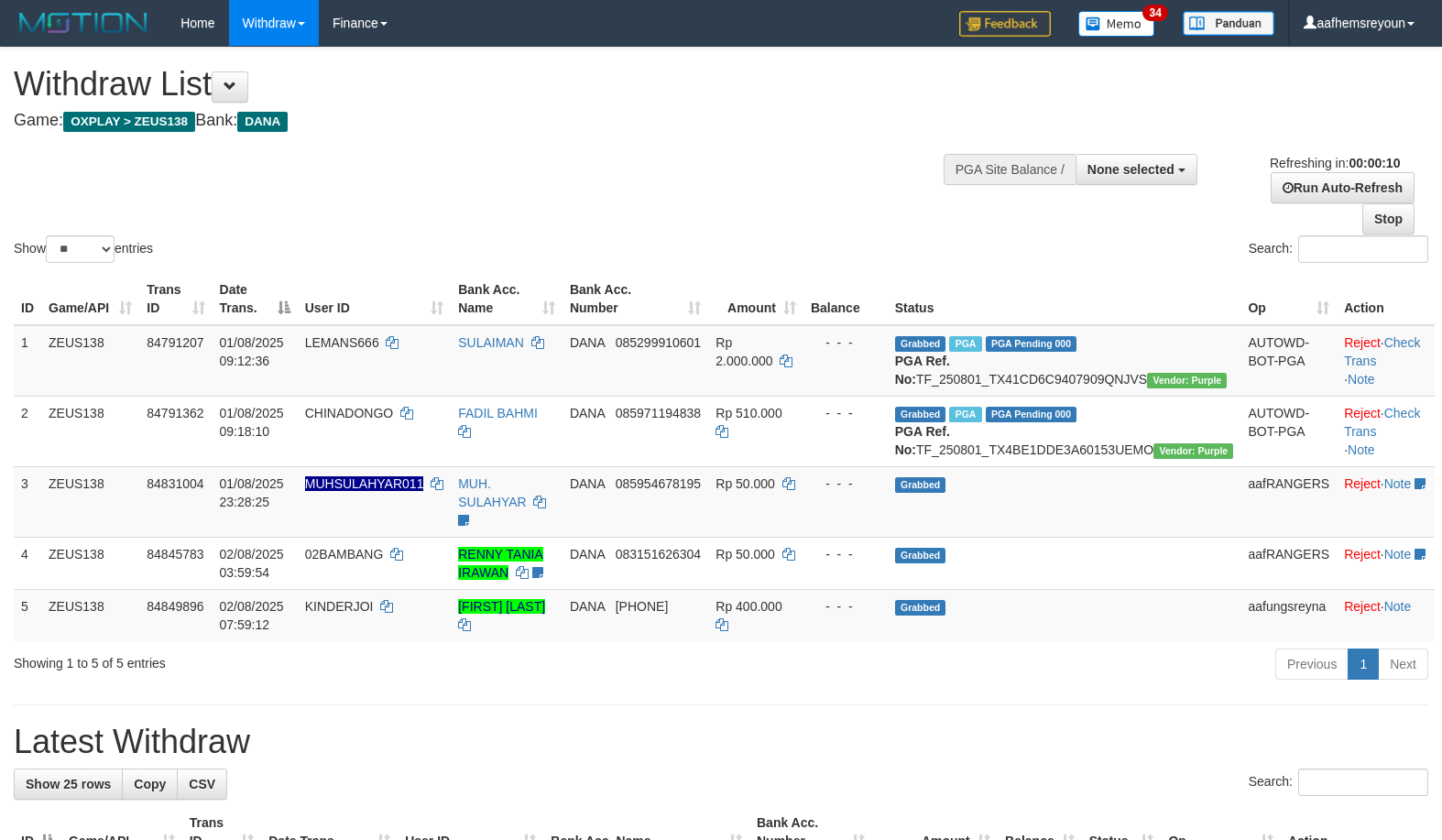 select 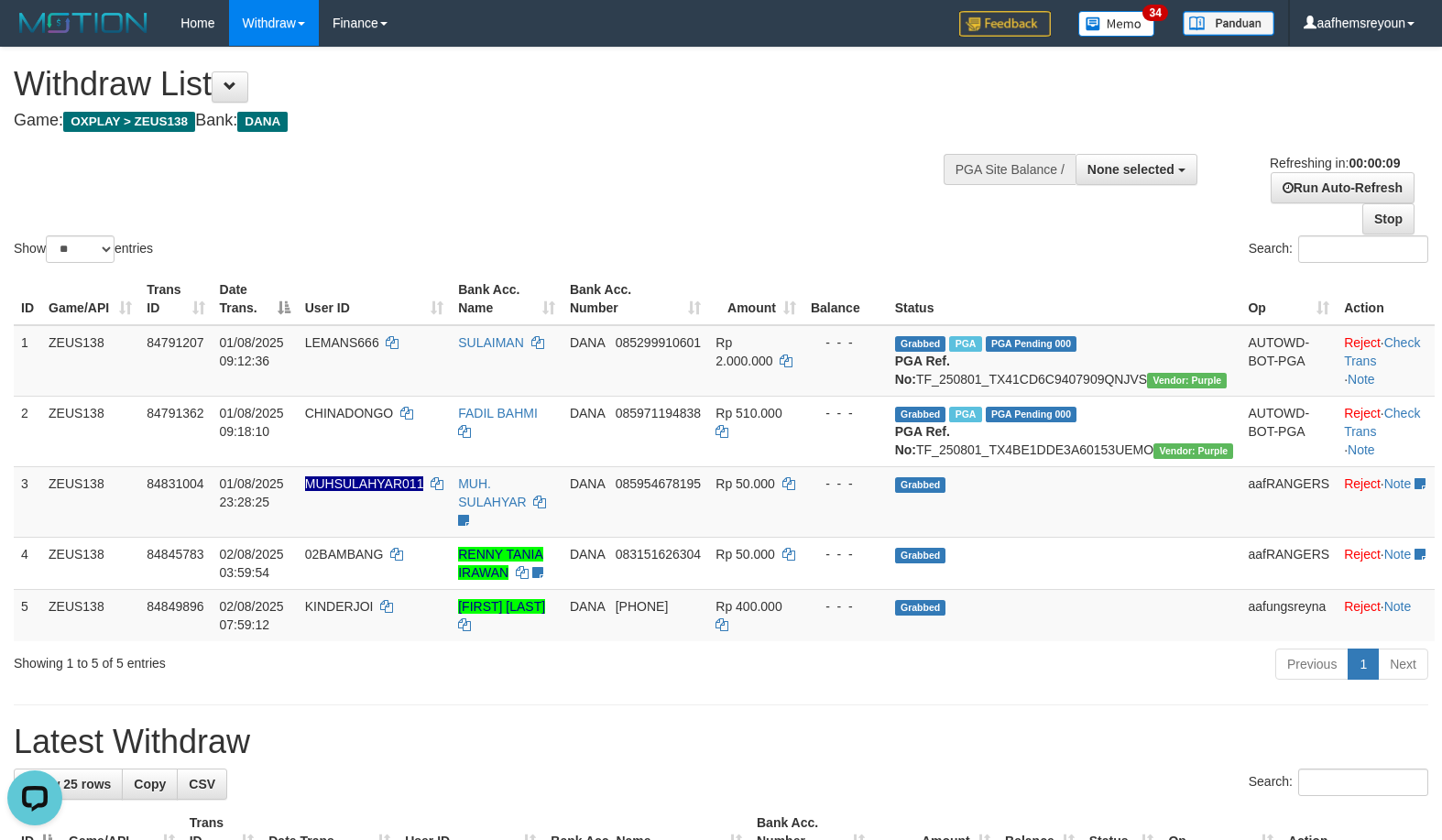 scroll, scrollTop: 0, scrollLeft: 0, axis: both 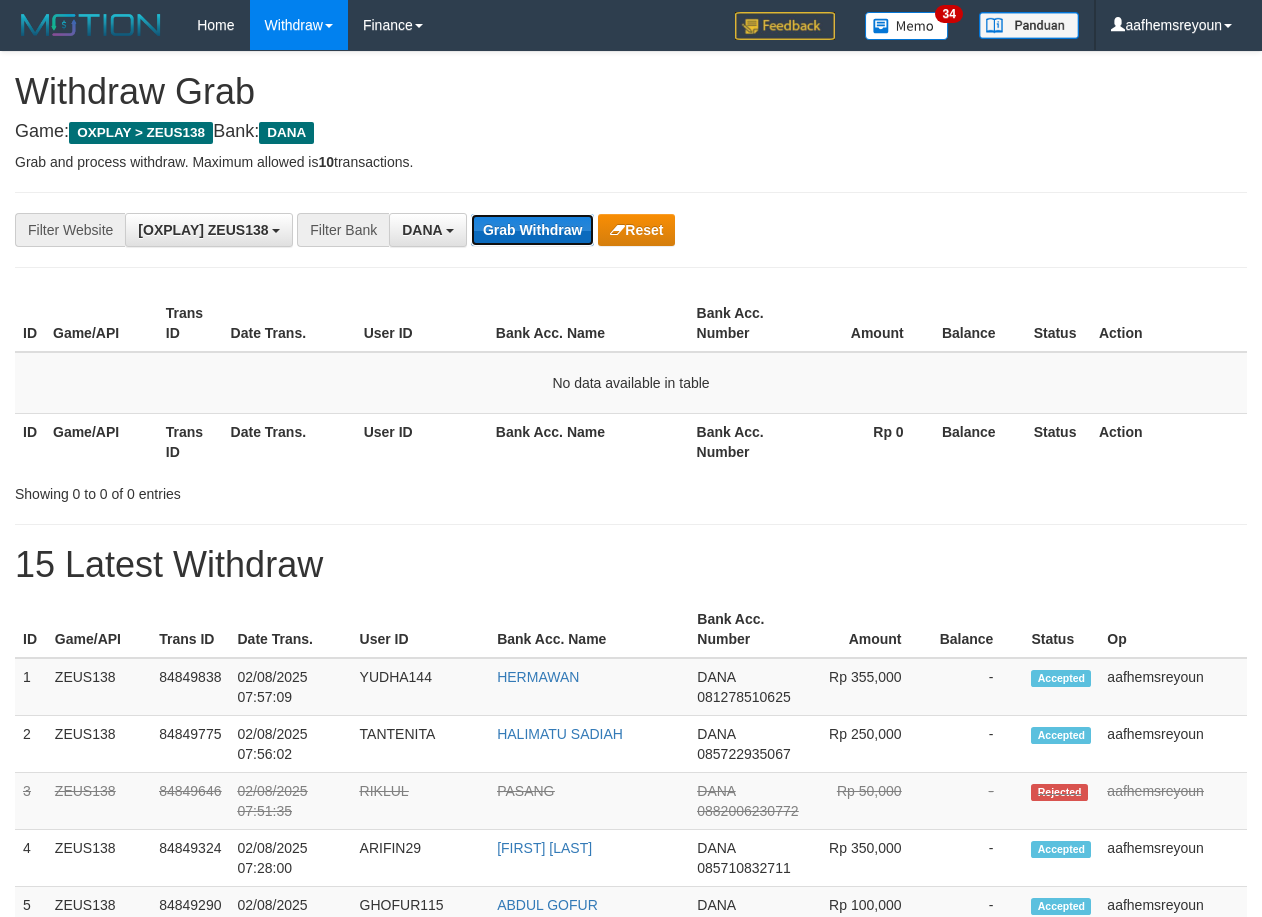 drag, startPoint x: 0, startPoint y: 0, endPoint x: 529, endPoint y: 225, distance: 574.8617 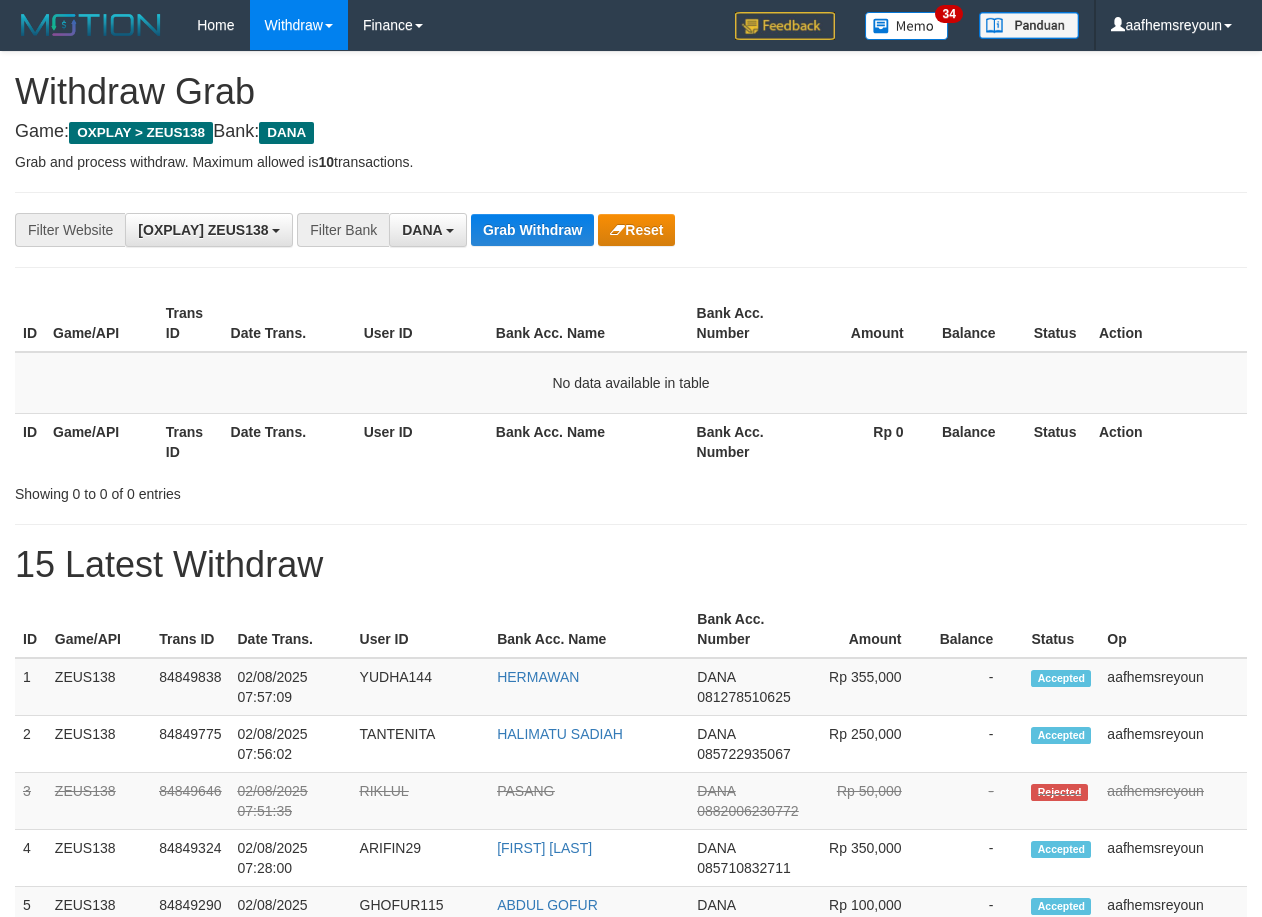 scroll, scrollTop: 0, scrollLeft: 0, axis: both 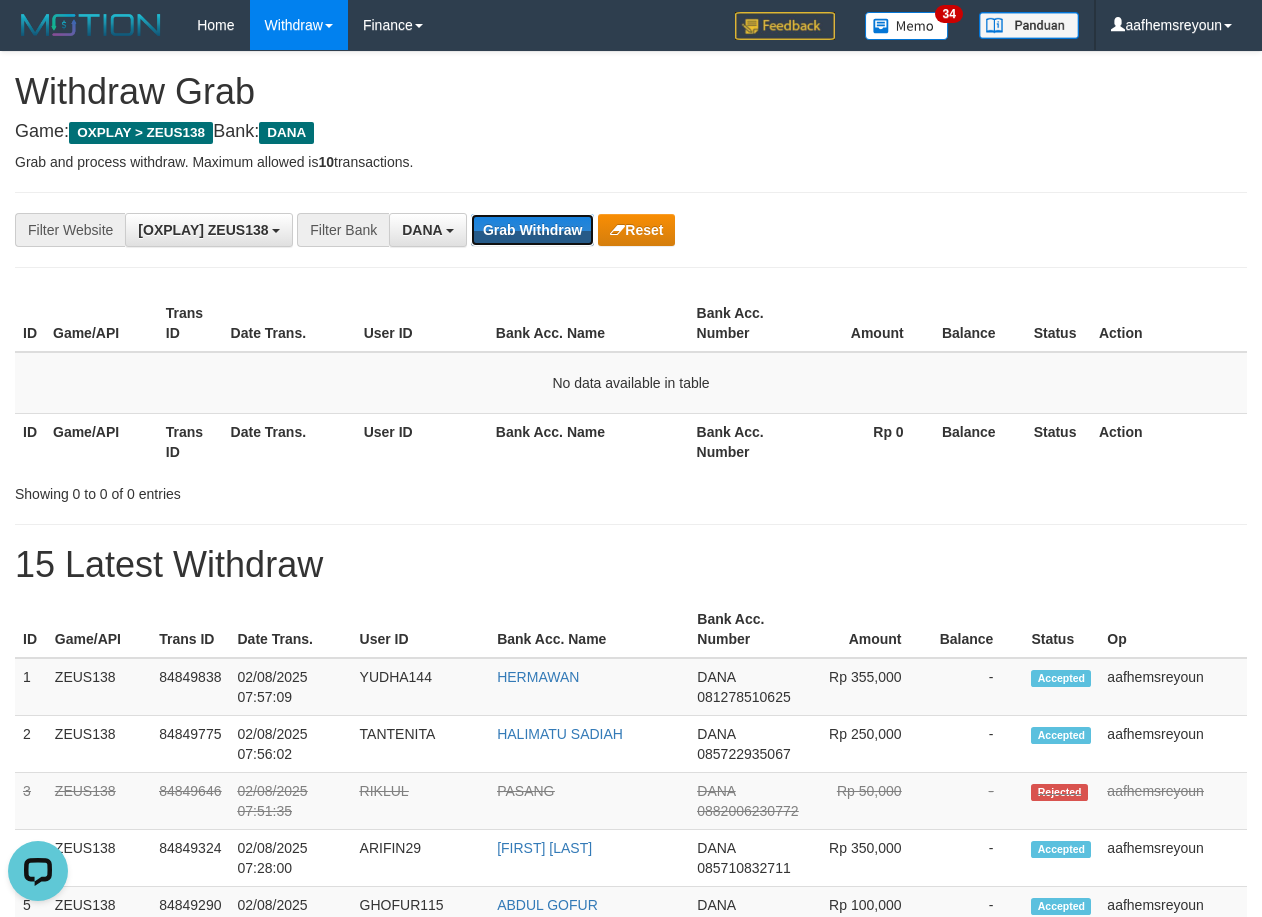click on "Grab Withdraw" at bounding box center [532, 230] 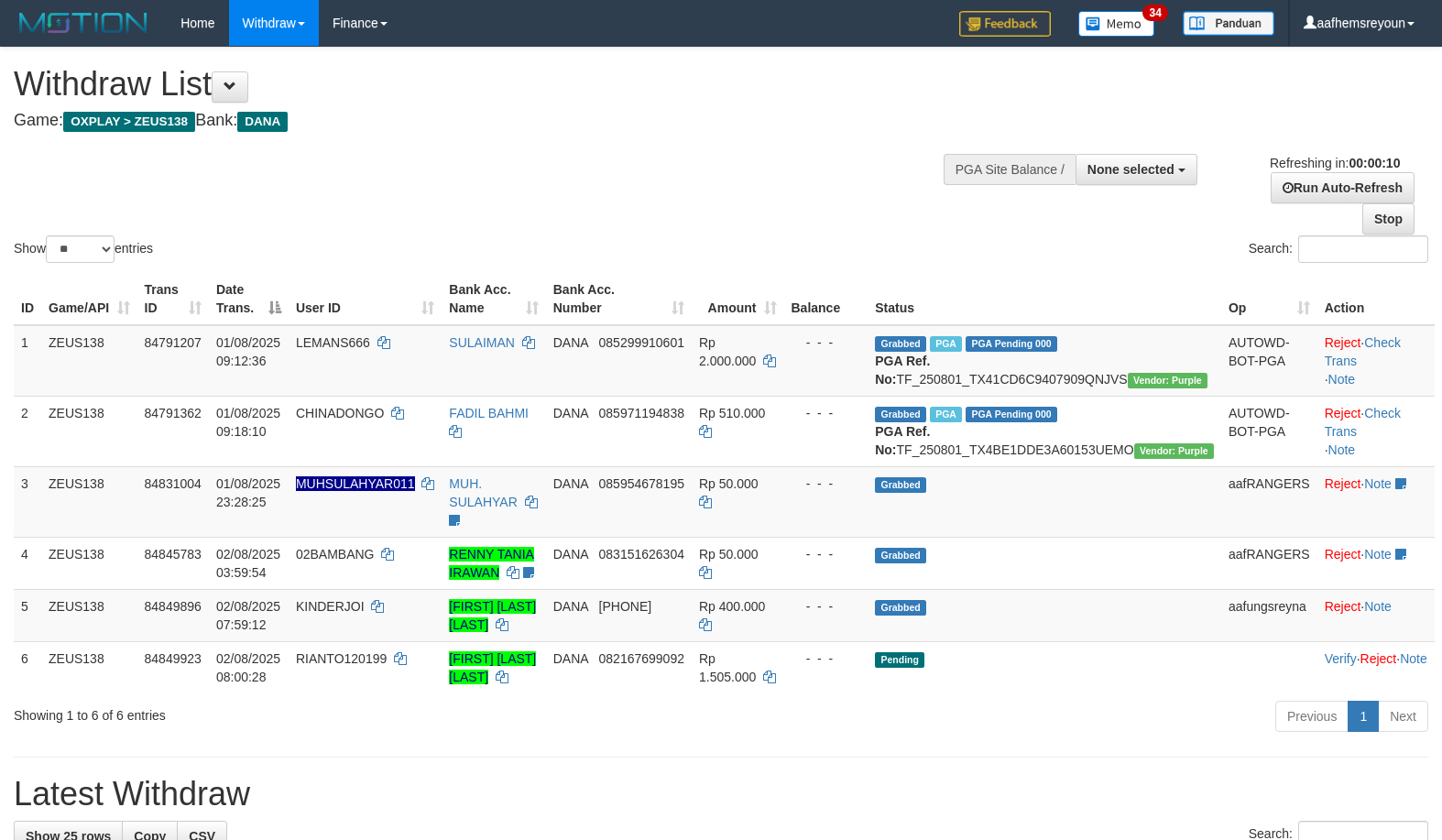 select 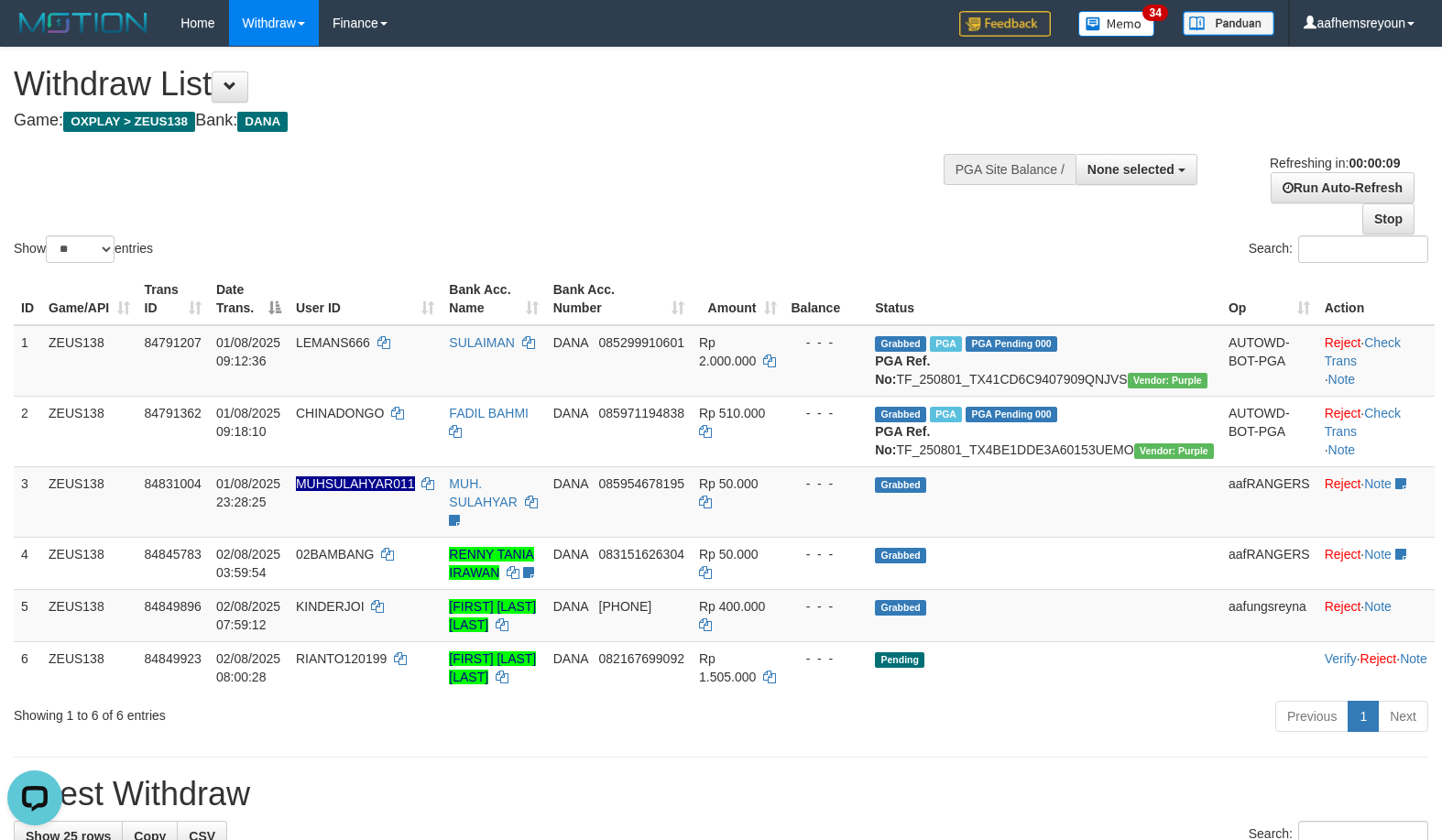 scroll, scrollTop: 0, scrollLeft: 0, axis: both 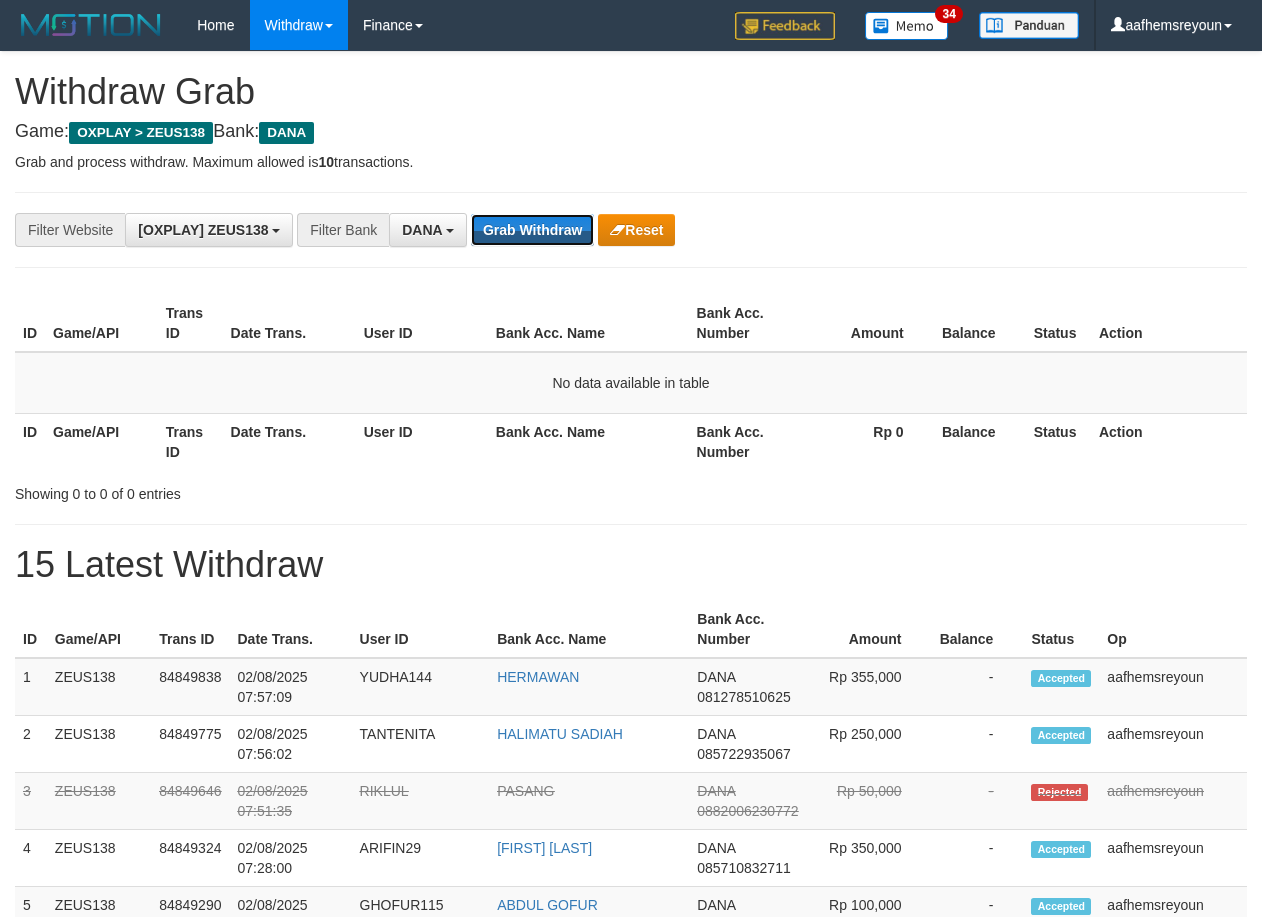click on "Grab Withdraw" at bounding box center [532, 230] 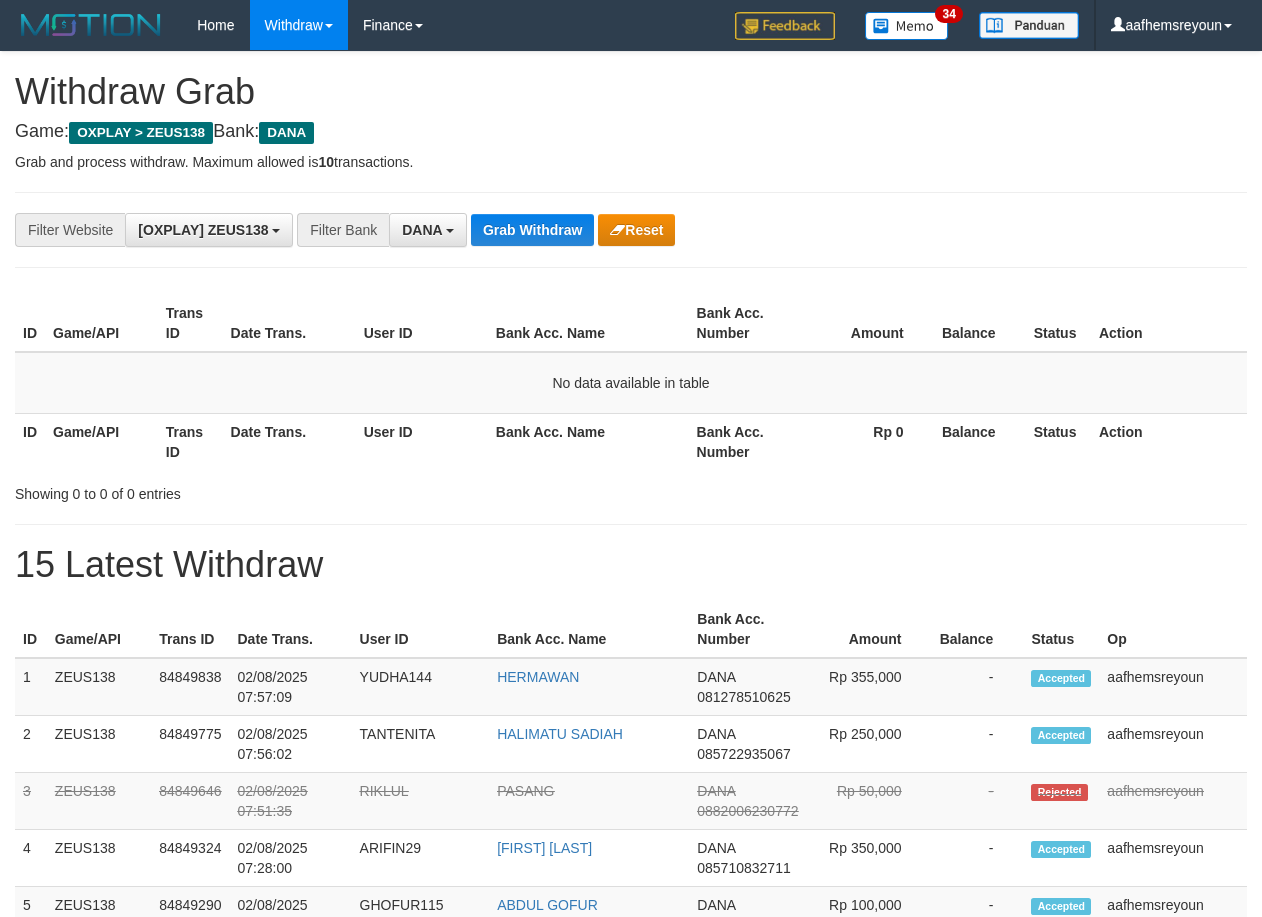 click on "Grab Withdraw" at bounding box center (532, 230) 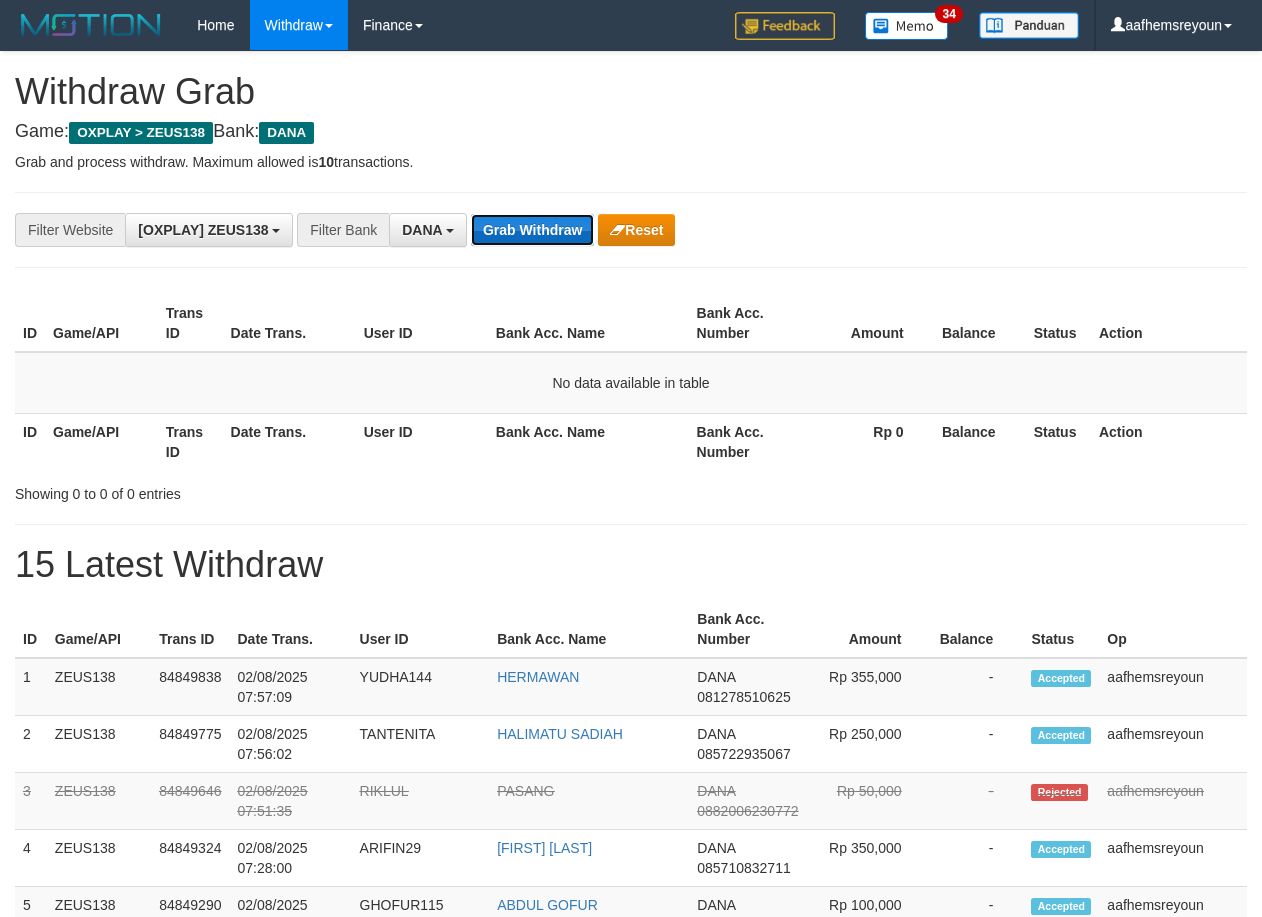 drag, startPoint x: 518, startPoint y: 252, endPoint x: 514, endPoint y: 236, distance: 16.492422 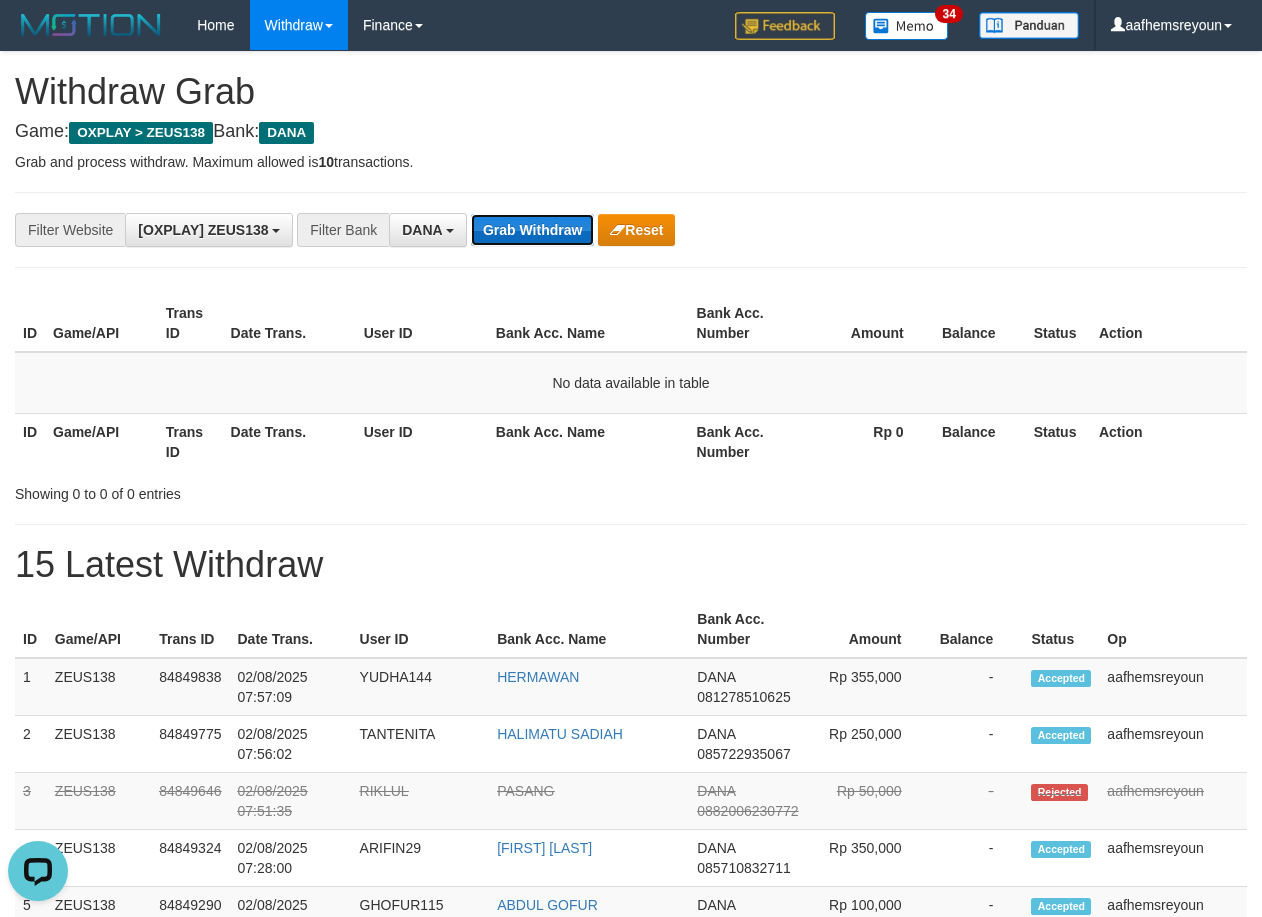 scroll, scrollTop: 0, scrollLeft: 0, axis: both 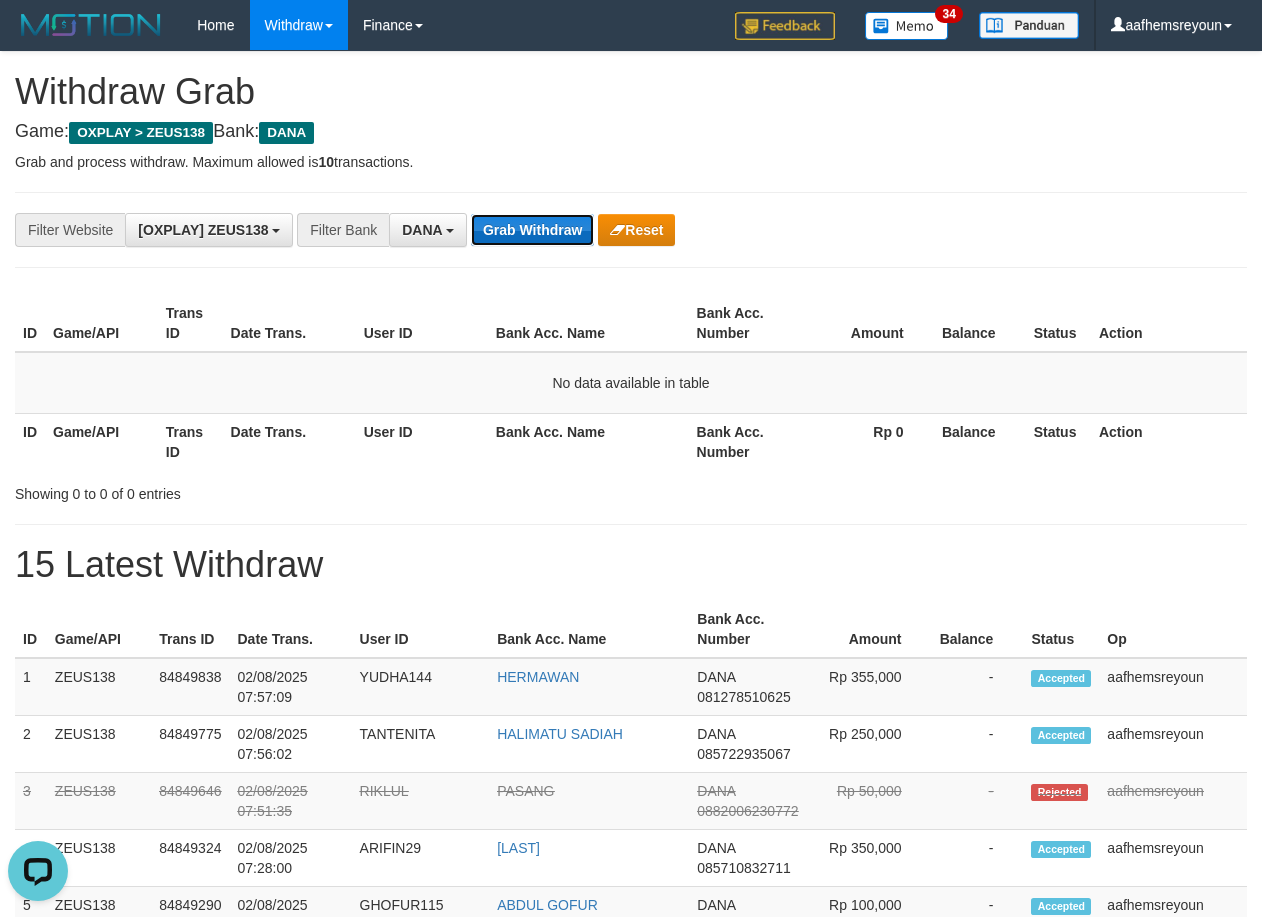 click on "Grab Withdraw" at bounding box center (532, 230) 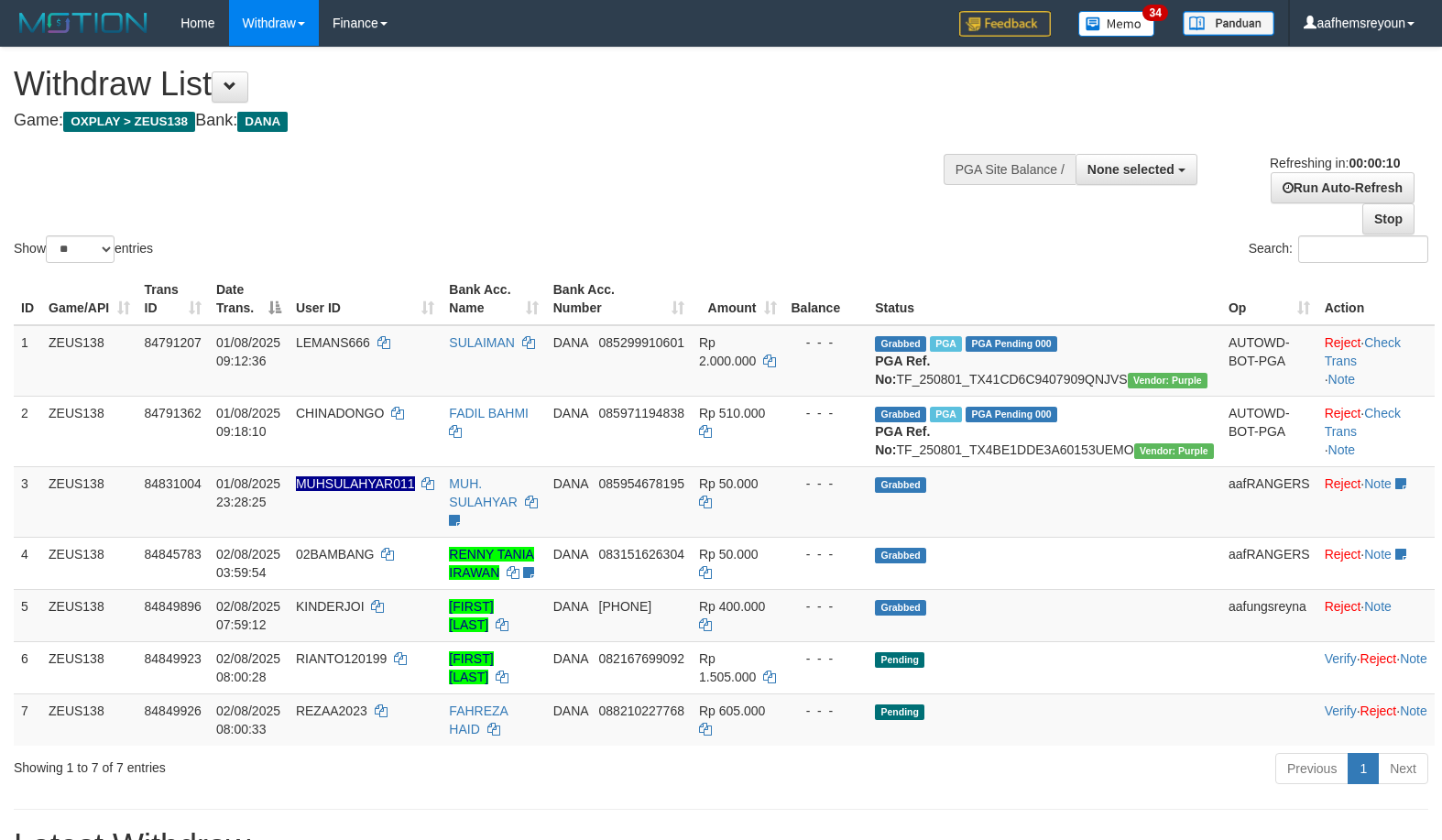 select 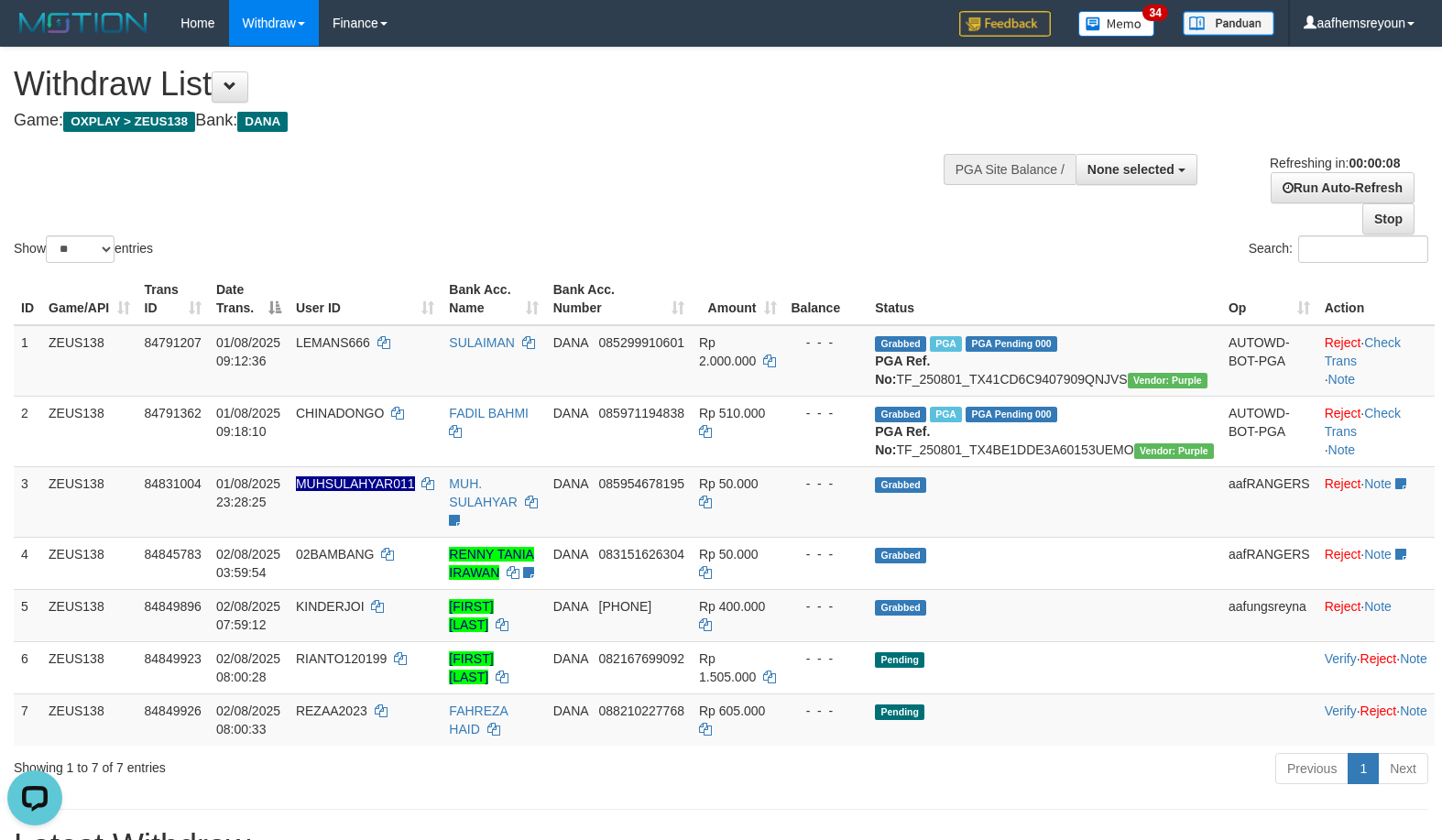 scroll, scrollTop: 0, scrollLeft: 0, axis: both 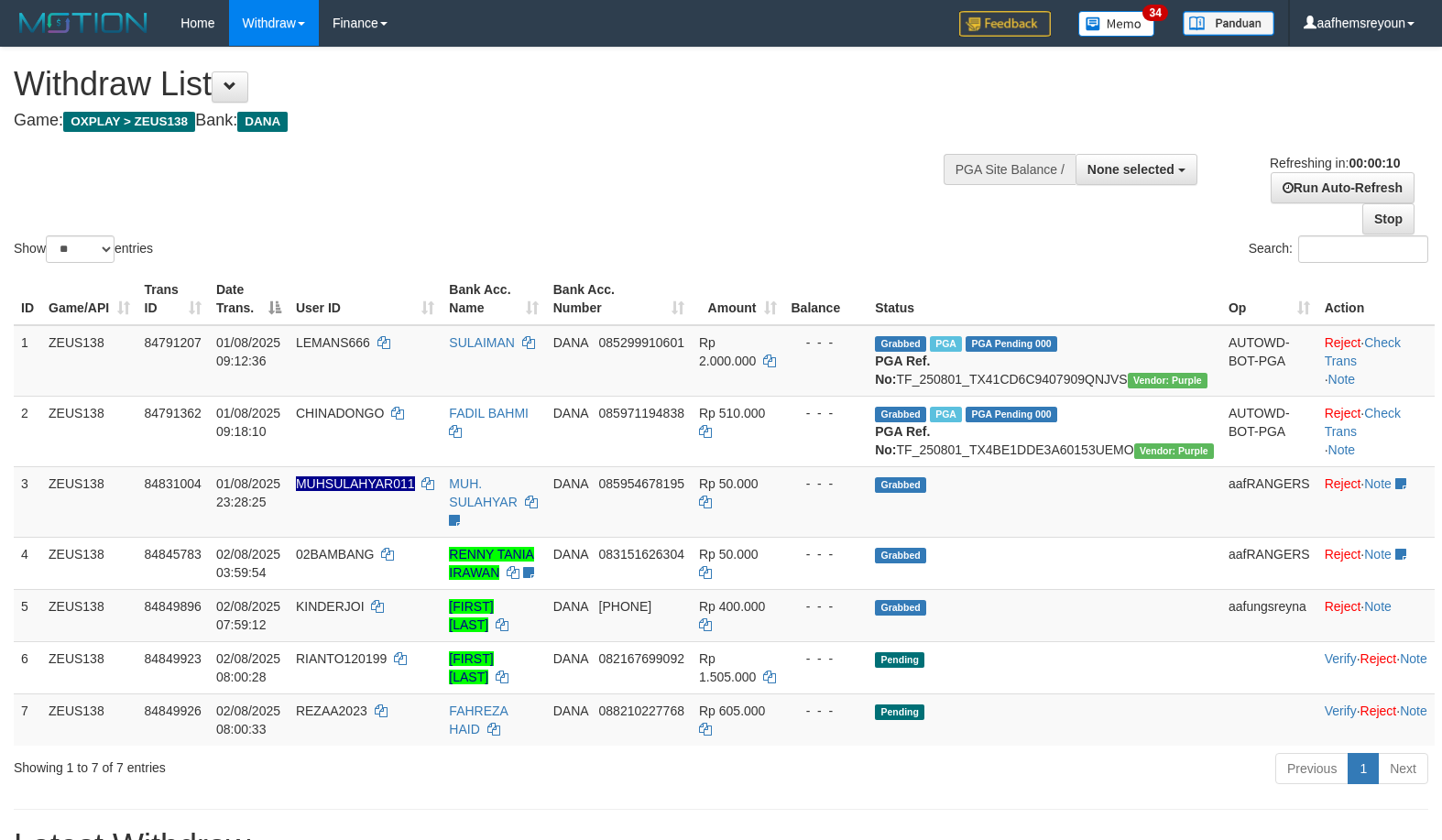 select 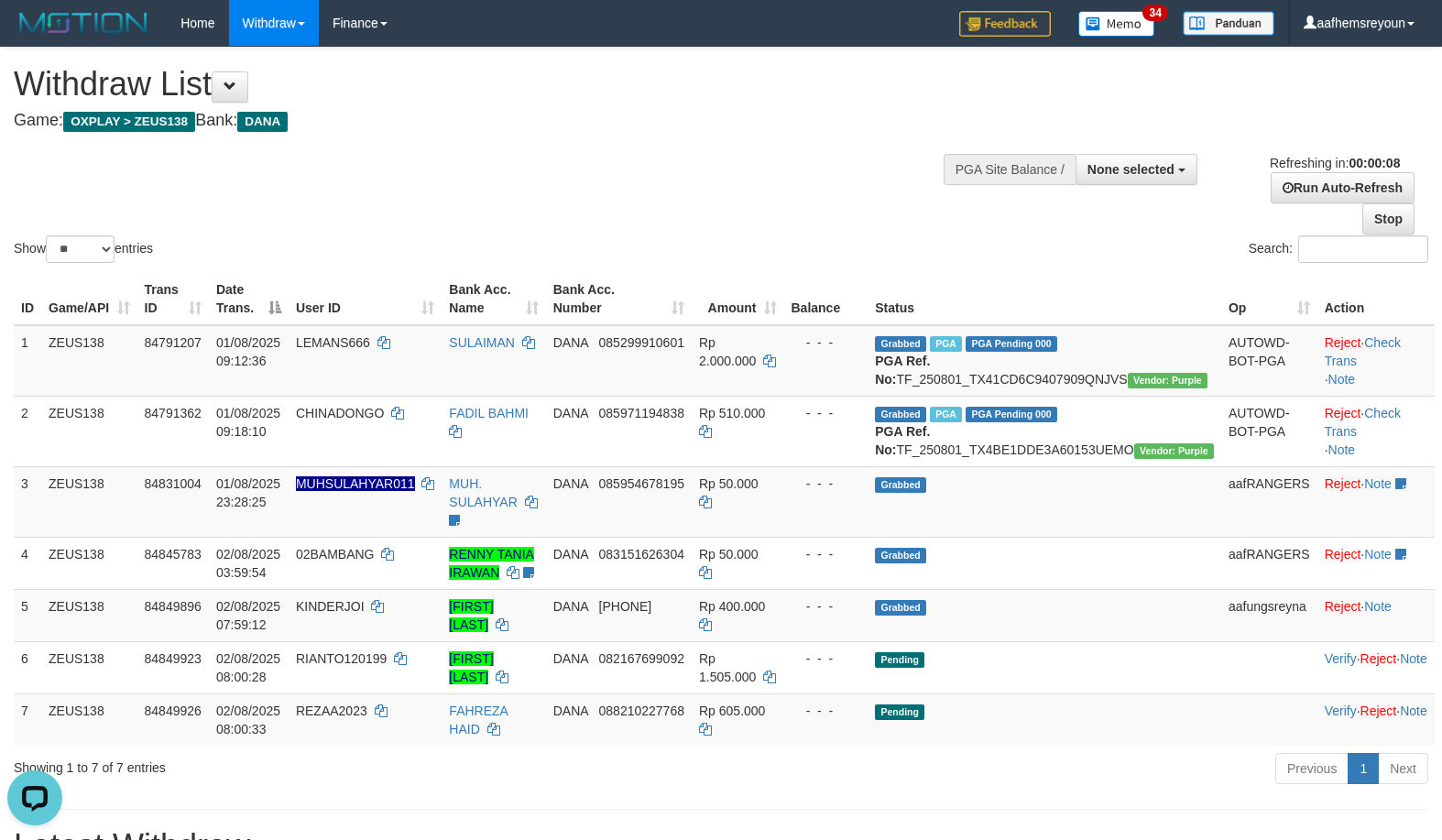 scroll, scrollTop: 0, scrollLeft: 0, axis: both 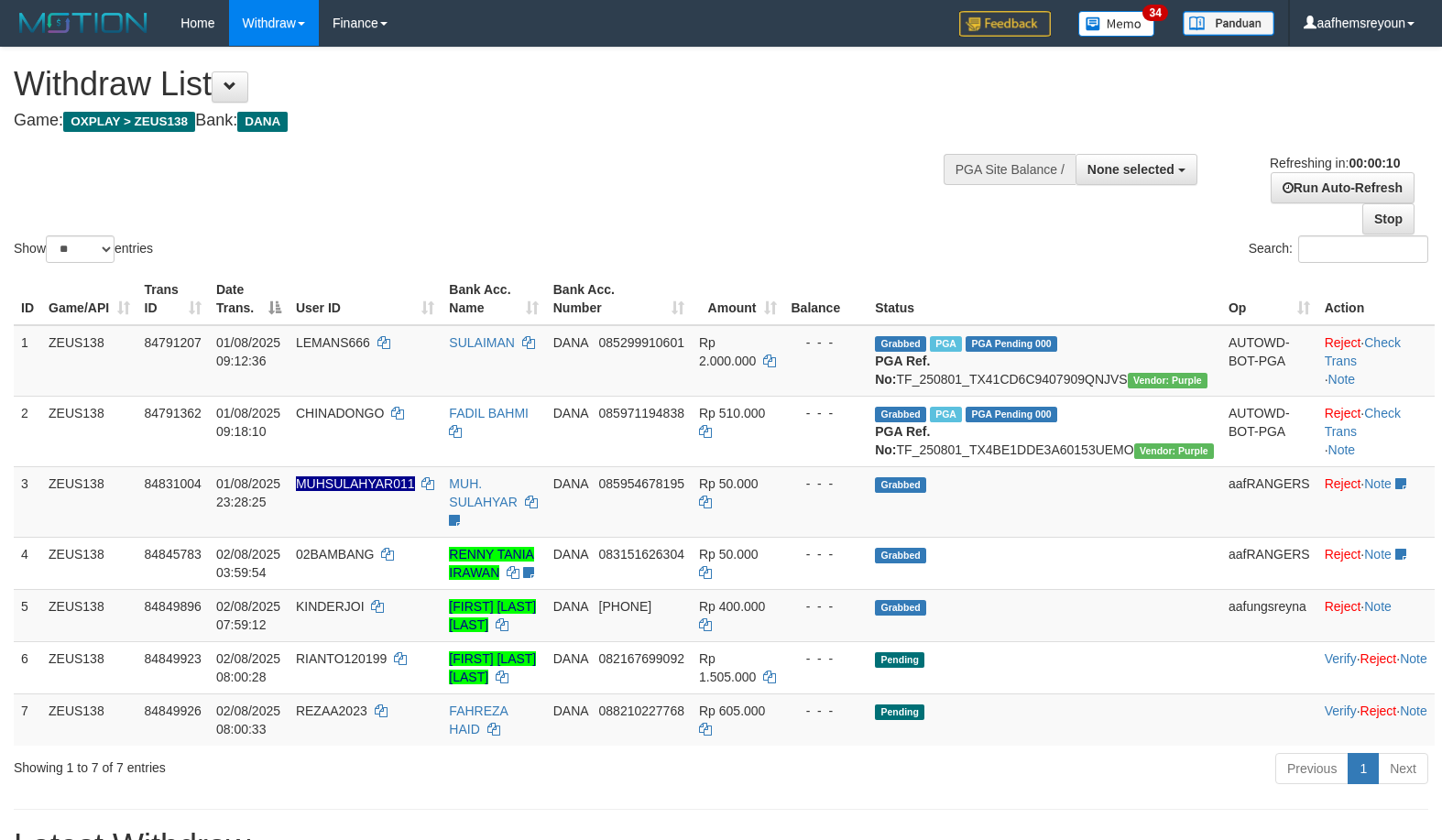 select 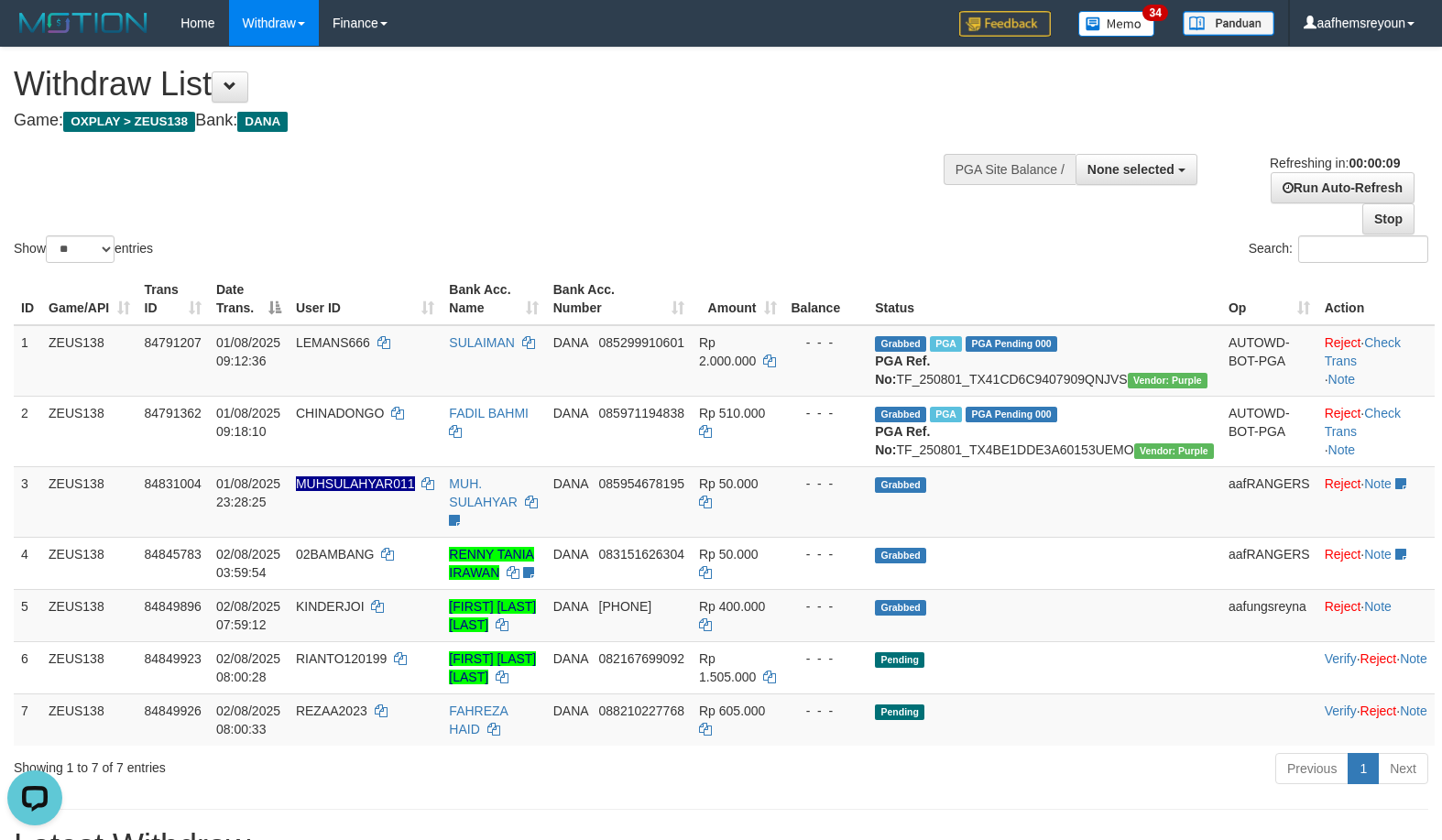 scroll, scrollTop: 0, scrollLeft: 0, axis: both 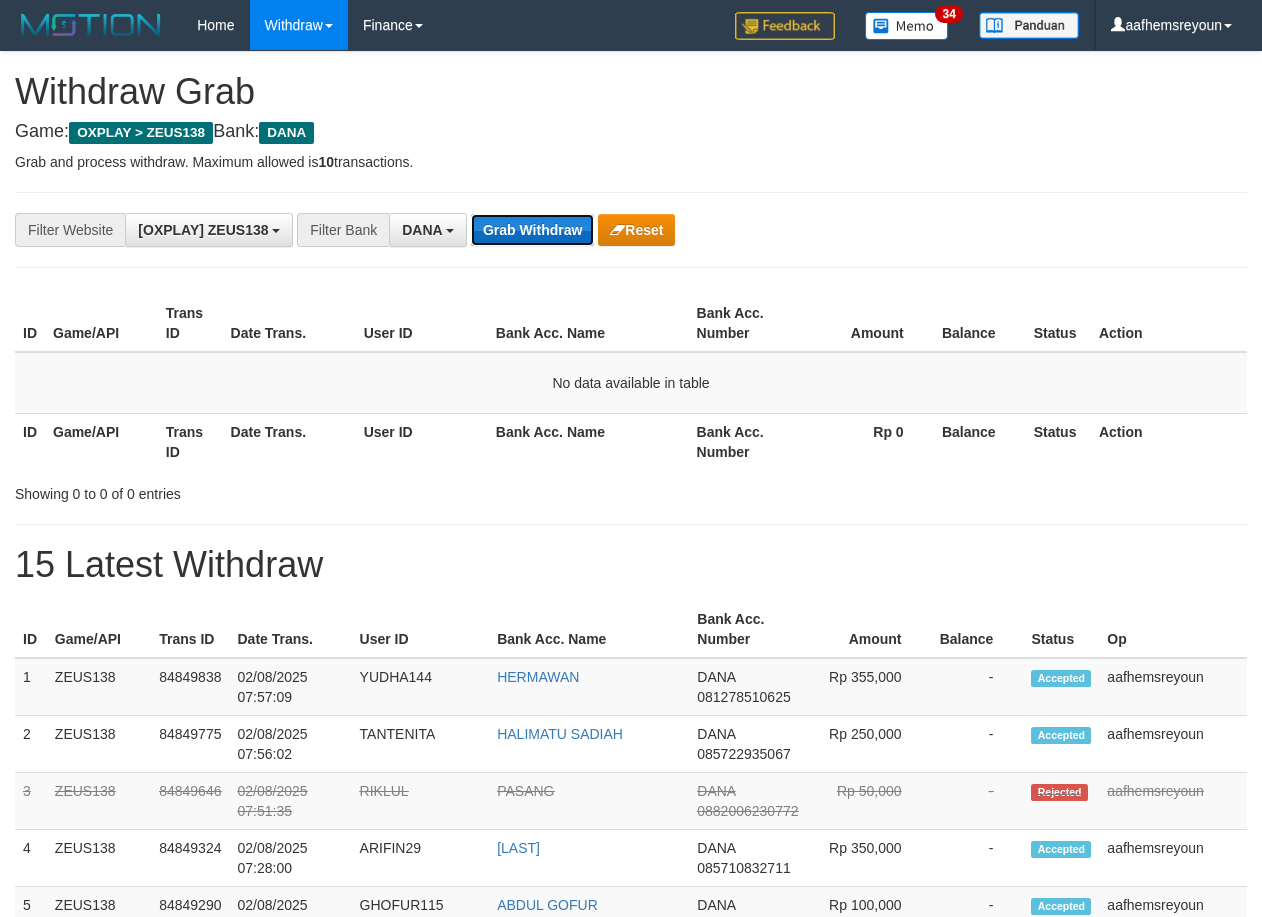 drag, startPoint x: 995, startPoint y: 312, endPoint x: 569, endPoint y: 230, distance: 433.82025 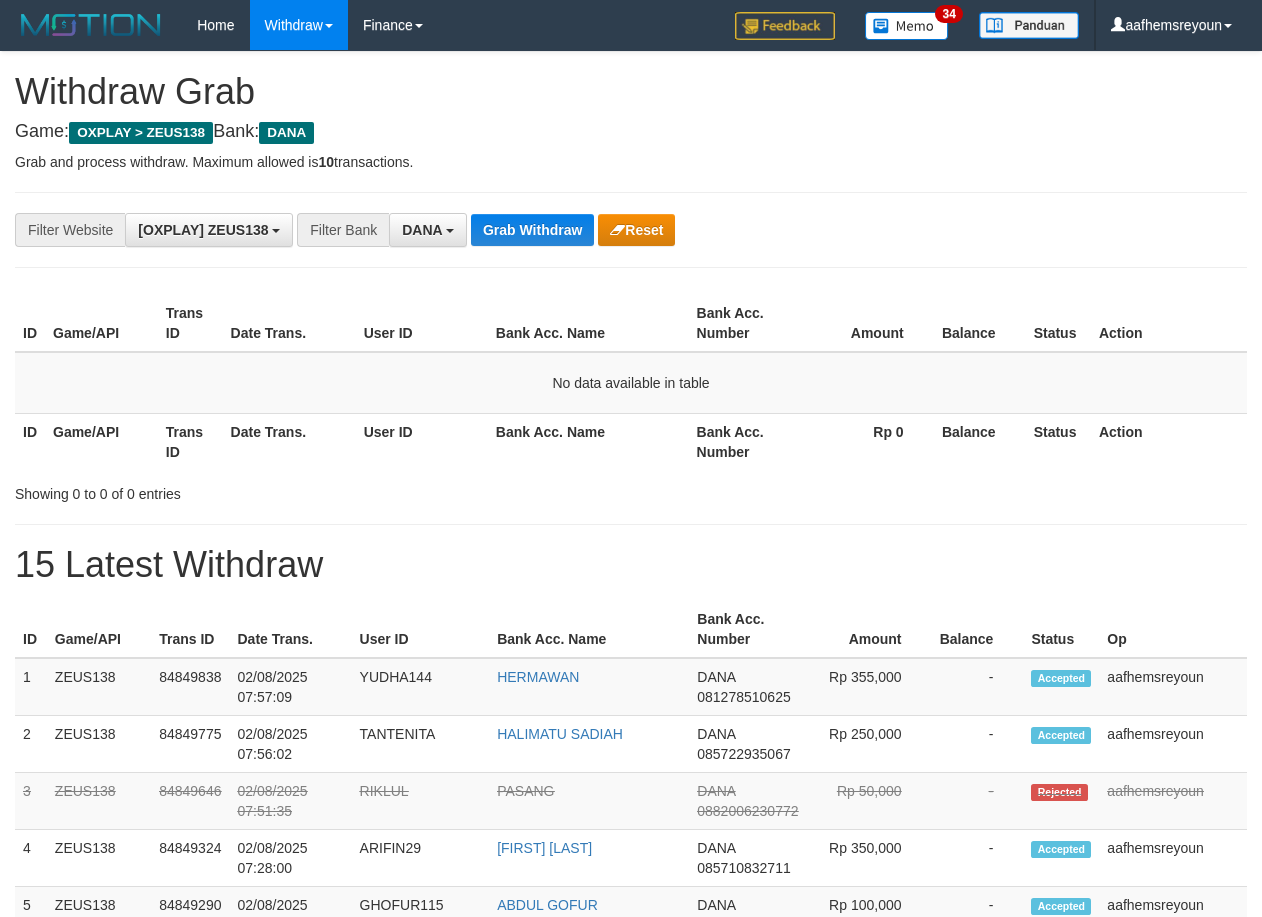 scroll, scrollTop: 0, scrollLeft: 0, axis: both 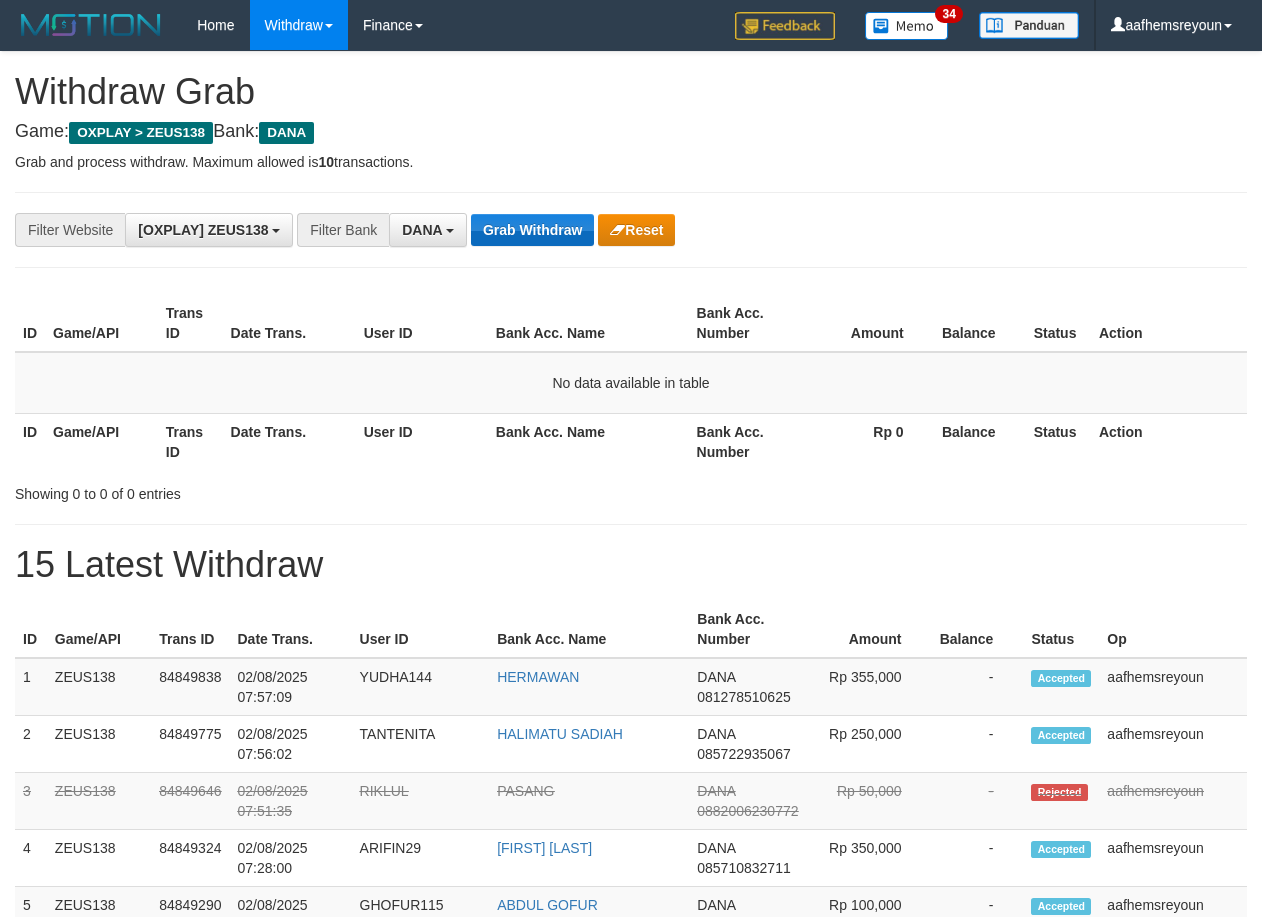 drag, startPoint x: 0, startPoint y: 0, endPoint x: 590, endPoint y: 238, distance: 636.19495 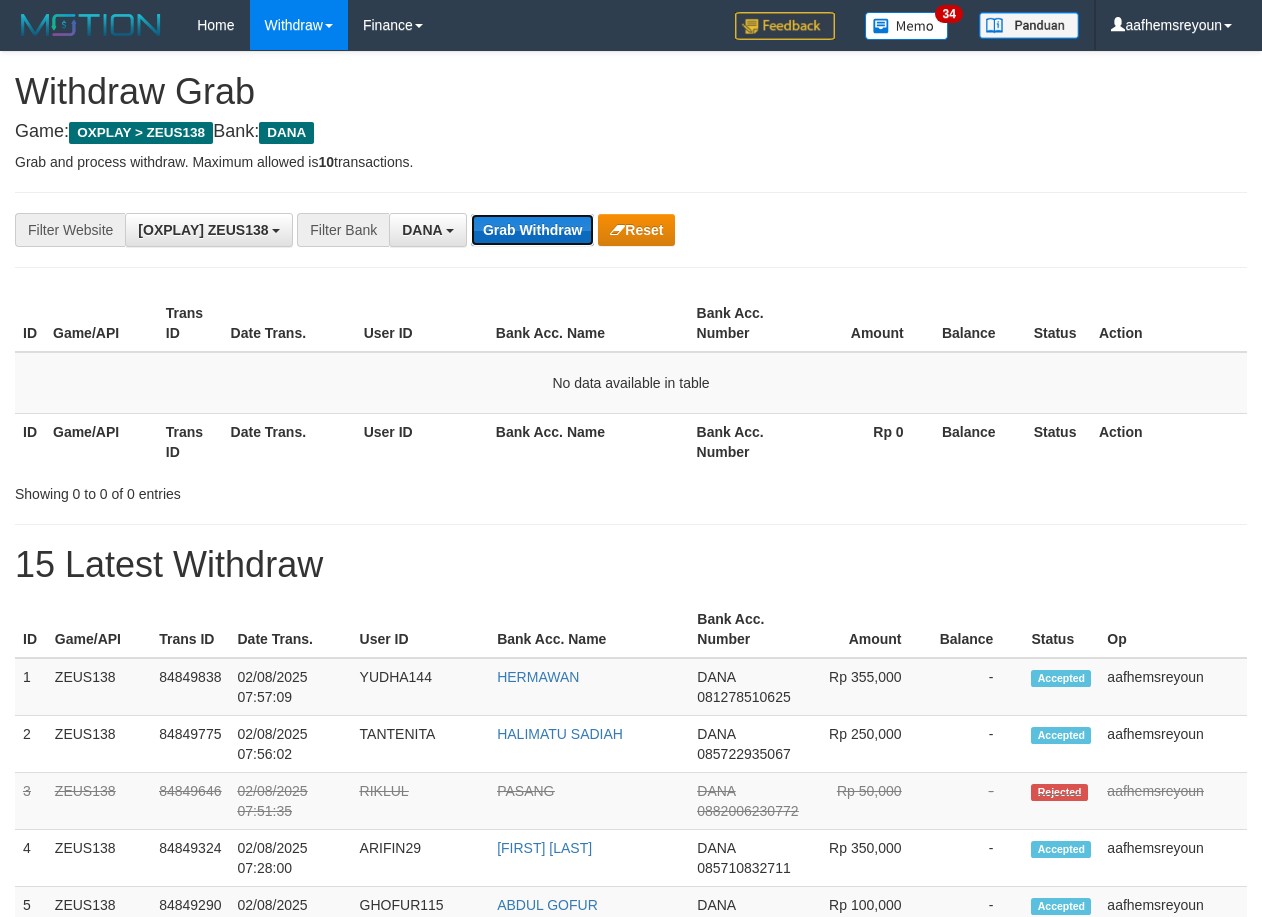 drag, startPoint x: 590, startPoint y: 238, endPoint x: 564, endPoint y: 228, distance: 27.856777 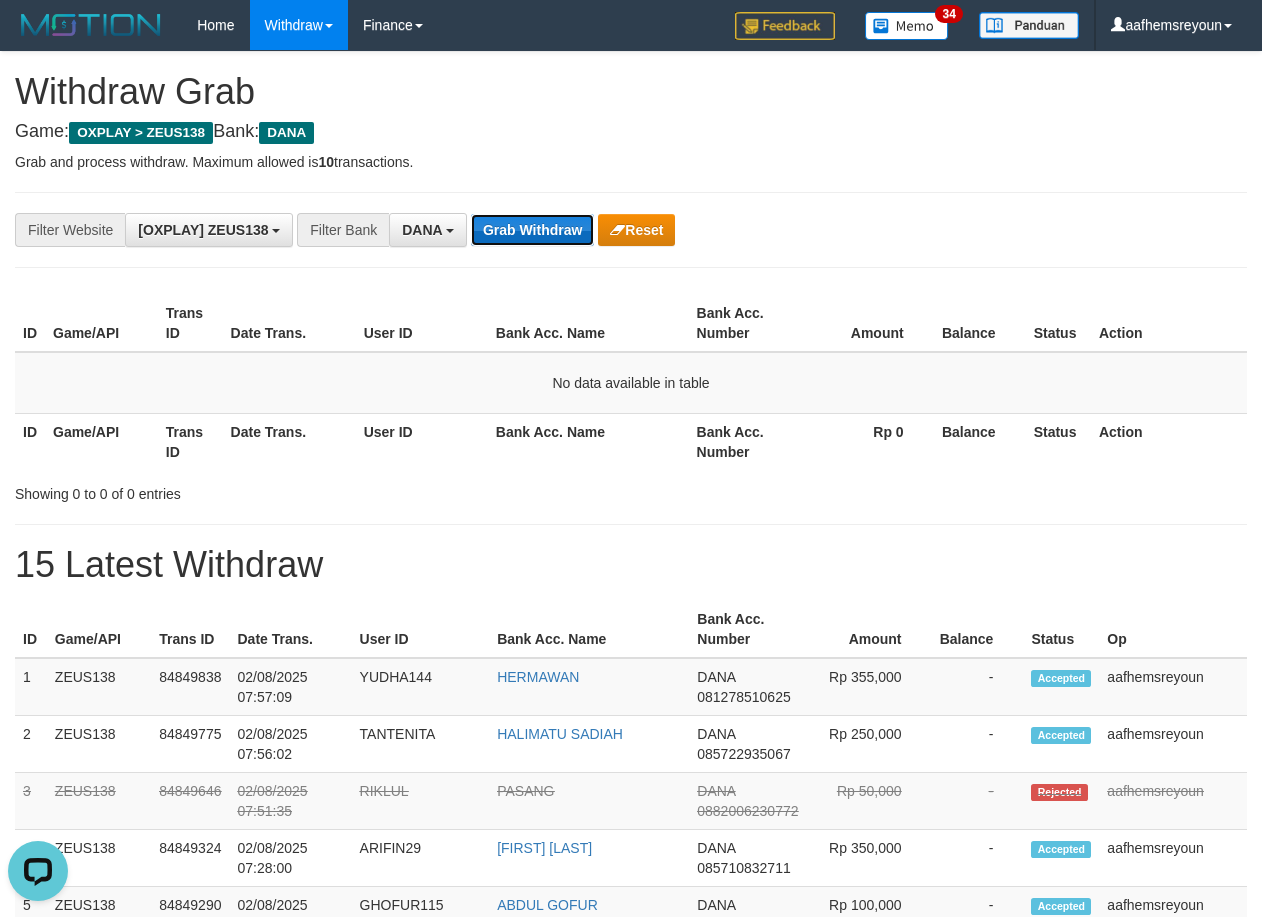 scroll, scrollTop: 0, scrollLeft: 0, axis: both 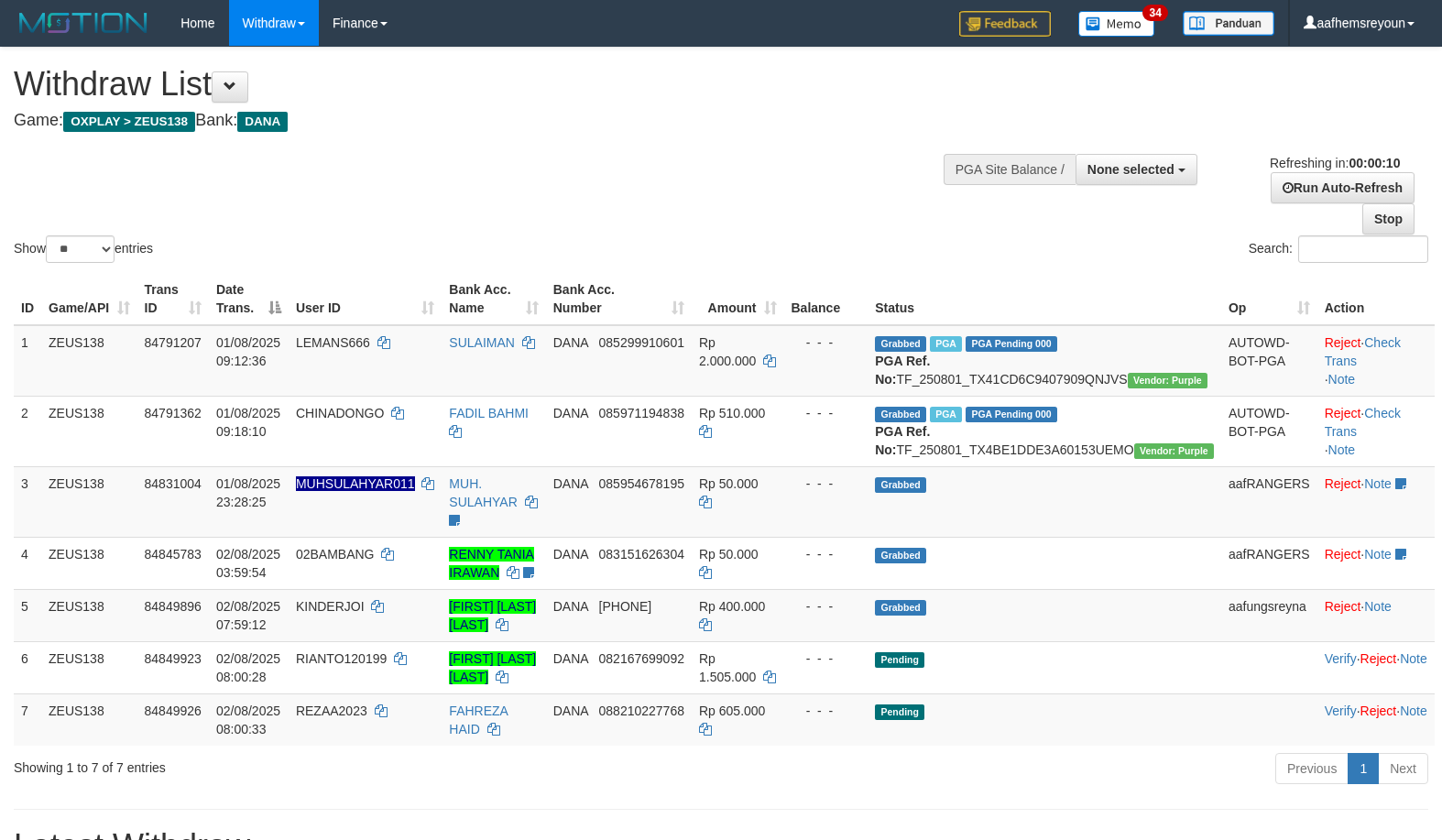 select 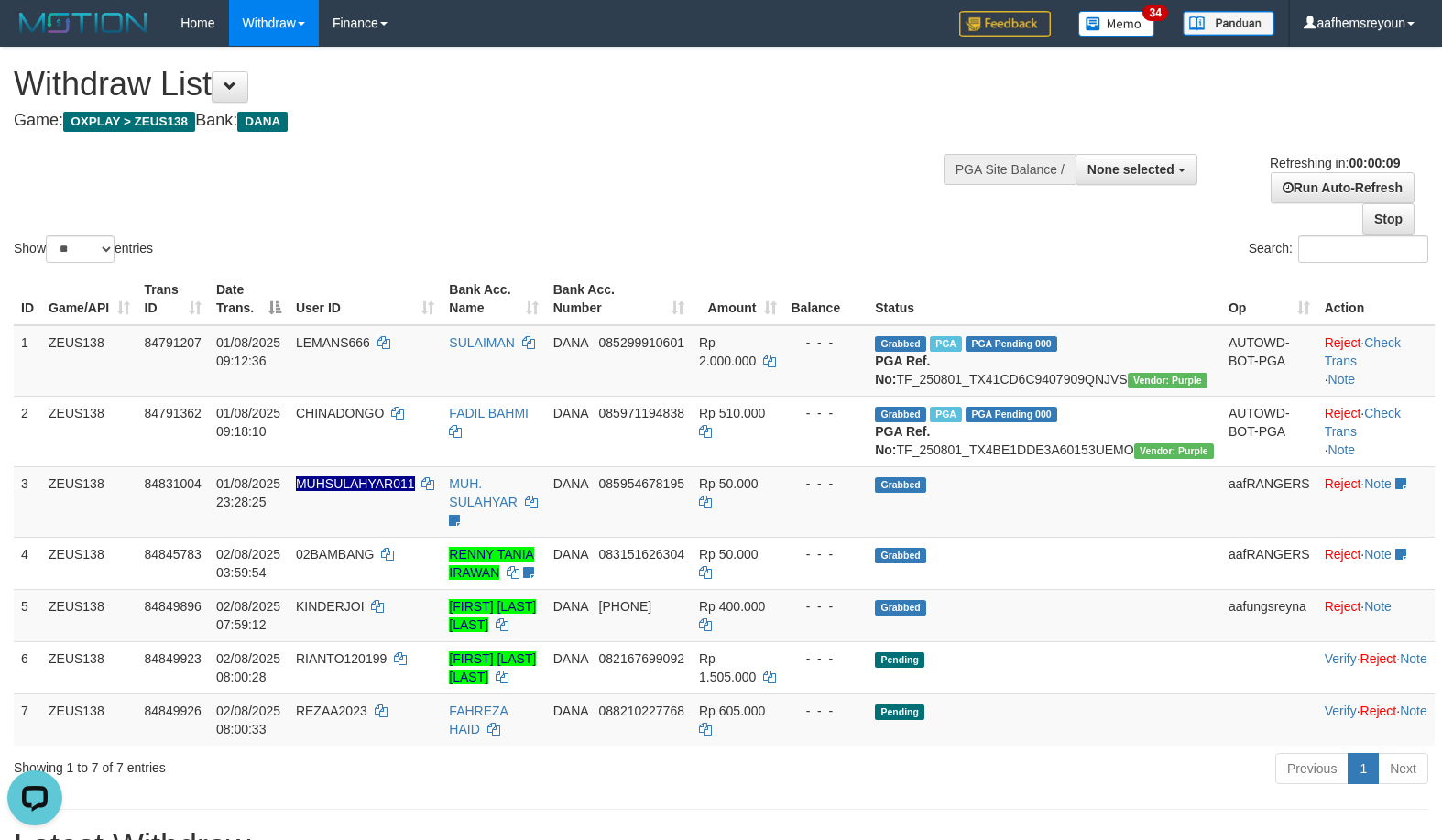 scroll, scrollTop: 0, scrollLeft: 0, axis: both 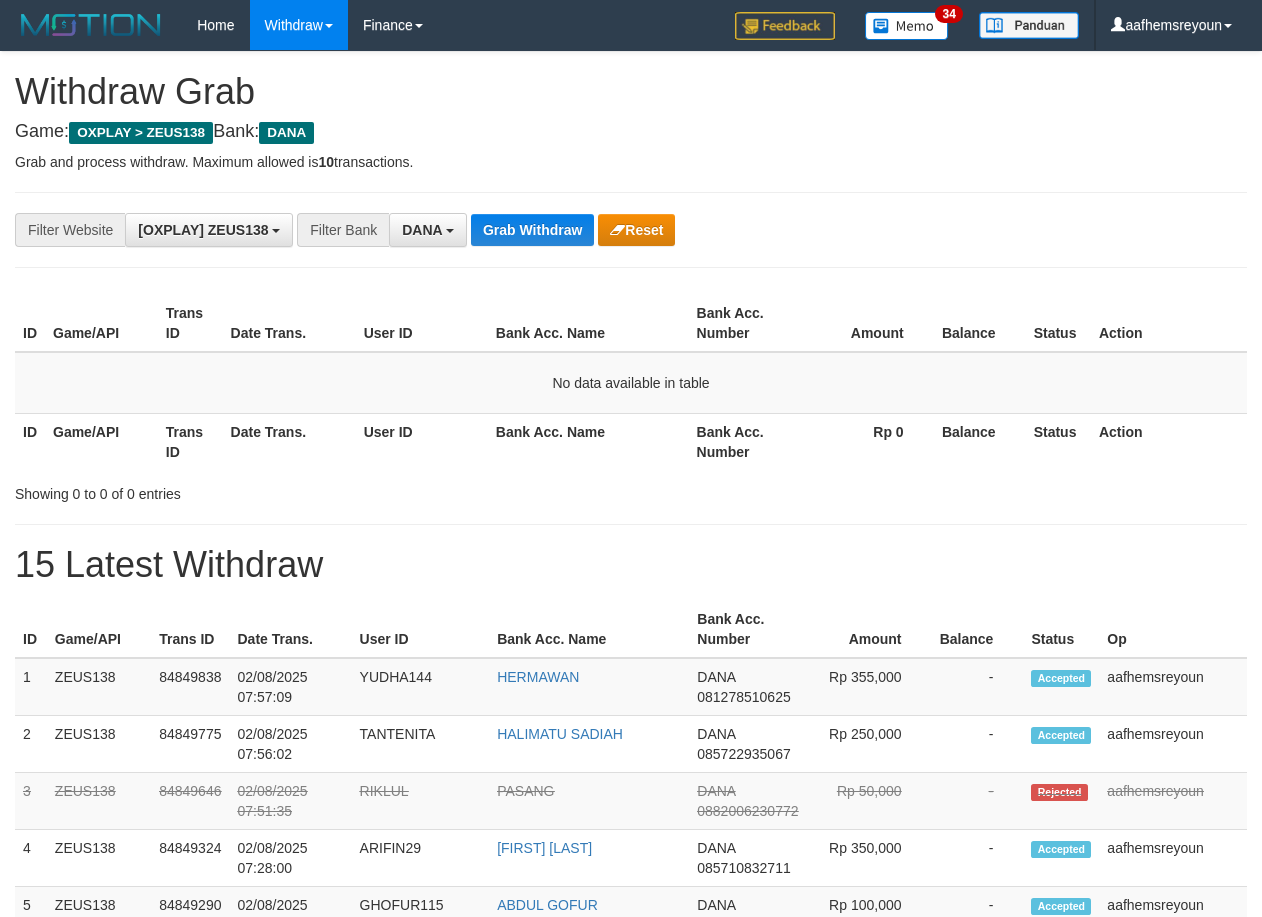click on "Grab Withdraw" at bounding box center [532, 230] 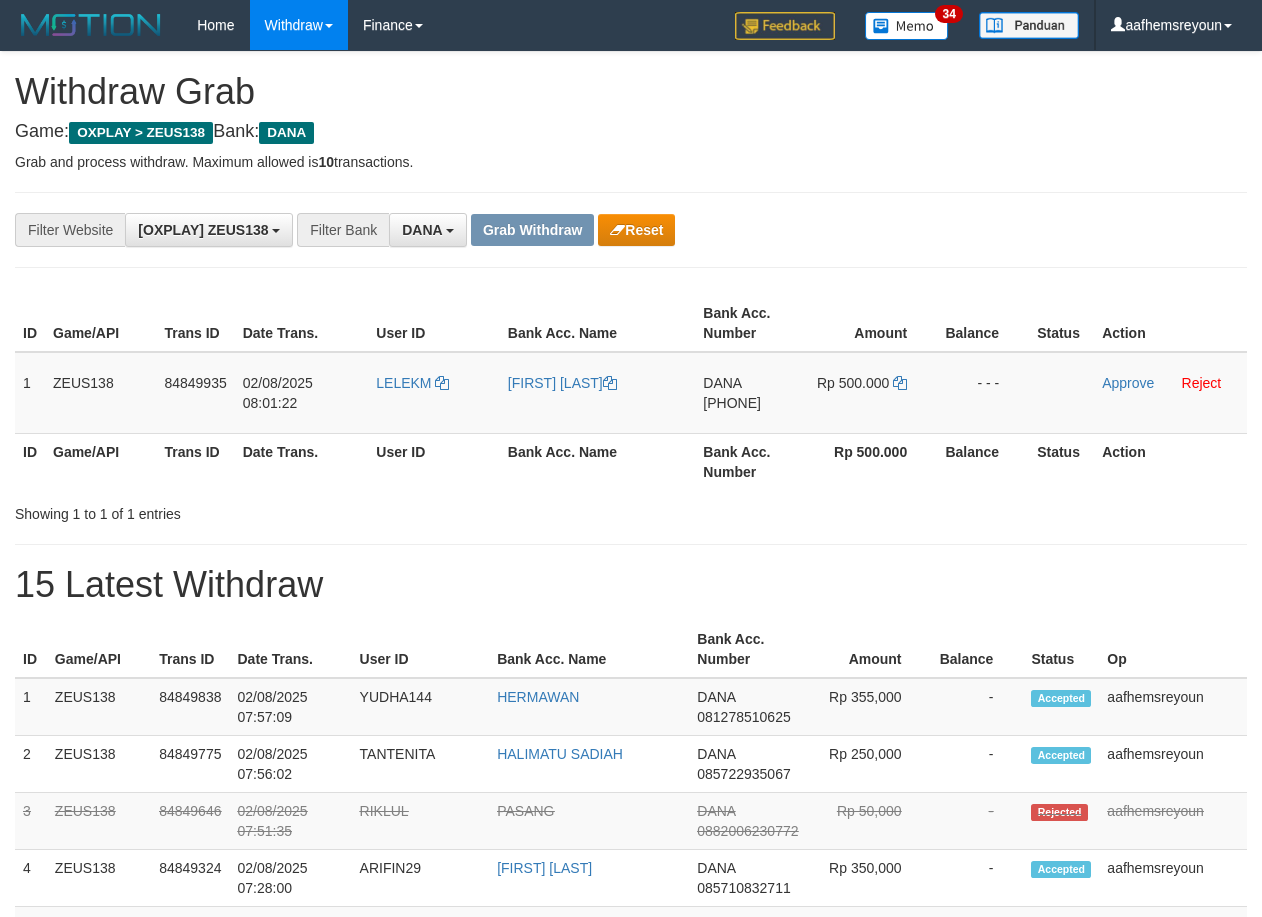 scroll, scrollTop: 0, scrollLeft: 0, axis: both 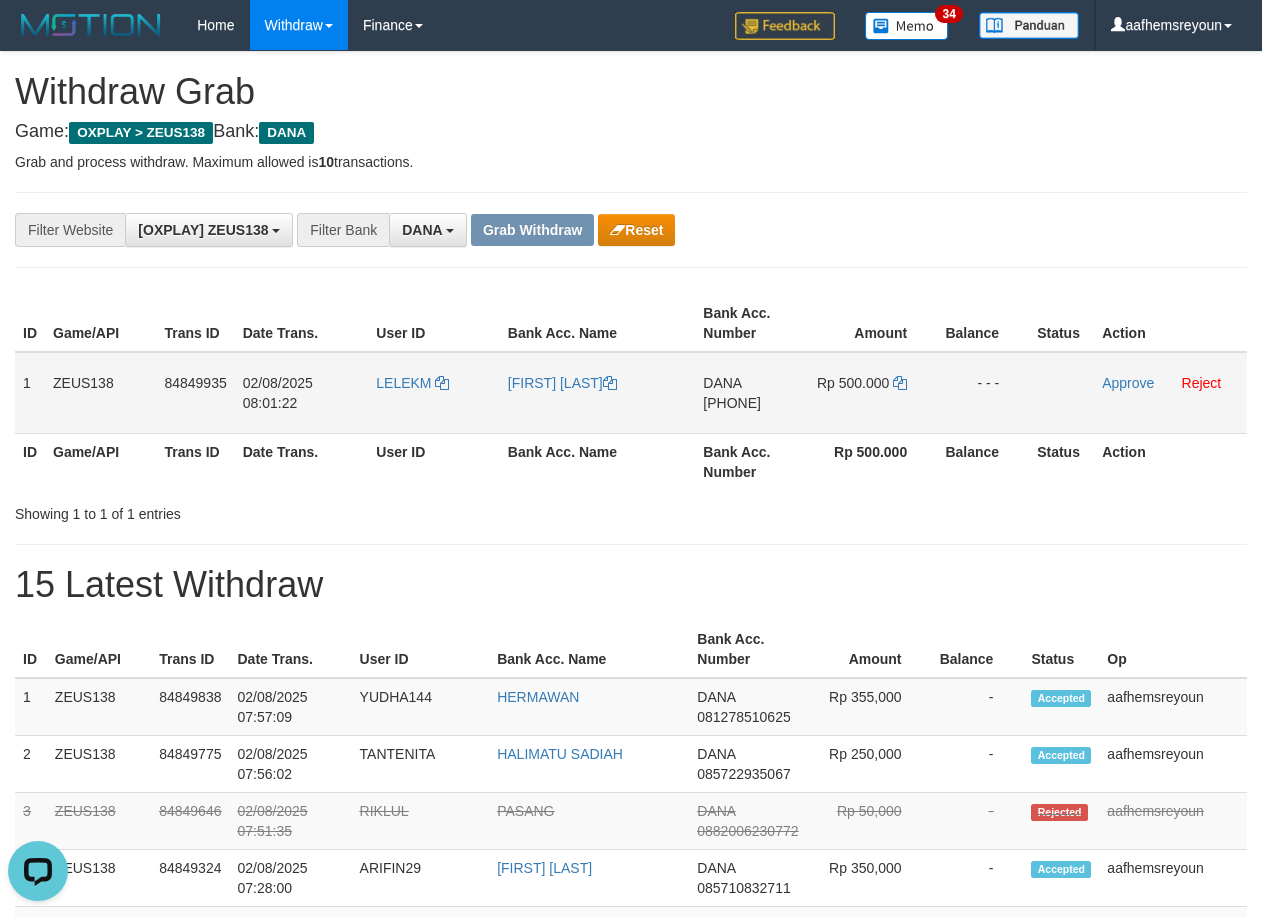 drag, startPoint x: 970, startPoint y: 499, endPoint x: 393, endPoint y: 397, distance: 585.9462 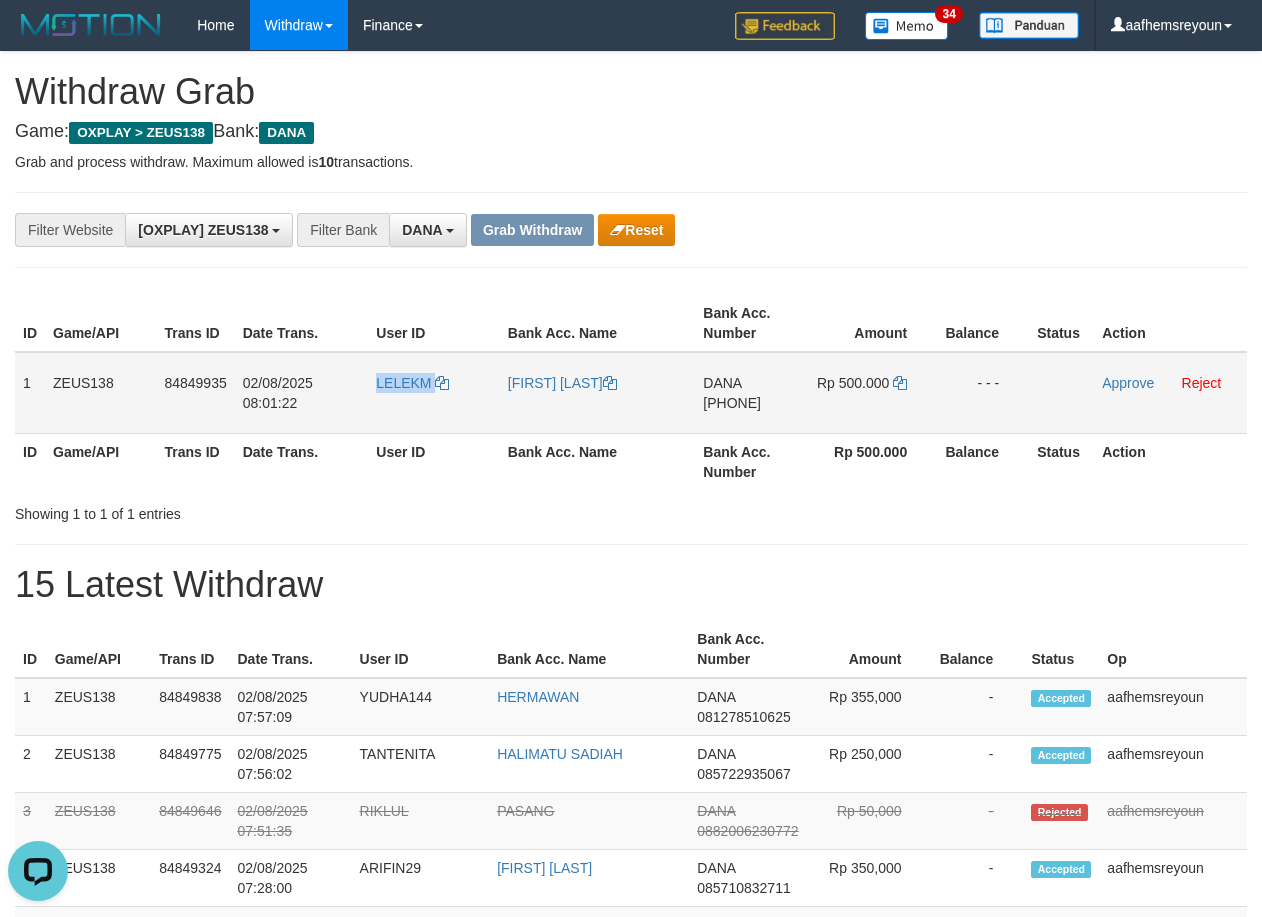 click on "LELEKM" at bounding box center (434, 393) 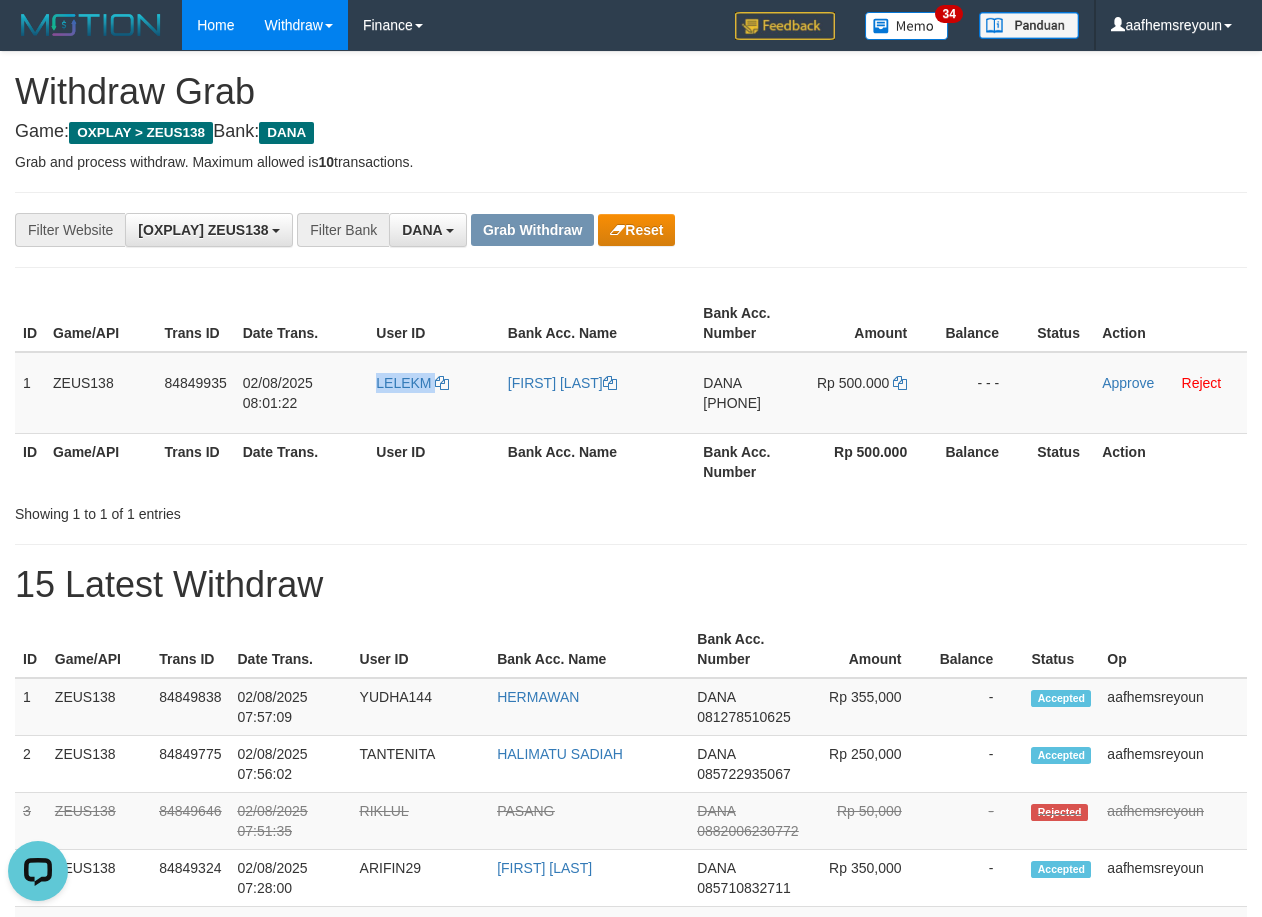 copy on "LELEKM" 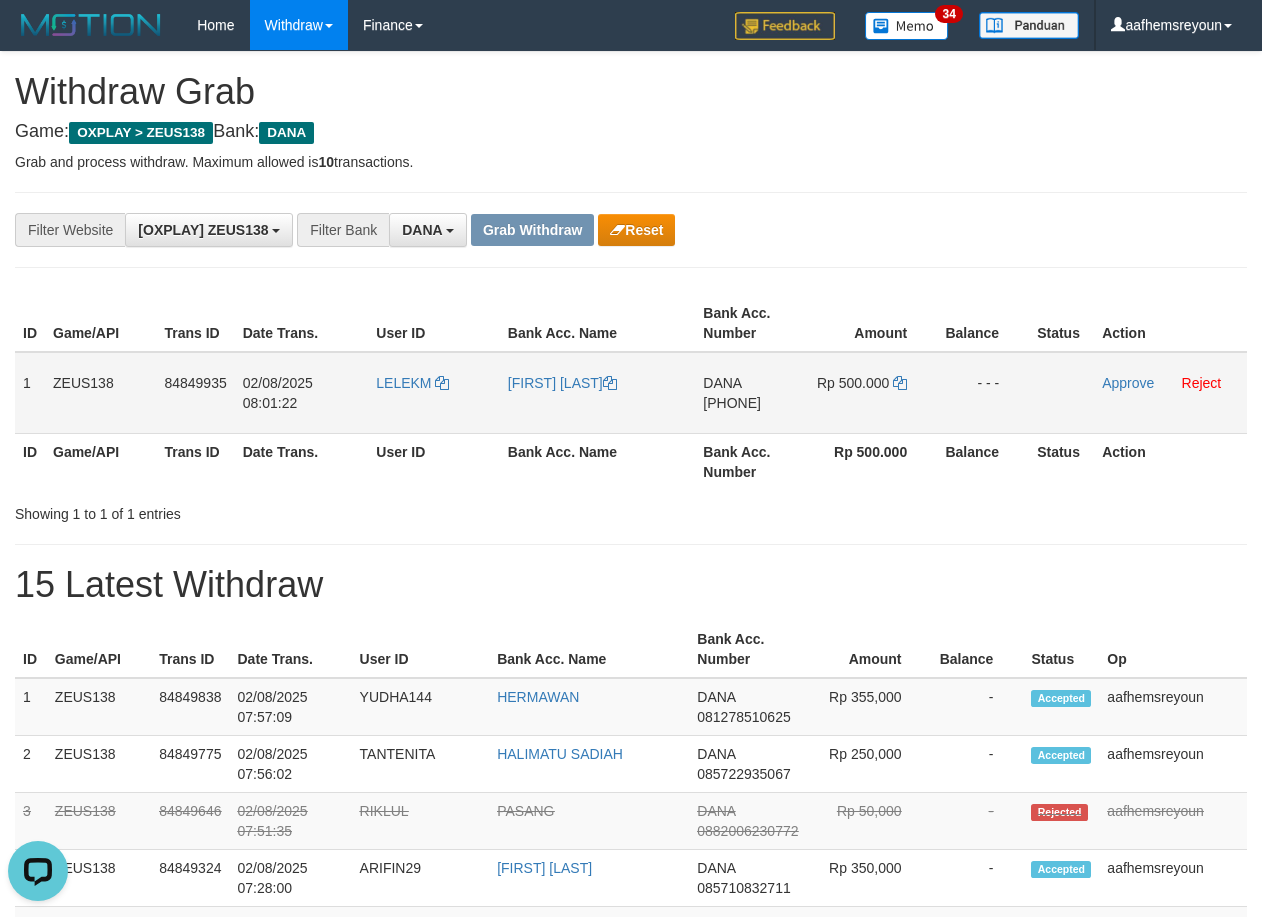 drag, startPoint x: 224, startPoint y: 434, endPoint x: 960, endPoint y: 430, distance: 736.01086 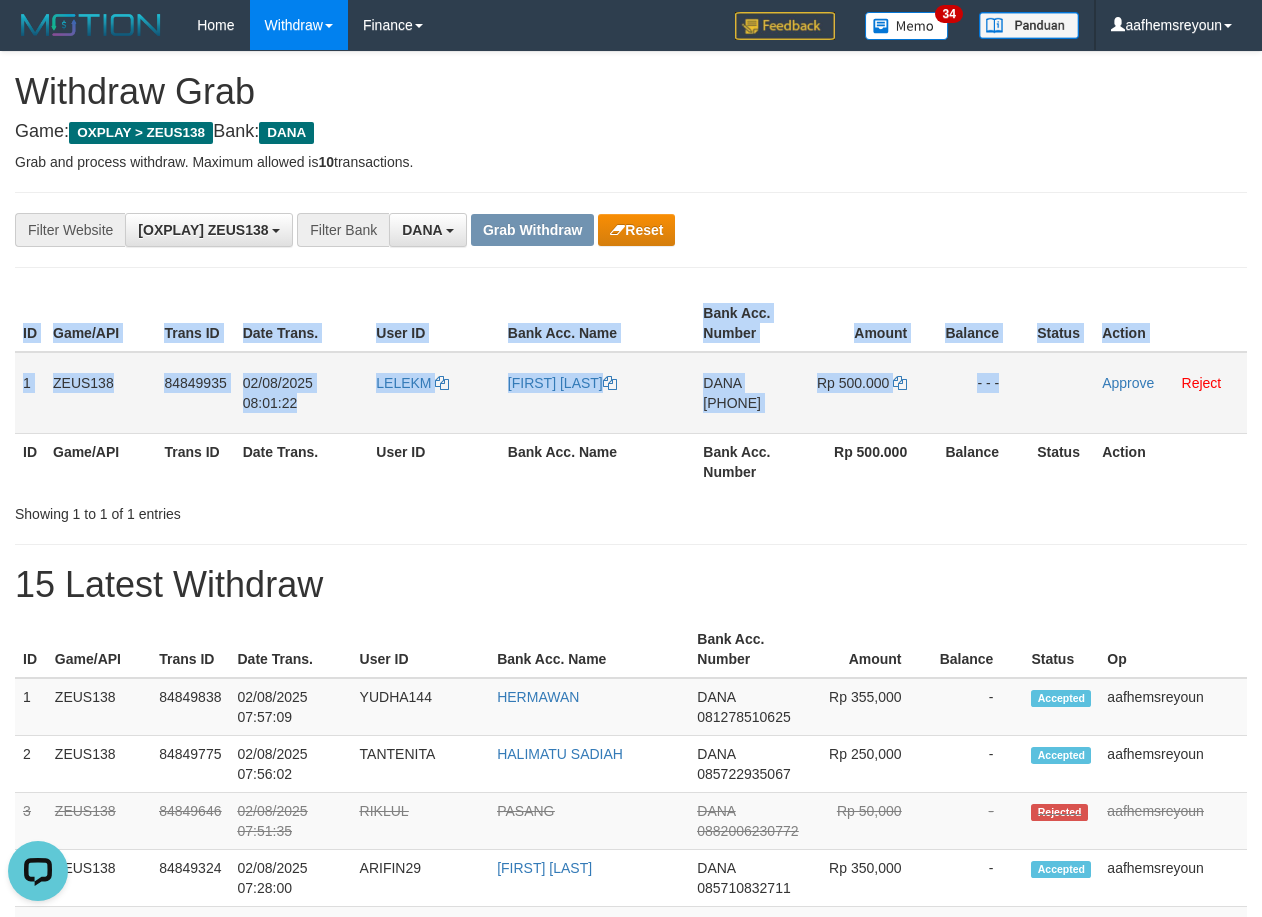 drag, startPoint x: 560, startPoint y: 427, endPoint x: 542, endPoint y: 425, distance: 18.110771 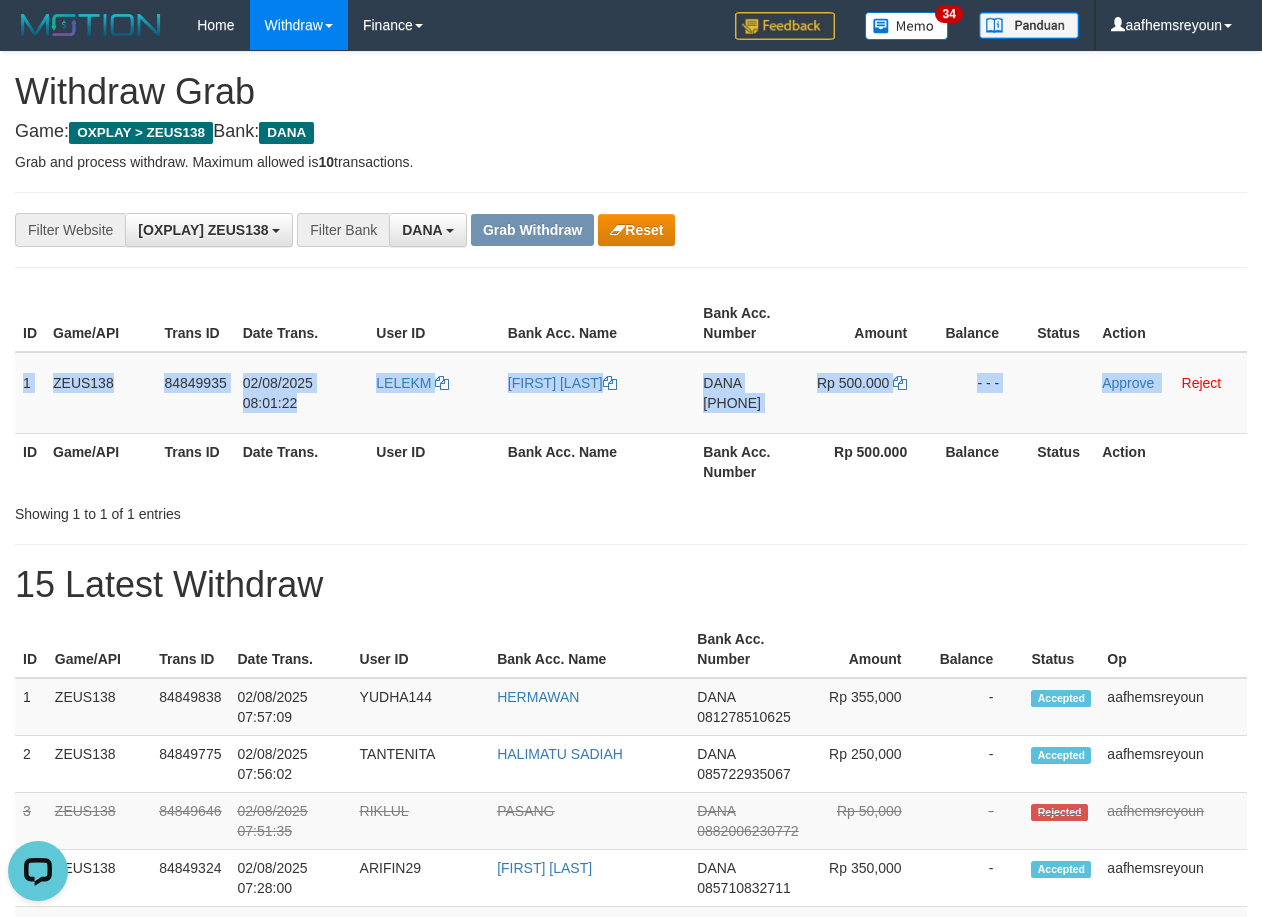 drag, startPoint x: 22, startPoint y: 367, endPoint x: 1275, endPoint y: 417, distance: 1253.9972 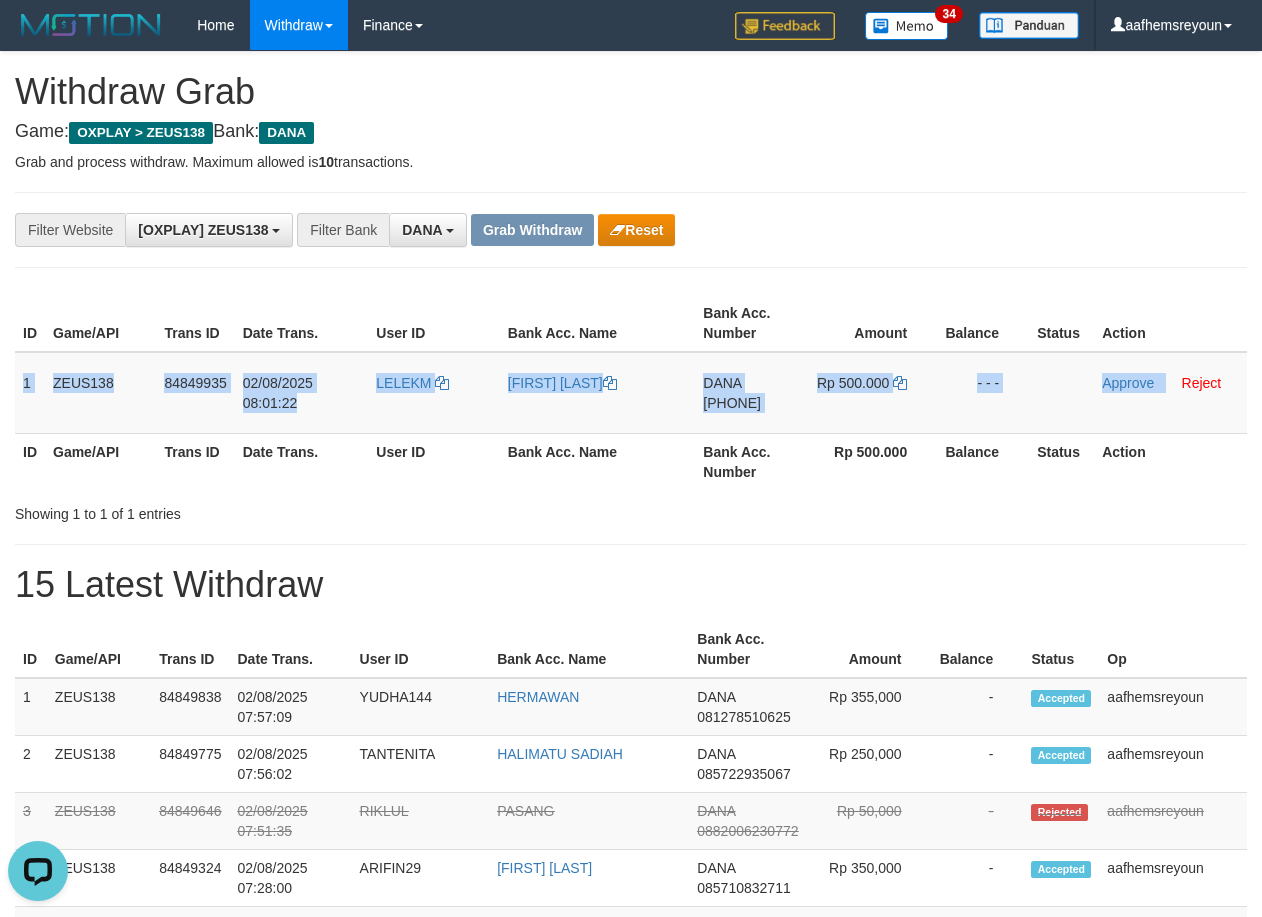 copy on "1
ZEUS138
84849935
02/08/2025 08:01:22
LELEKM
M ATHA MAULANA
DANA
089531954883
Rp 500.000
- - -
Approve" 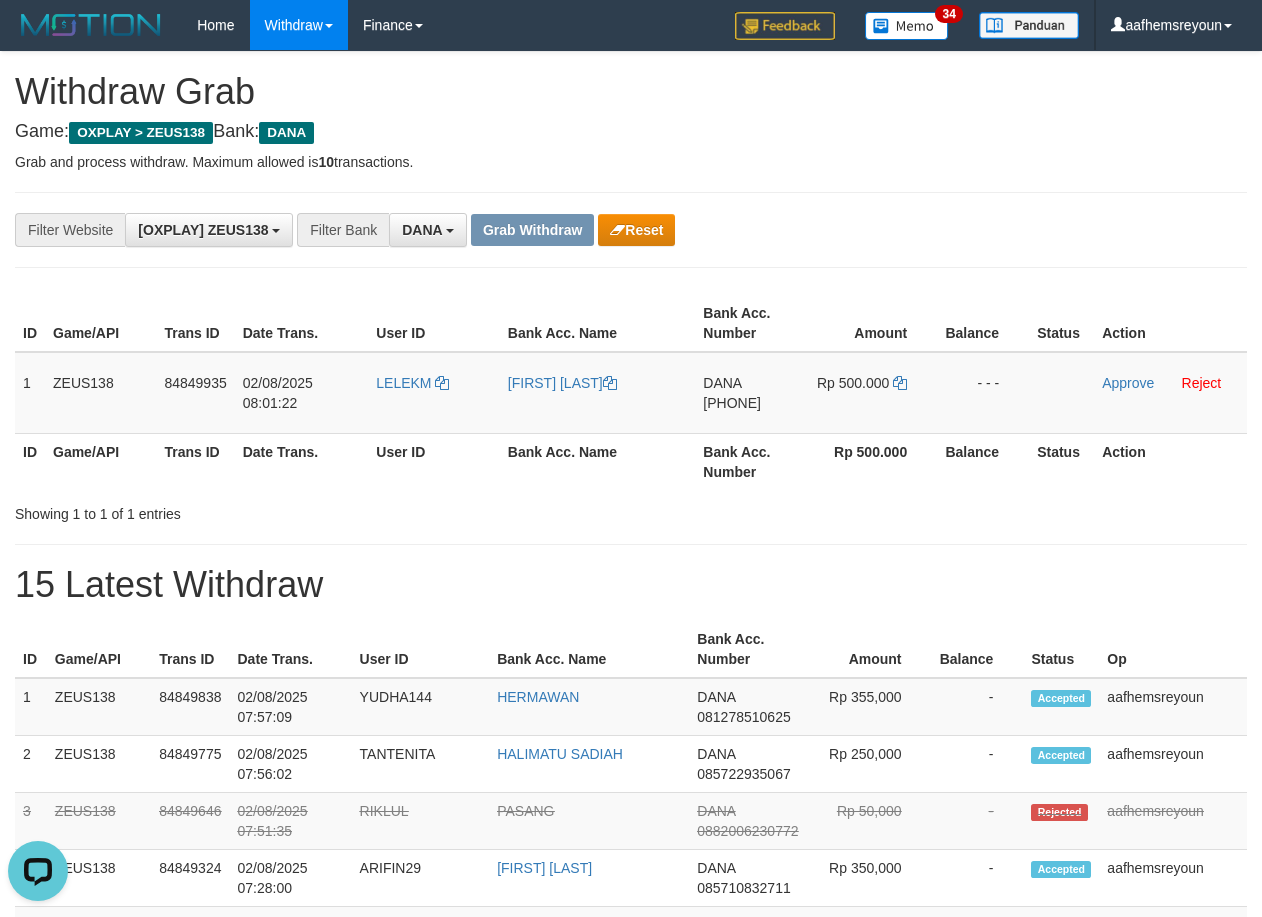 drag, startPoint x: 1023, startPoint y: 154, endPoint x: 874, endPoint y: 132, distance: 150.6154 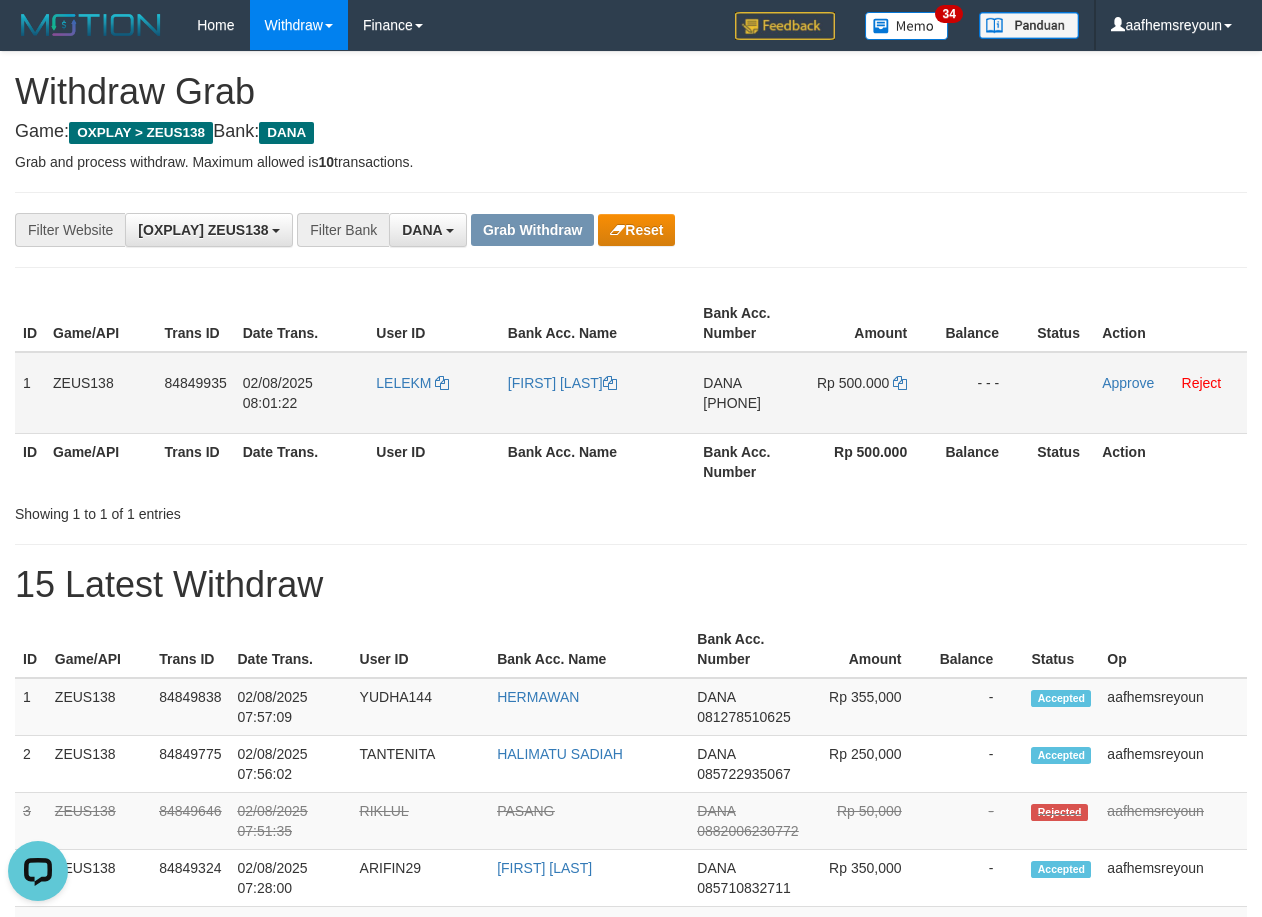 click on "[PHONE]" at bounding box center [732, 403] 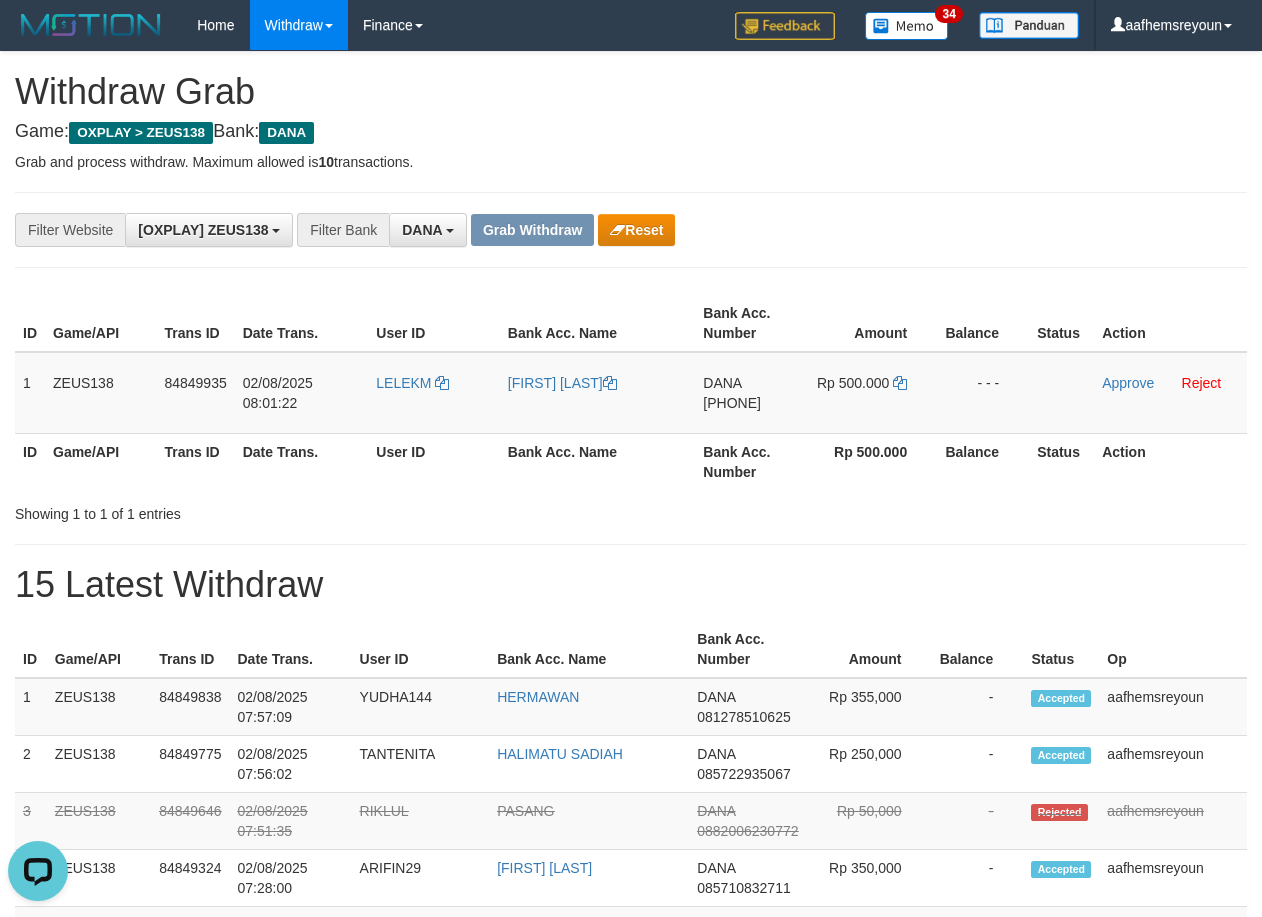 copy on "[PHONE]" 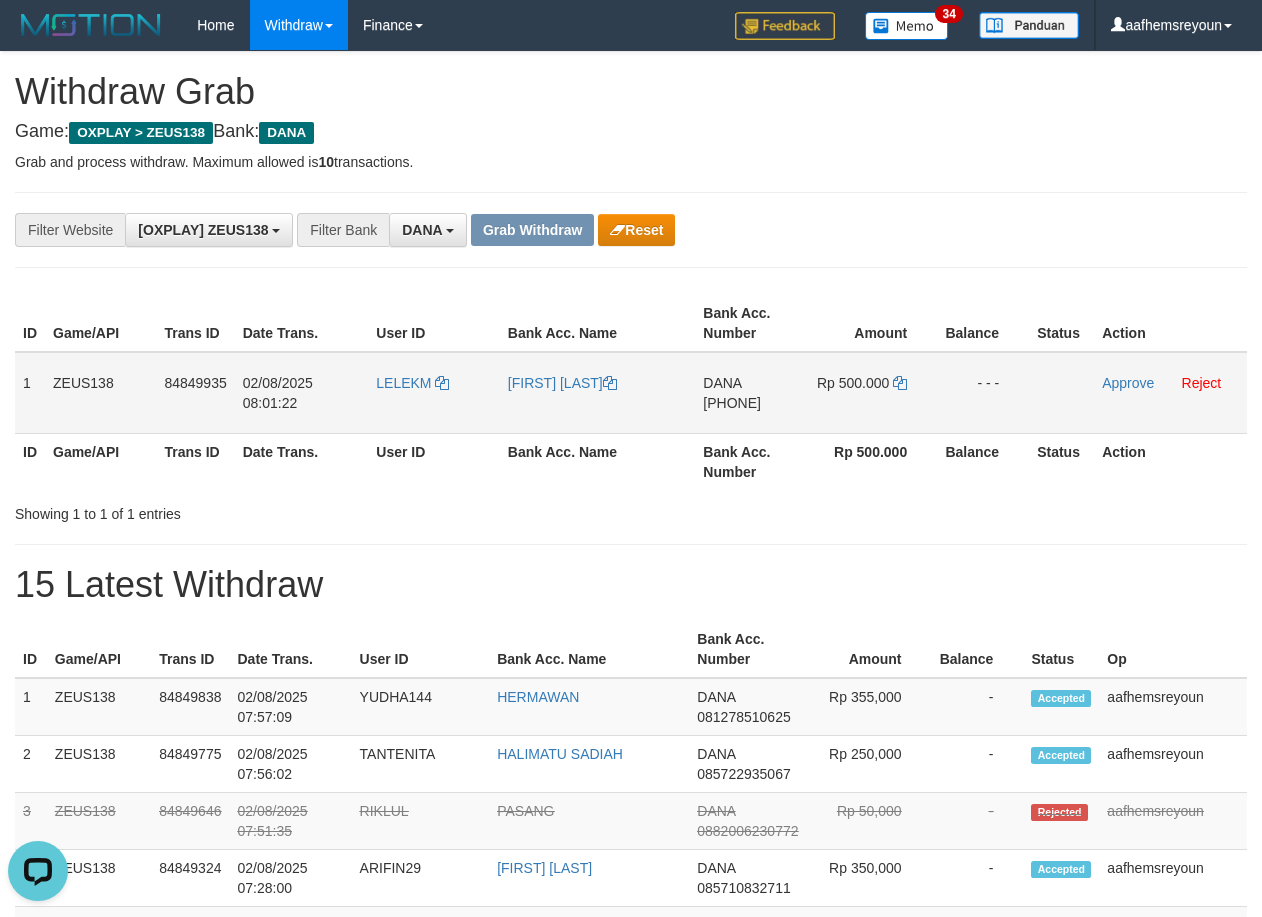 click on "Rp 500.000" at bounding box center (872, 393) 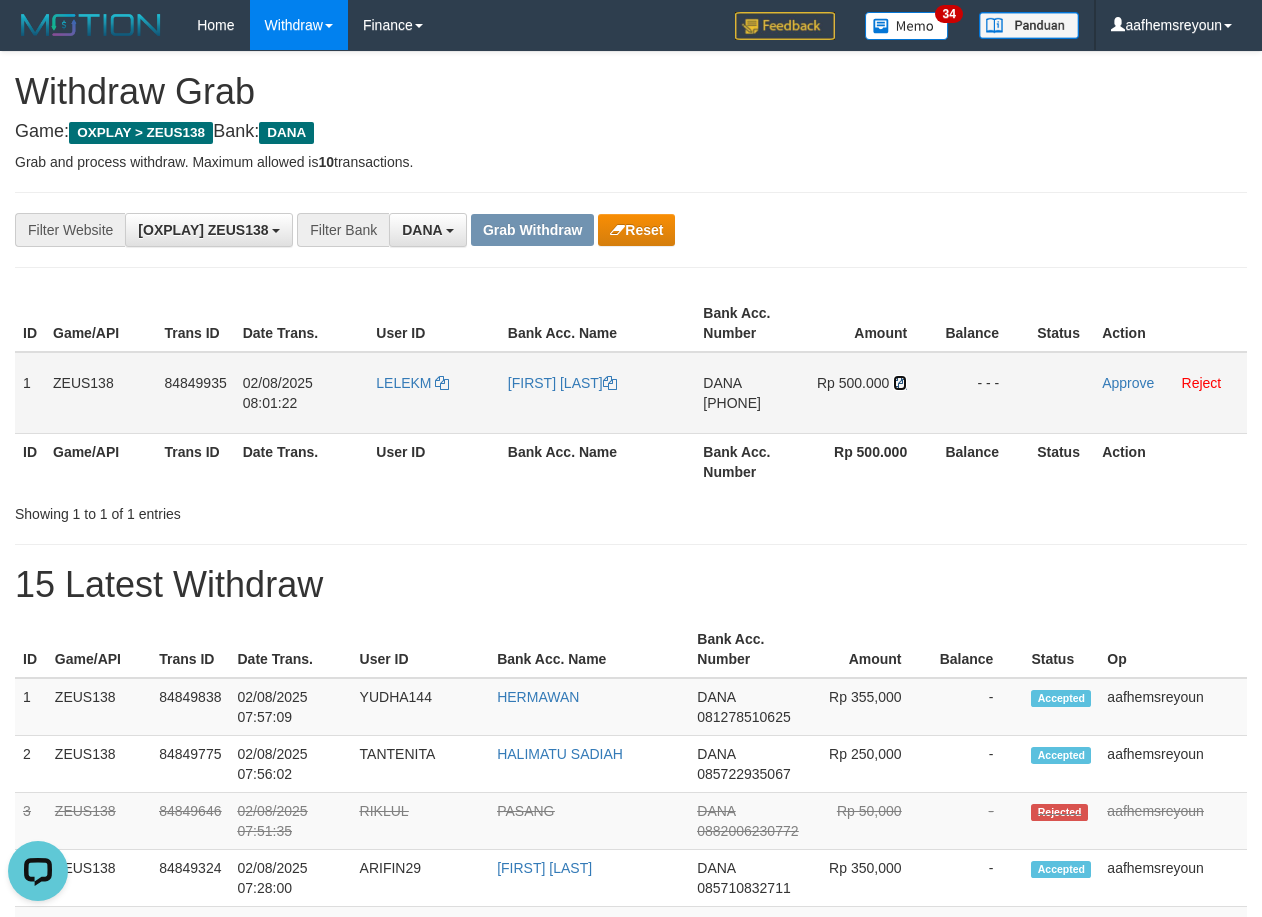 click at bounding box center (900, 383) 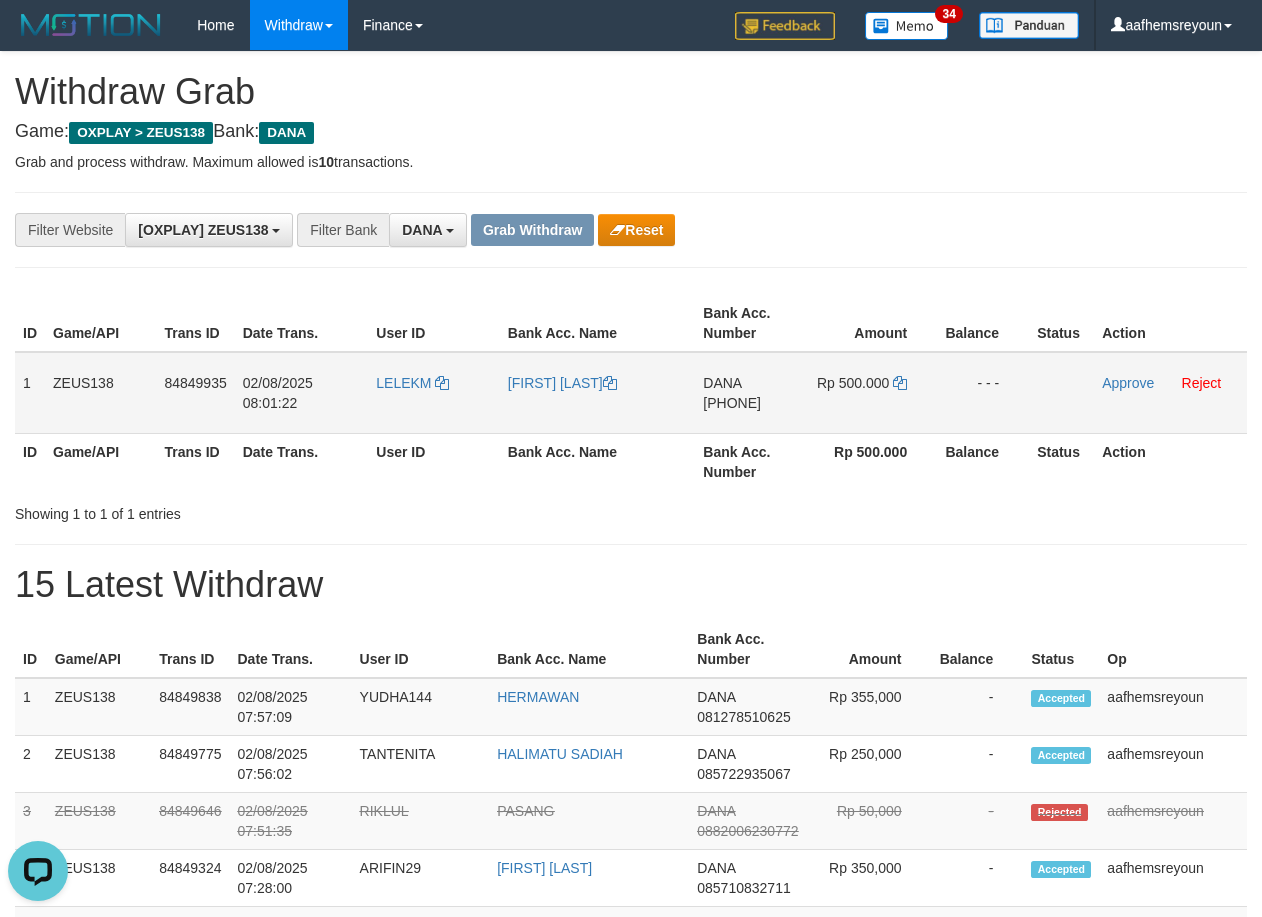 drag, startPoint x: 969, startPoint y: 418, endPoint x: 931, endPoint y: 418, distance: 38 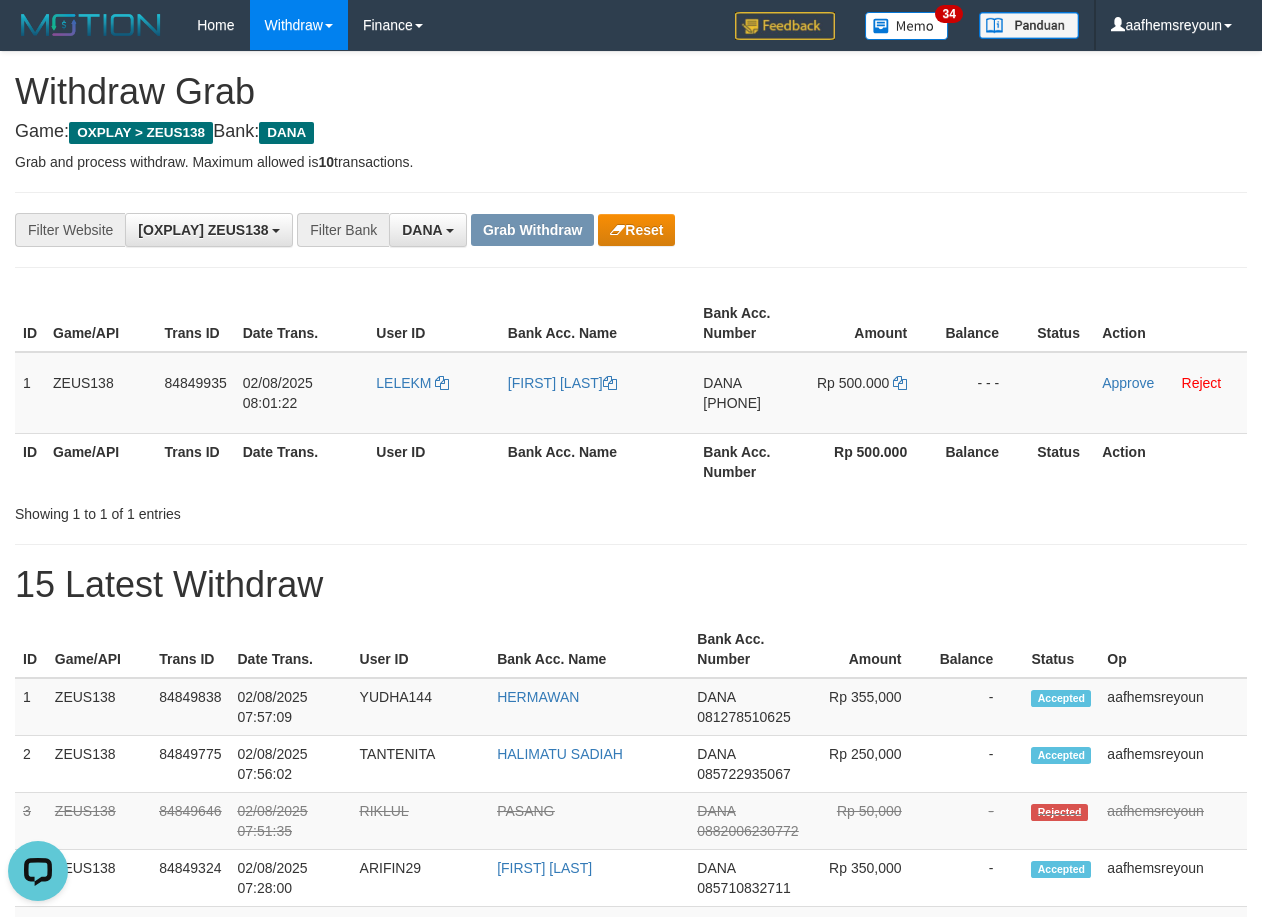 drag, startPoint x: 927, startPoint y: 439, endPoint x: 900, endPoint y: 445, distance: 27.658634 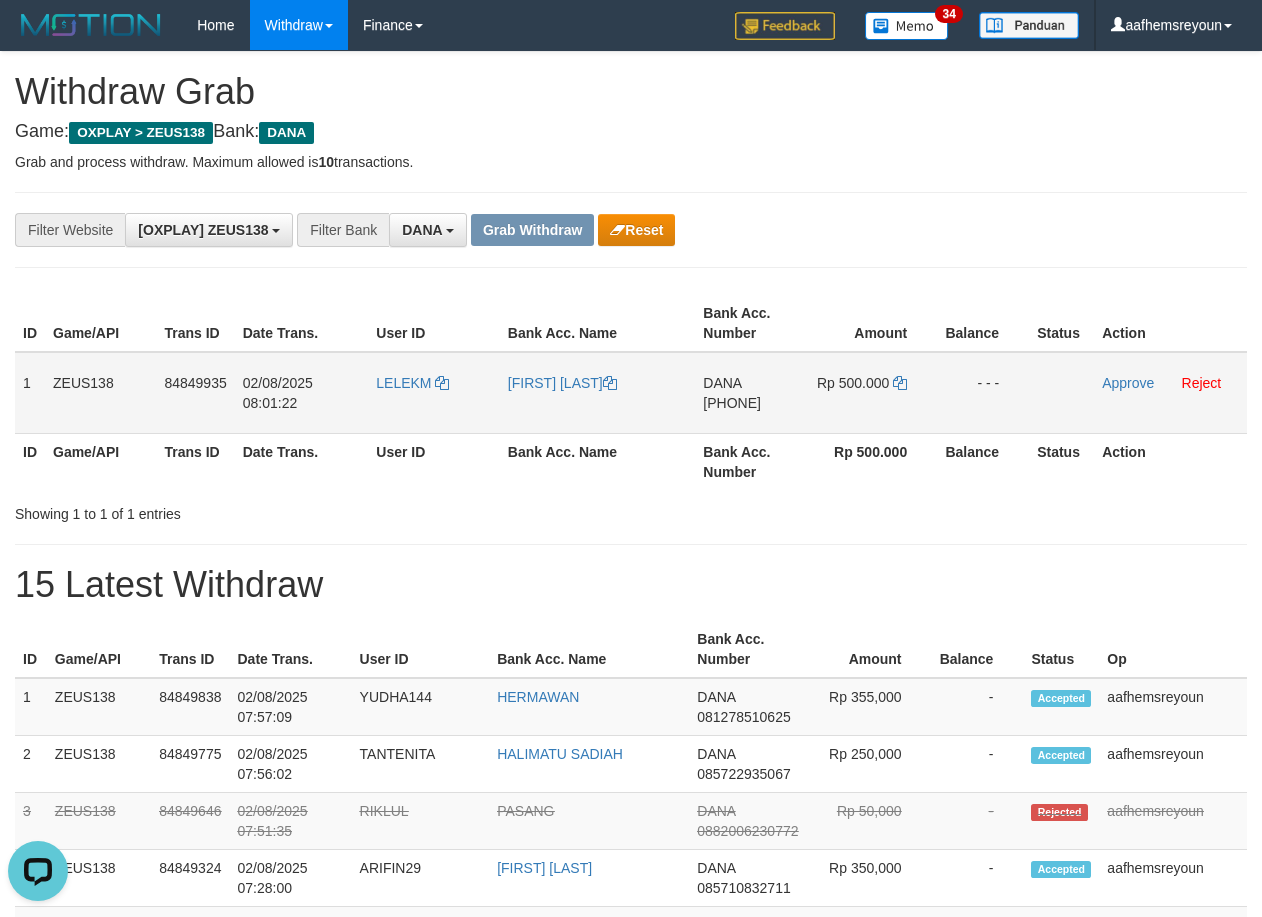 click on "Approve
Reject" at bounding box center (1170, 393) 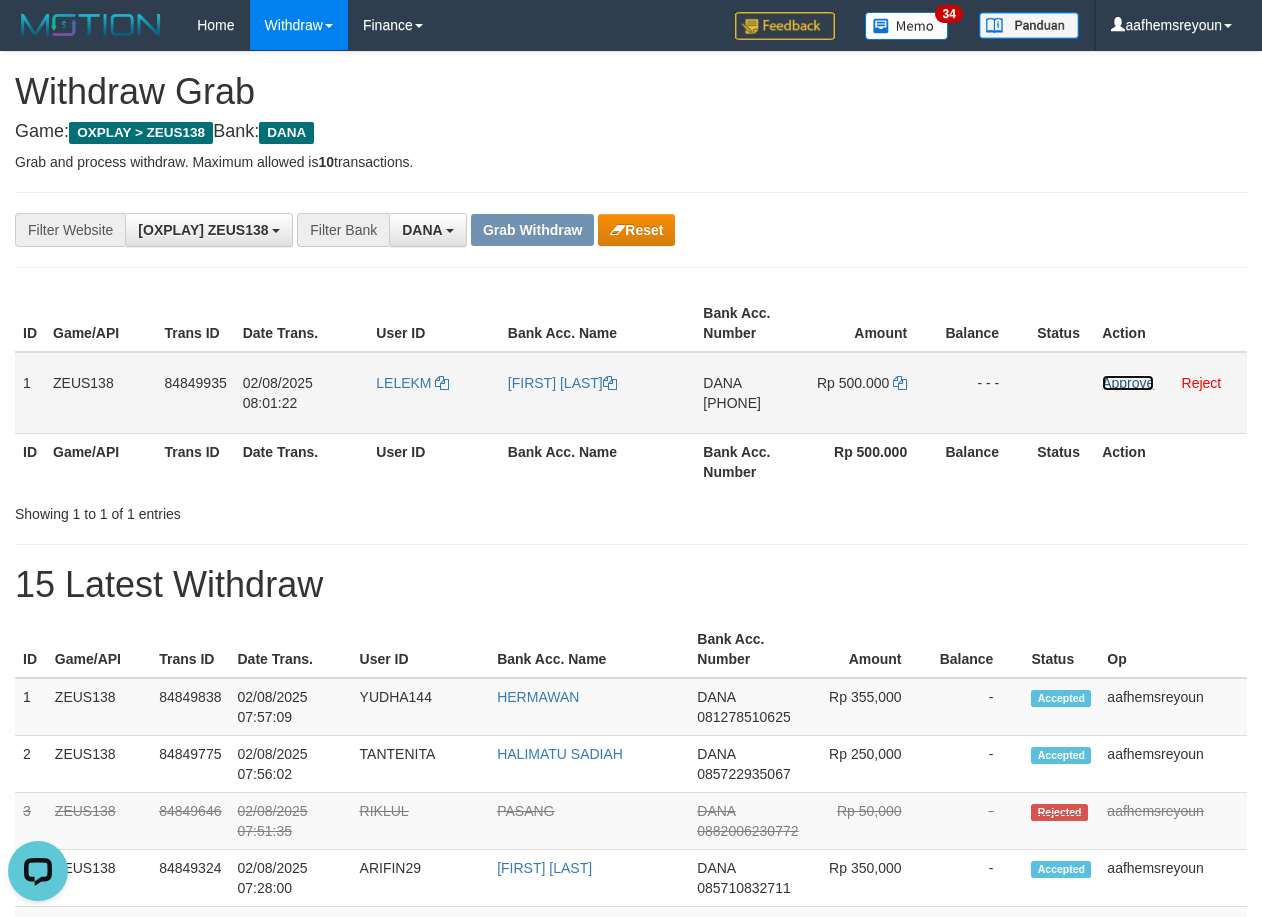 click on "Approve" at bounding box center (1128, 383) 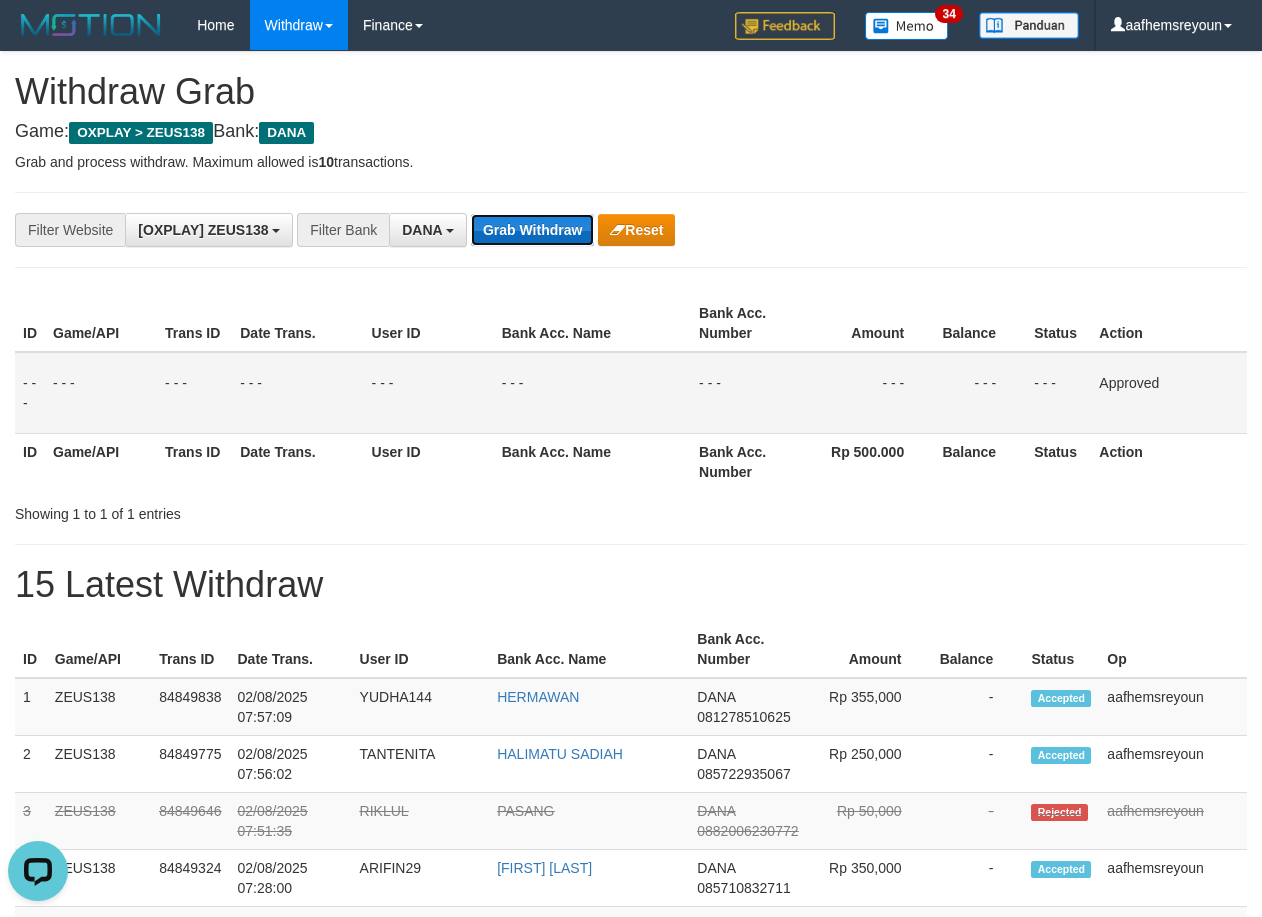 click on "Grab Withdraw" at bounding box center [532, 230] 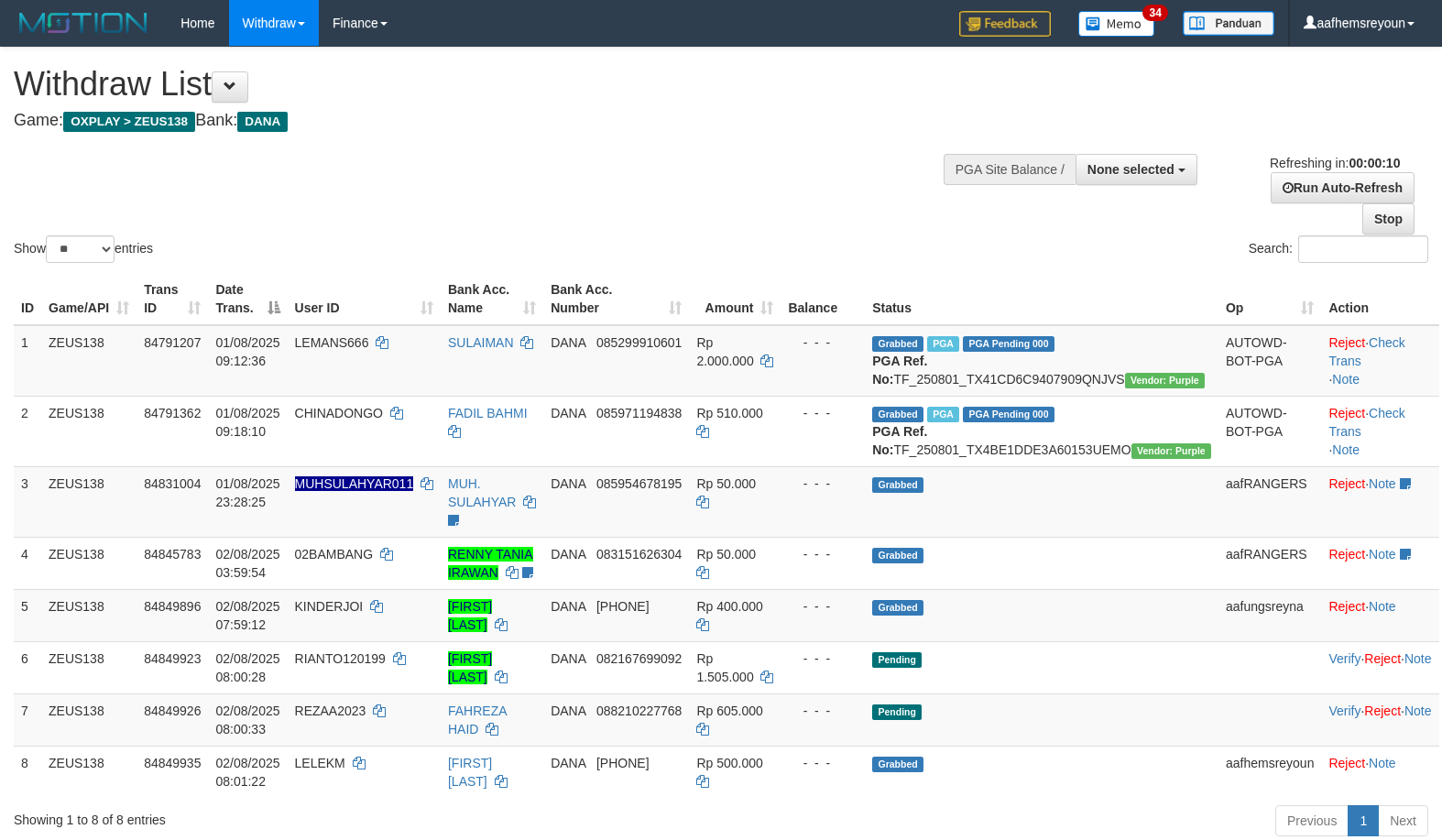 select 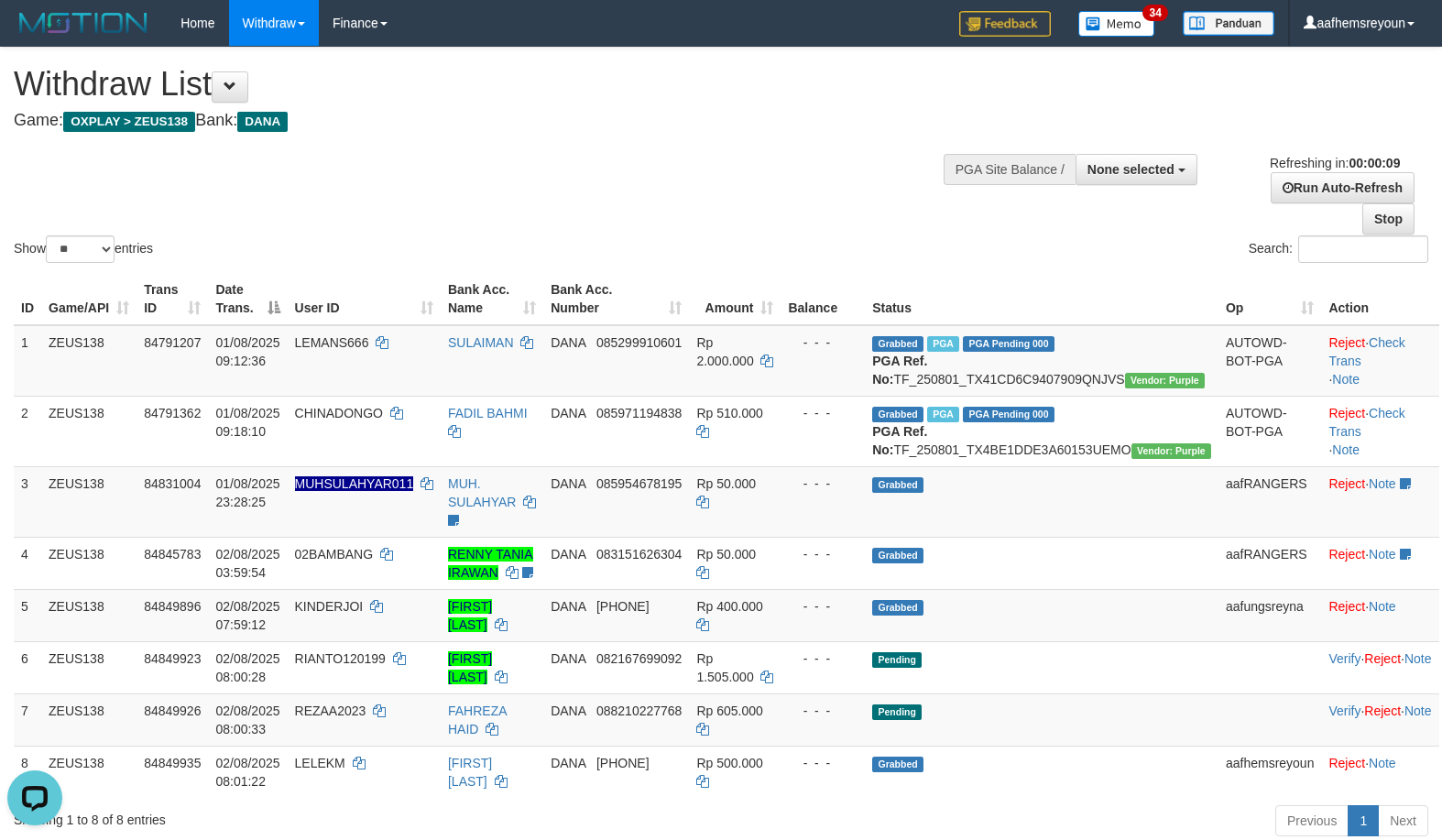 scroll, scrollTop: 0, scrollLeft: 0, axis: both 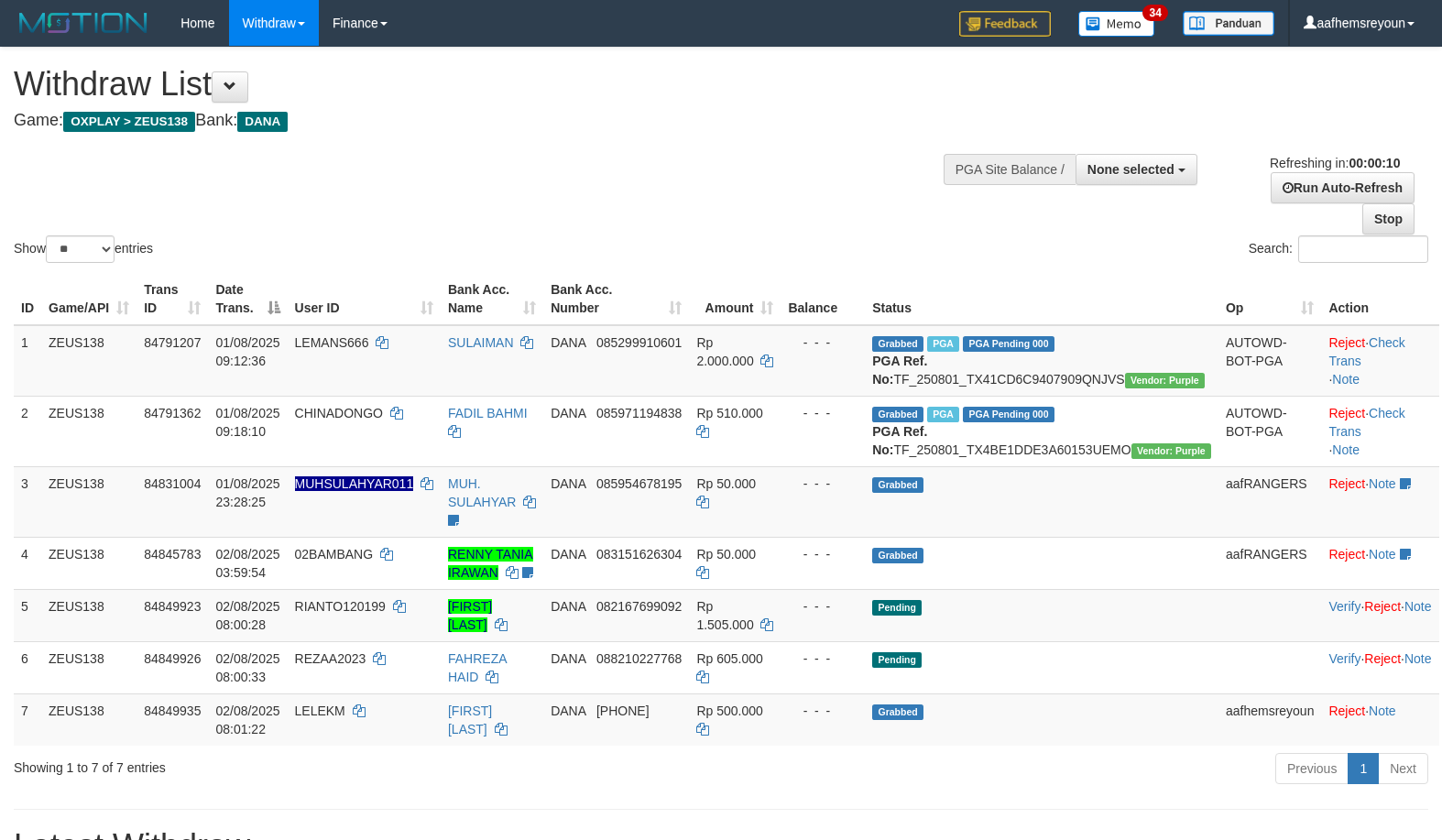 select 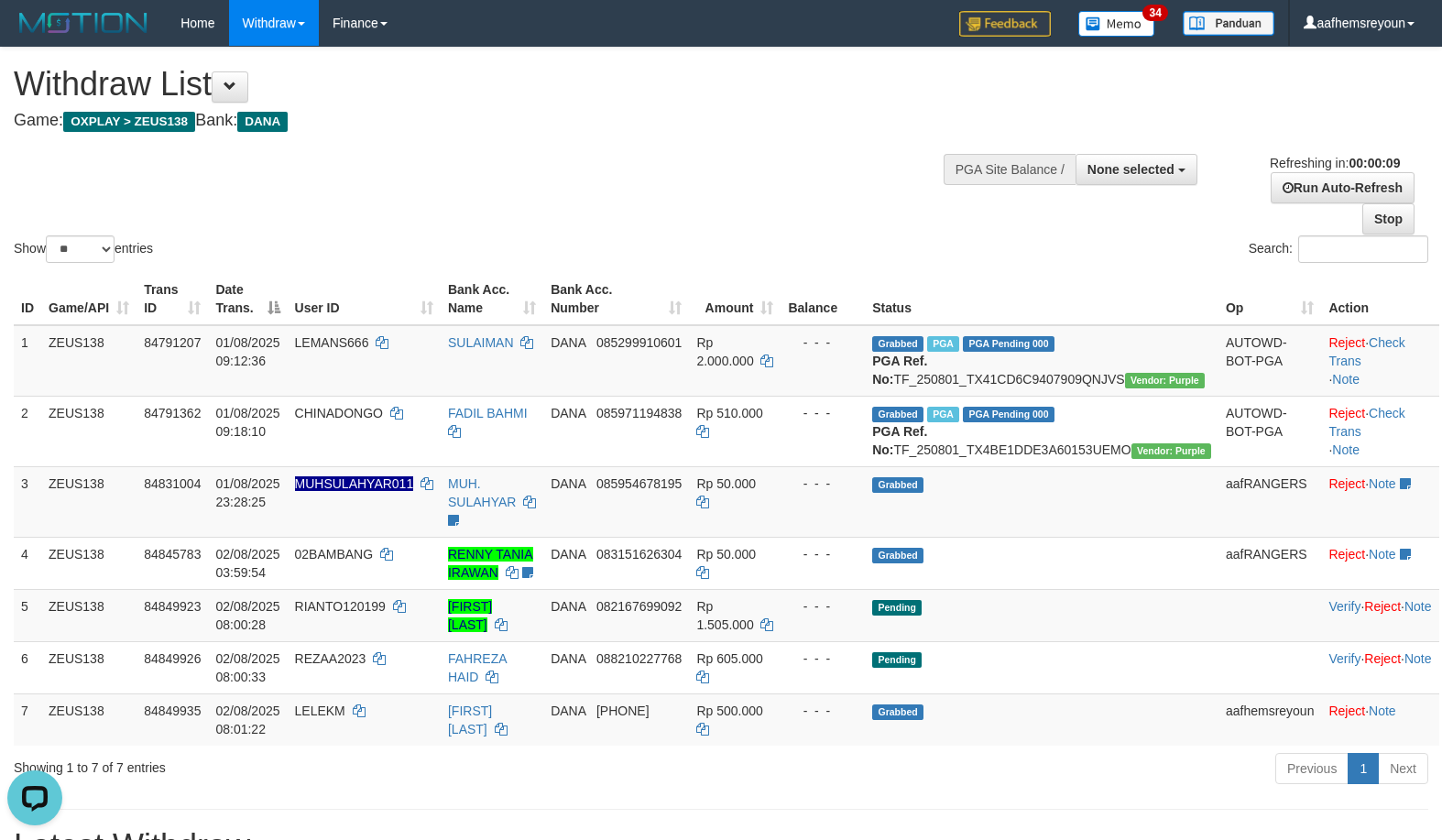 scroll, scrollTop: 0, scrollLeft: 0, axis: both 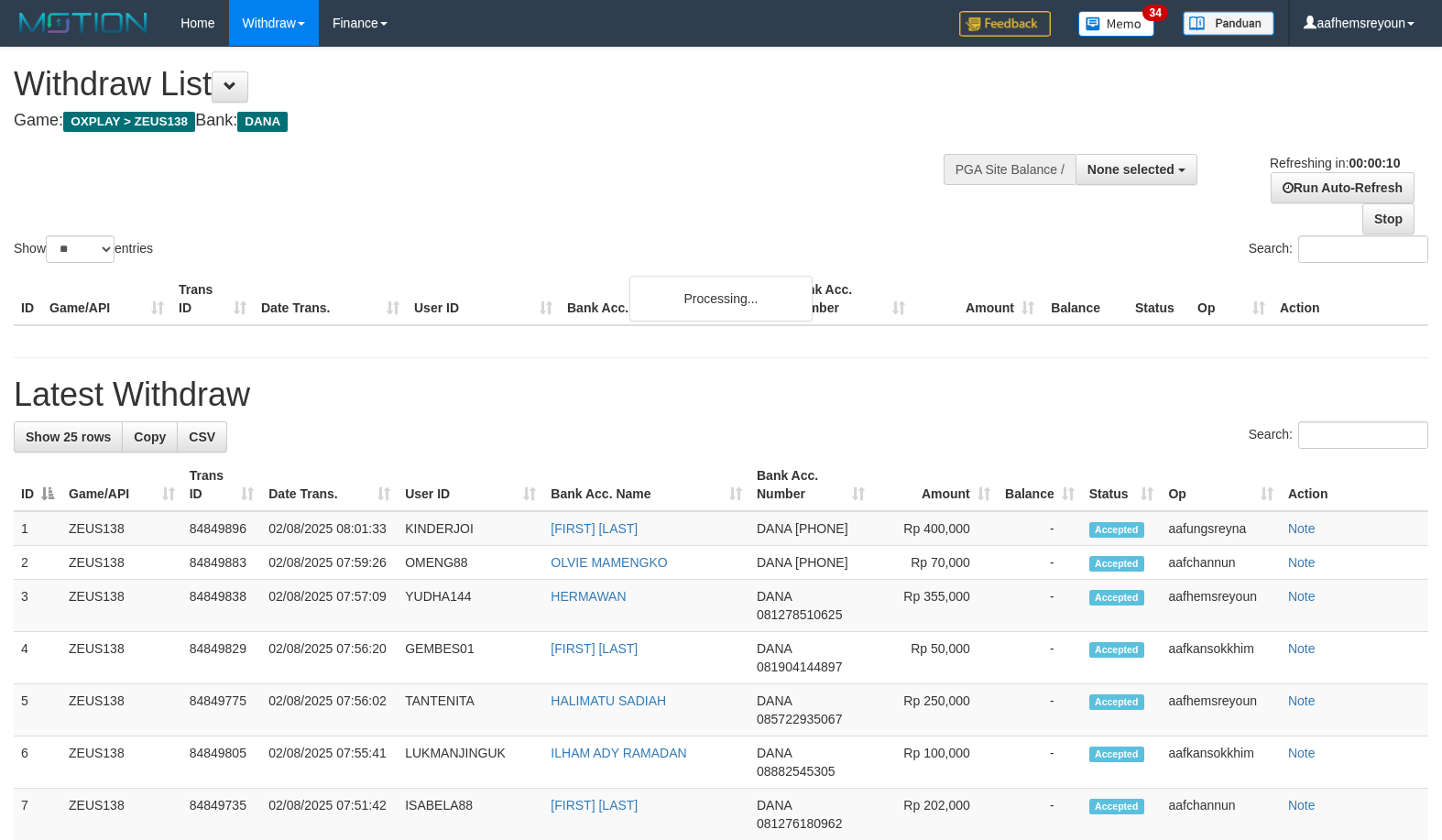 select 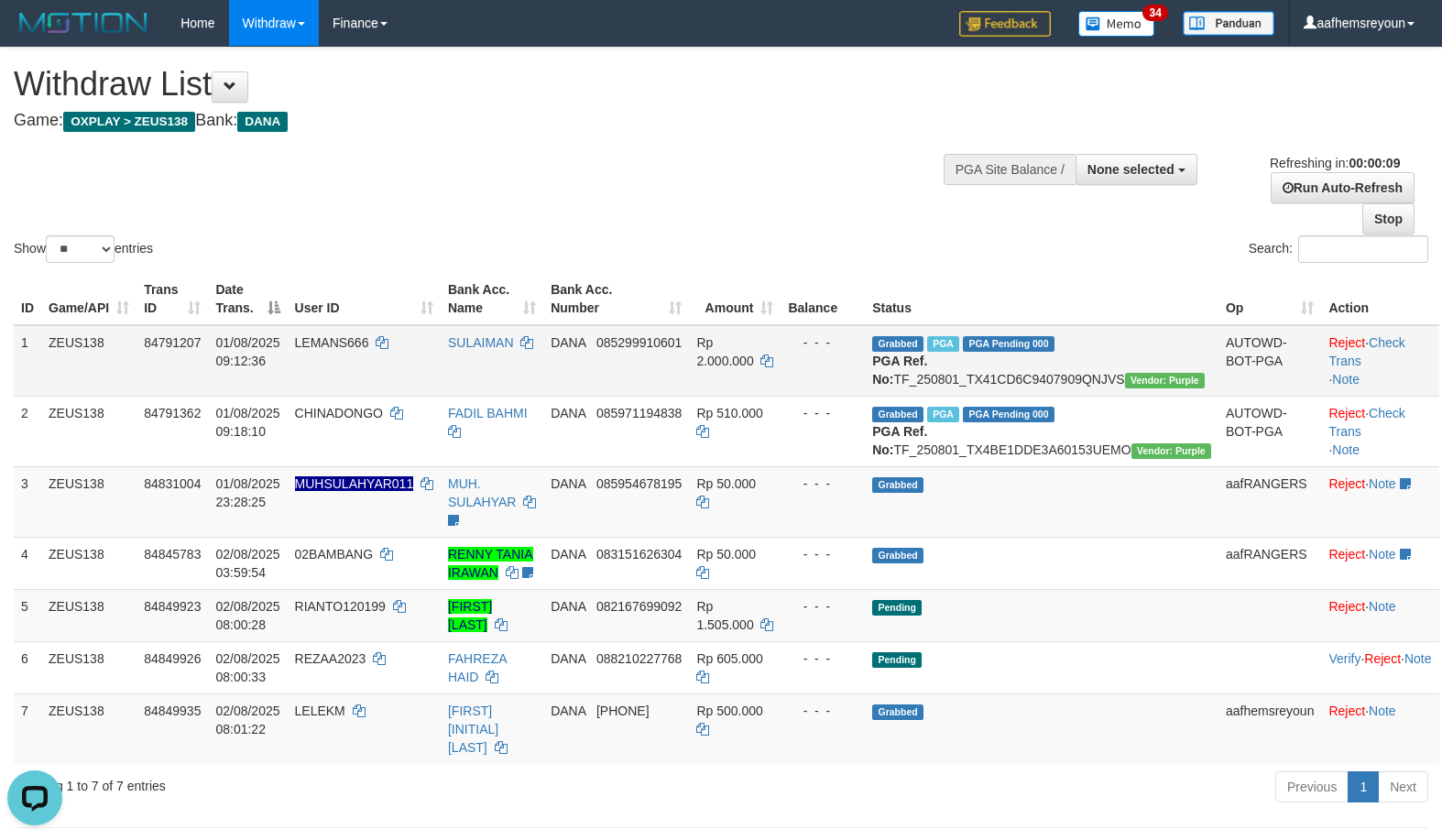 scroll, scrollTop: 0, scrollLeft: 0, axis: both 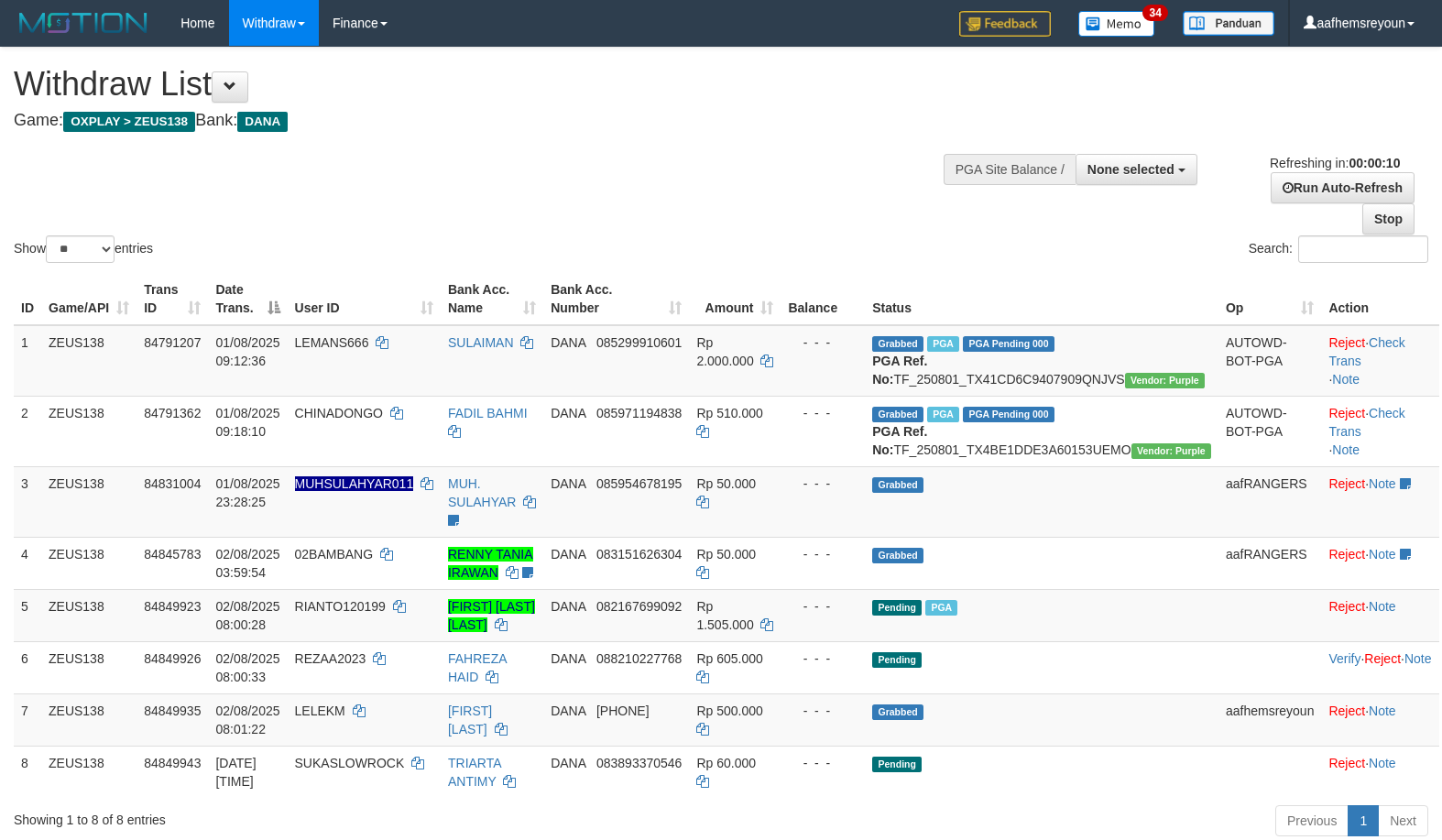 select 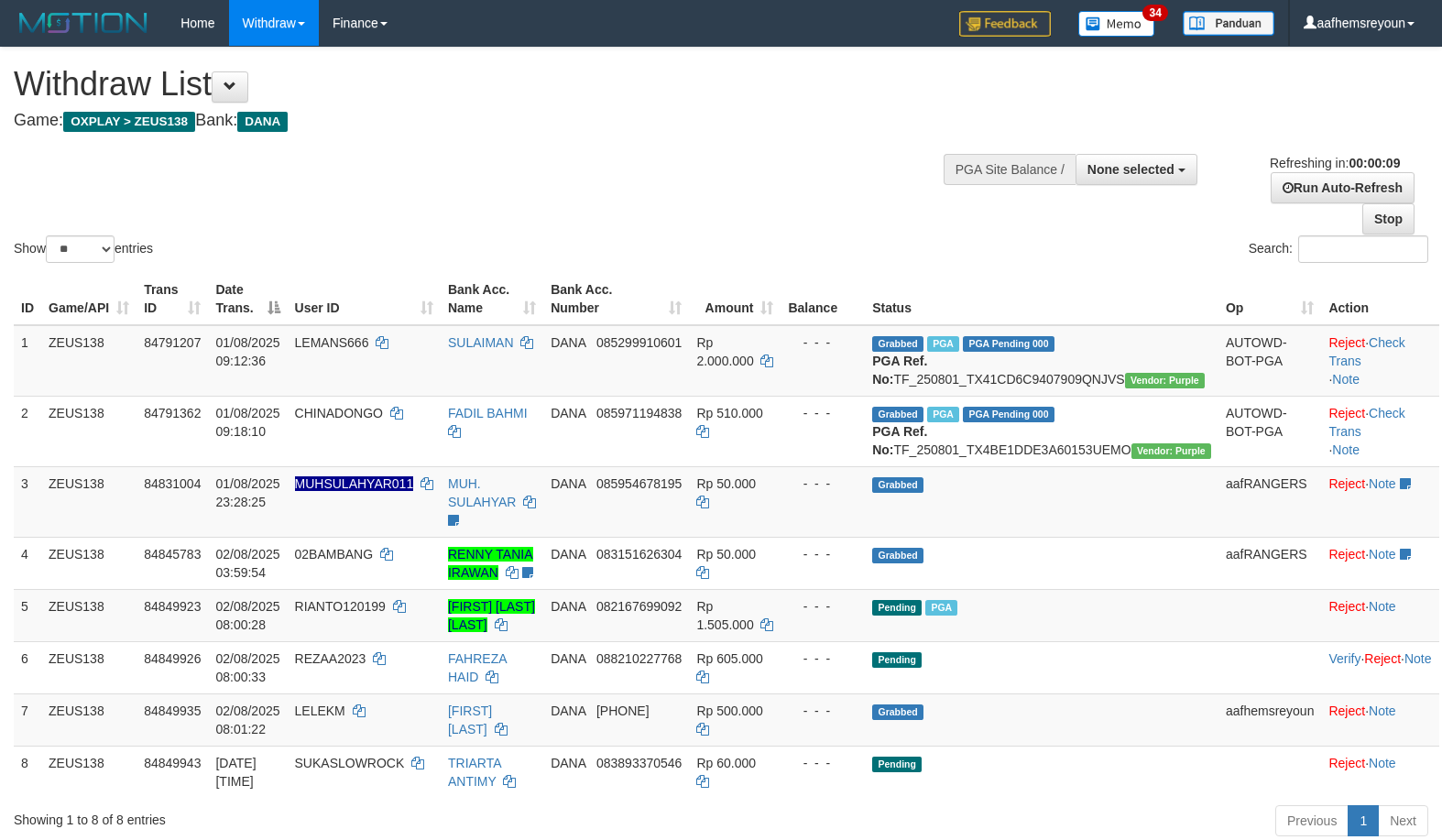 drag, startPoint x: 1006, startPoint y: 253, endPoint x: 842, endPoint y: 267, distance: 164.5965 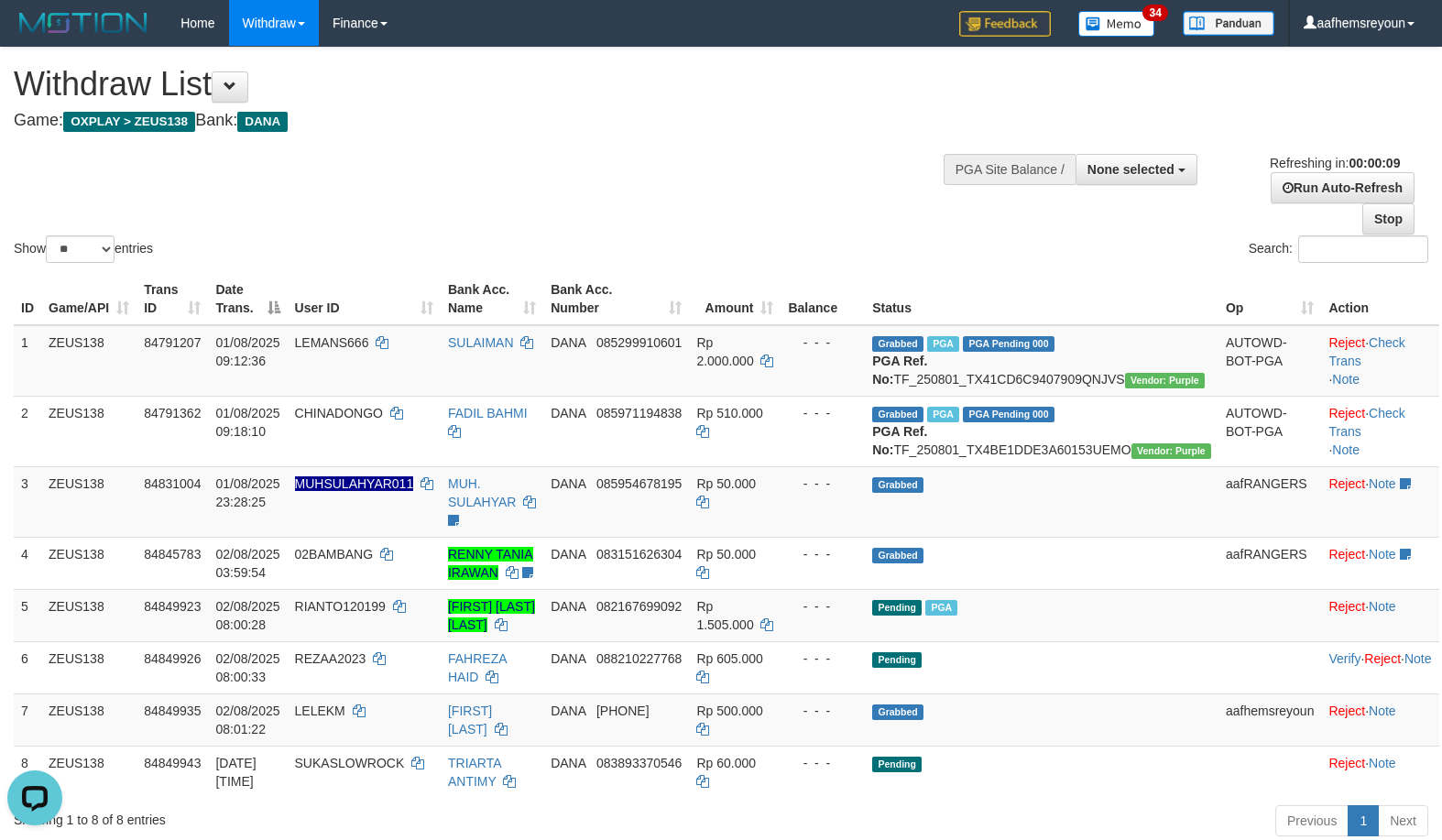 scroll, scrollTop: 0, scrollLeft: 0, axis: both 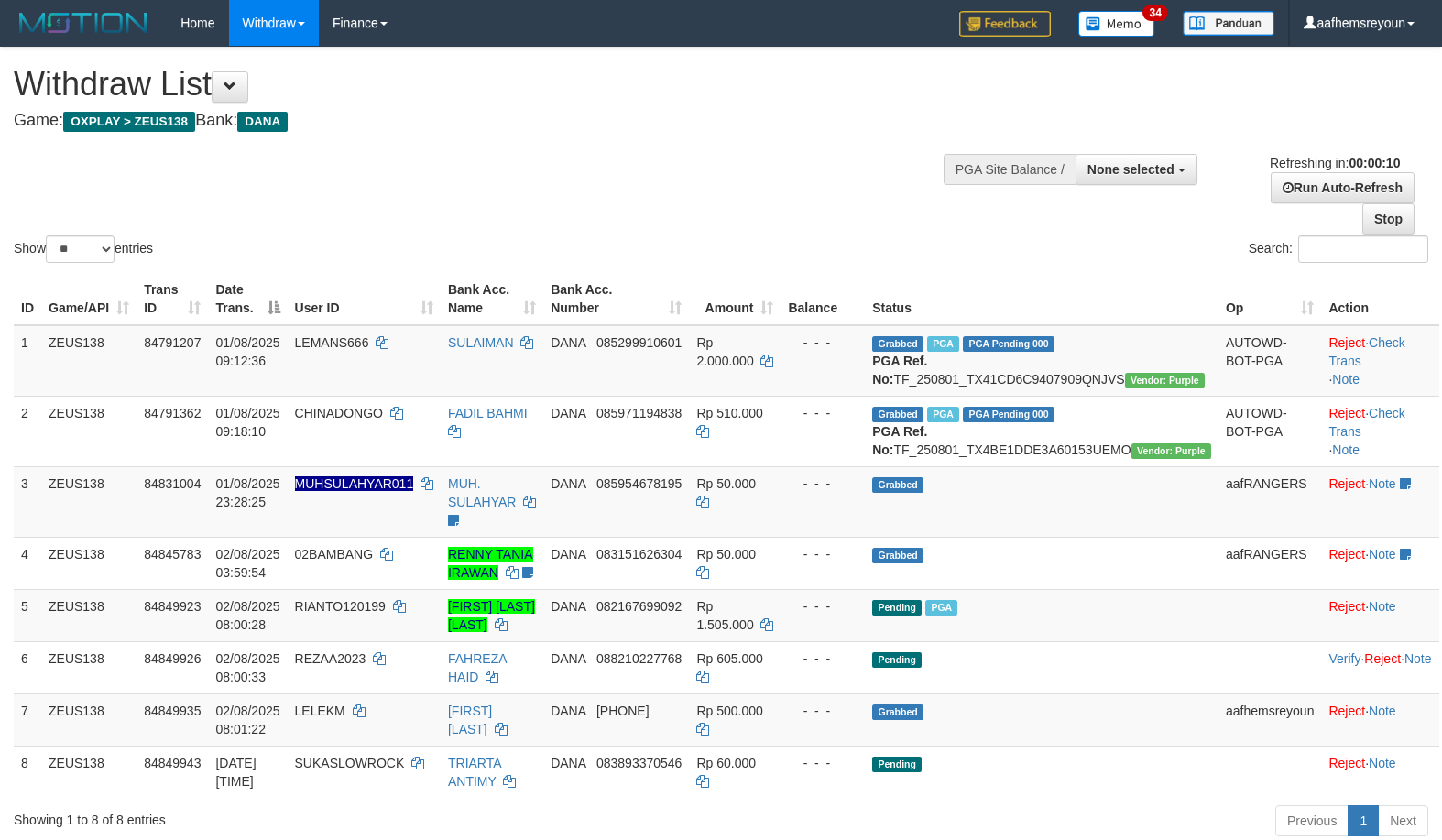 select 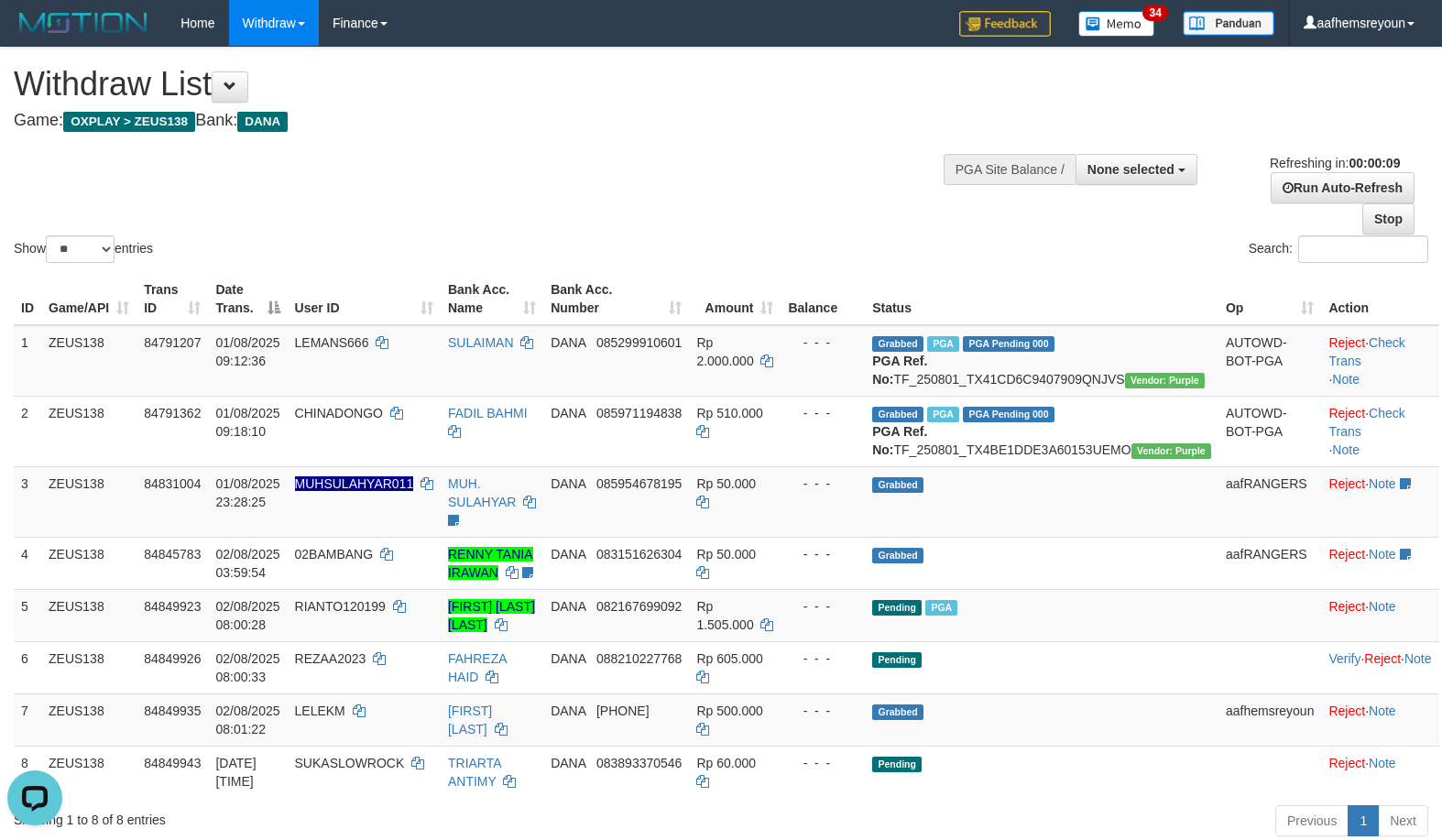 scroll, scrollTop: 0, scrollLeft: 0, axis: both 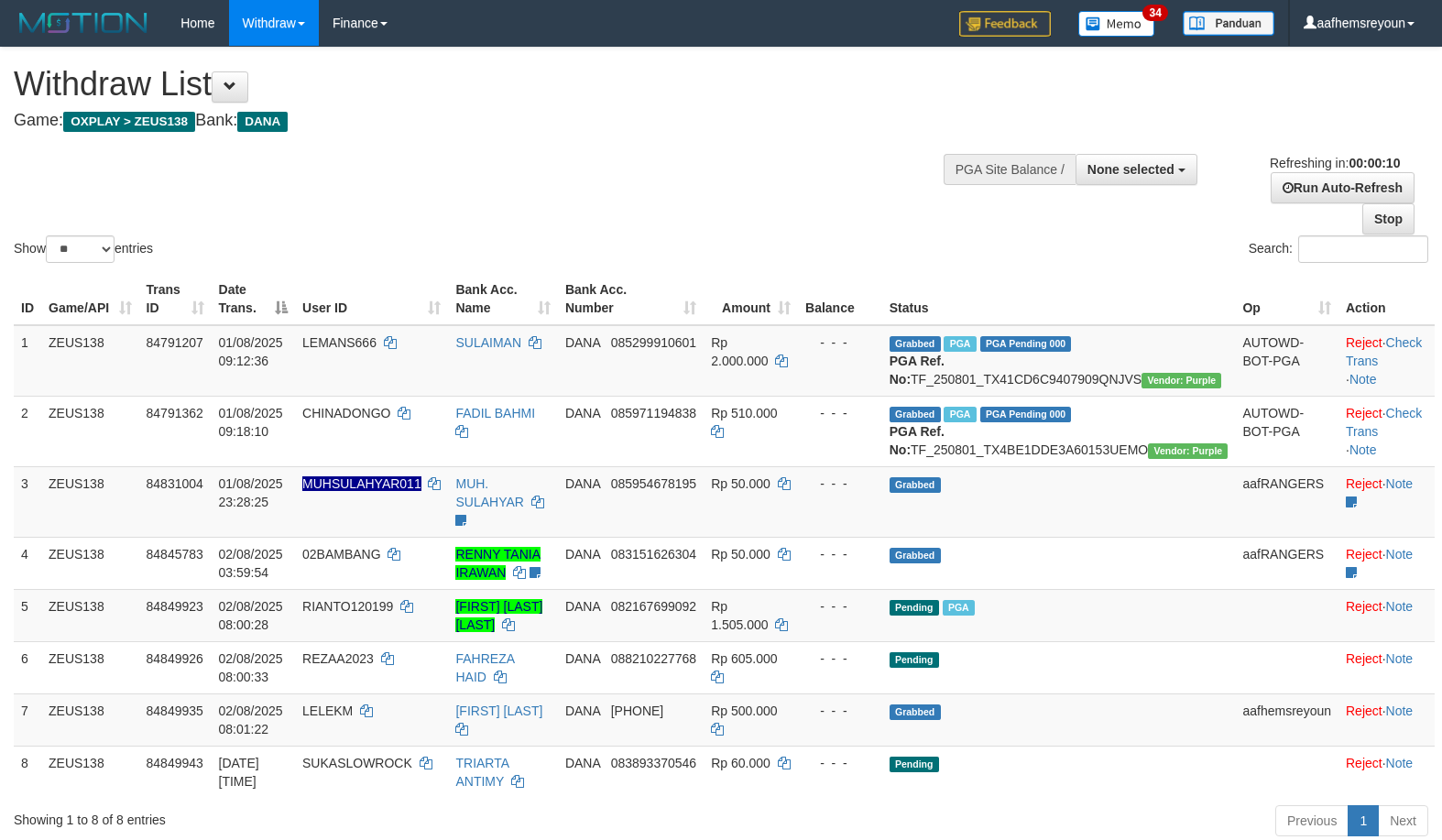 select 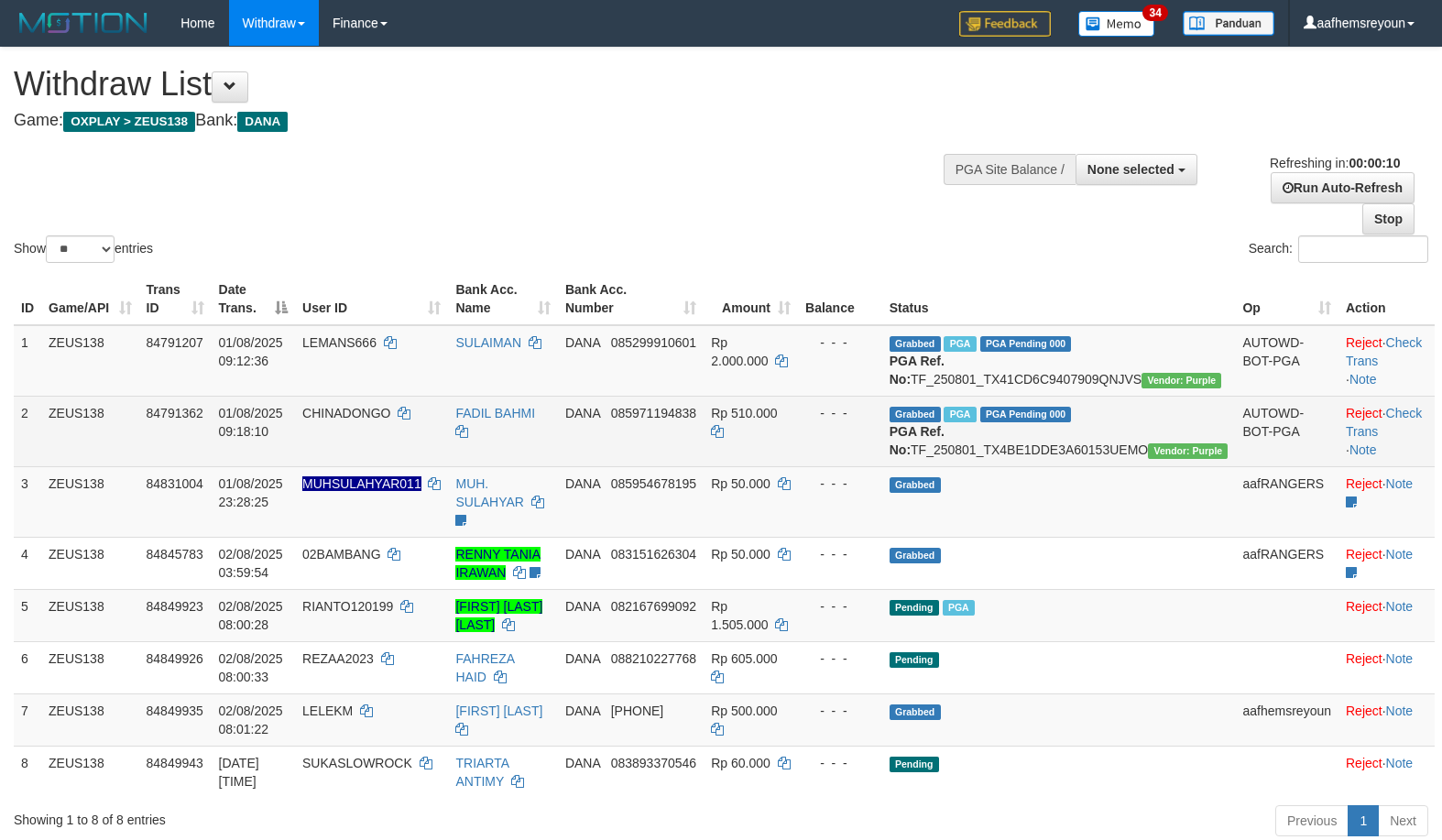 scroll, scrollTop: 0, scrollLeft: 0, axis: both 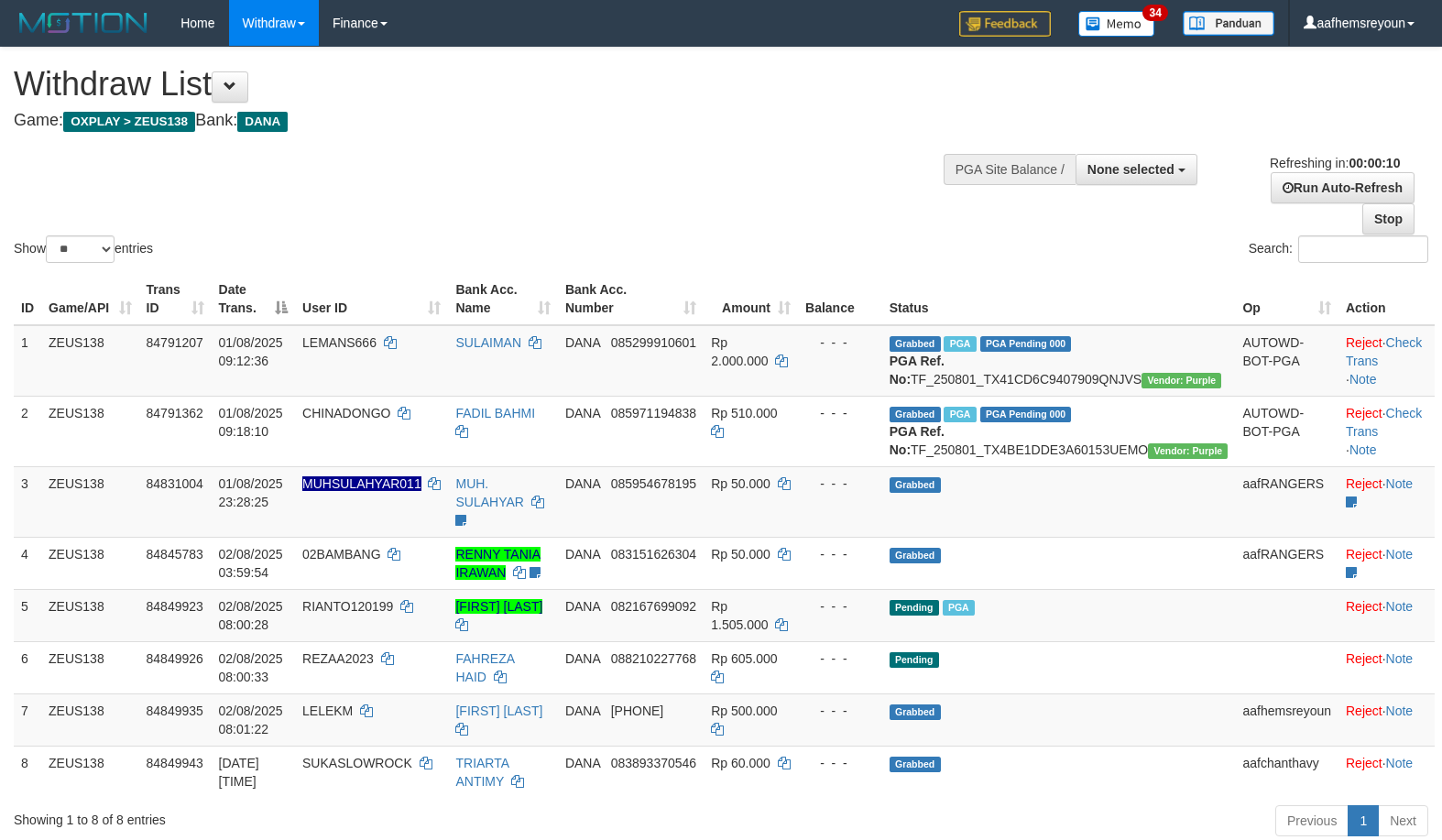 select 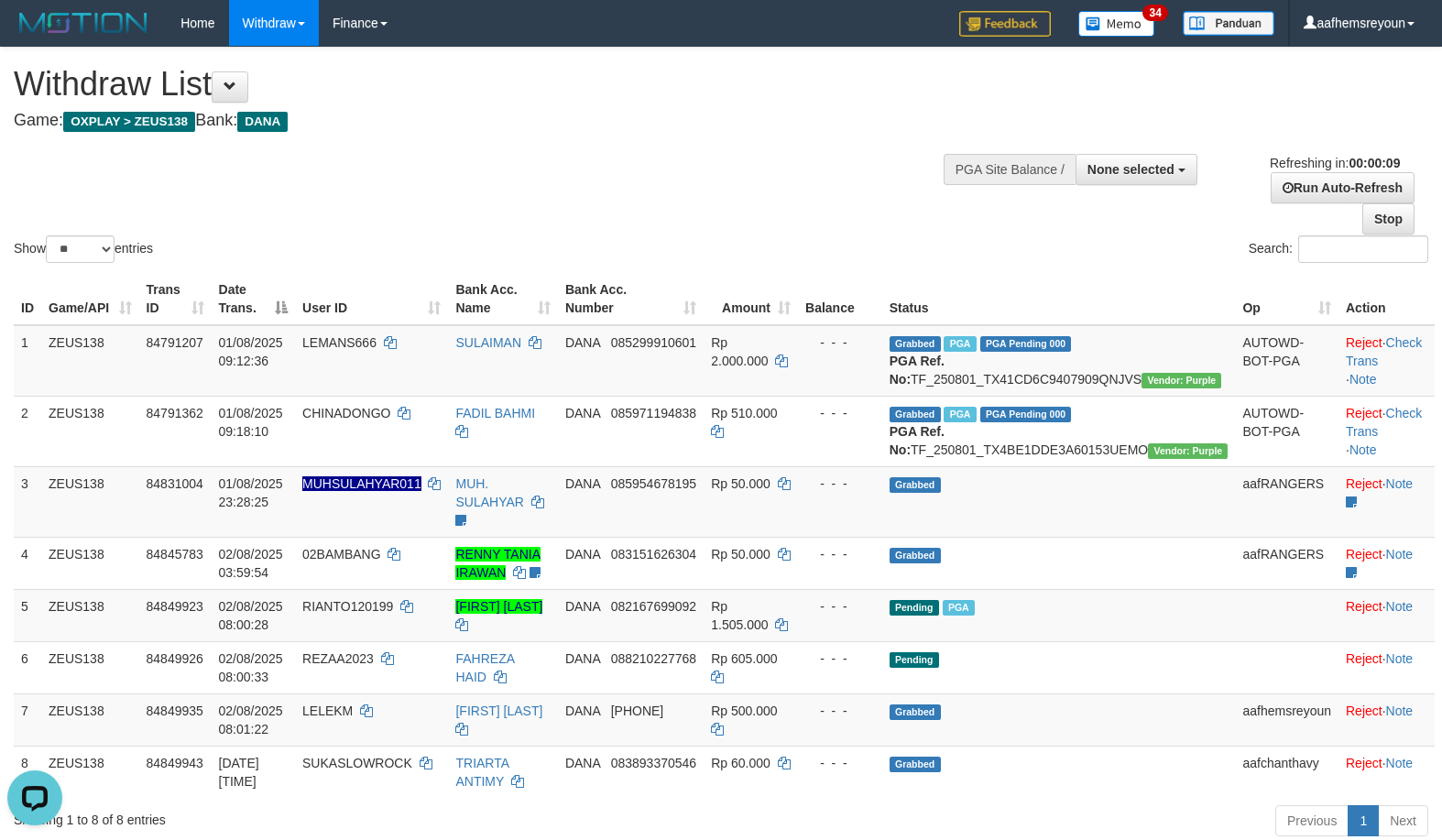 scroll, scrollTop: 0, scrollLeft: 0, axis: both 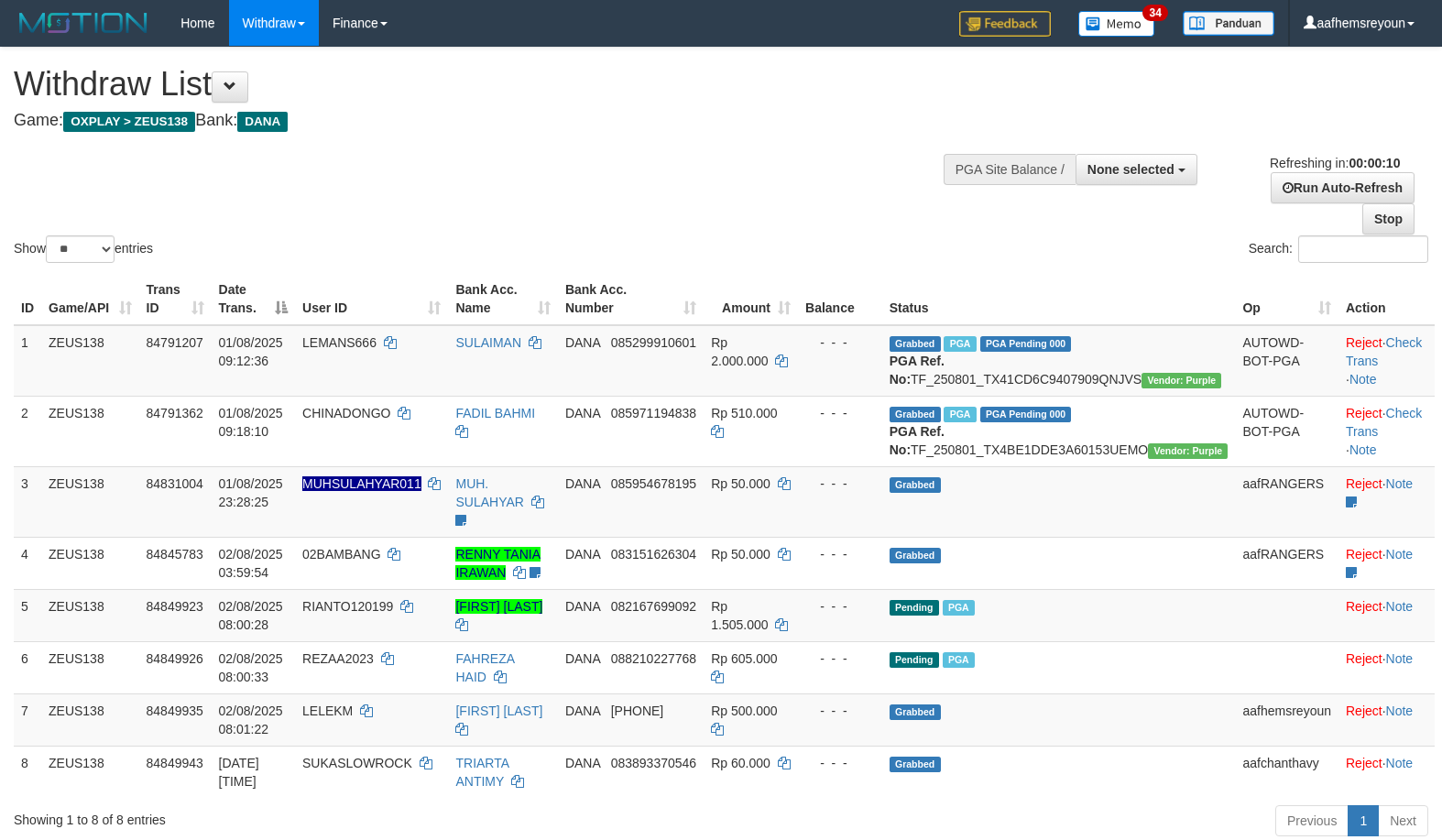 select 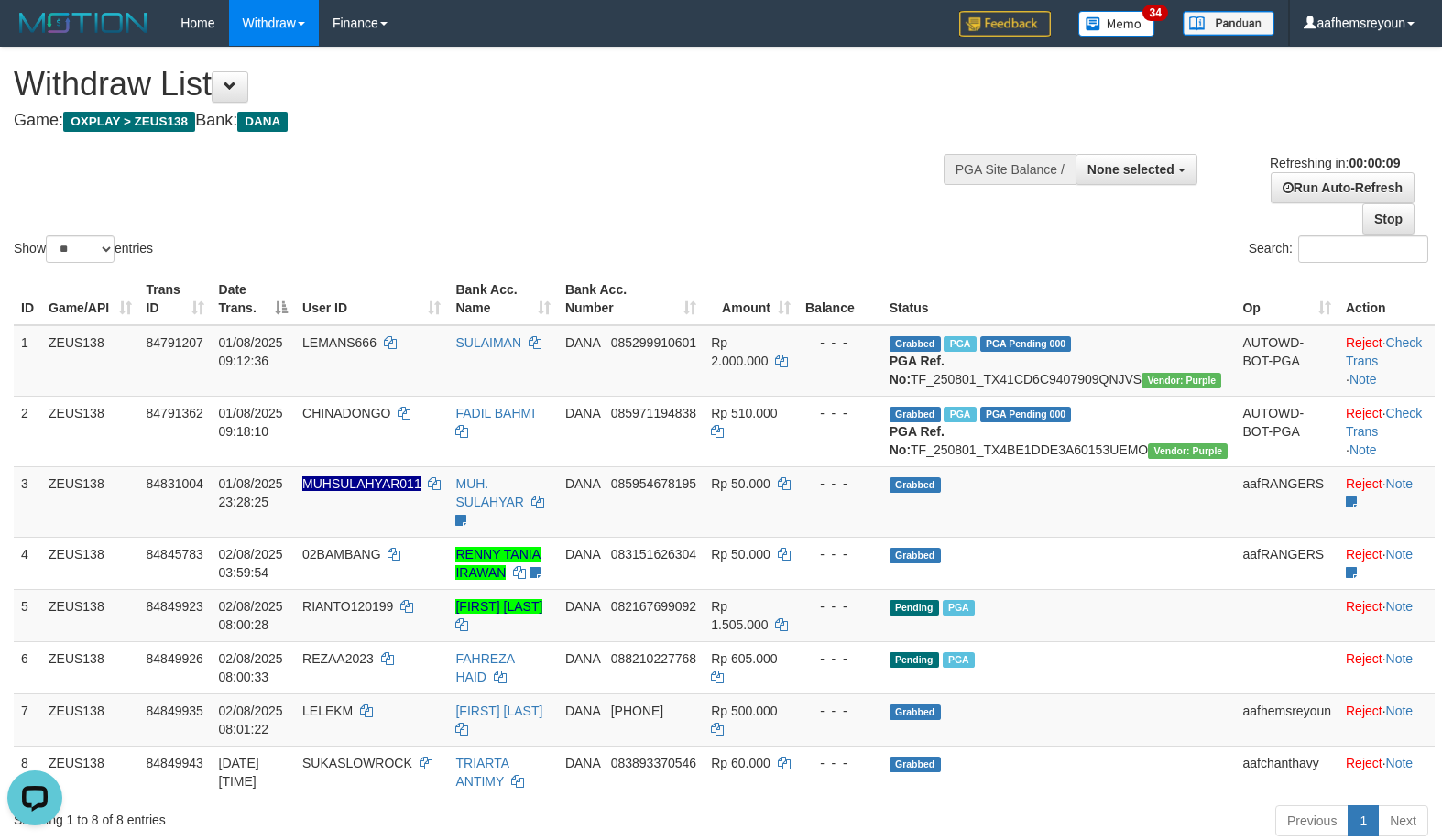 scroll, scrollTop: 0, scrollLeft: 0, axis: both 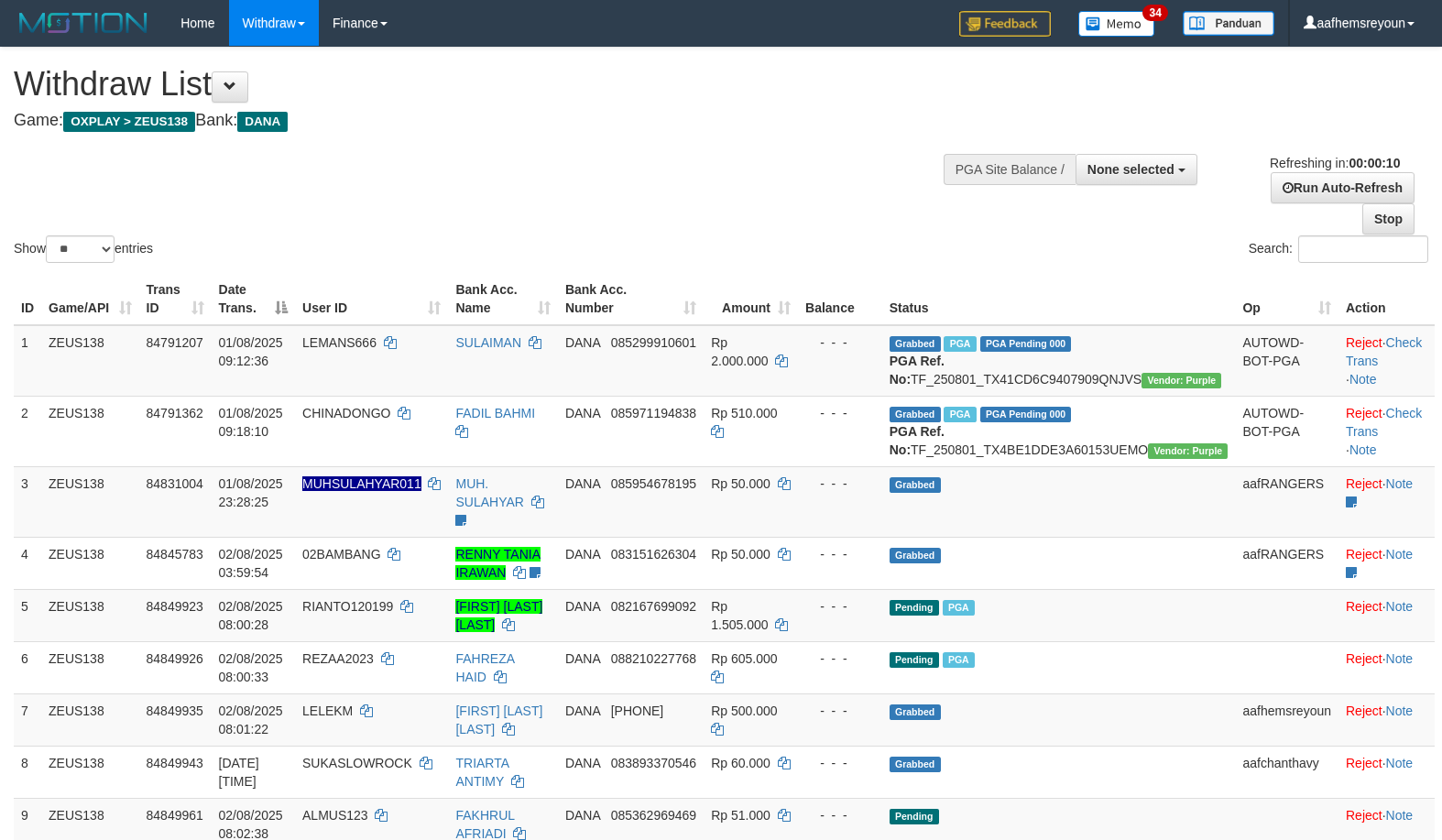select 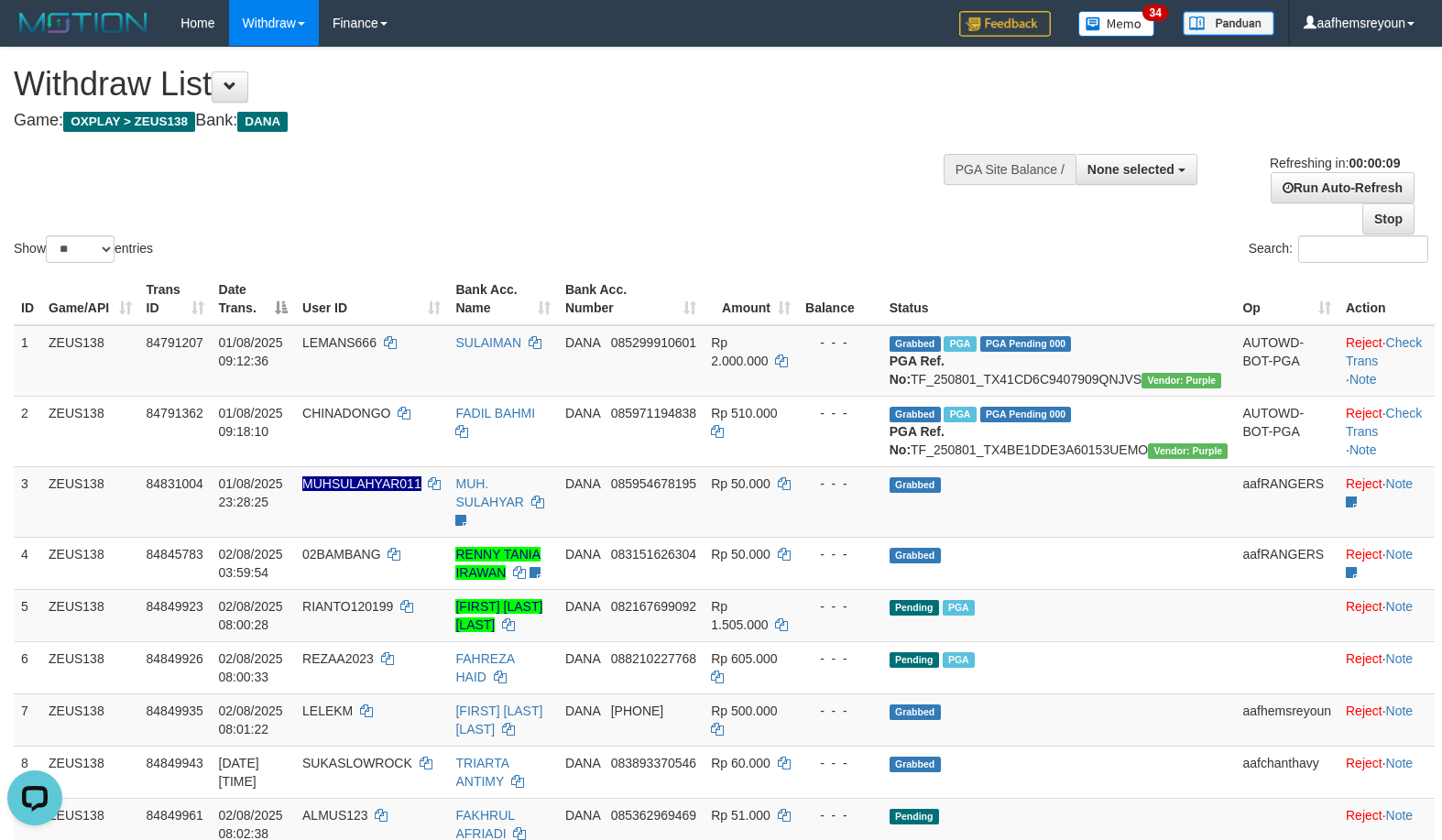 scroll, scrollTop: 0, scrollLeft: 0, axis: both 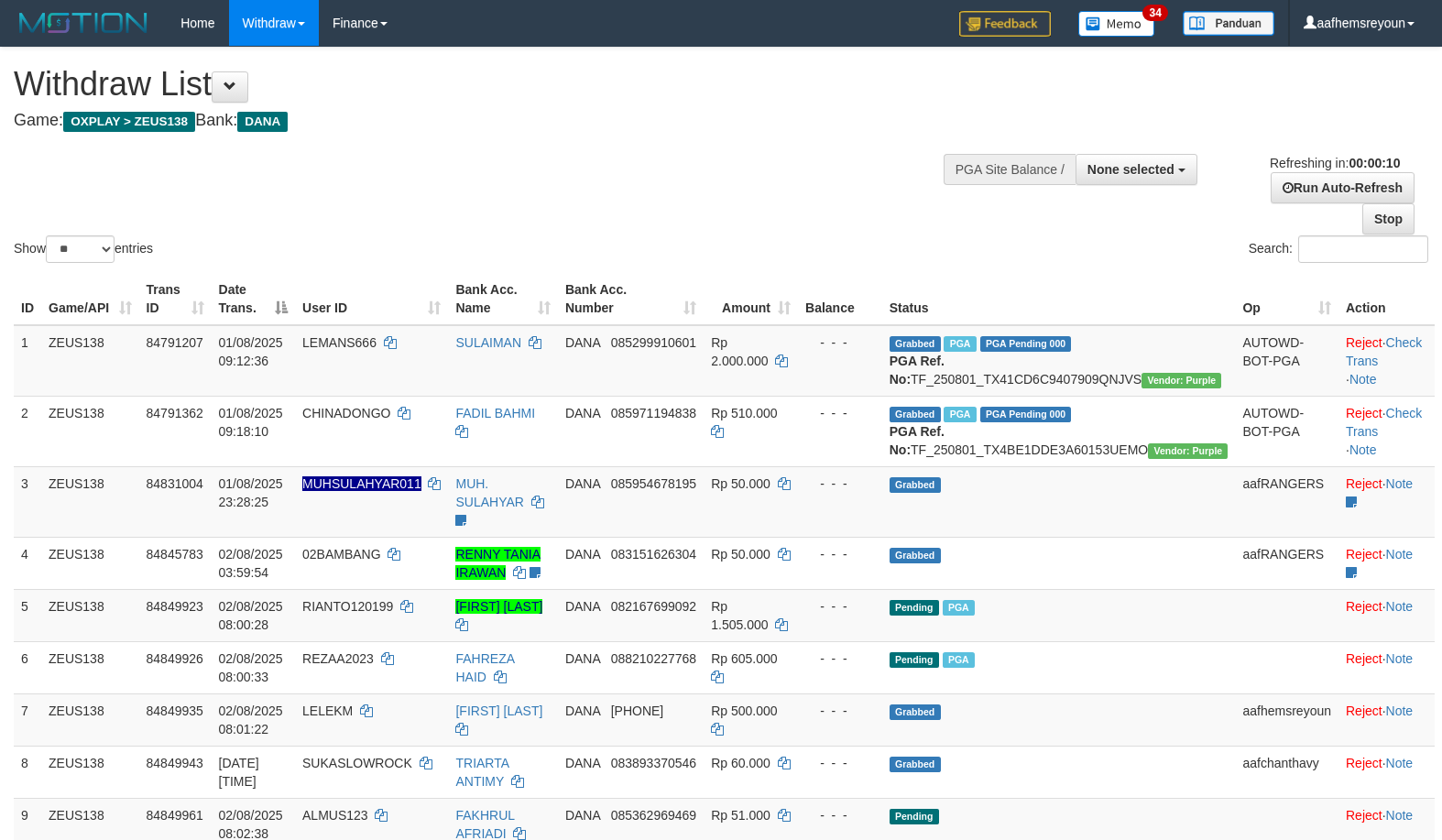 select 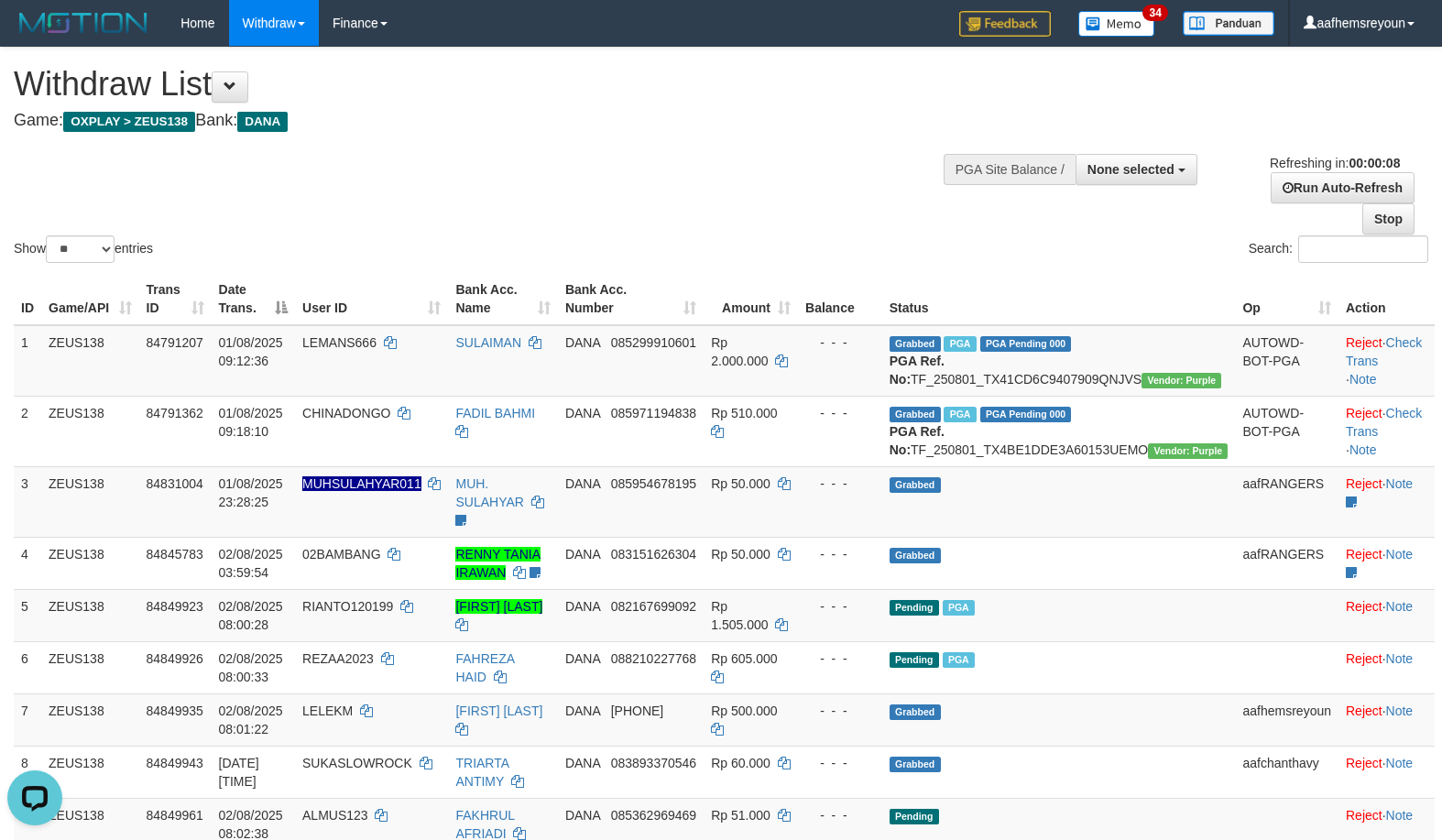 scroll, scrollTop: 0, scrollLeft: 0, axis: both 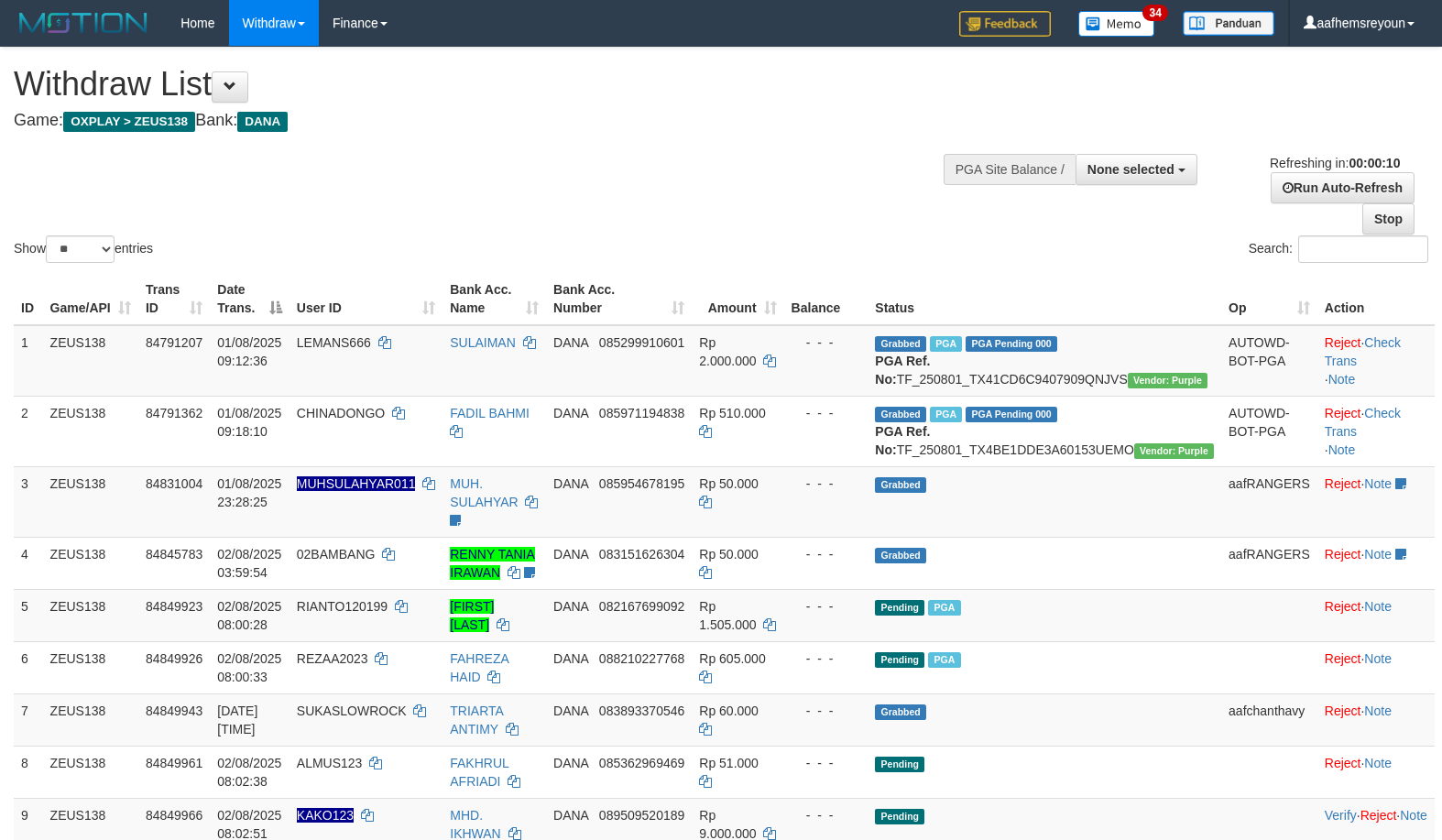 select 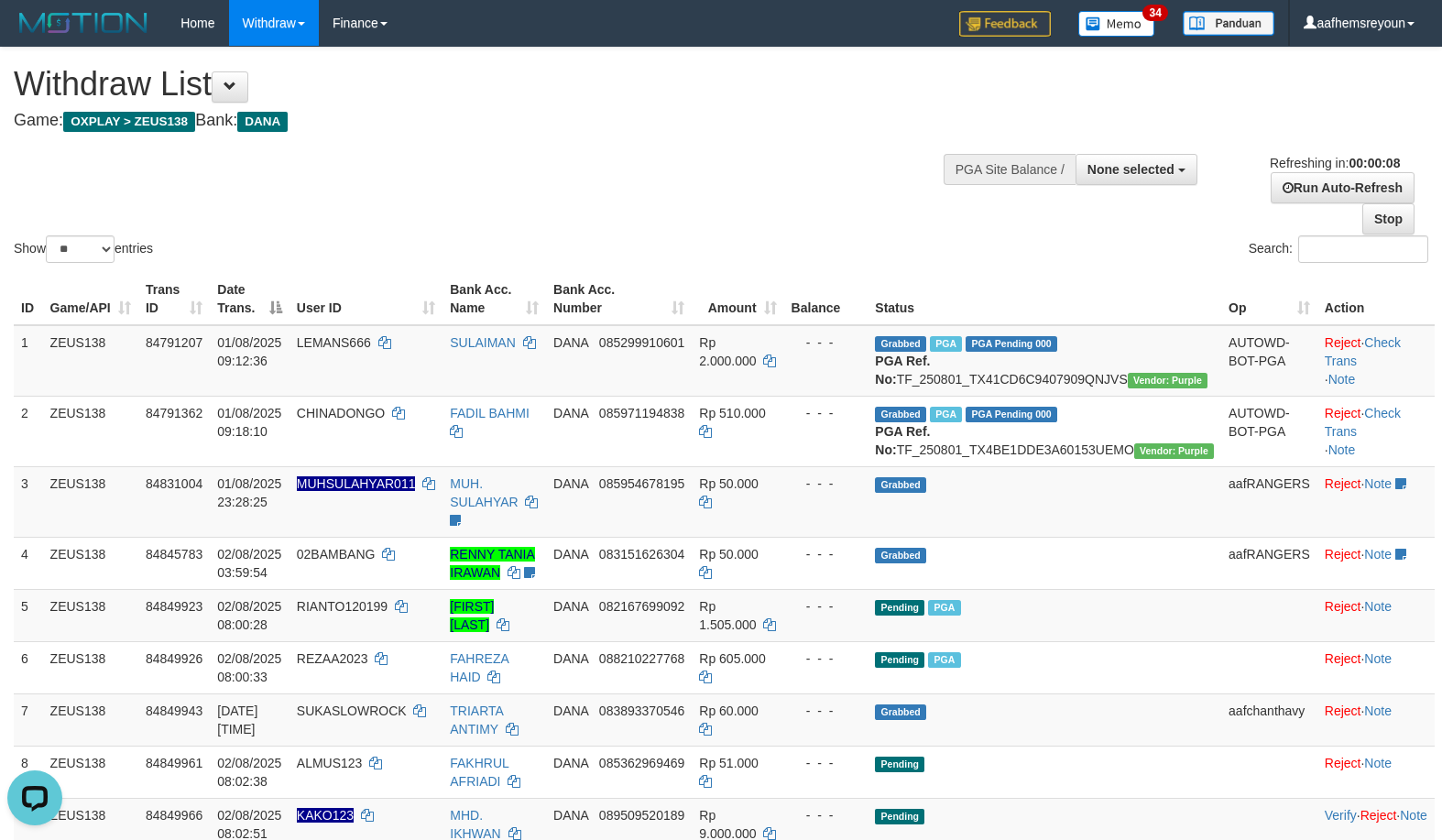 scroll, scrollTop: 0, scrollLeft: 0, axis: both 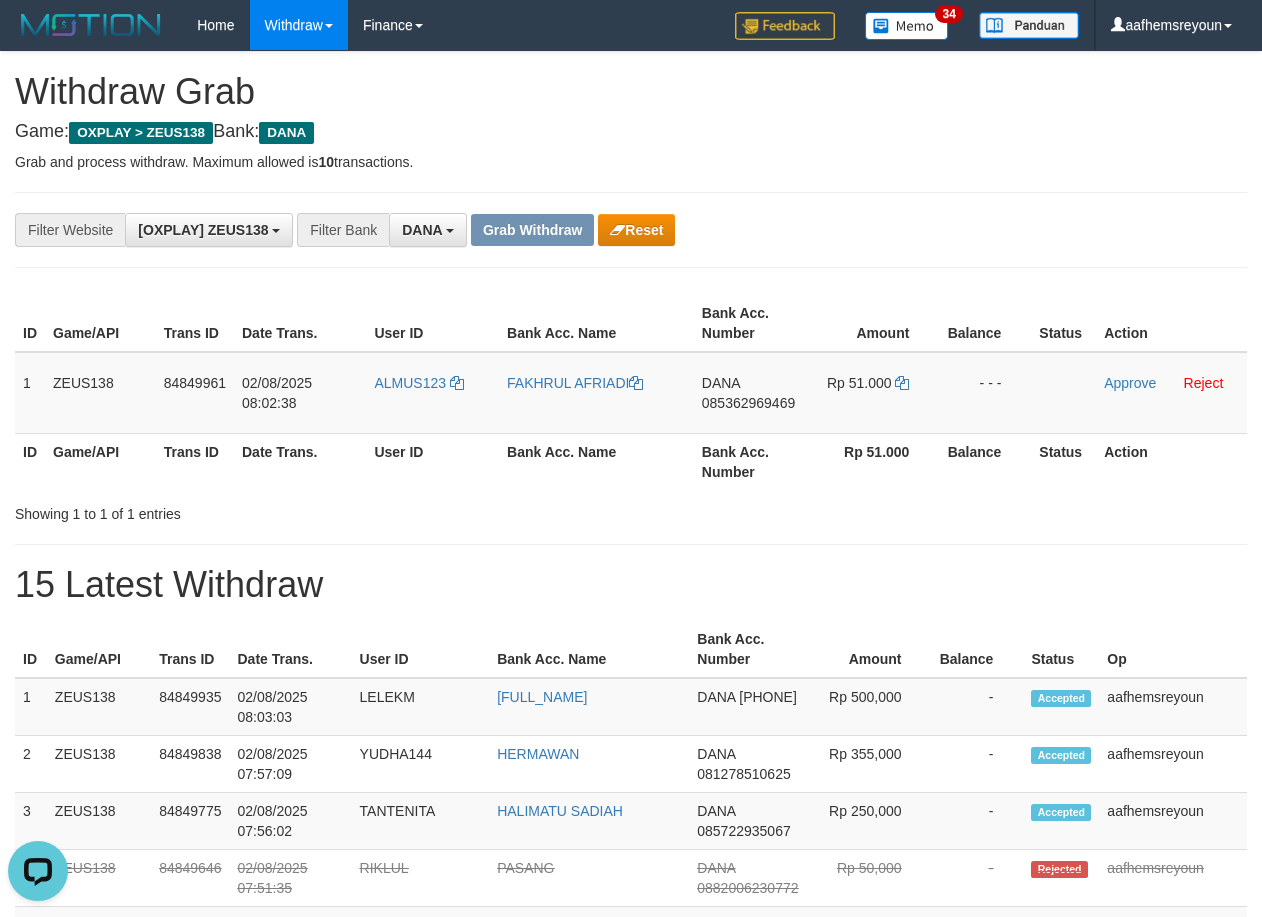 drag, startPoint x: 1200, startPoint y: 335, endPoint x: 1151, endPoint y: 308, distance: 55.946404 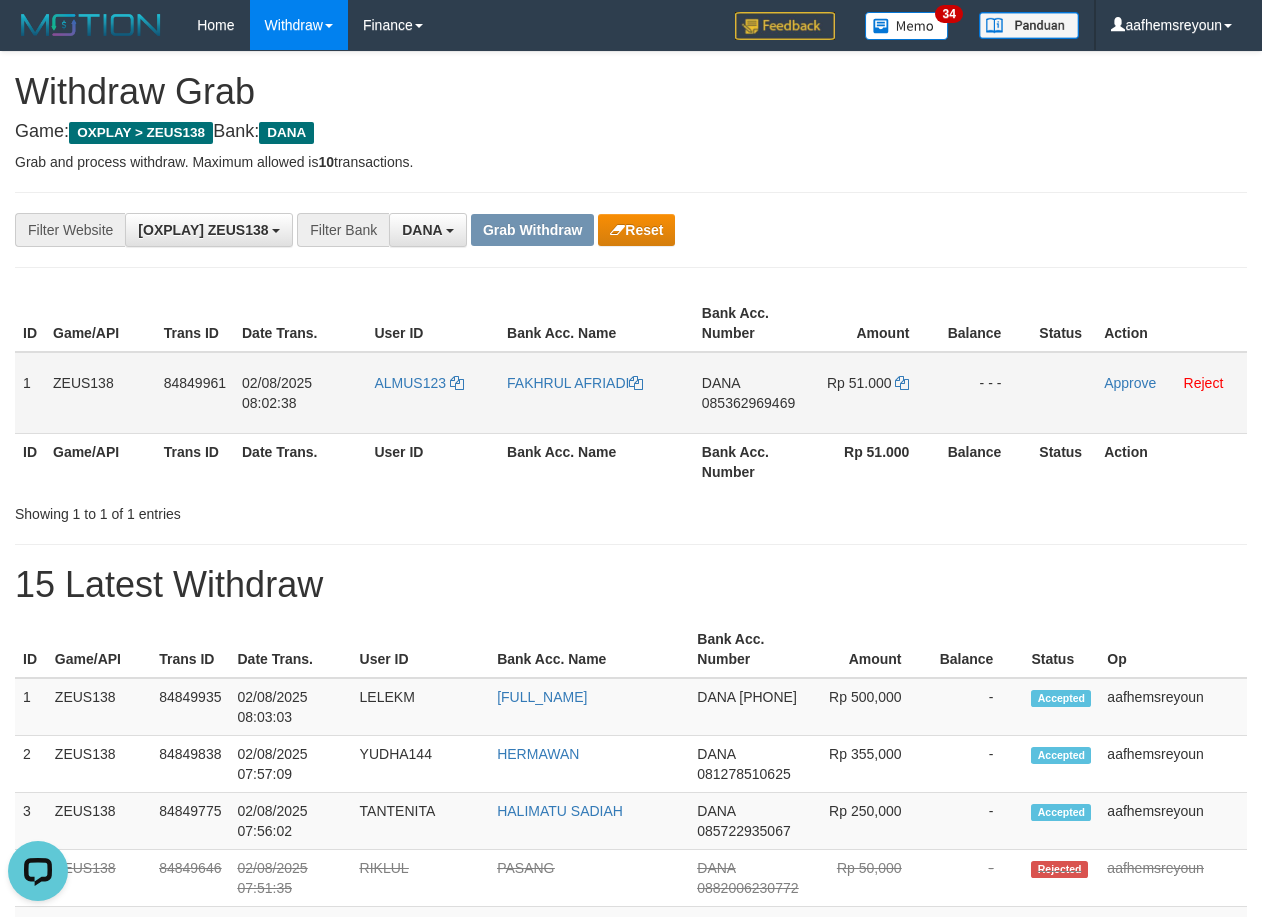 drag, startPoint x: 351, startPoint y: 380, endPoint x: 363, endPoint y: 386, distance: 13.416408 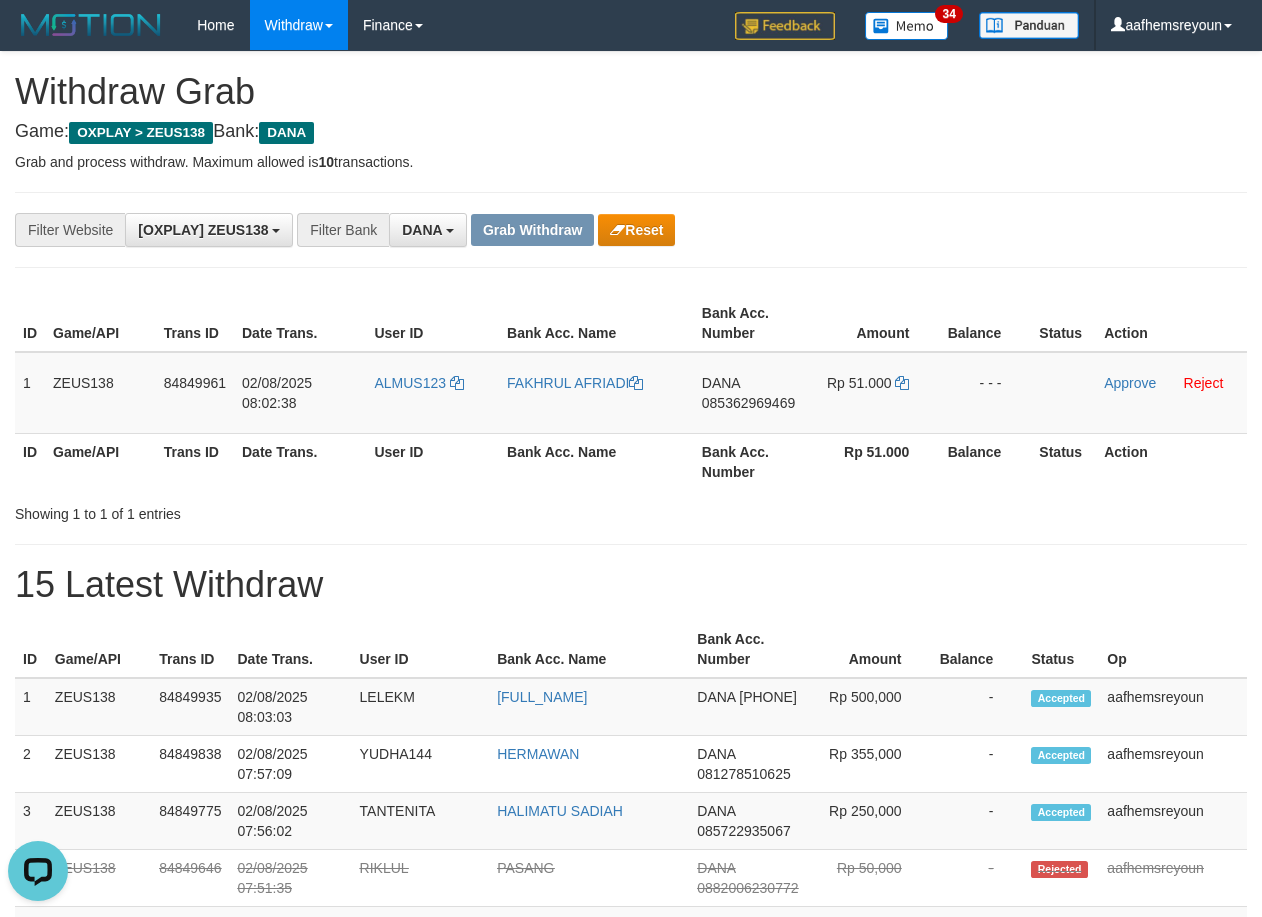 click on "ID Game/API Trans ID Date Trans. User ID Bank Acc. Name Bank Acc. Number Amount Balance Status Action
1
ZEUS138
84849961
02/08/2025 08:02:38
ALMUS123
FAKHRUL AFRIADI
DANA
085362969469
Rp 51.000
- - -
Approve
Reject
ID Game/API Trans ID Date Trans. User ID Bank Acc. Name Bank Acc. Number Rp 51.000 Balance Status Action" at bounding box center (631, 392) 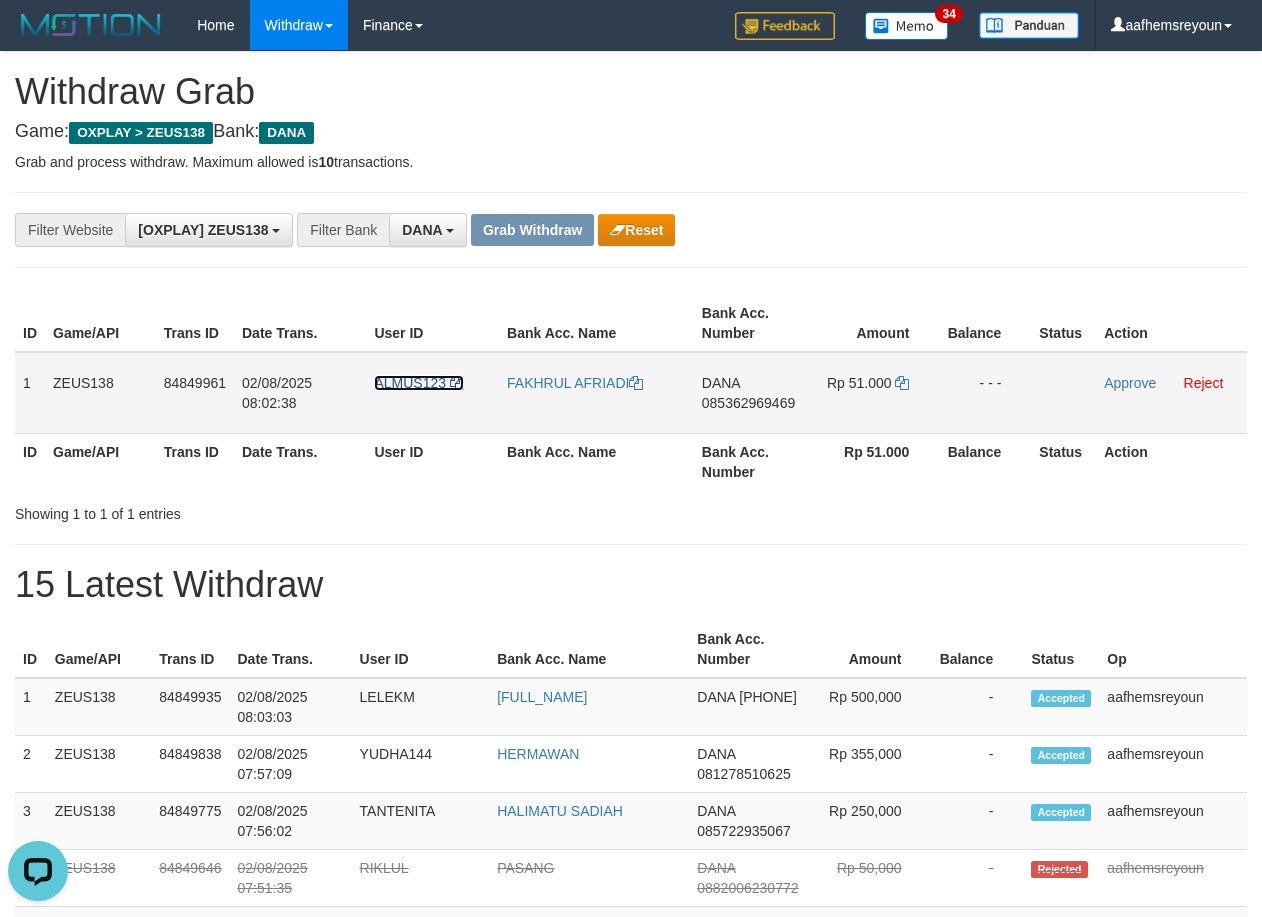 click on "ALMUS123" at bounding box center [410, 383] 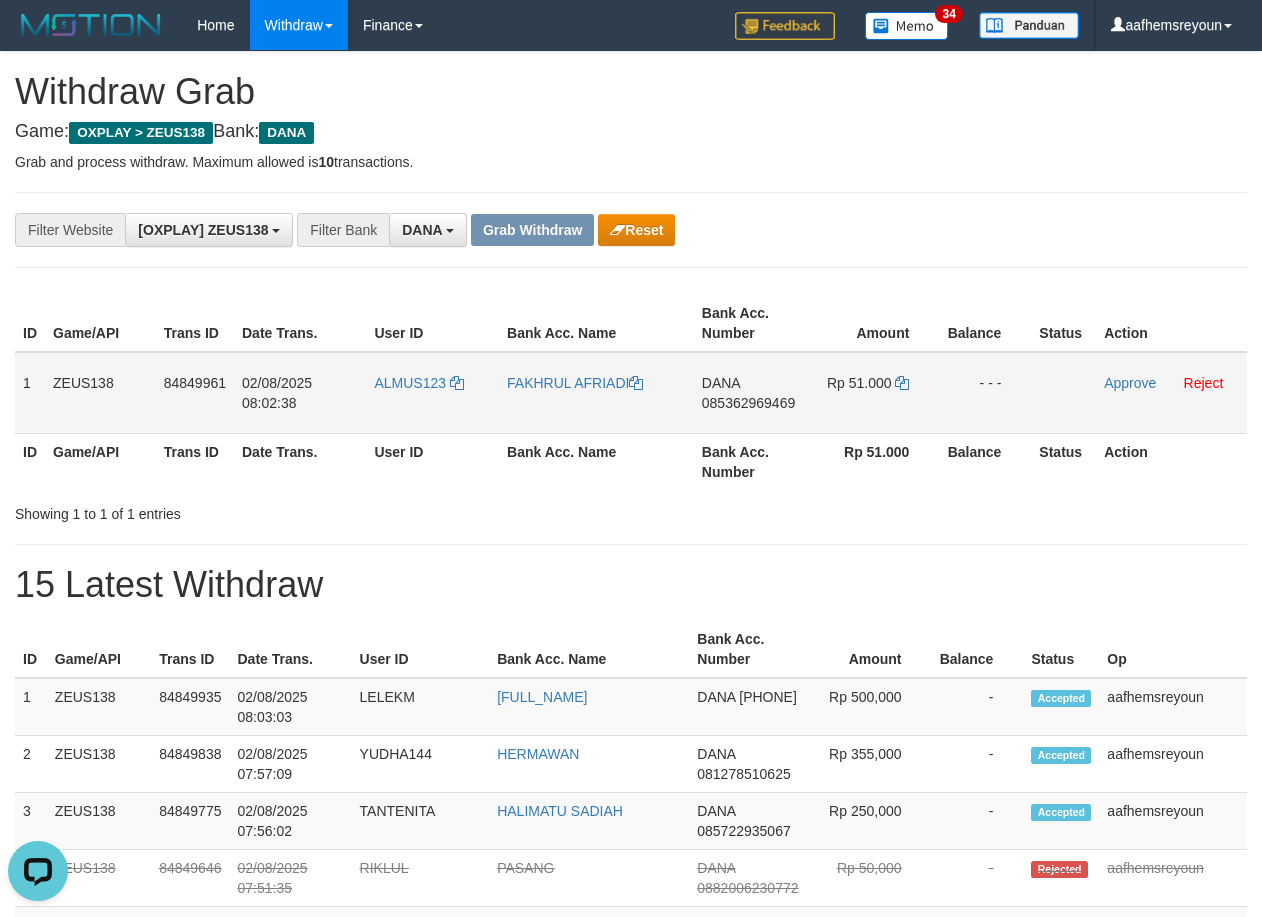 click on "ALMUS123" at bounding box center [432, 393] 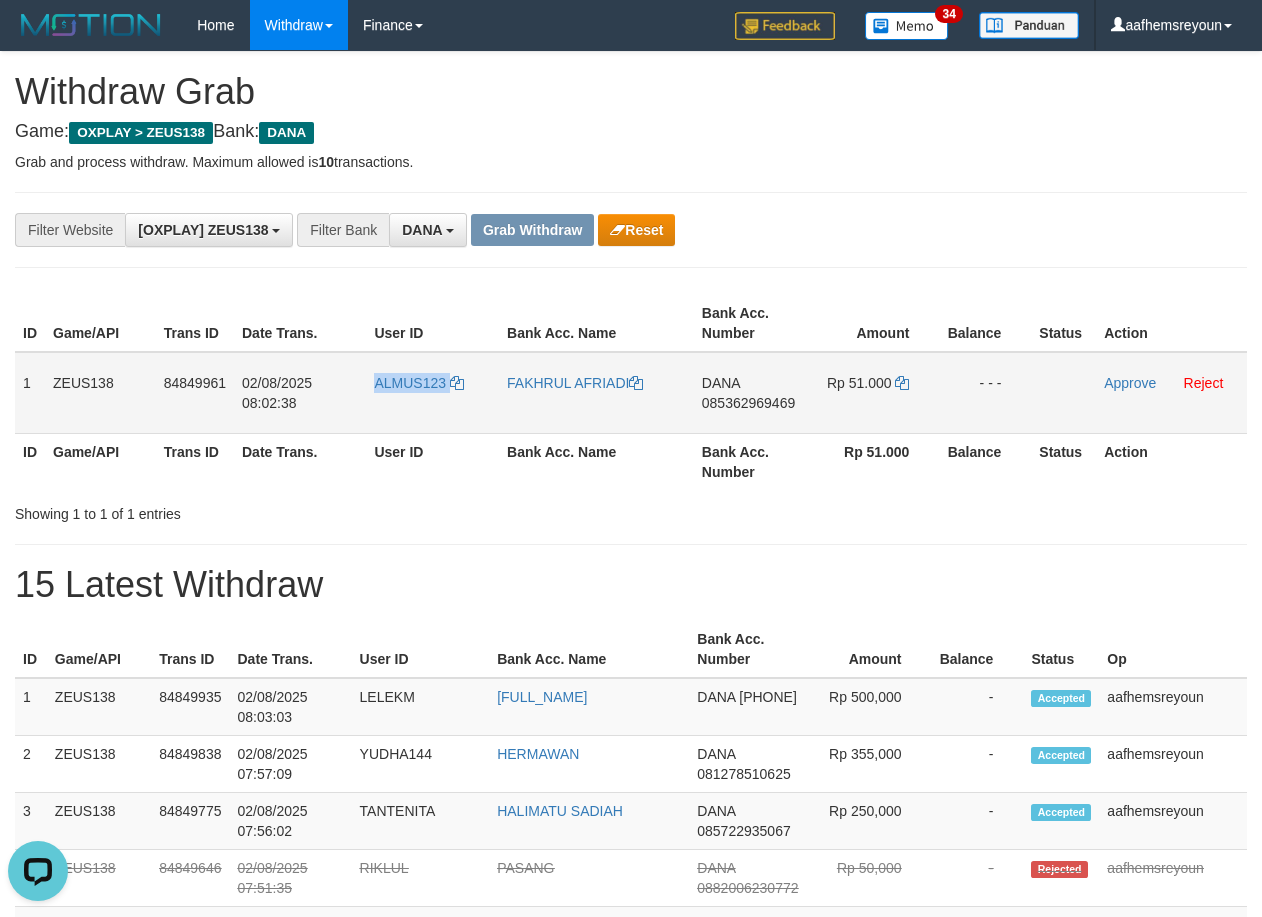 click on "ALMUS123" at bounding box center [432, 393] 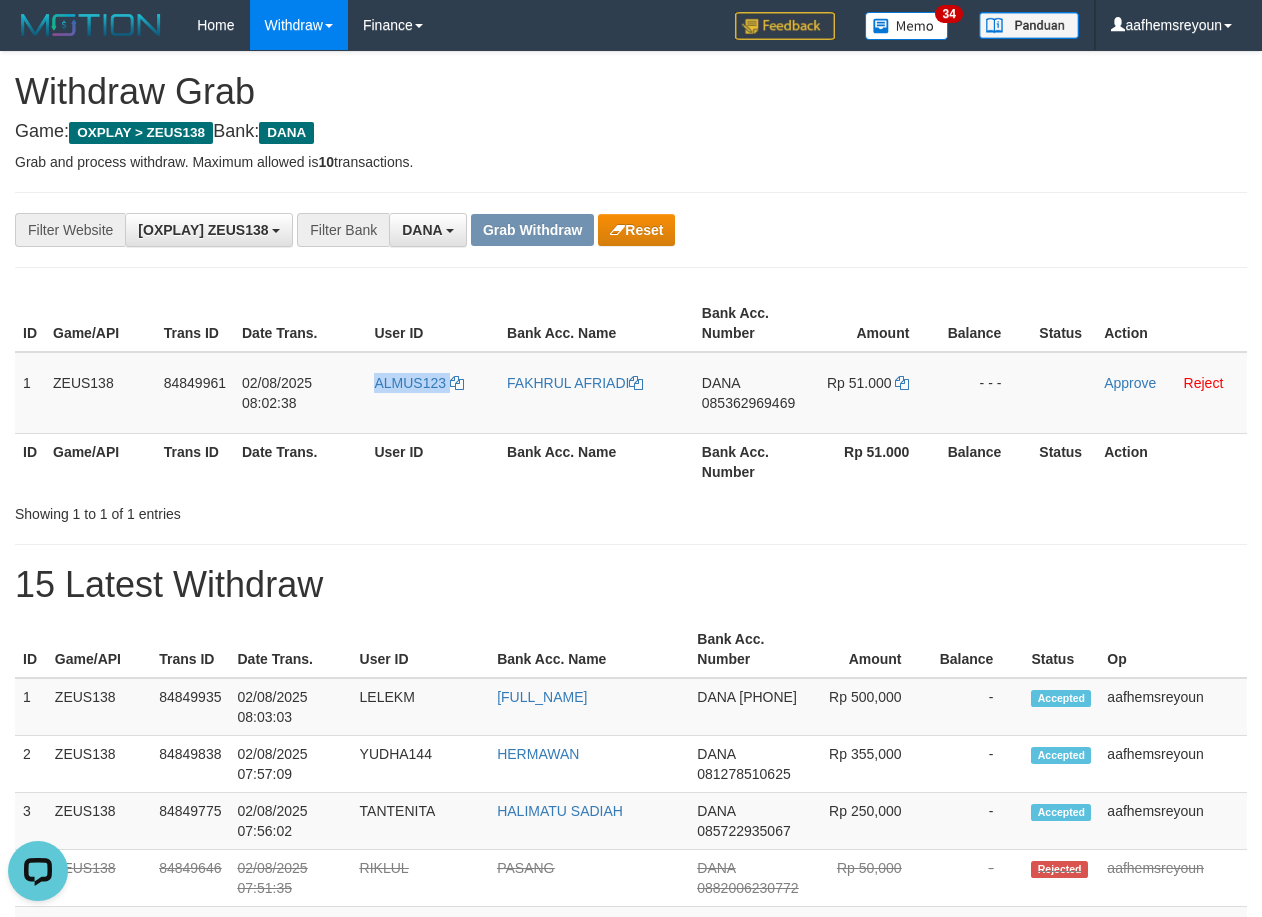 copy on "ALMUS123" 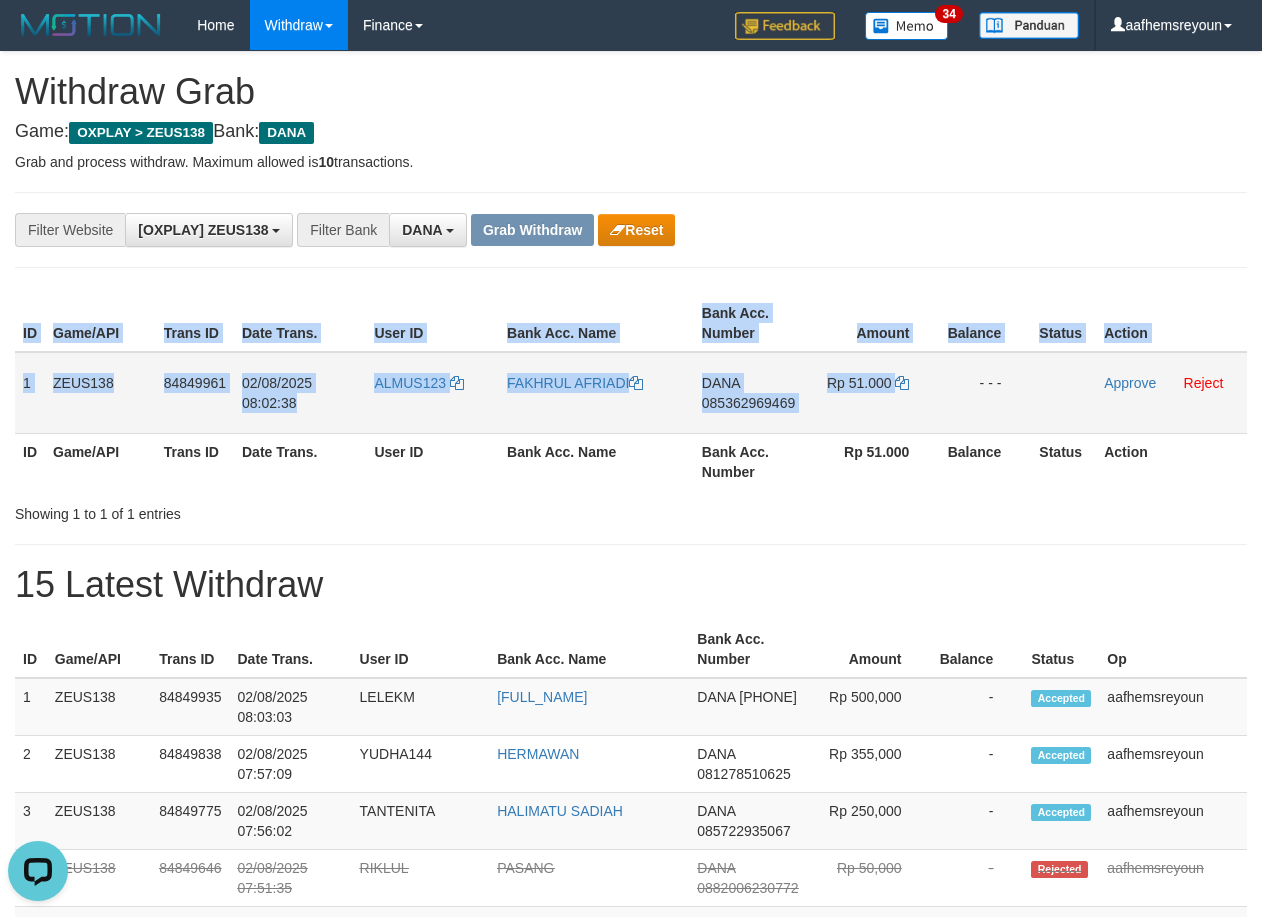 drag, startPoint x: 14, startPoint y: 373, endPoint x: 956, endPoint y: 408, distance: 942.64996 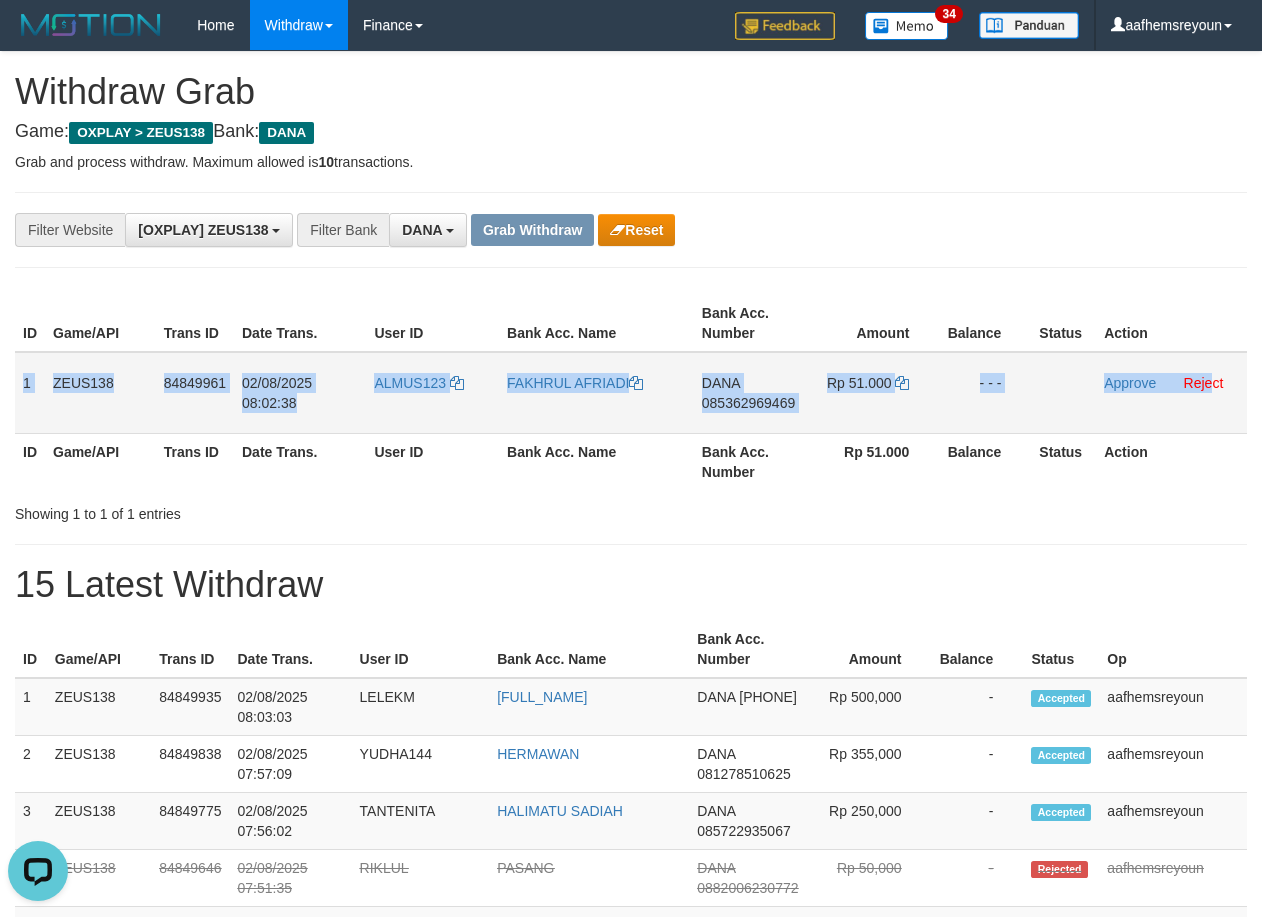drag, startPoint x: 22, startPoint y: 371, endPoint x: 1210, endPoint y: 421, distance: 1189.0518 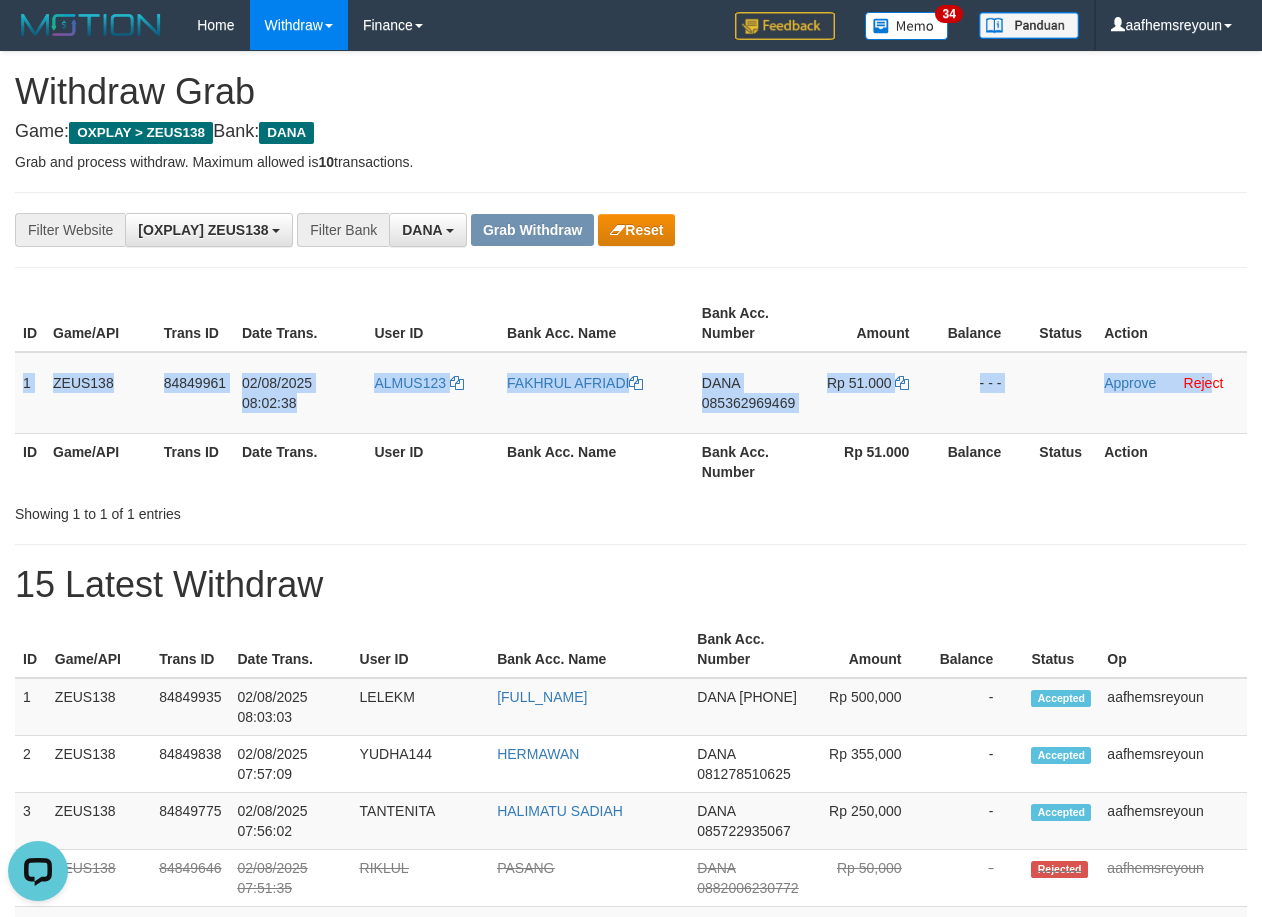 copy on "1
ZEUS138
84849961
02/08/2025 08:02:38
ALMUS123
FAKHRUL AFRIADI
DANA
085362969469
Rp 51.000
- - -
Approve
Reje" 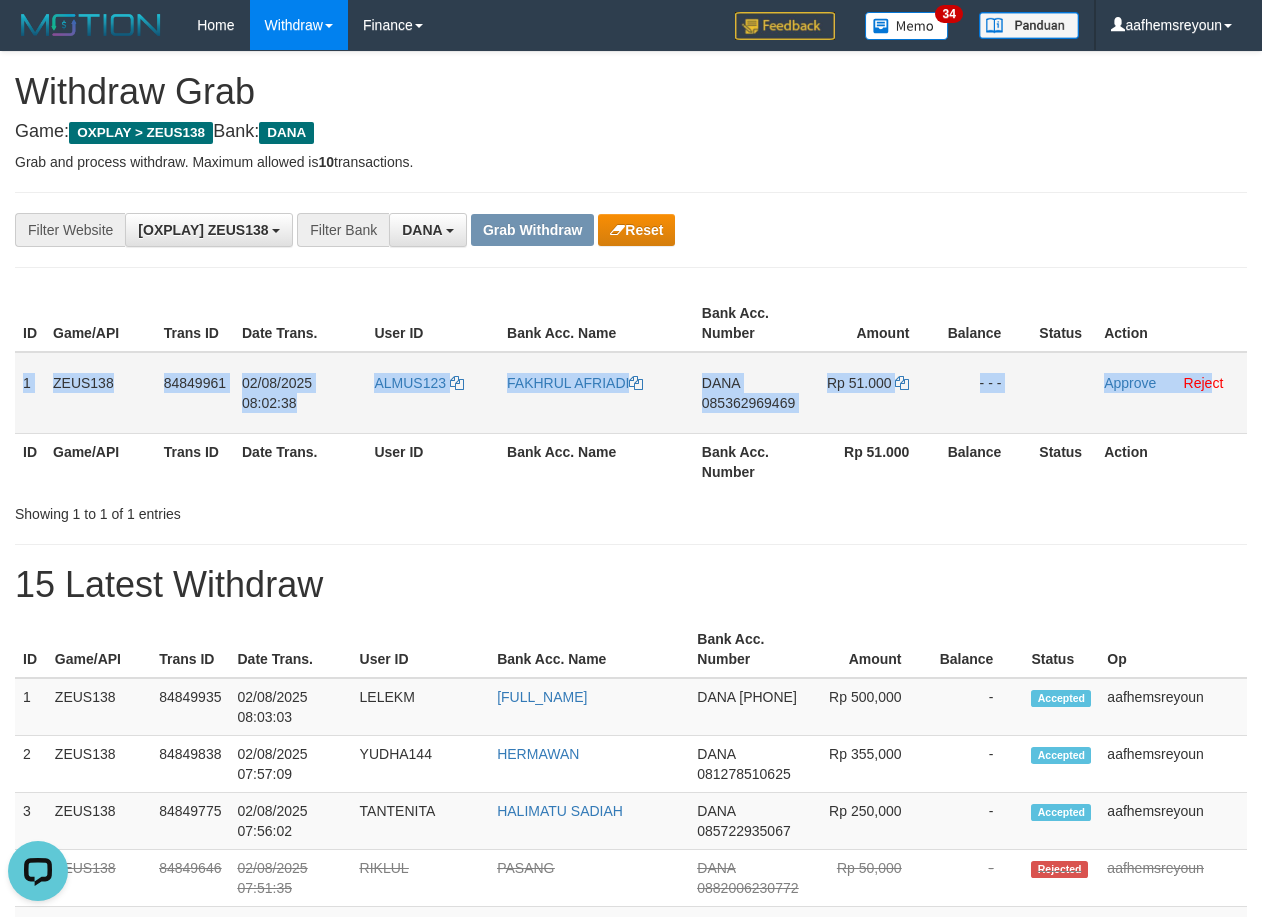click on "085362969469" at bounding box center [748, 403] 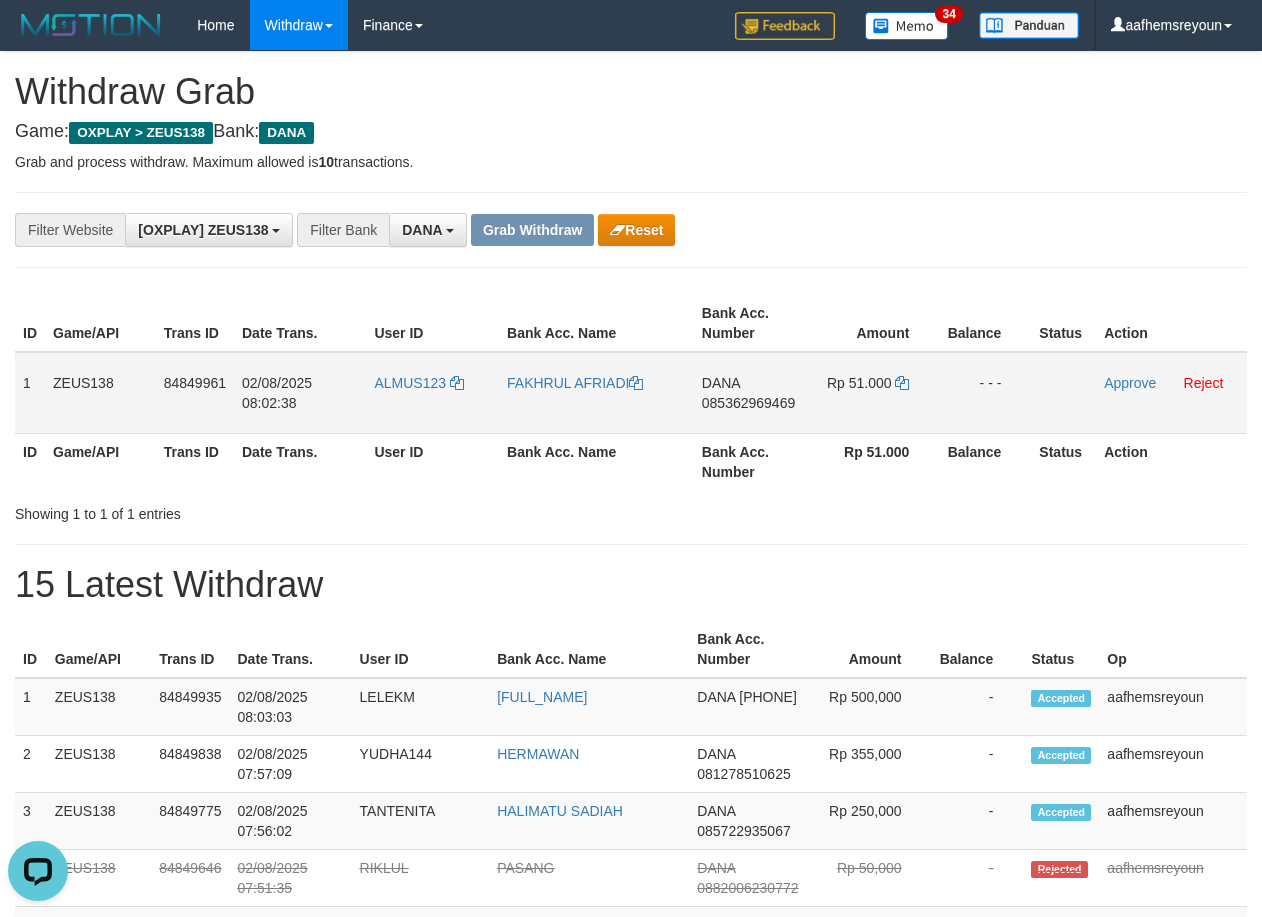 click on "DANA
085362969469" at bounding box center (751, 393) 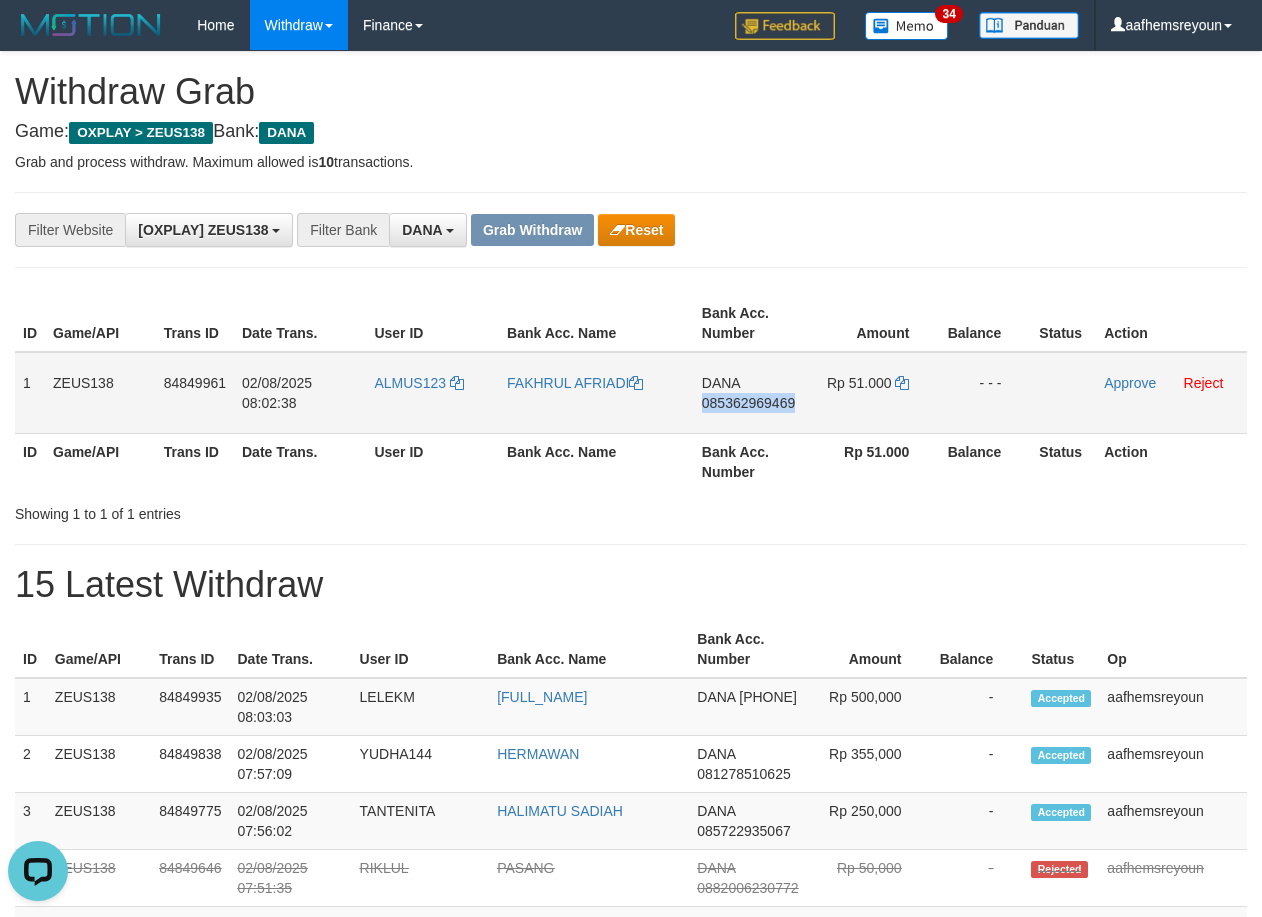 click on "DANA
085362969469" at bounding box center (751, 393) 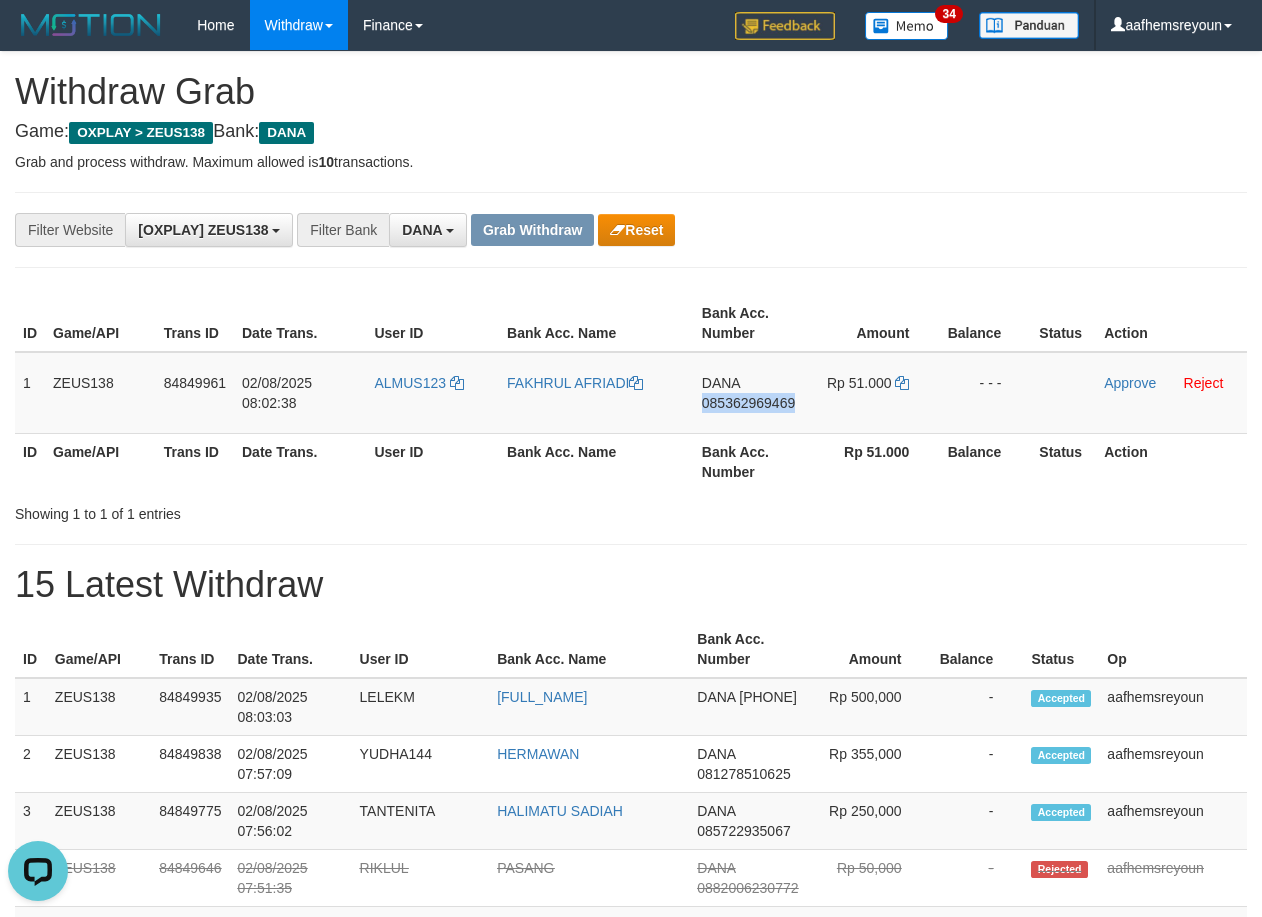 copy on "085362969469" 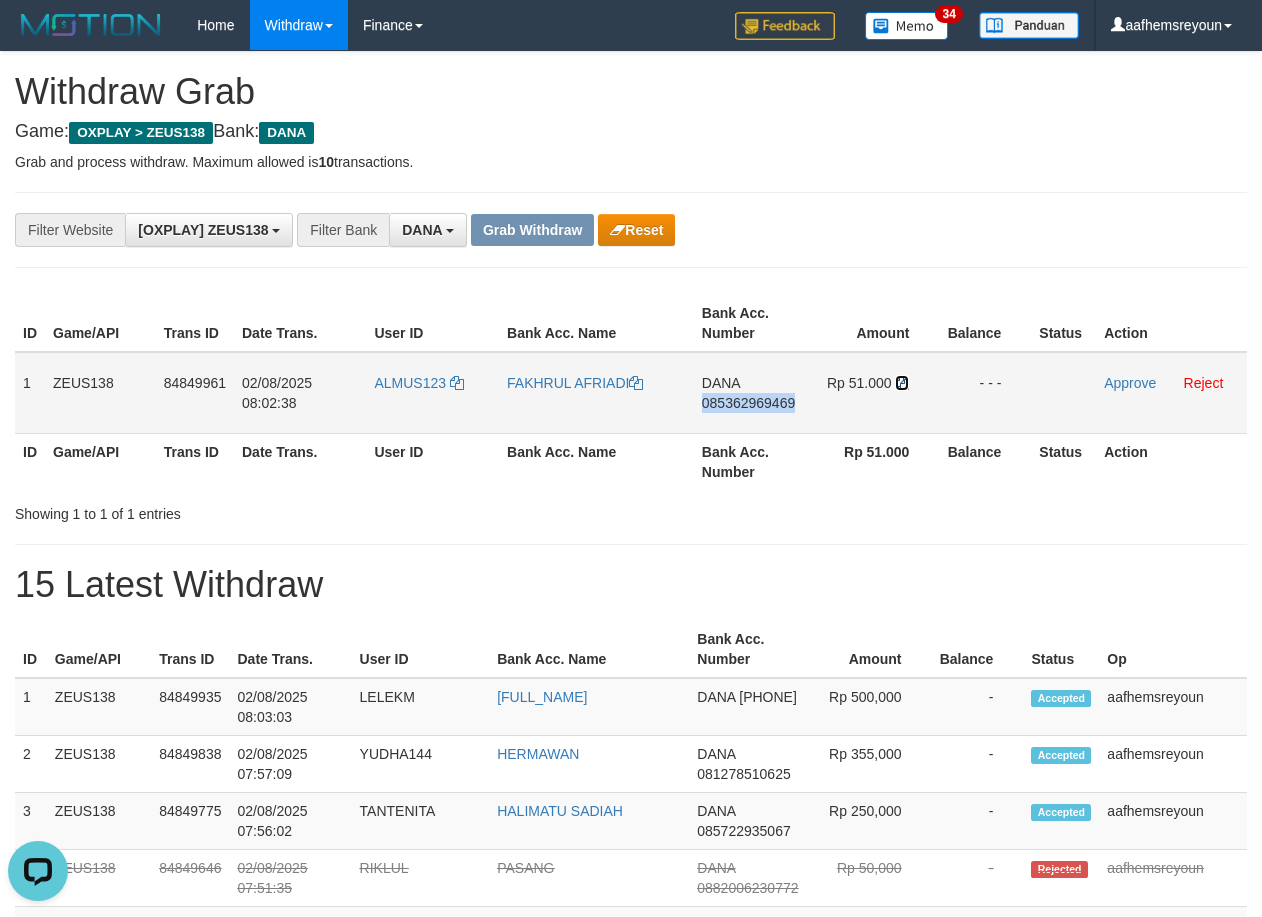 click at bounding box center (902, 383) 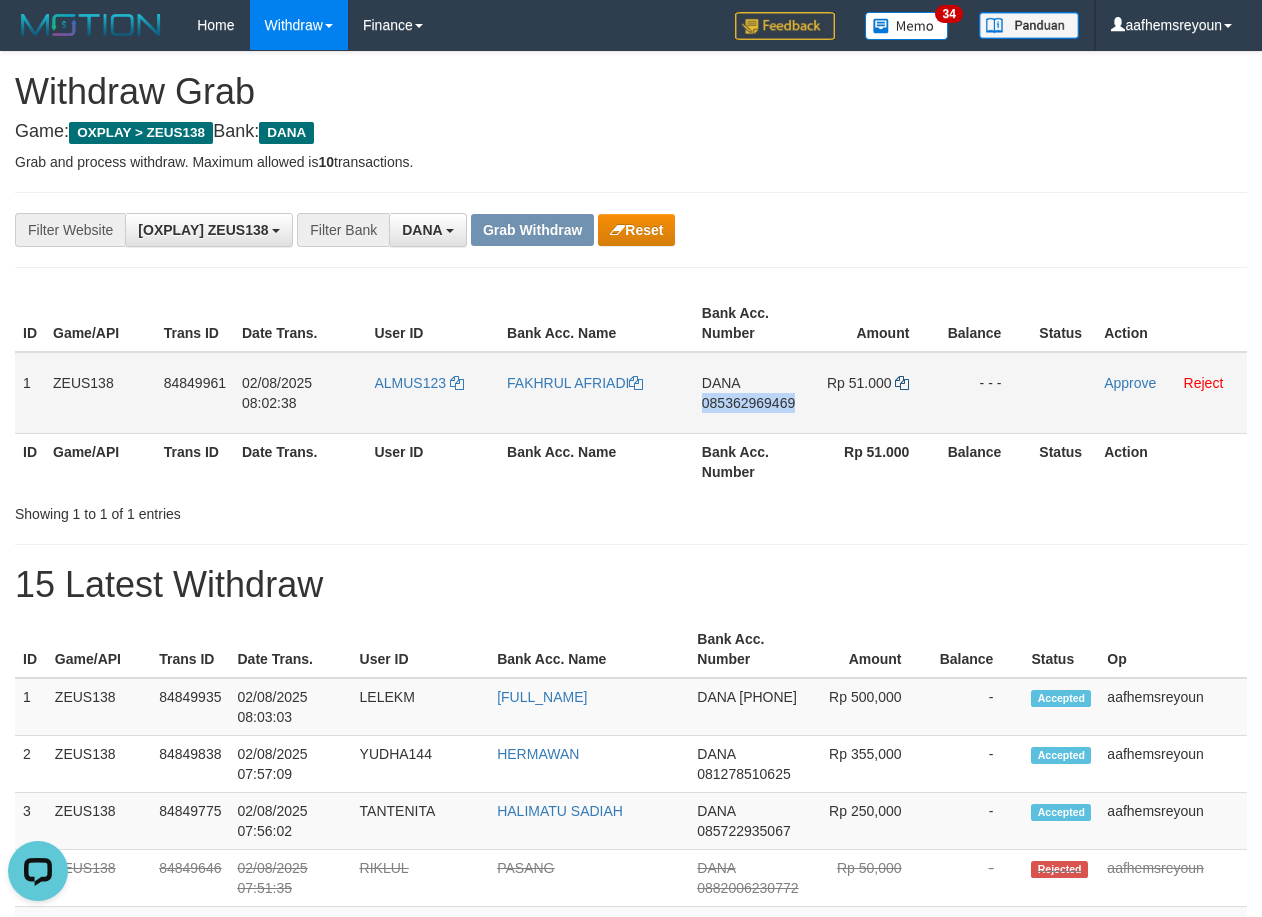 copy on "085362969469" 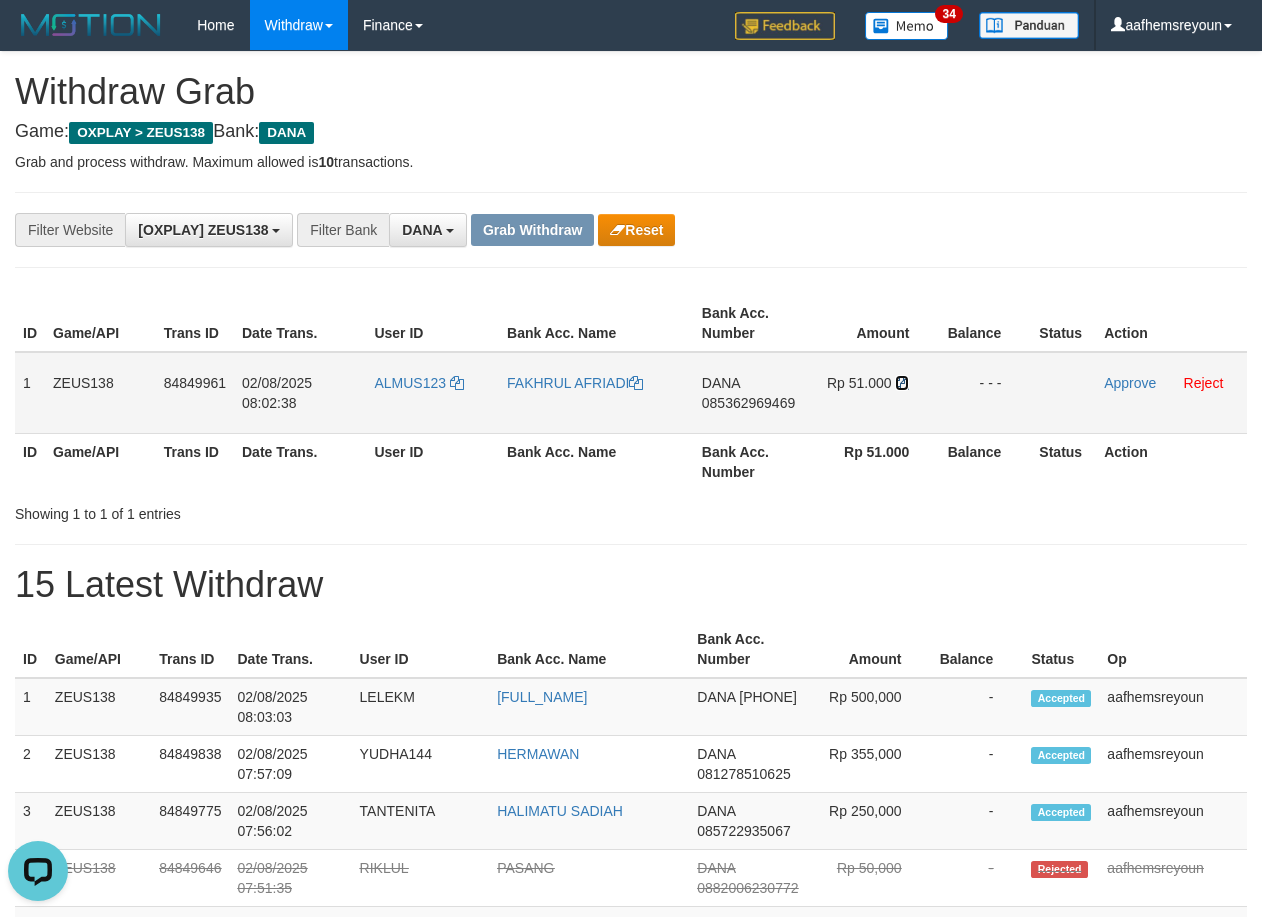 click at bounding box center (902, 383) 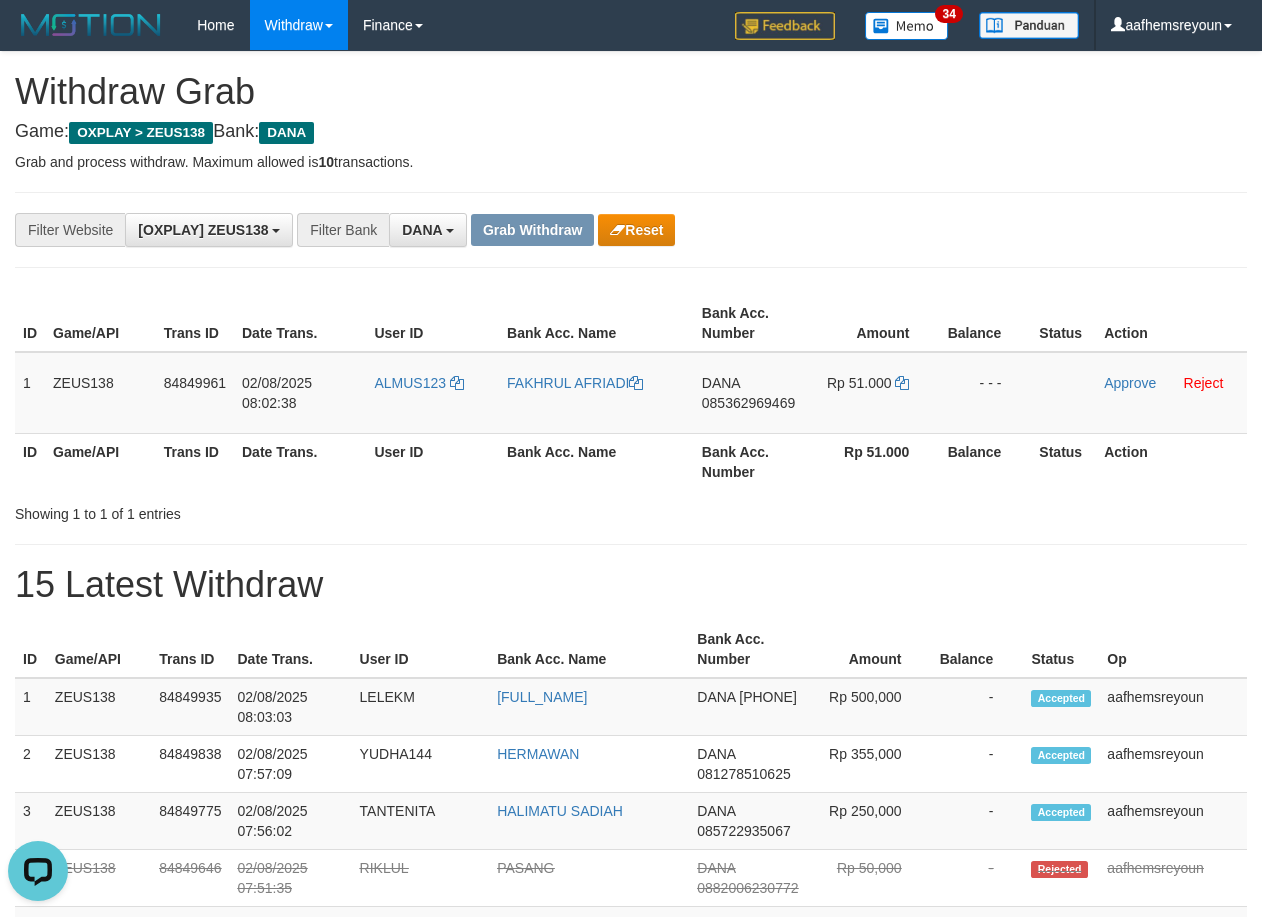 drag, startPoint x: 797, startPoint y: 456, endPoint x: 781, endPoint y: 455, distance: 16.03122 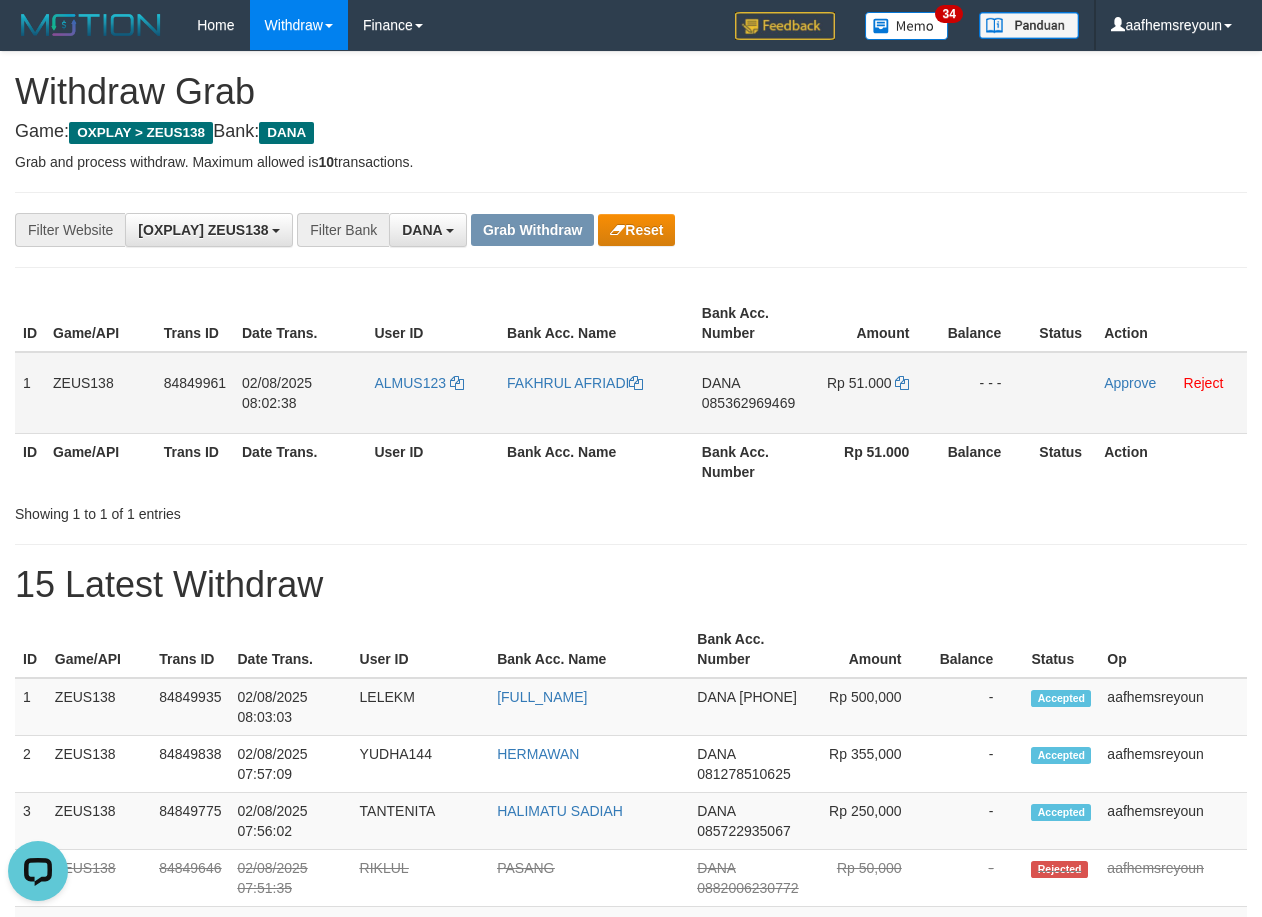 drag, startPoint x: 781, startPoint y: 455, endPoint x: 619, endPoint y: 421, distance: 165.52945 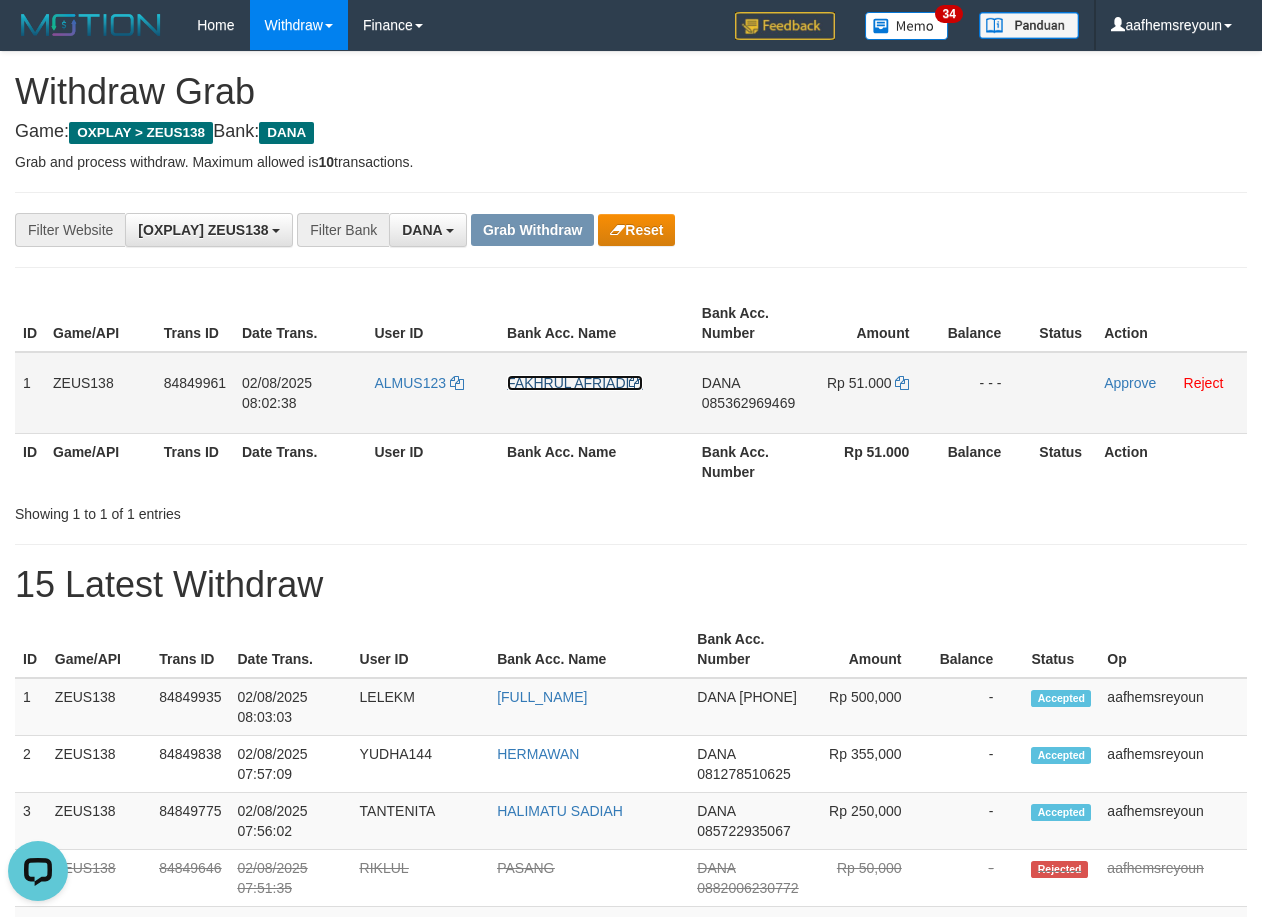 drag, startPoint x: 544, startPoint y: 394, endPoint x: 512, endPoint y: 385, distance: 33.24154 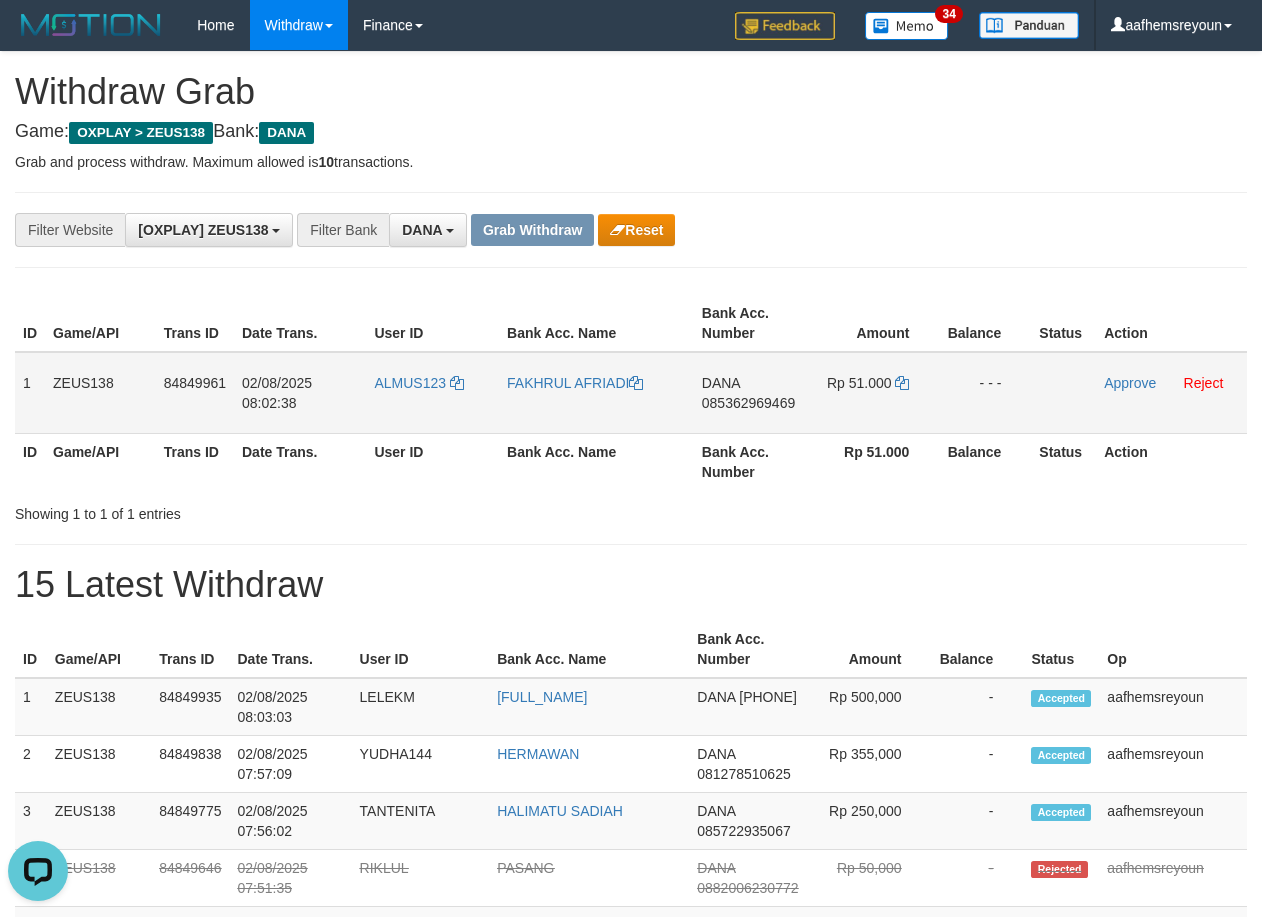 click on "FAKHRUL AFRIADI" at bounding box center (596, 393) 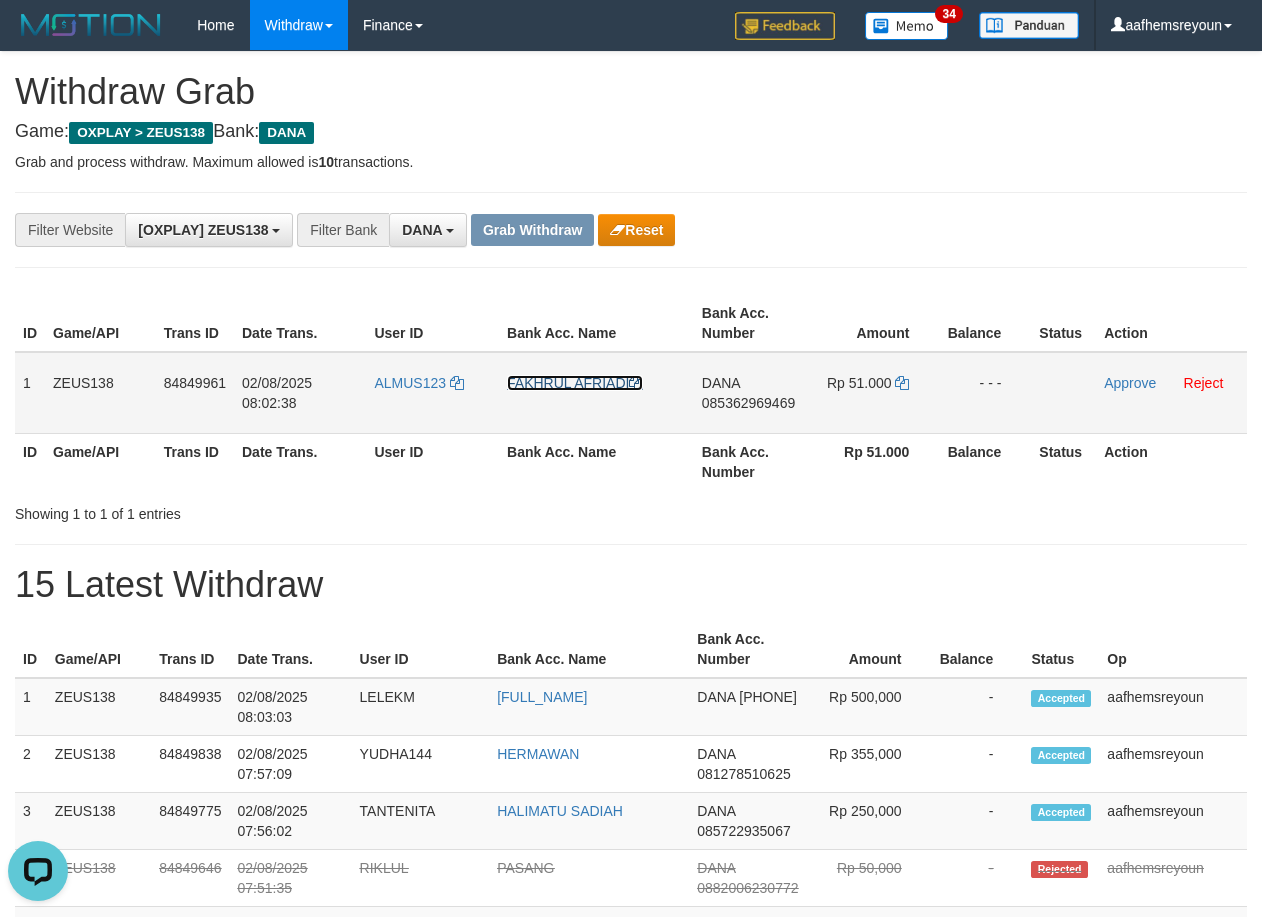 drag, startPoint x: 611, startPoint y: 377, endPoint x: 602, endPoint y: 384, distance: 11.401754 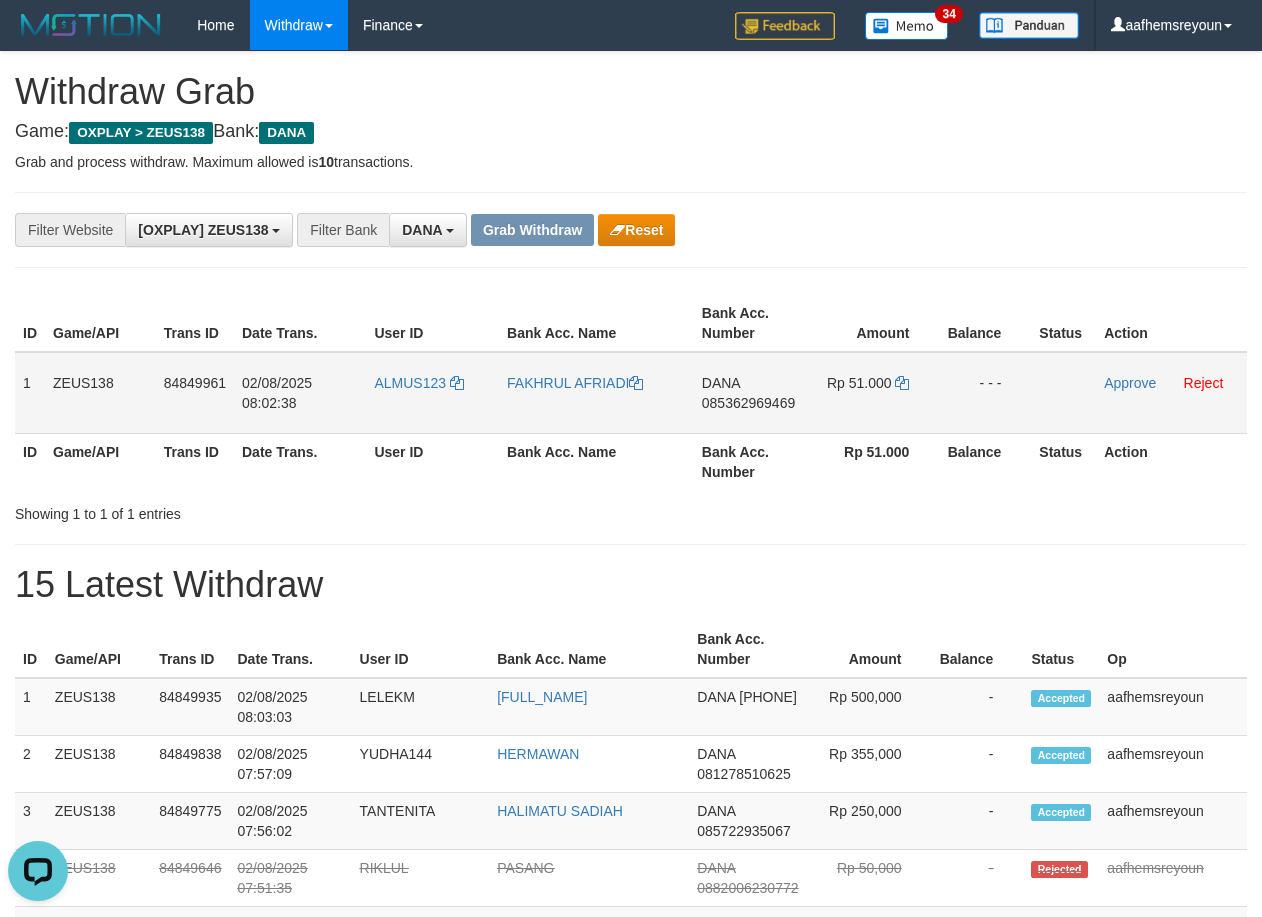 drag, startPoint x: 602, startPoint y: 384, endPoint x: 482, endPoint y: 422, distance: 125.872955 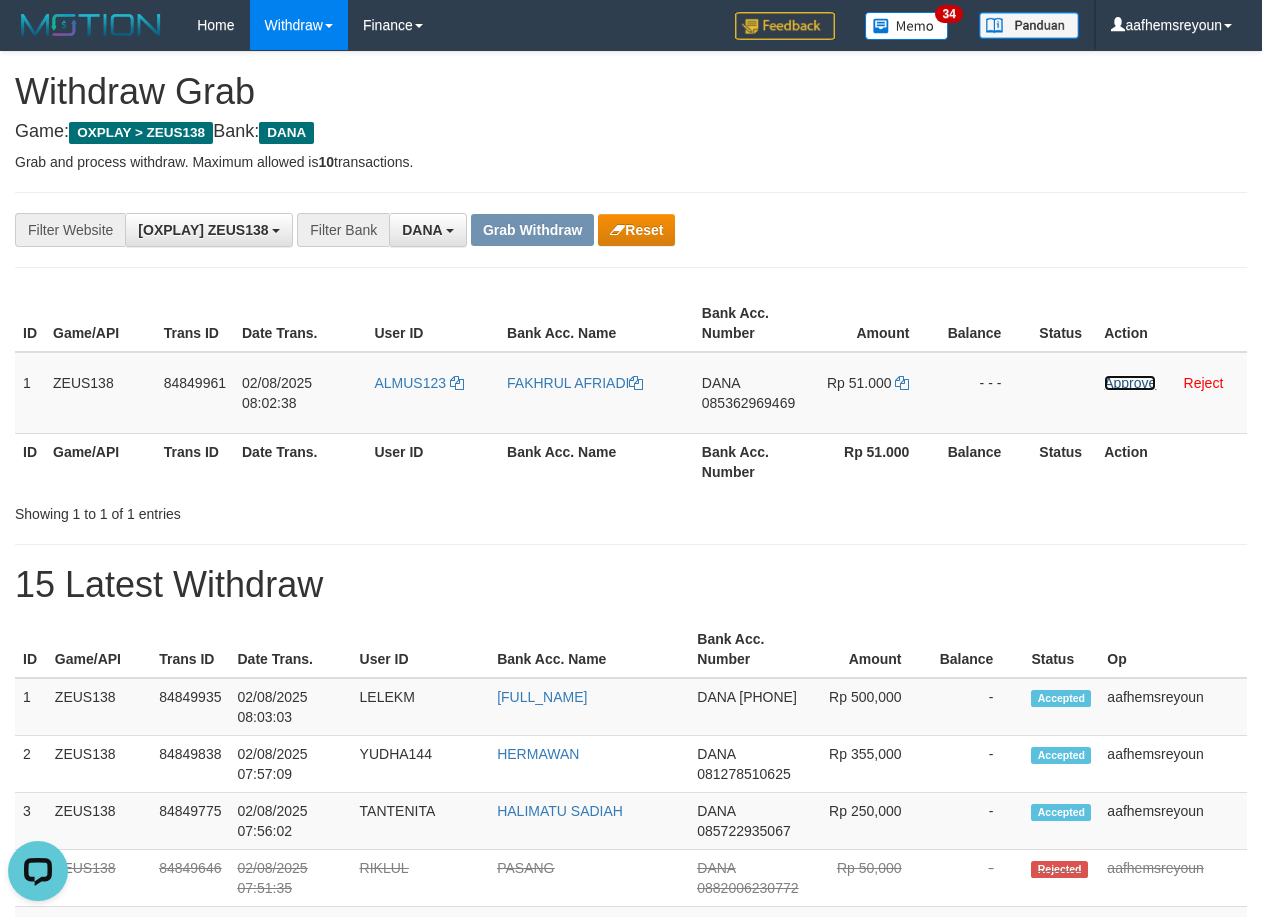 drag, startPoint x: 1135, startPoint y: 388, endPoint x: 721, endPoint y: 207, distance: 451.83737 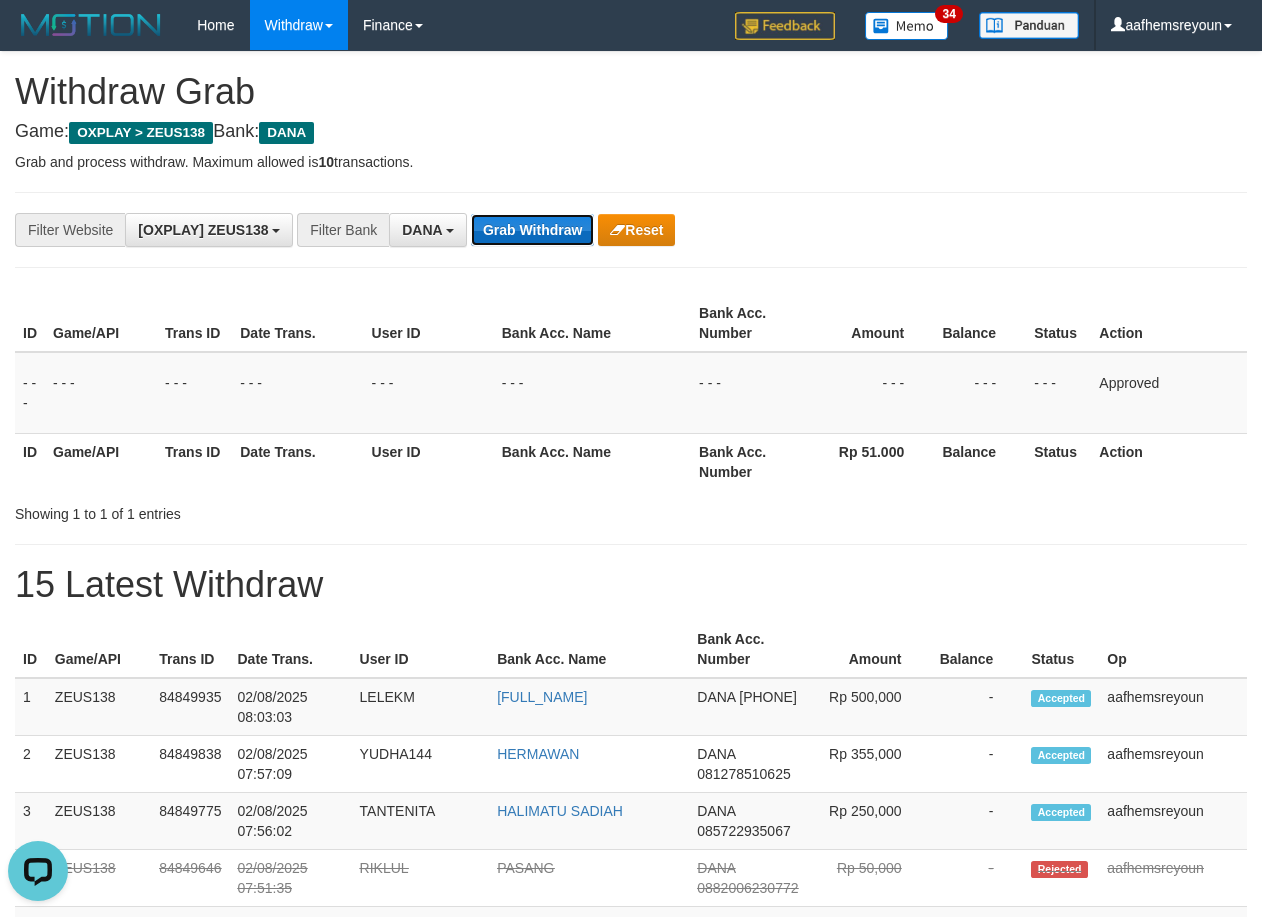 click on "Grab Withdraw" at bounding box center [532, 230] 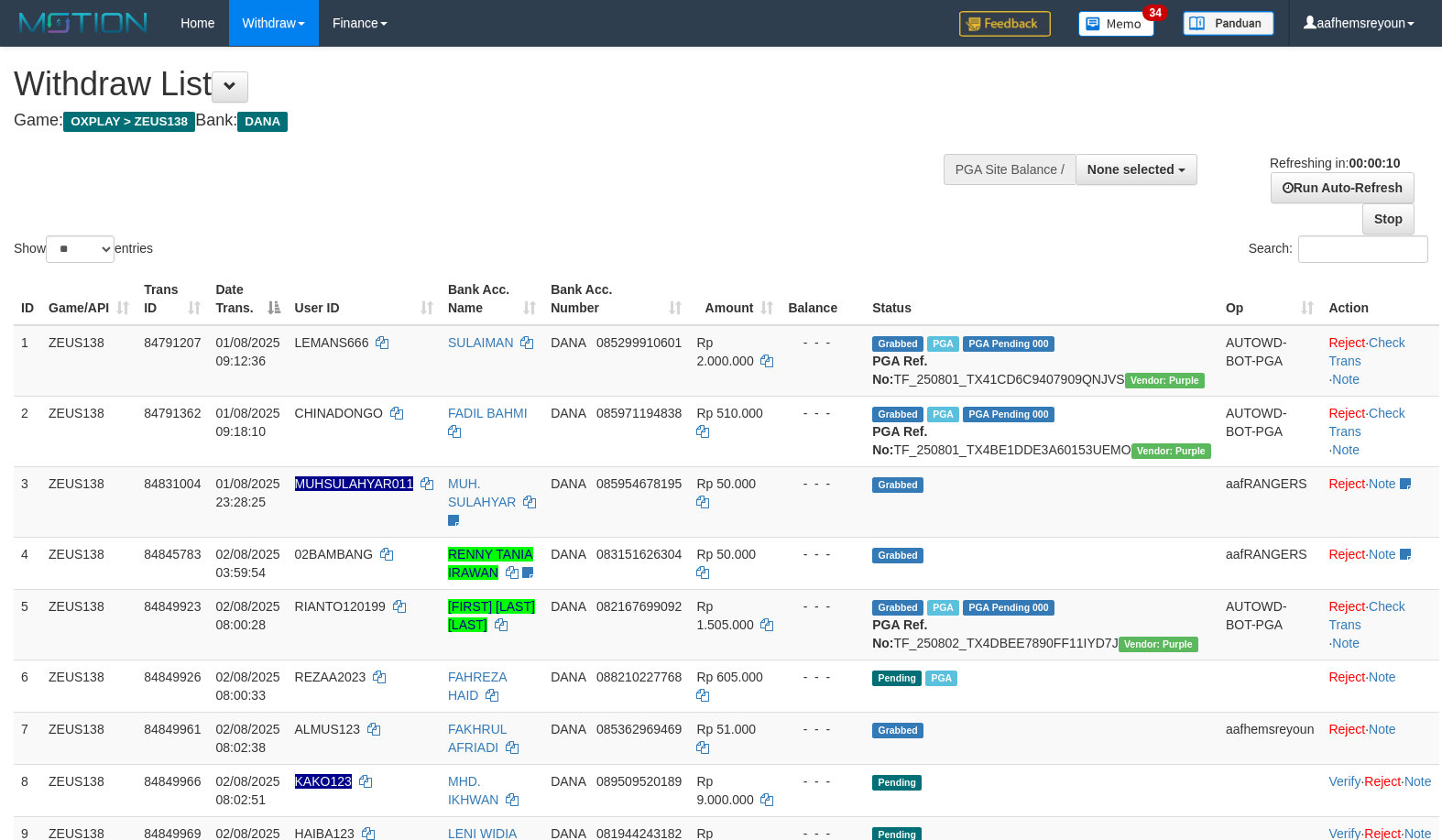 select 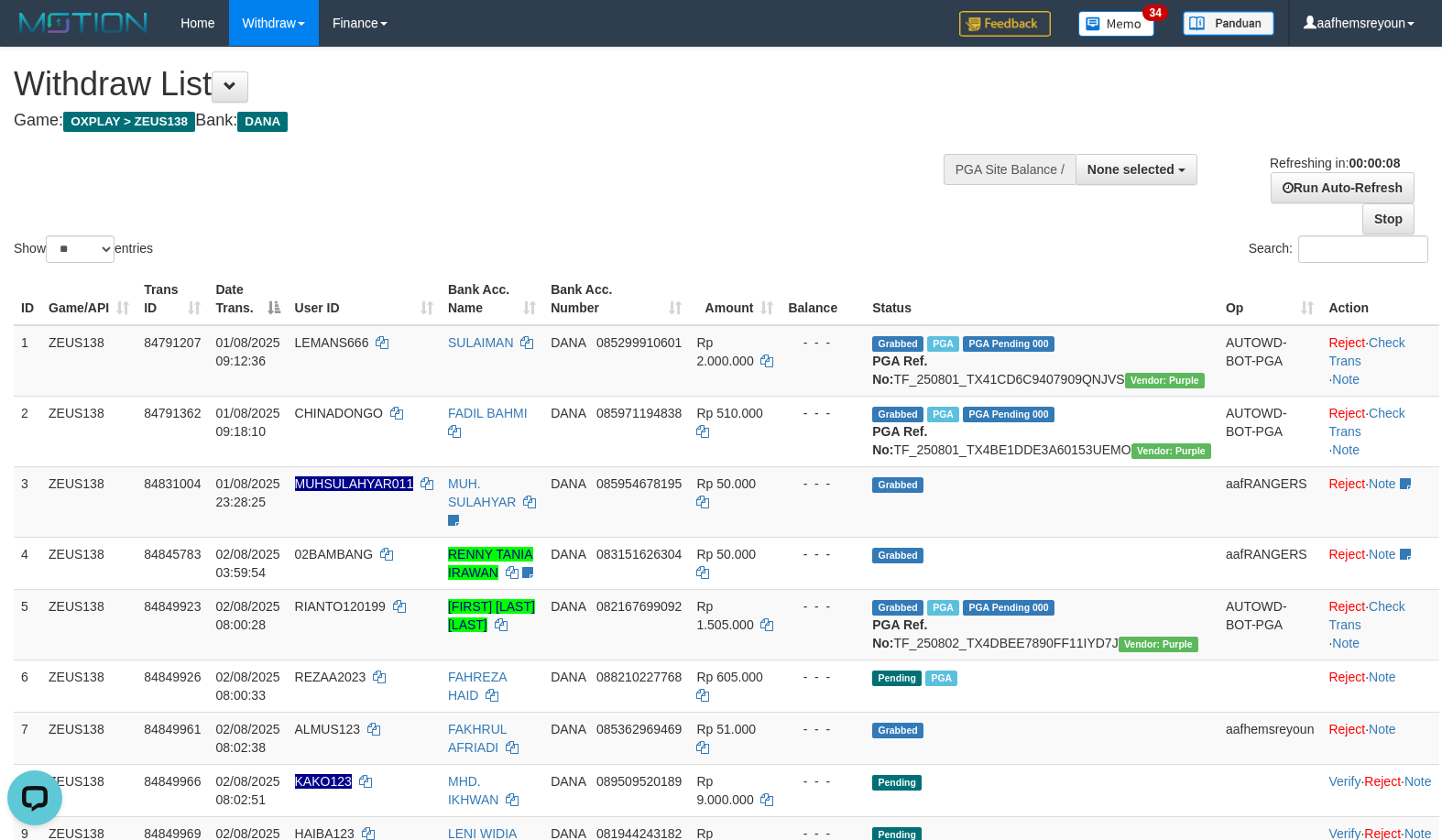 scroll, scrollTop: 0, scrollLeft: 0, axis: both 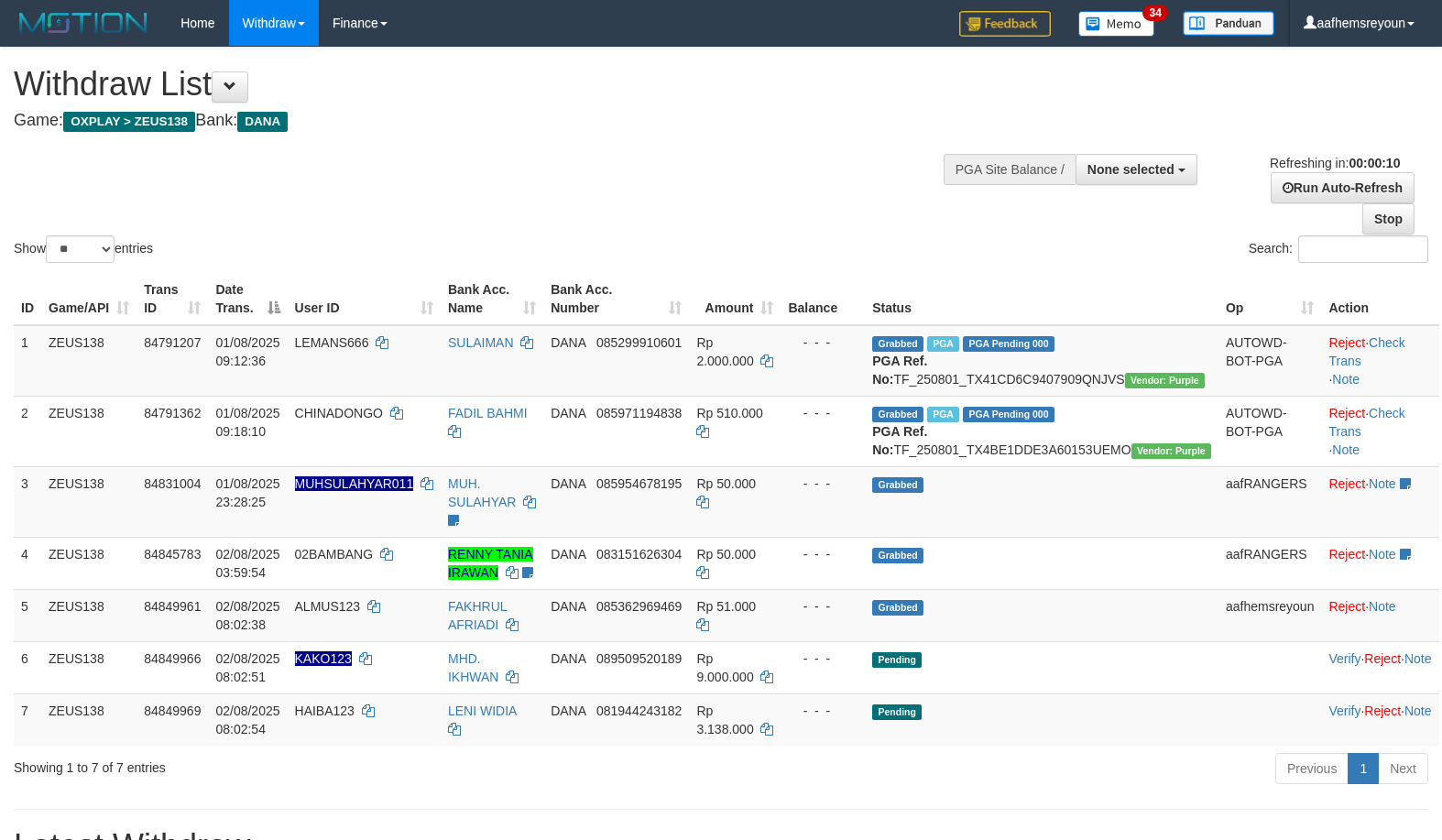 select 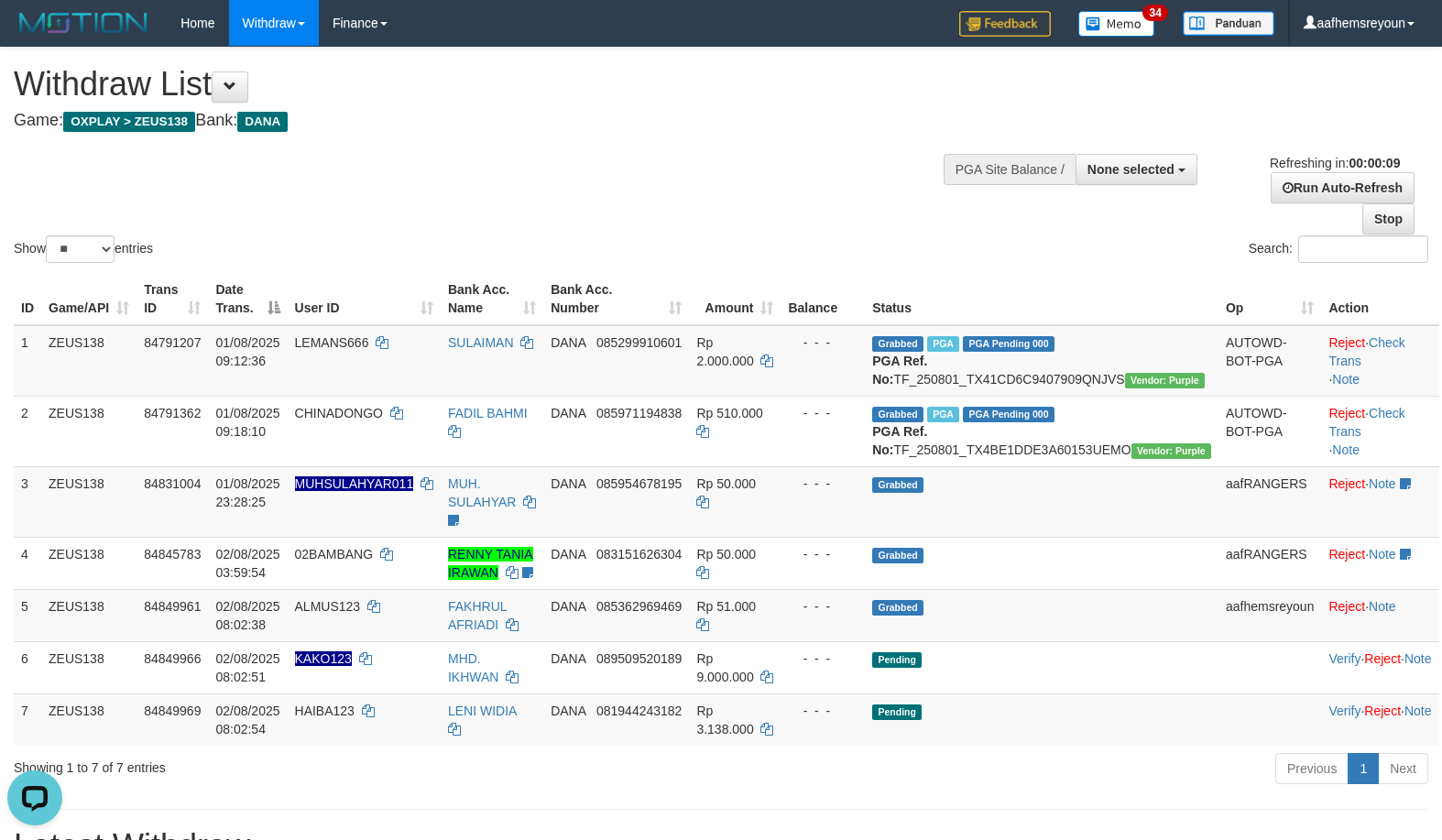 scroll, scrollTop: 0, scrollLeft: 0, axis: both 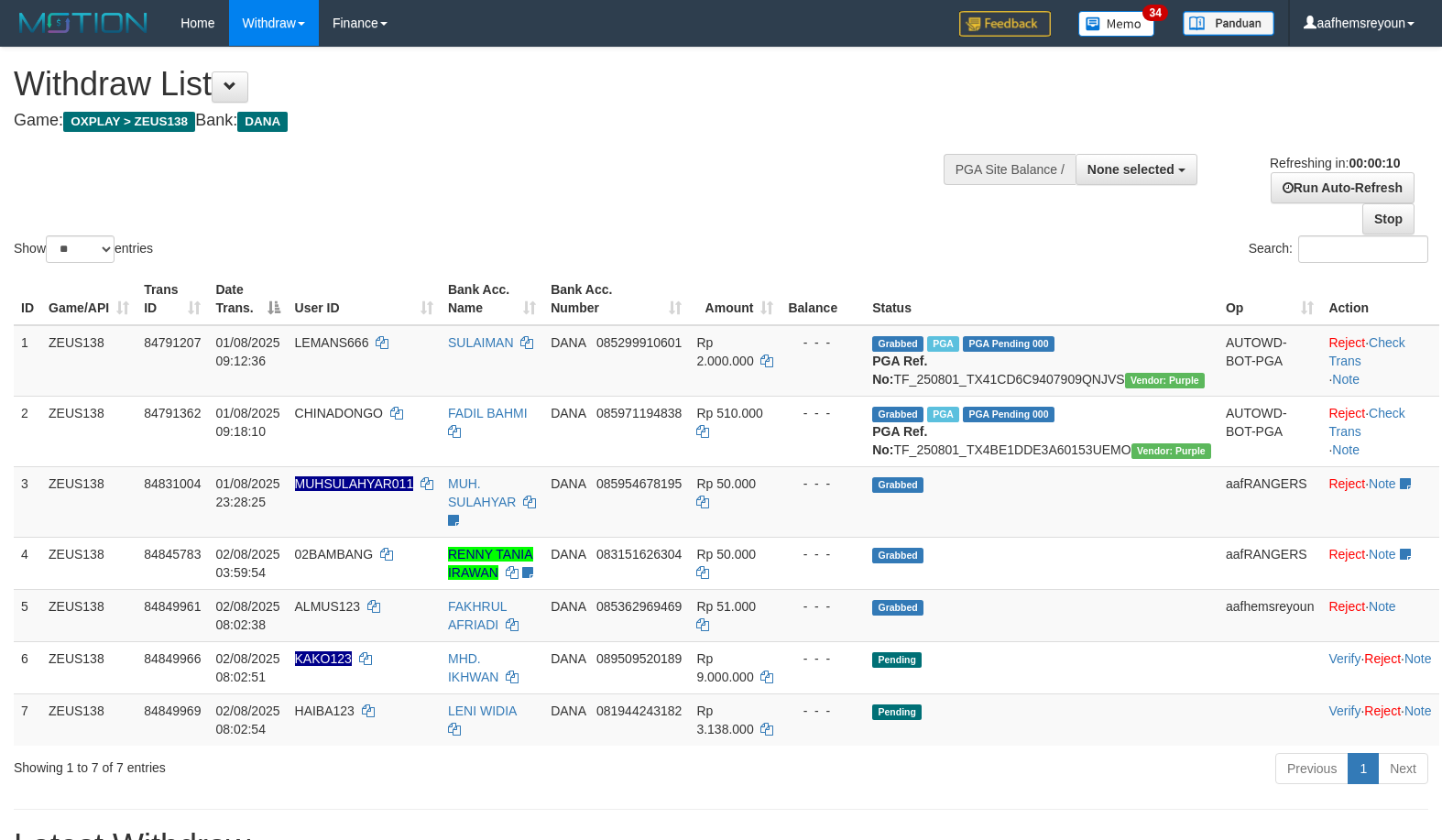 select 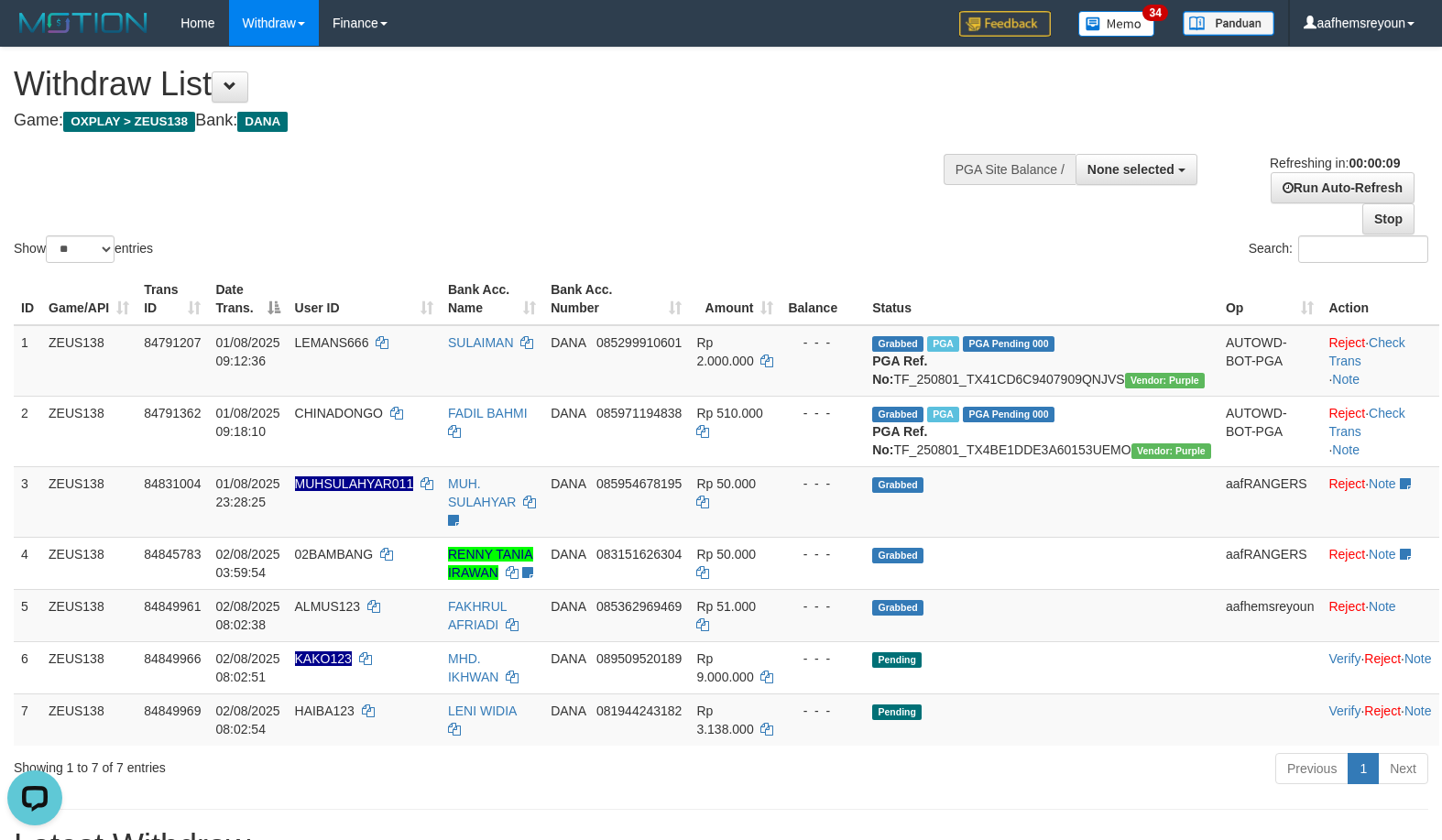scroll, scrollTop: 0, scrollLeft: 0, axis: both 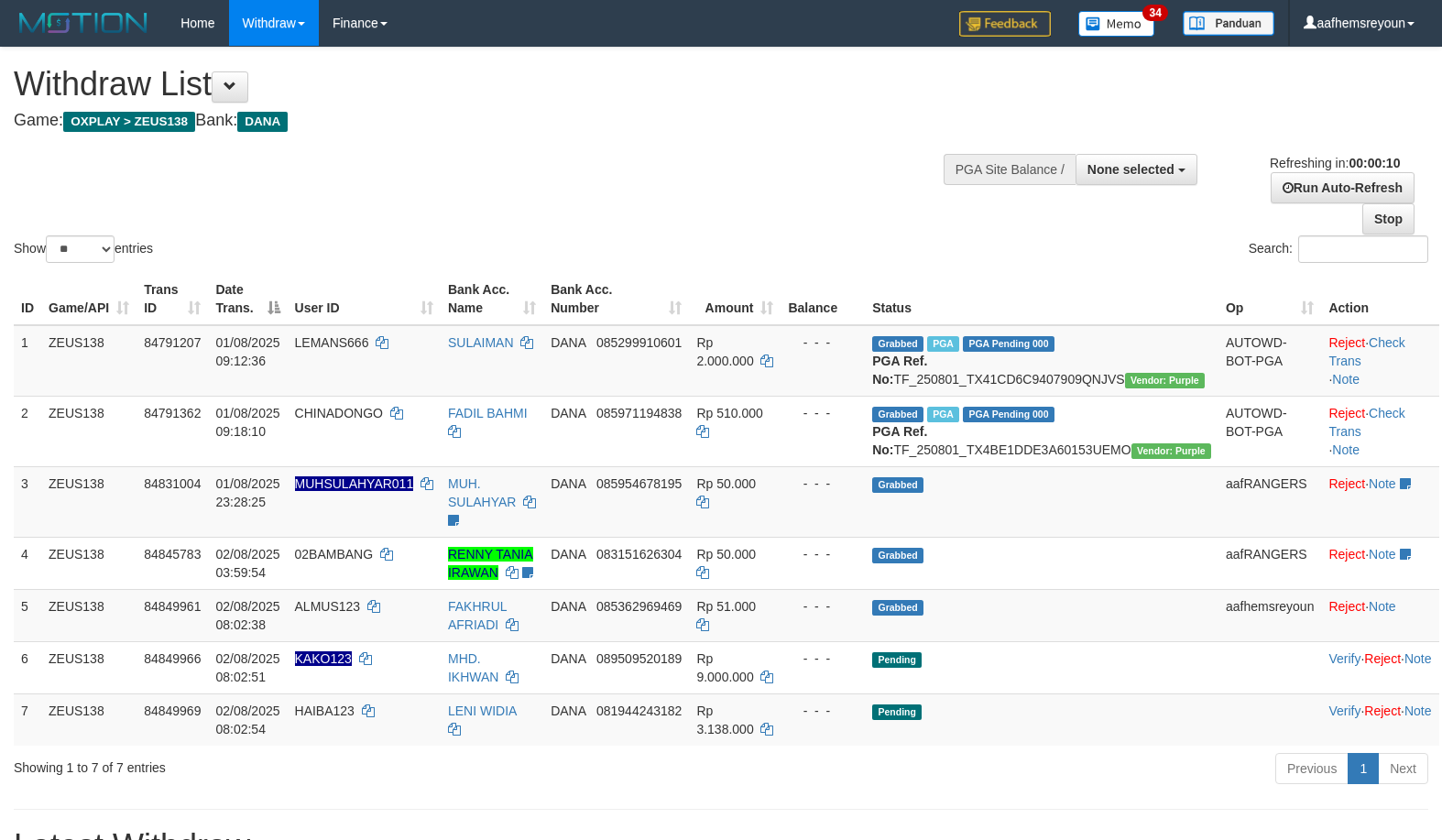 select 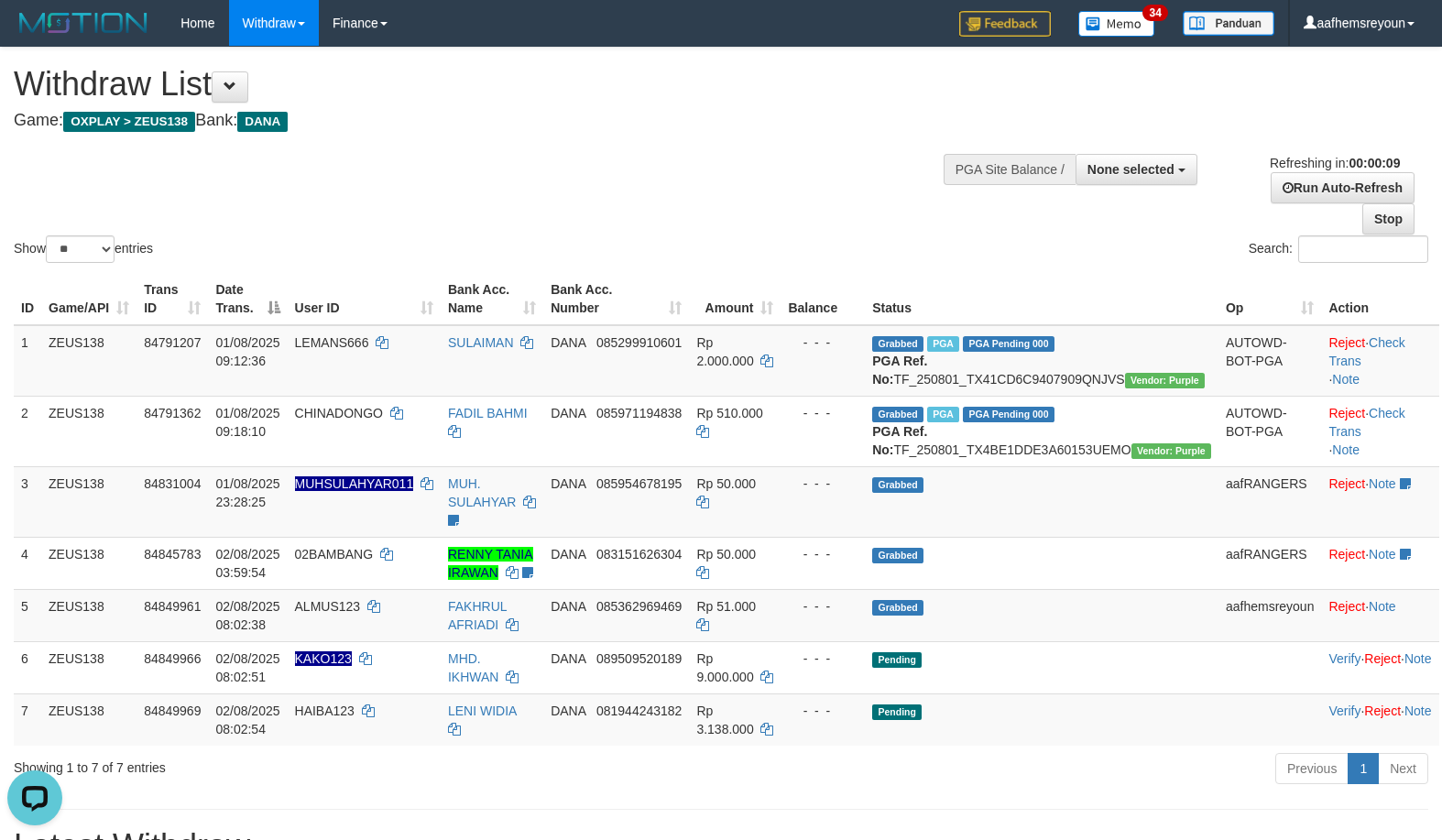 scroll, scrollTop: 0, scrollLeft: 0, axis: both 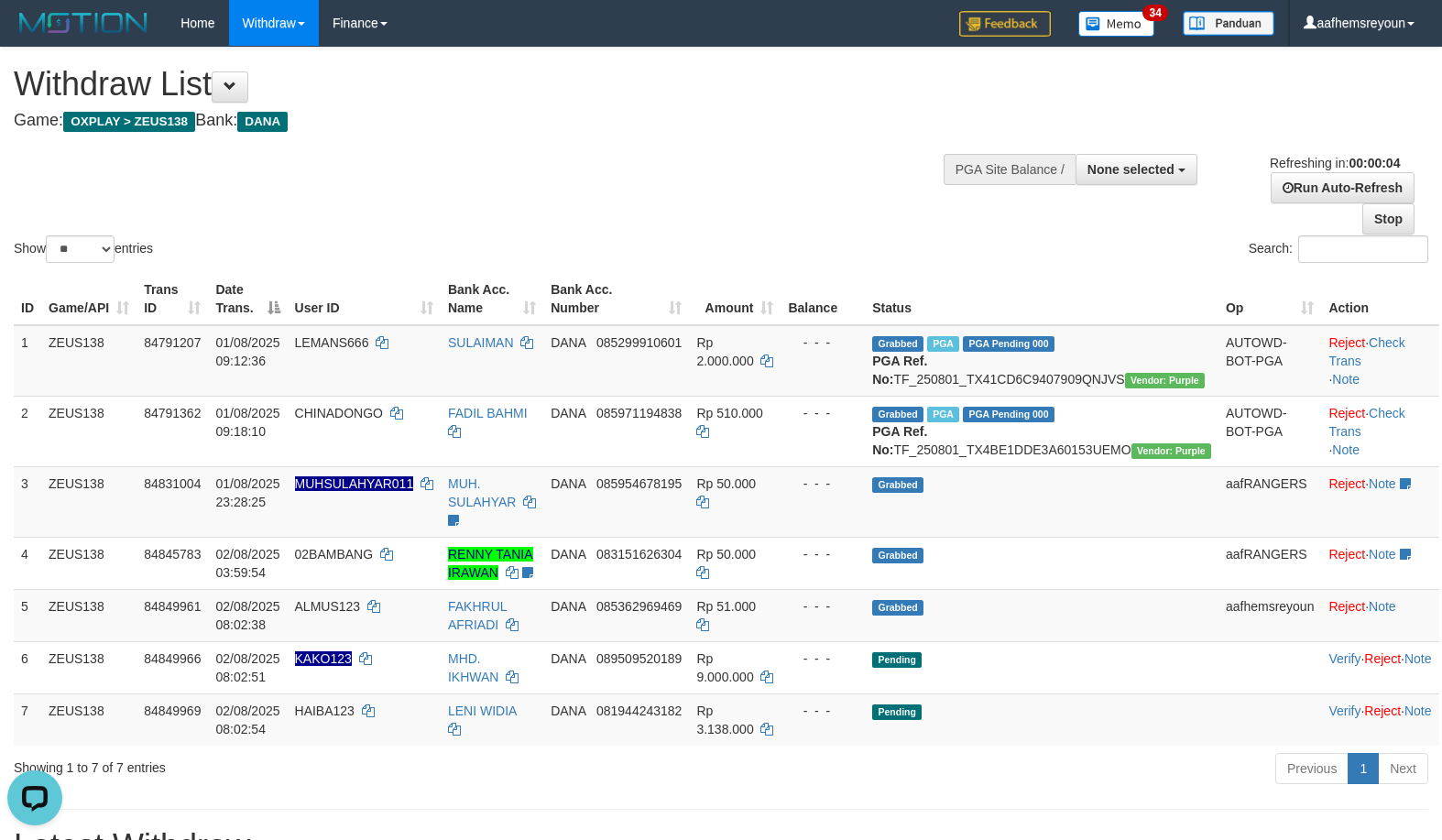 drag, startPoint x: 1026, startPoint y: 278, endPoint x: 969, endPoint y: 288, distance: 57.870545 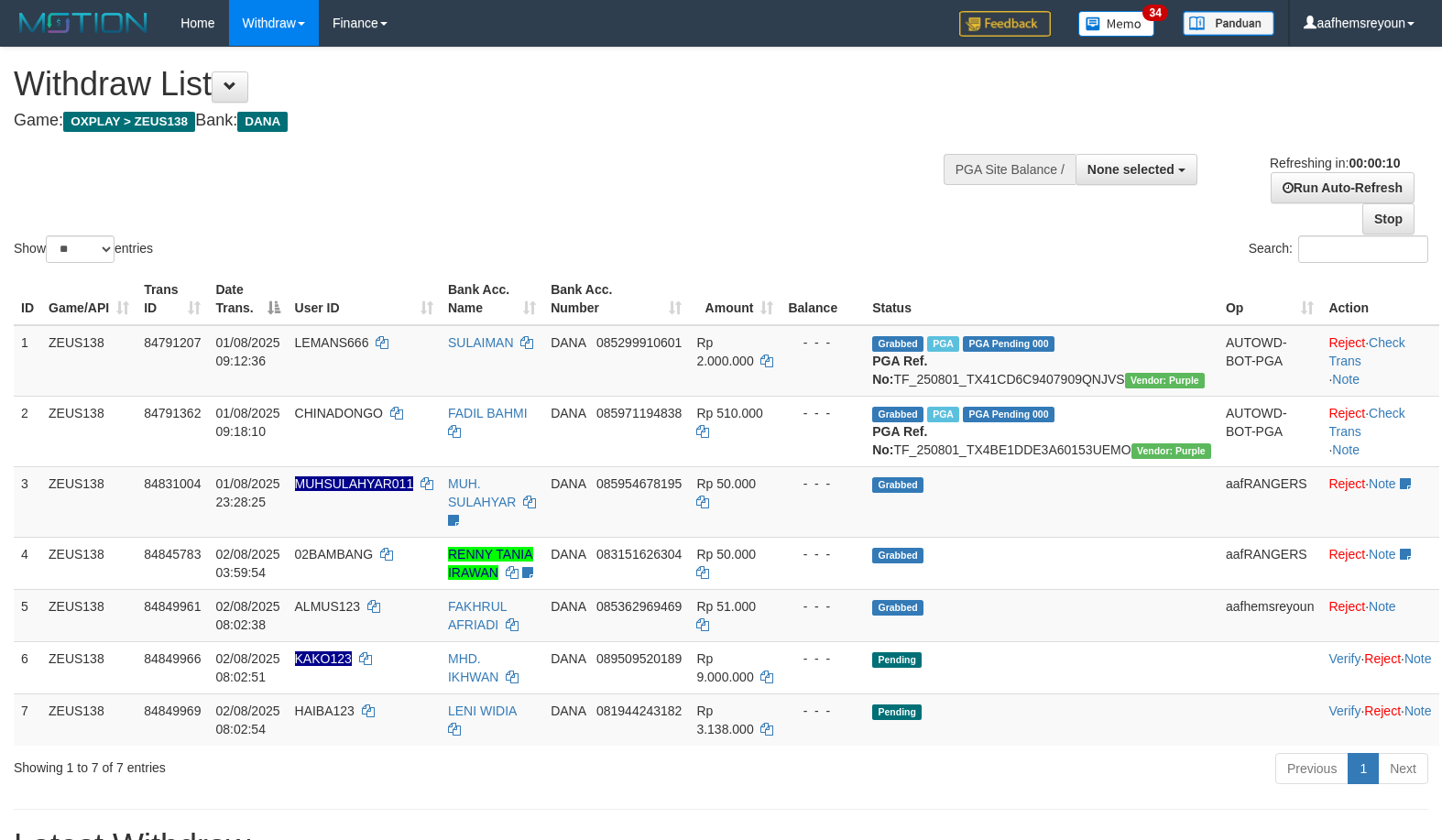 select 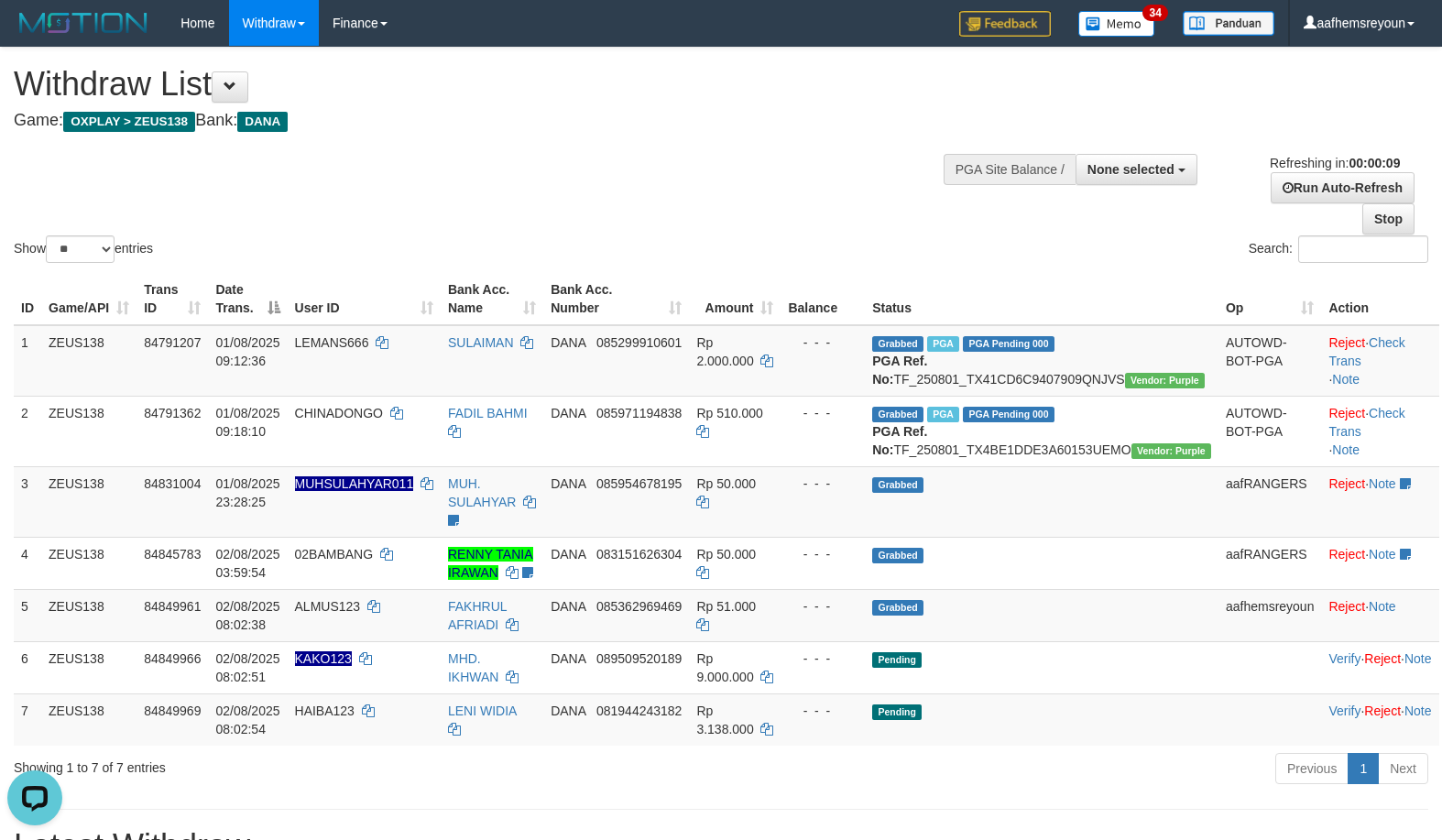 scroll, scrollTop: 0, scrollLeft: 0, axis: both 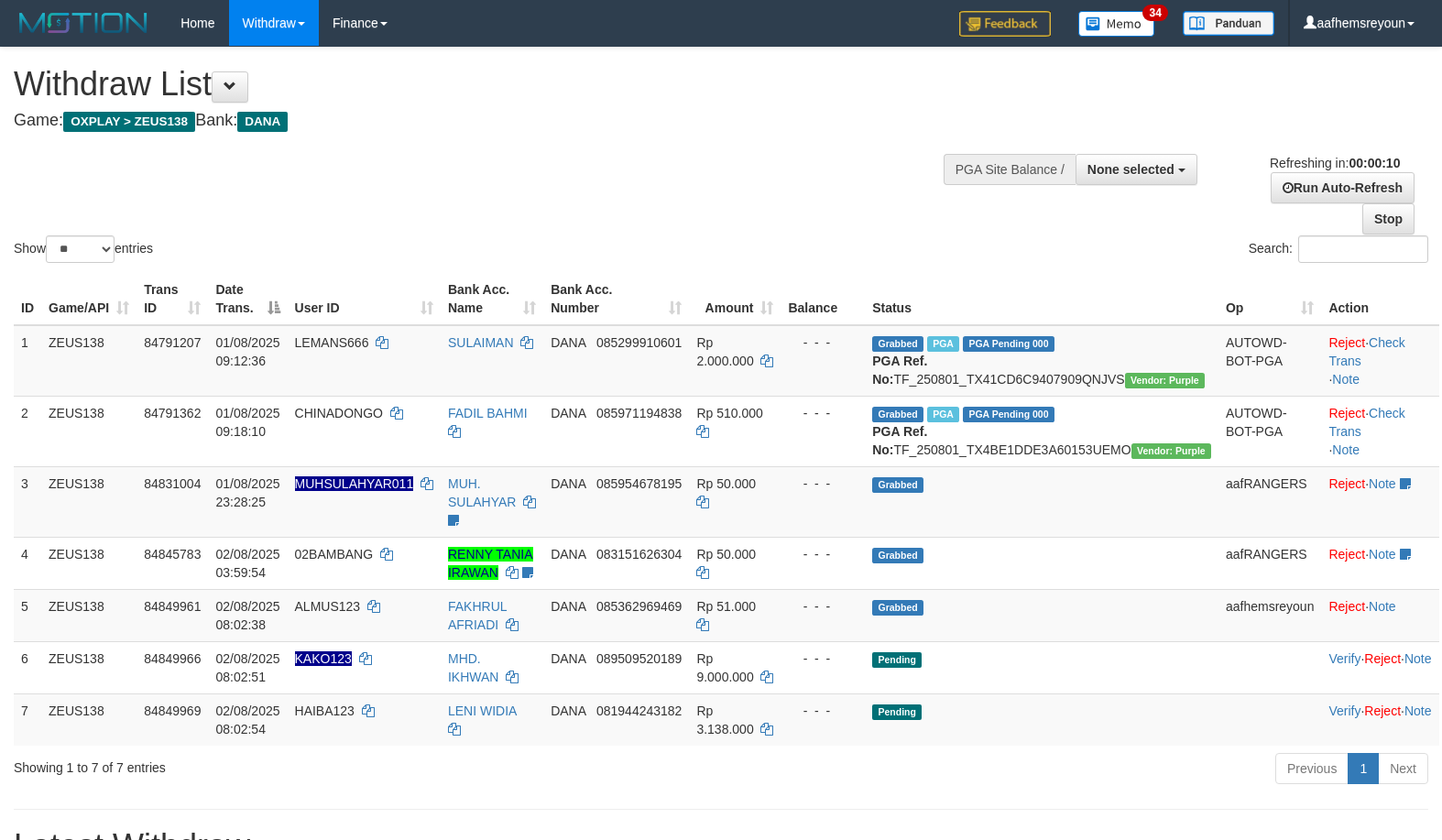 select 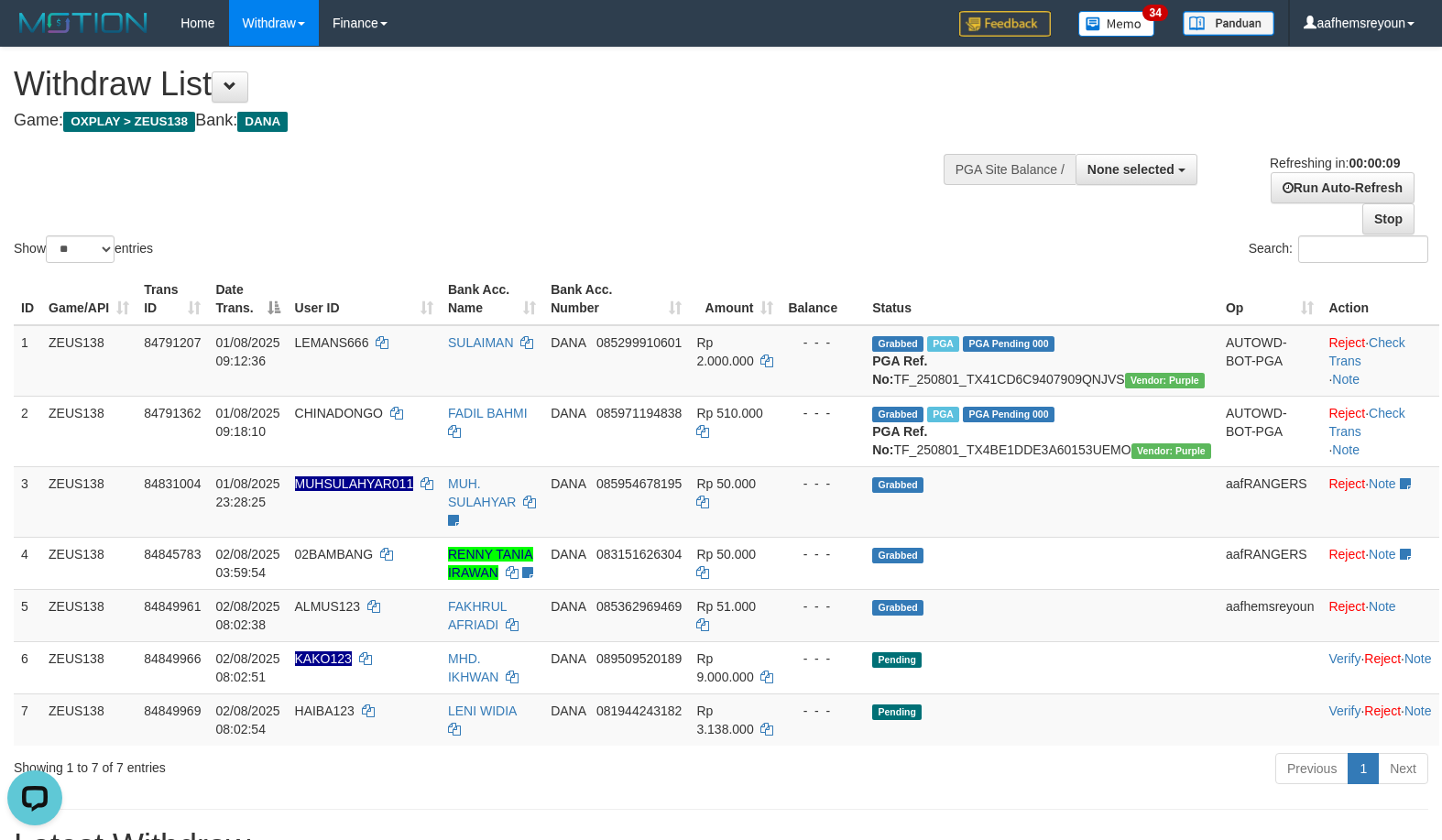 scroll, scrollTop: 0, scrollLeft: 0, axis: both 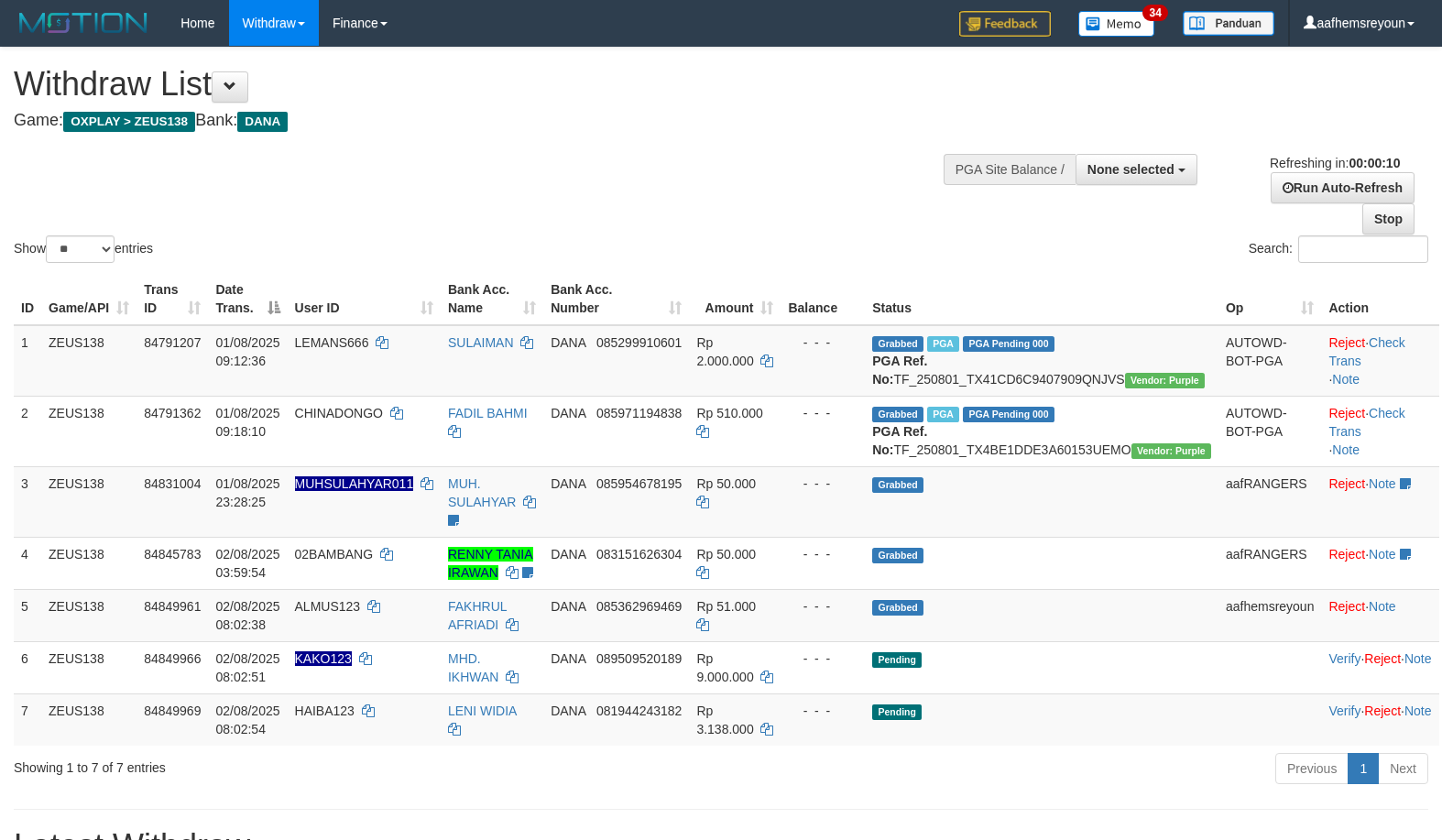 select 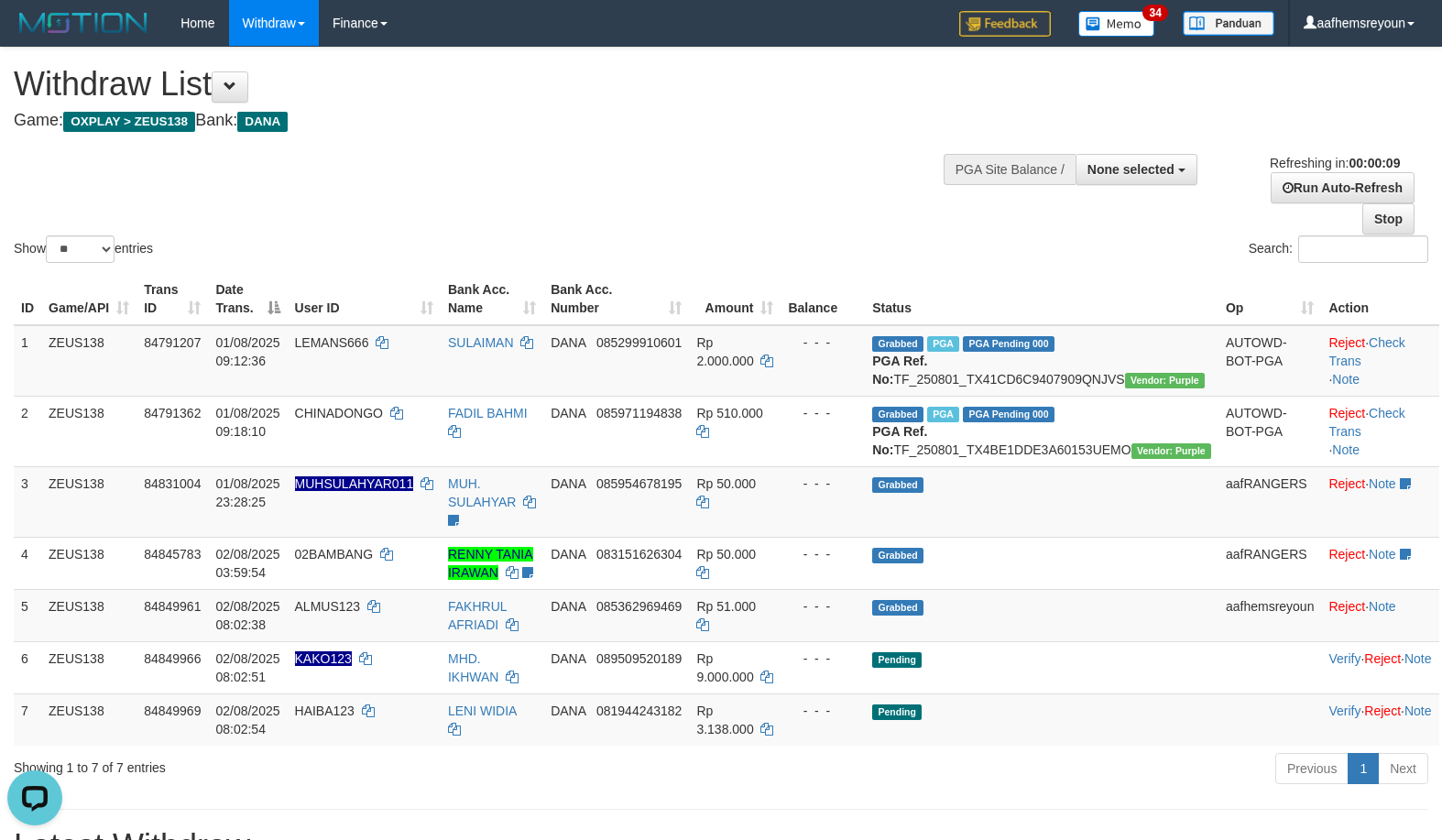 scroll, scrollTop: 0, scrollLeft: 0, axis: both 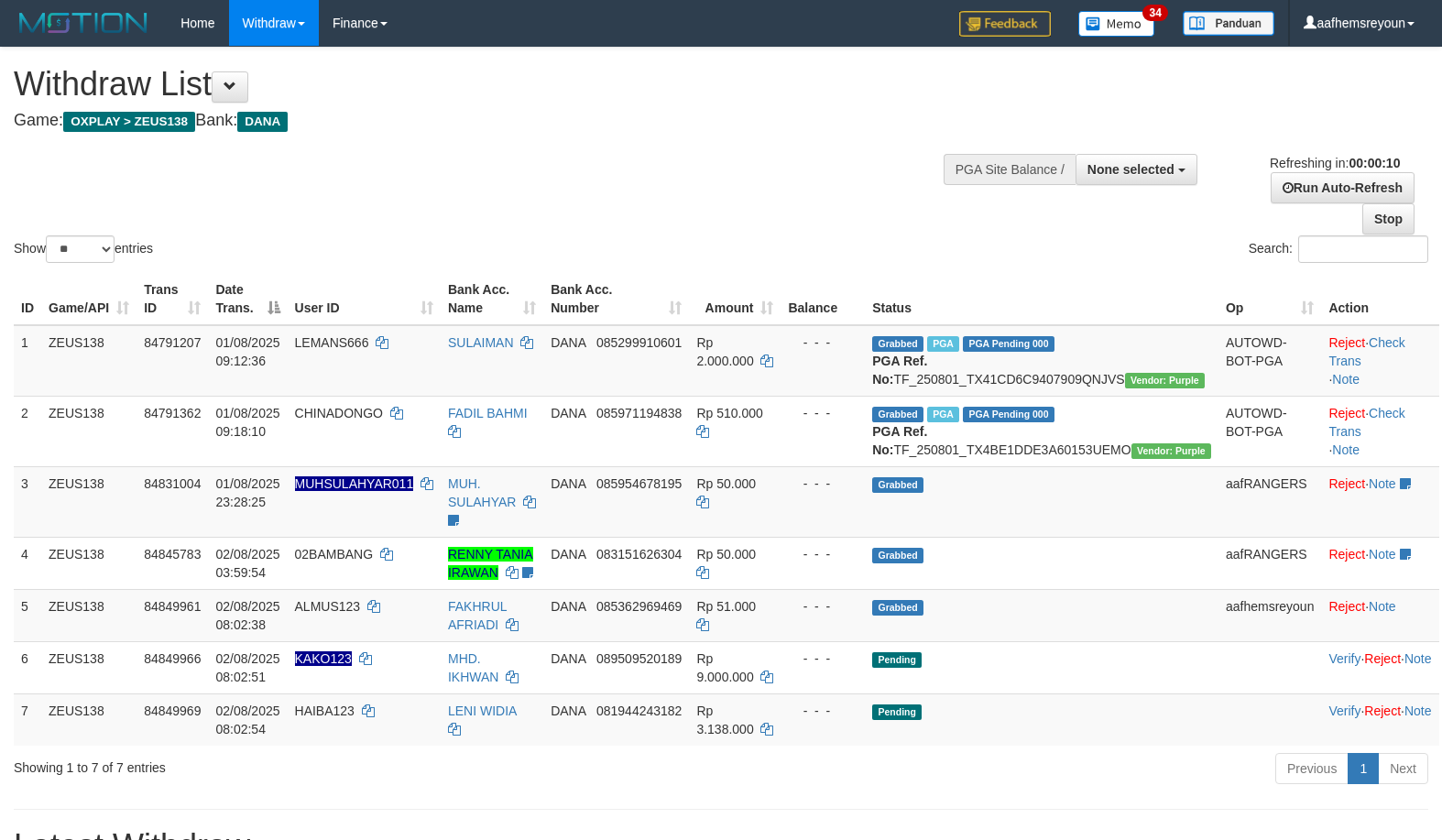 select 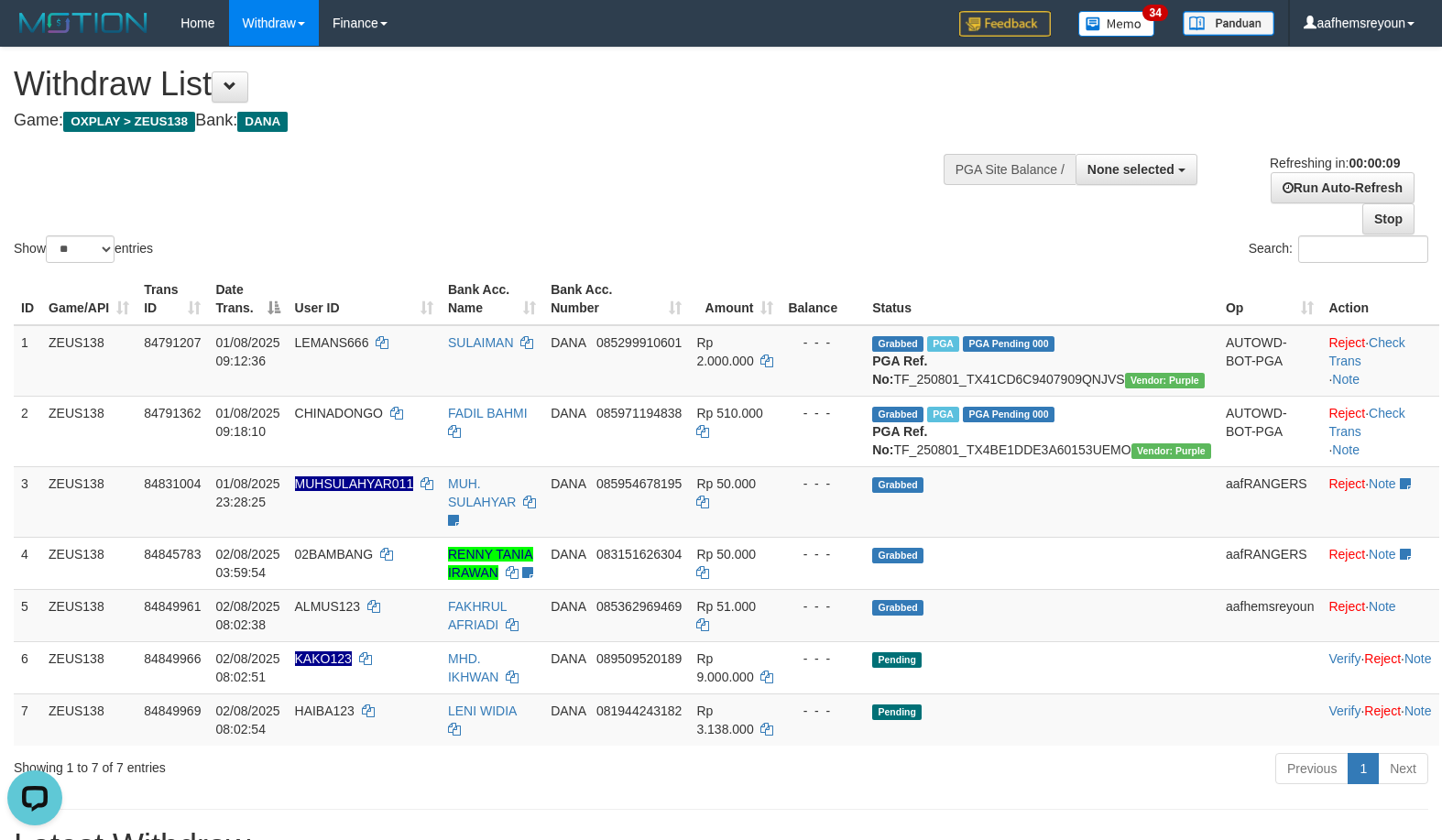 scroll, scrollTop: 0, scrollLeft: 0, axis: both 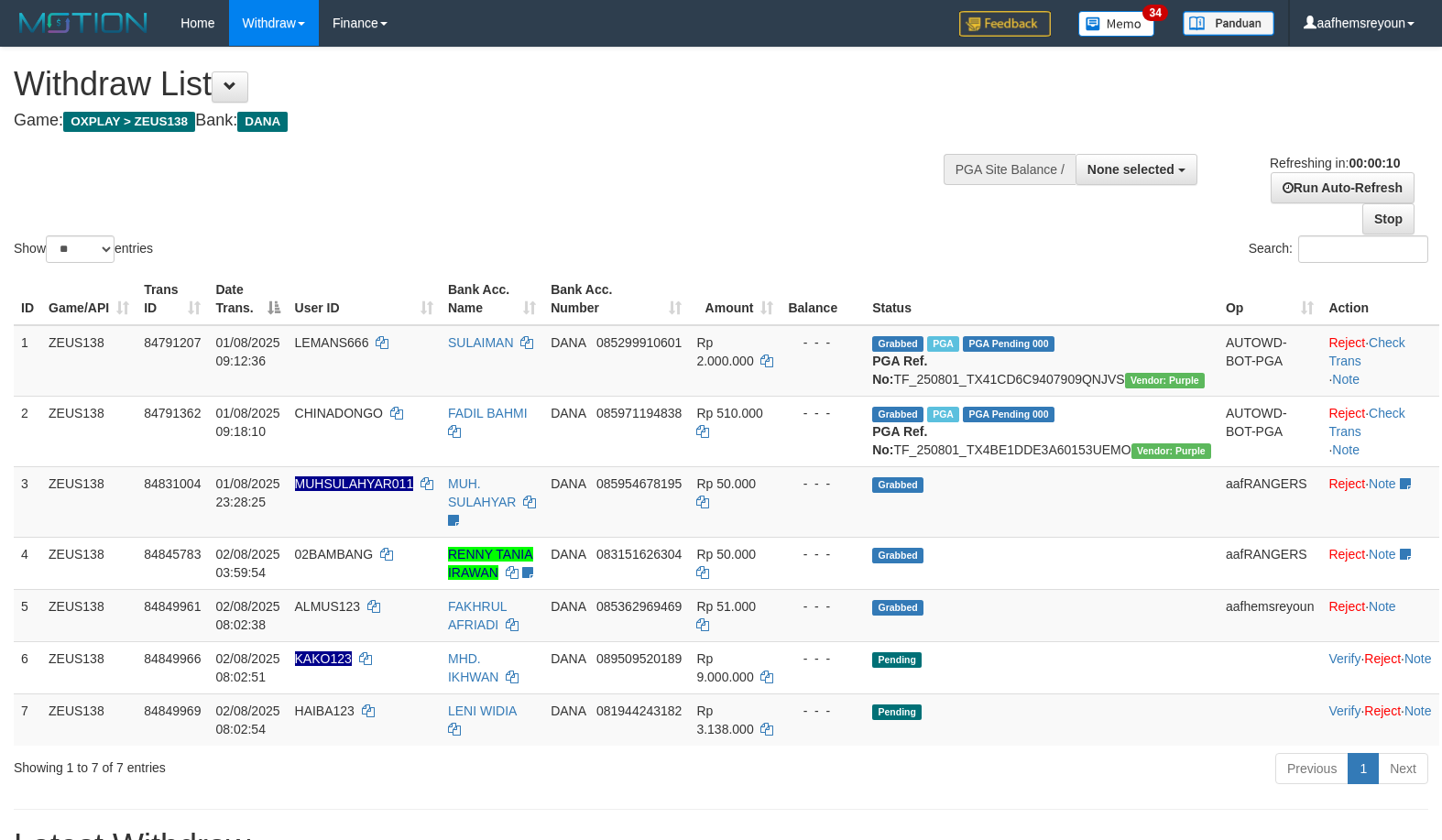 select 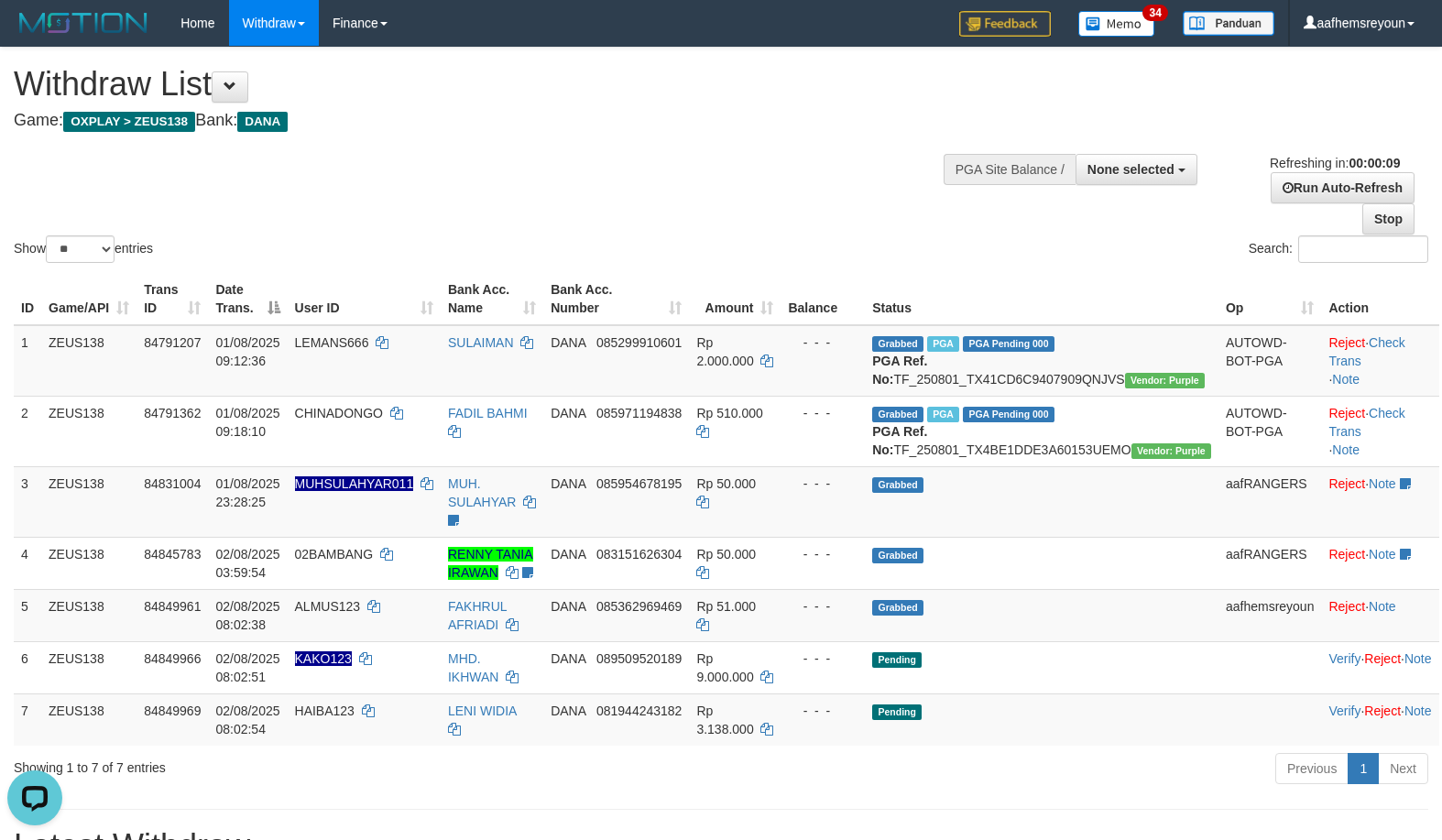 scroll, scrollTop: 0, scrollLeft: 0, axis: both 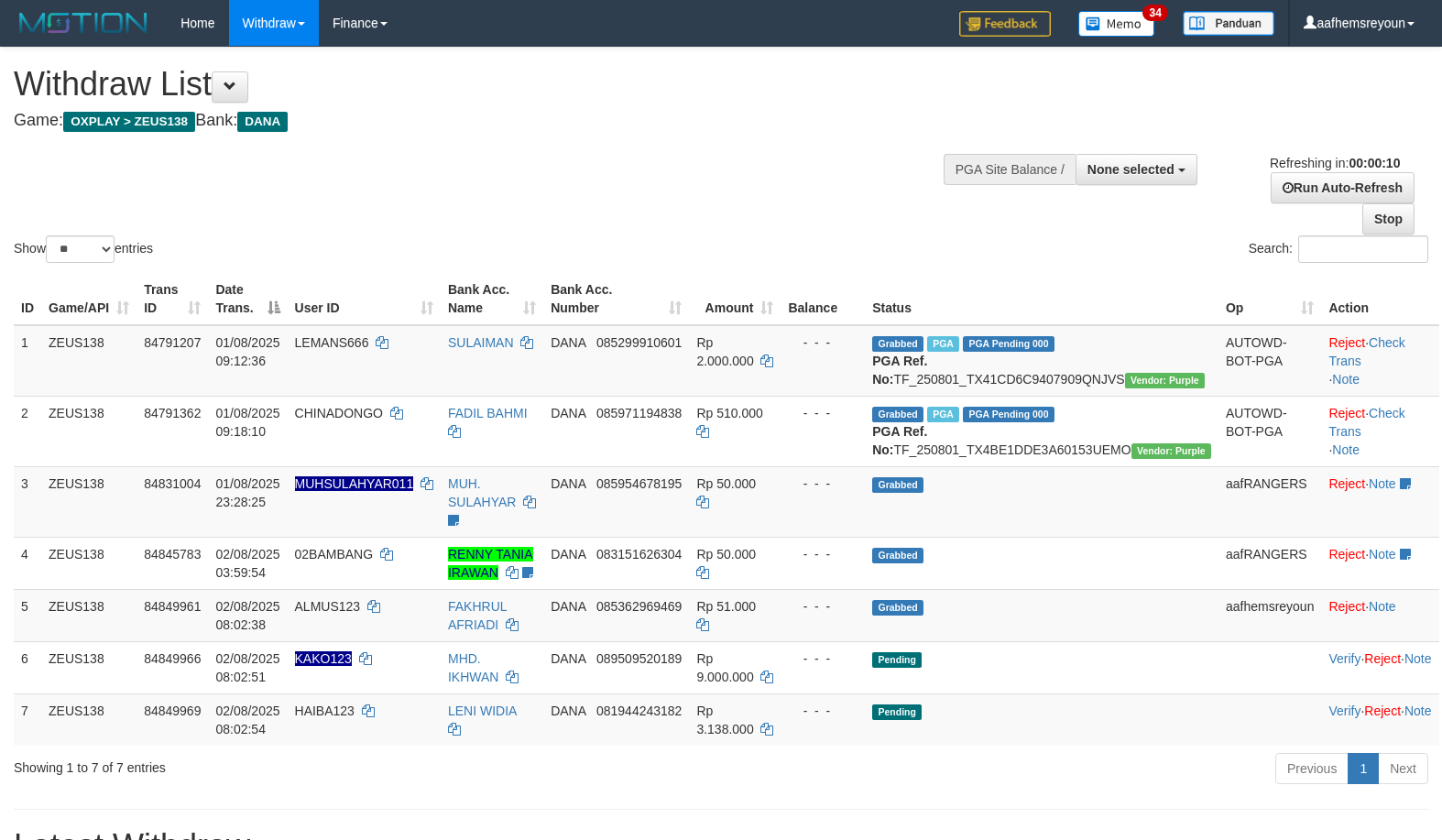 select 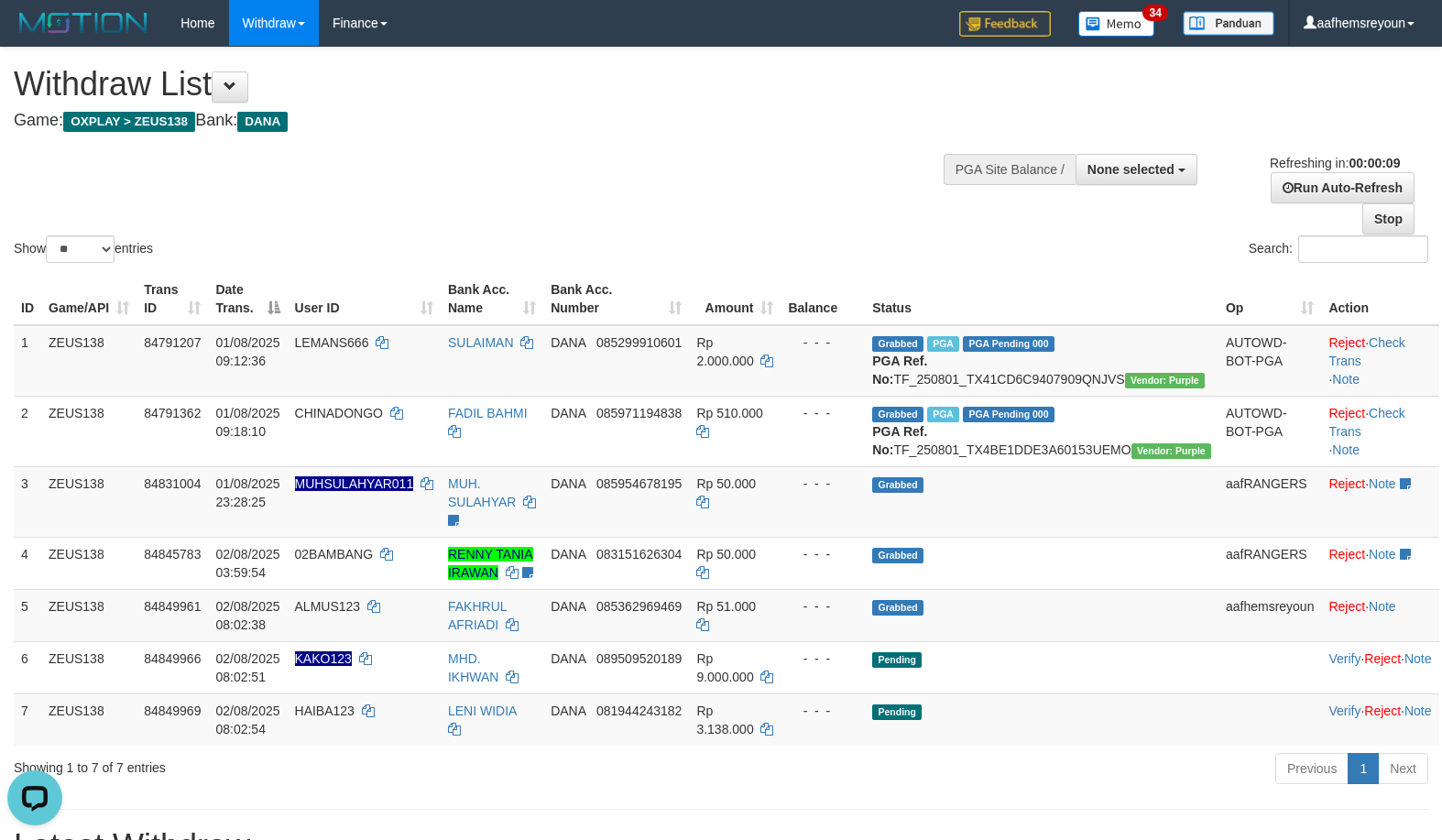 scroll, scrollTop: 0, scrollLeft: 0, axis: both 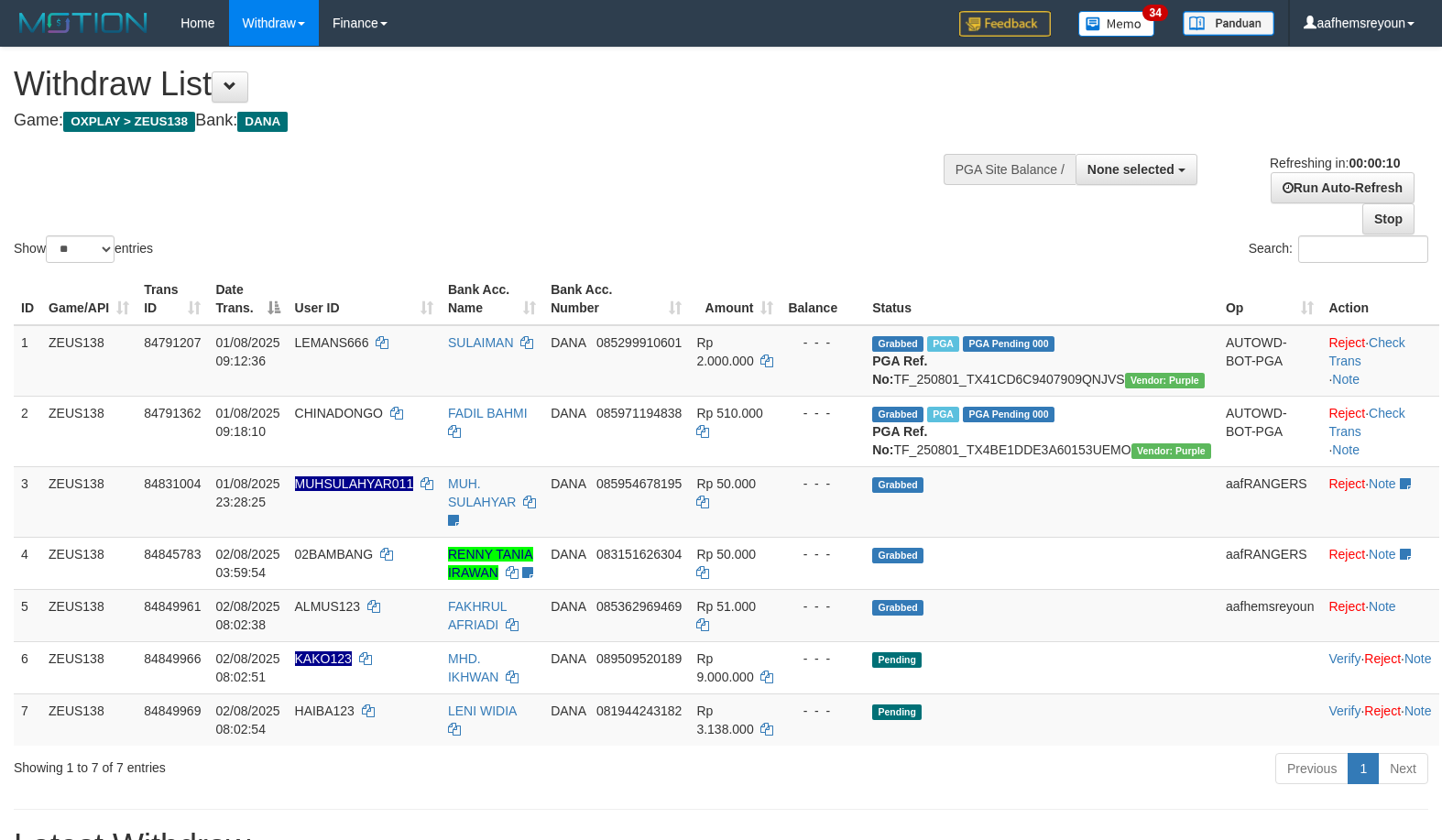 select 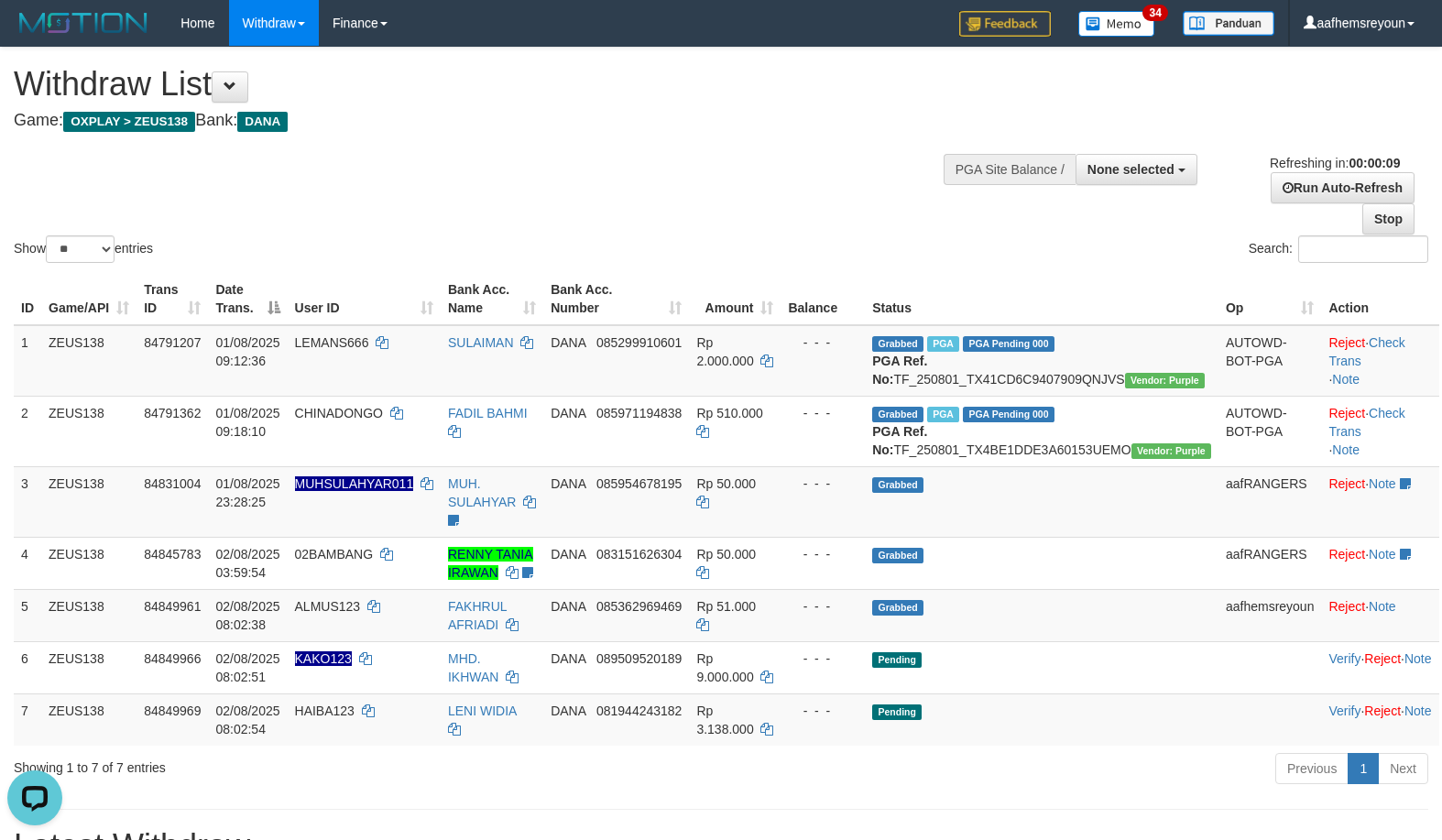 scroll, scrollTop: 0, scrollLeft: 0, axis: both 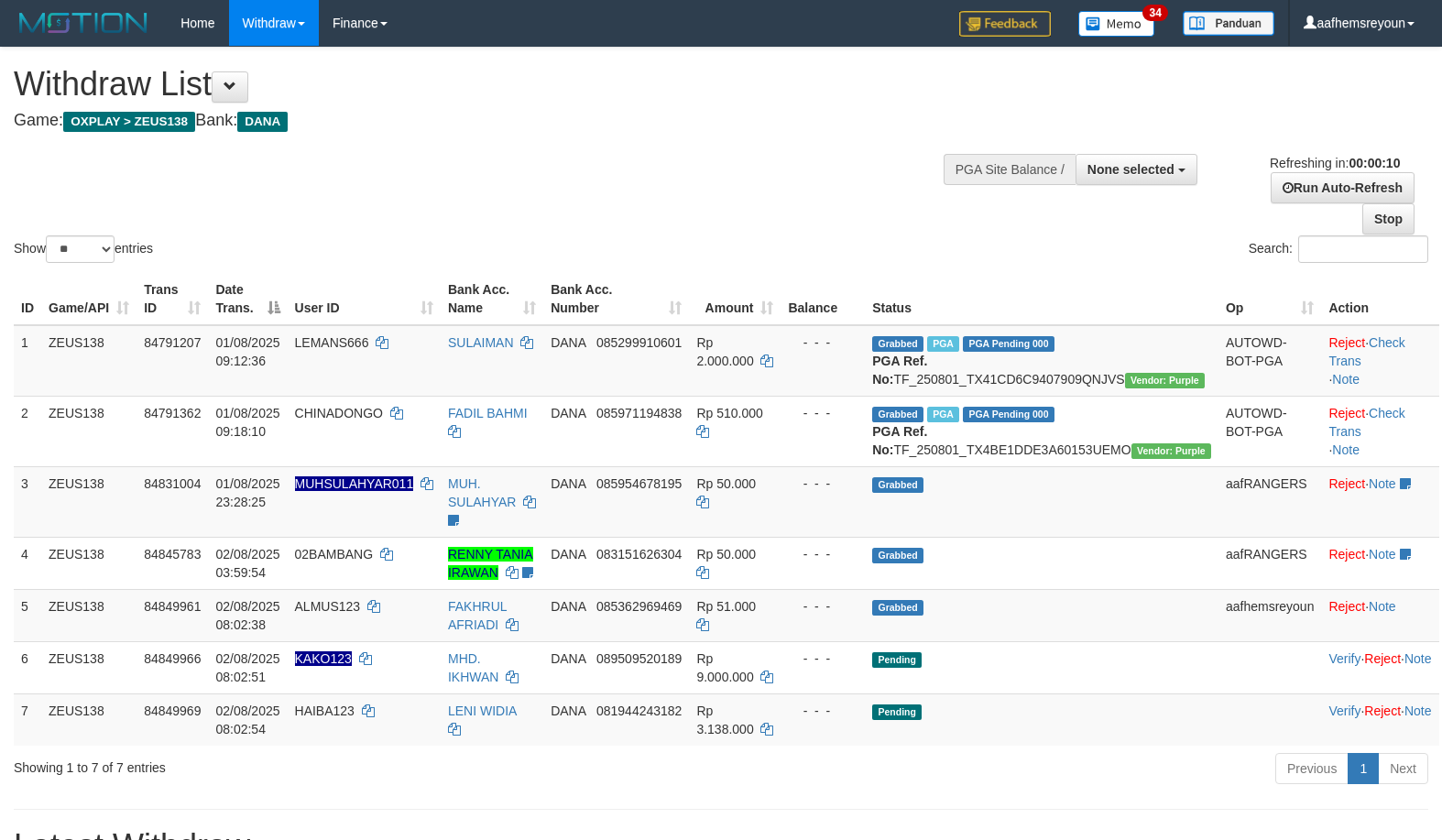 select 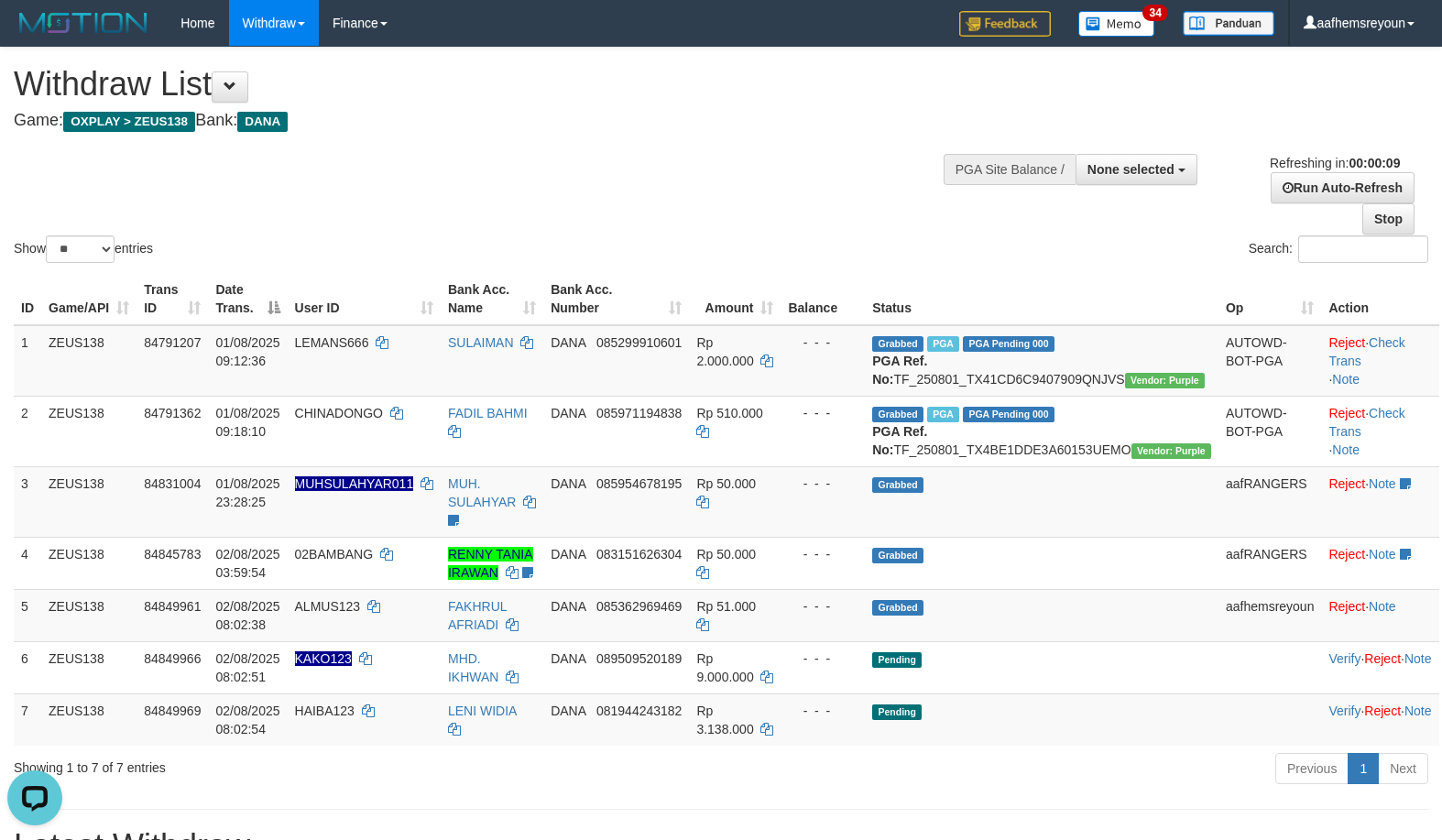 scroll, scrollTop: 0, scrollLeft: 0, axis: both 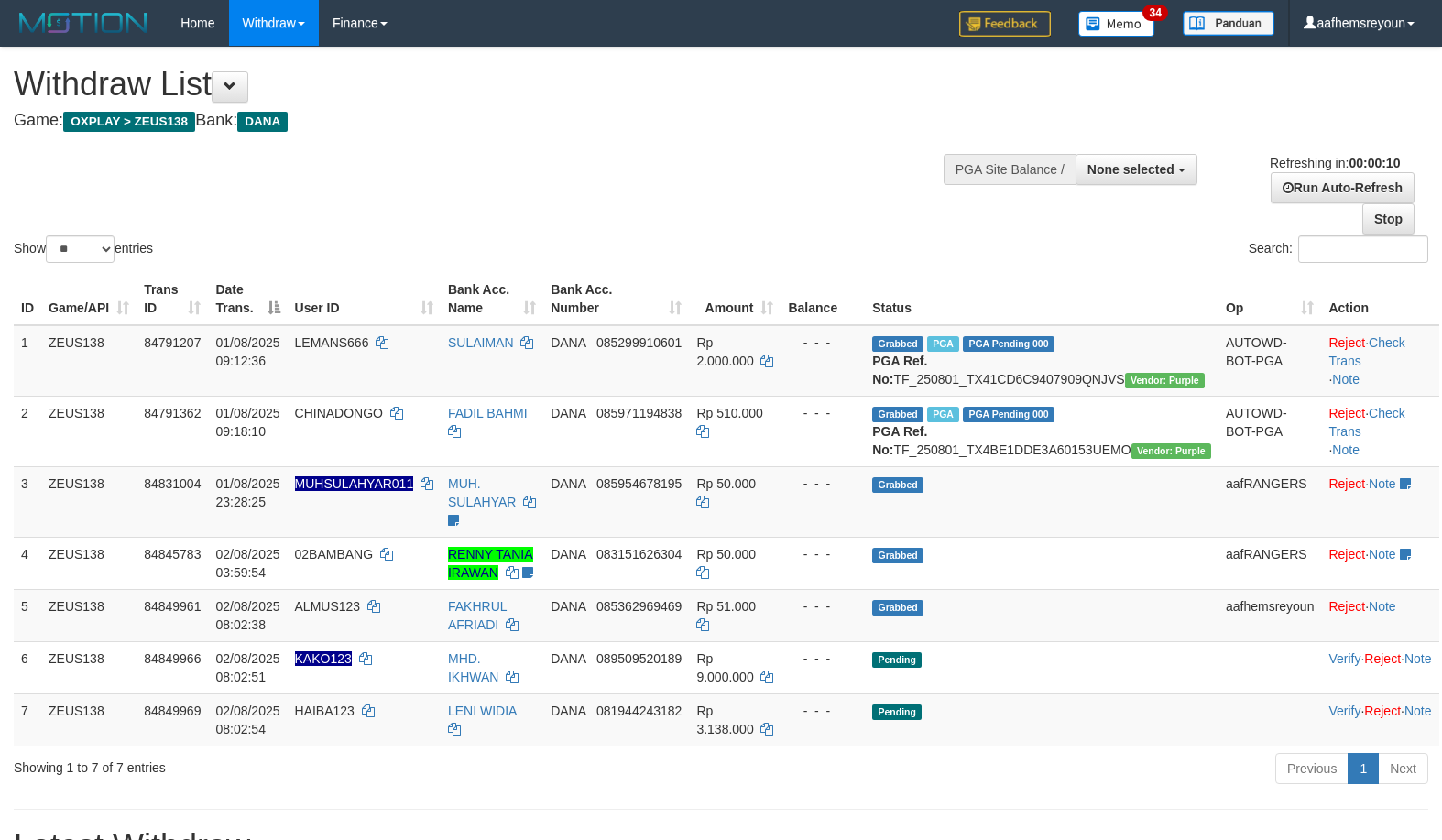 select 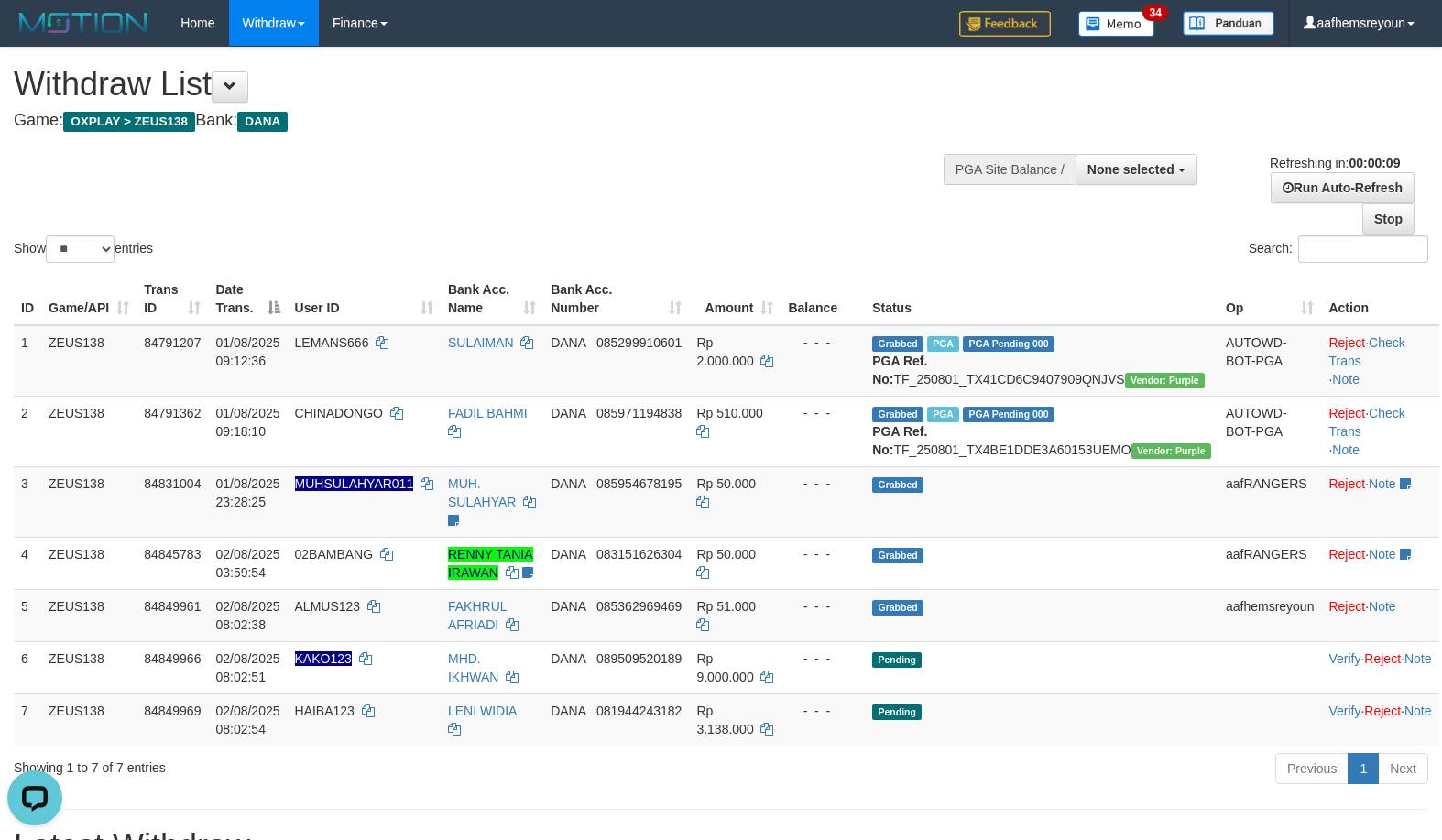 scroll, scrollTop: 0, scrollLeft: 0, axis: both 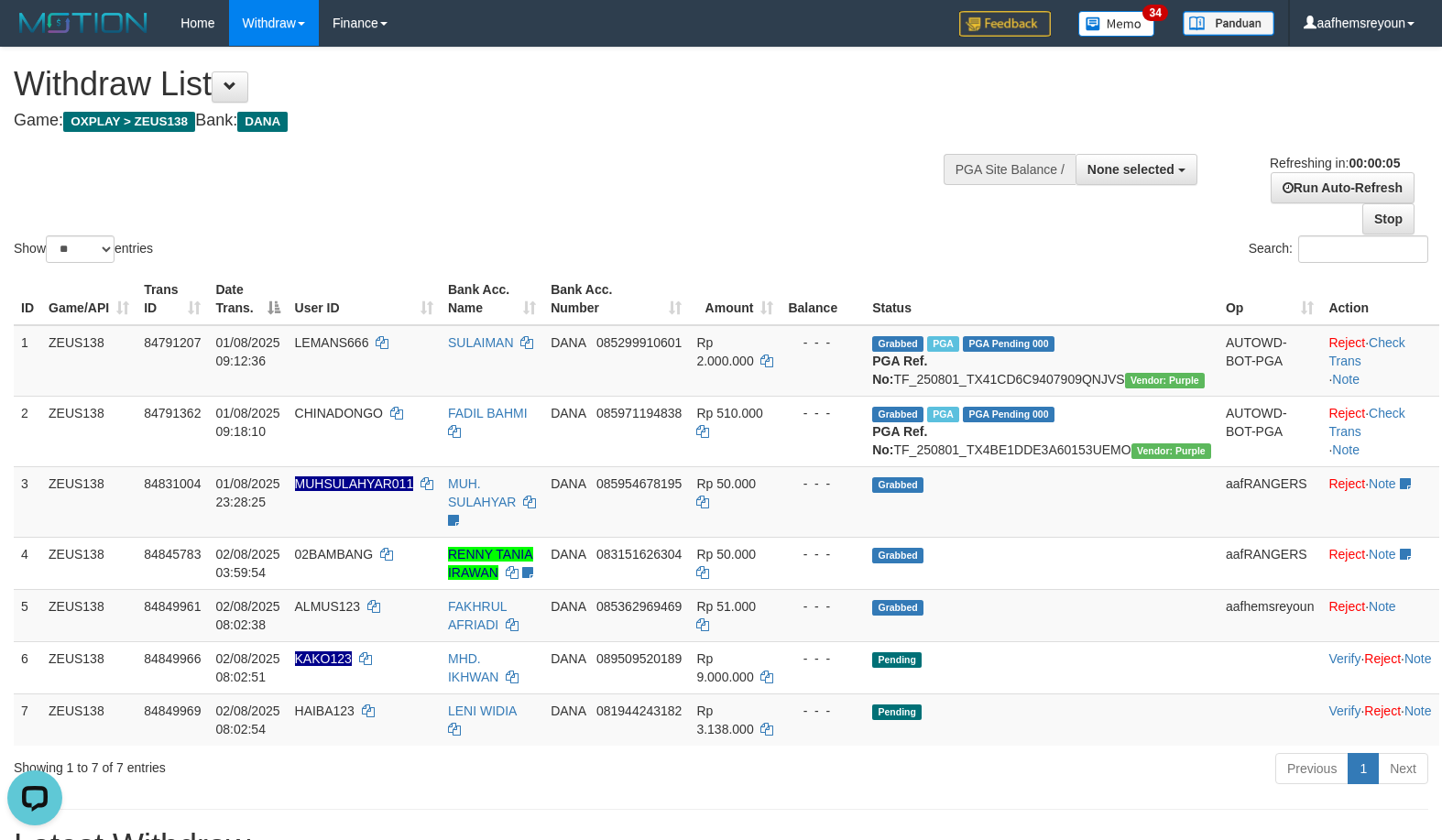 drag, startPoint x: 1089, startPoint y: 237, endPoint x: 1046, endPoint y: 232, distance: 43.28972 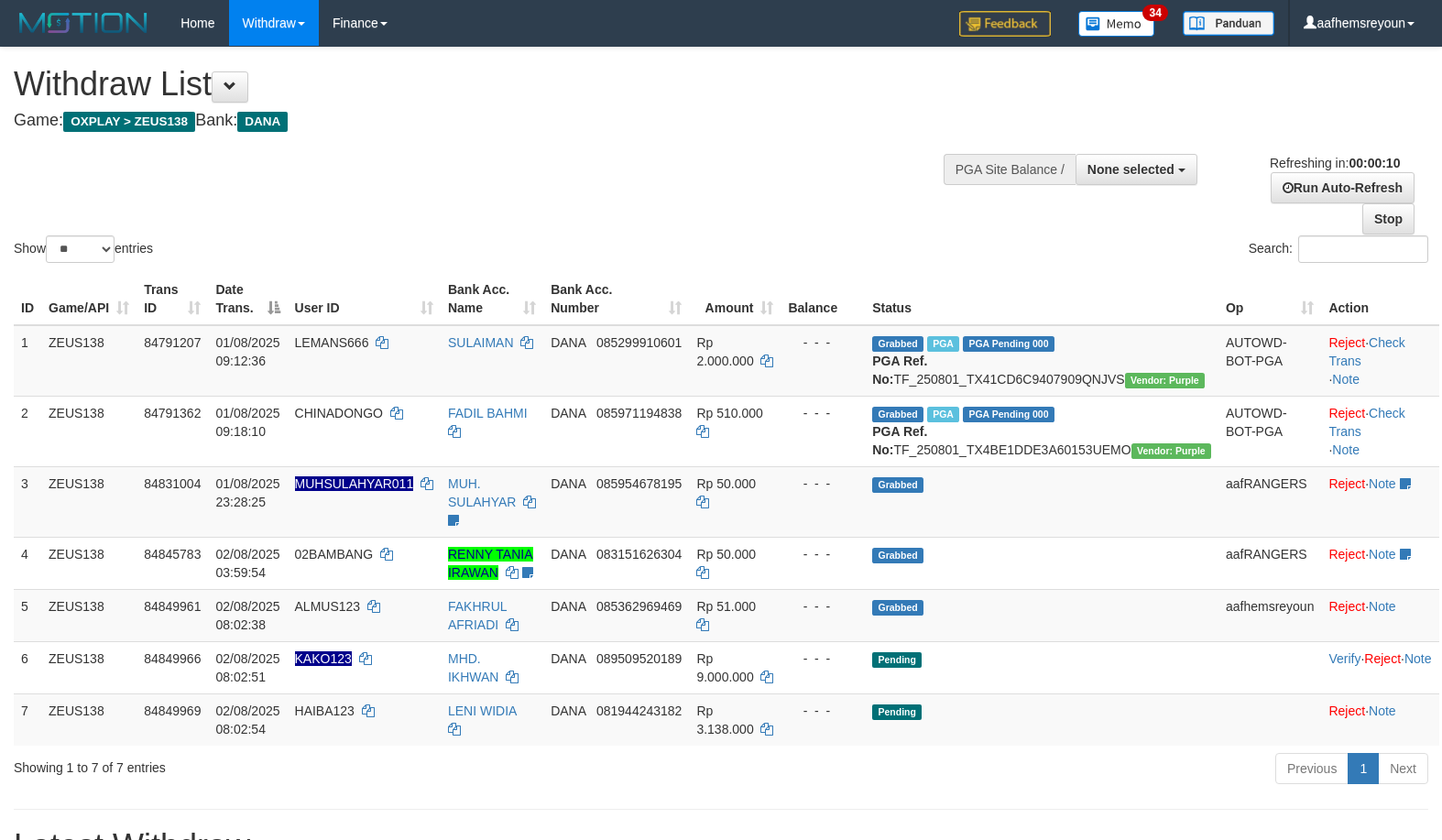 select 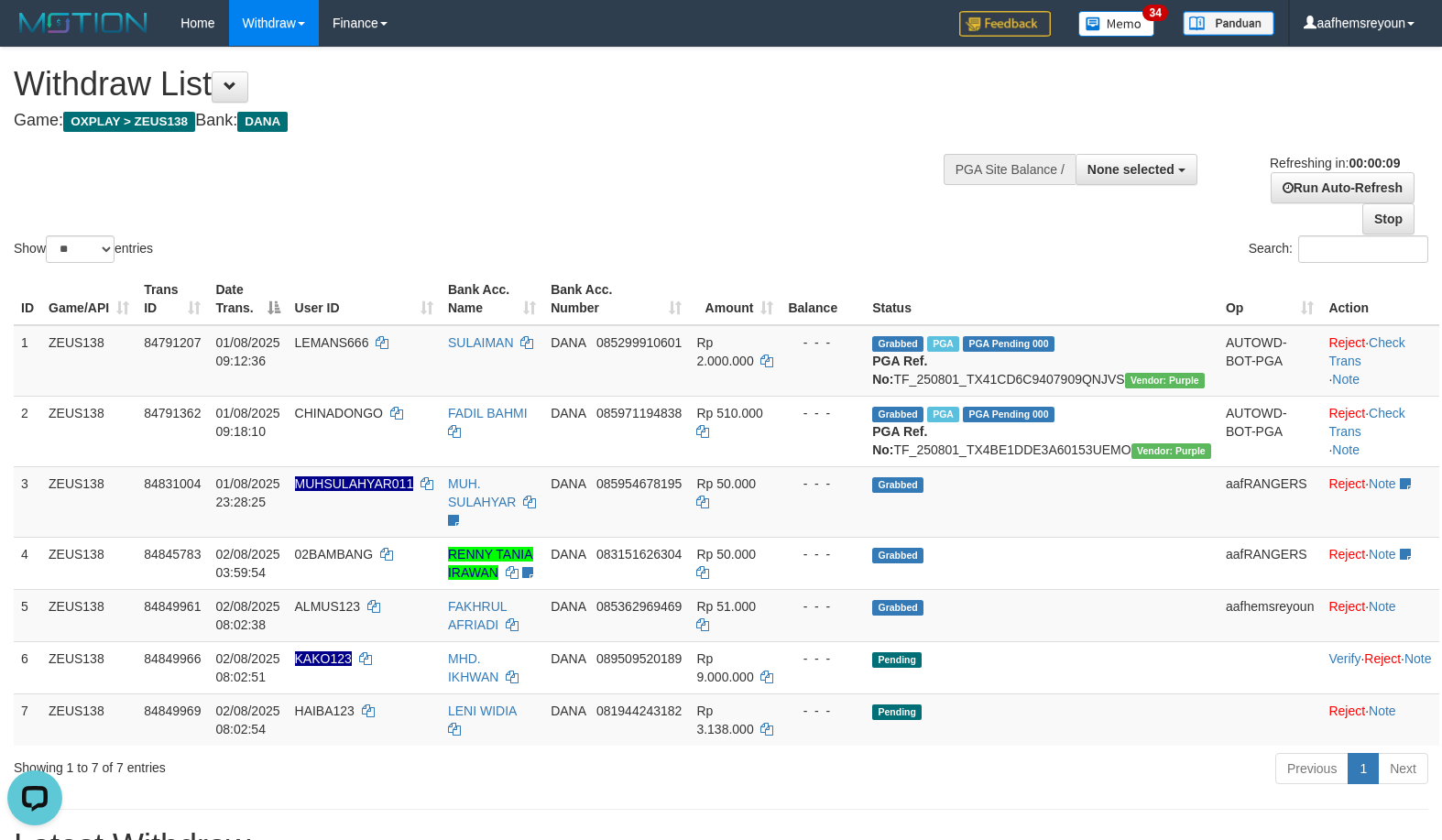 scroll, scrollTop: 0, scrollLeft: 0, axis: both 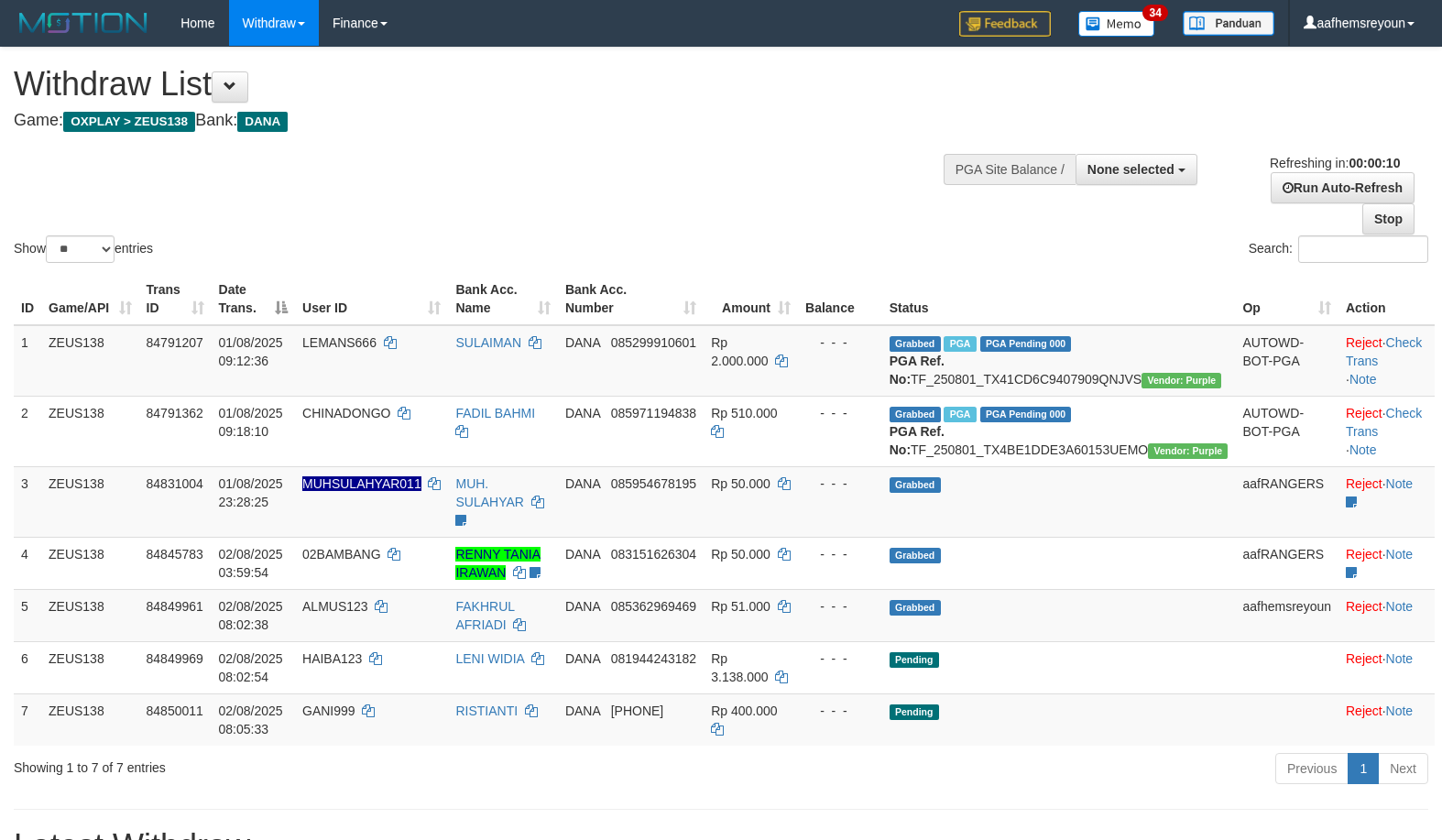 select 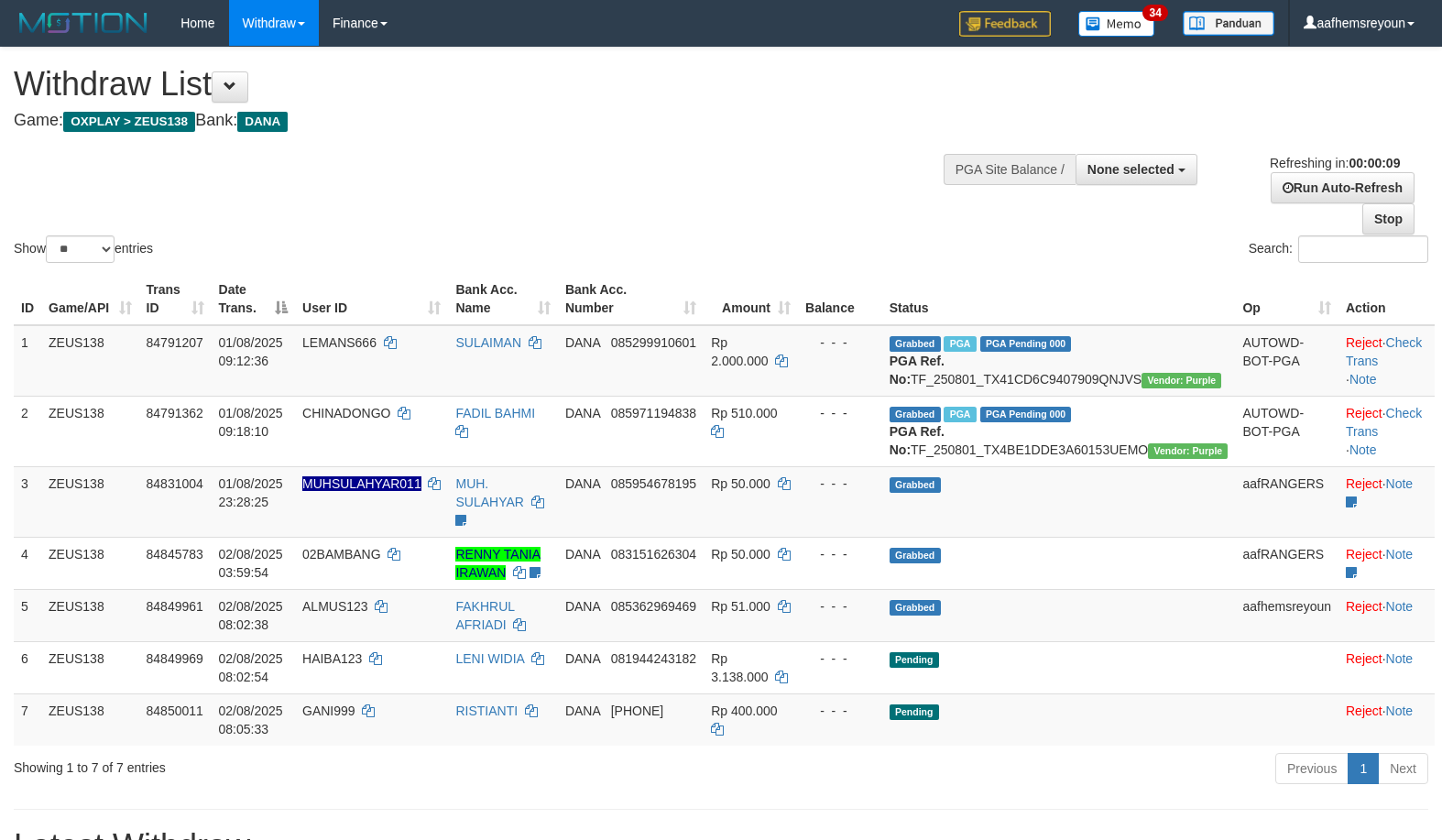 drag, startPoint x: 1005, startPoint y: 263, endPoint x: 523, endPoint y: 201, distance: 485.9712 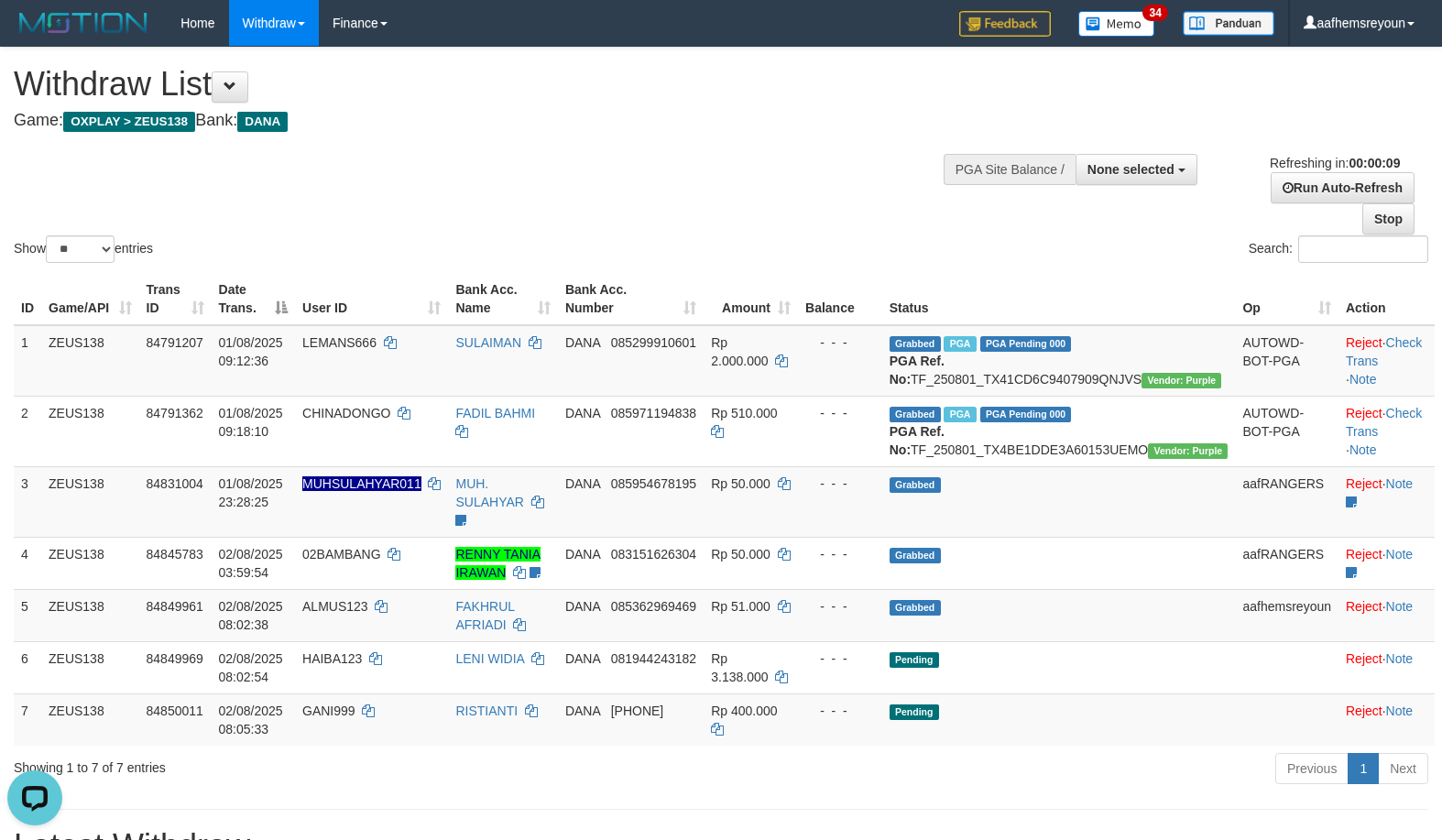 scroll, scrollTop: 0, scrollLeft: 0, axis: both 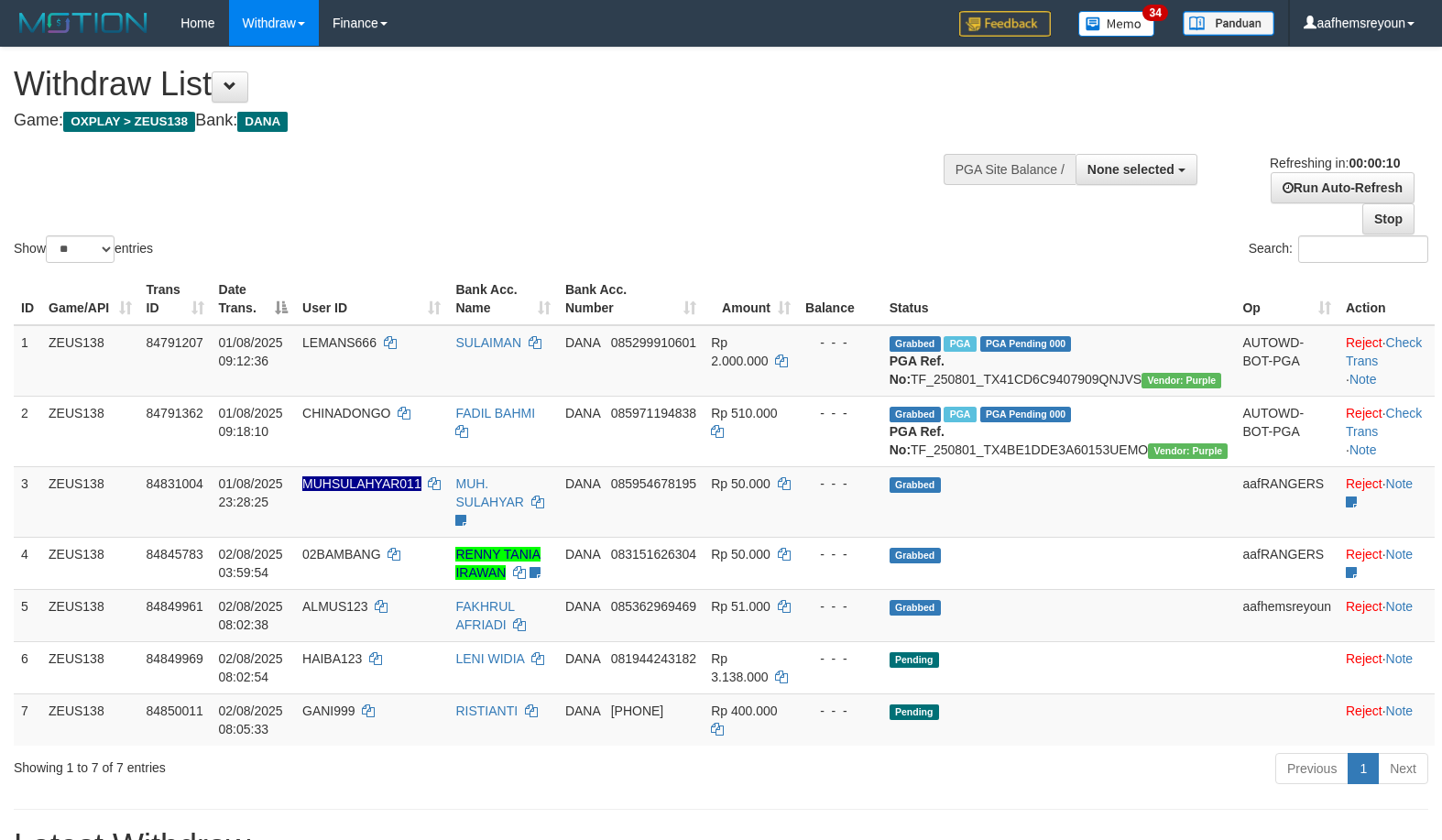 select 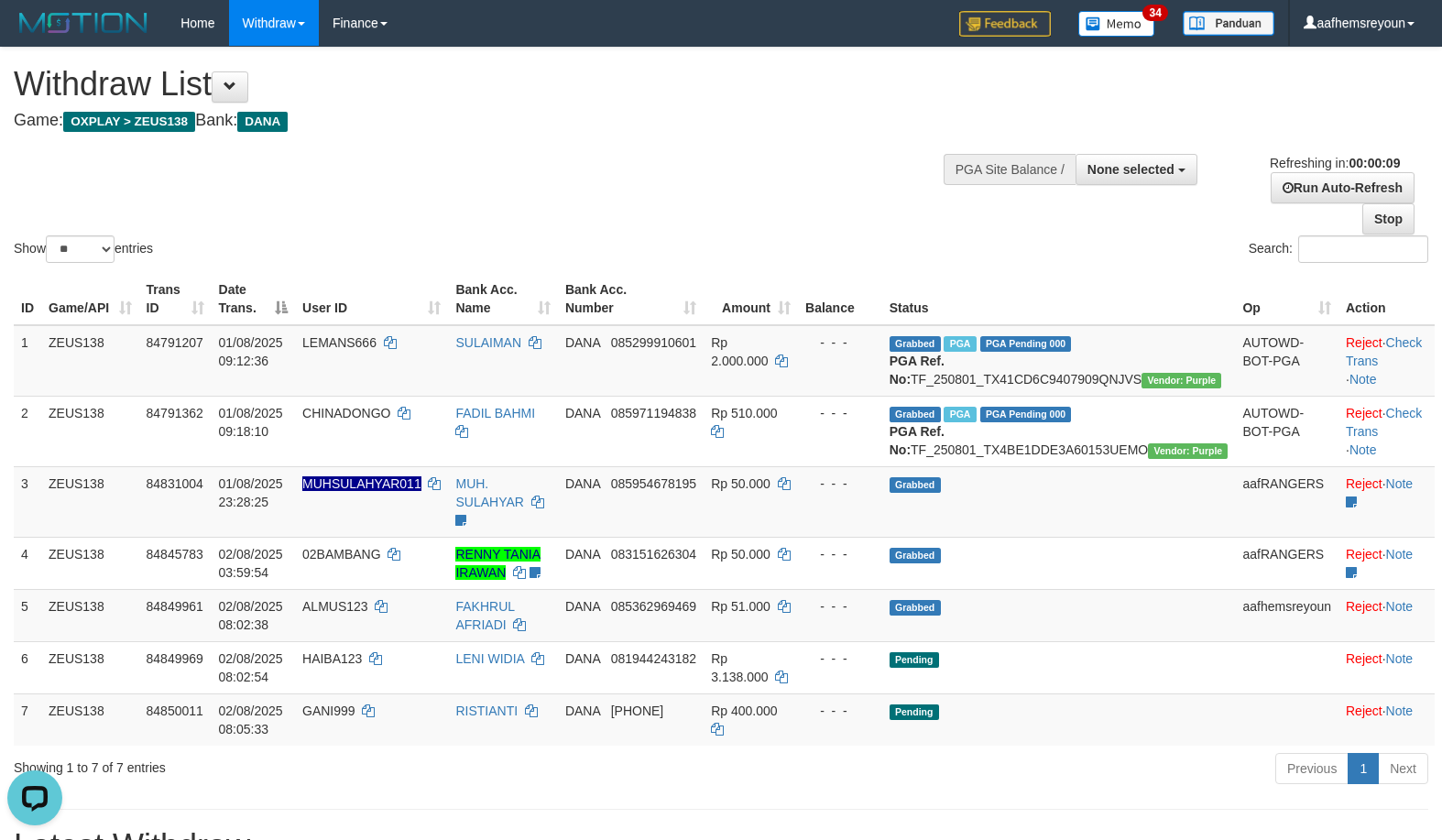 scroll, scrollTop: 0, scrollLeft: 0, axis: both 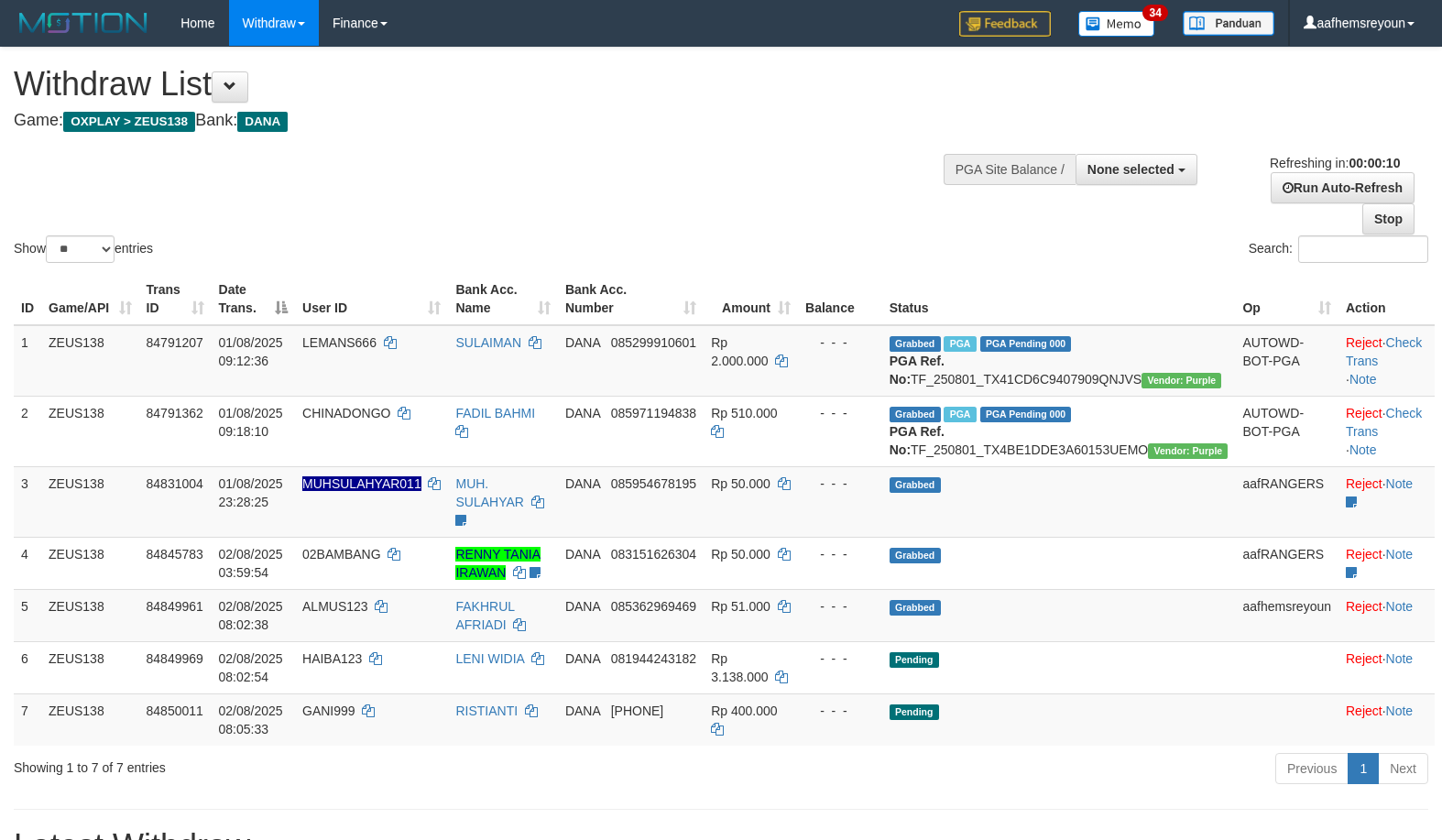 select 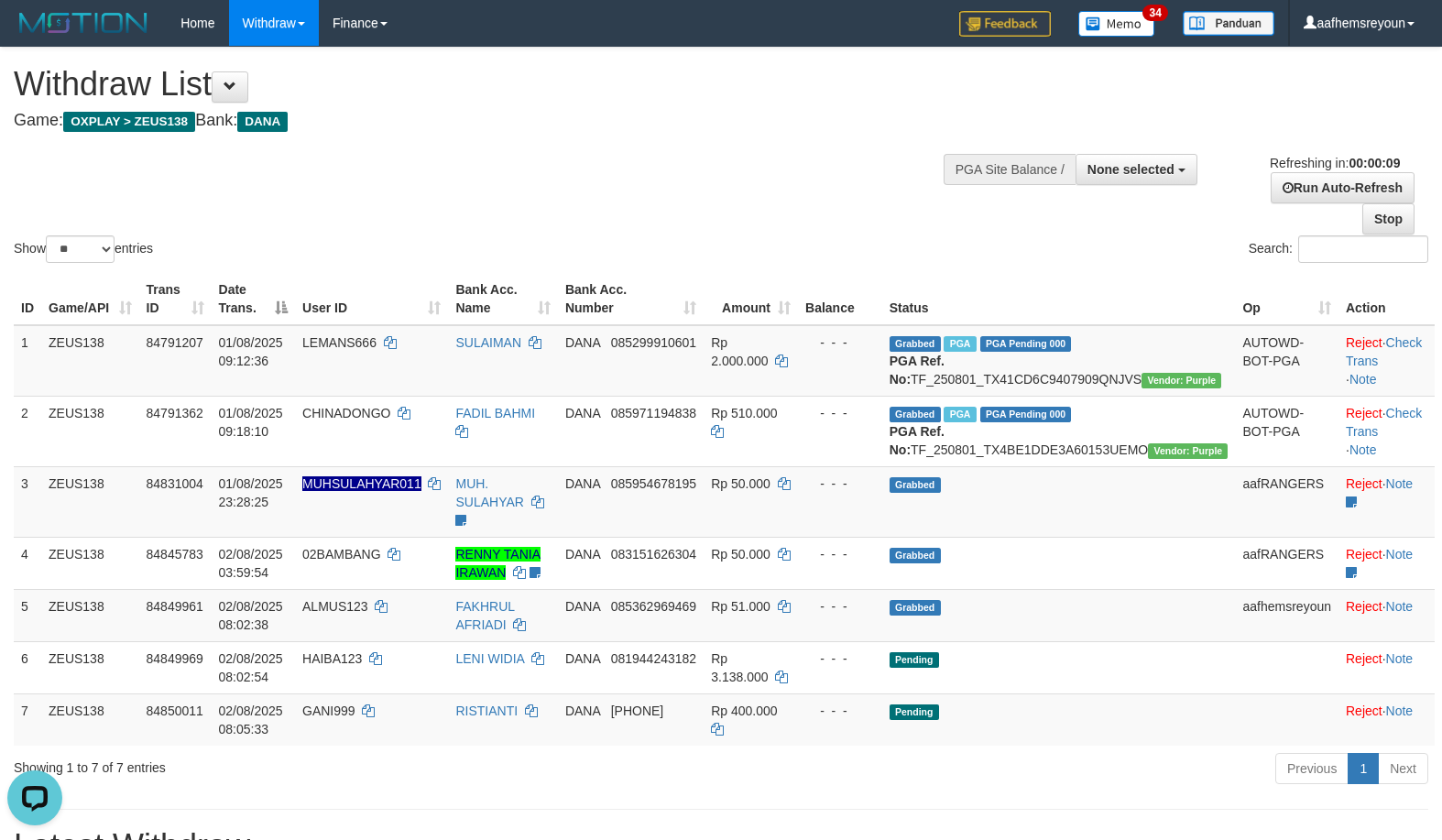 scroll, scrollTop: 0, scrollLeft: 0, axis: both 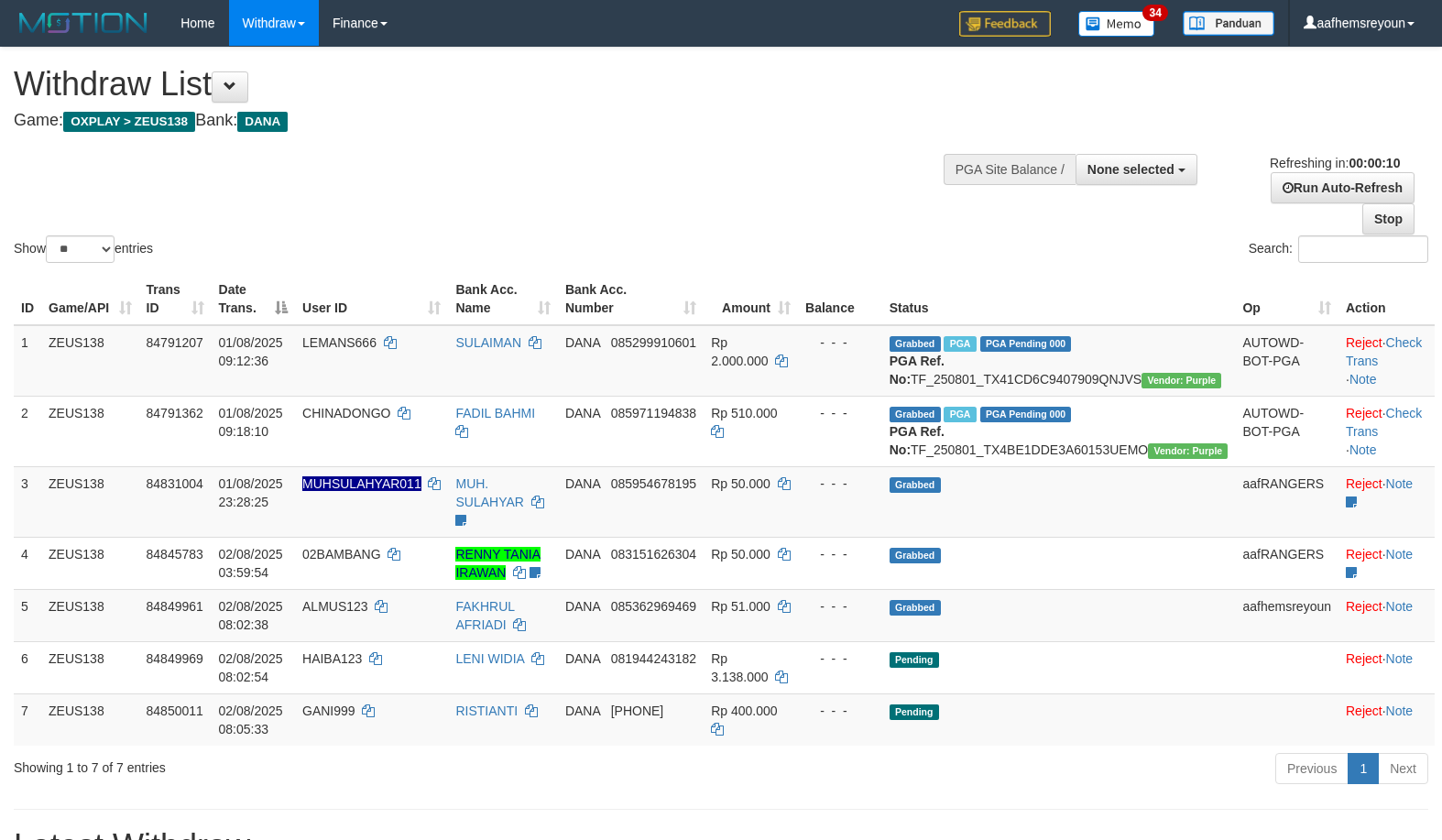 select 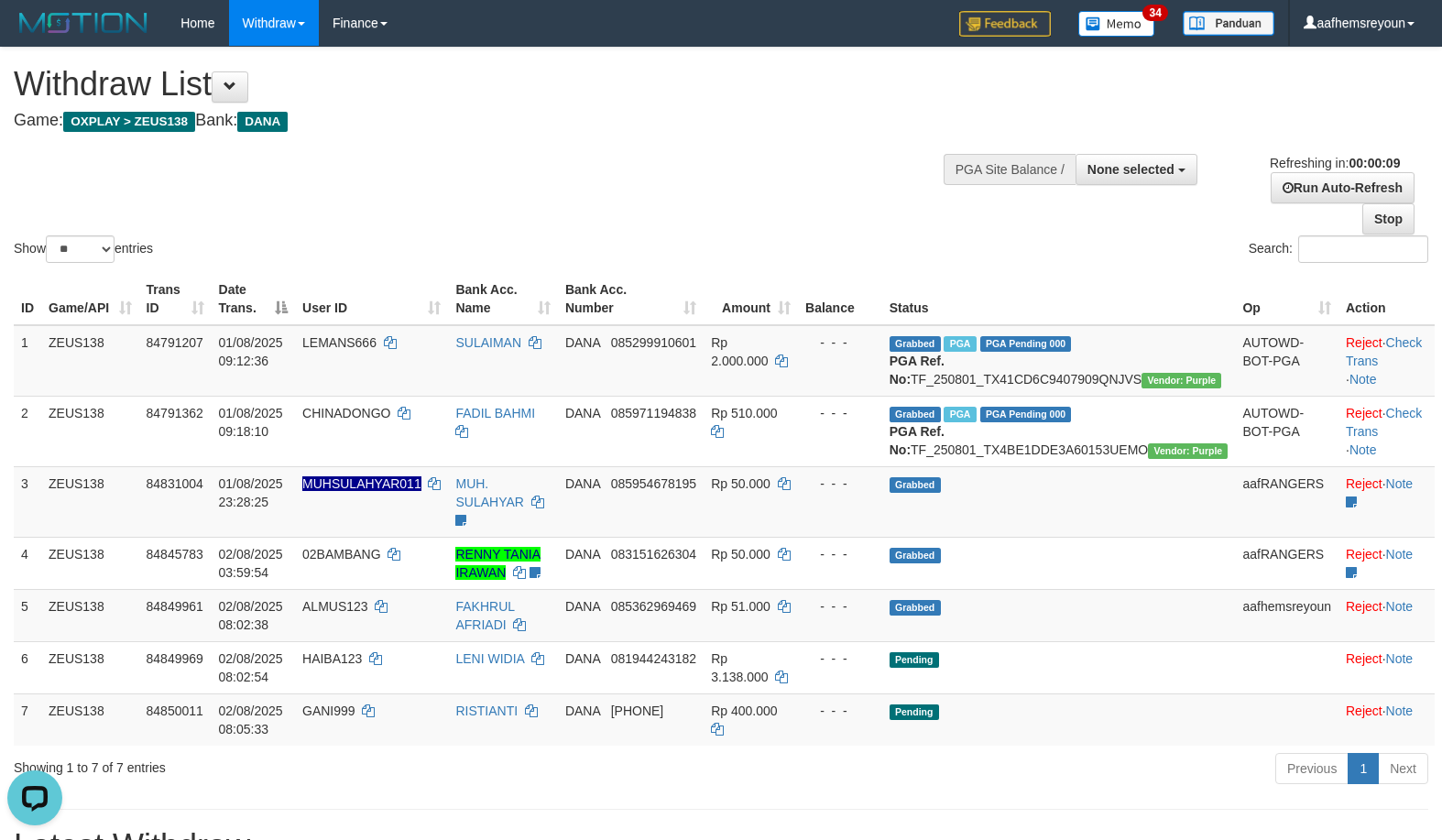 scroll, scrollTop: 0, scrollLeft: 0, axis: both 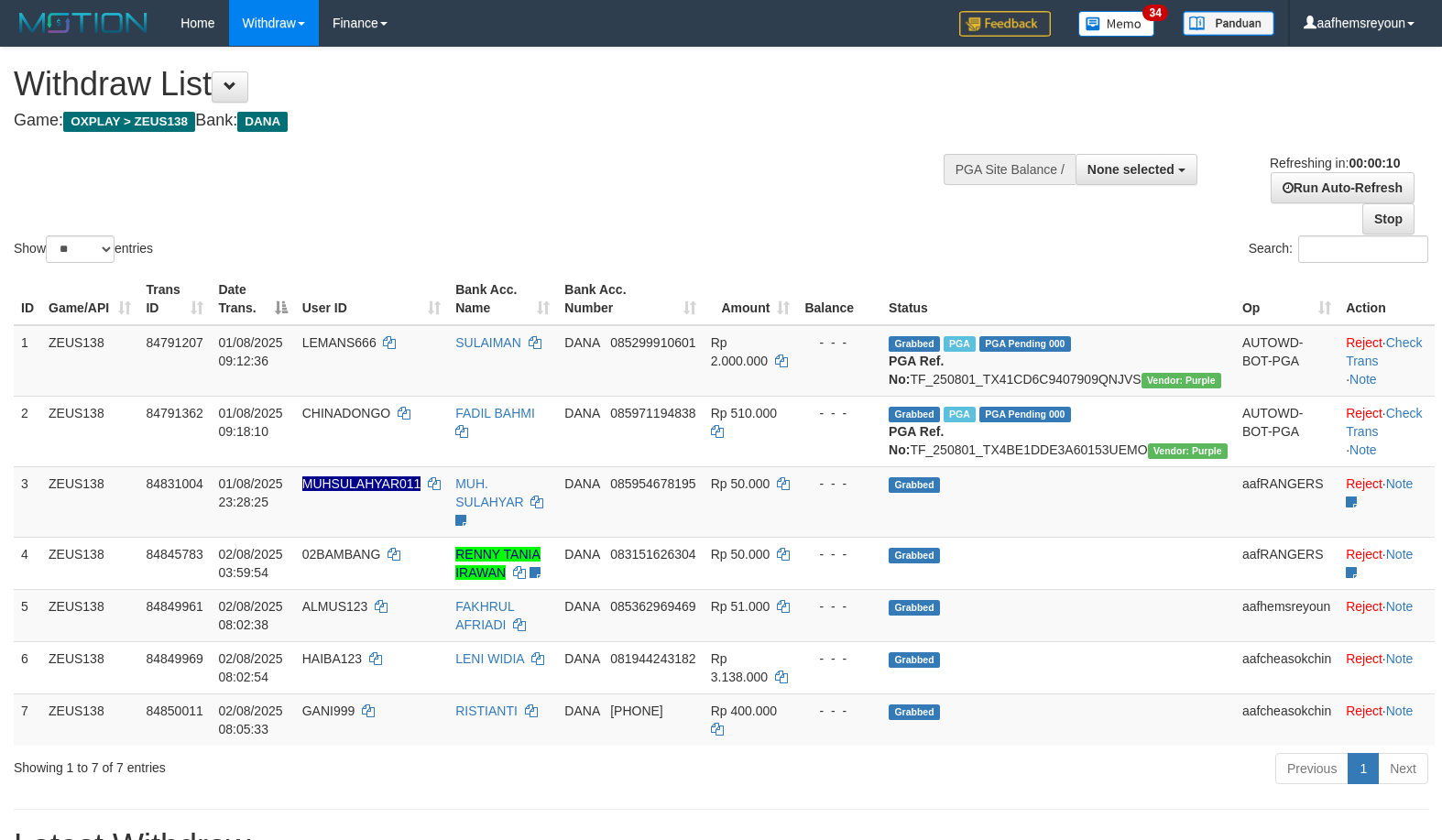 select 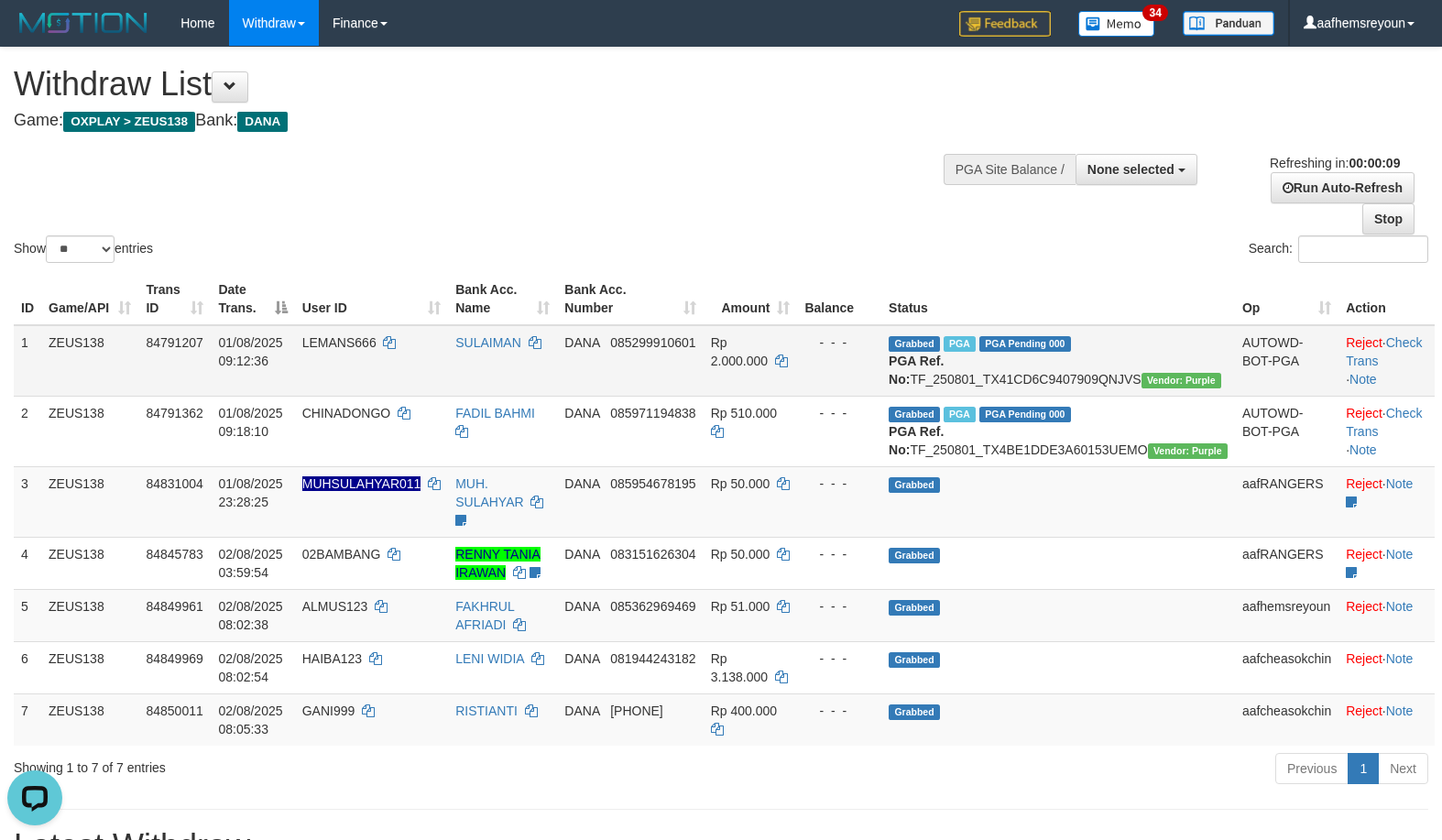 scroll, scrollTop: 0, scrollLeft: 0, axis: both 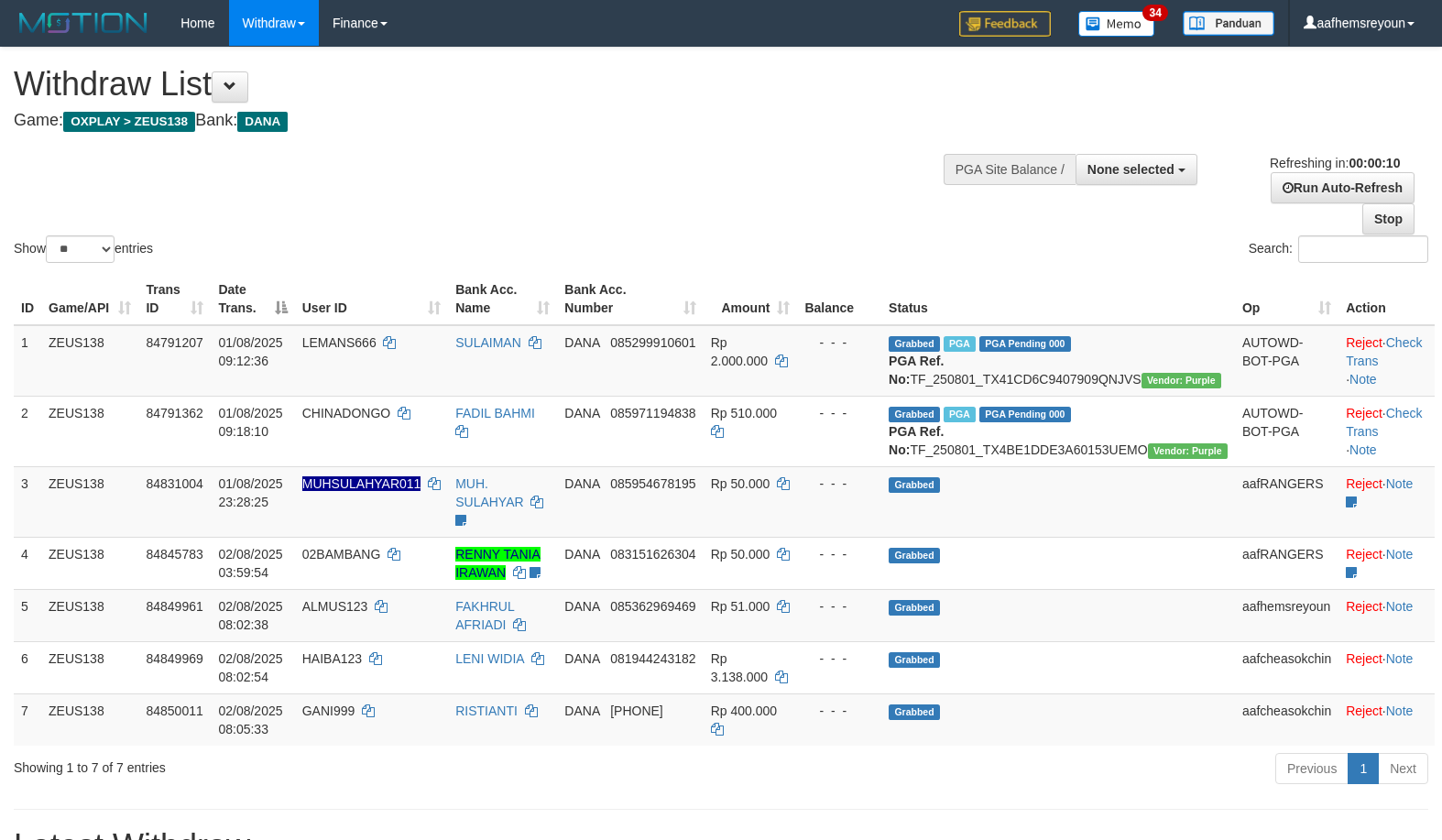 select 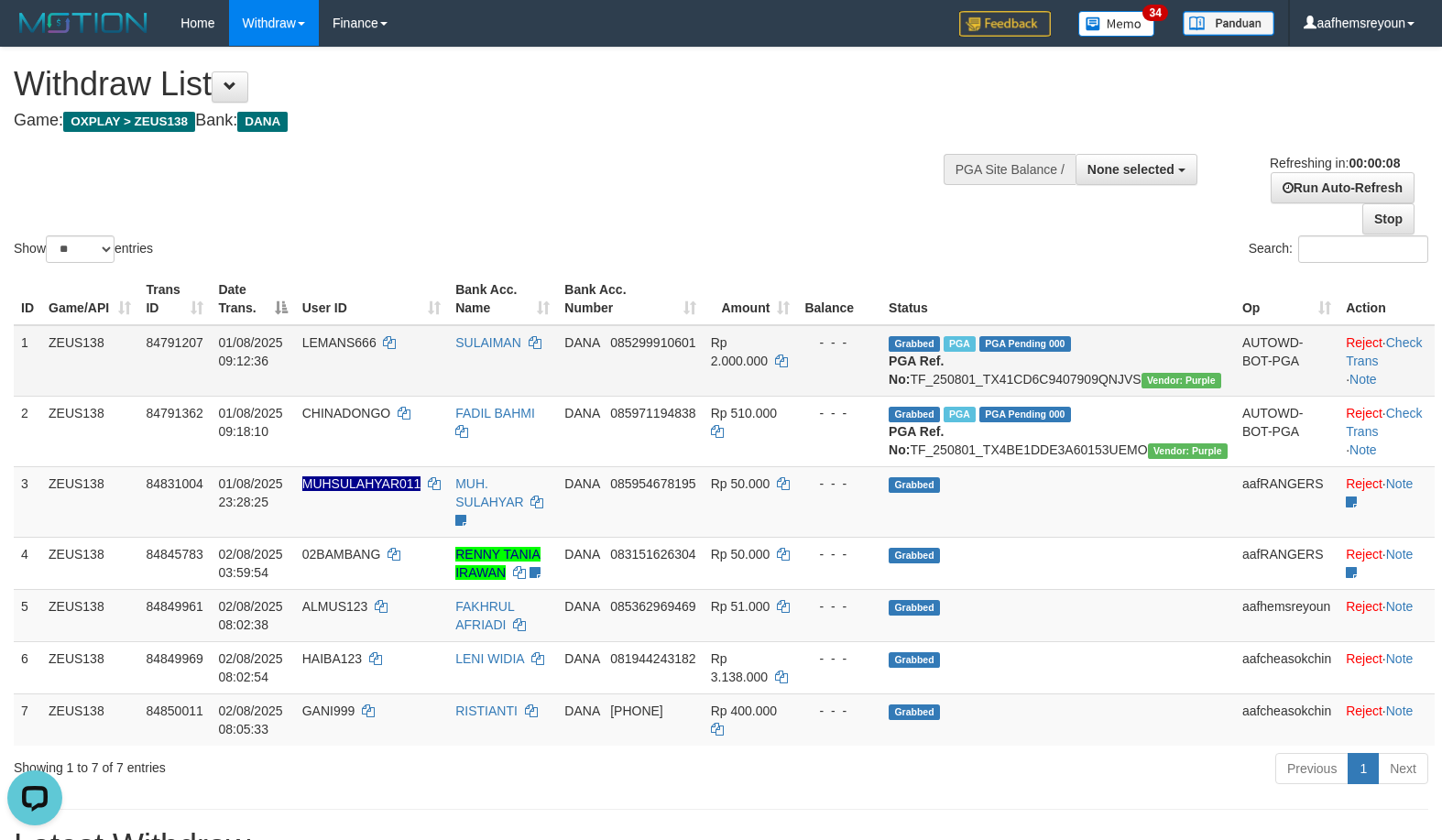 scroll, scrollTop: 0, scrollLeft: 0, axis: both 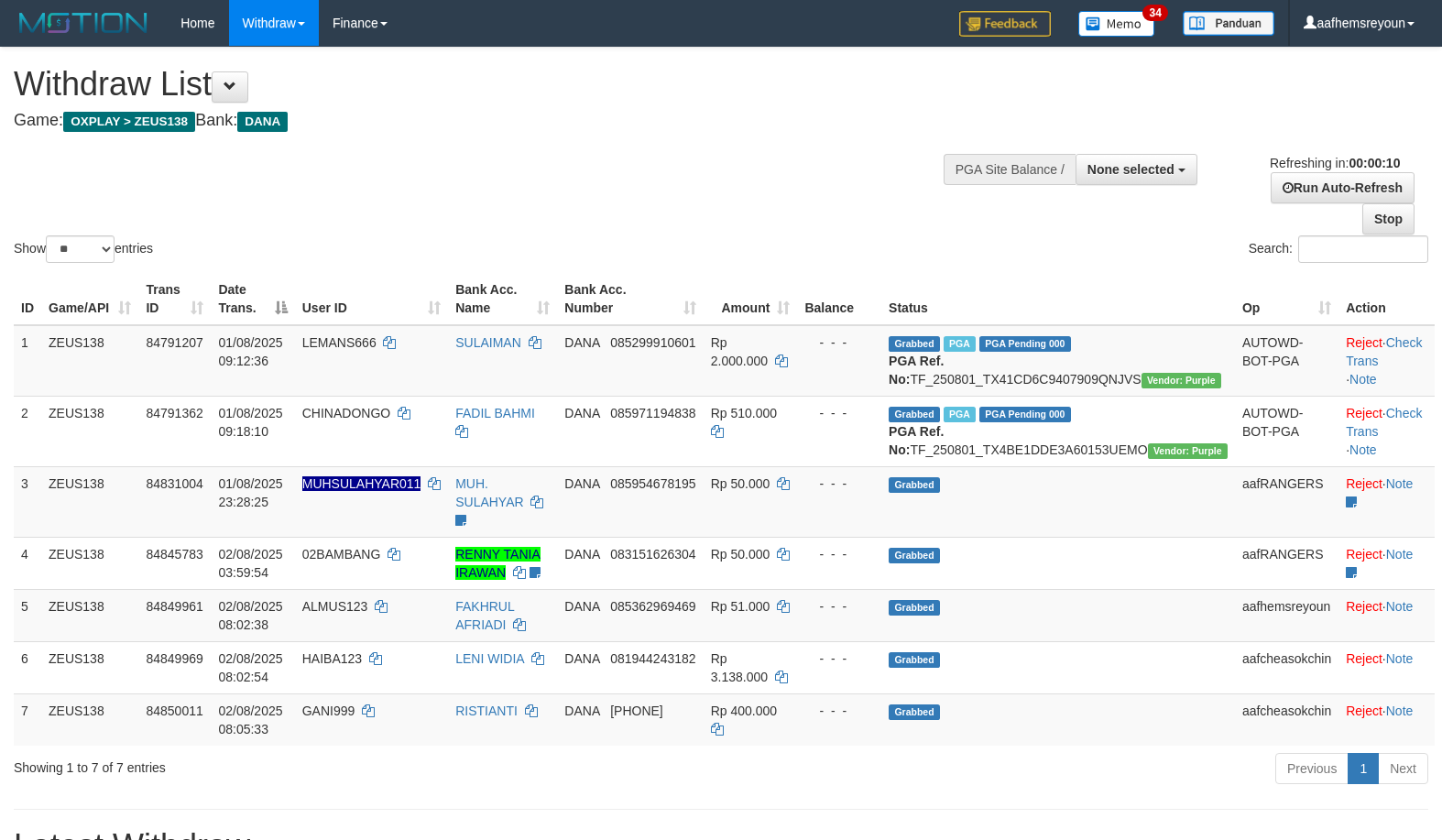 select 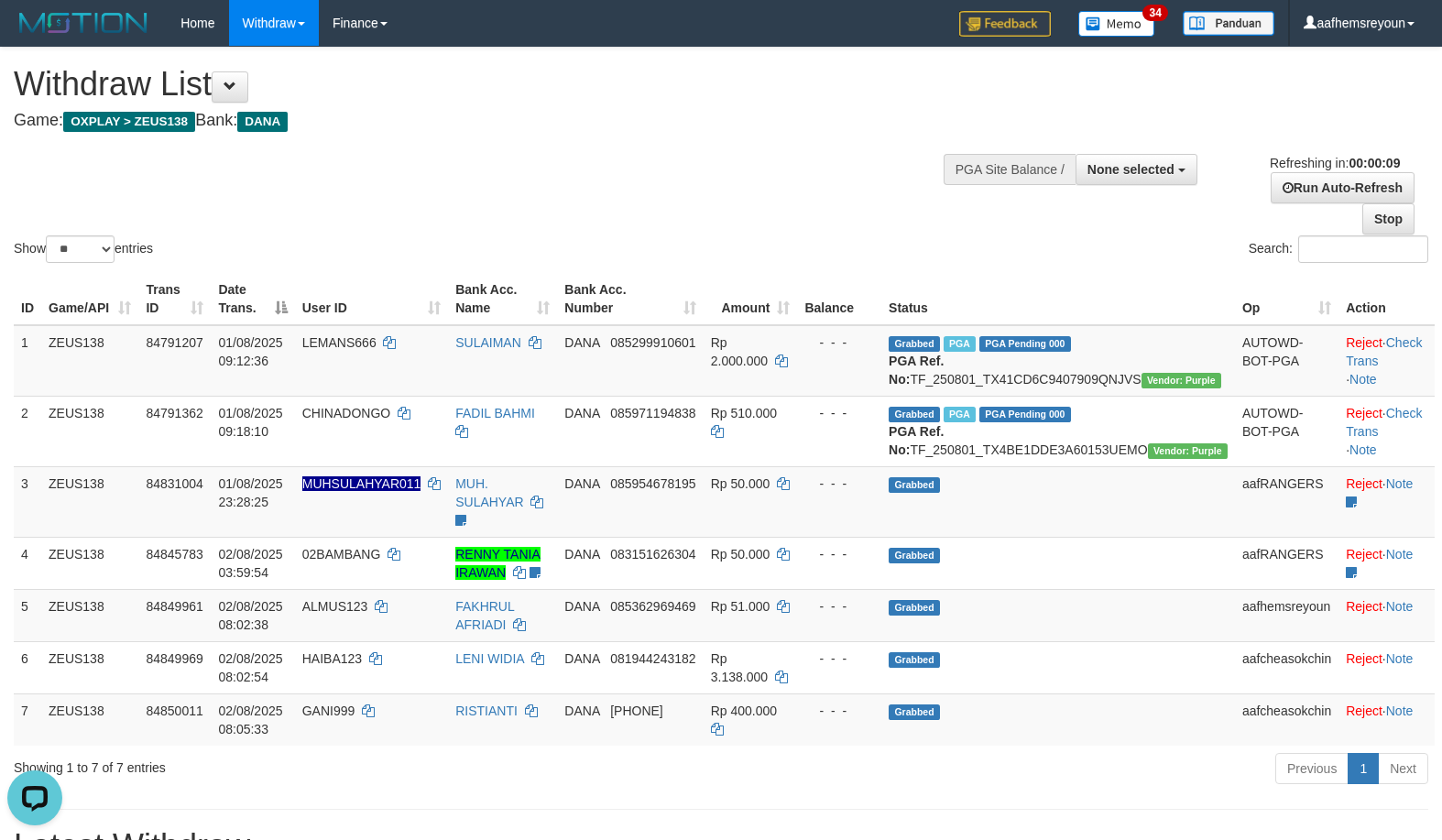 scroll, scrollTop: 0, scrollLeft: 0, axis: both 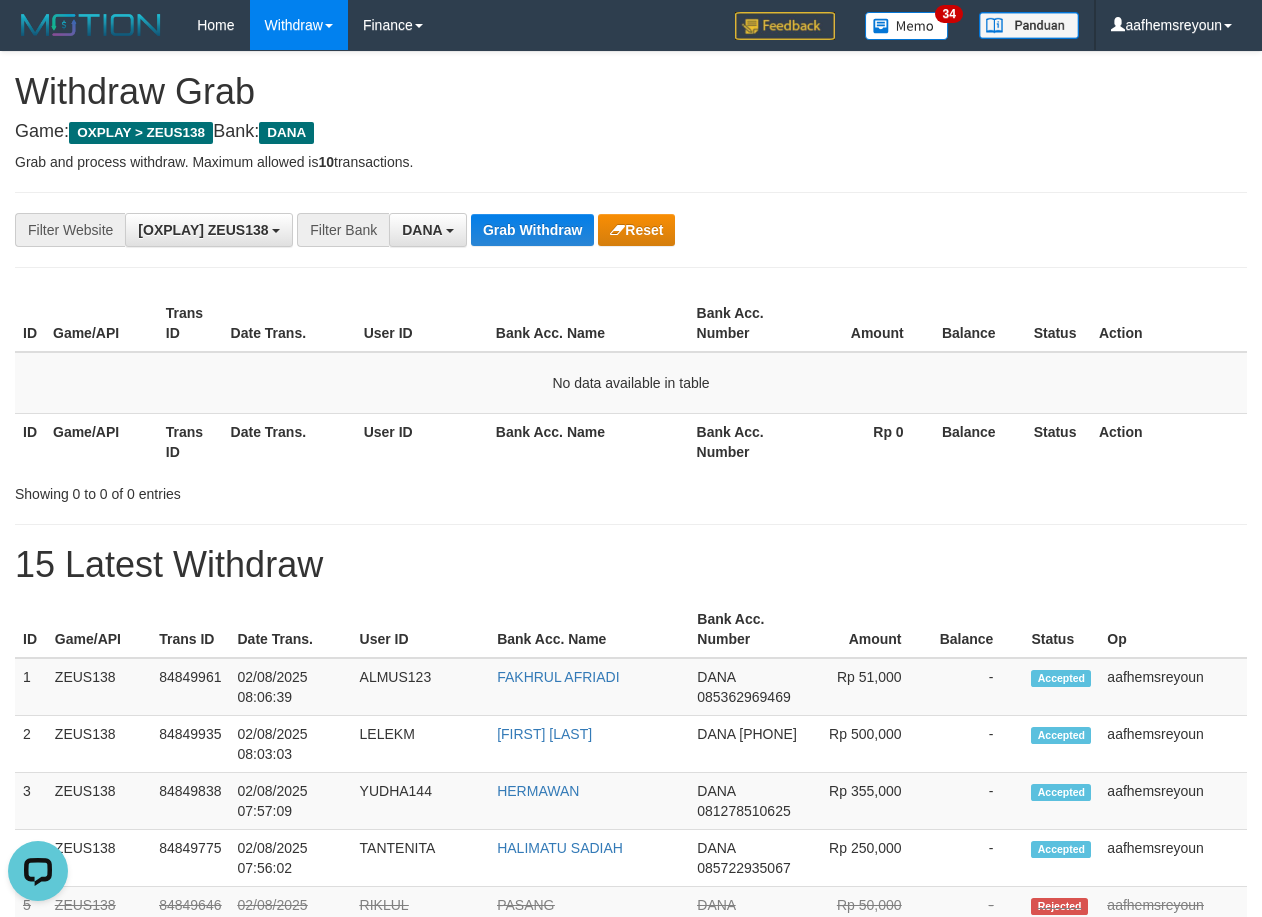 drag, startPoint x: 690, startPoint y: 335, endPoint x: 680, endPoint y: 333, distance: 10.198039 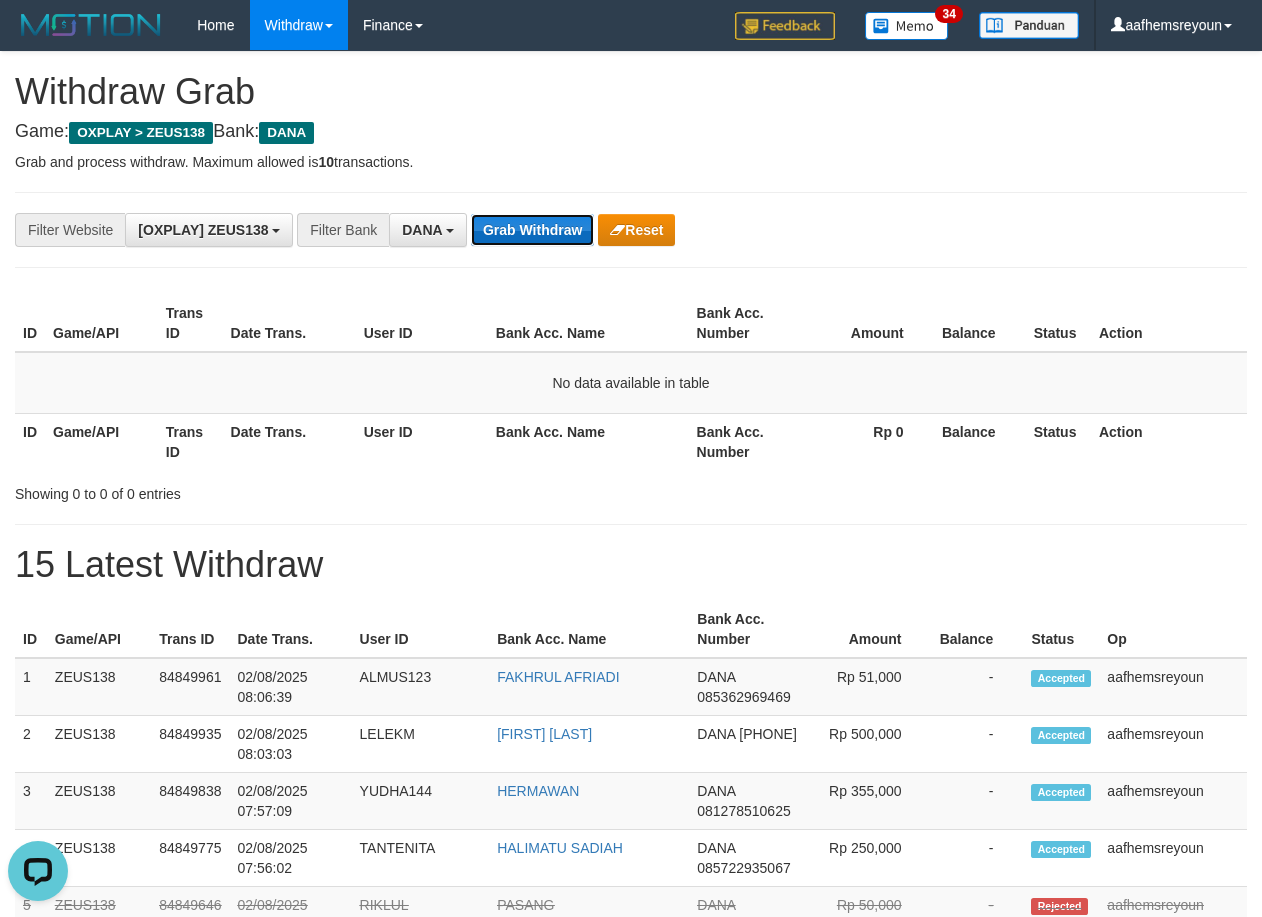 drag, startPoint x: 680, startPoint y: 333, endPoint x: 518, endPoint y: 243, distance: 185.32135 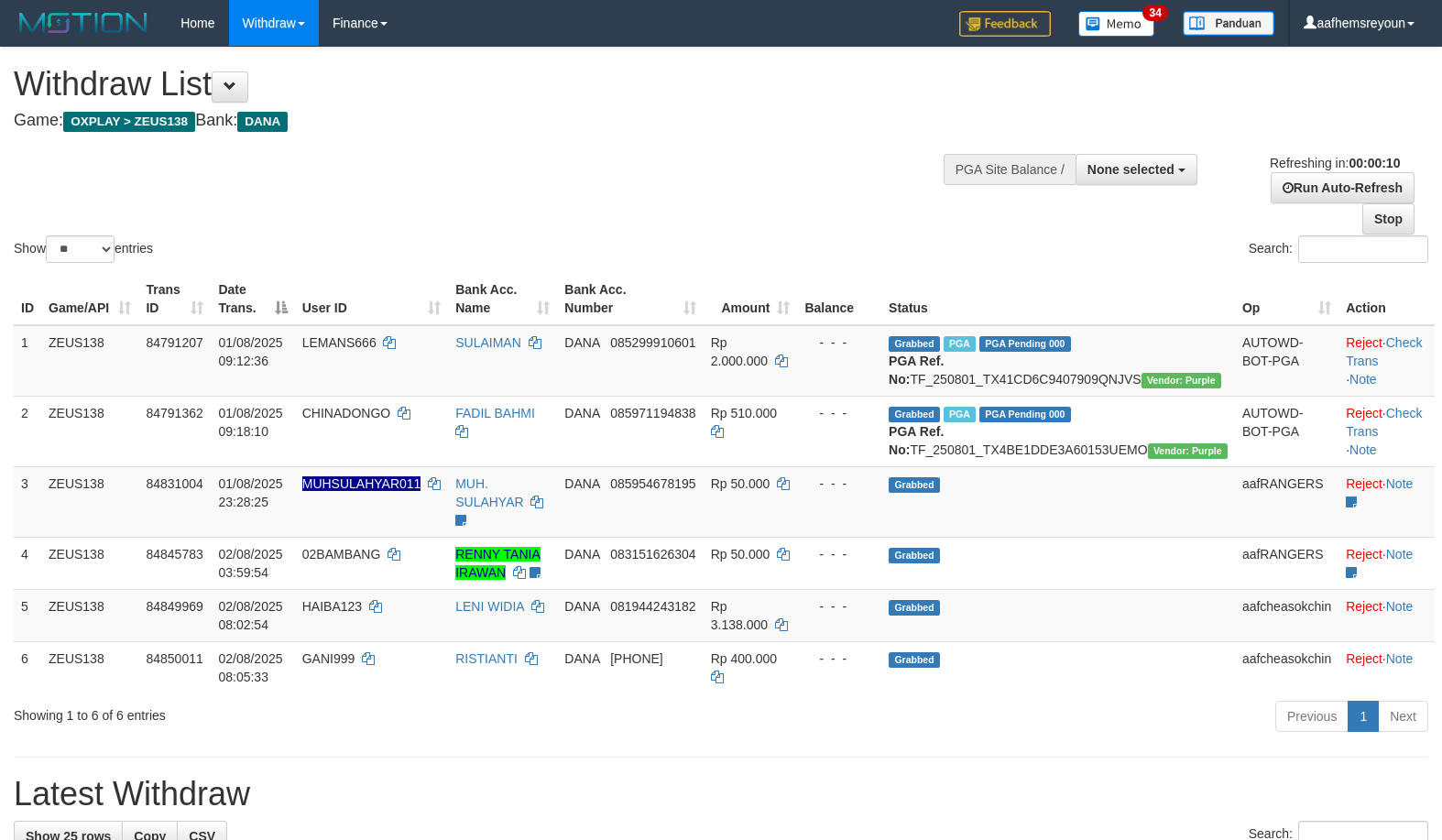select 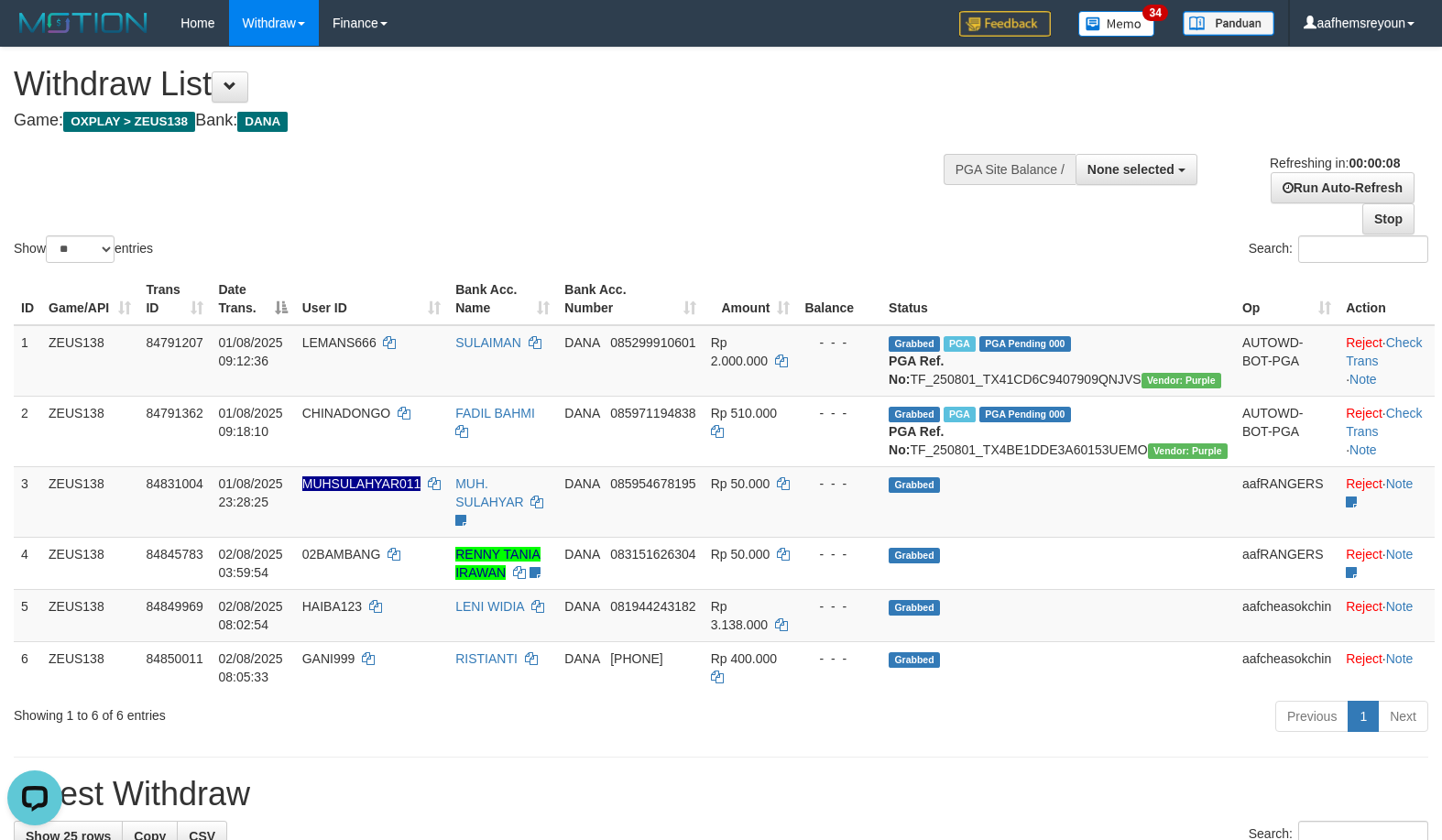 scroll, scrollTop: 0, scrollLeft: 0, axis: both 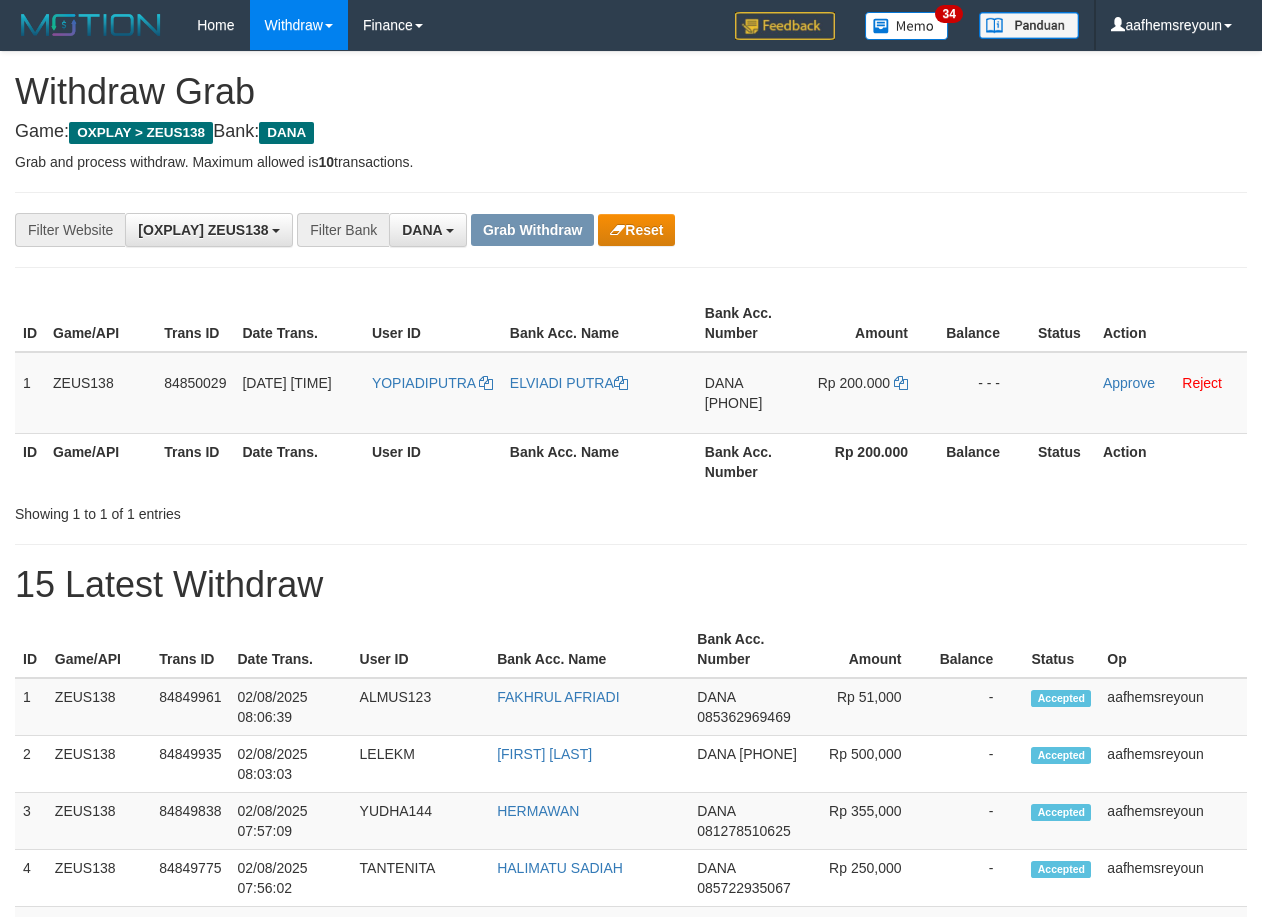 drag, startPoint x: 0, startPoint y: 0, endPoint x: 632, endPoint y: 142, distance: 647.7561 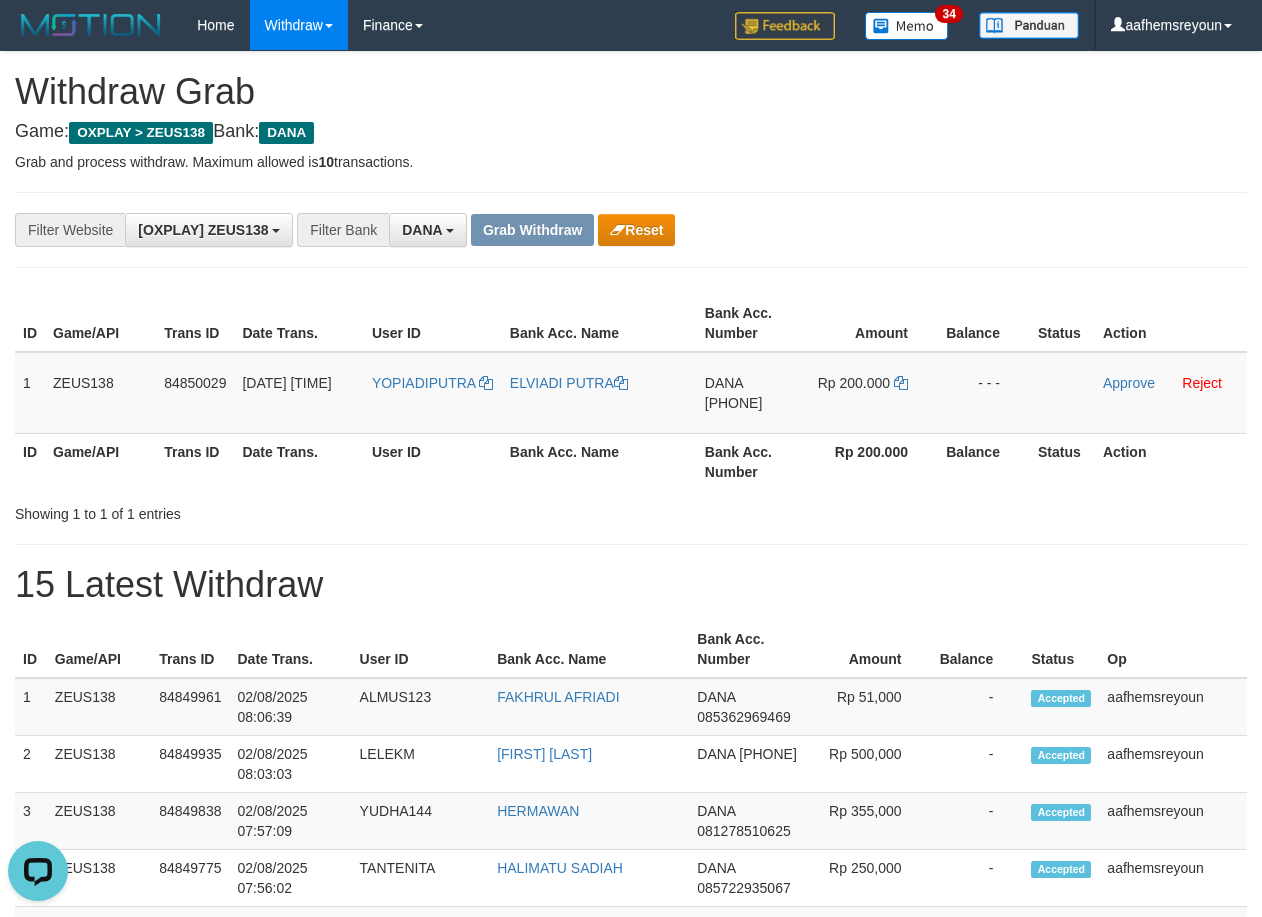 scroll, scrollTop: 0, scrollLeft: 0, axis: both 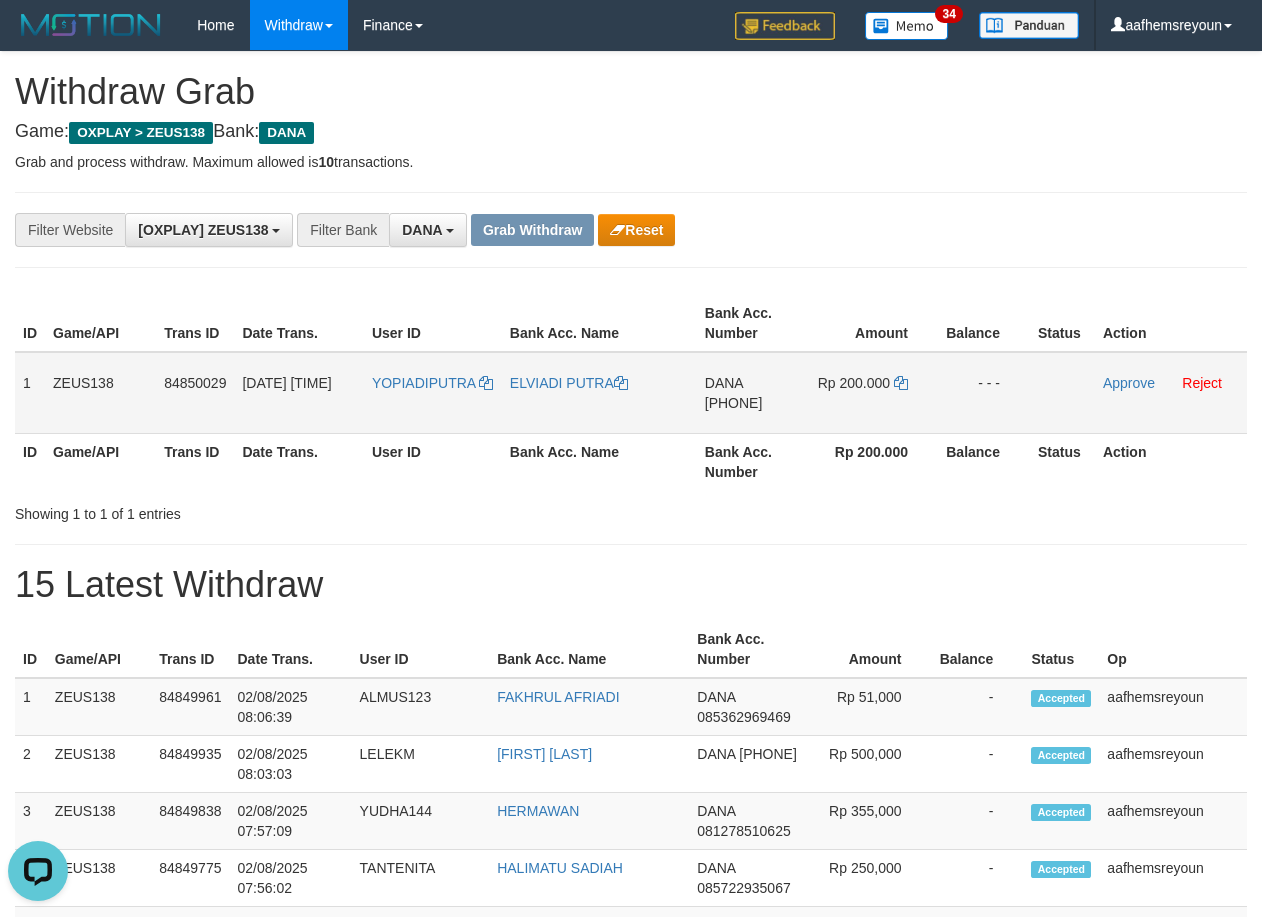 click on "YOPIADIPUTRA" at bounding box center (433, 393) 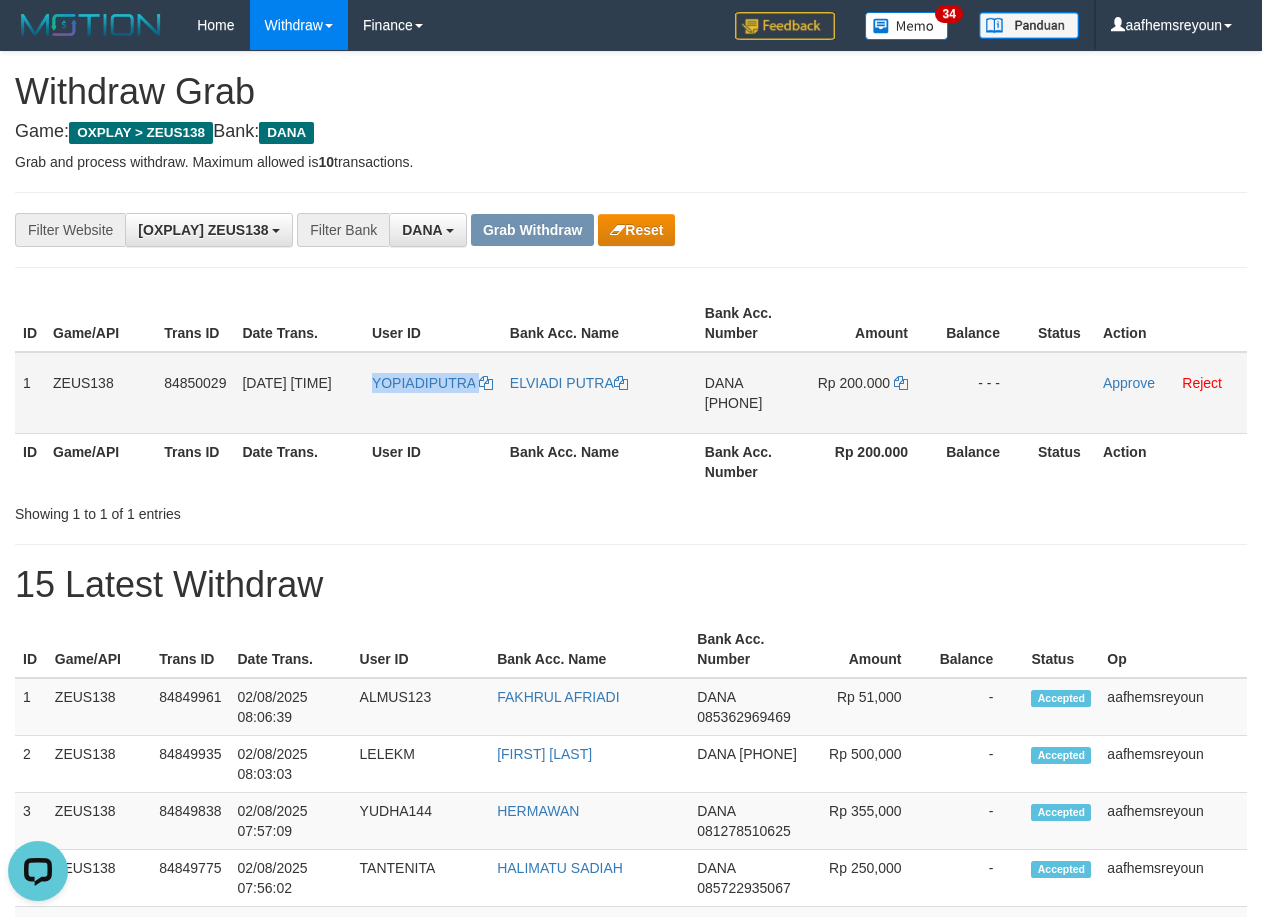 click on "YOPIADIPUTRA" at bounding box center (433, 393) 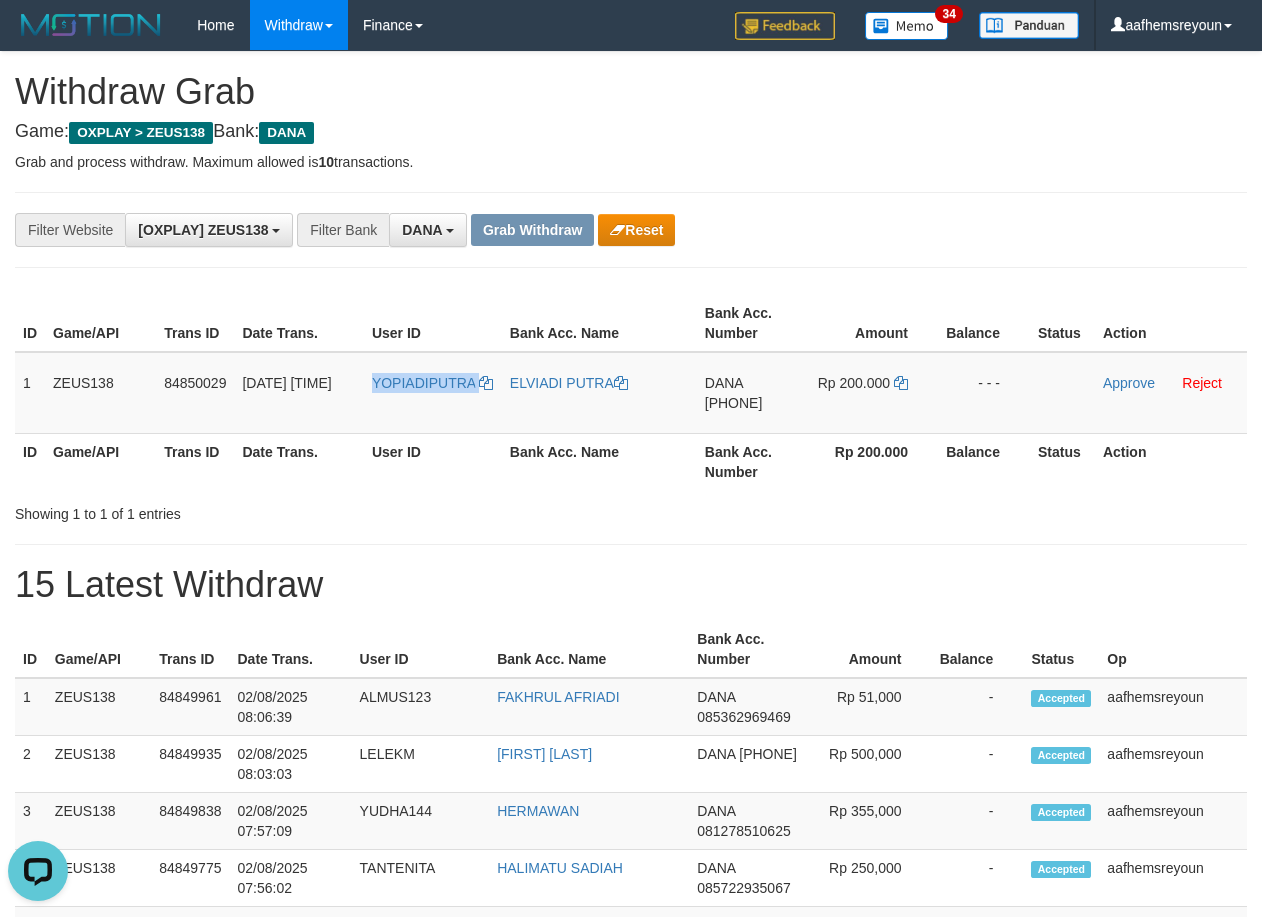 copy on "YOPIADIPUTRA" 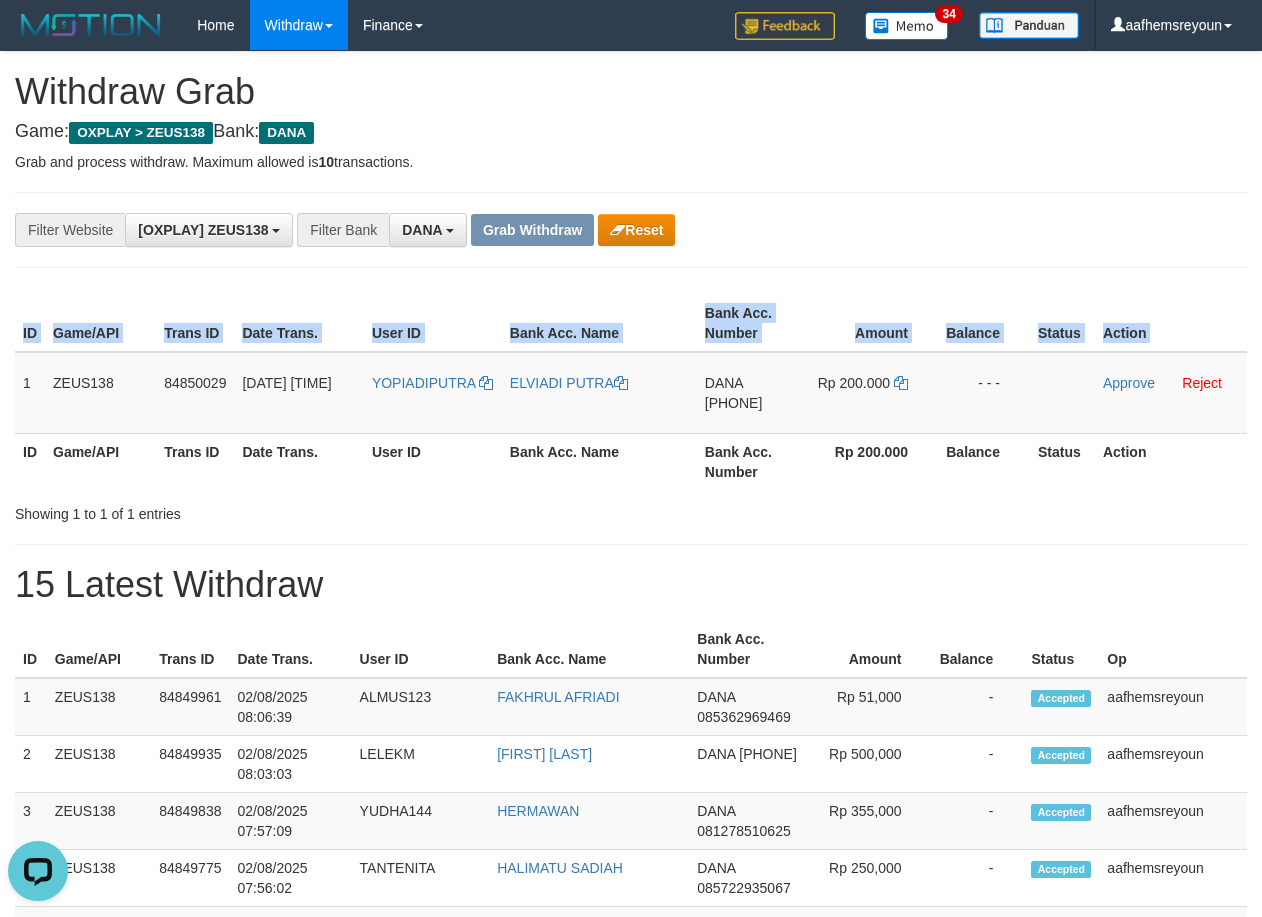drag, startPoint x: 19, startPoint y: 373, endPoint x: 1268, endPoint y: 367, distance: 1249.0144 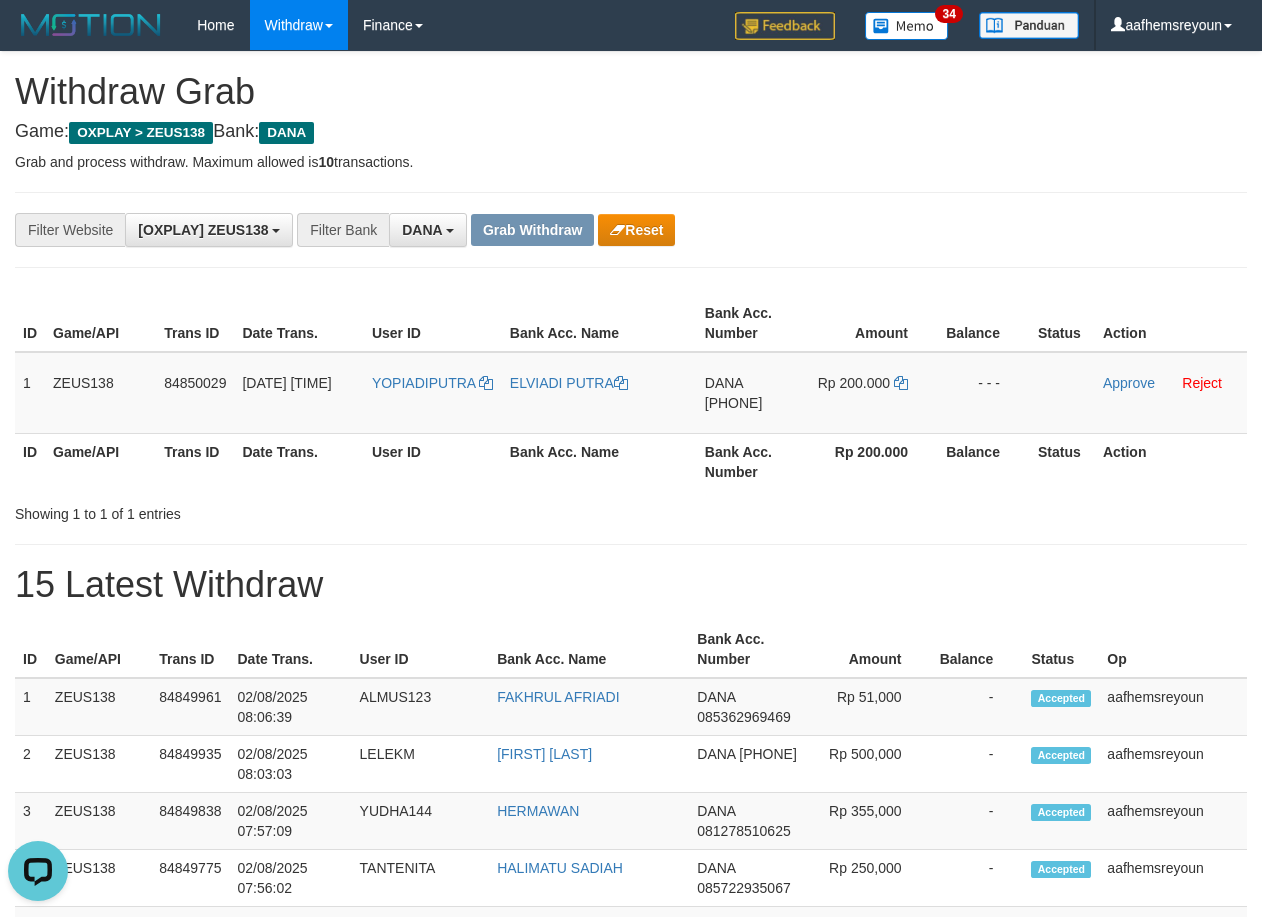 click on "**********" at bounding box center [631, 1123] 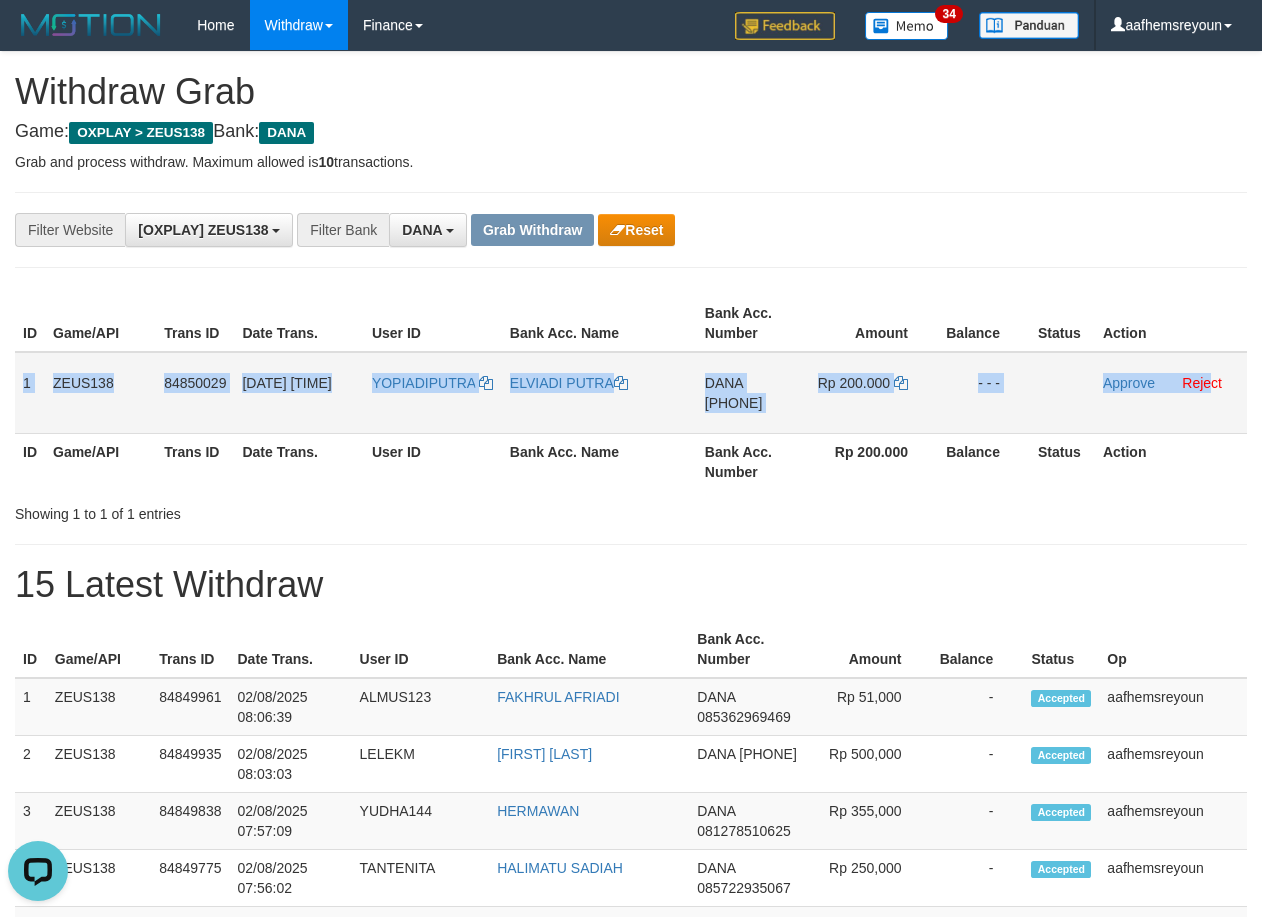 drag, startPoint x: 26, startPoint y: 370, endPoint x: 1214, endPoint y: 397, distance: 1188.3068 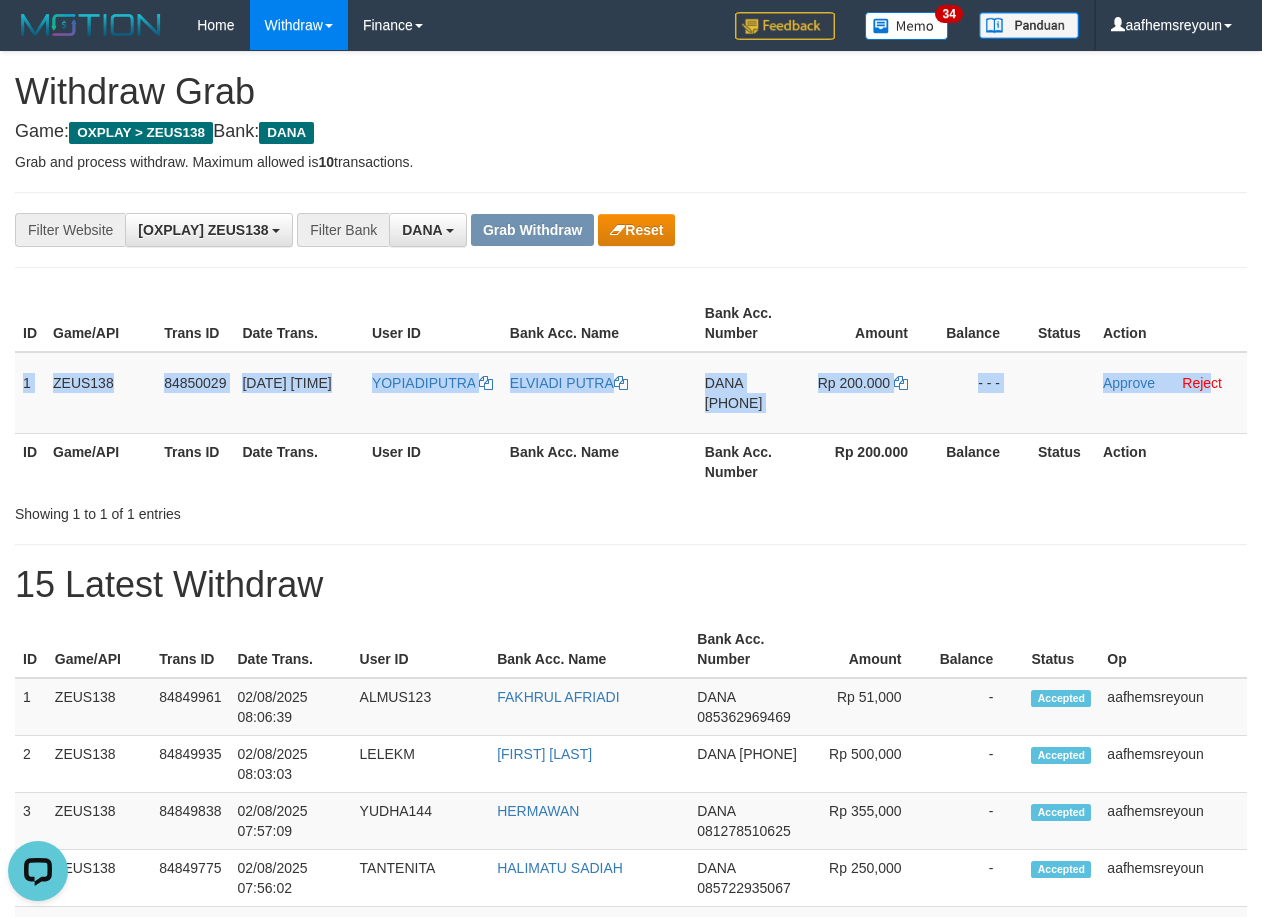 copy on "1
ZEUS138
84850029
02/08/2025 08:06:42
YOPIADIPUTRA
ELVIADI PUTRA
DANA
081275001100
Rp 200.000
- - -
Approve
Reje" 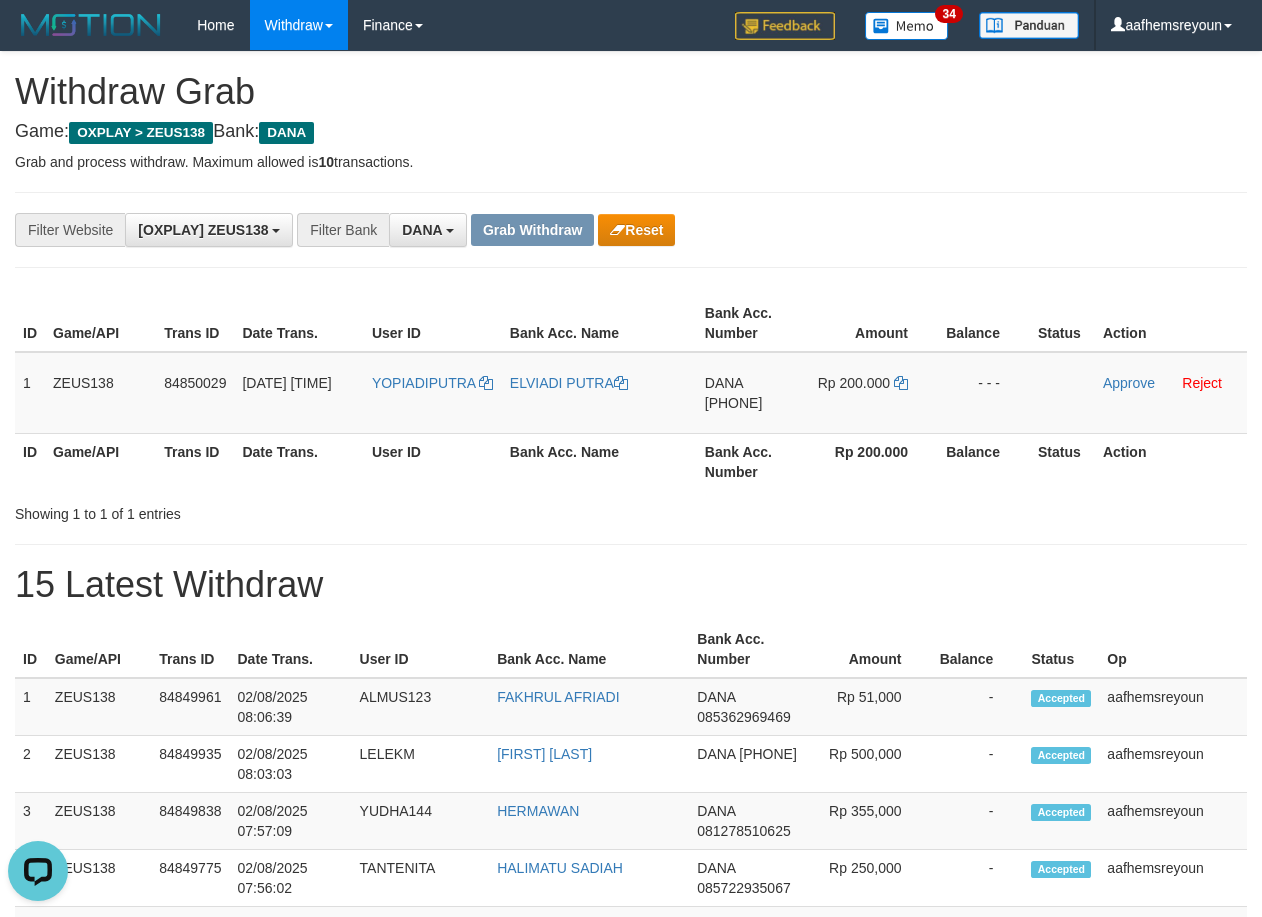 click on "**********" at bounding box center [631, 1123] 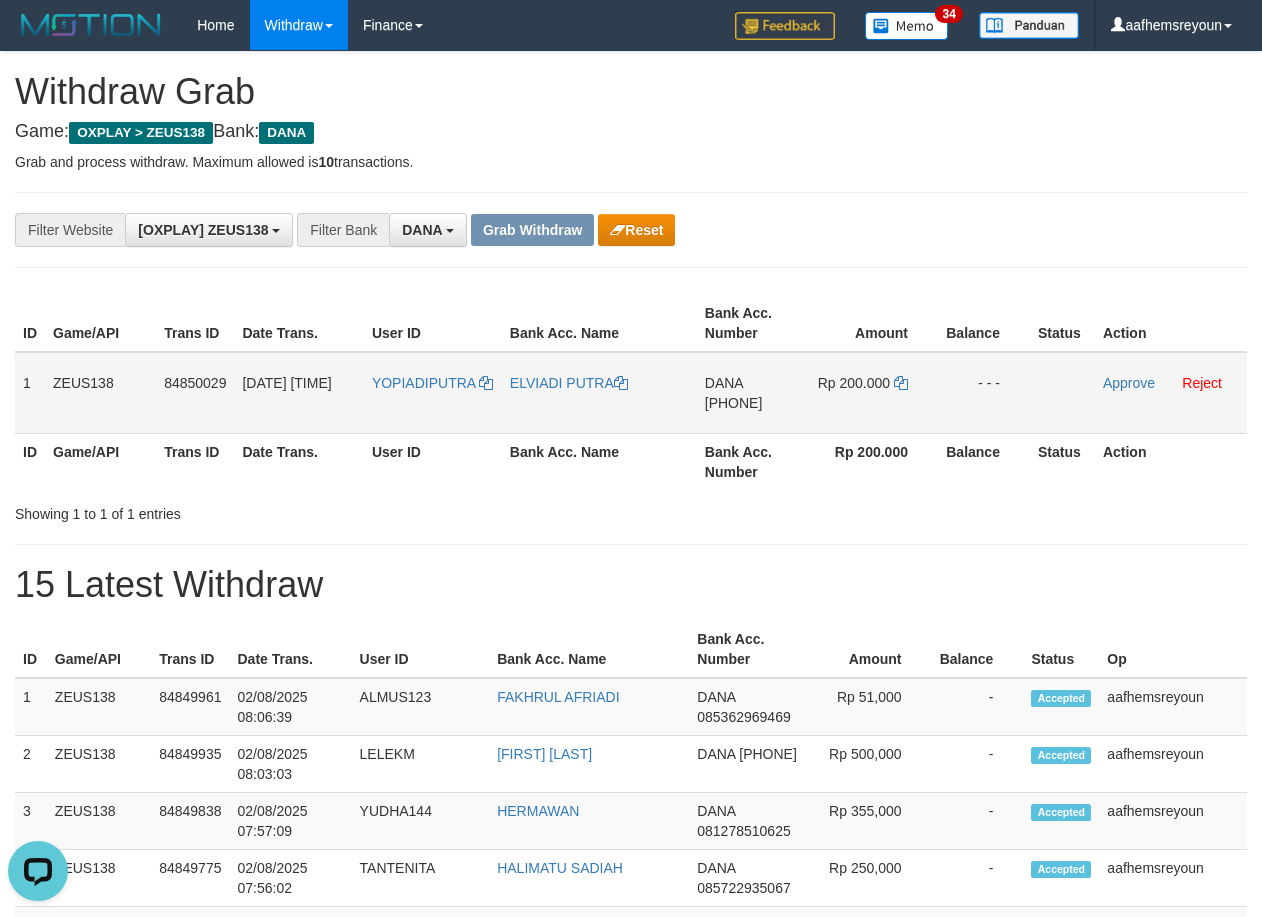 click on "DANA
081275001100" at bounding box center [752, 393] 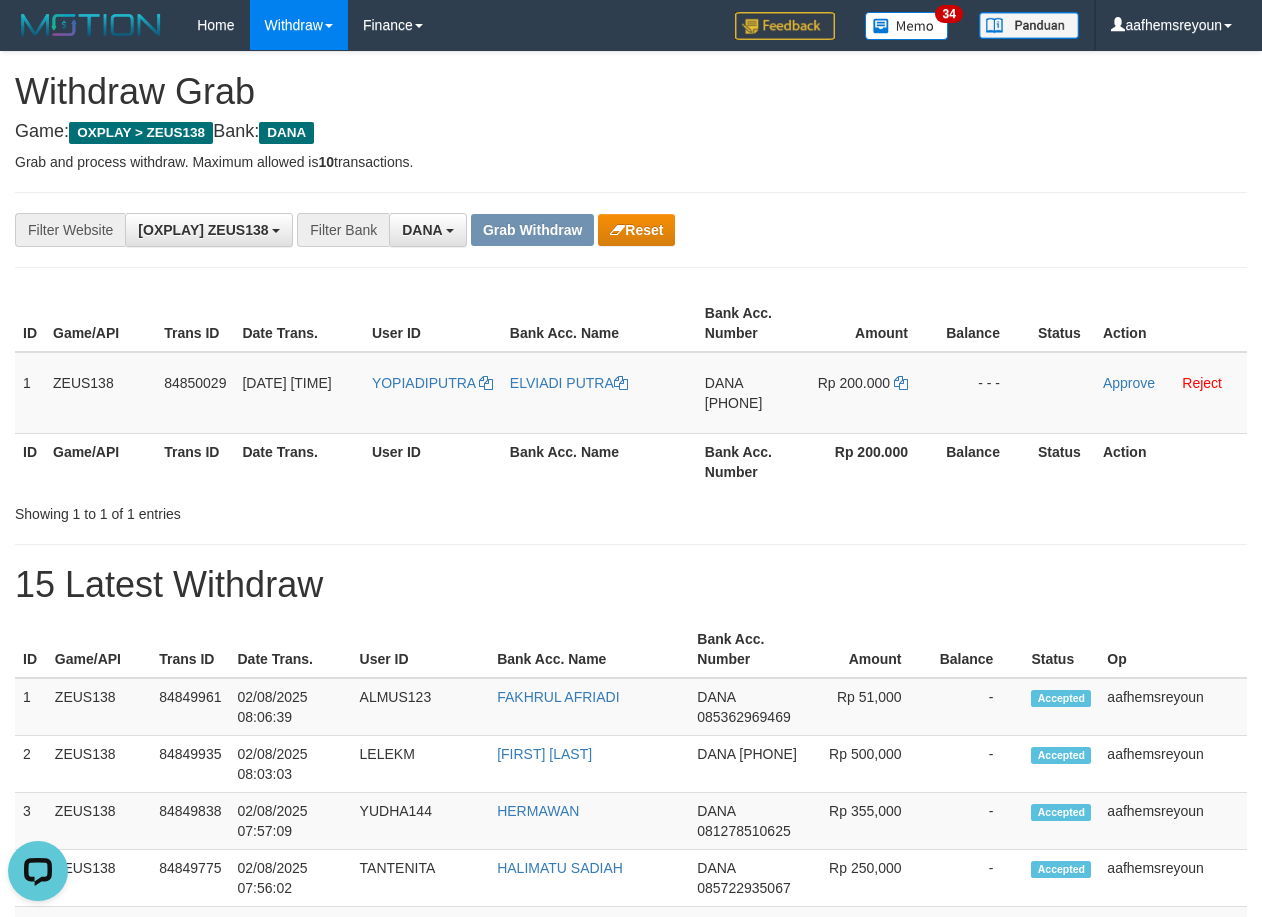 copy on "[PHONE]" 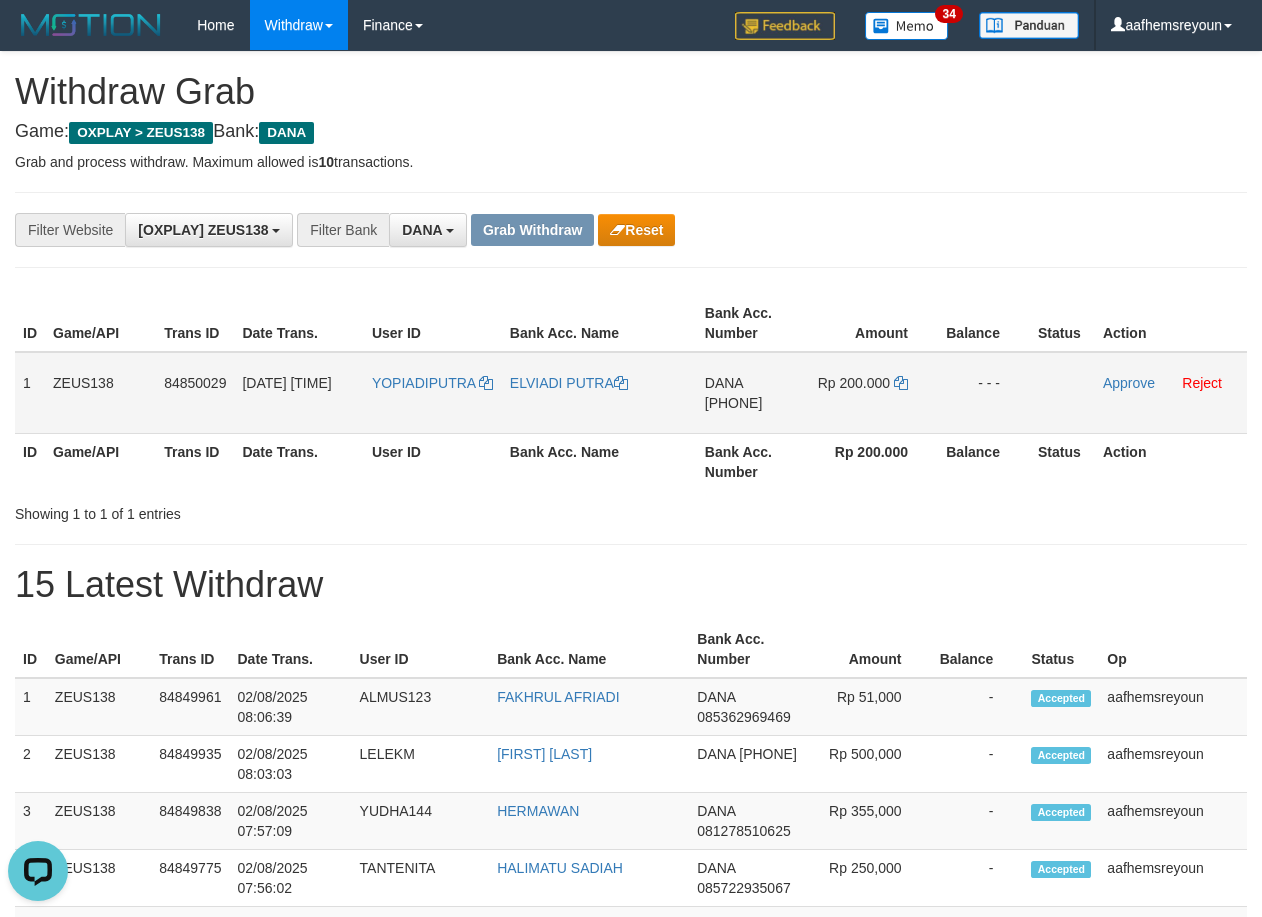click on "Rp 200.000" at bounding box center [872, 393] 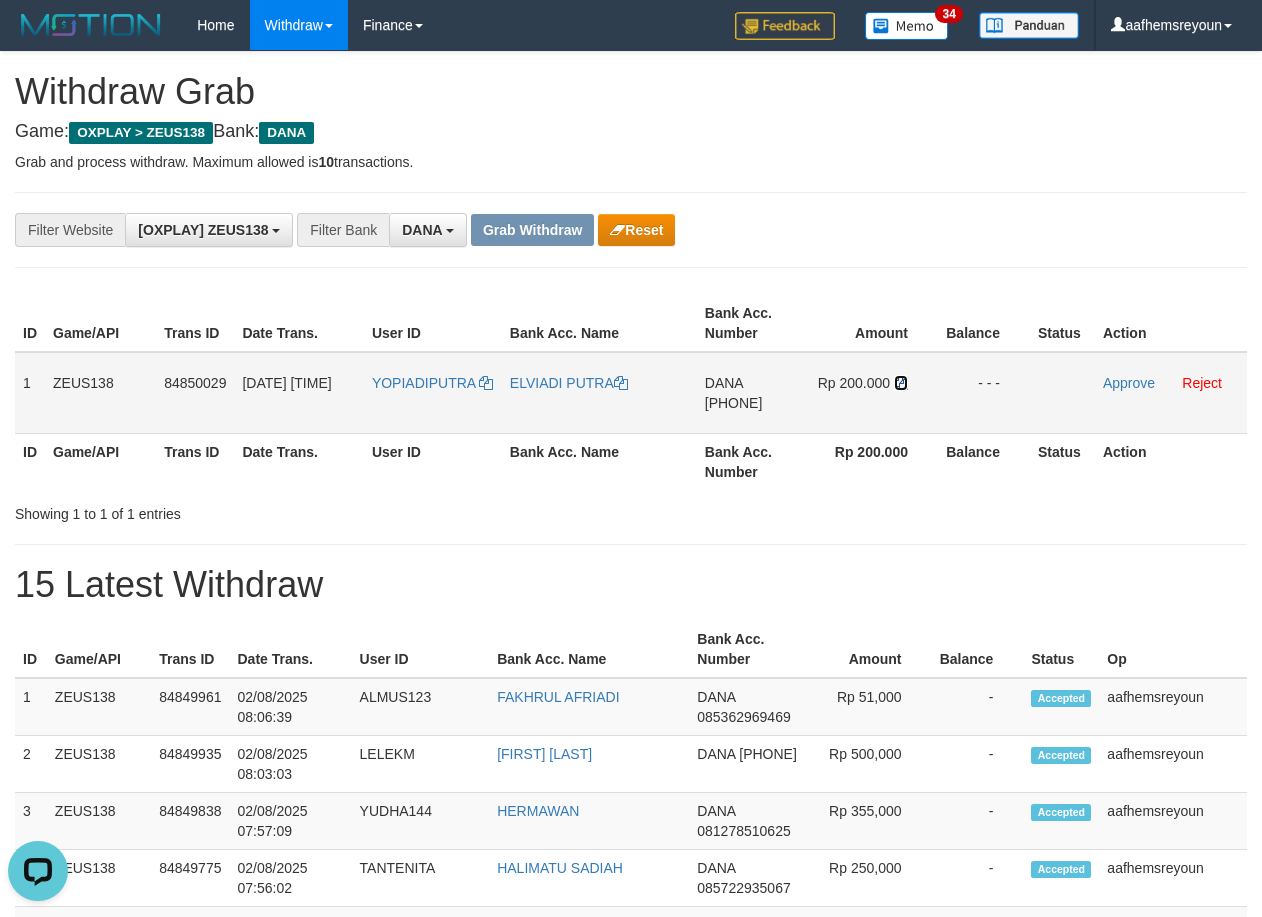 click at bounding box center [901, 383] 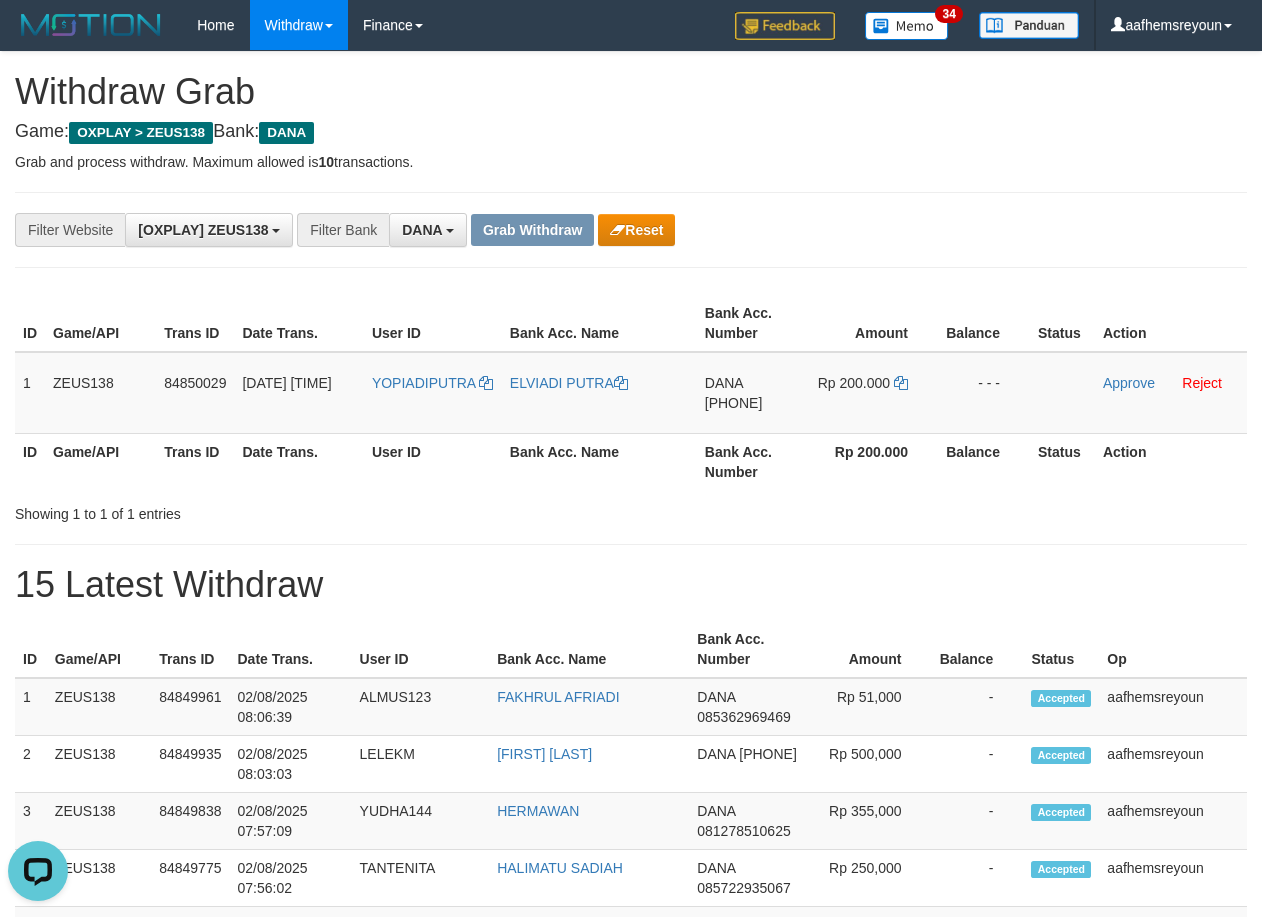 drag, startPoint x: 837, startPoint y: 467, endPoint x: 819, endPoint y: 466, distance: 18.027756 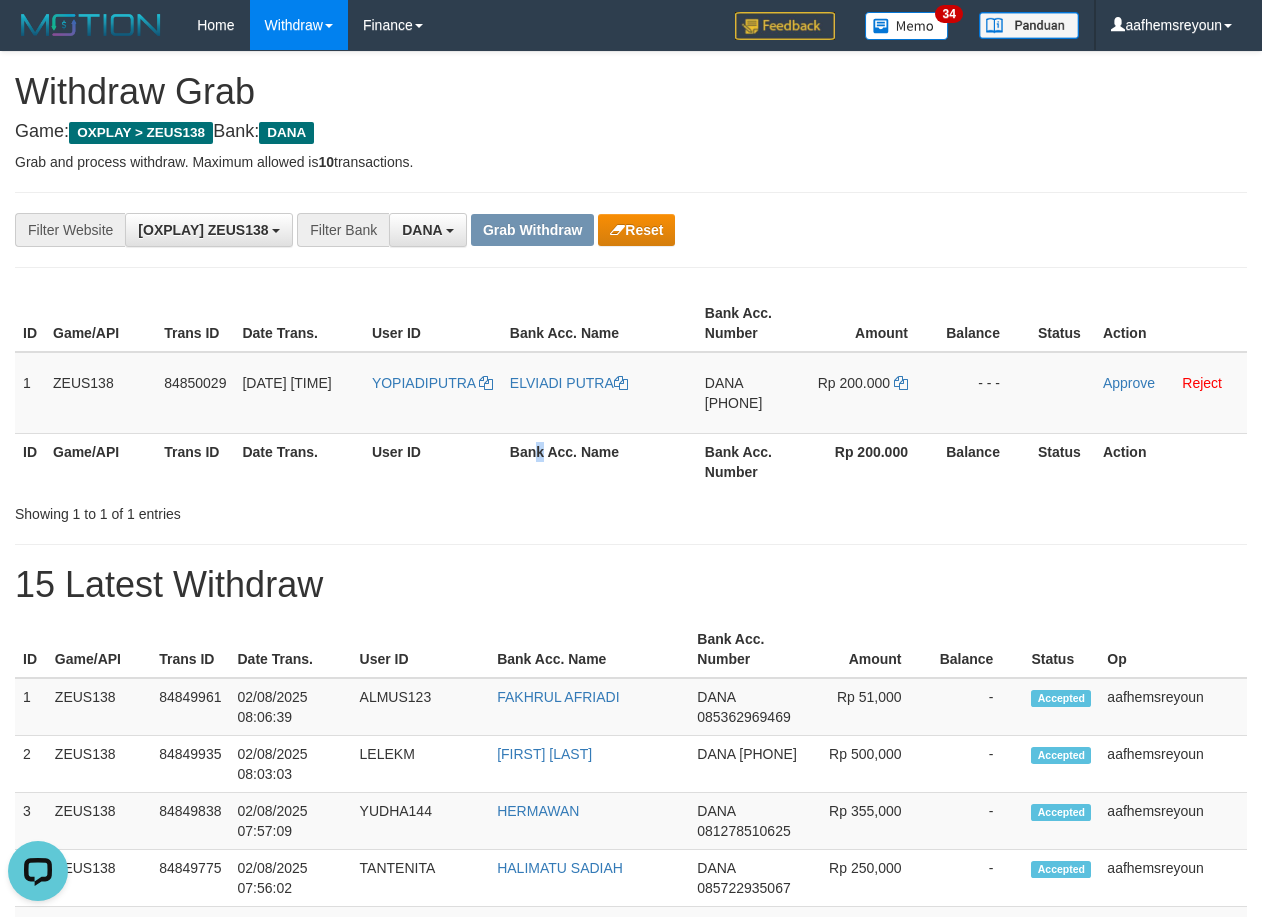drag, startPoint x: 819, startPoint y: 466, endPoint x: 538, endPoint y: 433, distance: 282.9311 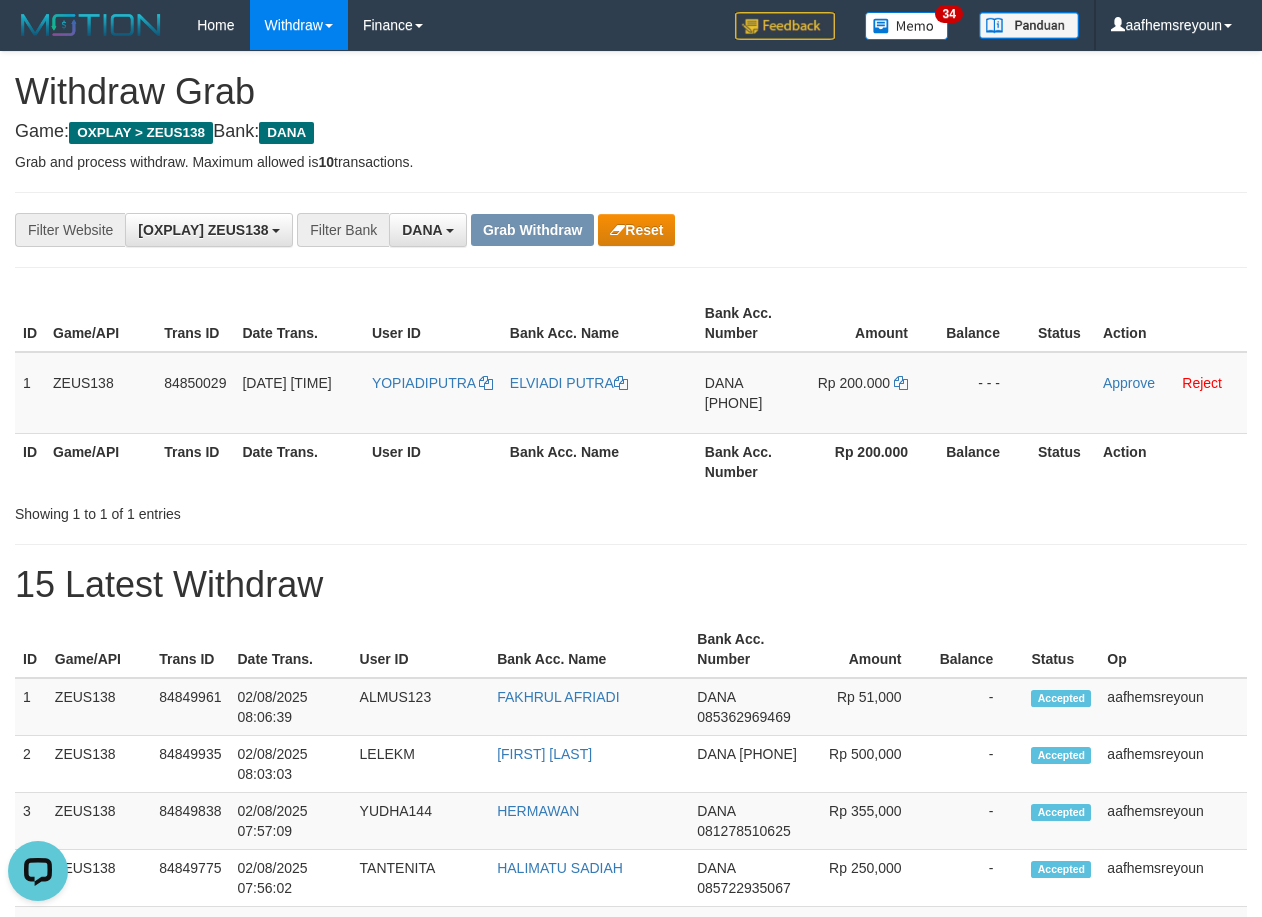 drag, startPoint x: 724, startPoint y: 450, endPoint x: 707, endPoint y: 455, distance: 17.720045 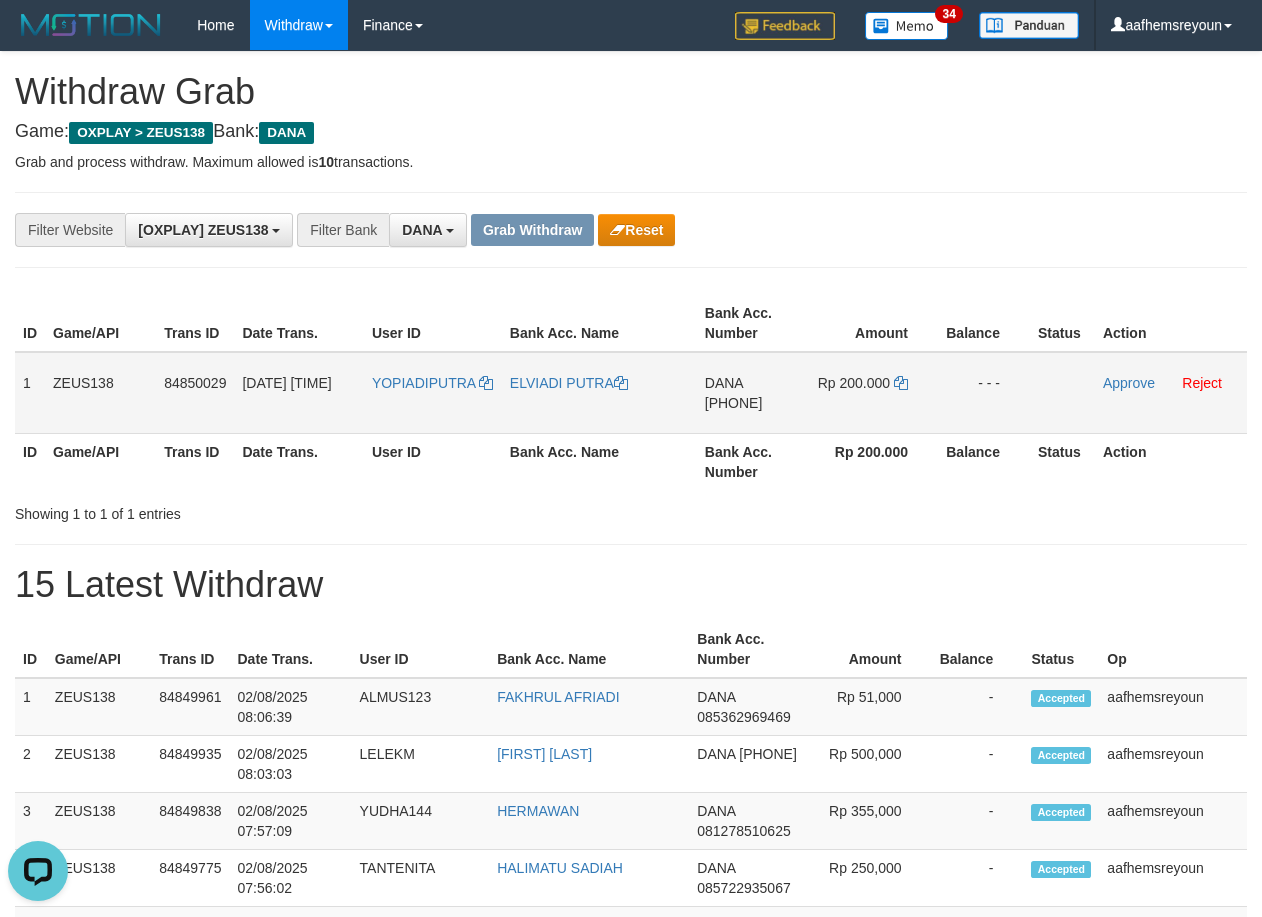 drag, startPoint x: 878, startPoint y: 411, endPoint x: 826, endPoint y: 411, distance: 52 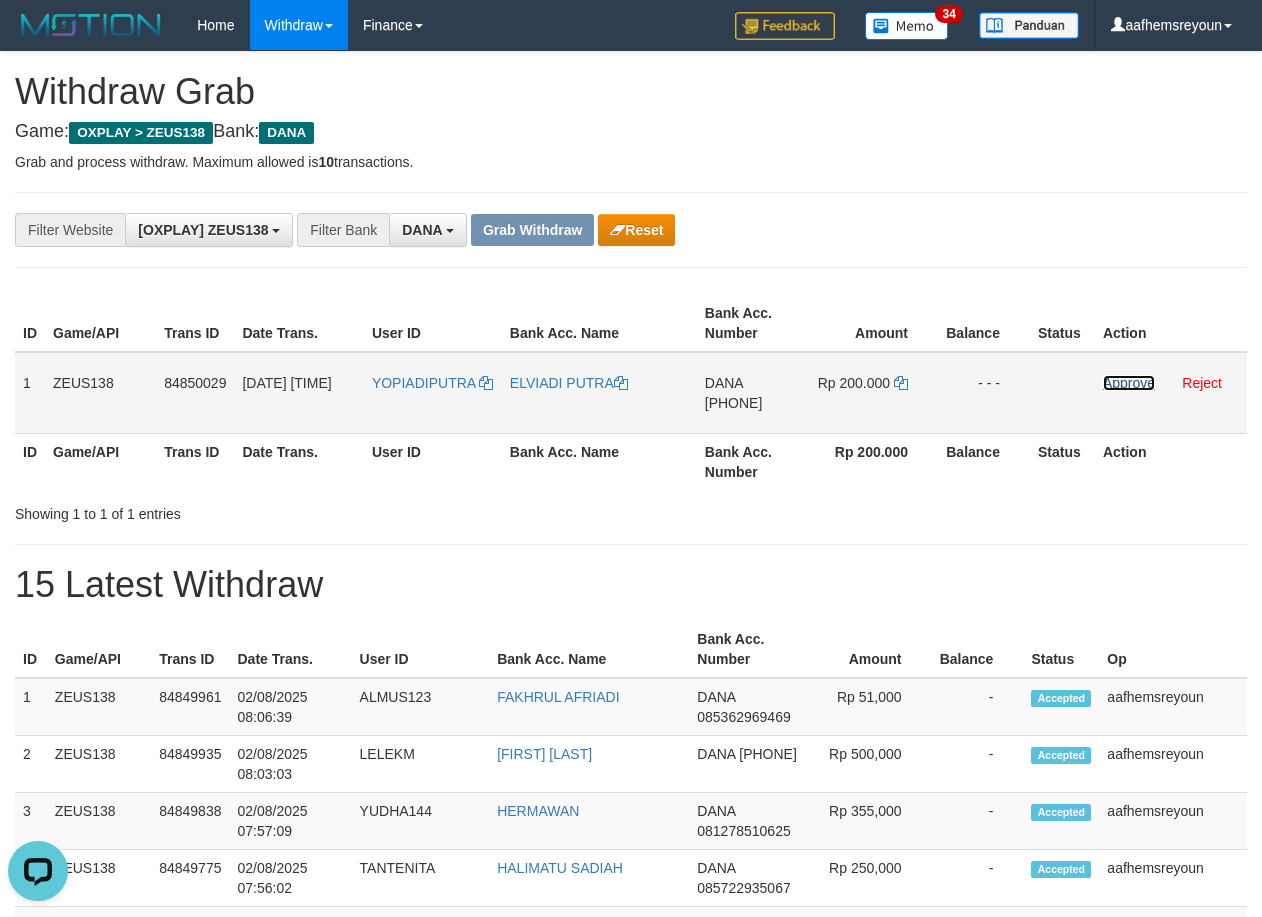 click on "Approve" at bounding box center (1129, 383) 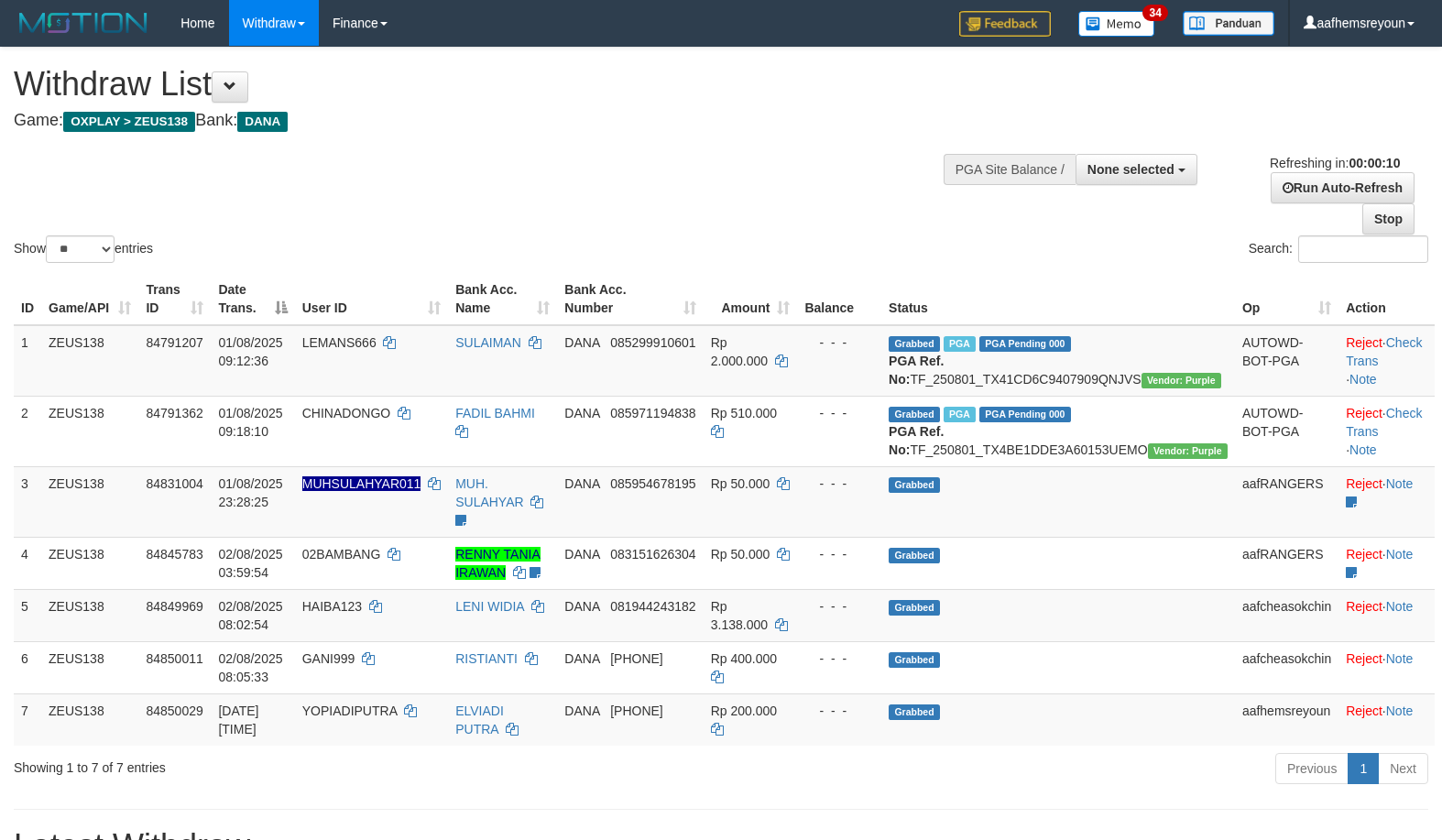 select 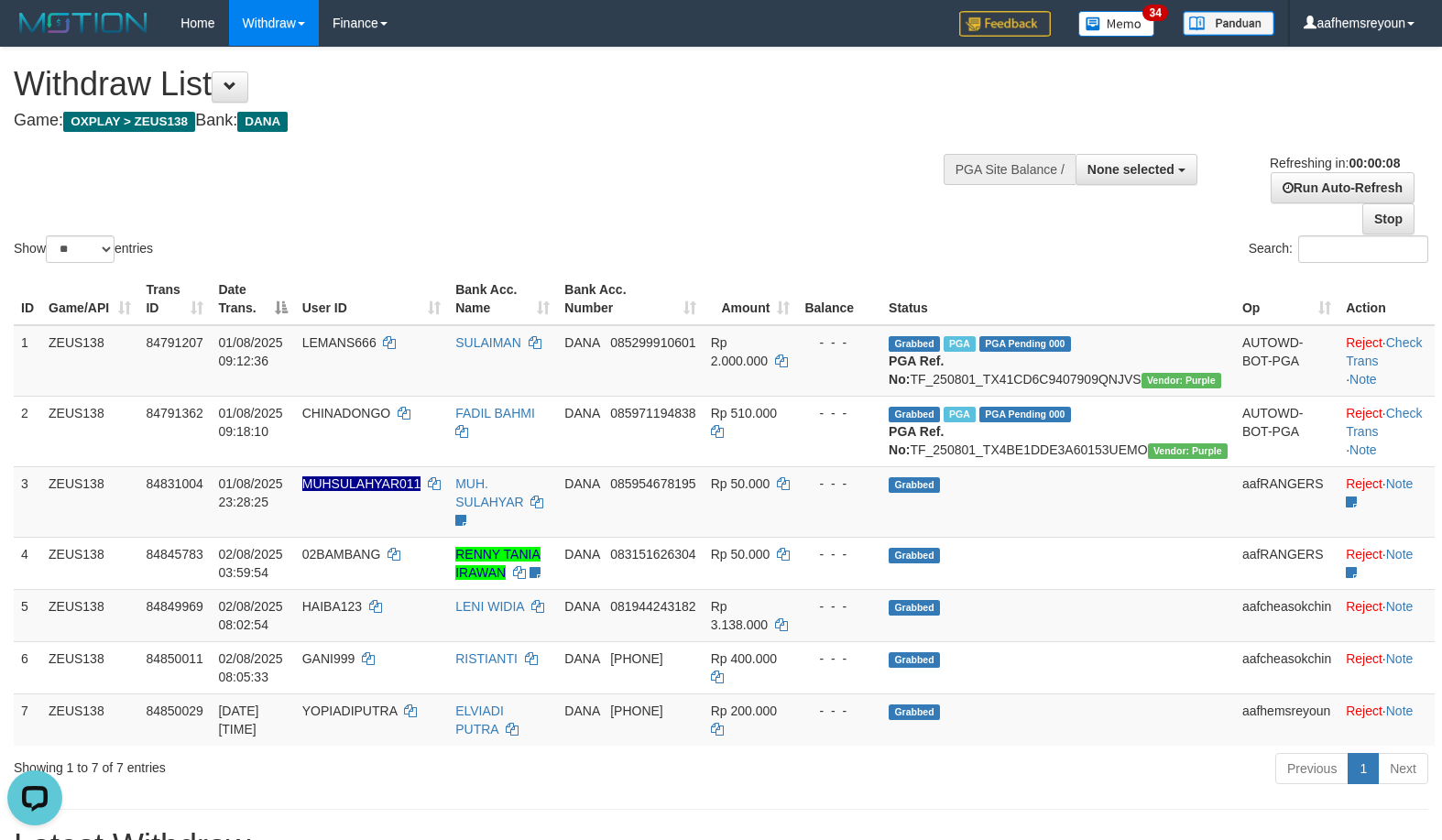 scroll, scrollTop: 0, scrollLeft: 0, axis: both 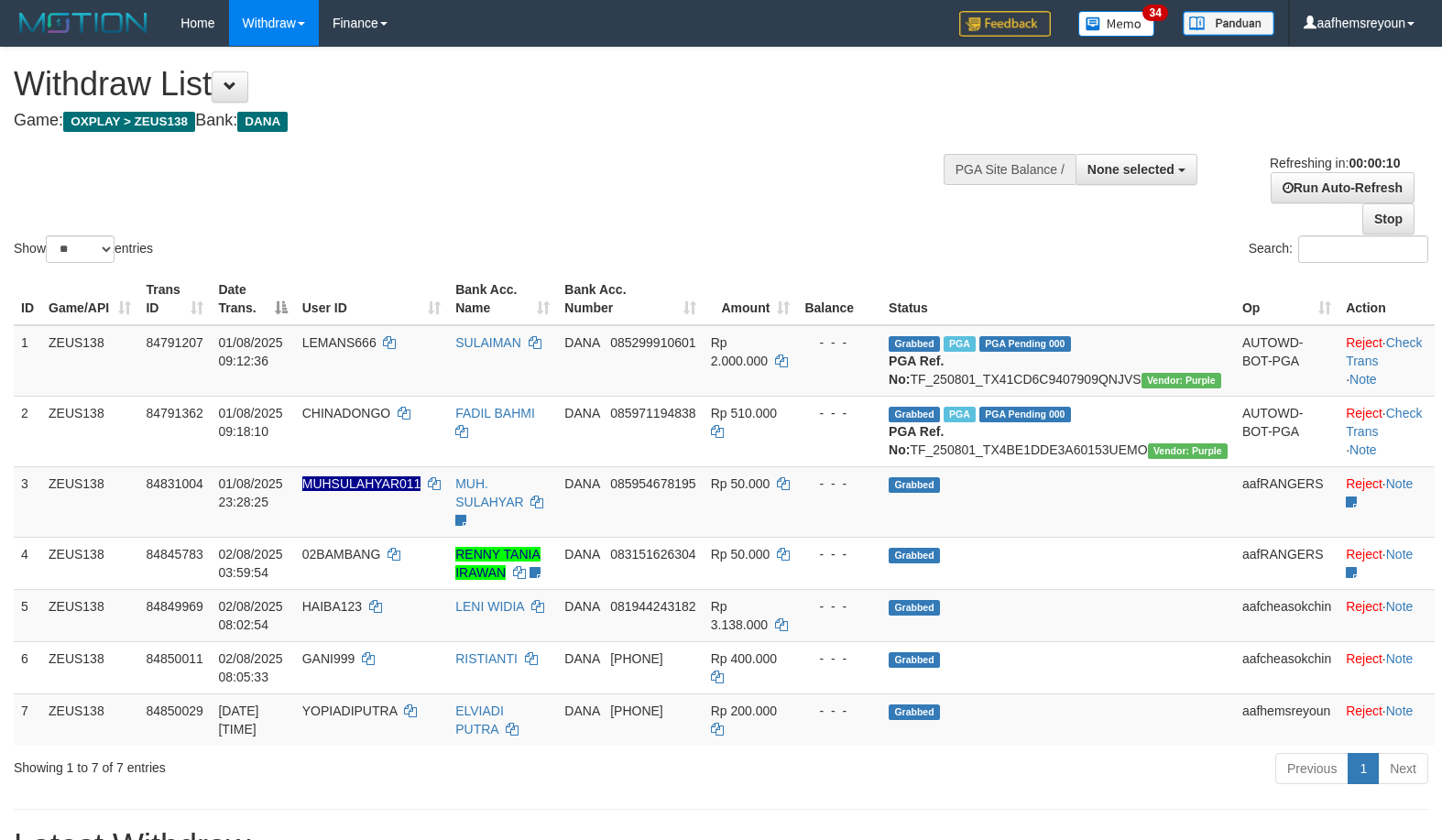 select 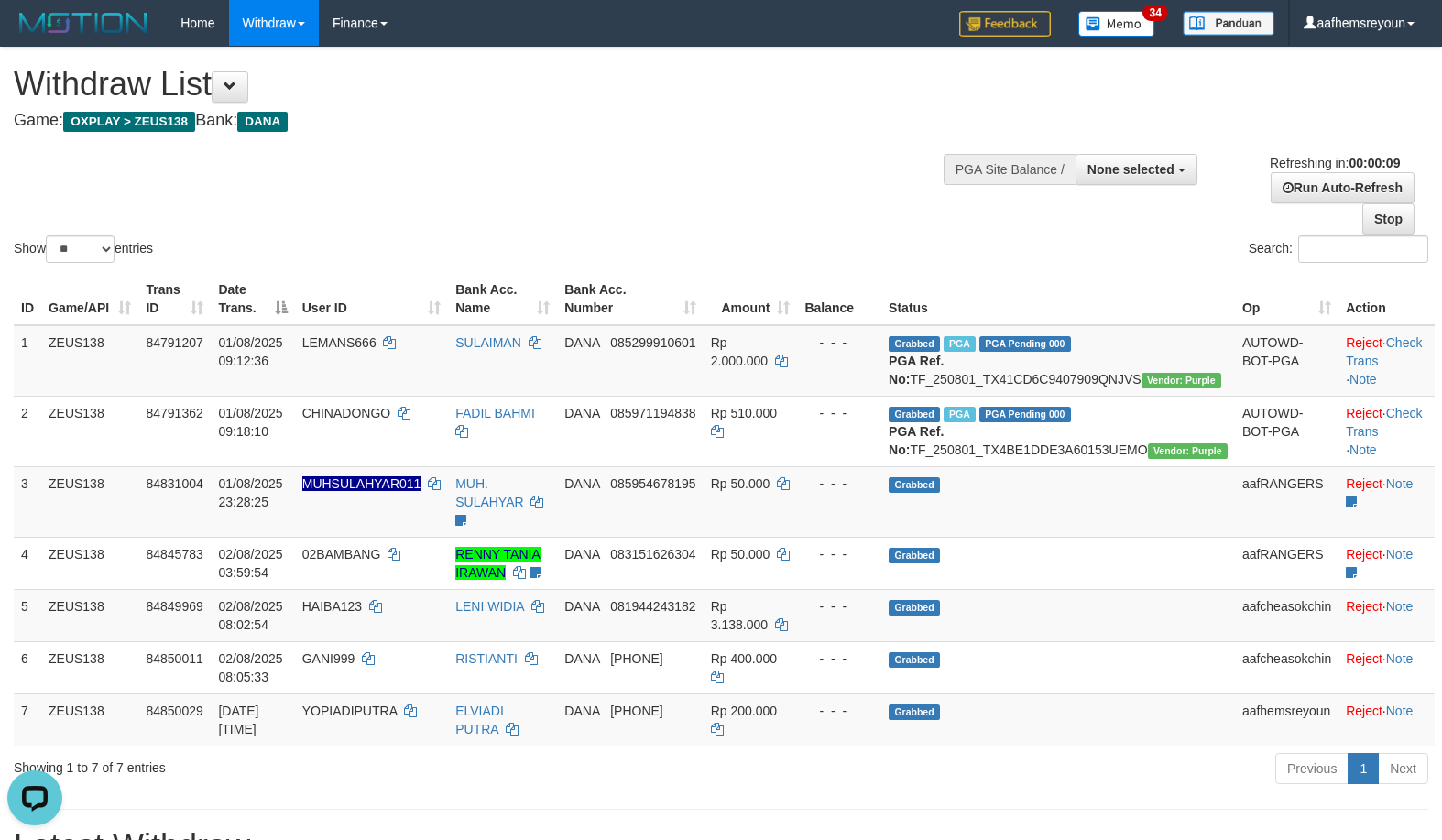 scroll, scrollTop: 0, scrollLeft: 0, axis: both 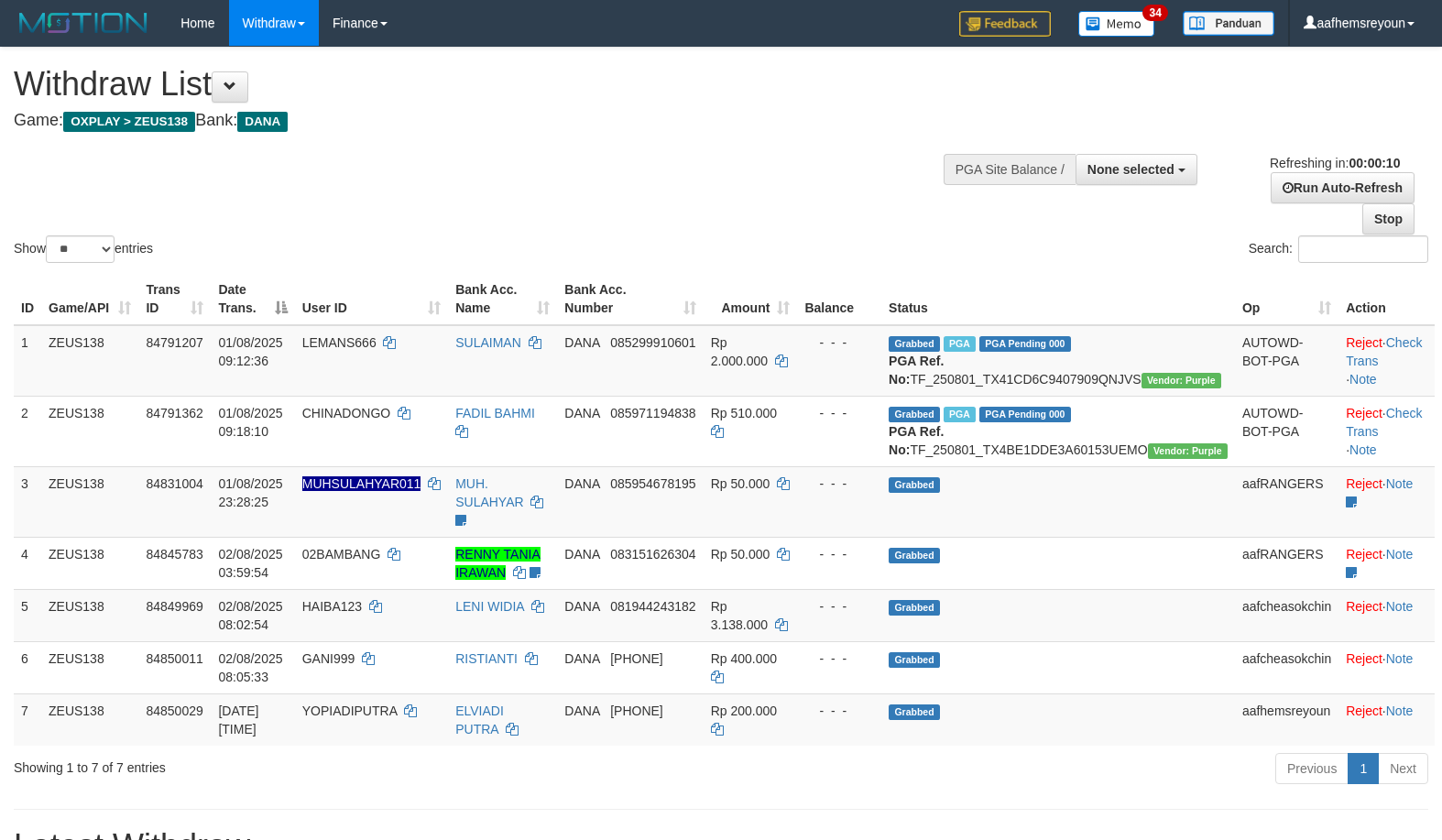 select 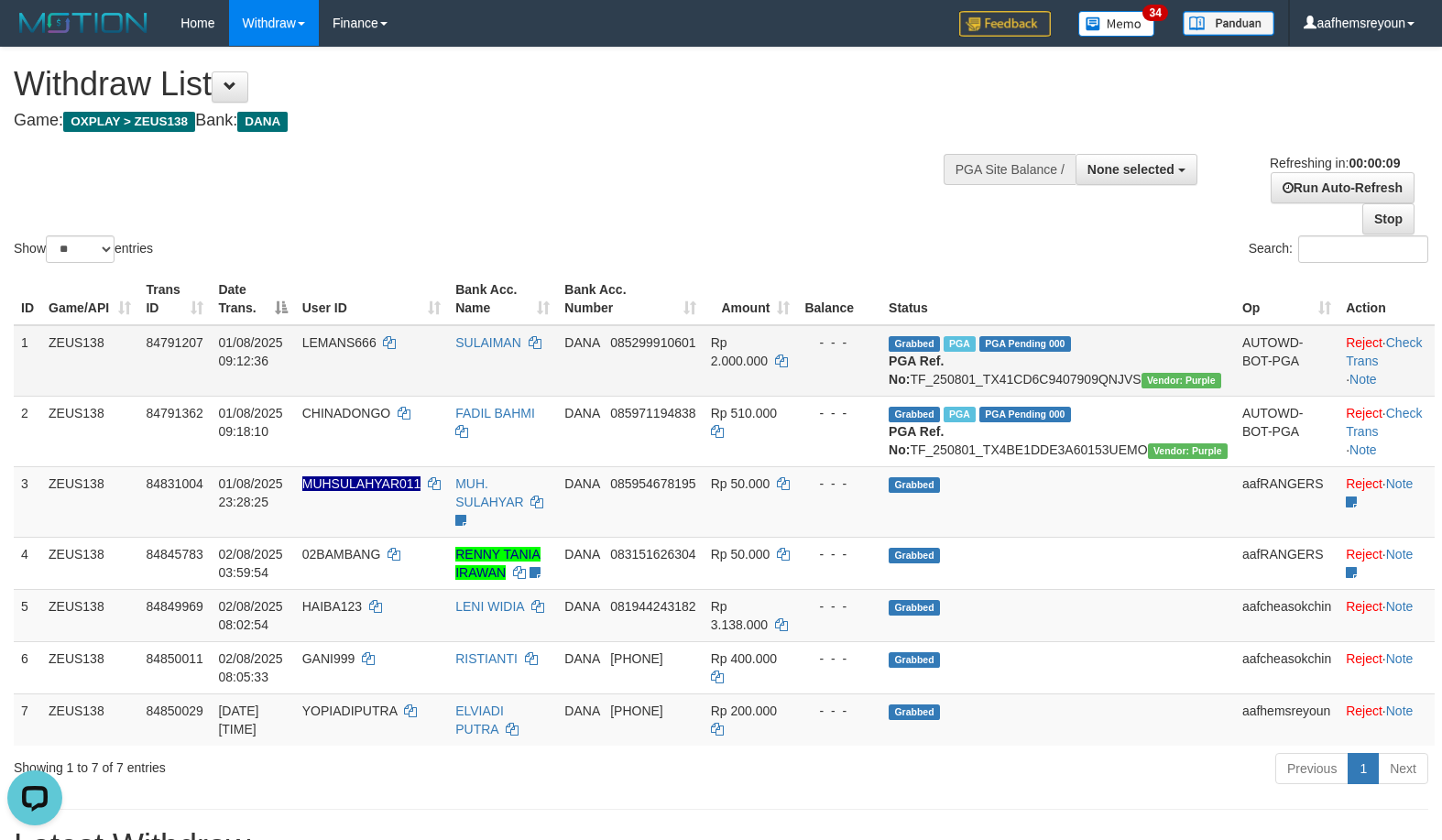 scroll, scrollTop: 0, scrollLeft: 0, axis: both 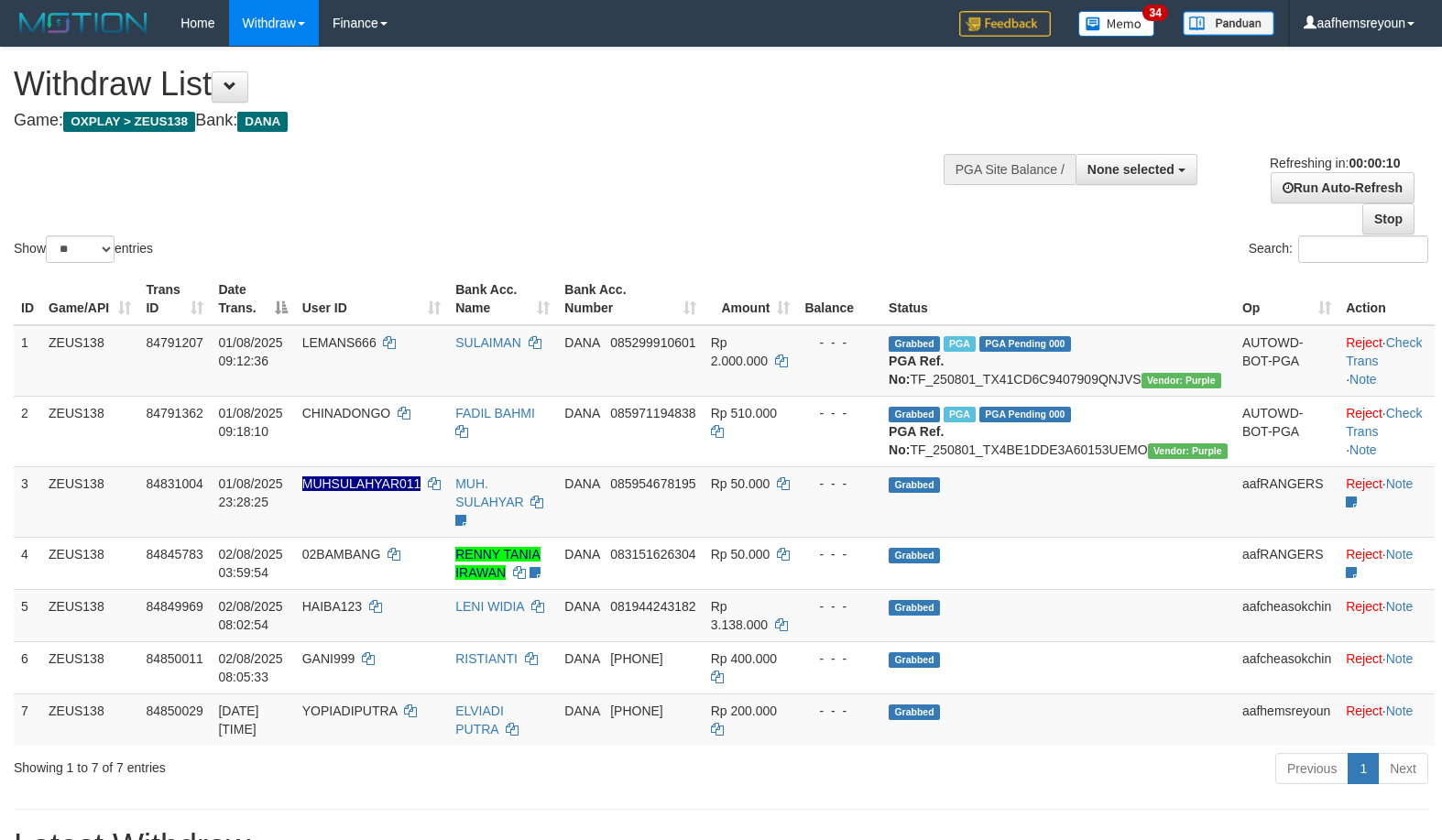 select 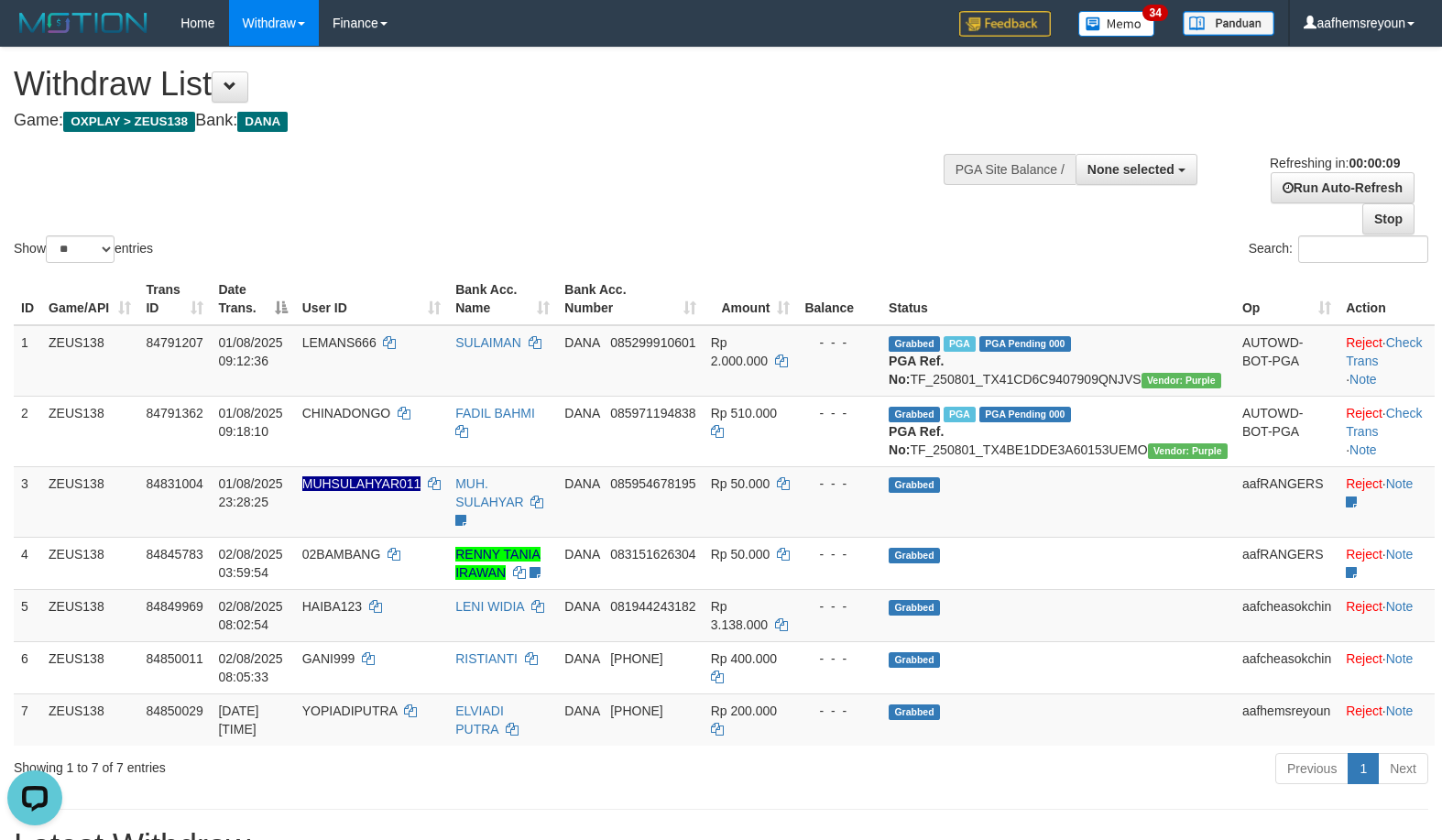 scroll, scrollTop: 0, scrollLeft: 0, axis: both 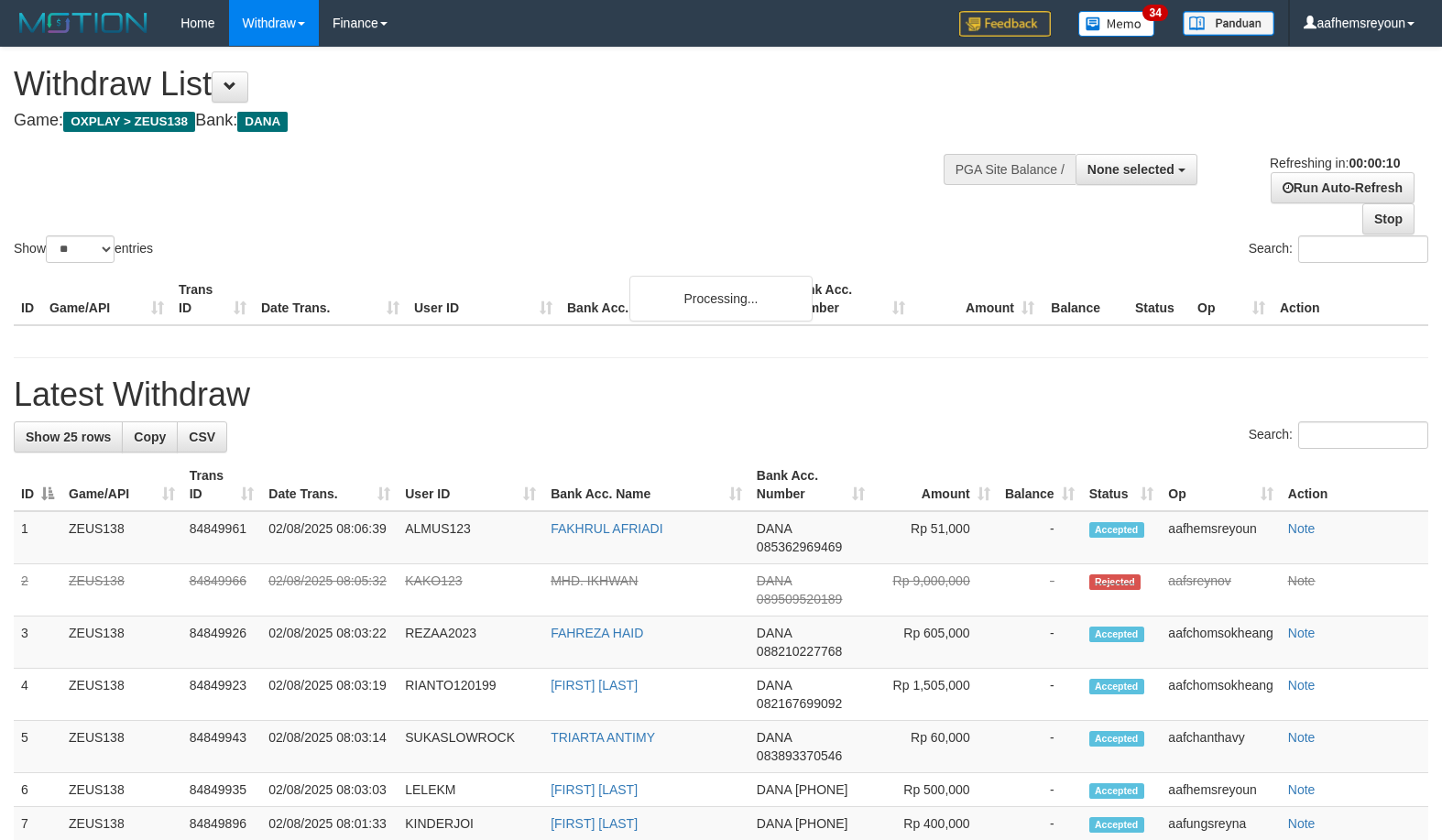 select 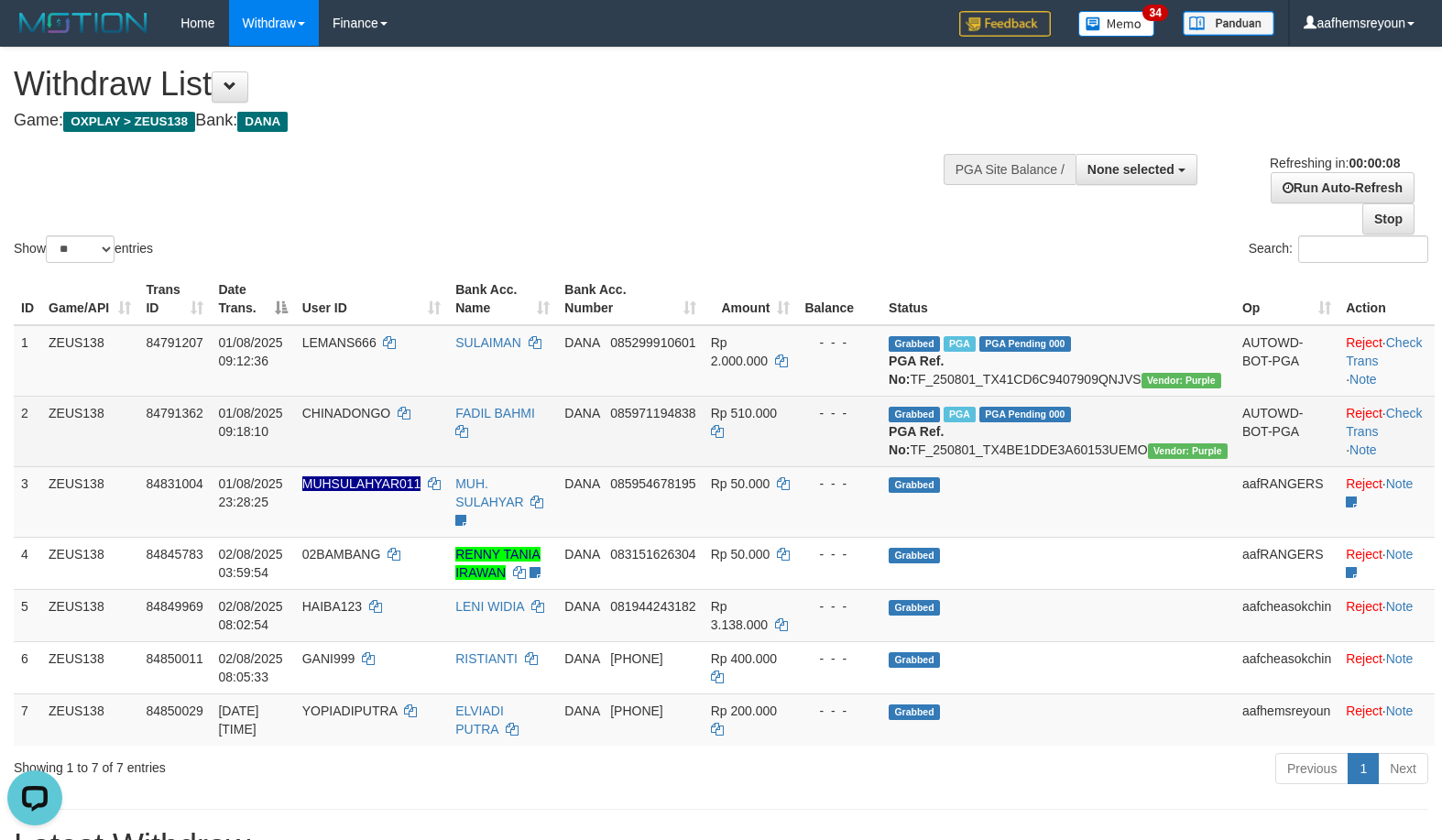 scroll, scrollTop: 0, scrollLeft: 0, axis: both 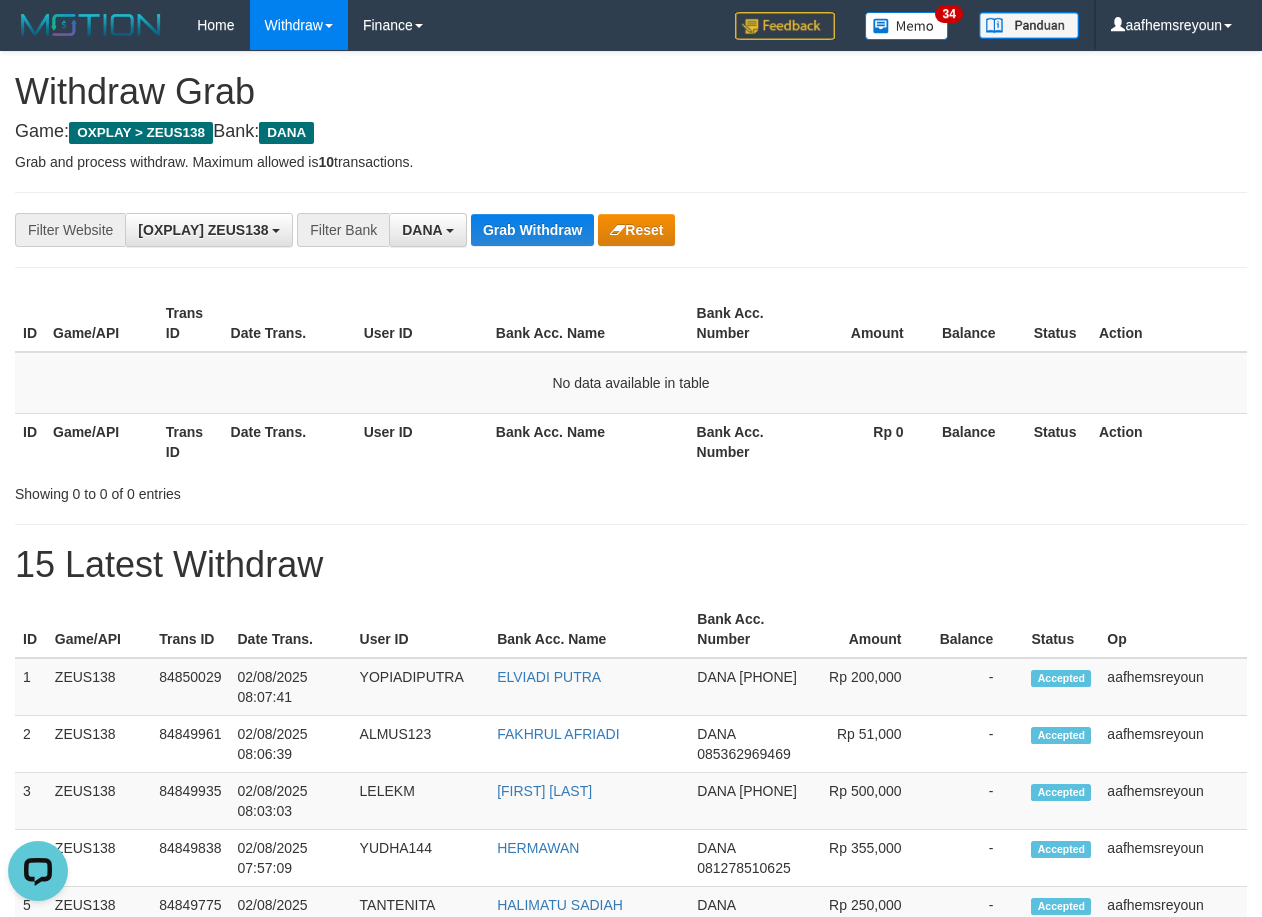 drag, startPoint x: 948, startPoint y: 240, endPoint x: 775, endPoint y: 177, distance: 184.11409 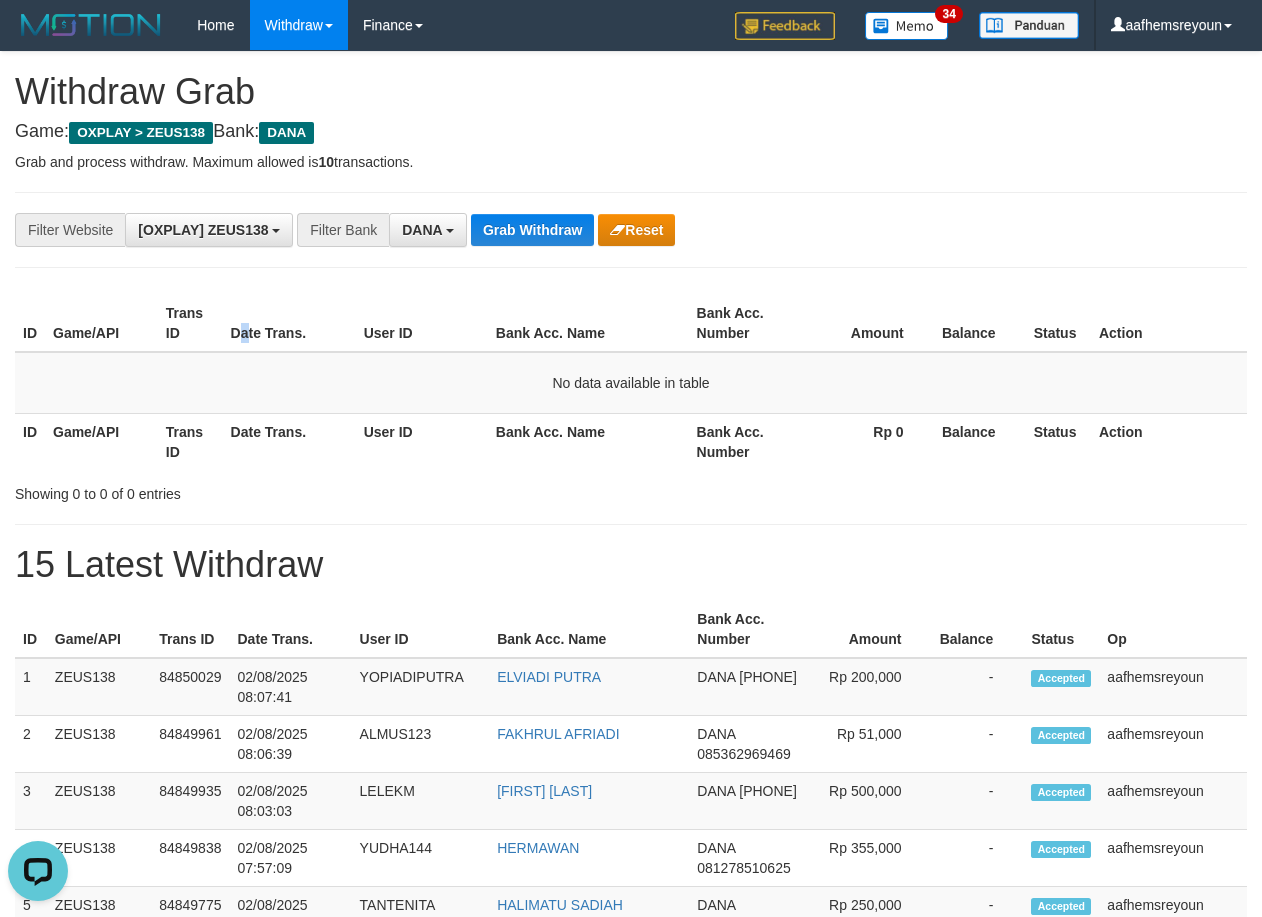 drag, startPoint x: 630, startPoint y: 355, endPoint x: 242, endPoint y: 321, distance: 389.48685 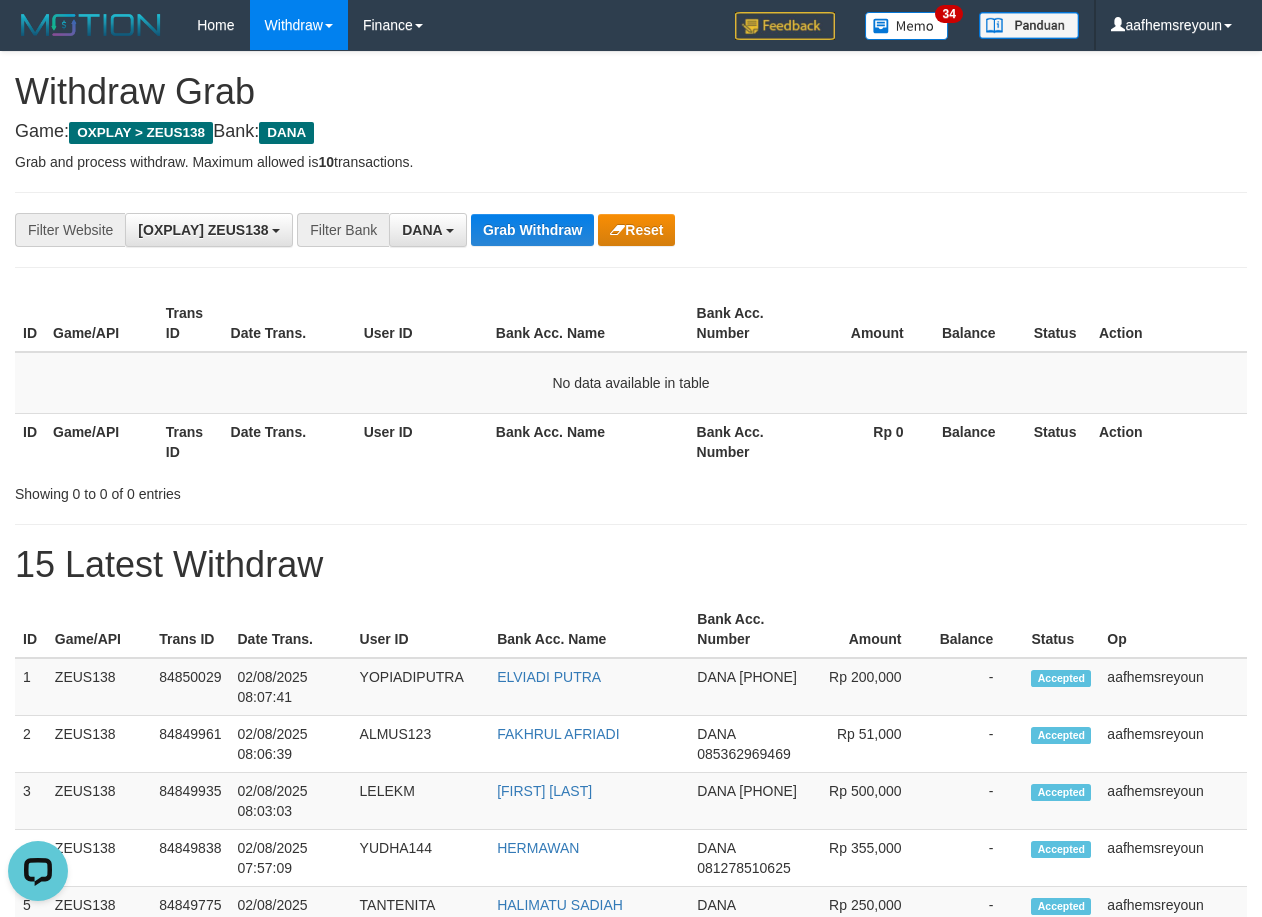 drag, startPoint x: 1059, startPoint y: 310, endPoint x: 687, endPoint y: 293, distance: 372.38824 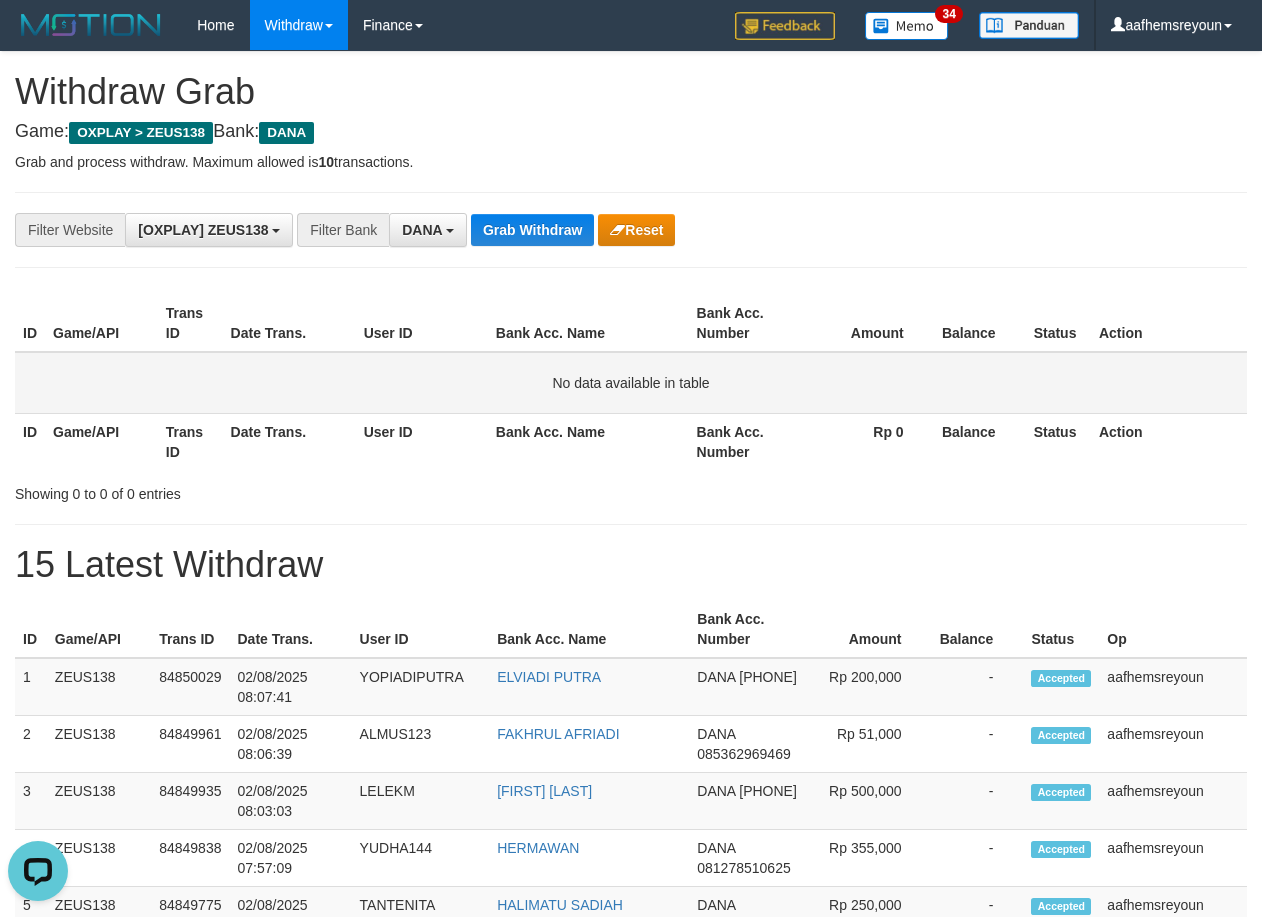 drag, startPoint x: 983, startPoint y: 283, endPoint x: 629, endPoint y: 388, distance: 369.24384 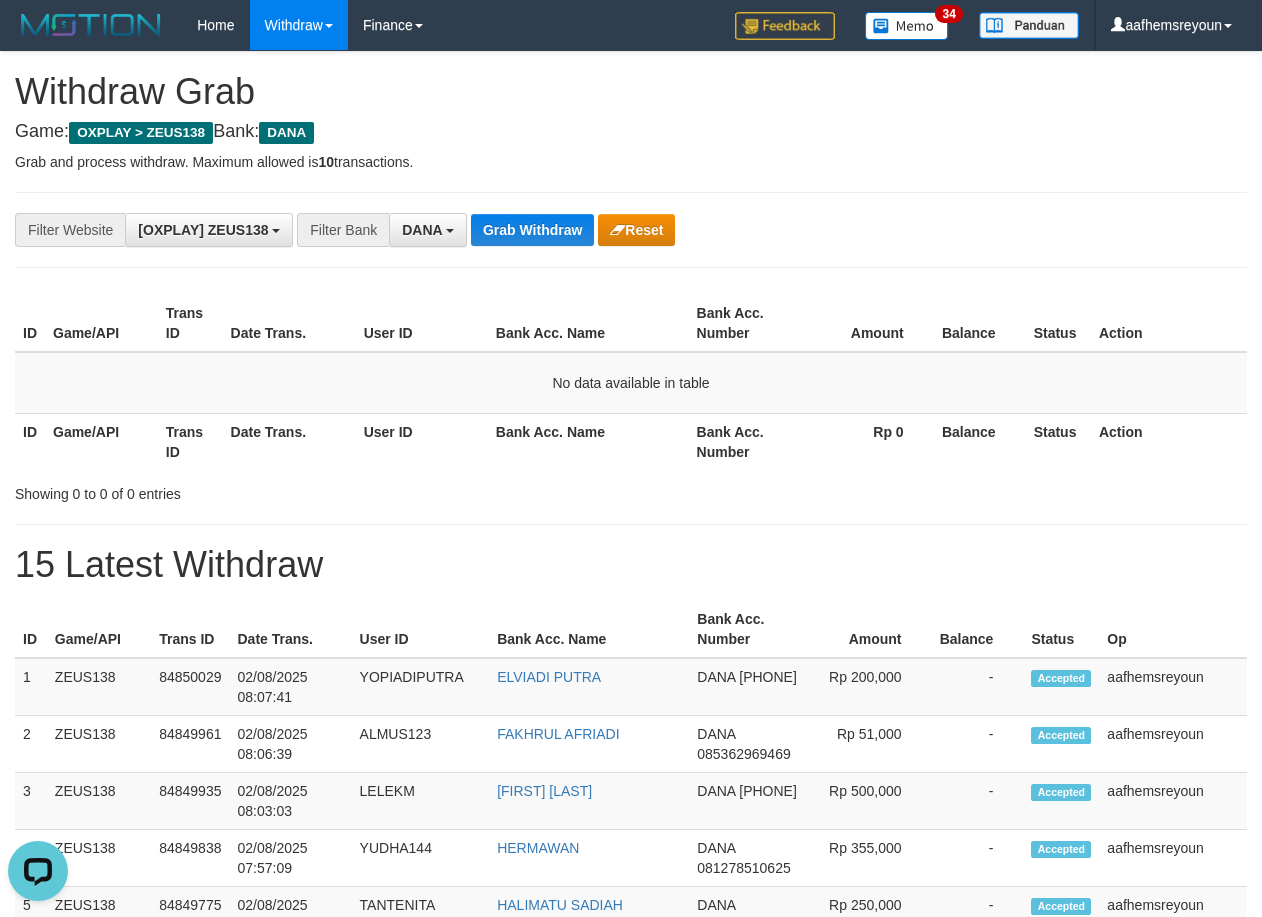 drag, startPoint x: 629, startPoint y: 388, endPoint x: 555, endPoint y: 282, distance: 129.2749 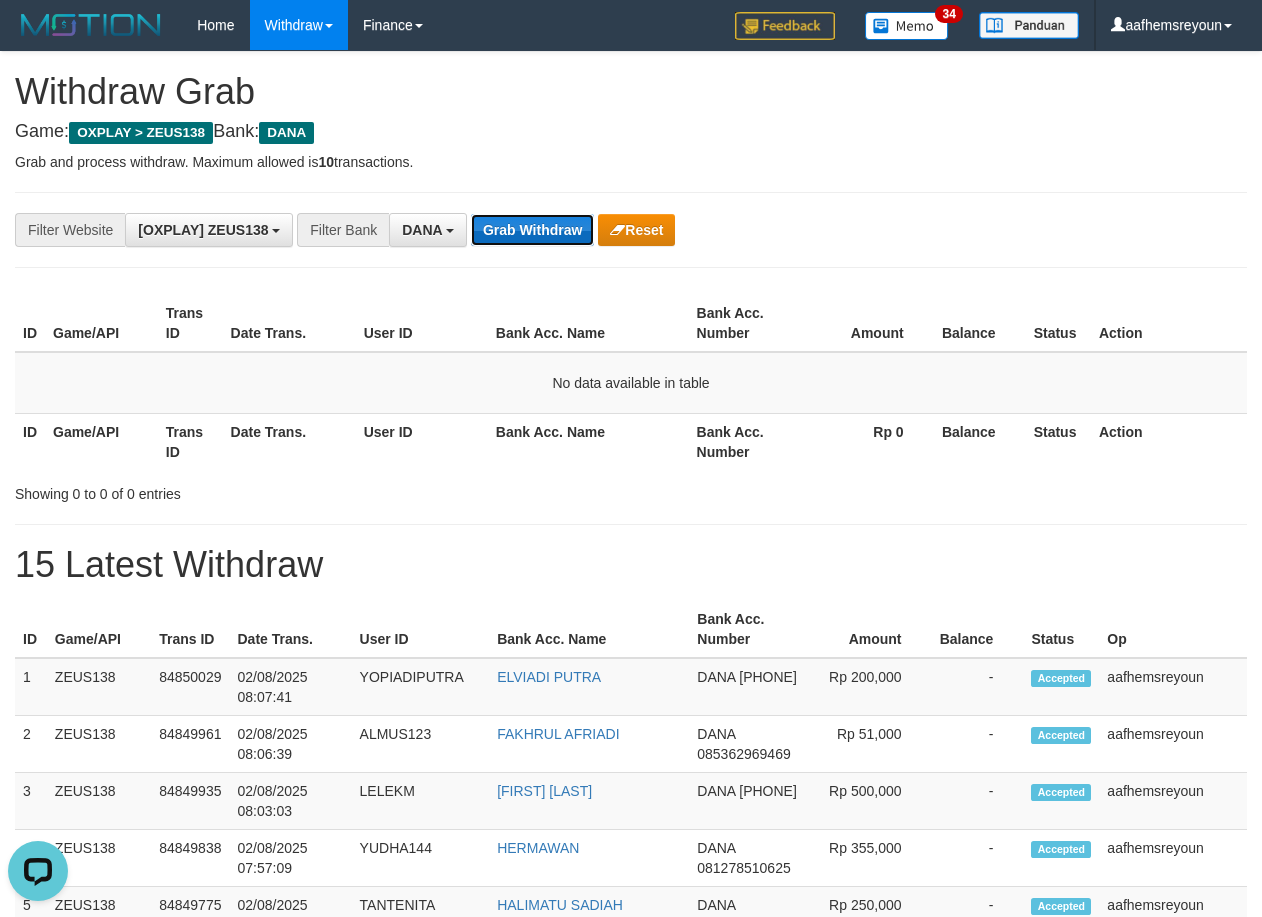 click on "Grab Withdraw" at bounding box center (532, 230) 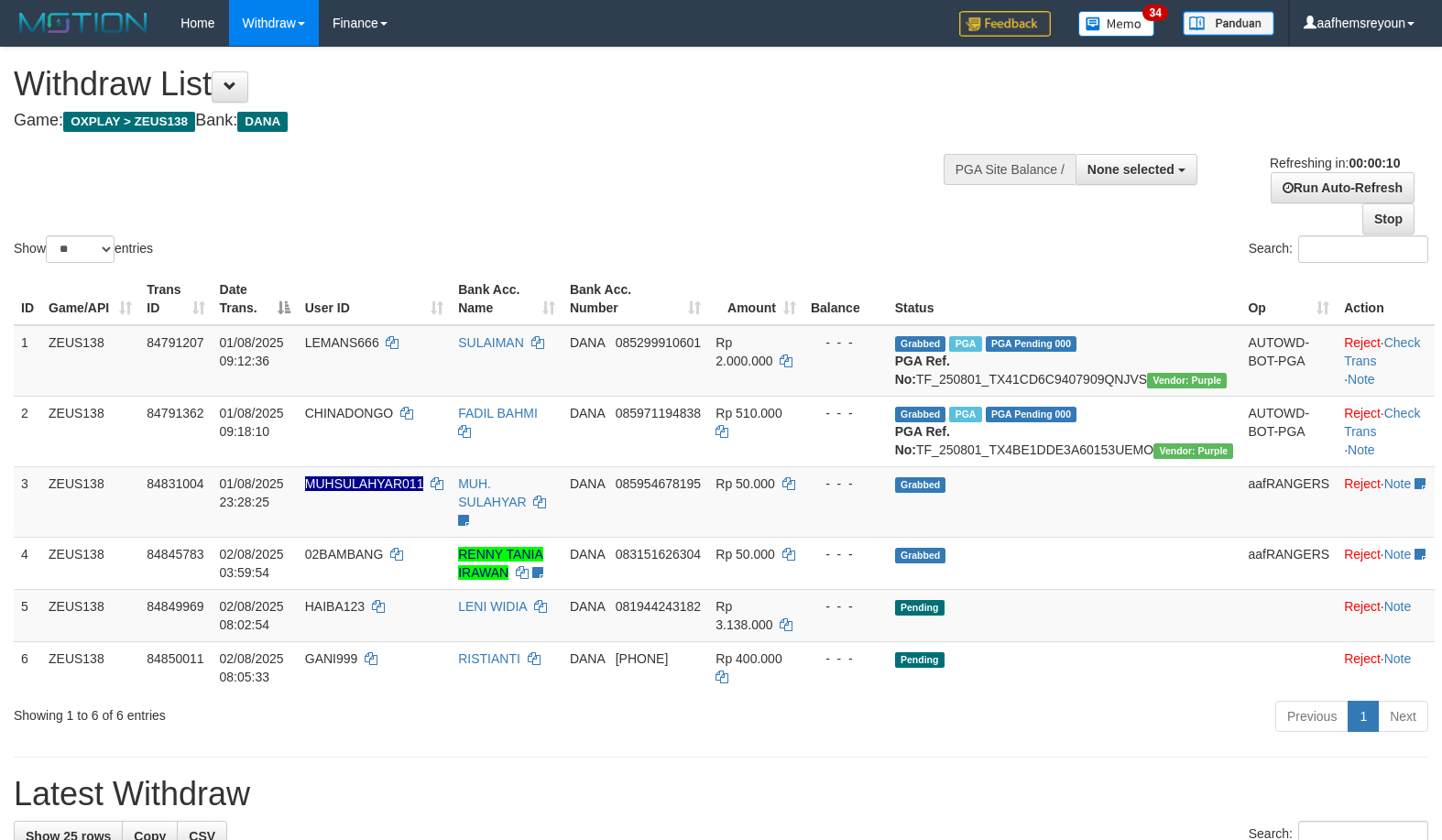 select 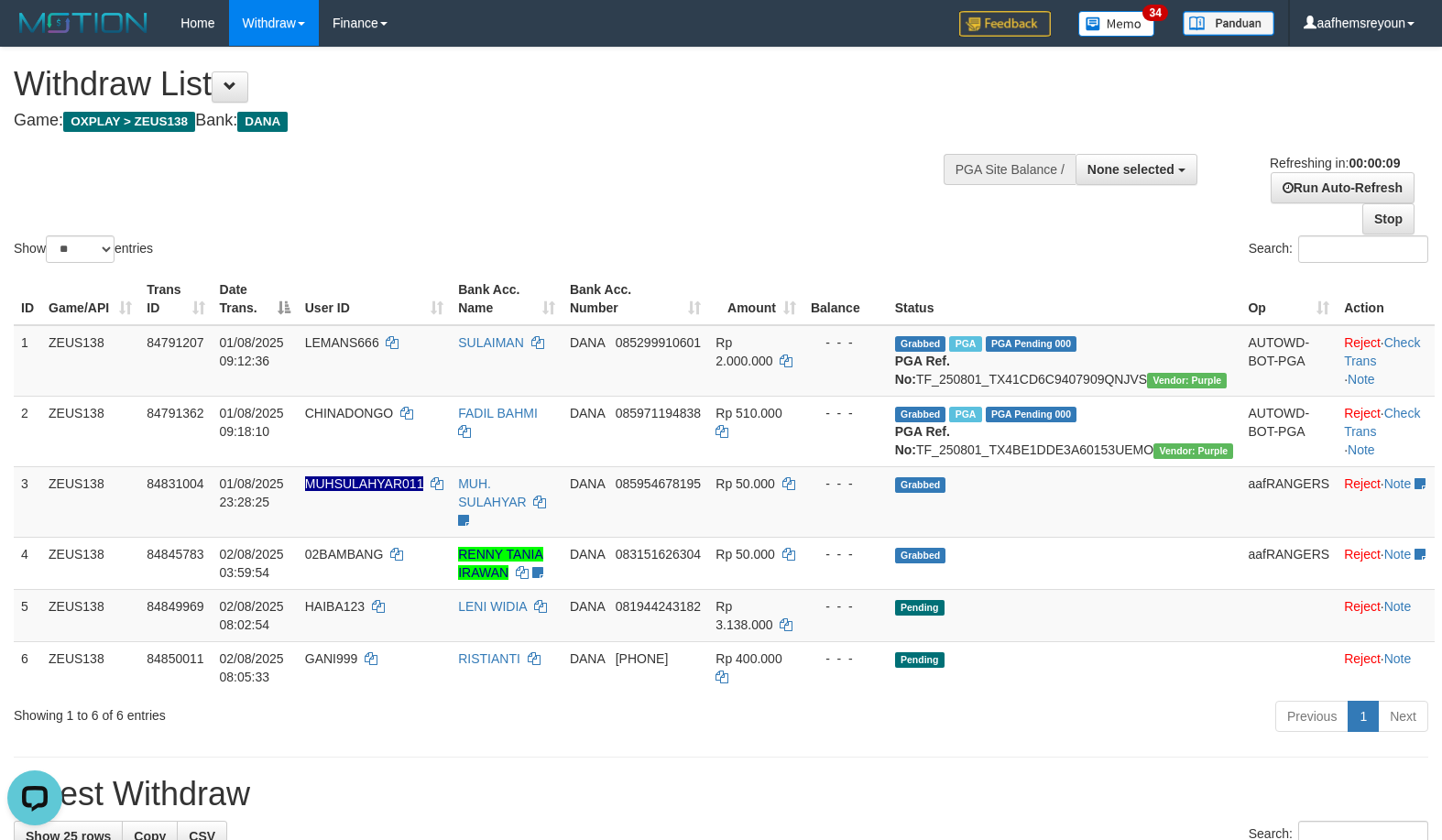 scroll, scrollTop: 0, scrollLeft: 0, axis: both 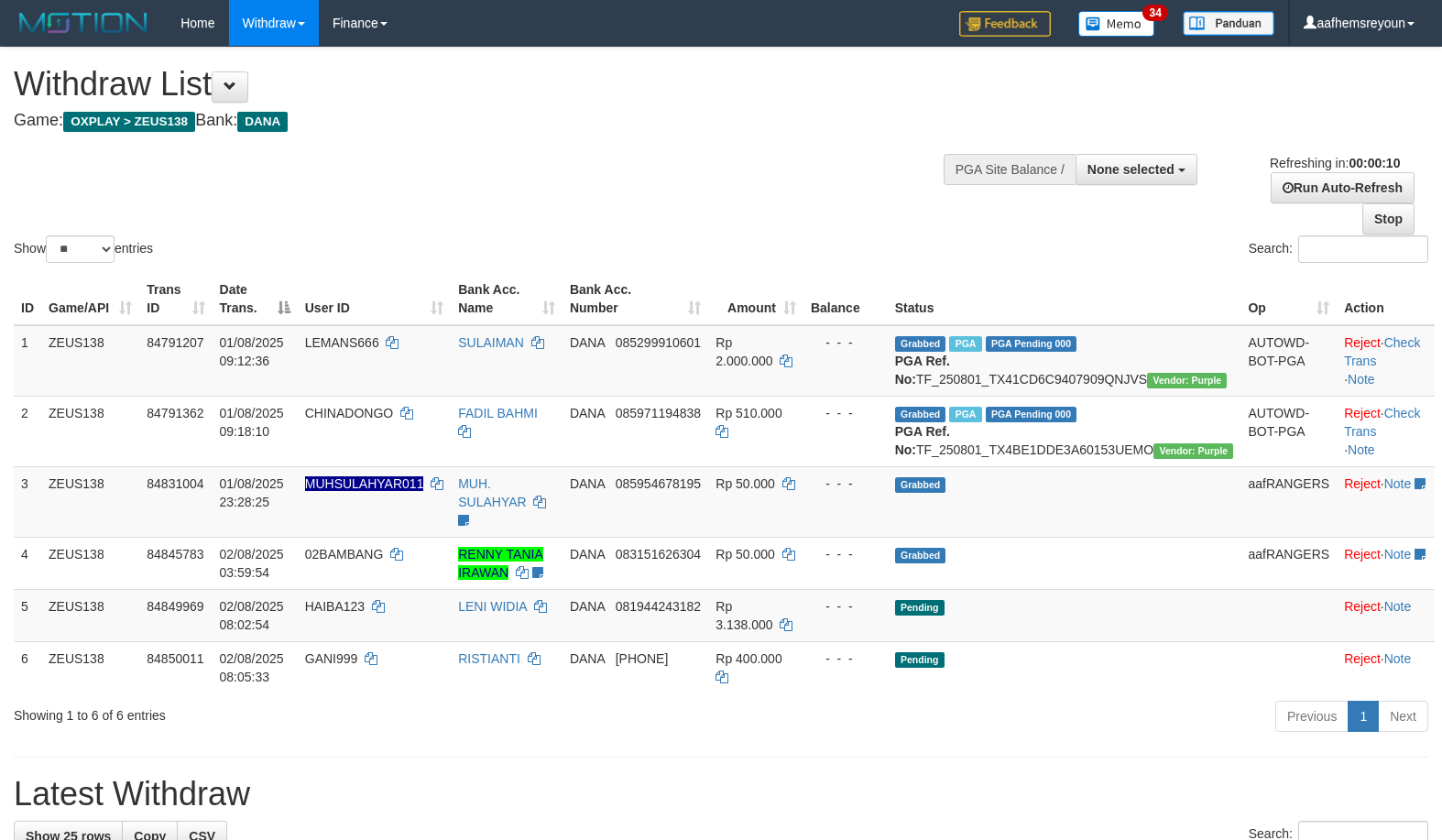 select 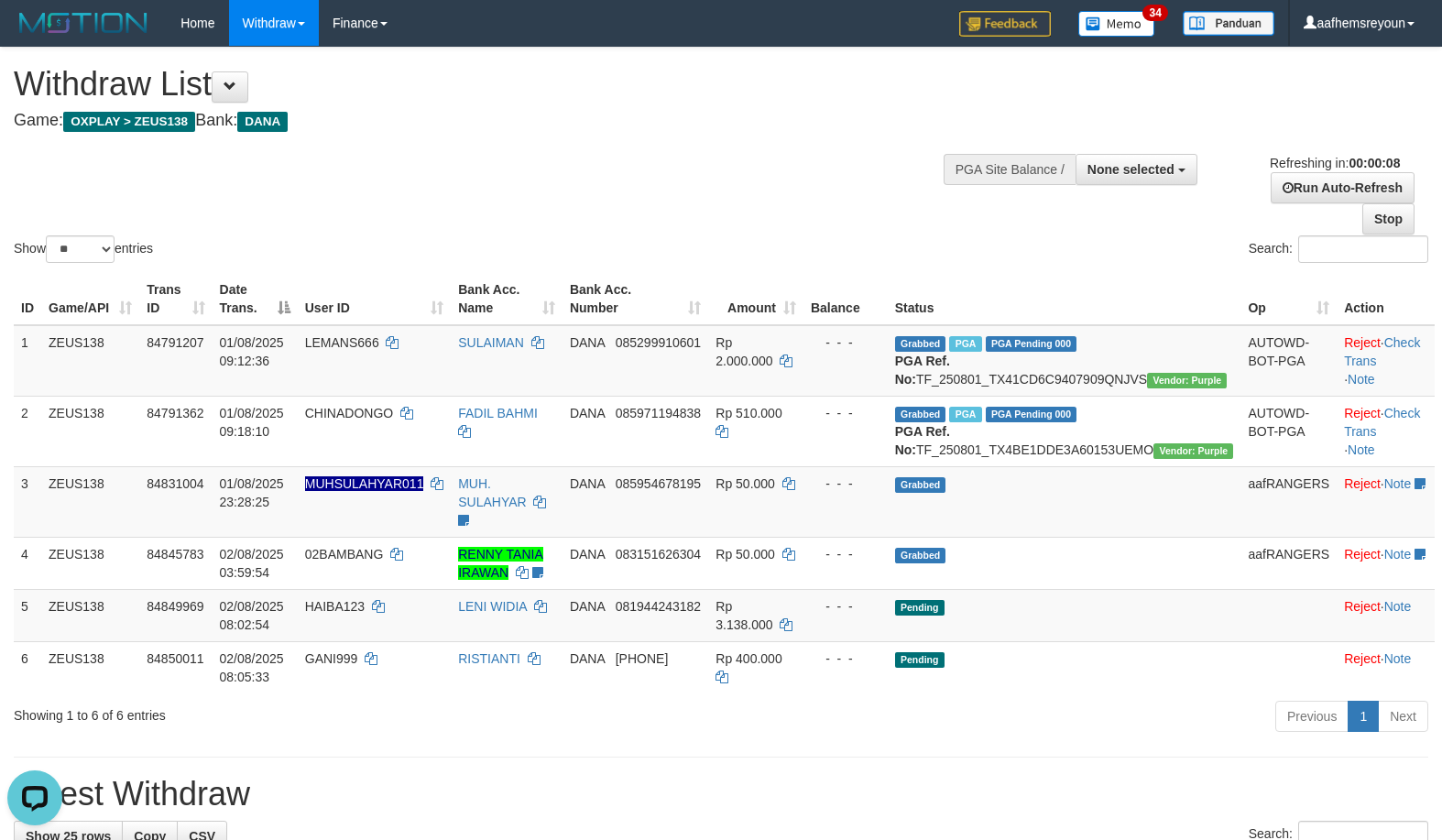 scroll, scrollTop: 0, scrollLeft: 0, axis: both 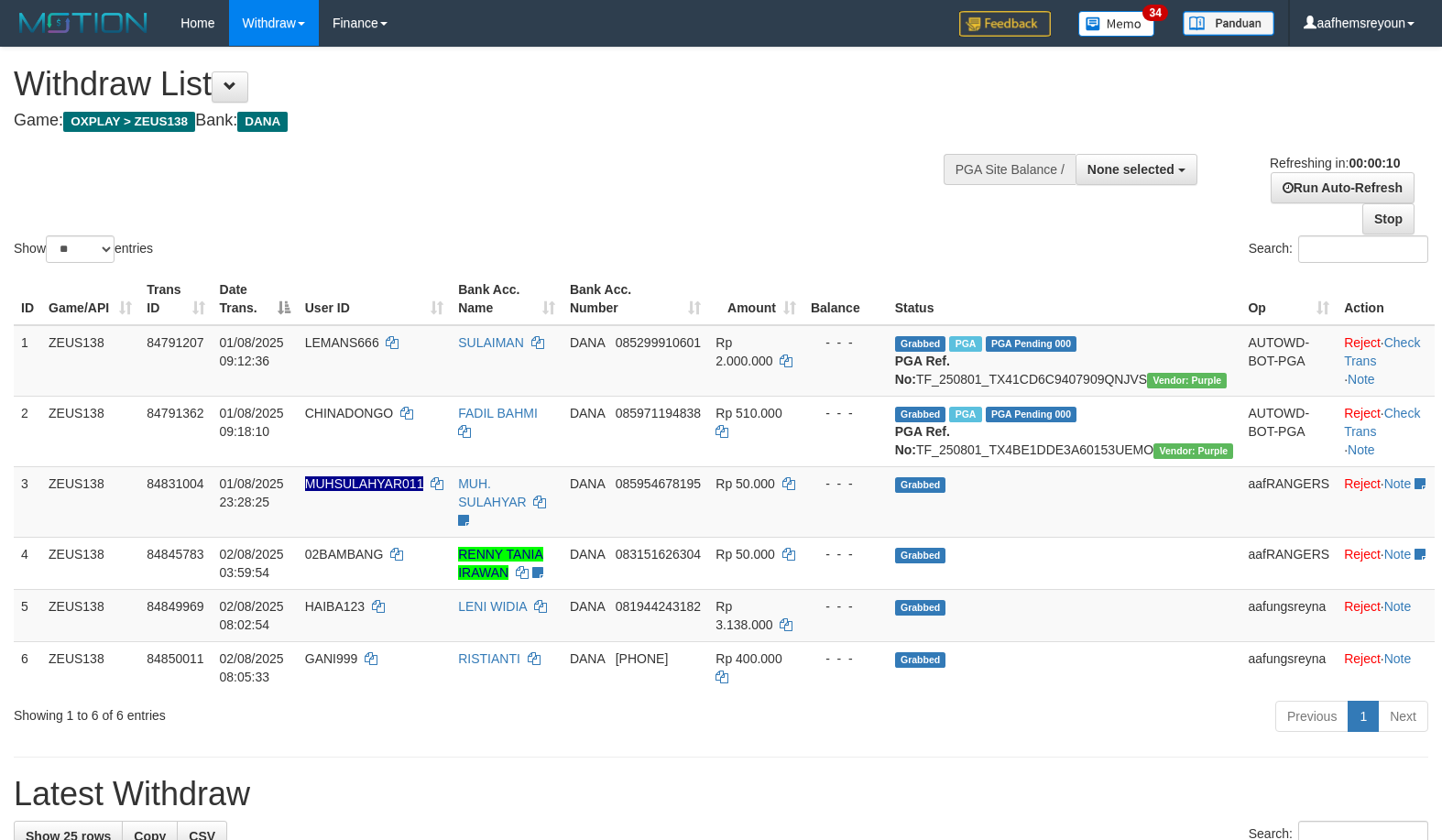 select 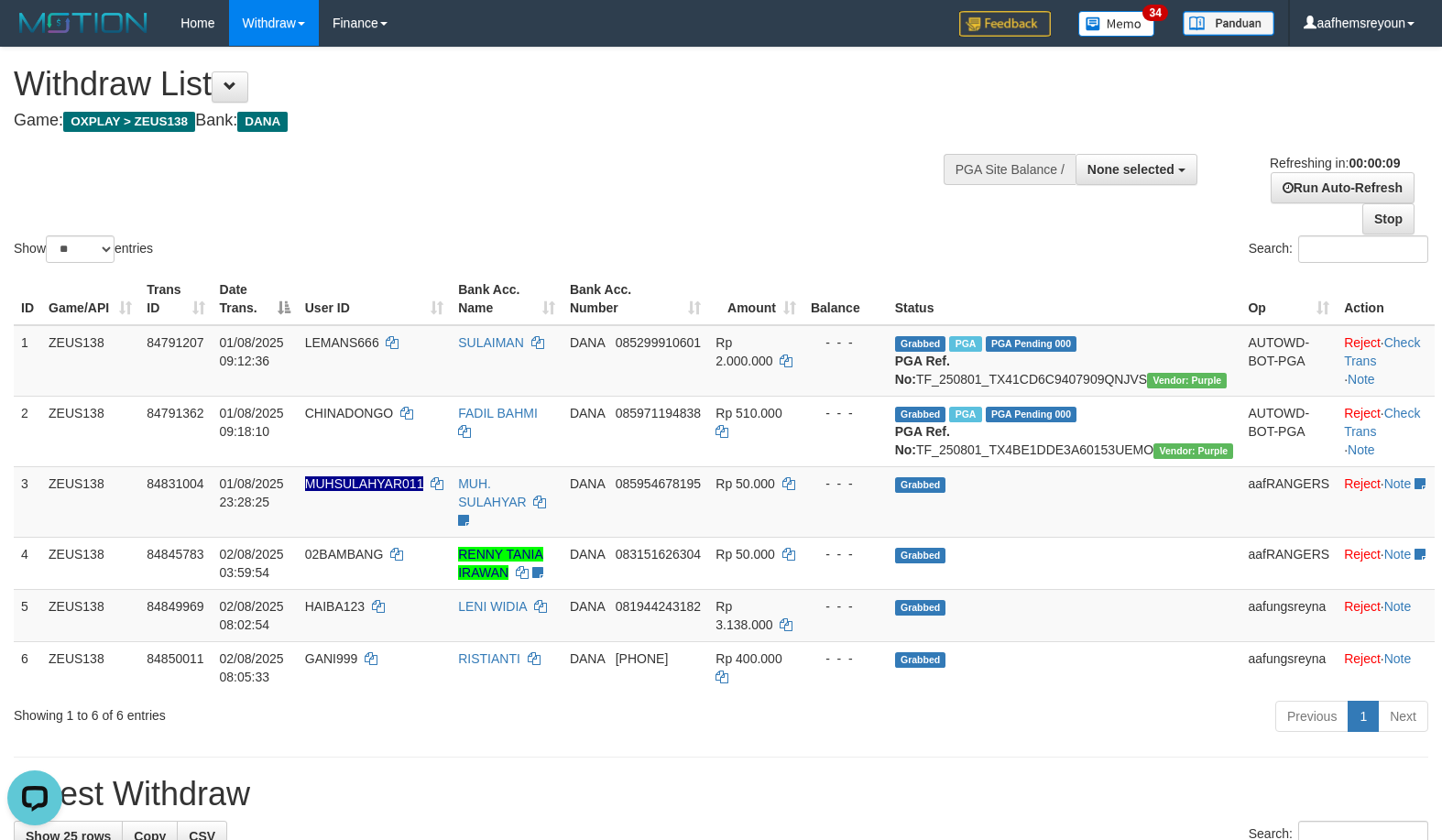 scroll, scrollTop: 0, scrollLeft: 0, axis: both 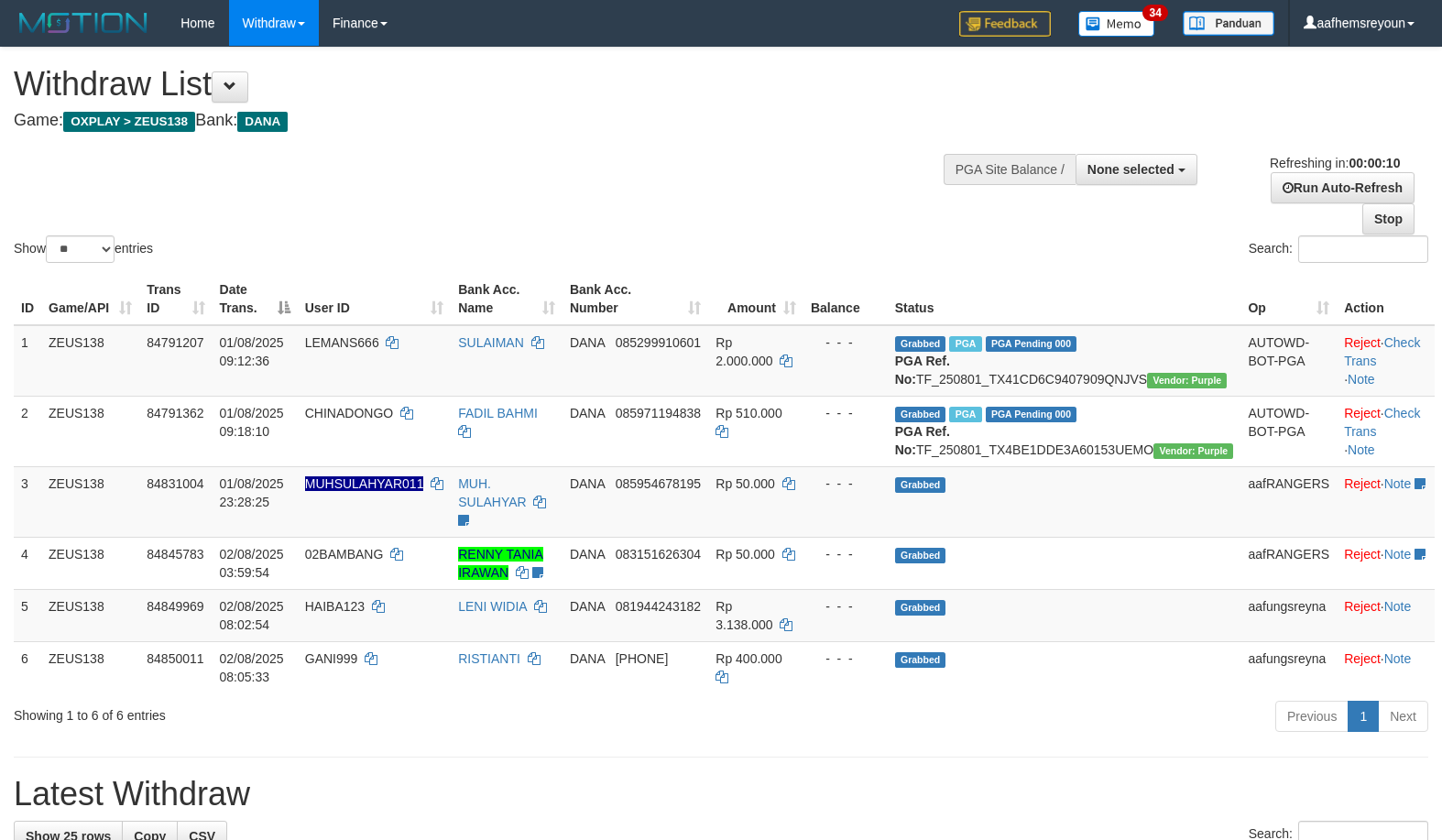 select 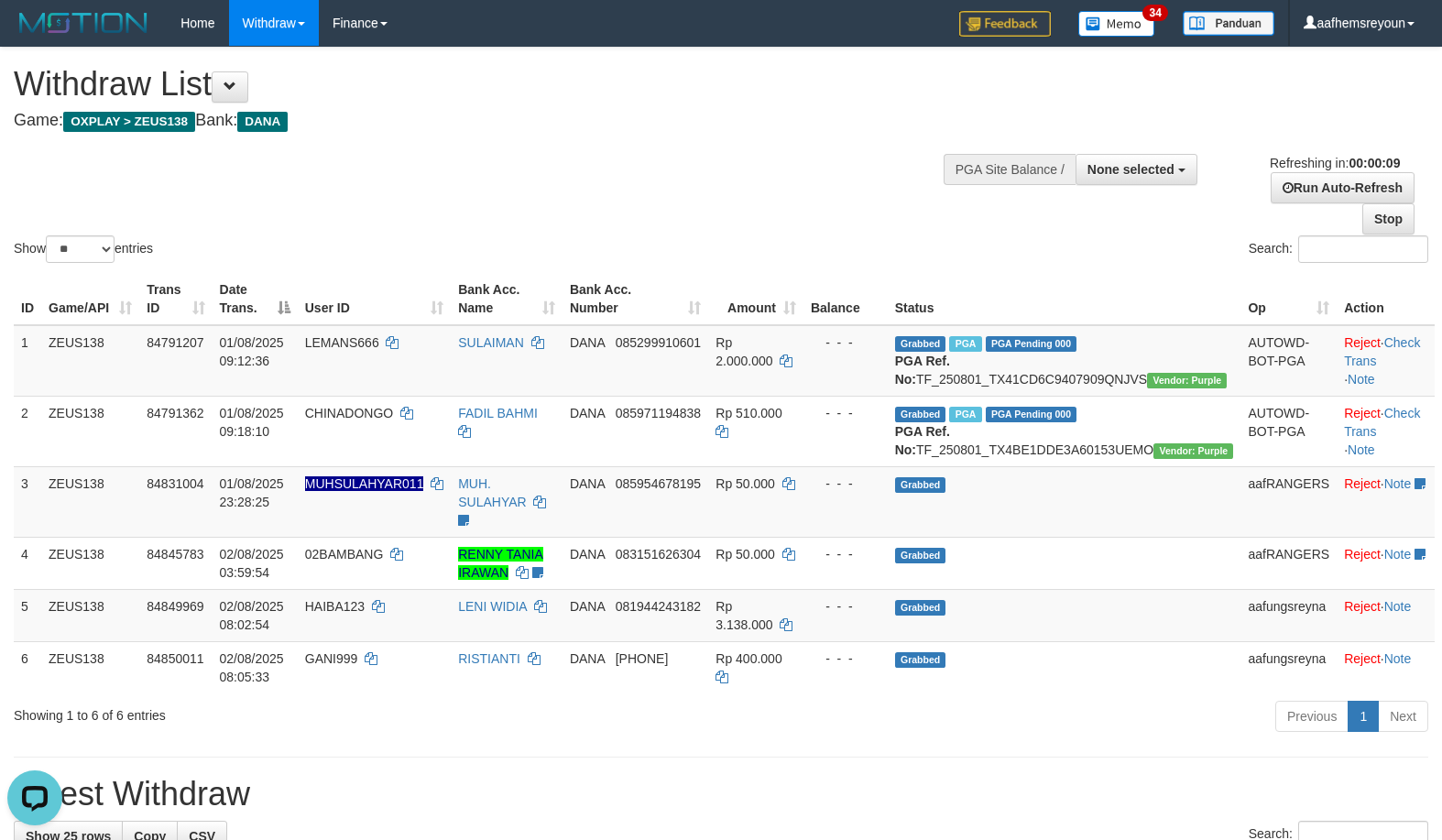 scroll, scrollTop: 0, scrollLeft: 0, axis: both 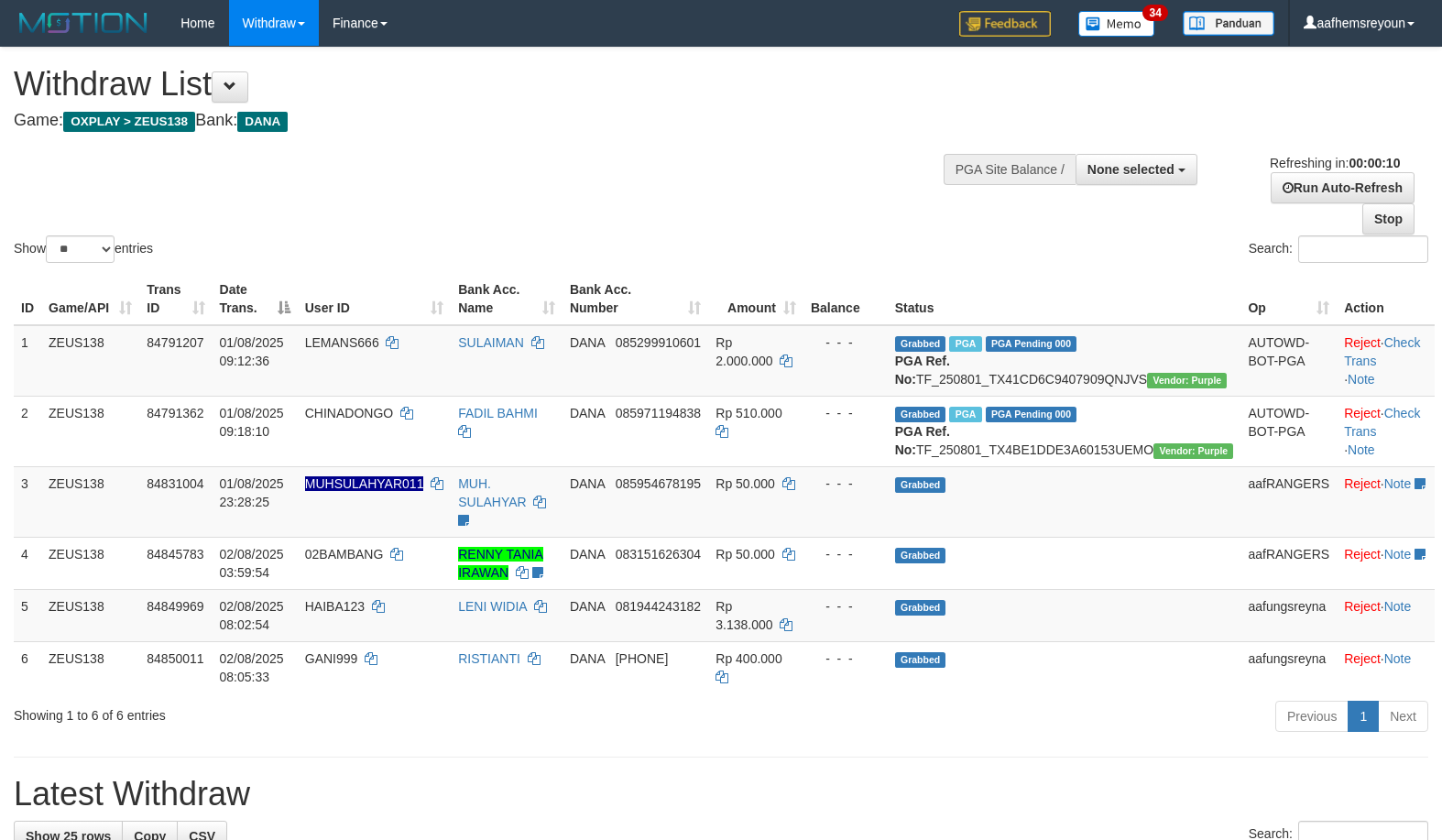 select 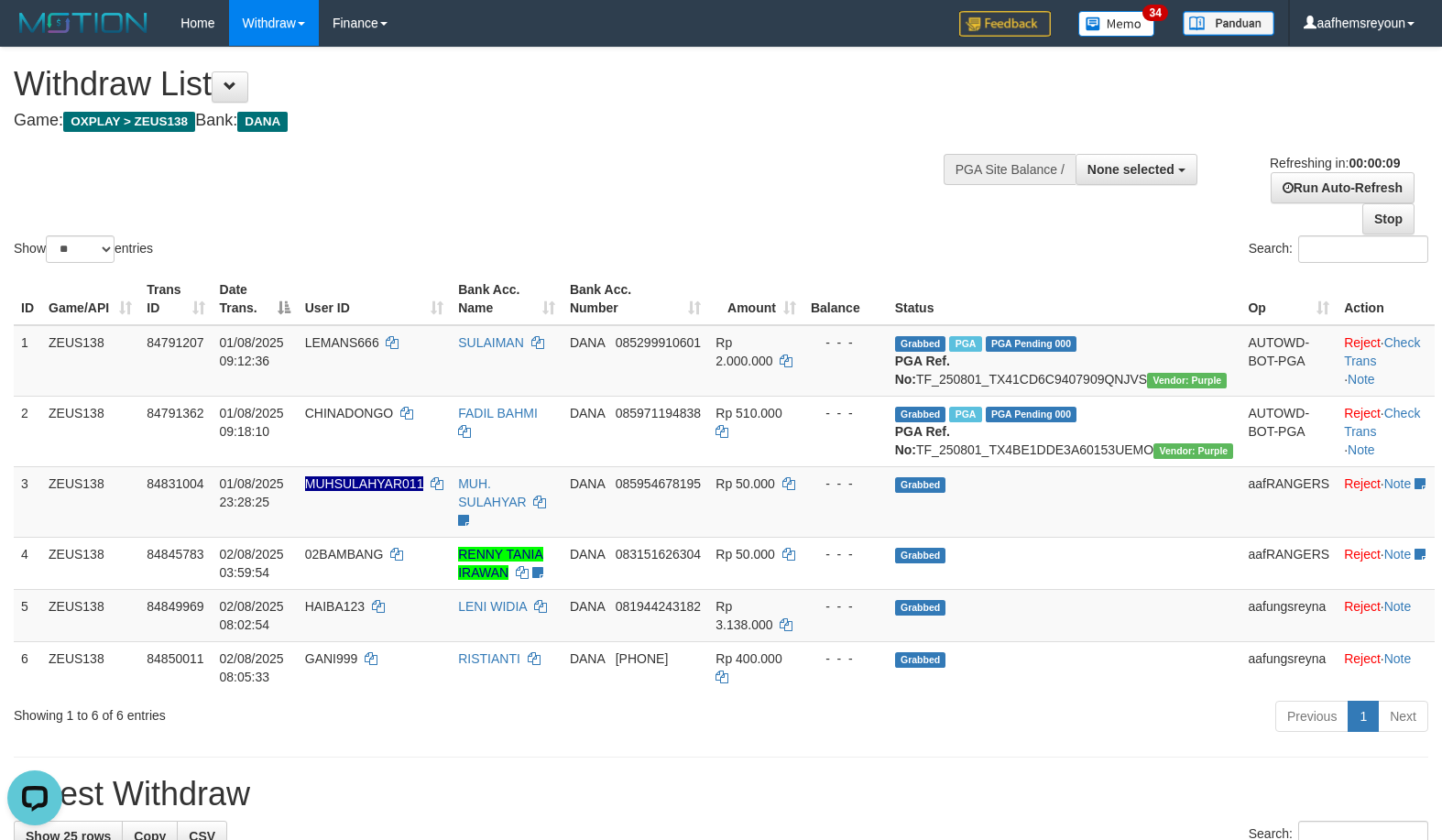 scroll, scrollTop: 0, scrollLeft: 0, axis: both 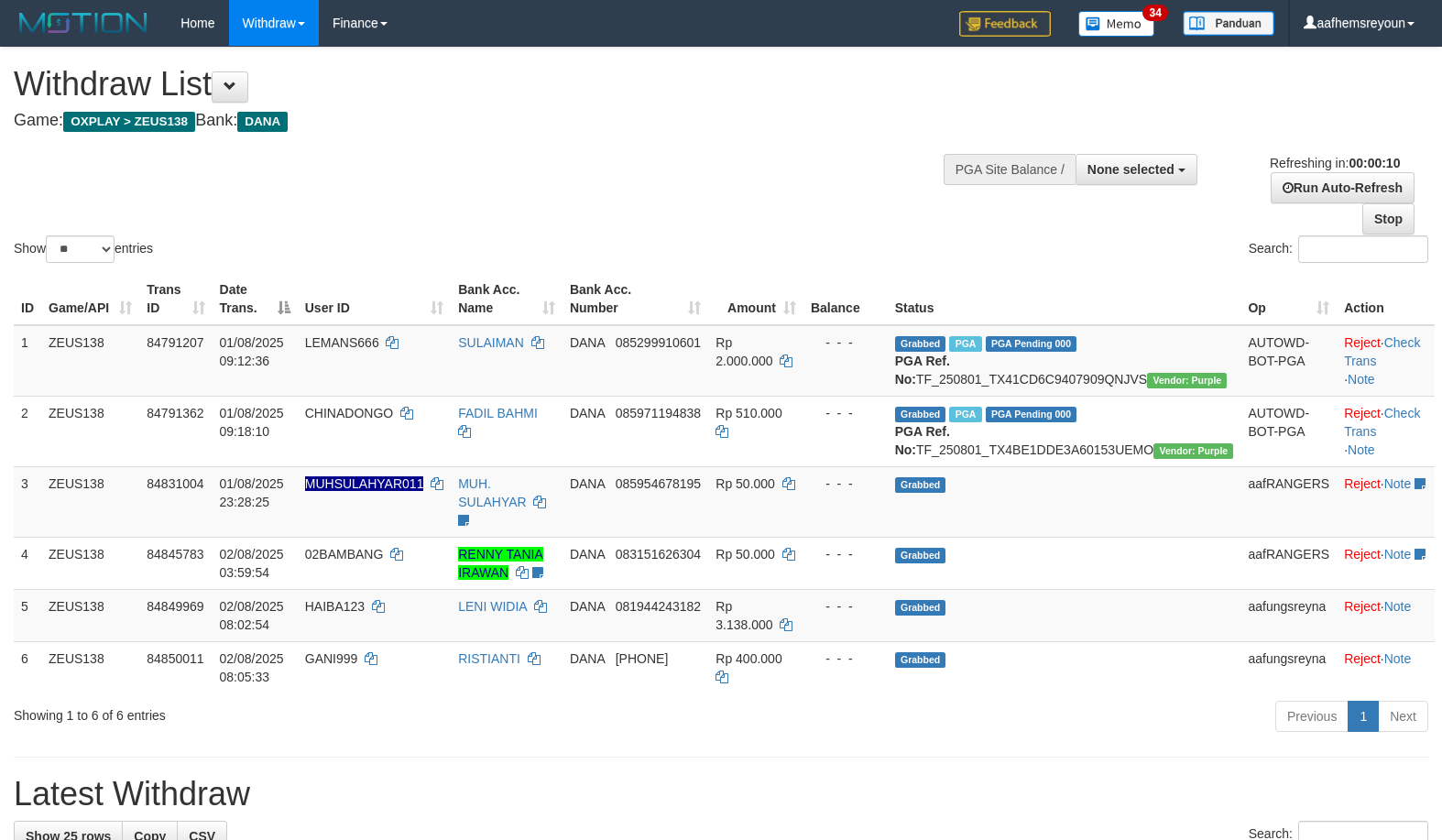 select 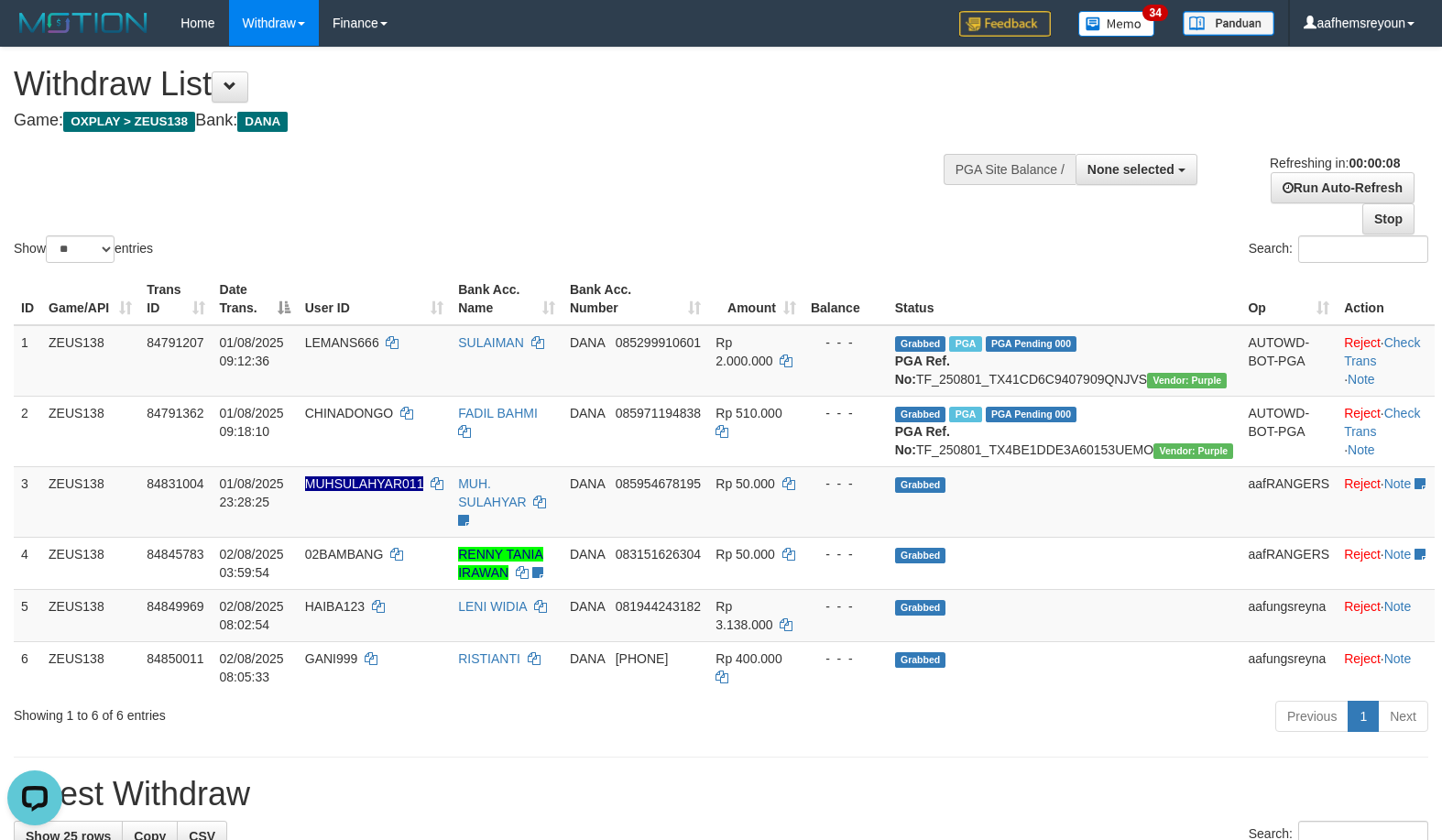 scroll, scrollTop: 0, scrollLeft: 0, axis: both 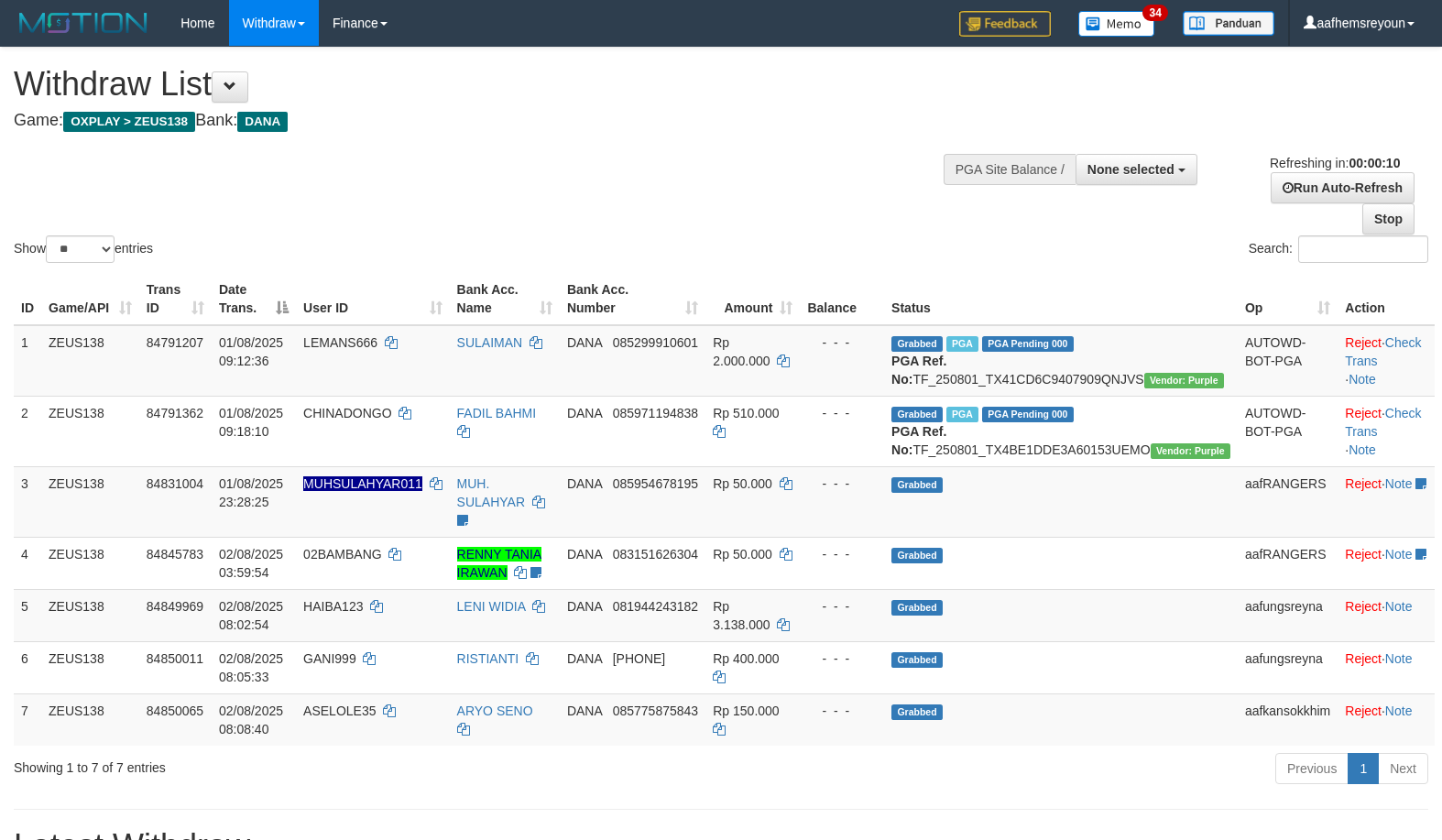 select 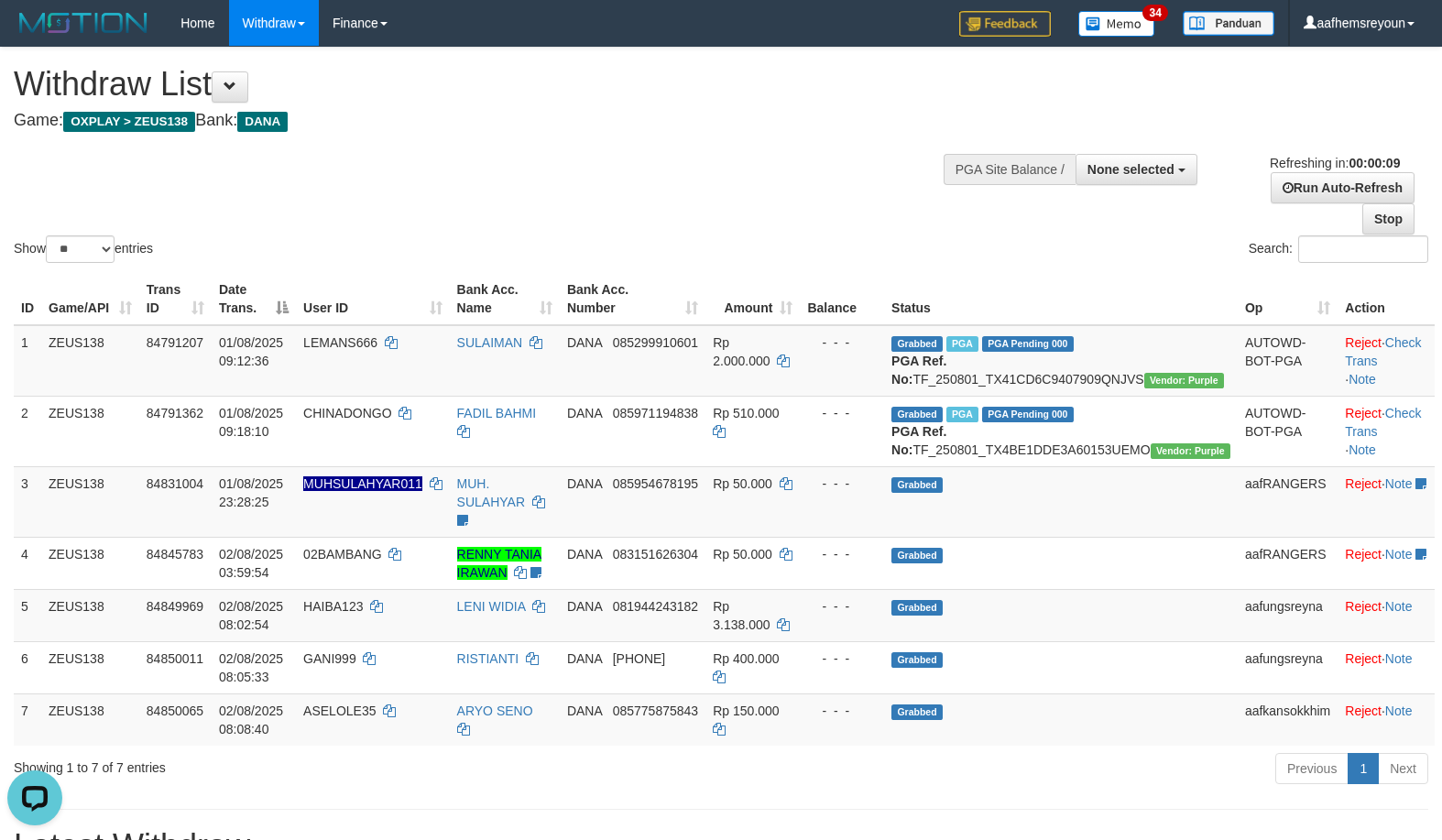 scroll, scrollTop: 0, scrollLeft: 0, axis: both 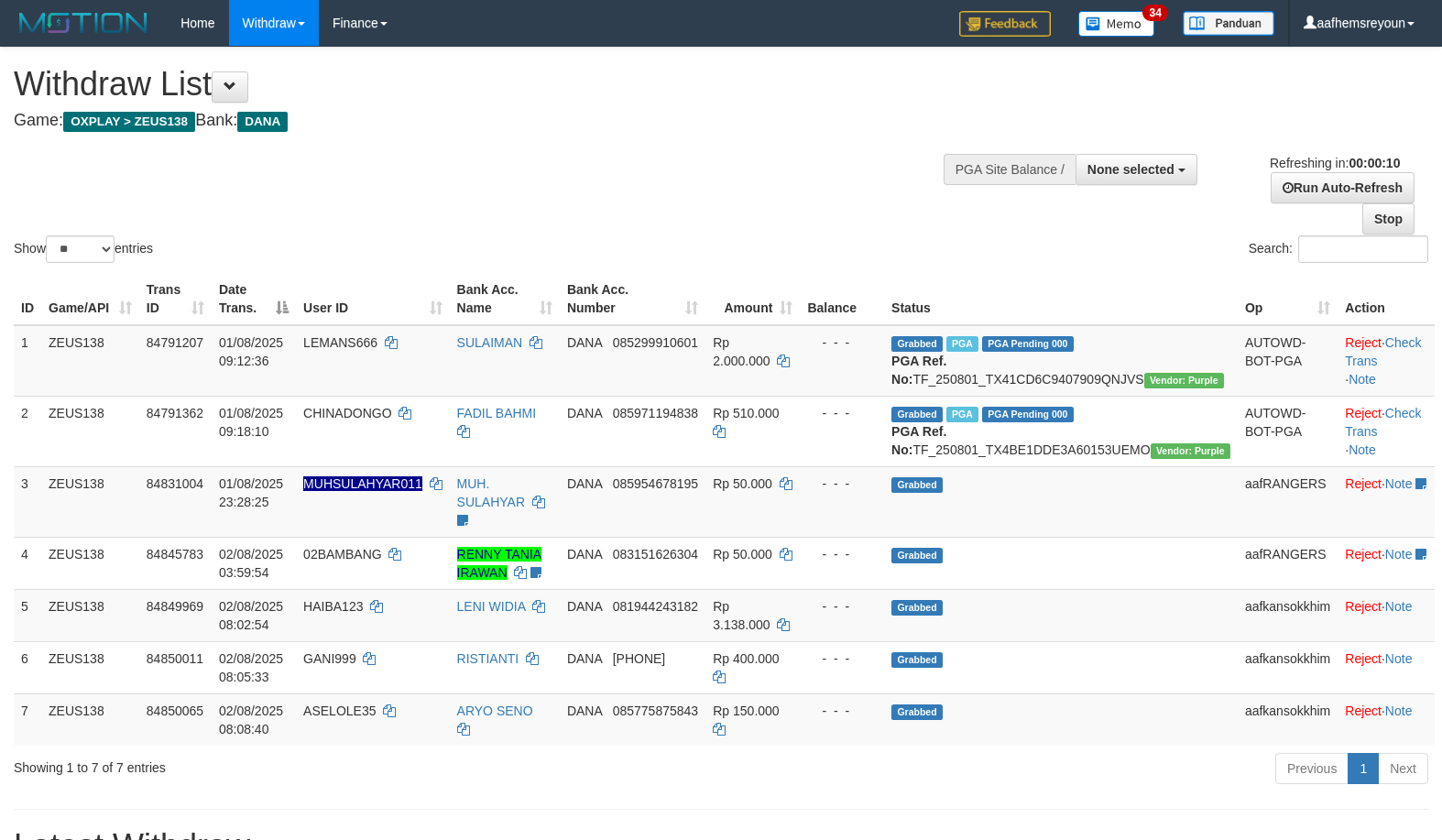 select 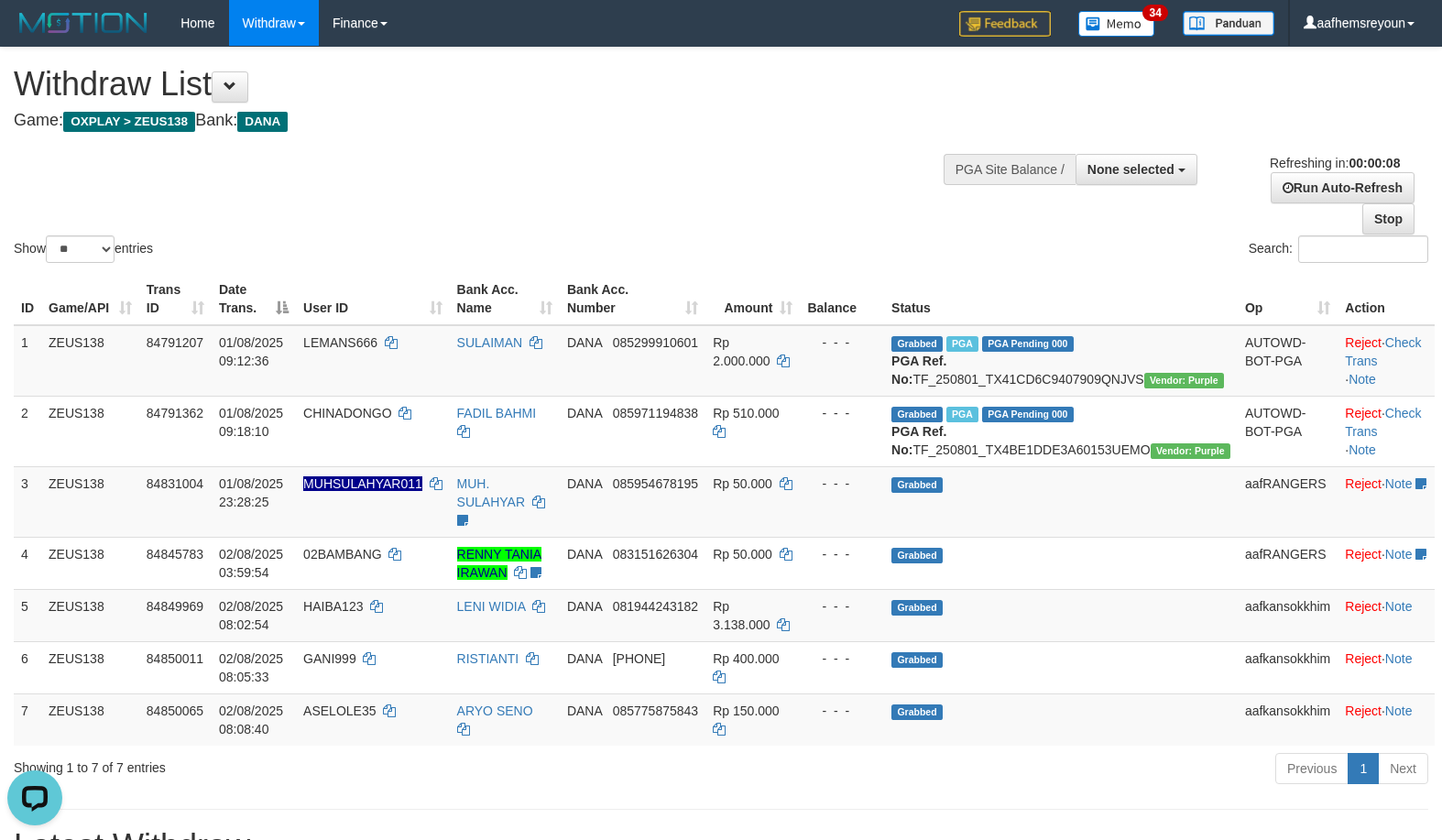 scroll, scrollTop: 0, scrollLeft: 0, axis: both 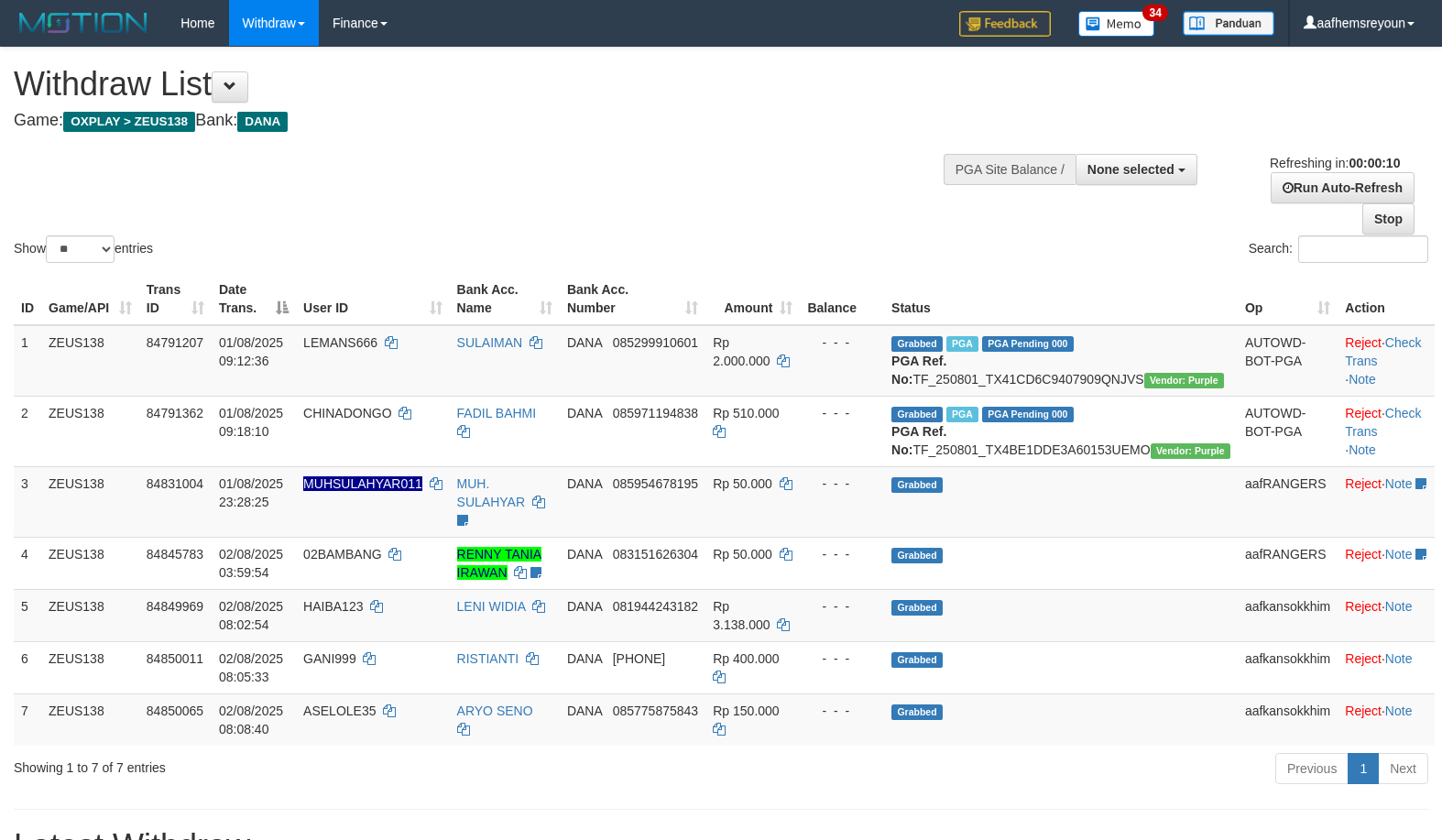 select 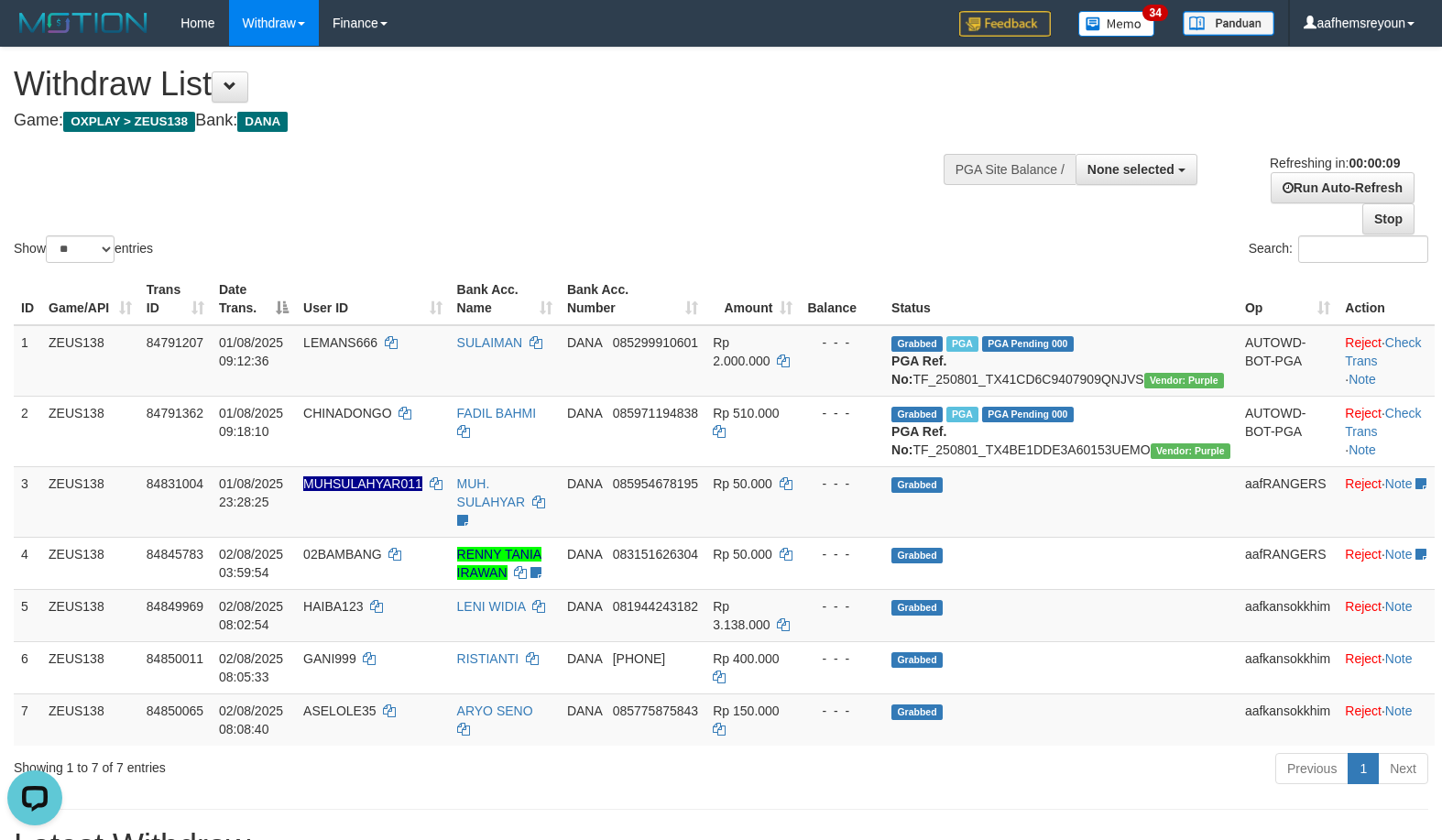scroll, scrollTop: 0, scrollLeft: 0, axis: both 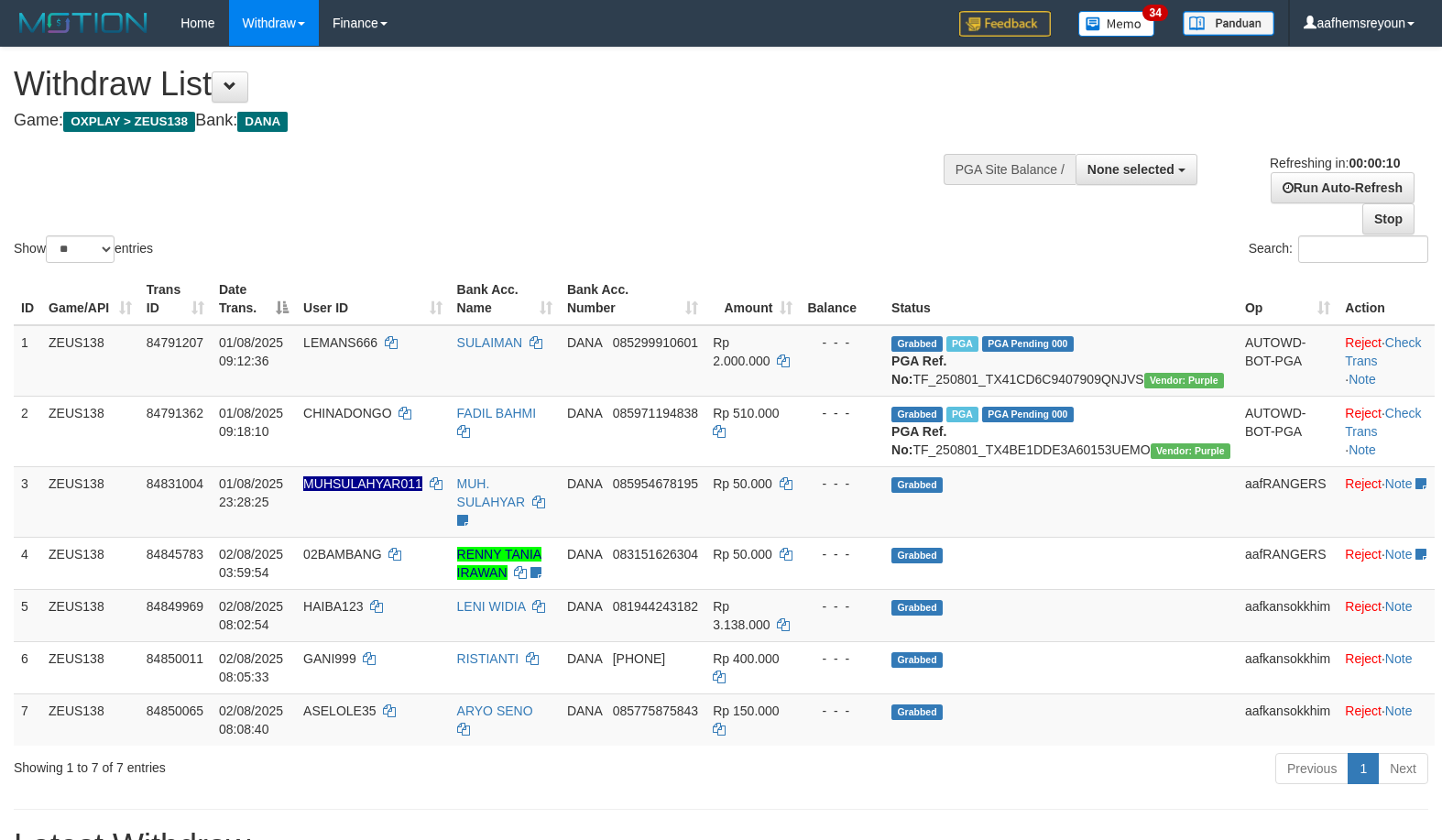 select 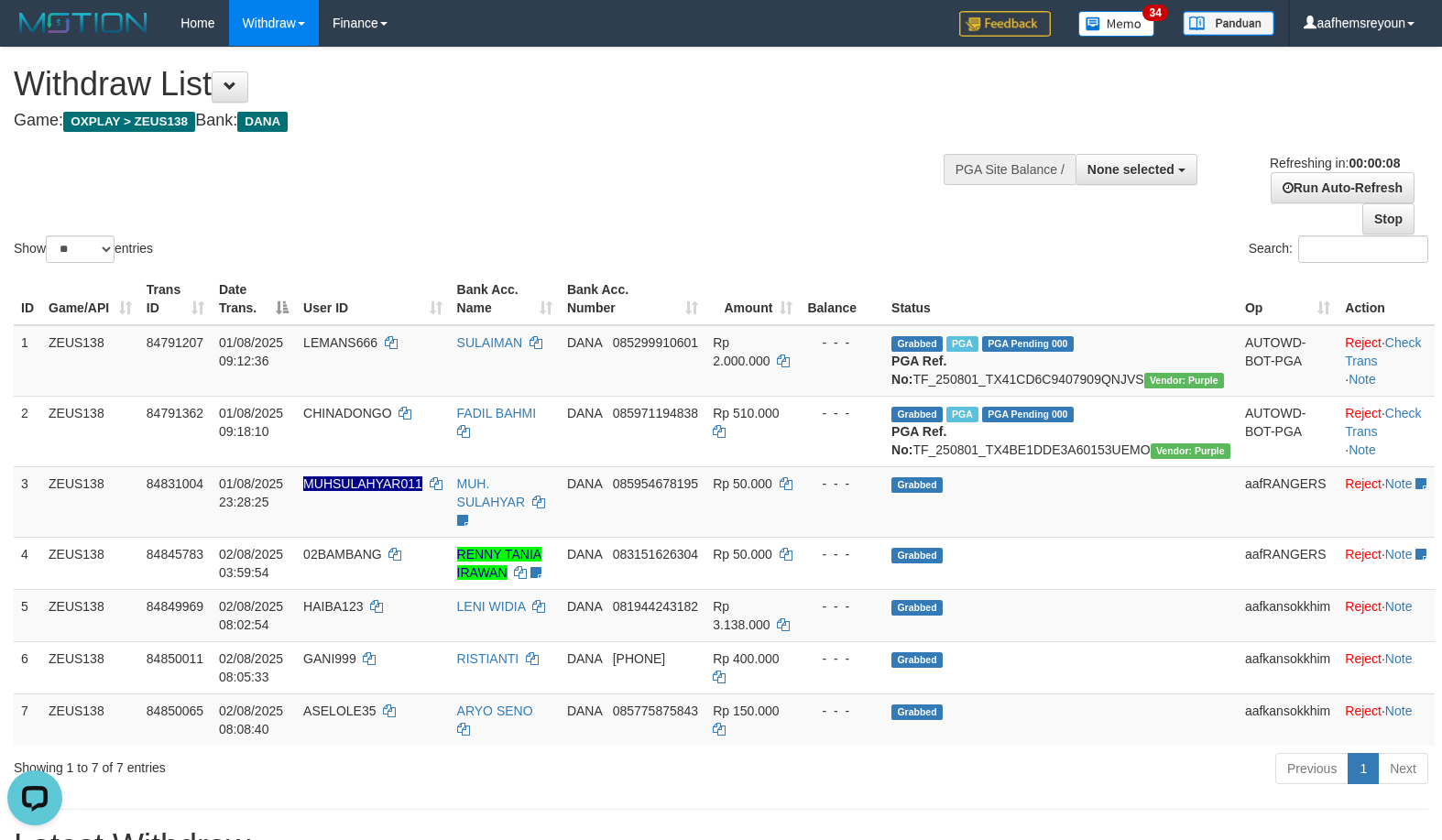 scroll, scrollTop: 0, scrollLeft: 0, axis: both 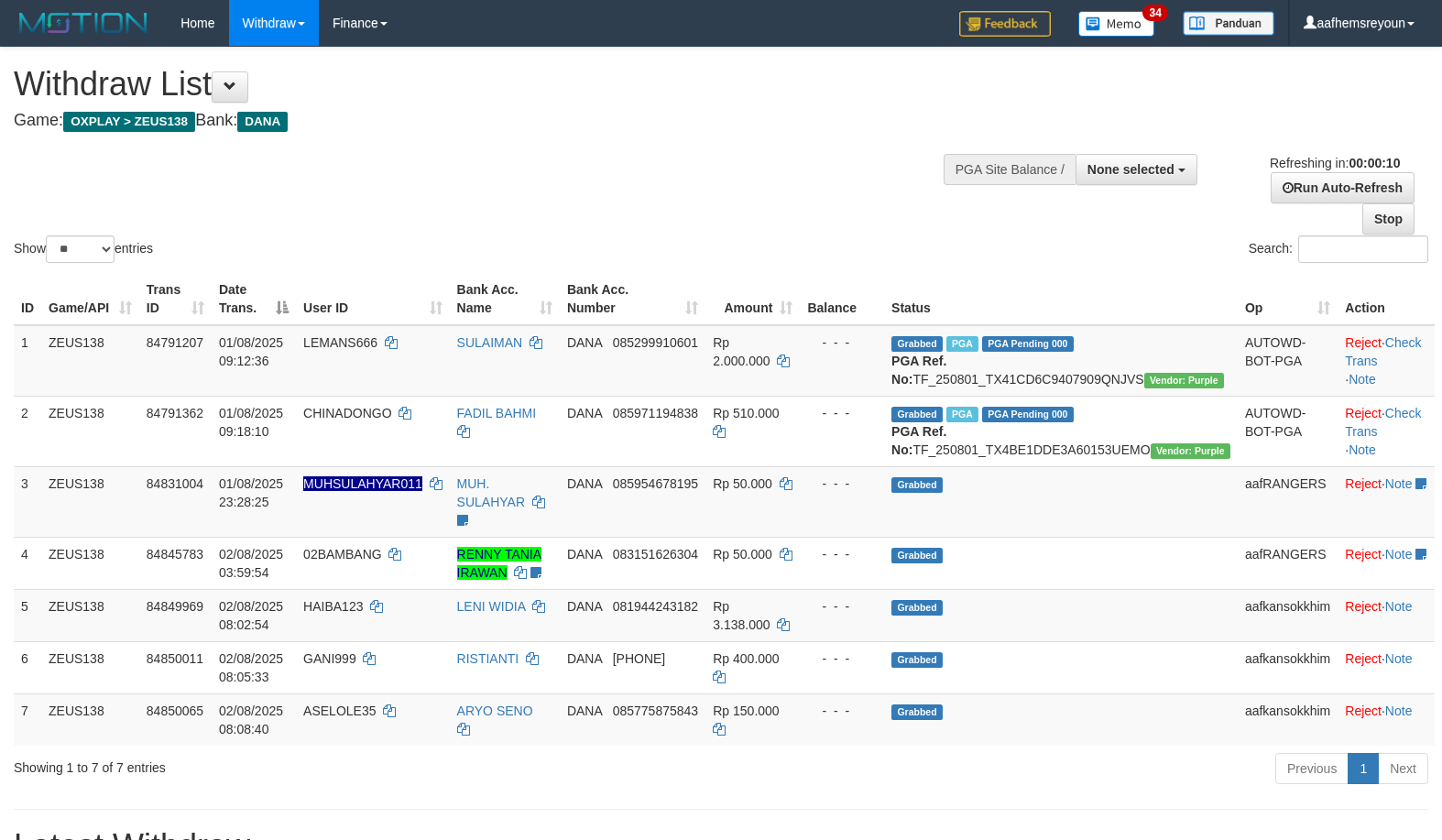 select 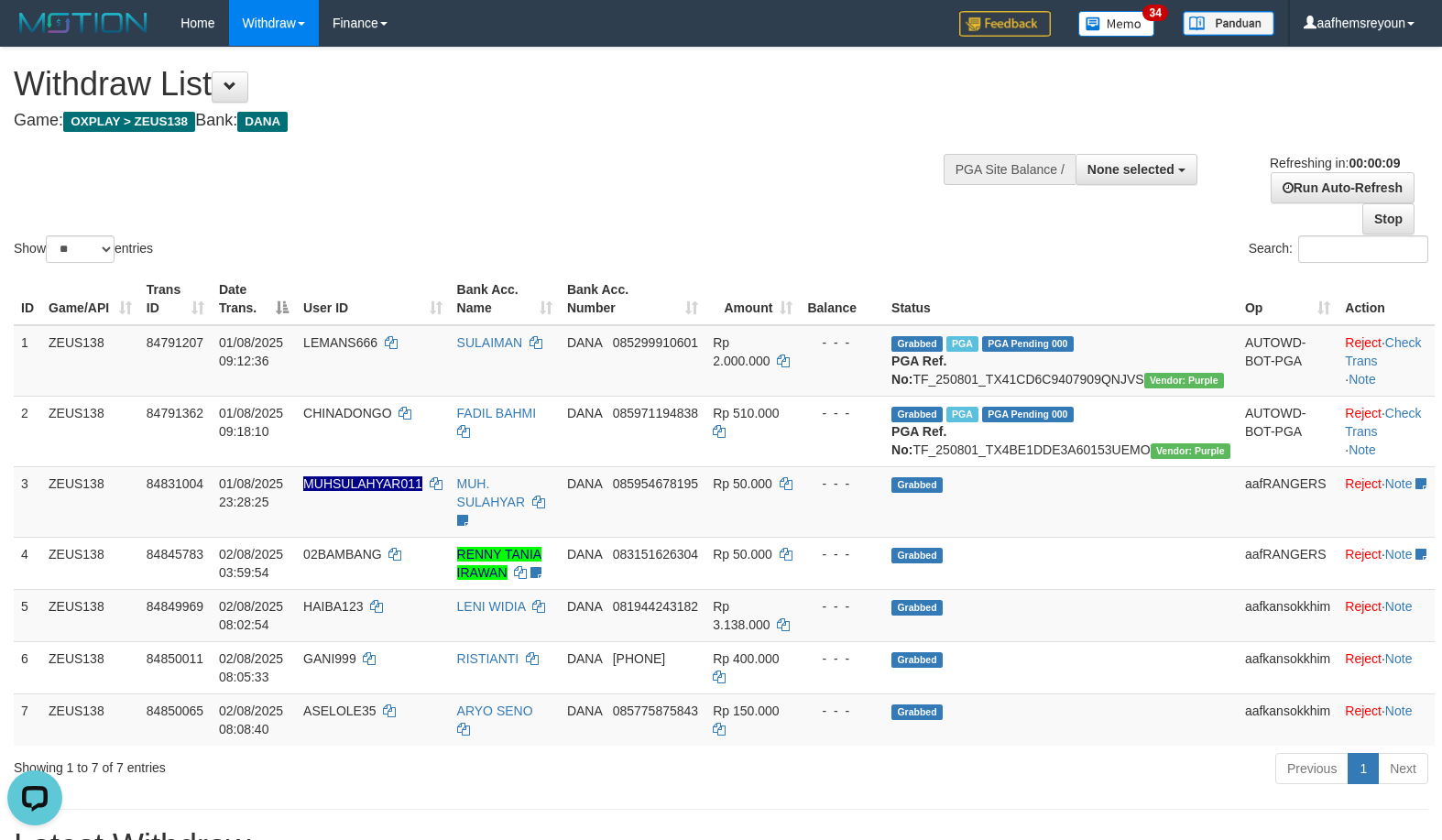 scroll, scrollTop: 0, scrollLeft: 0, axis: both 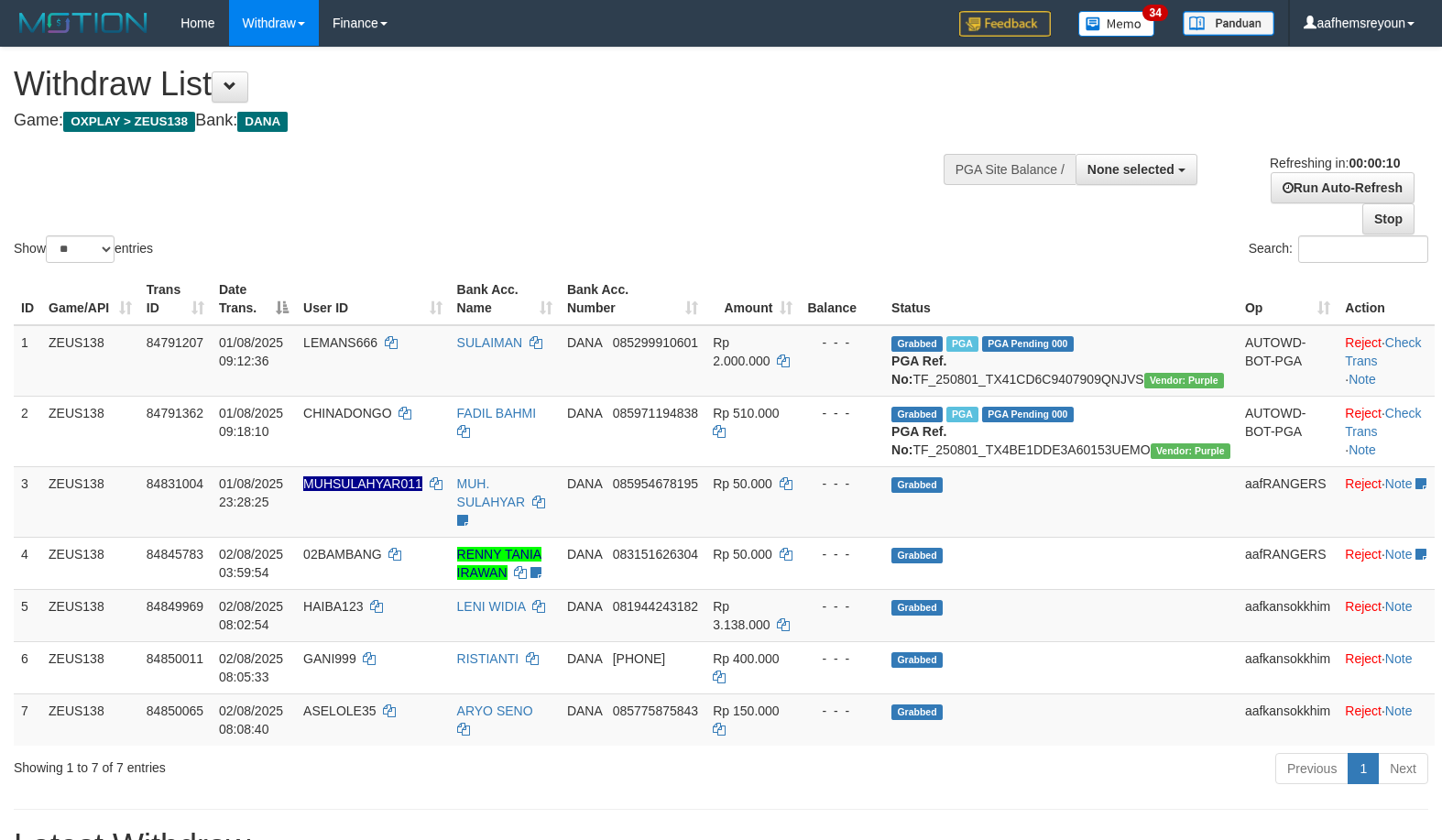 select 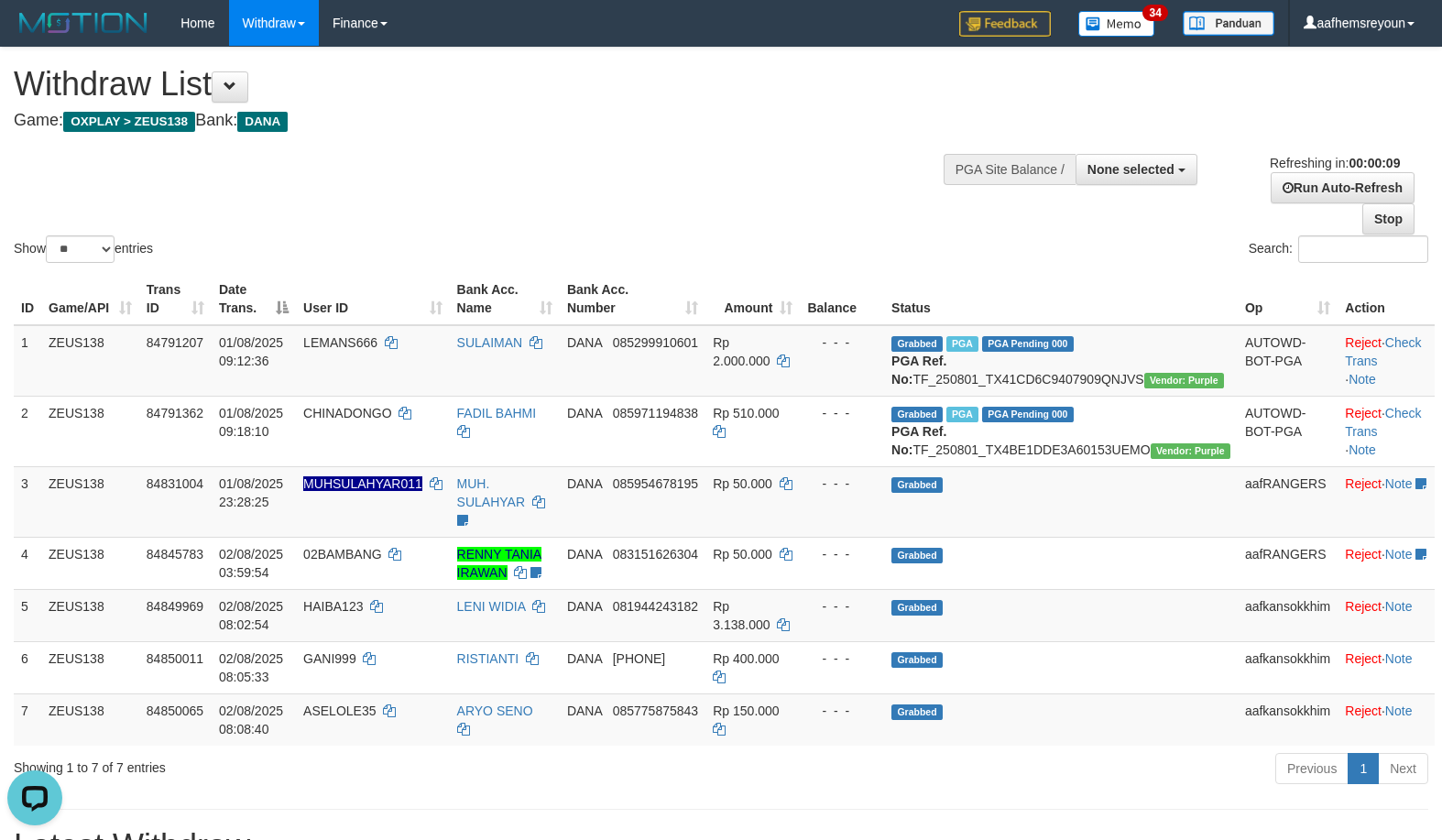 scroll, scrollTop: 0, scrollLeft: 0, axis: both 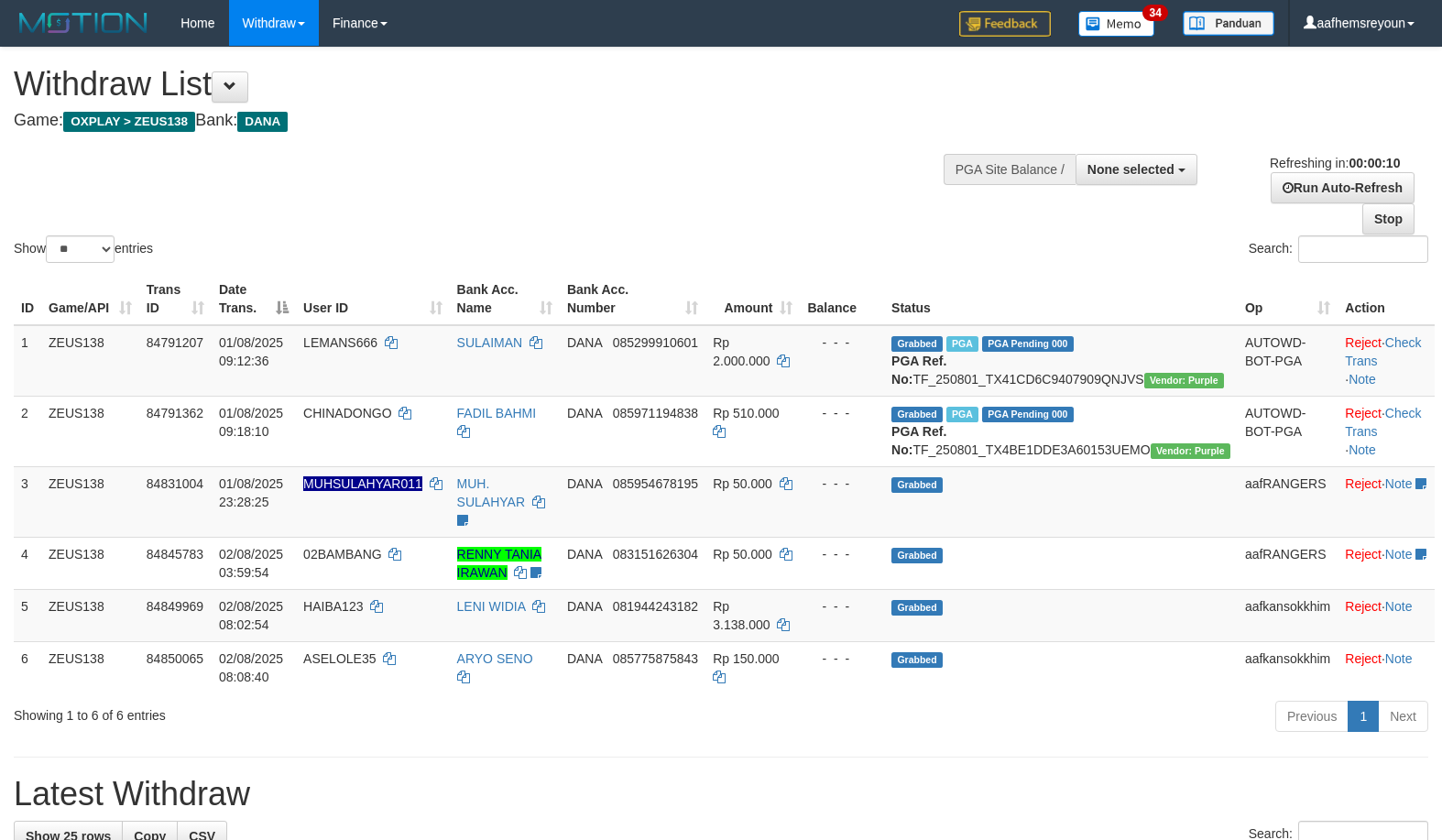 select 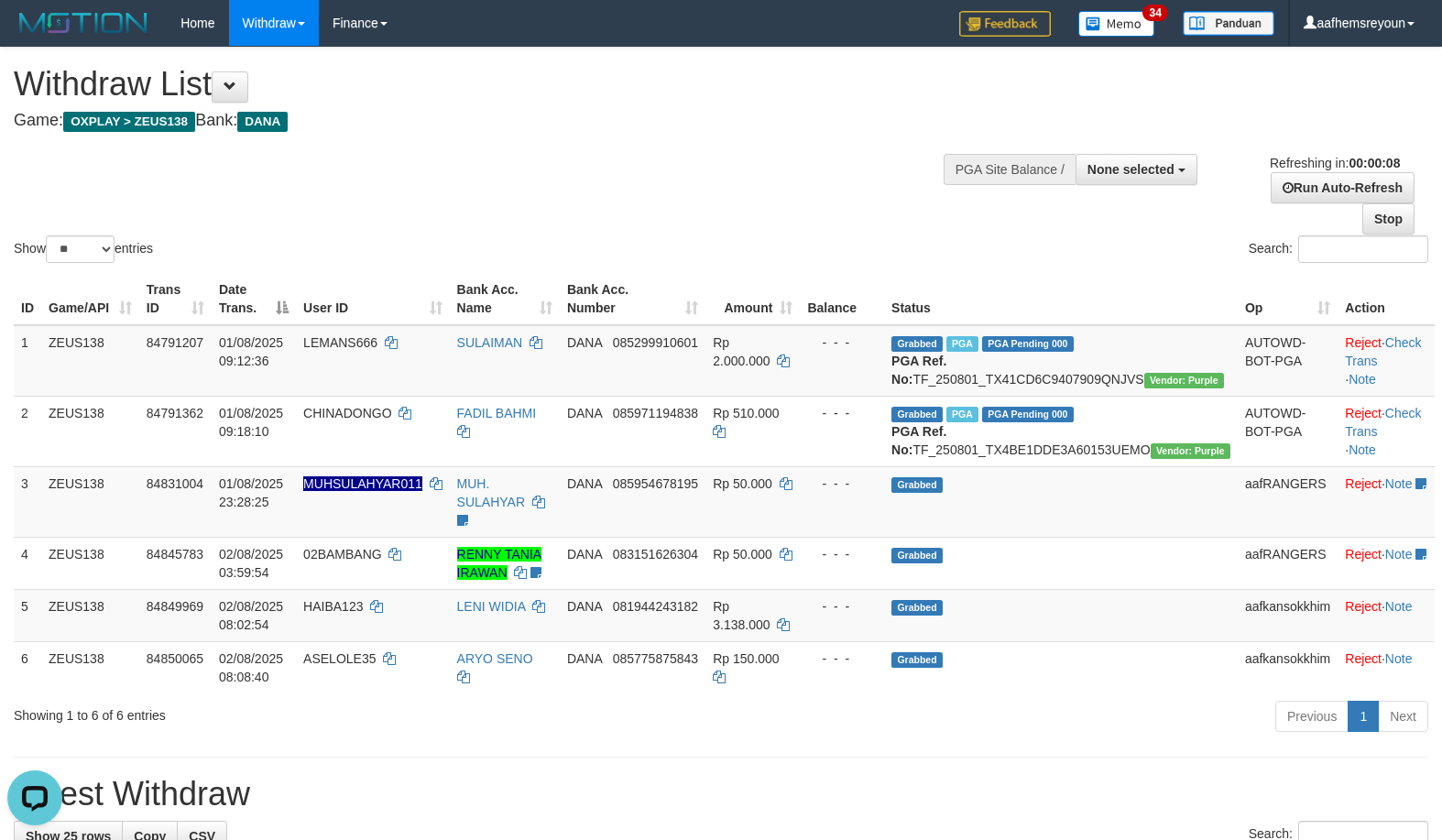 scroll, scrollTop: 0, scrollLeft: 0, axis: both 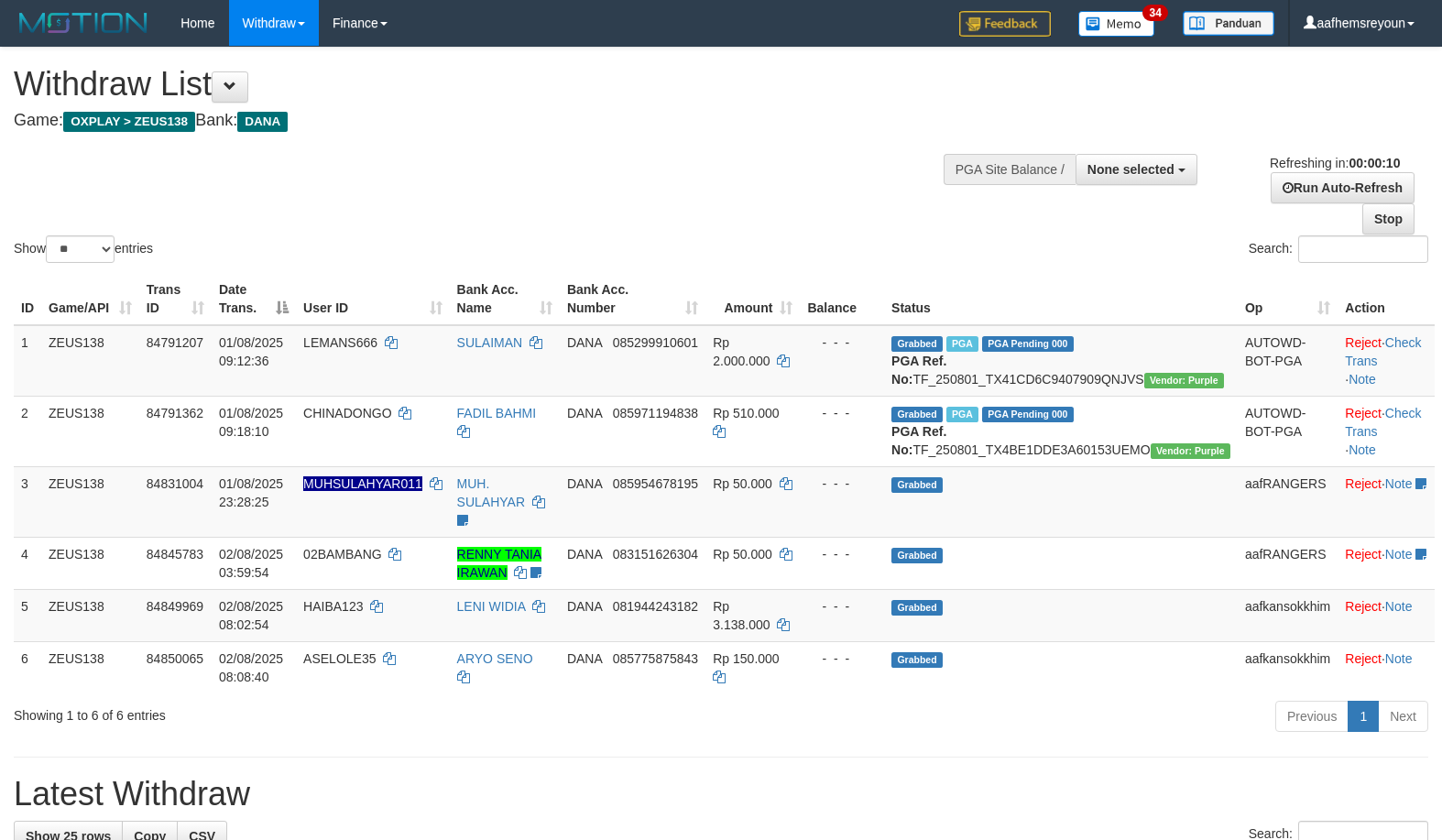 select 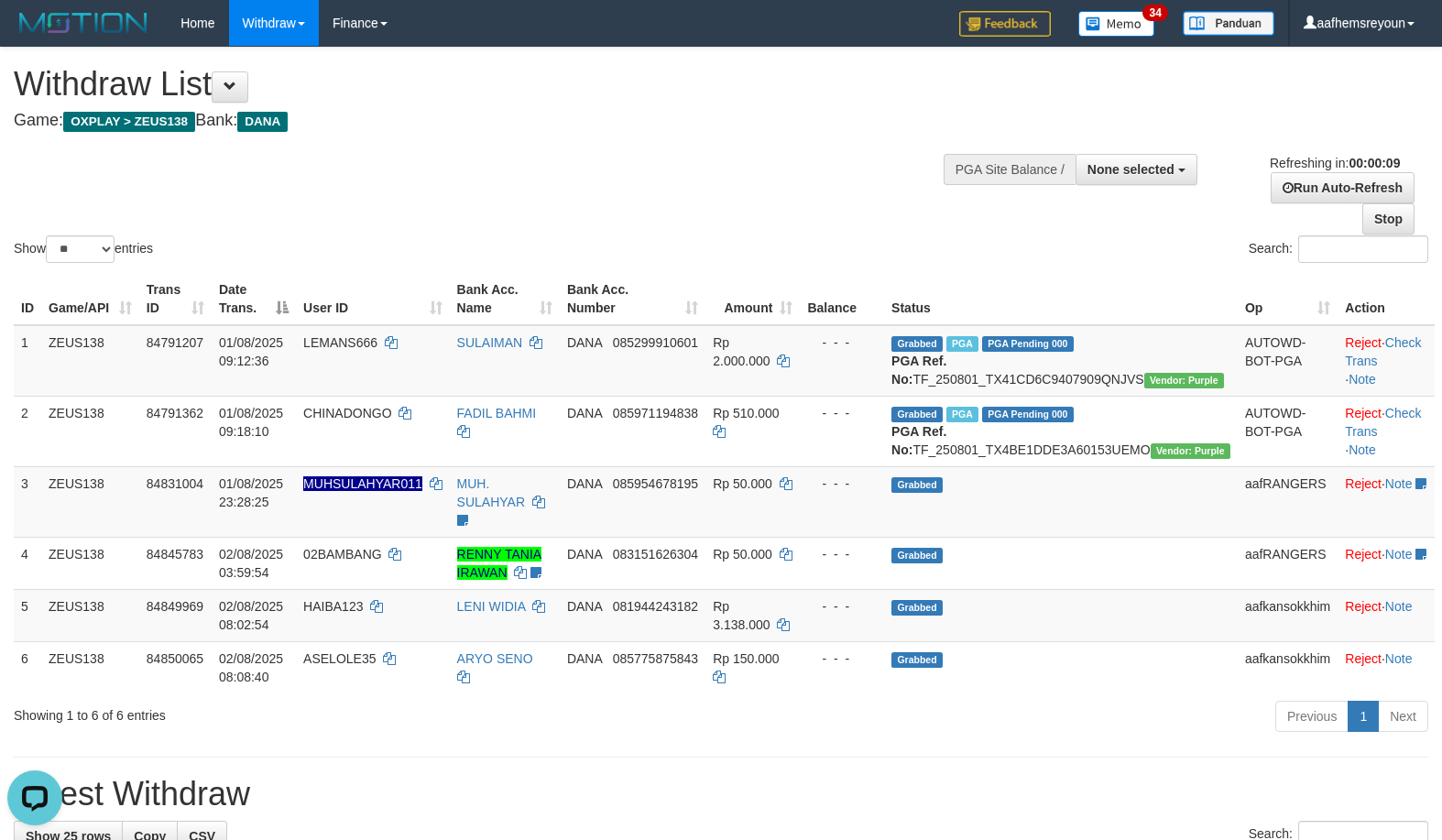 scroll, scrollTop: 0, scrollLeft: 0, axis: both 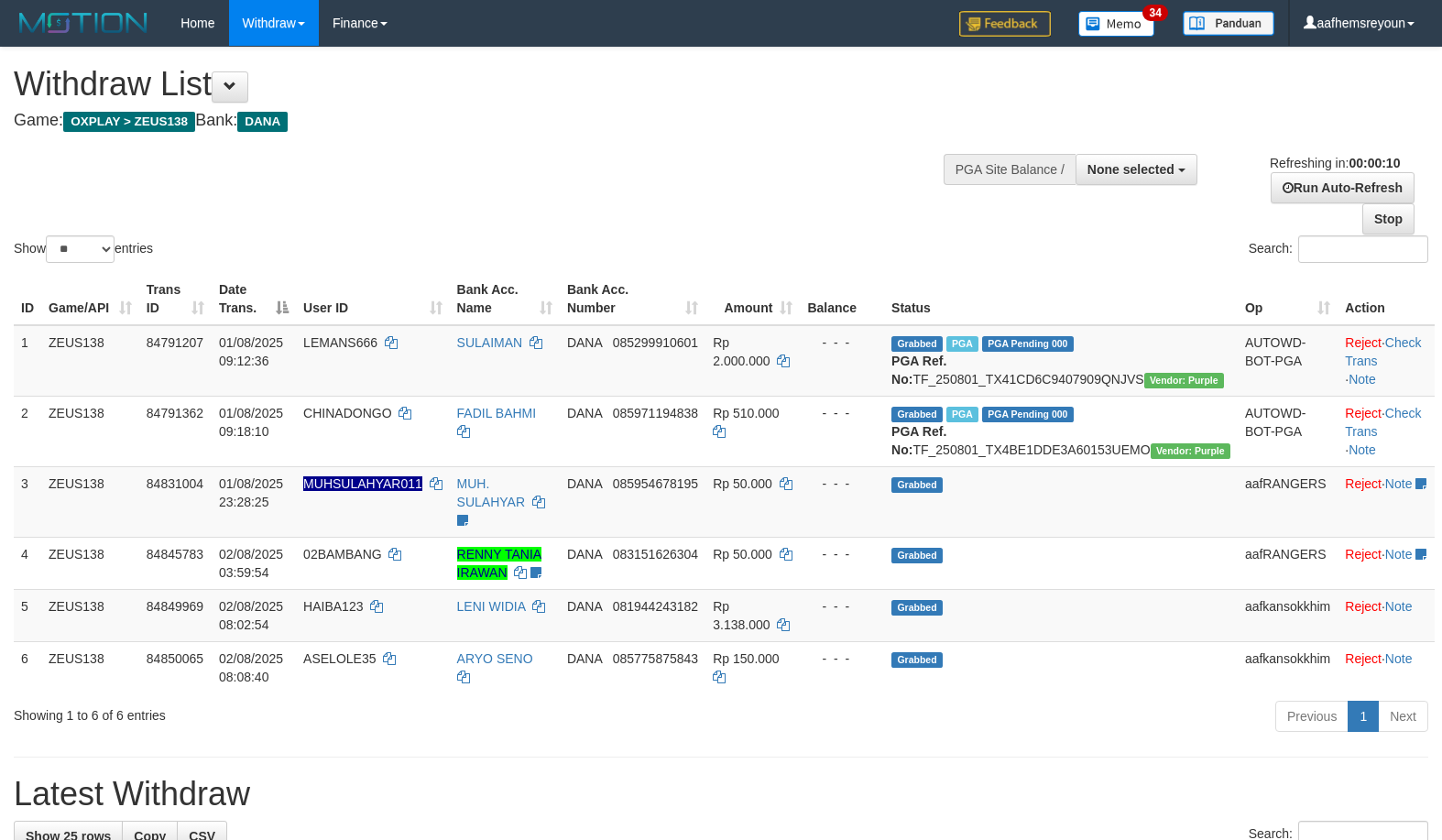 select 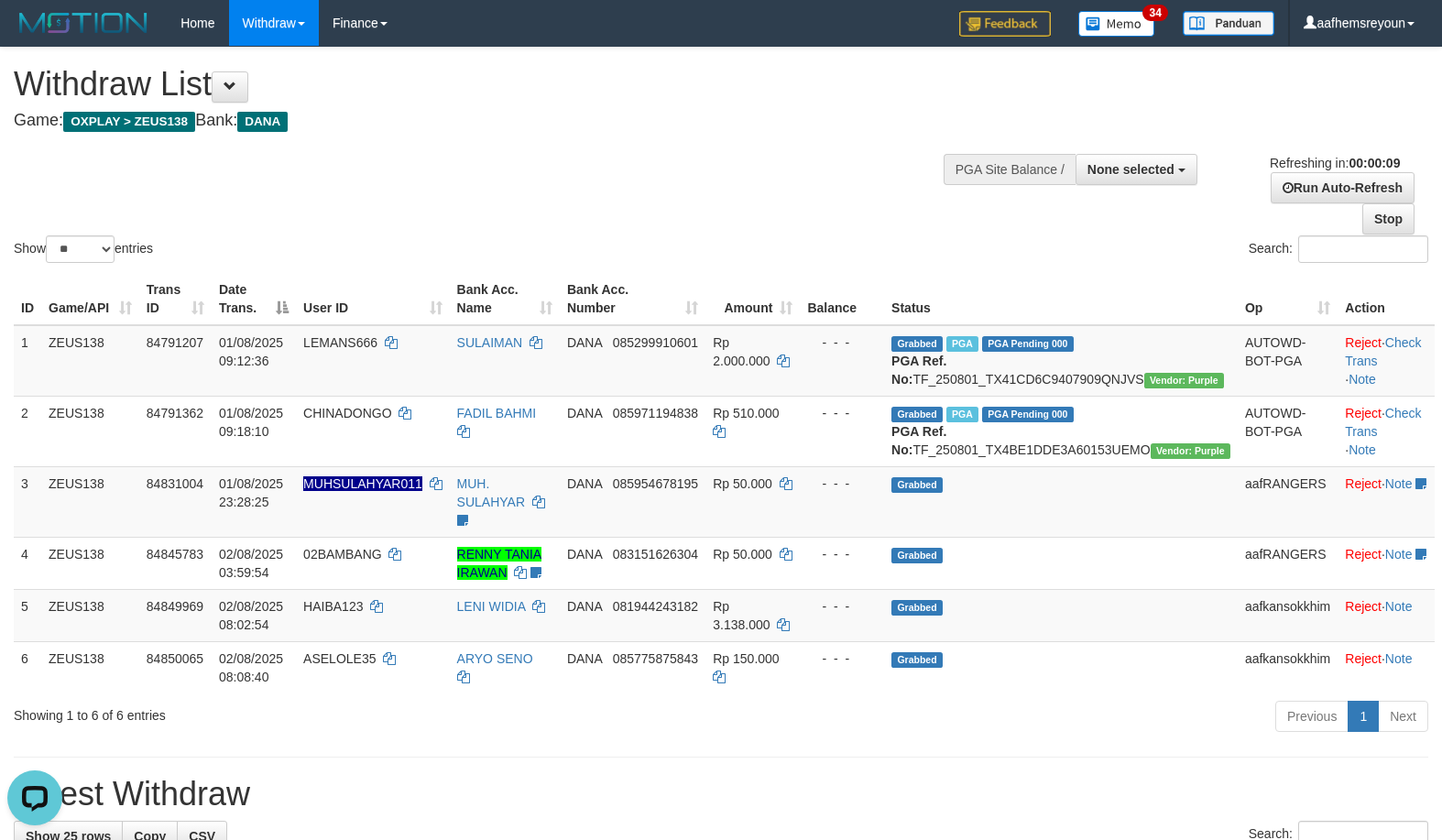 scroll, scrollTop: 0, scrollLeft: 0, axis: both 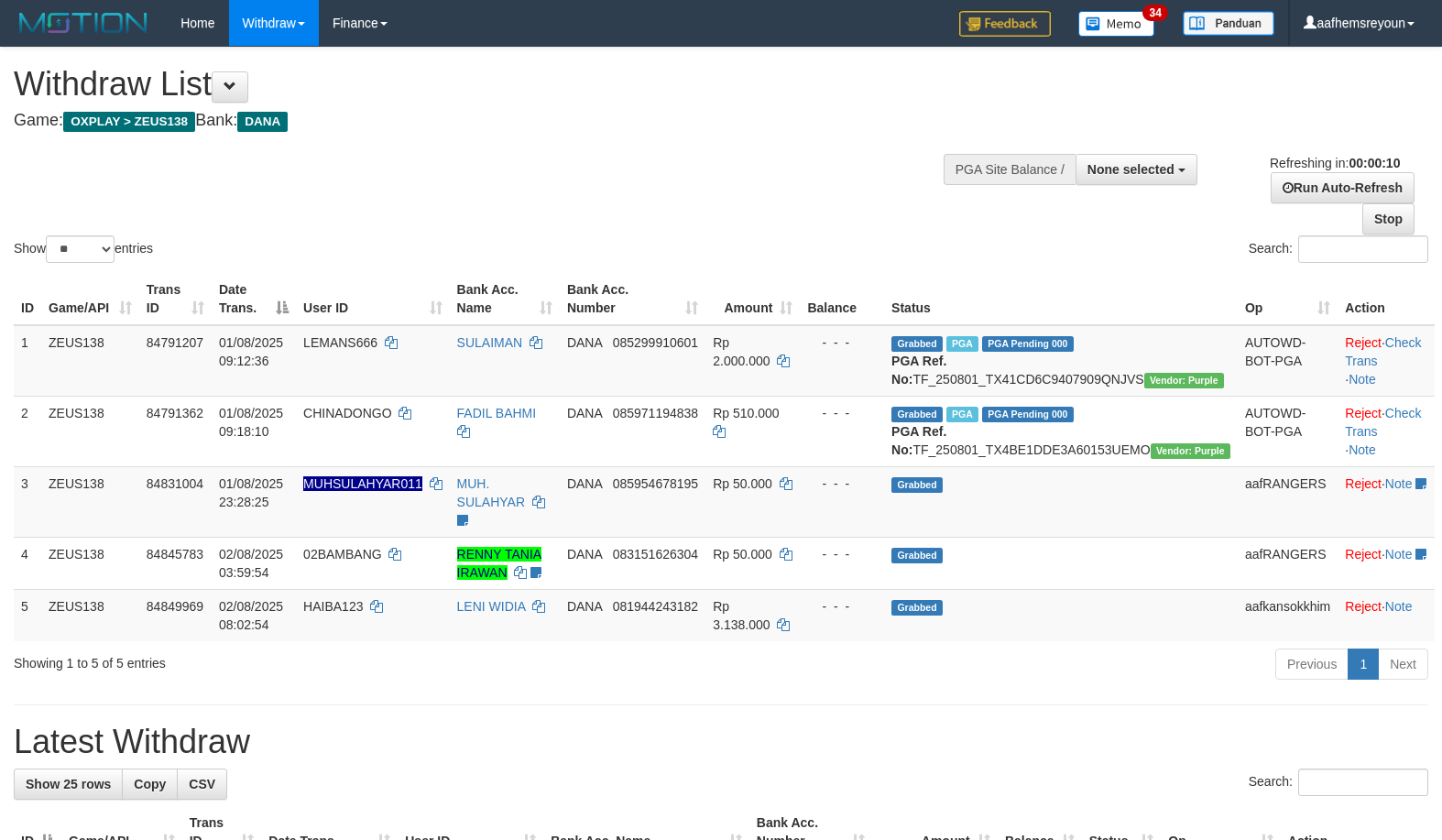 select 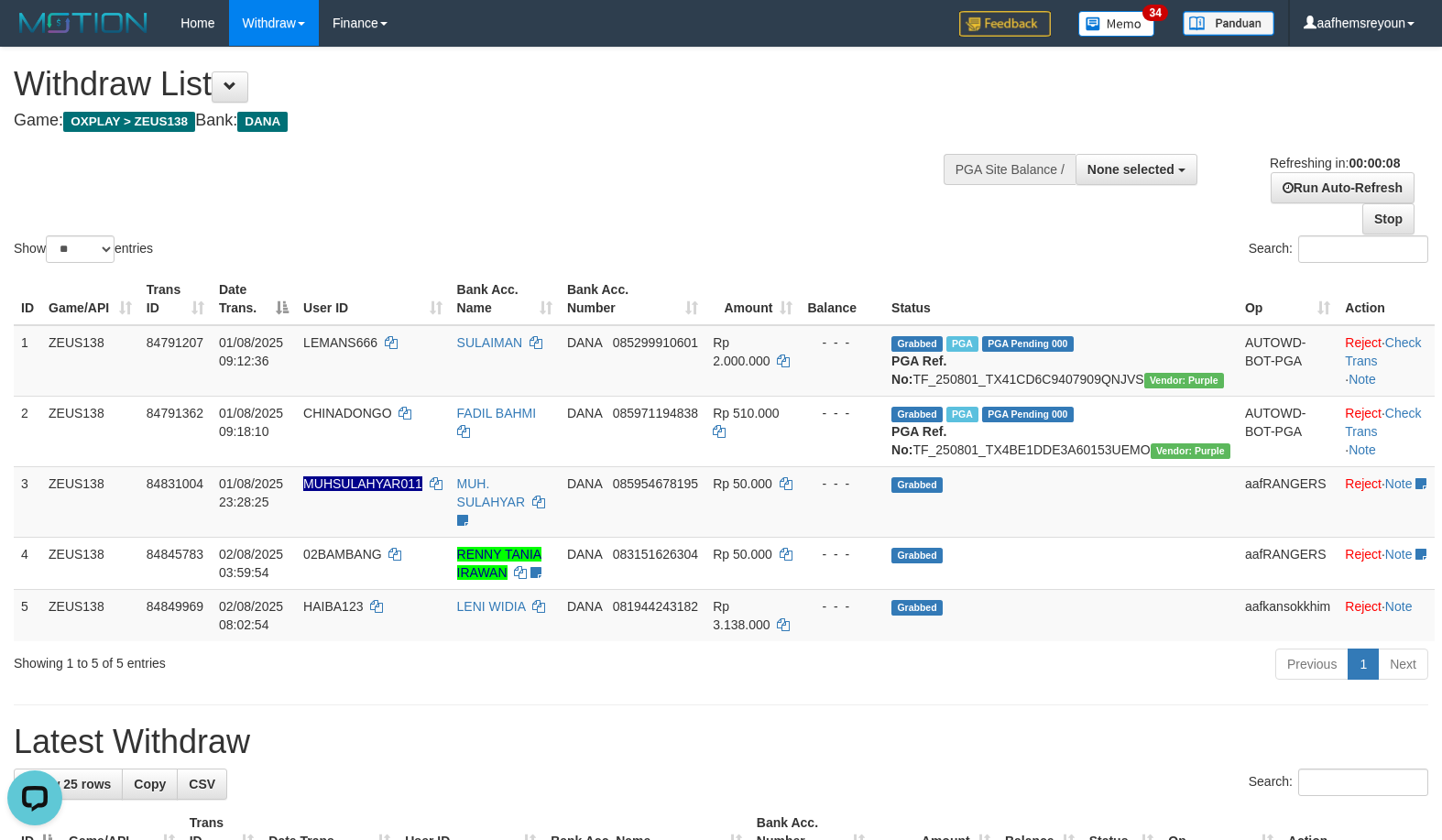 scroll, scrollTop: 0, scrollLeft: 0, axis: both 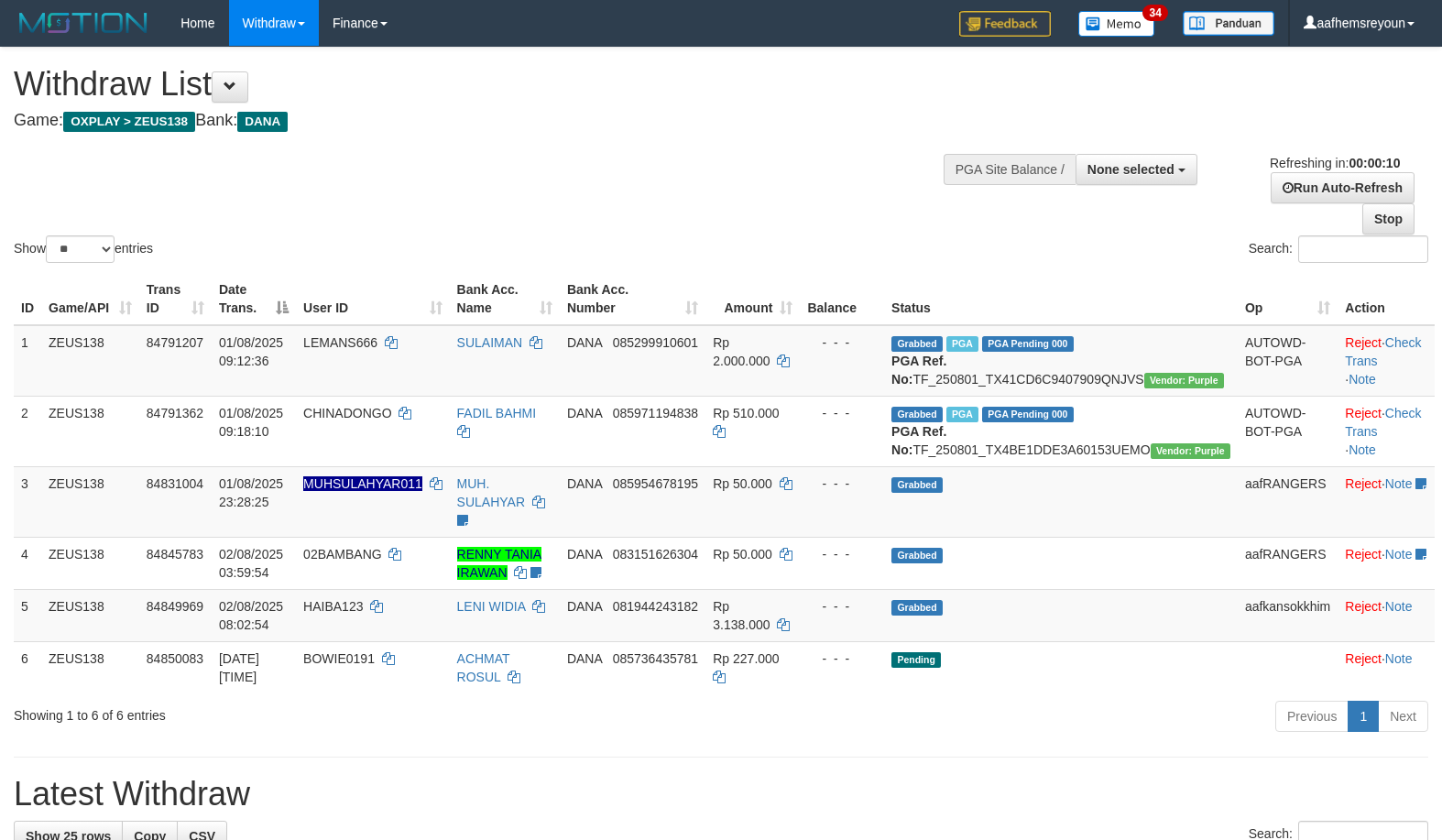 select 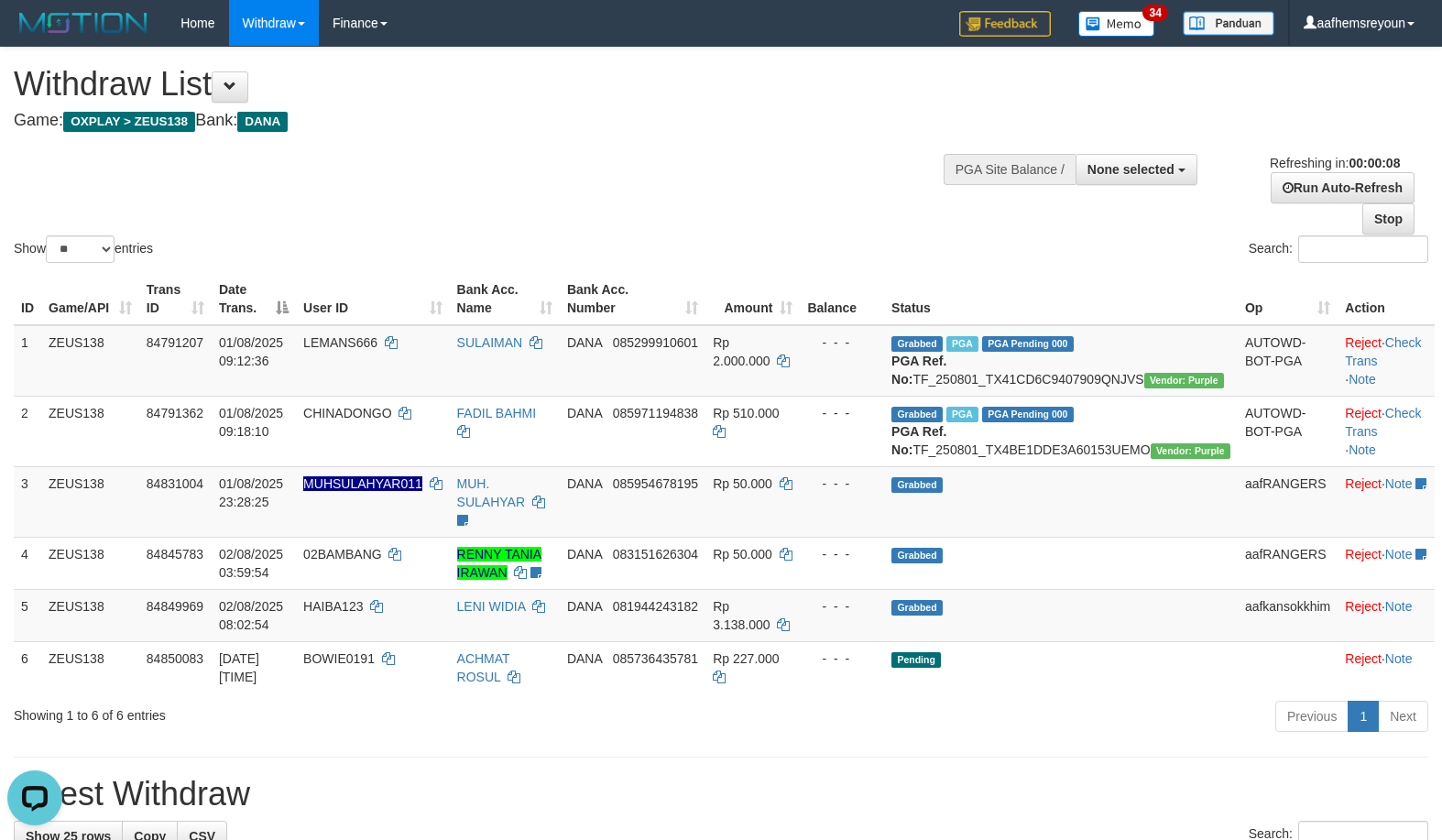 scroll, scrollTop: 0, scrollLeft: 0, axis: both 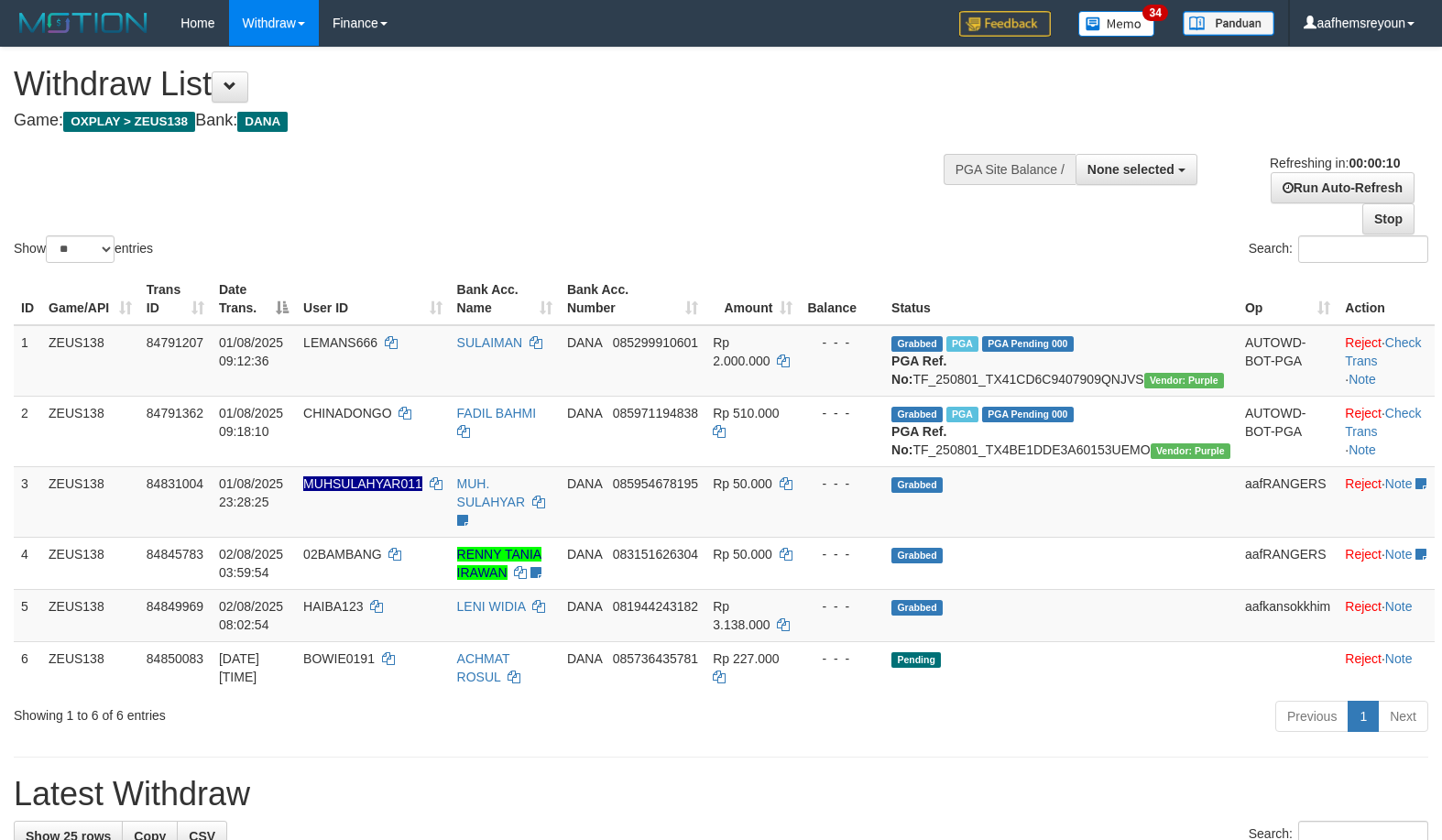 select 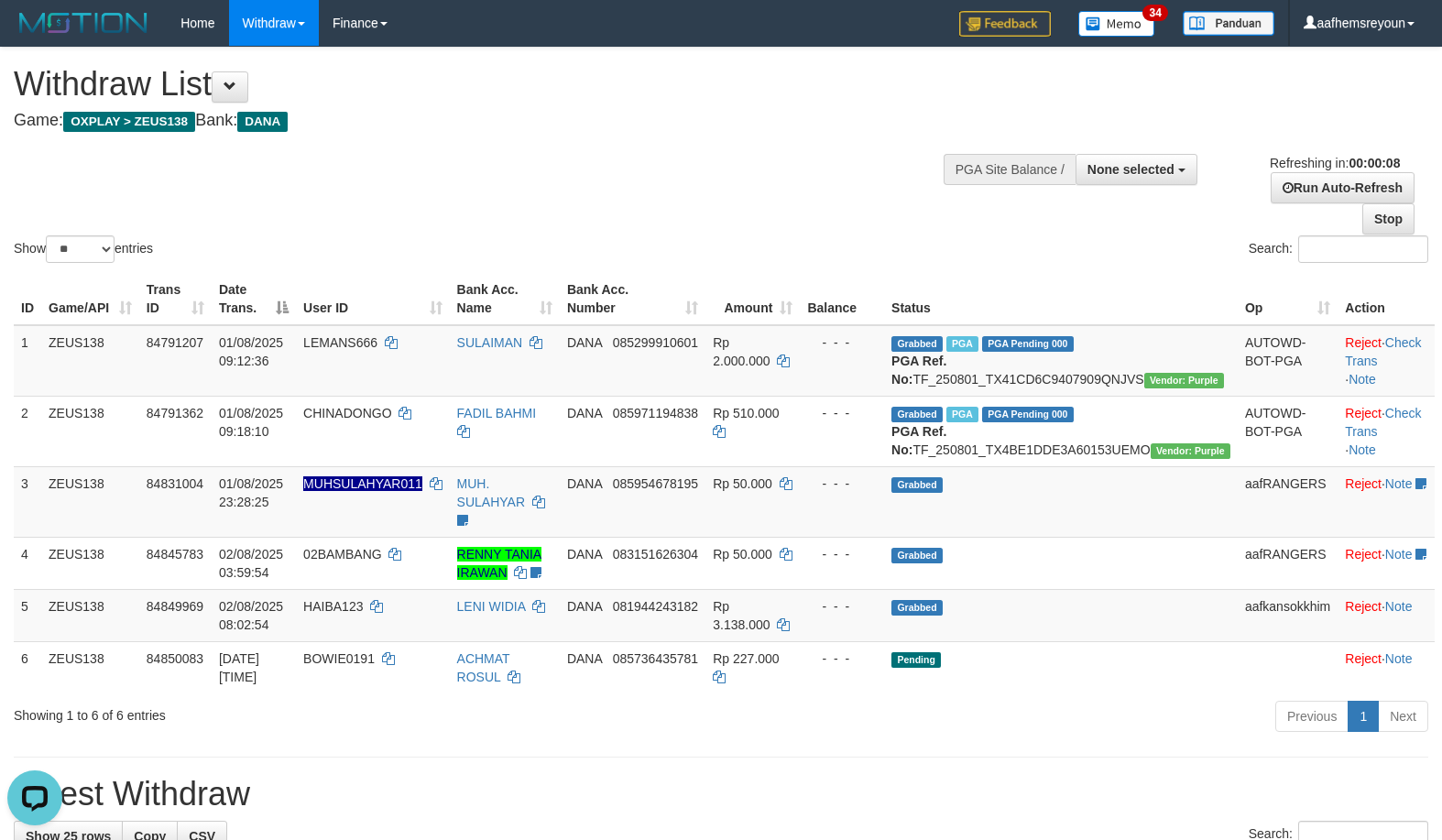 scroll, scrollTop: 0, scrollLeft: 0, axis: both 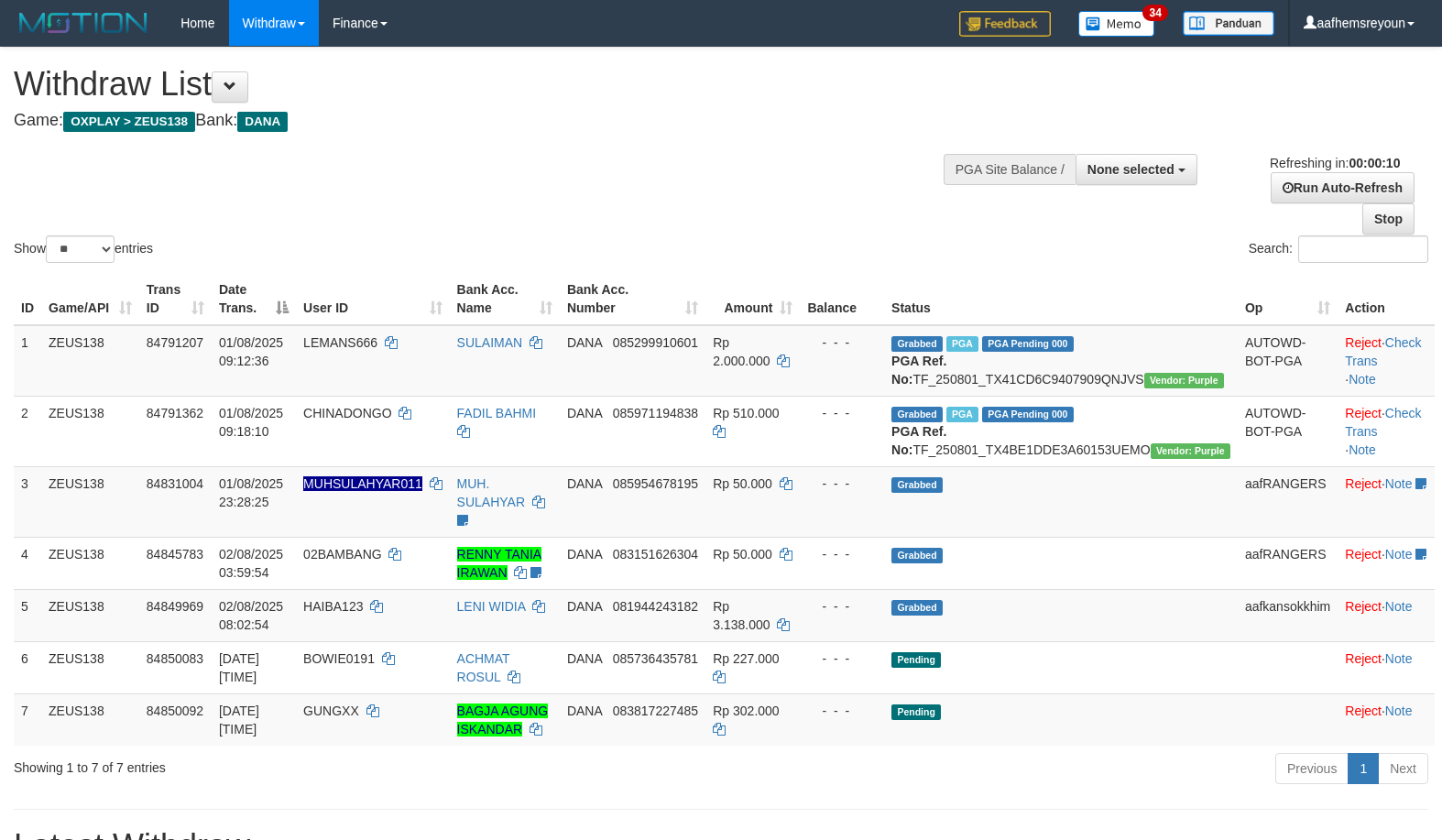 select 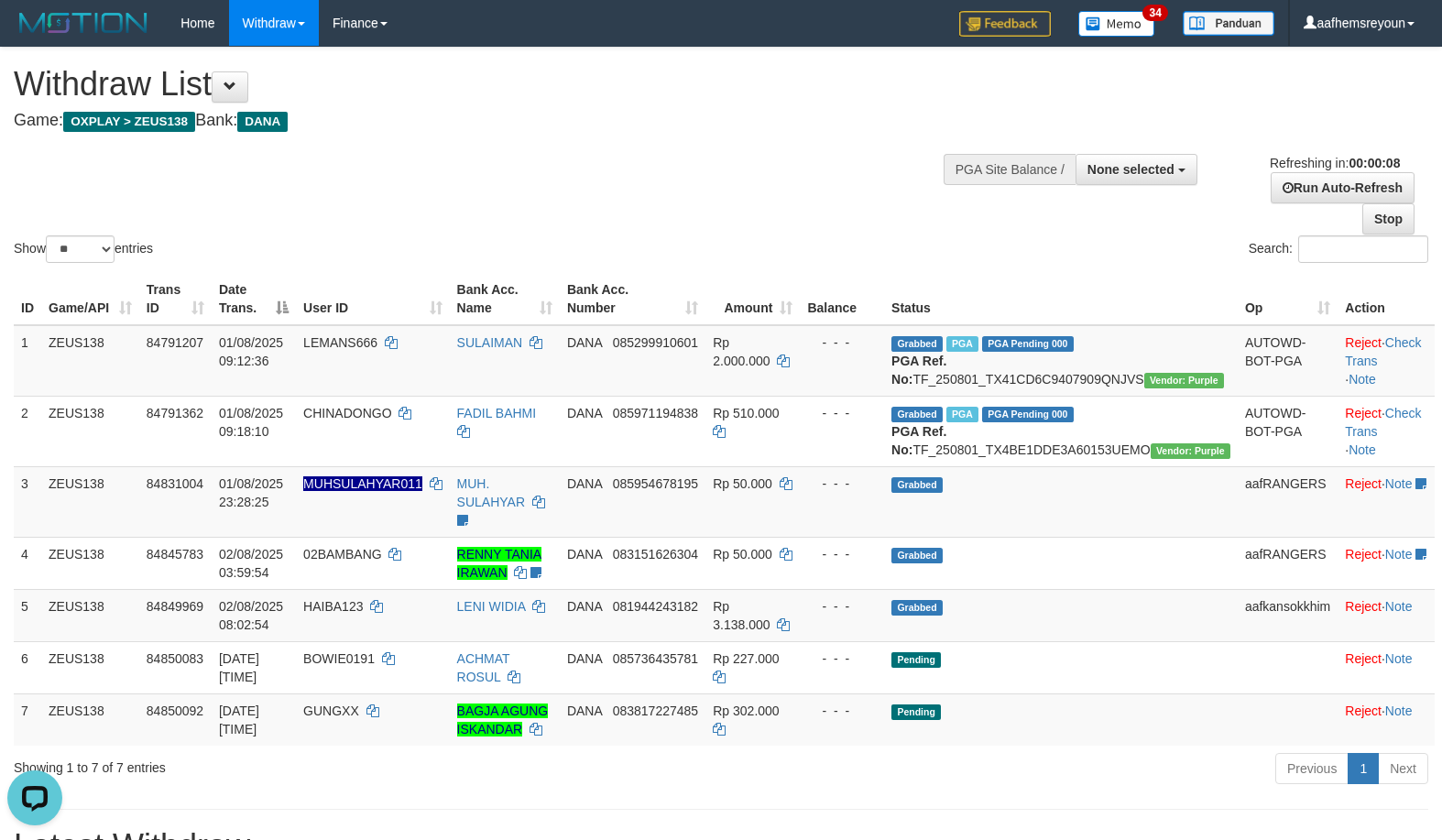 scroll, scrollTop: 0, scrollLeft: 0, axis: both 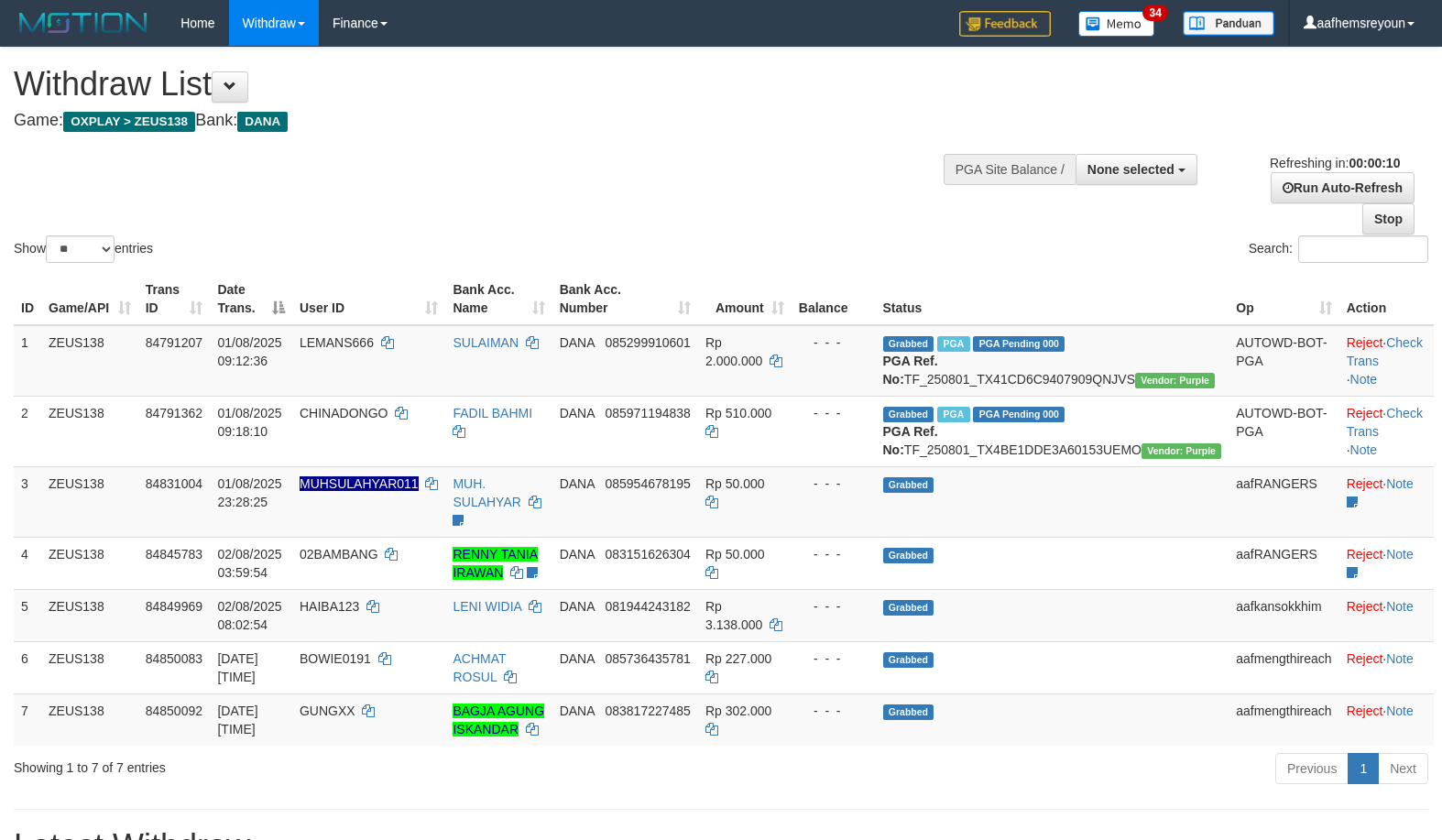 select 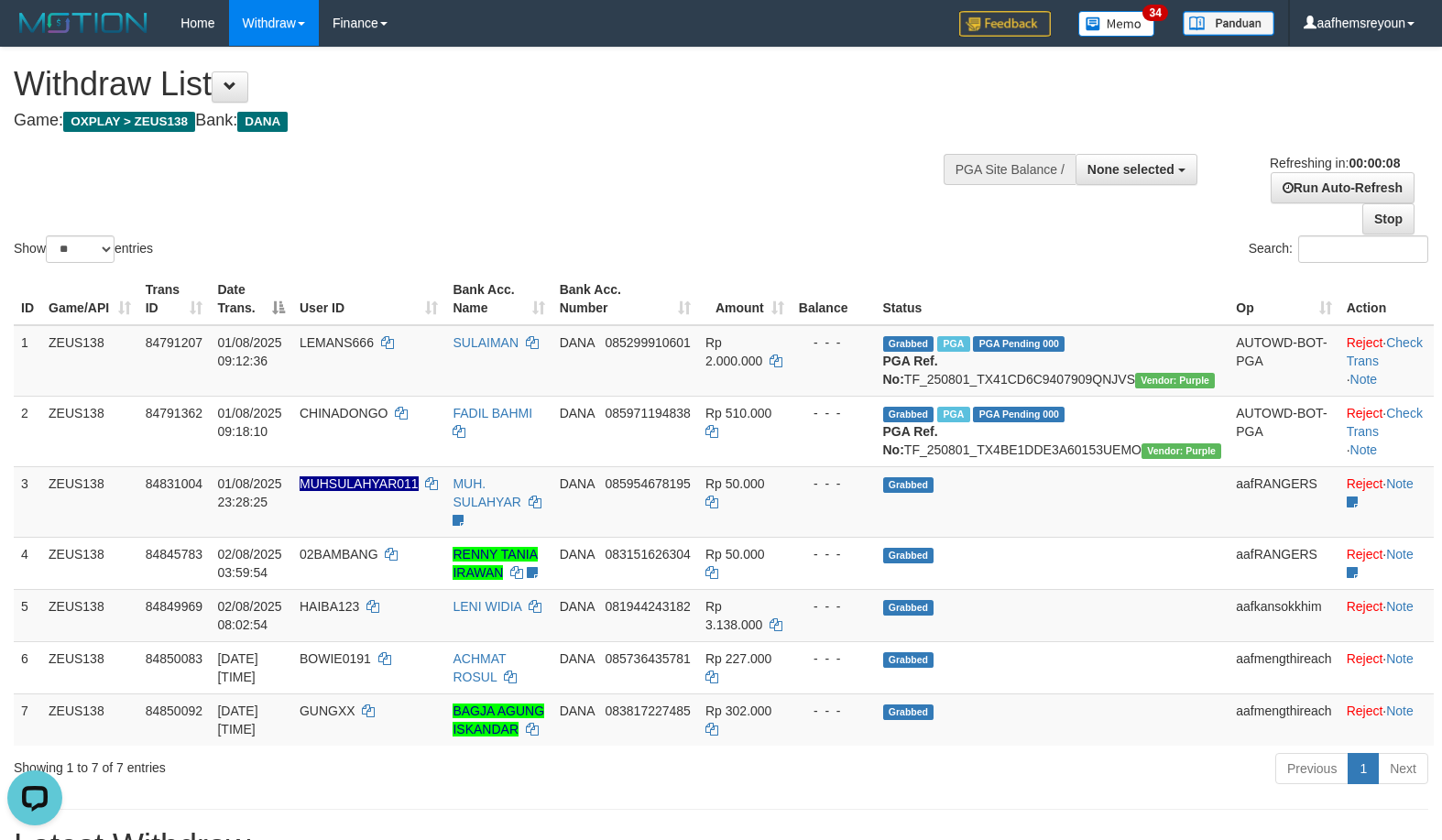 scroll, scrollTop: 0, scrollLeft: 0, axis: both 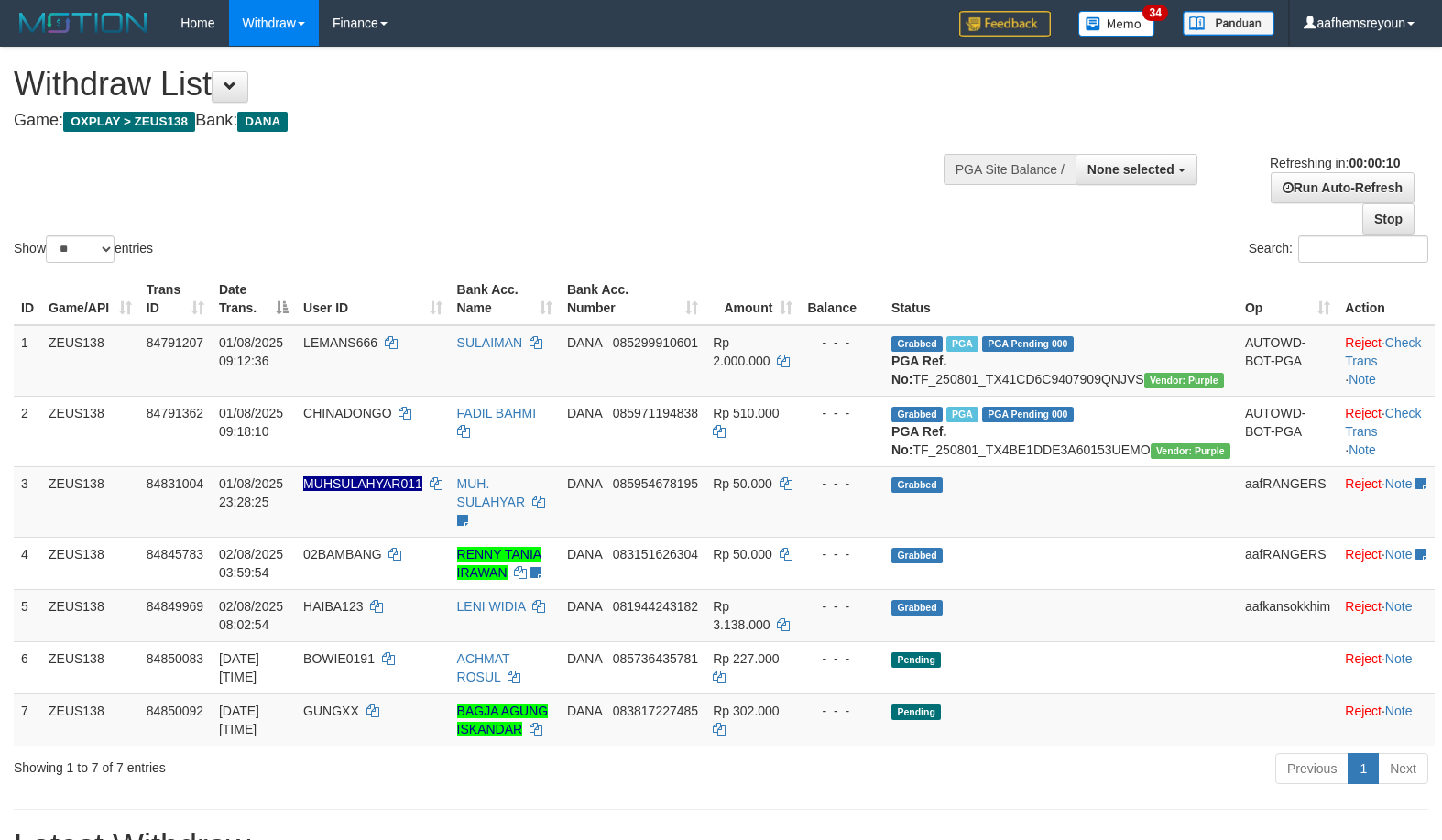 select 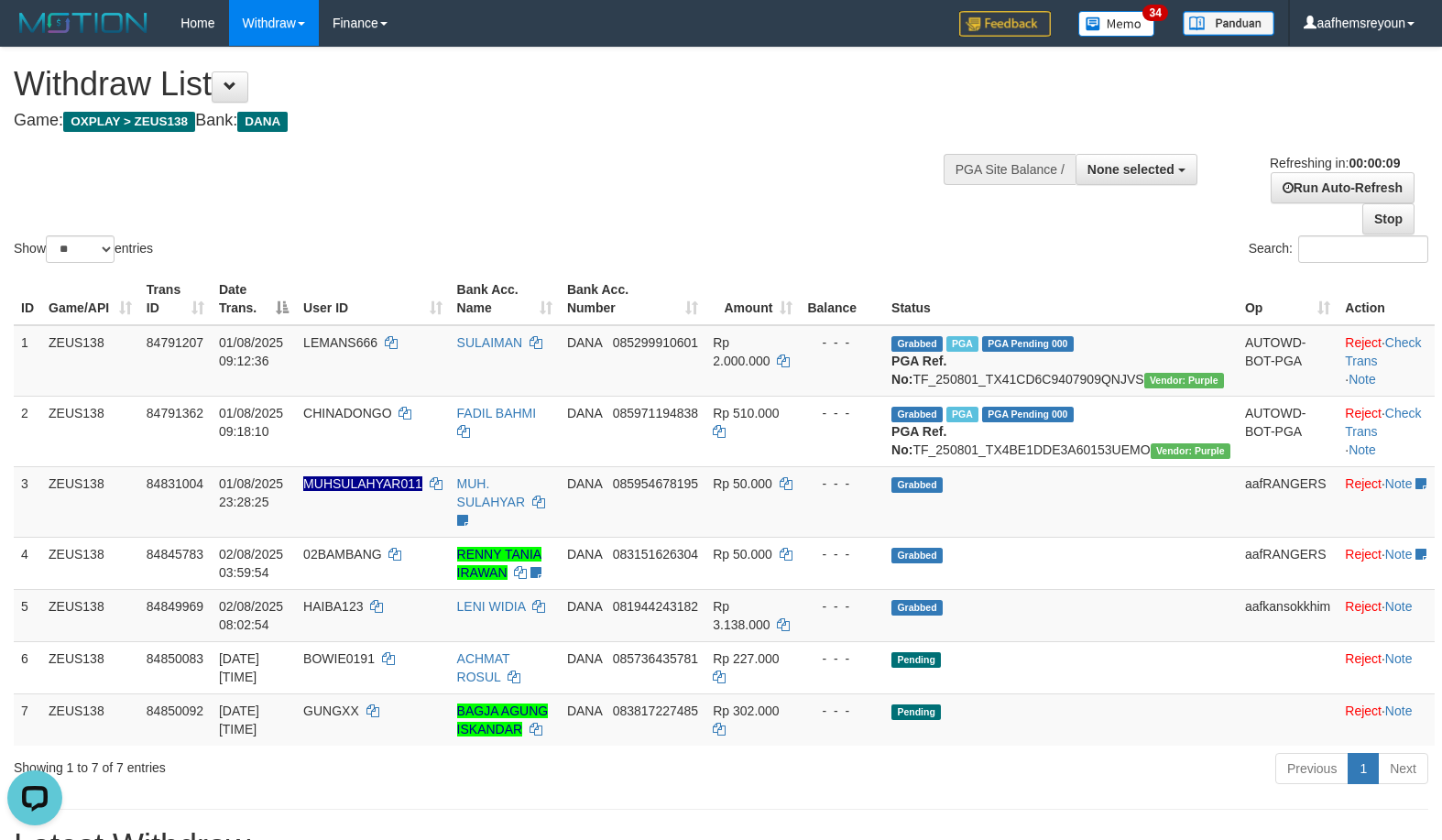 scroll, scrollTop: 0, scrollLeft: 0, axis: both 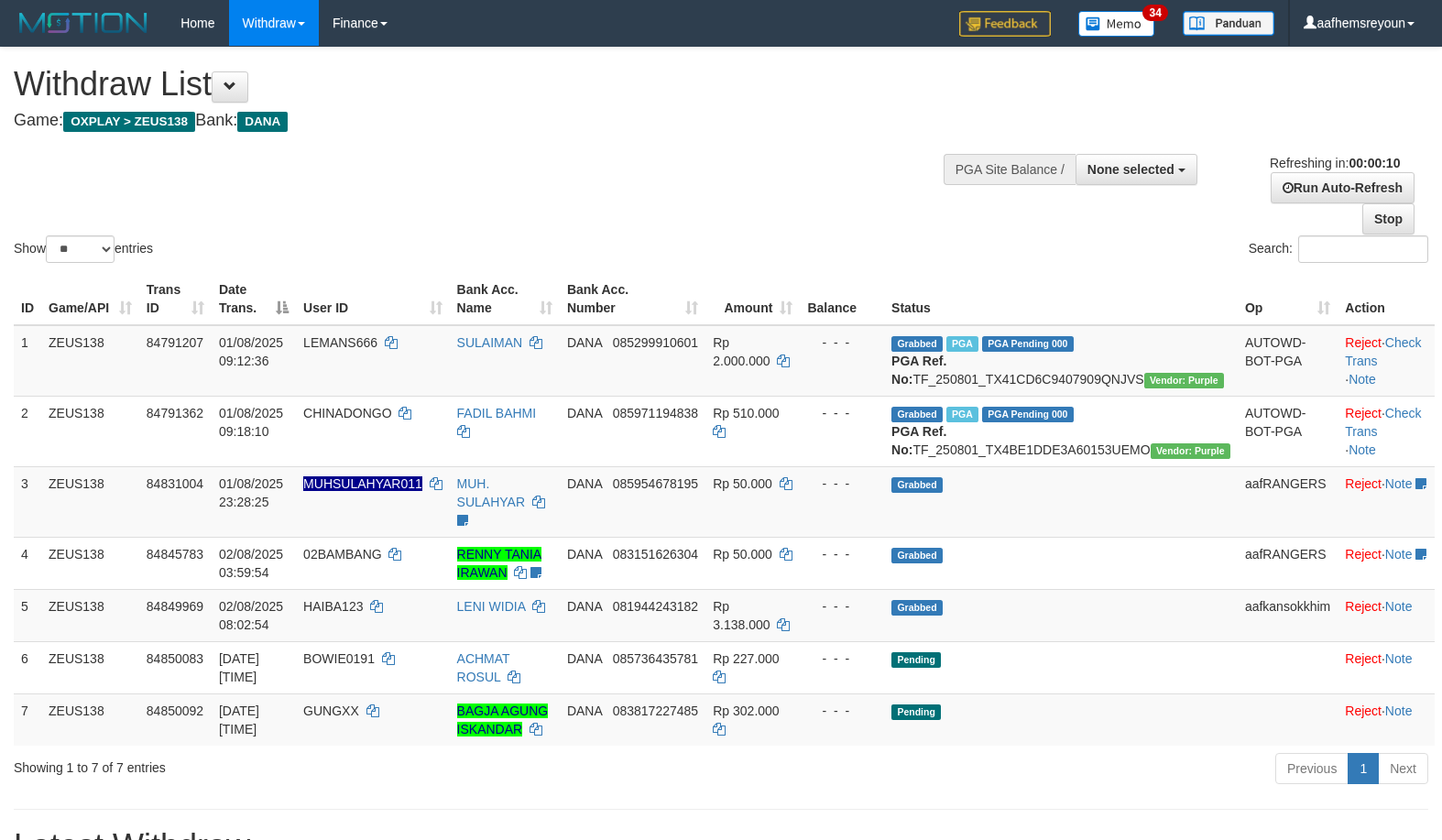 select 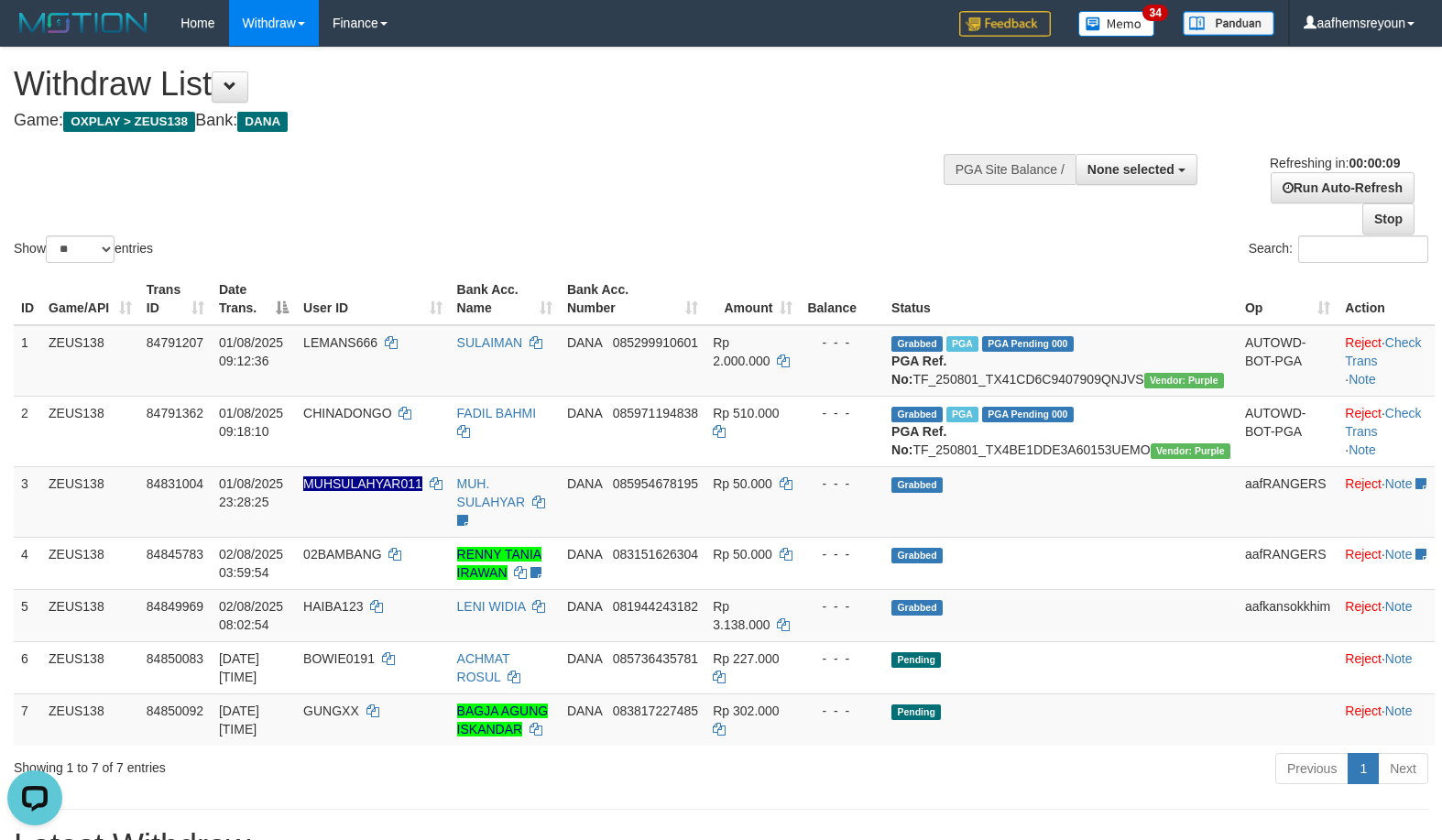 scroll, scrollTop: 0, scrollLeft: 0, axis: both 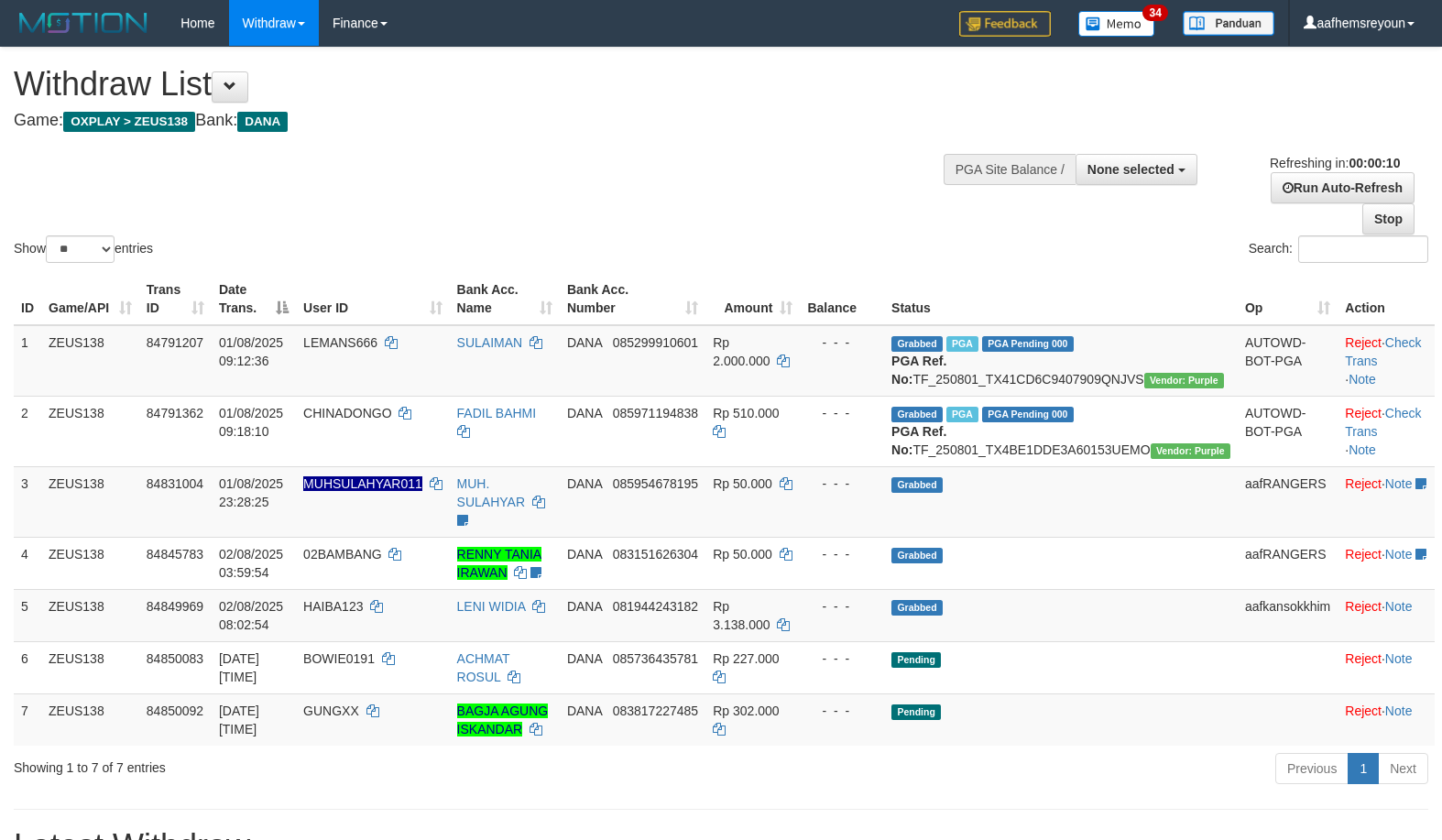 select 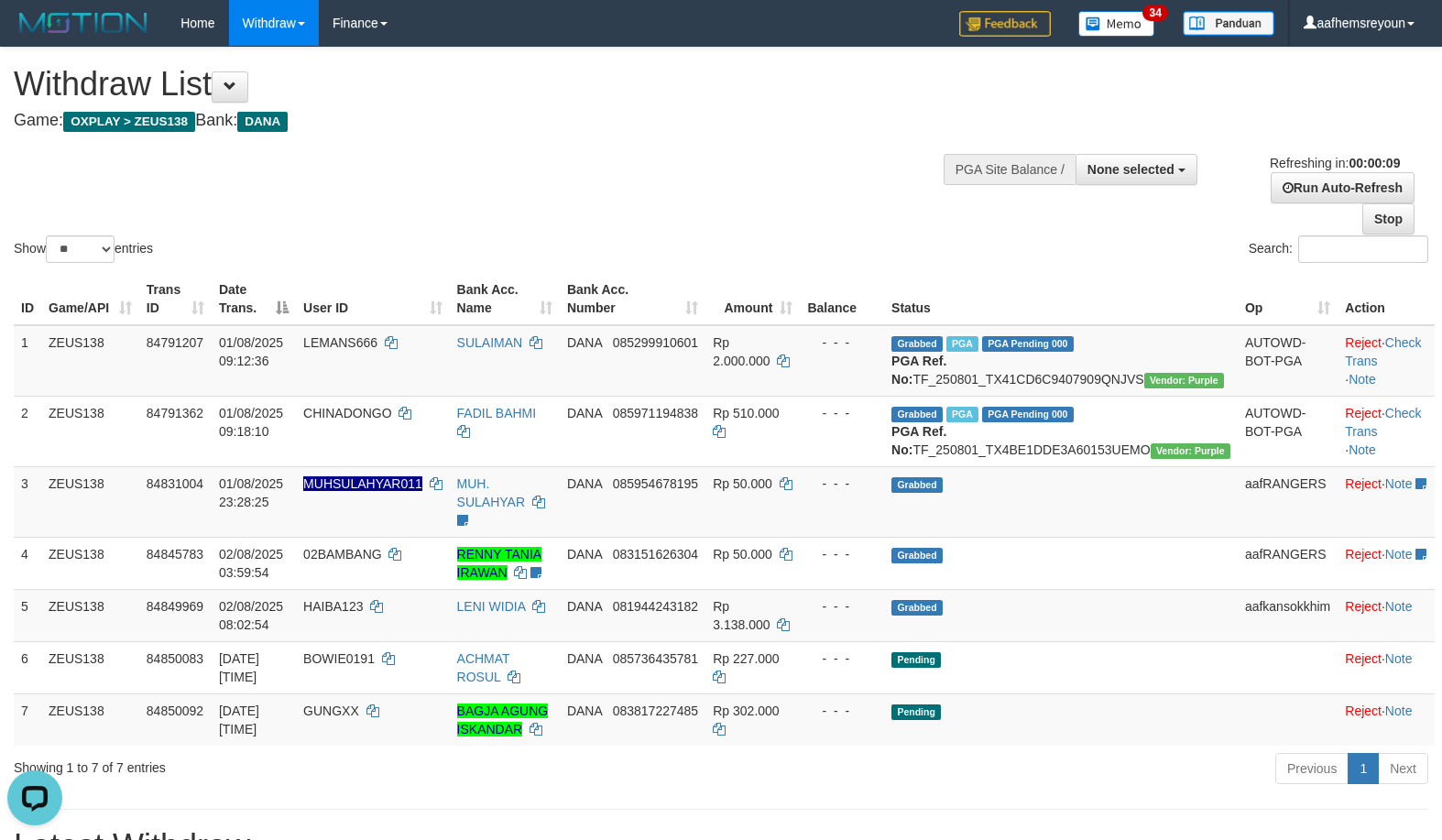 scroll, scrollTop: 0, scrollLeft: 0, axis: both 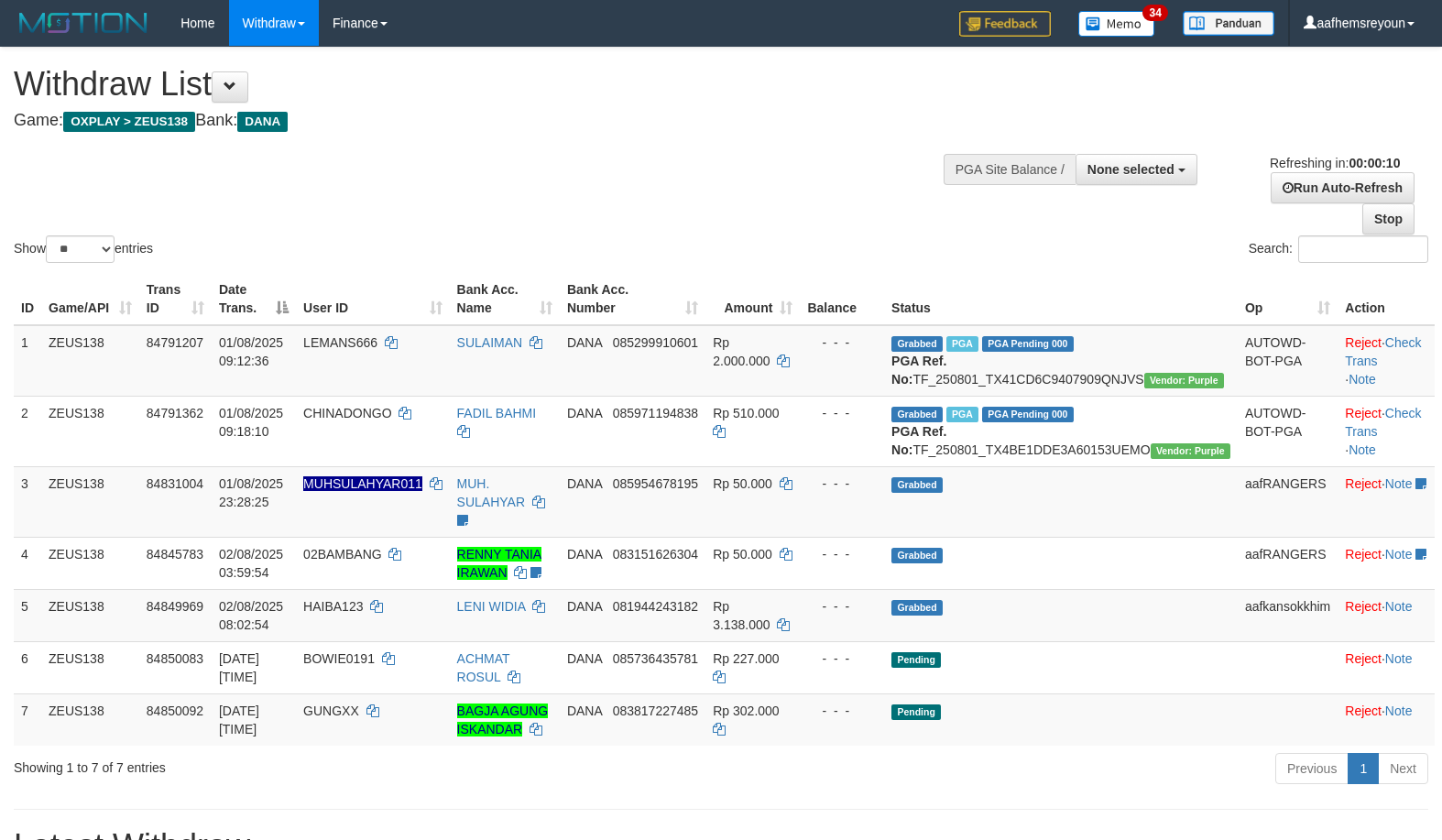 select 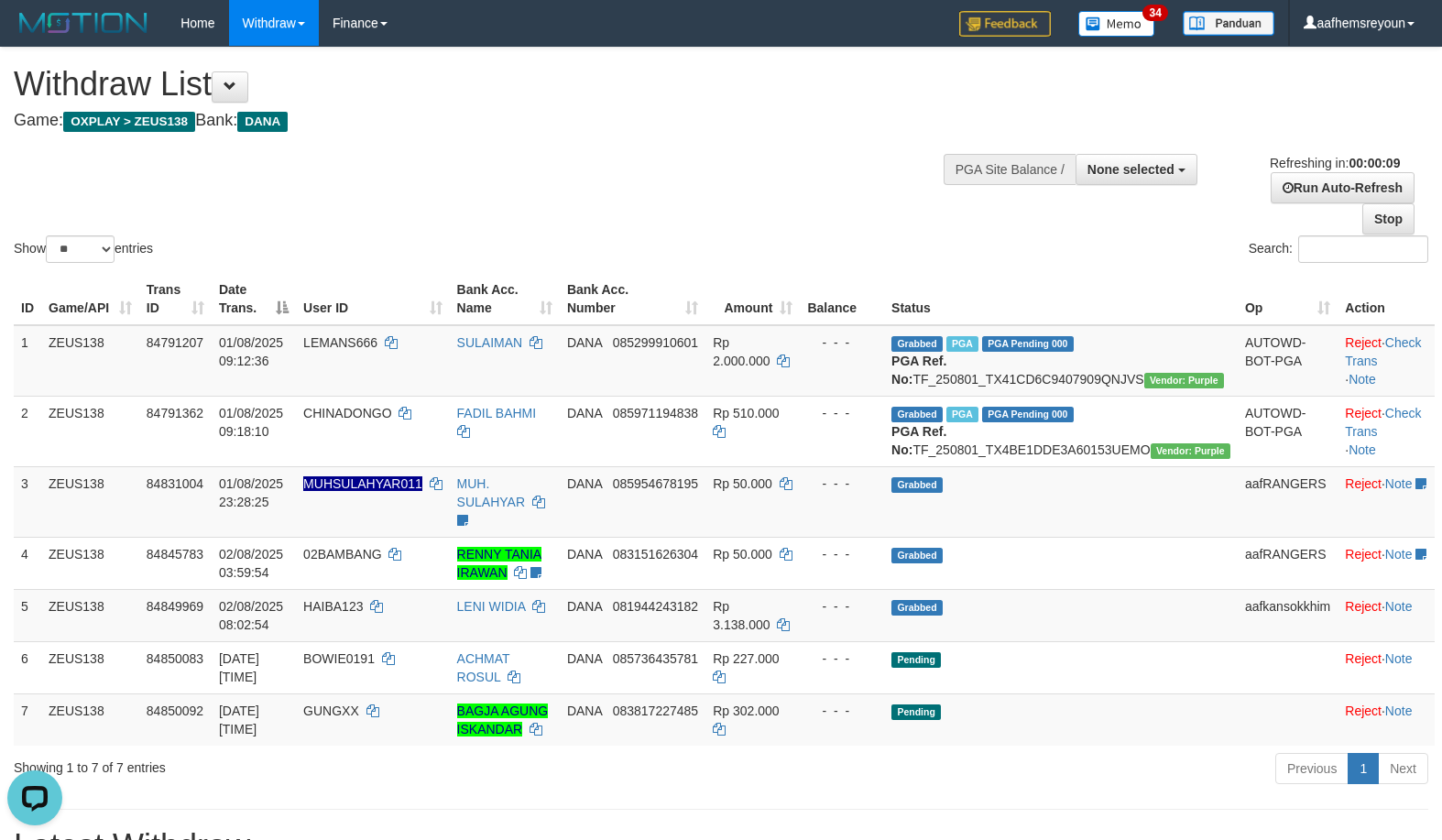 scroll, scrollTop: 0, scrollLeft: 0, axis: both 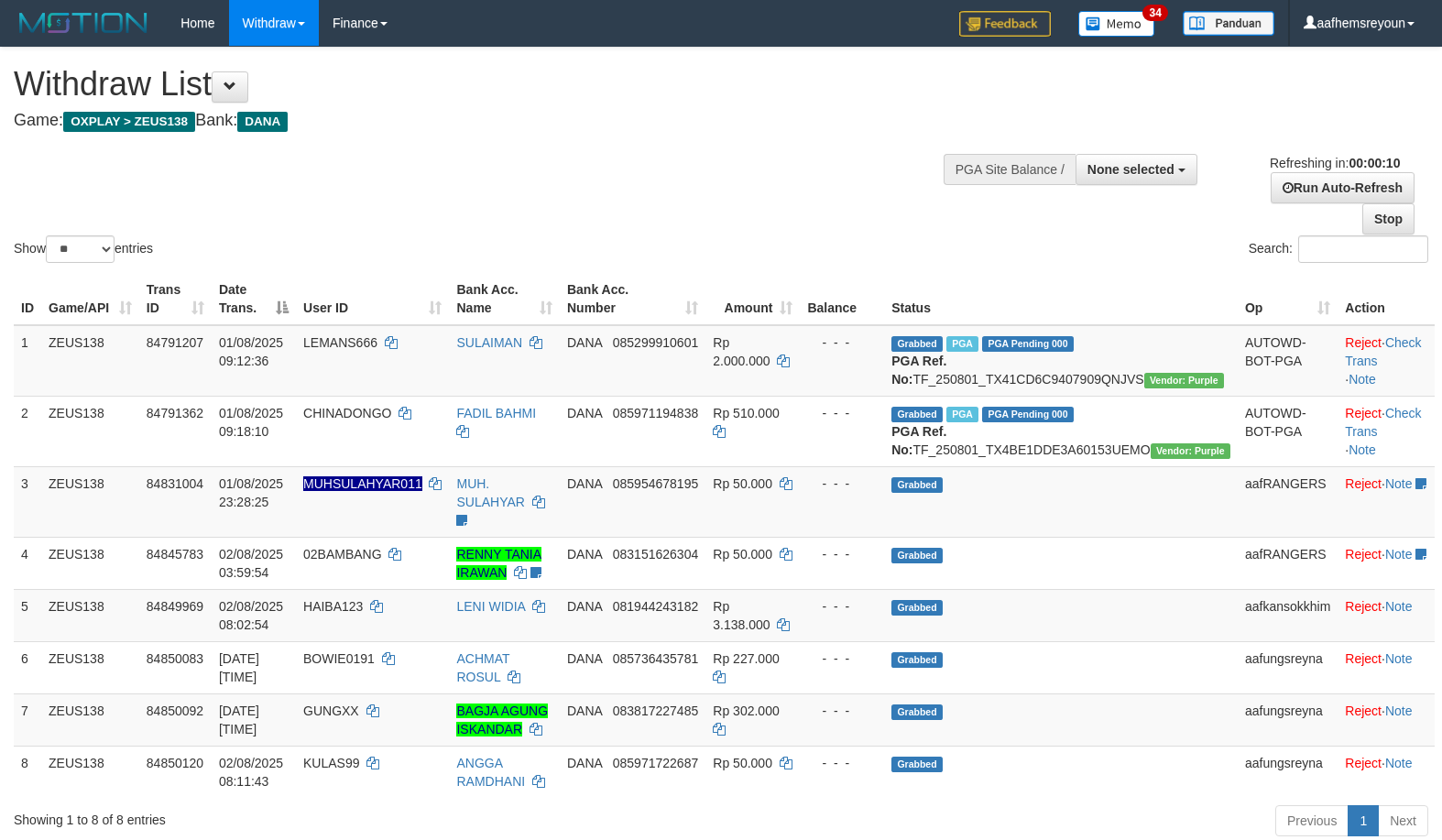 select 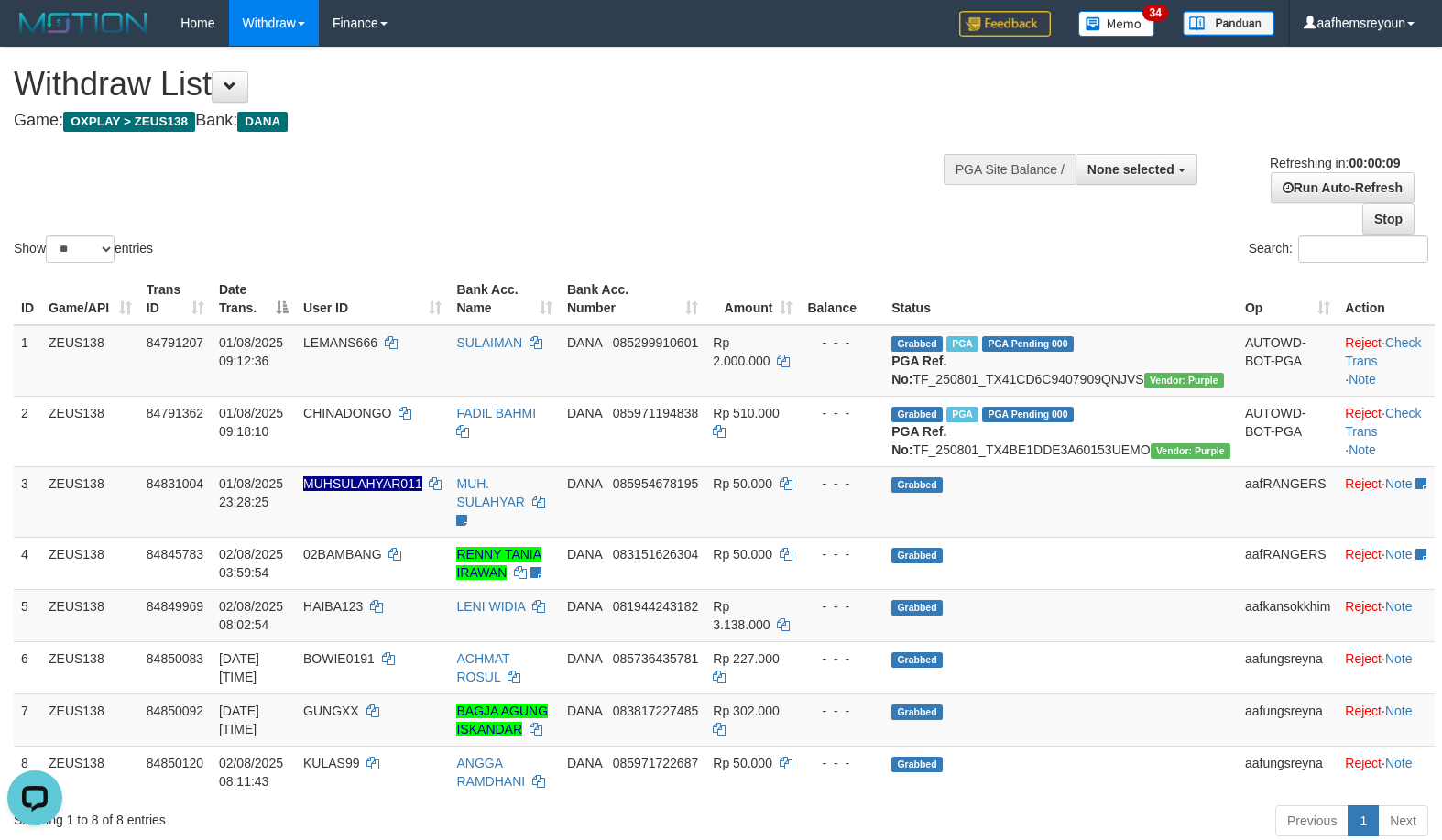 scroll, scrollTop: 0, scrollLeft: 0, axis: both 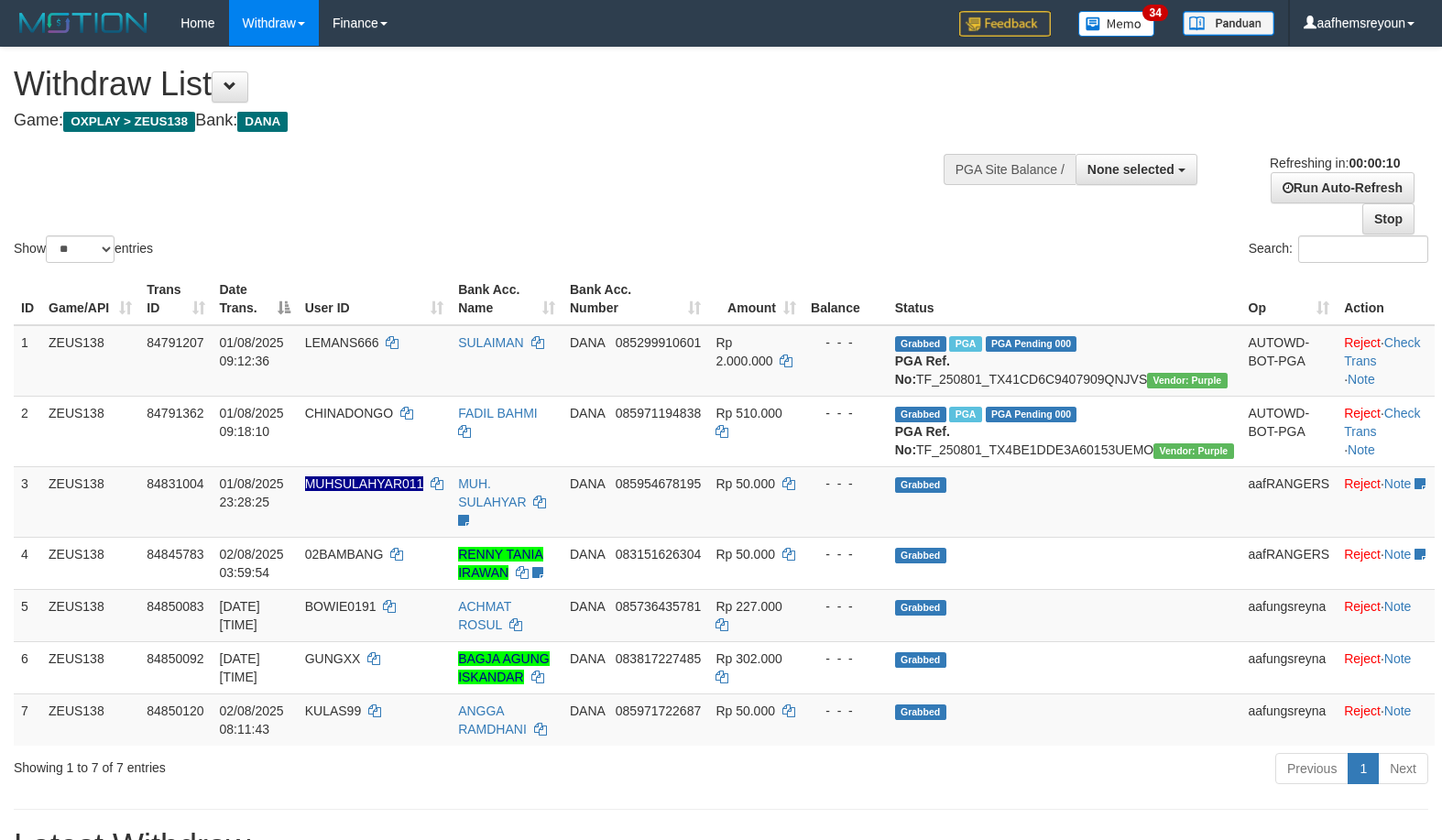 select 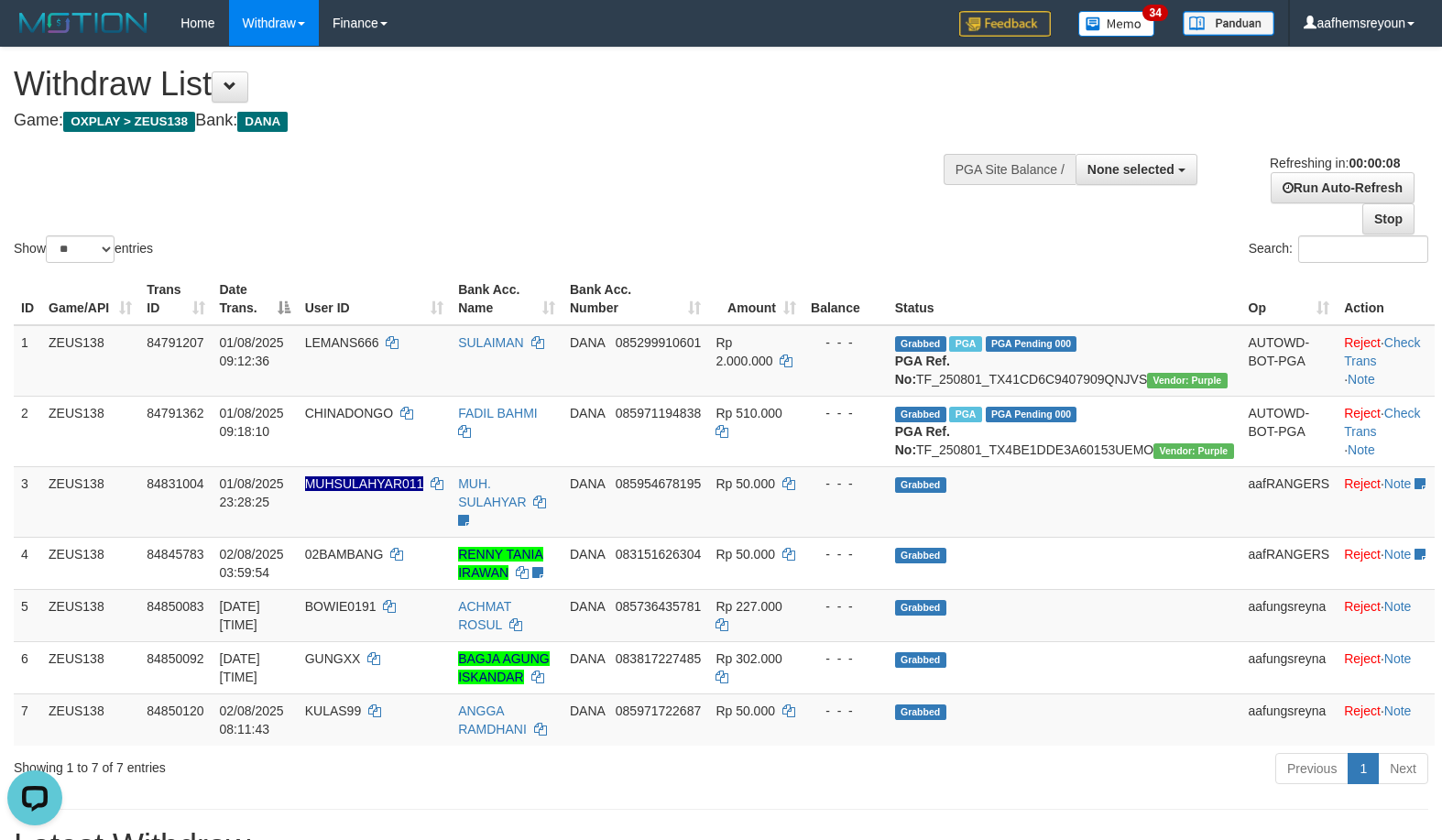 scroll, scrollTop: 0, scrollLeft: 0, axis: both 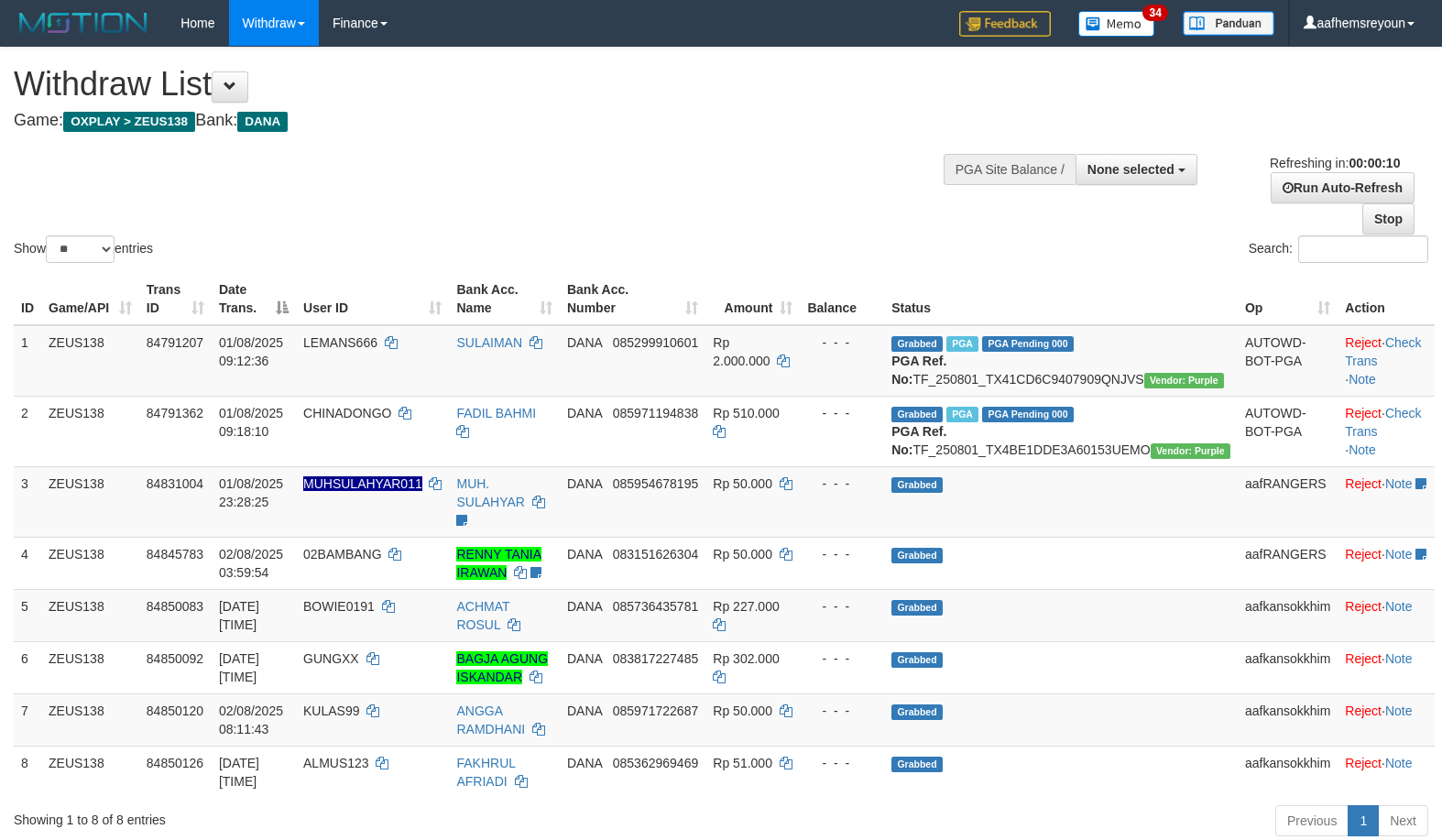 select 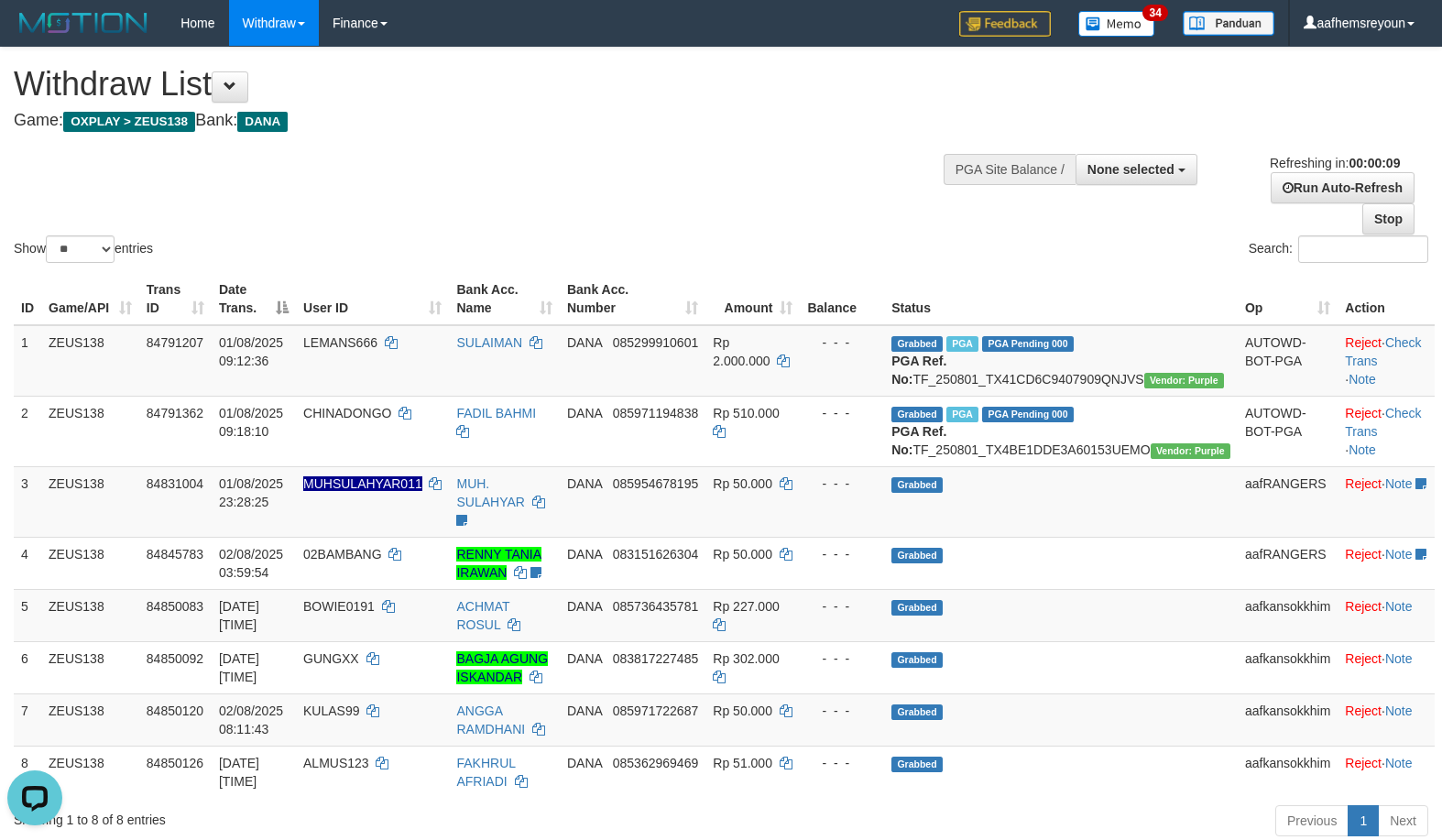 scroll, scrollTop: 0, scrollLeft: 0, axis: both 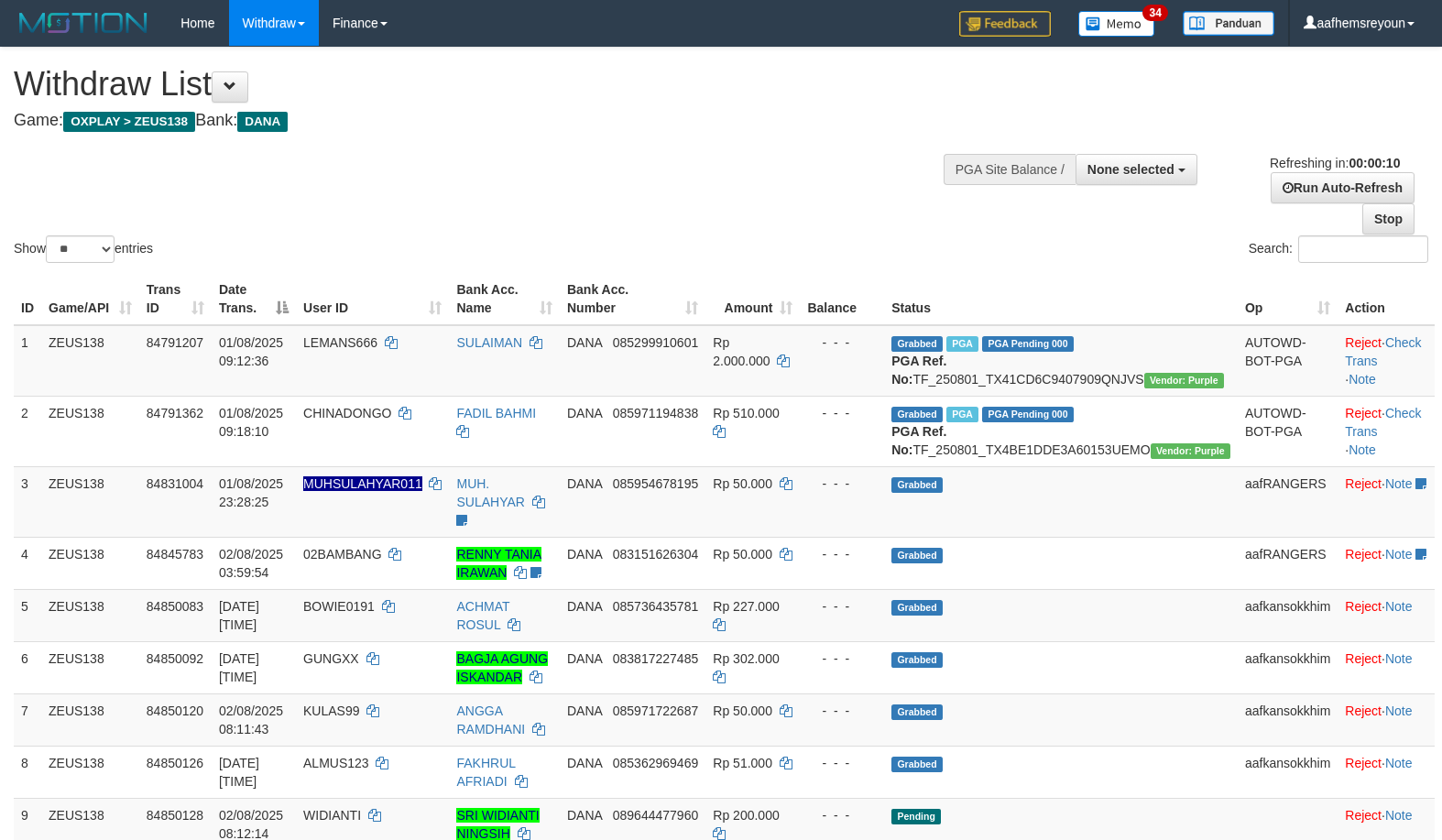 select 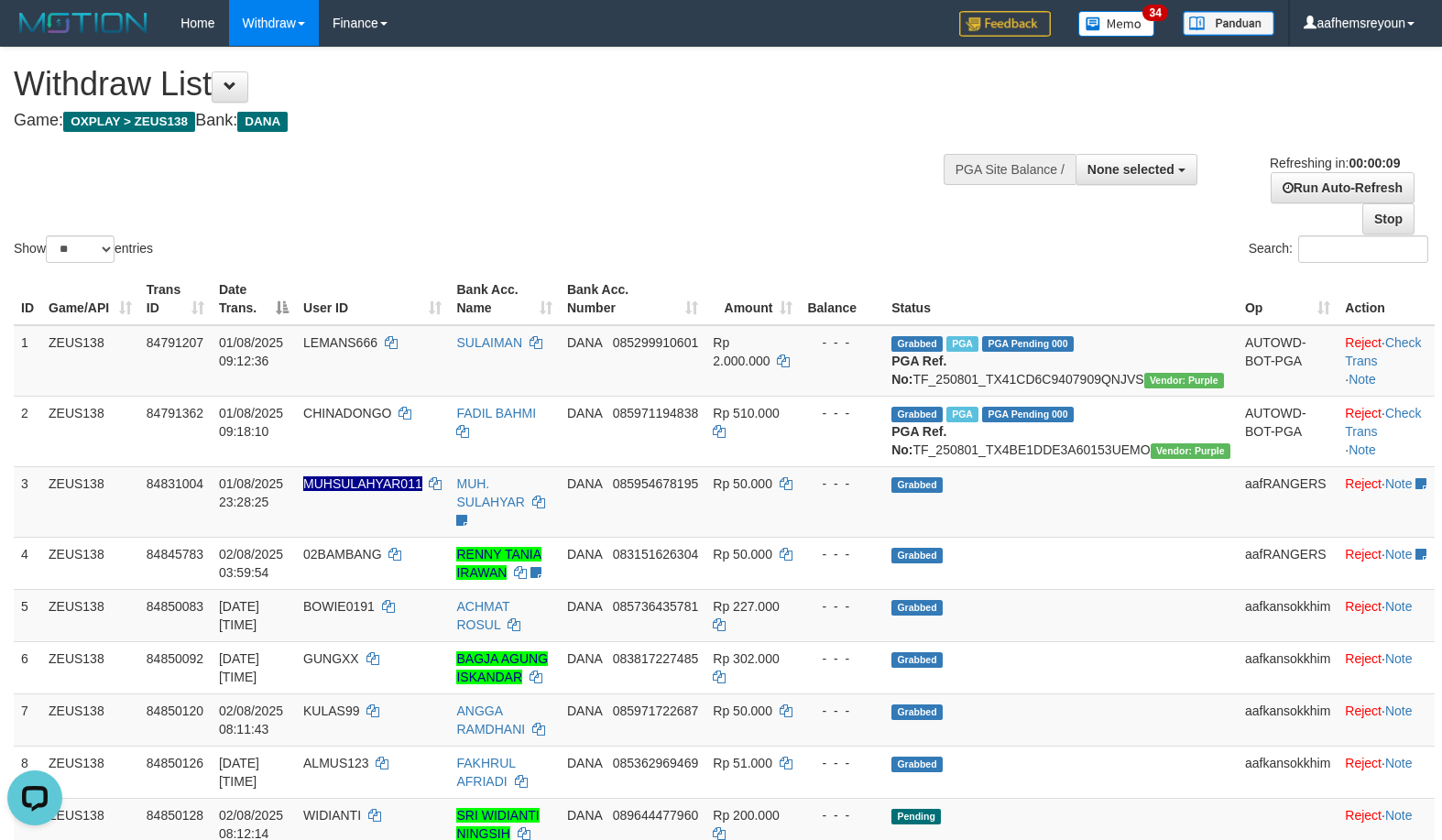 scroll, scrollTop: 0, scrollLeft: 0, axis: both 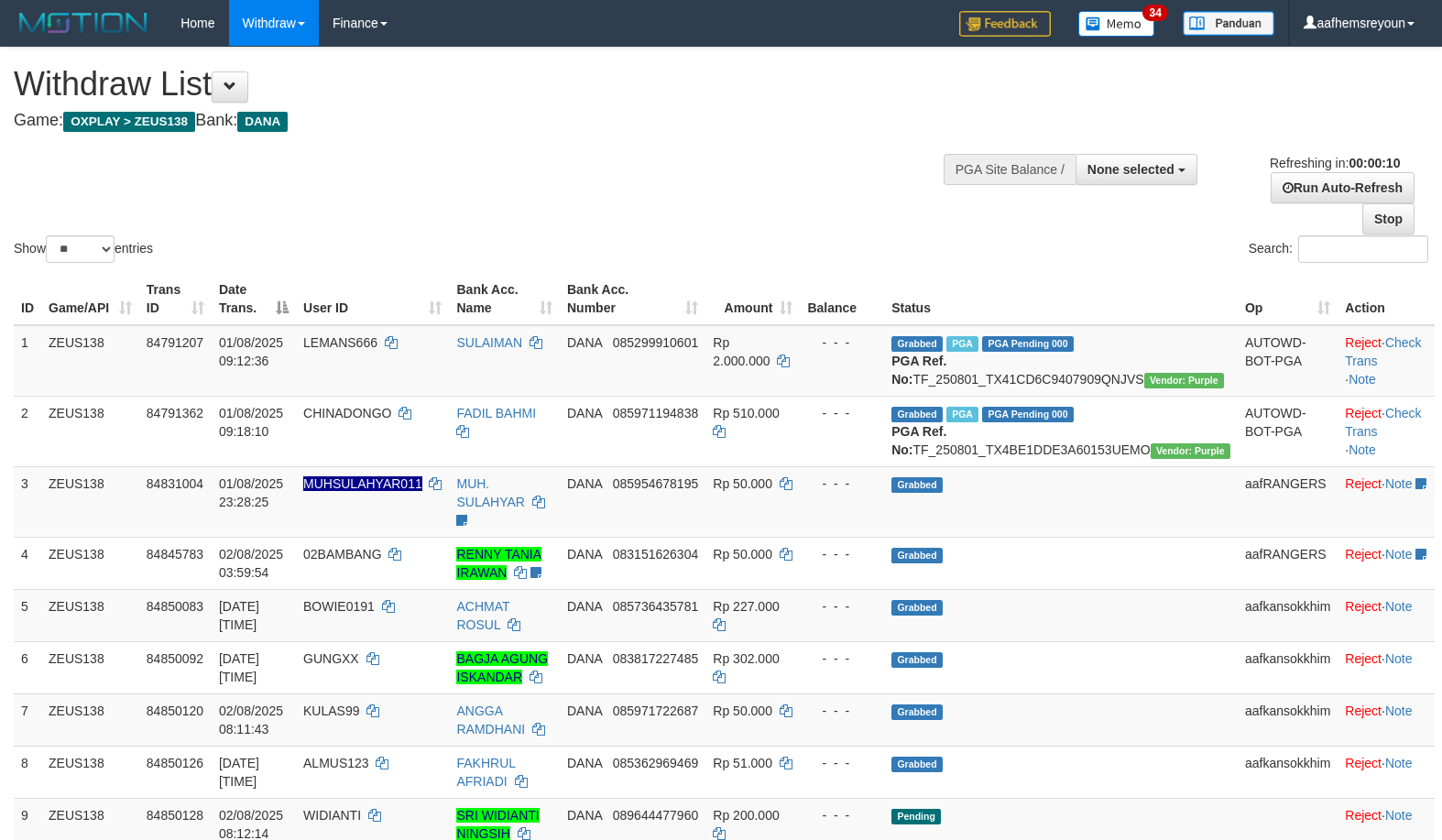 select 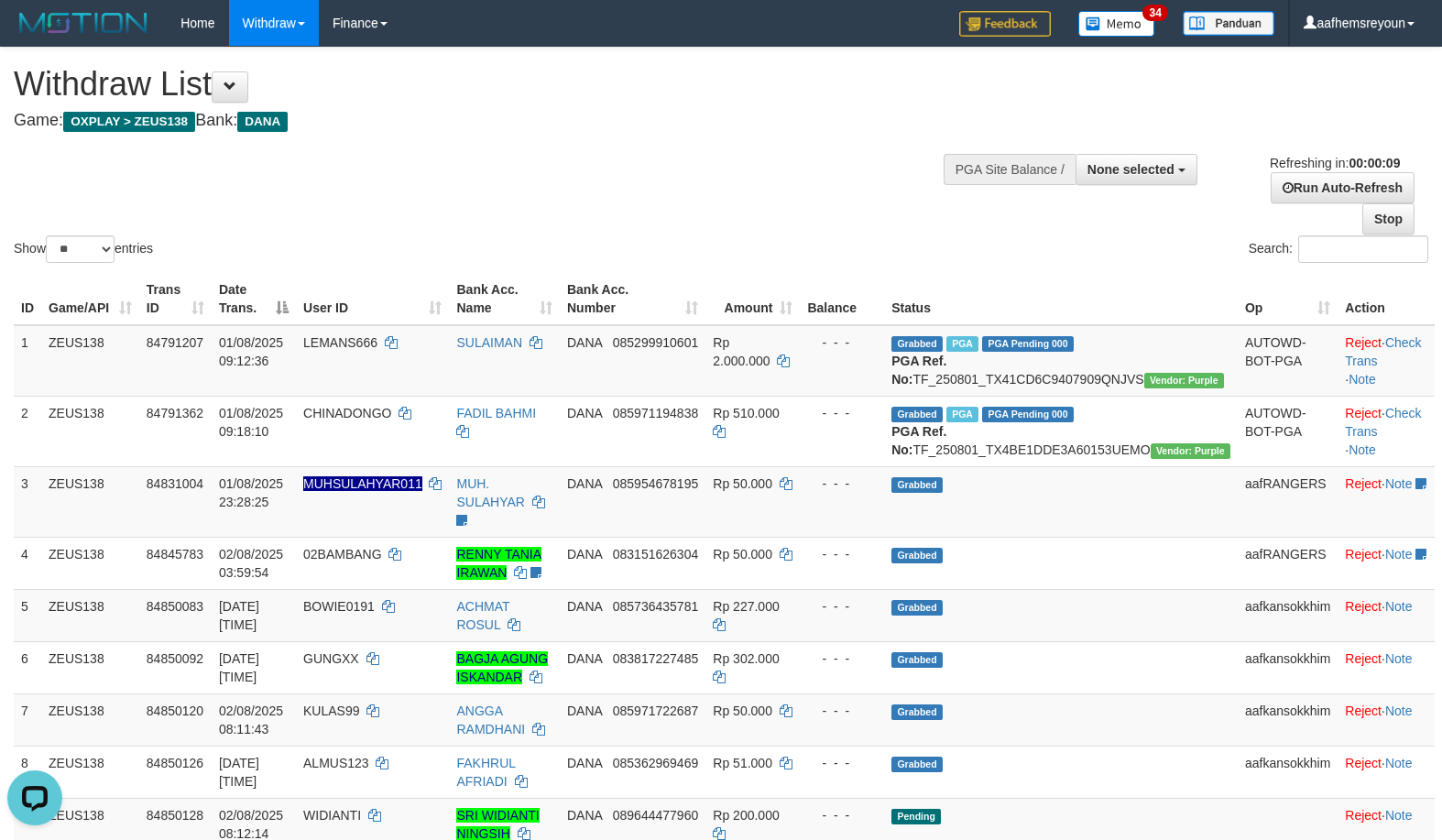 scroll, scrollTop: 0, scrollLeft: 0, axis: both 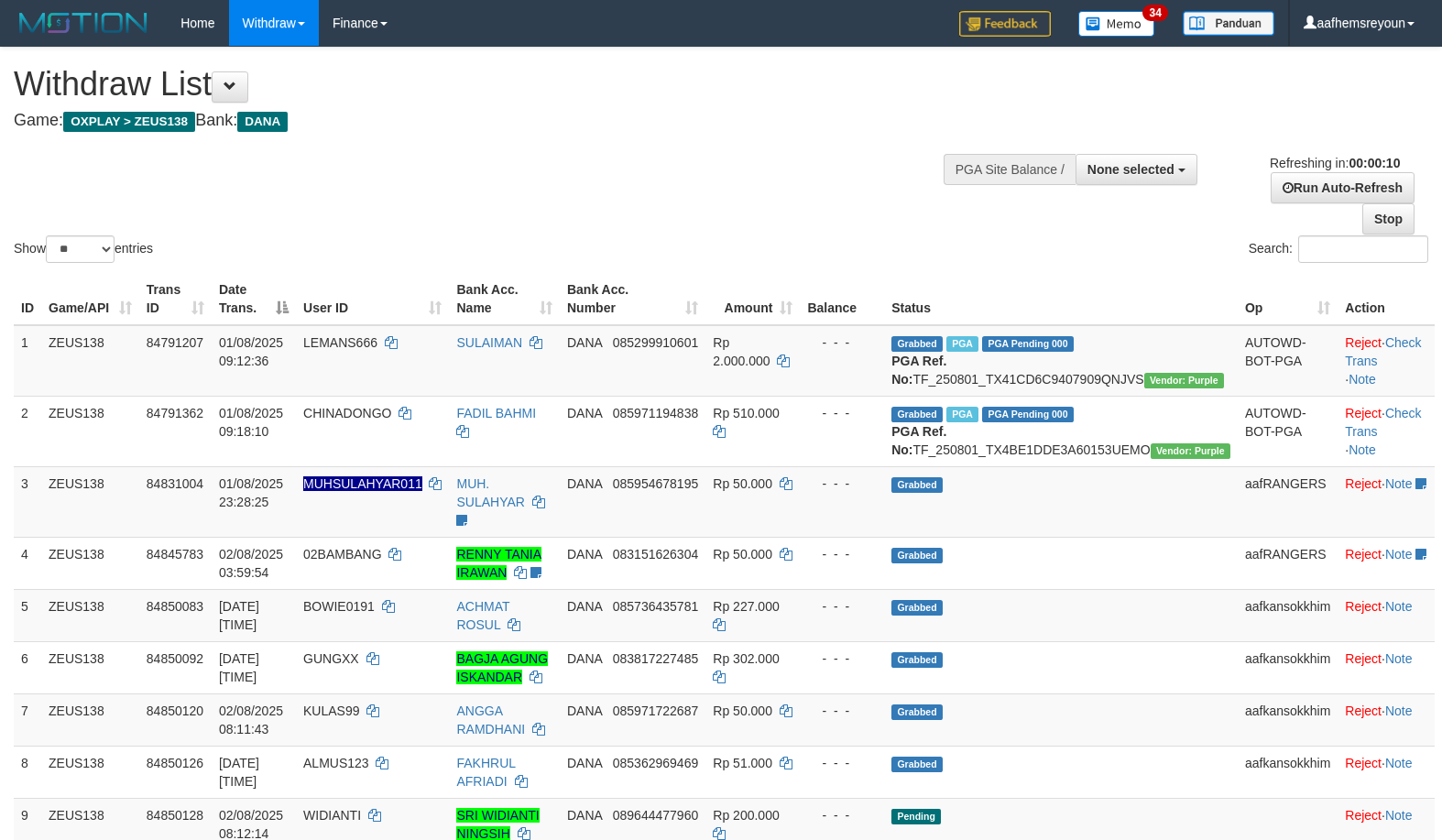 select 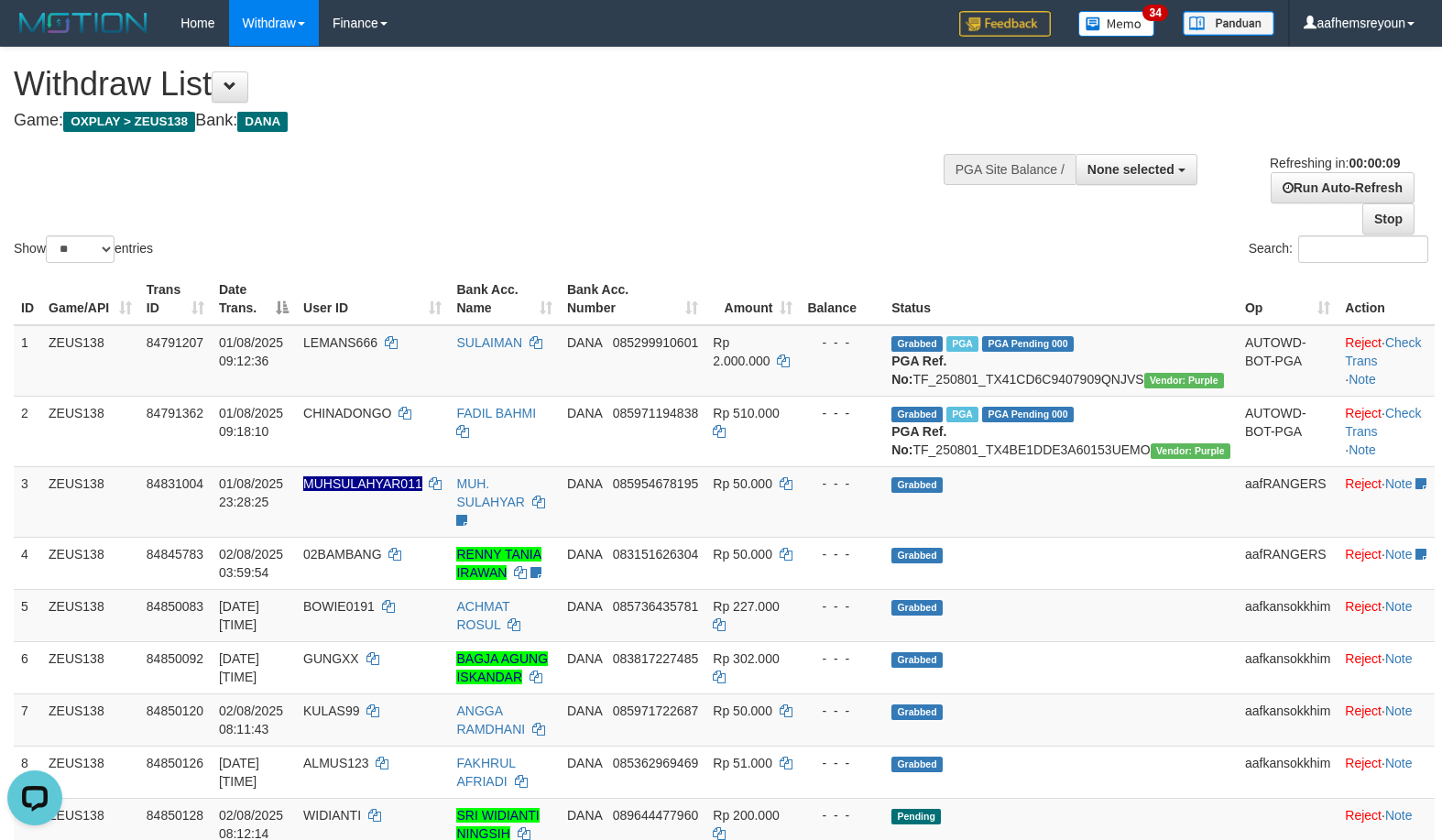 scroll, scrollTop: 0, scrollLeft: 0, axis: both 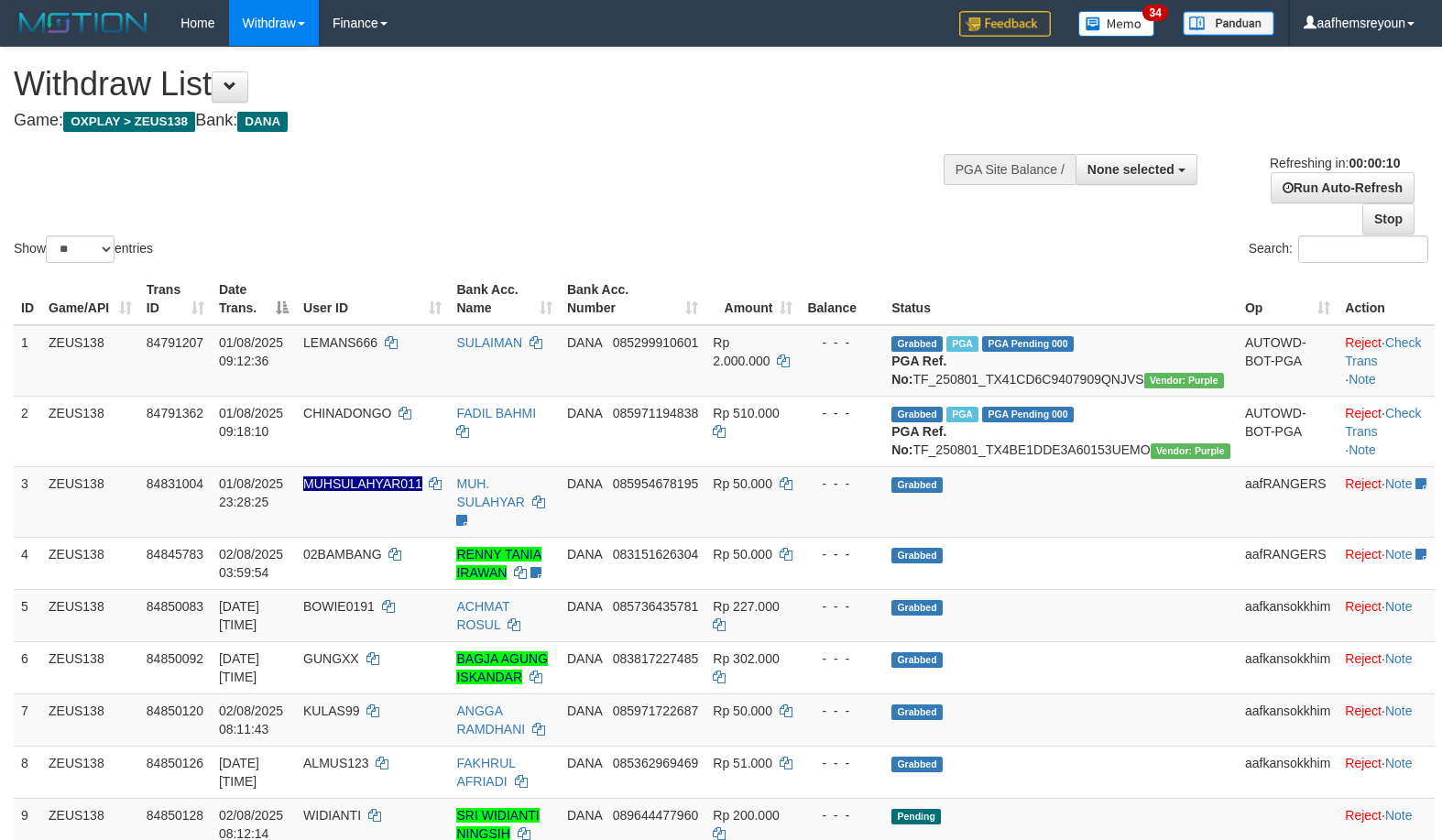 select 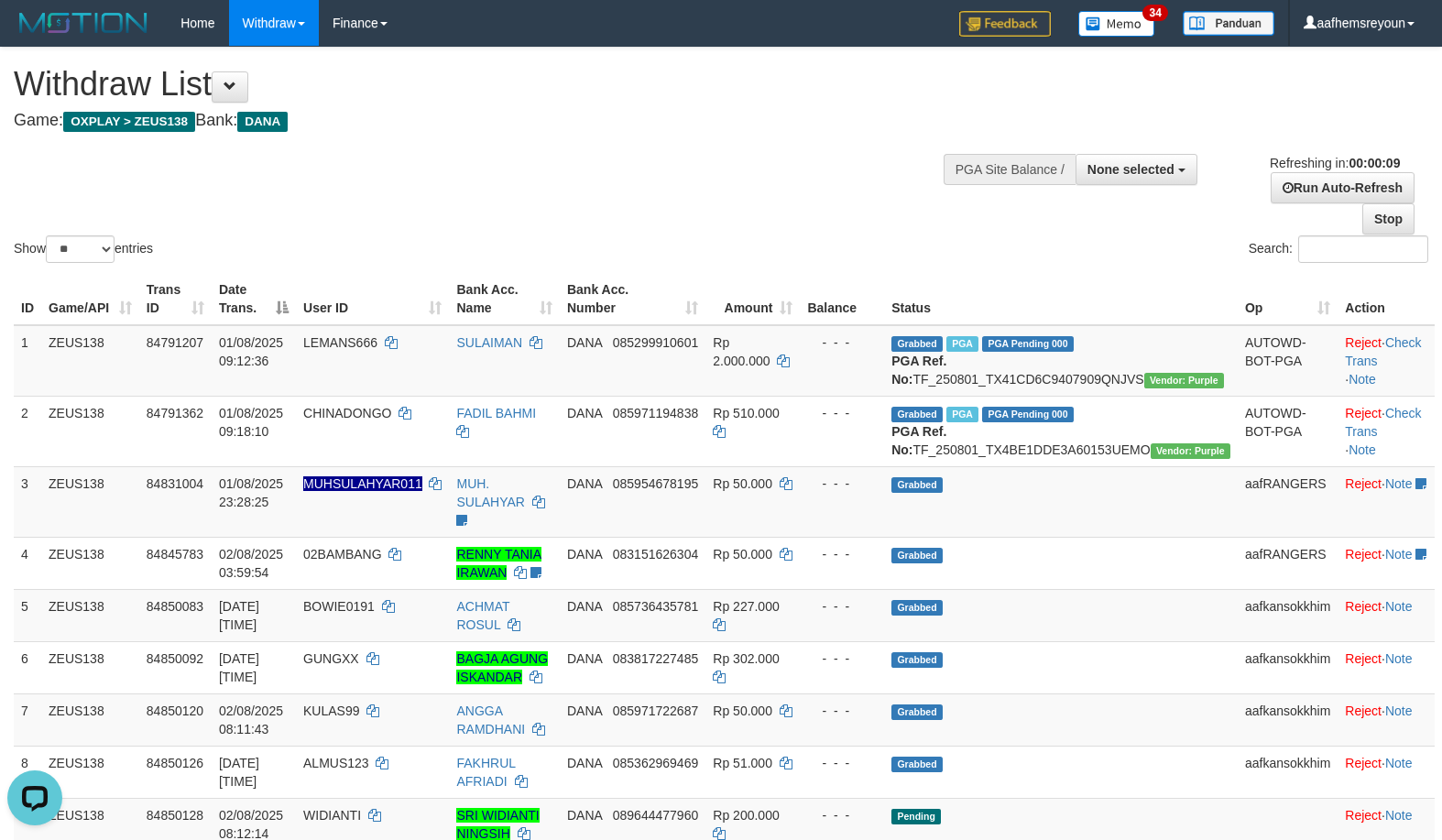 scroll, scrollTop: 0, scrollLeft: 0, axis: both 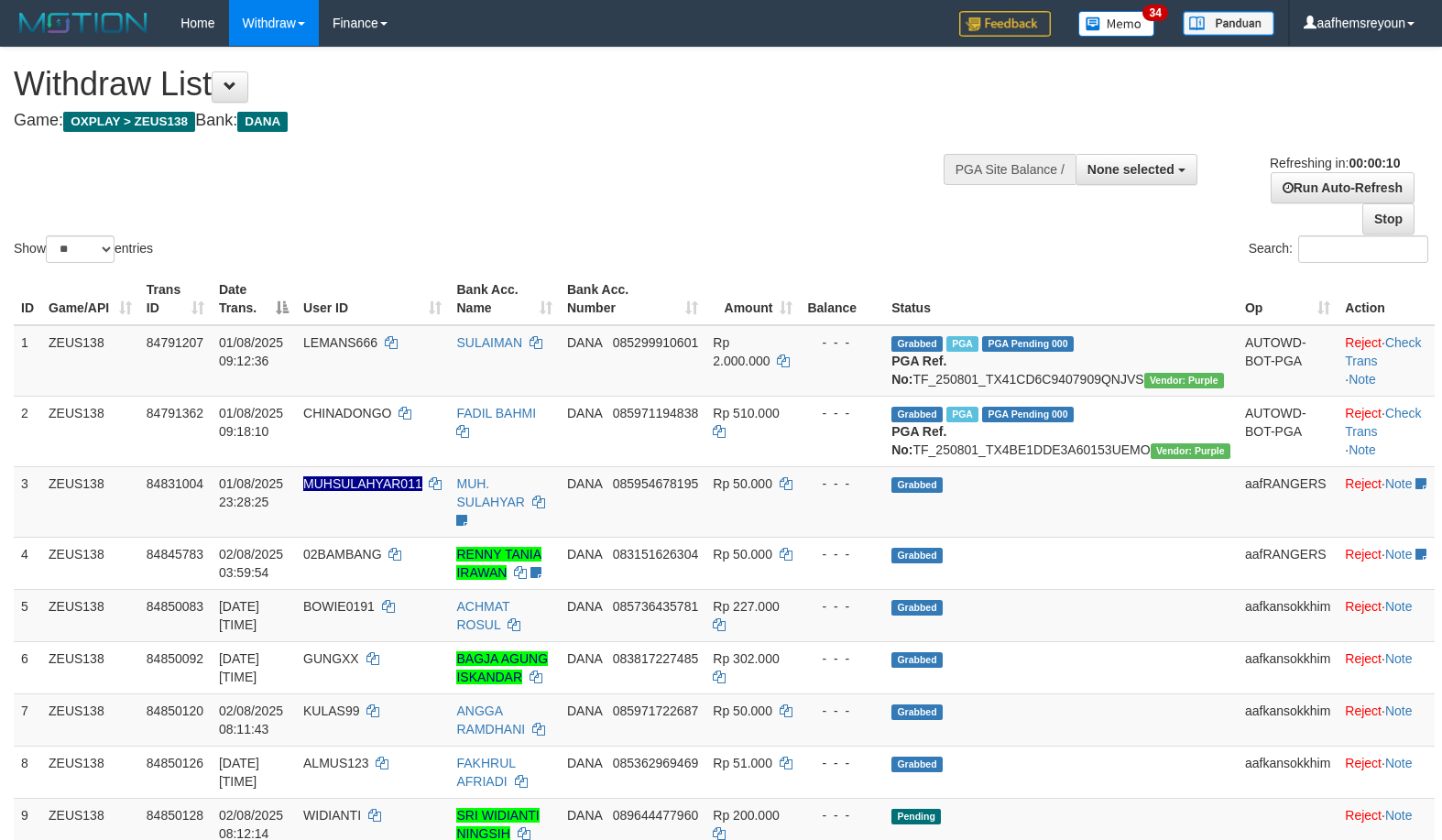 select 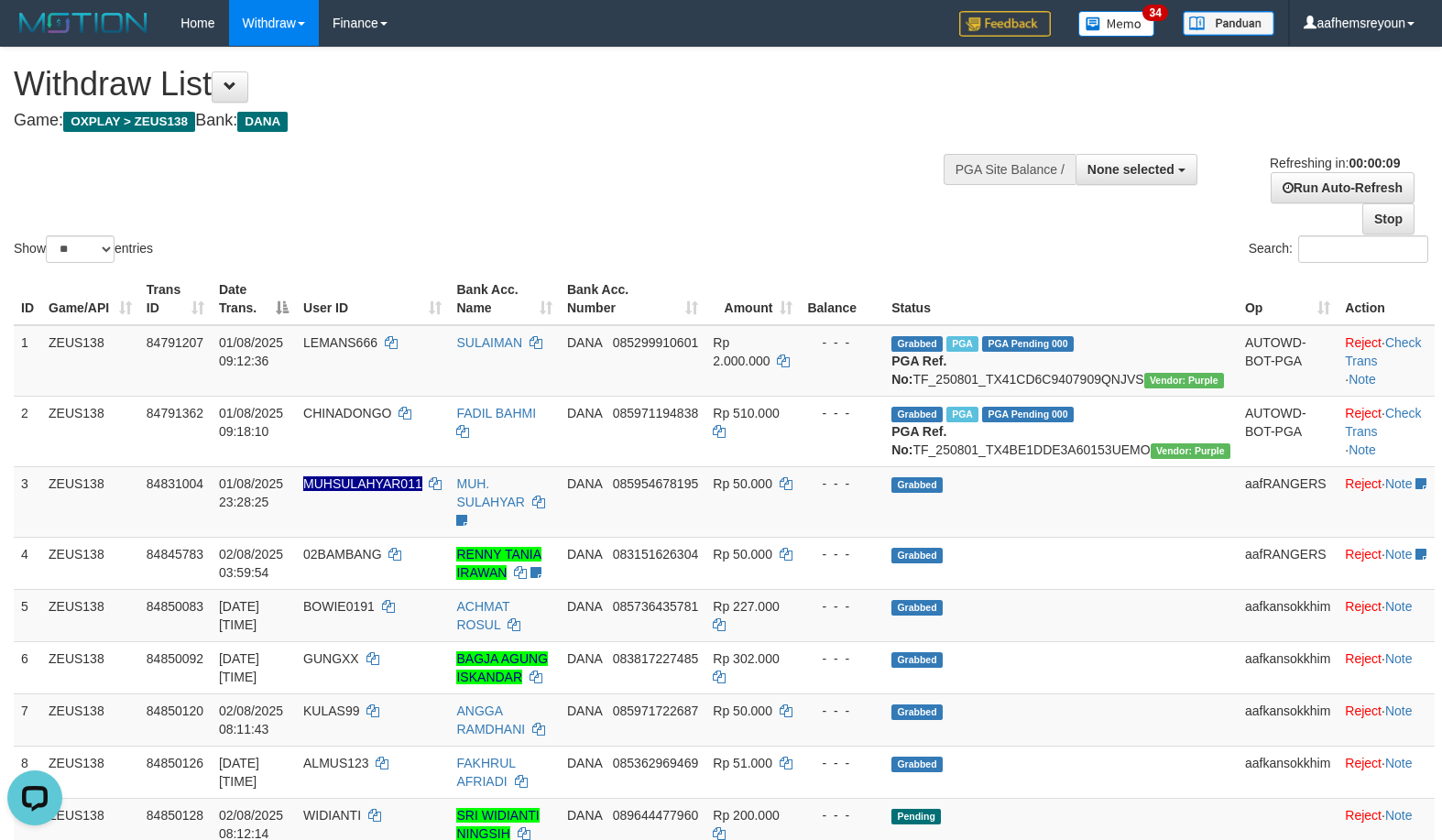 scroll, scrollTop: 0, scrollLeft: 0, axis: both 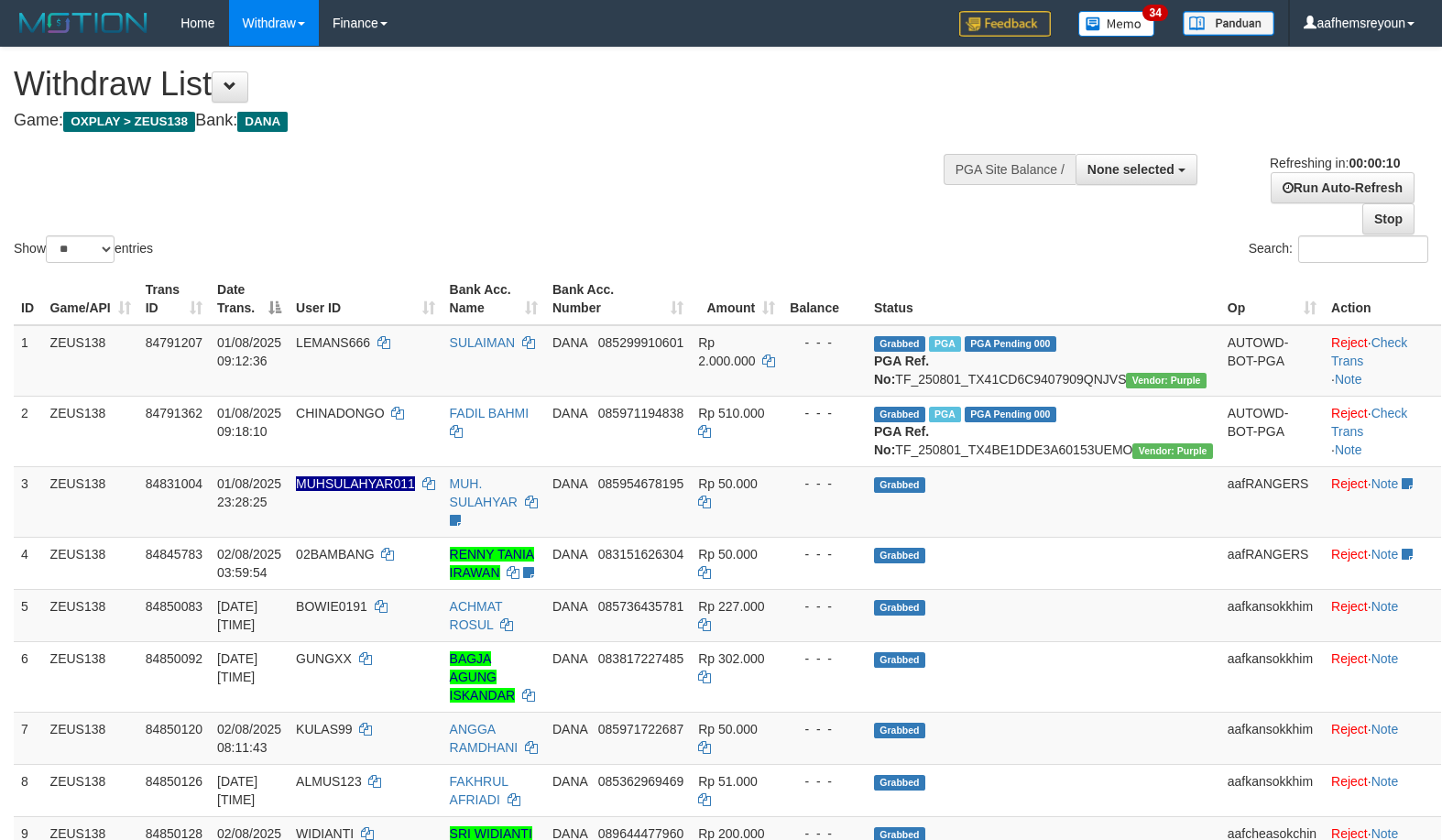 select 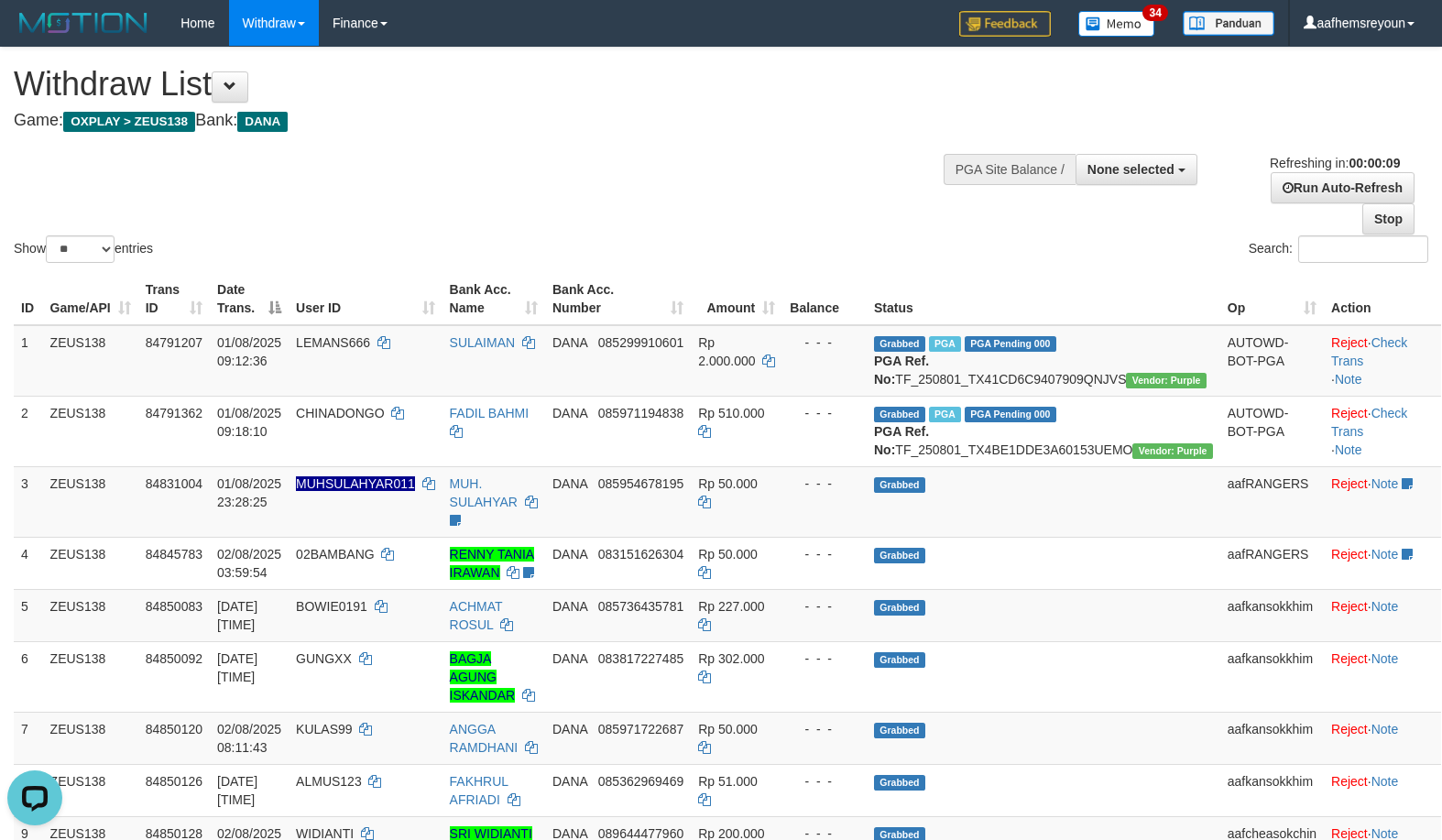 scroll, scrollTop: 0, scrollLeft: 0, axis: both 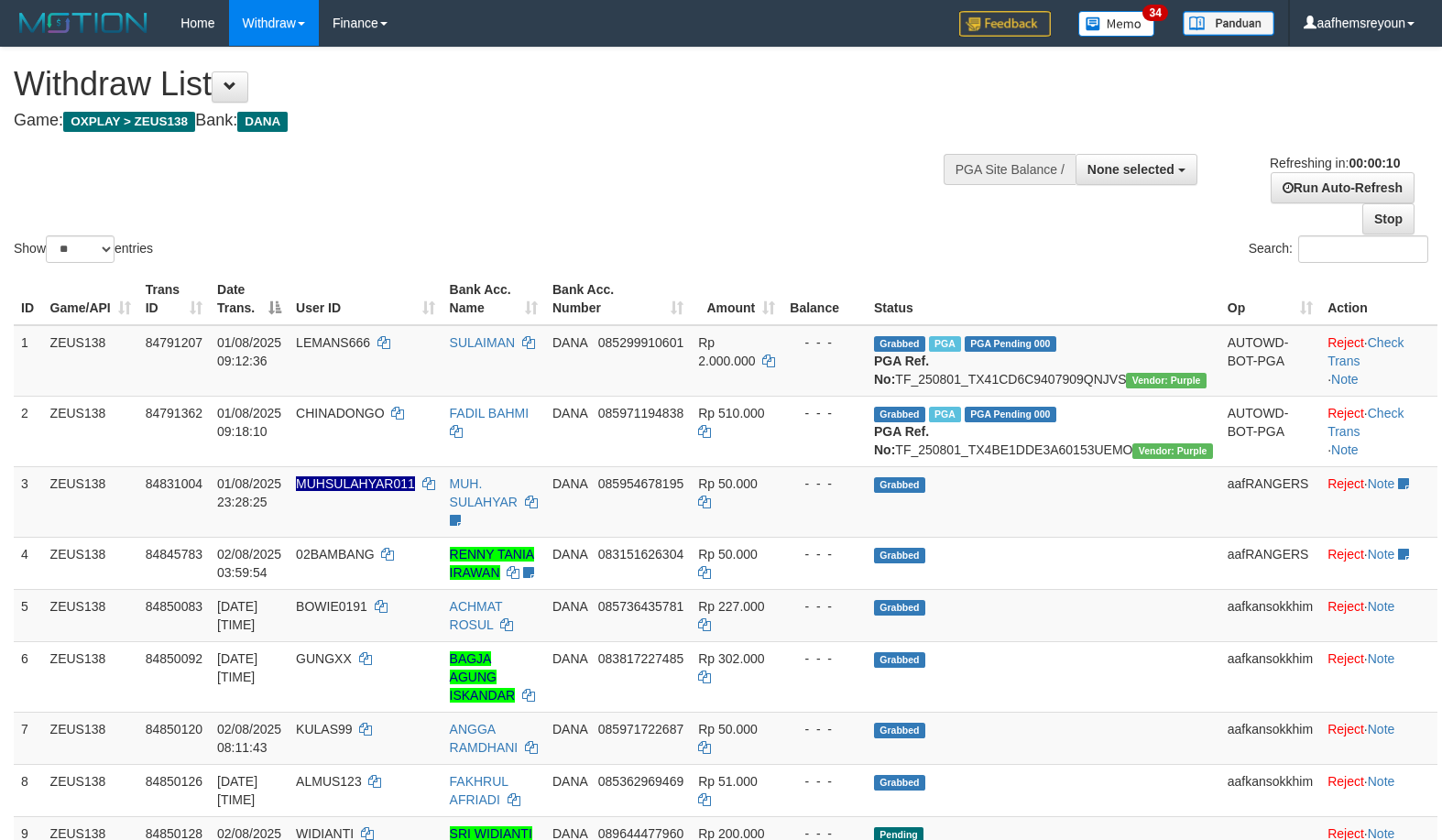 select 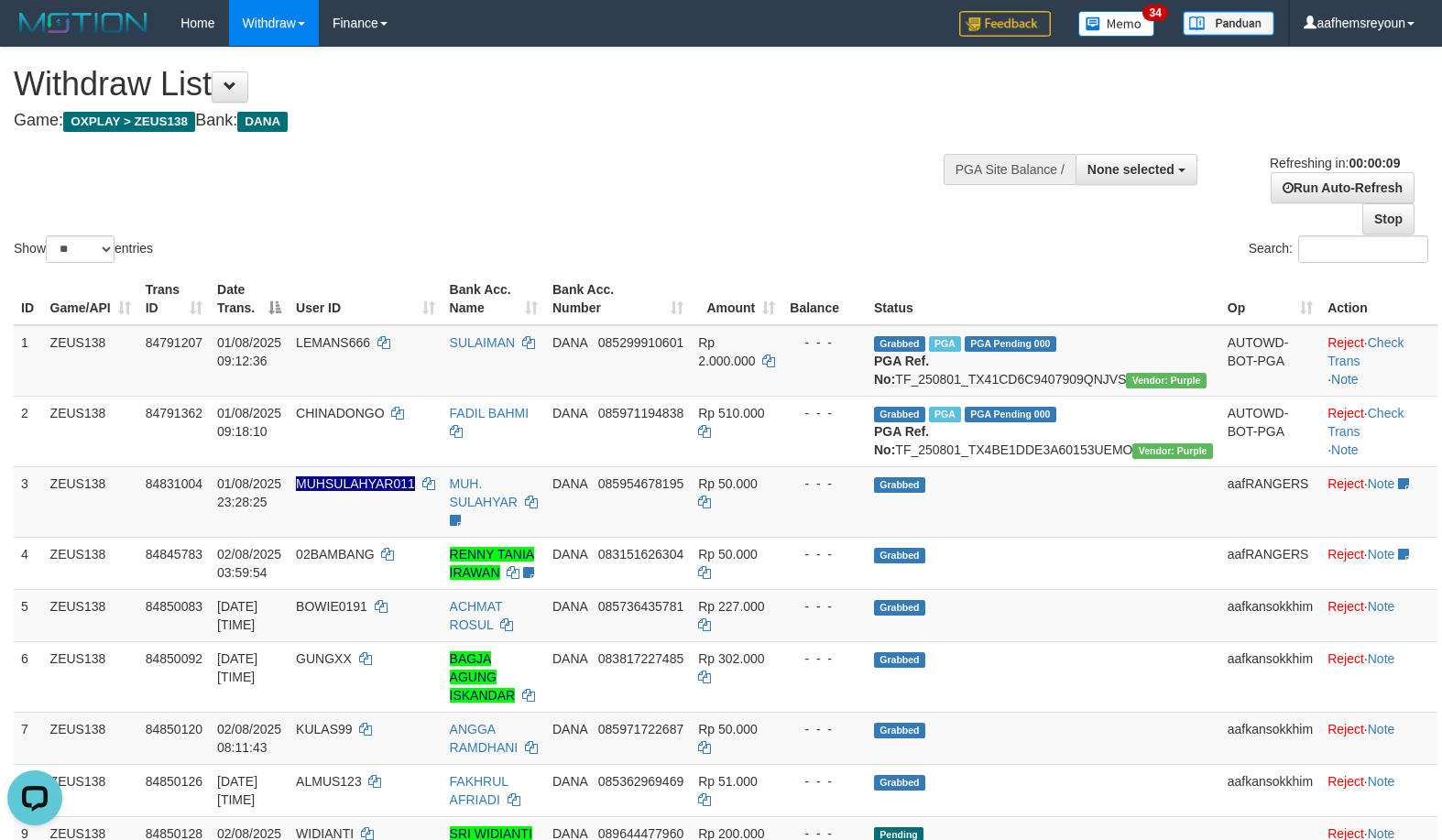 scroll, scrollTop: 0, scrollLeft: 0, axis: both 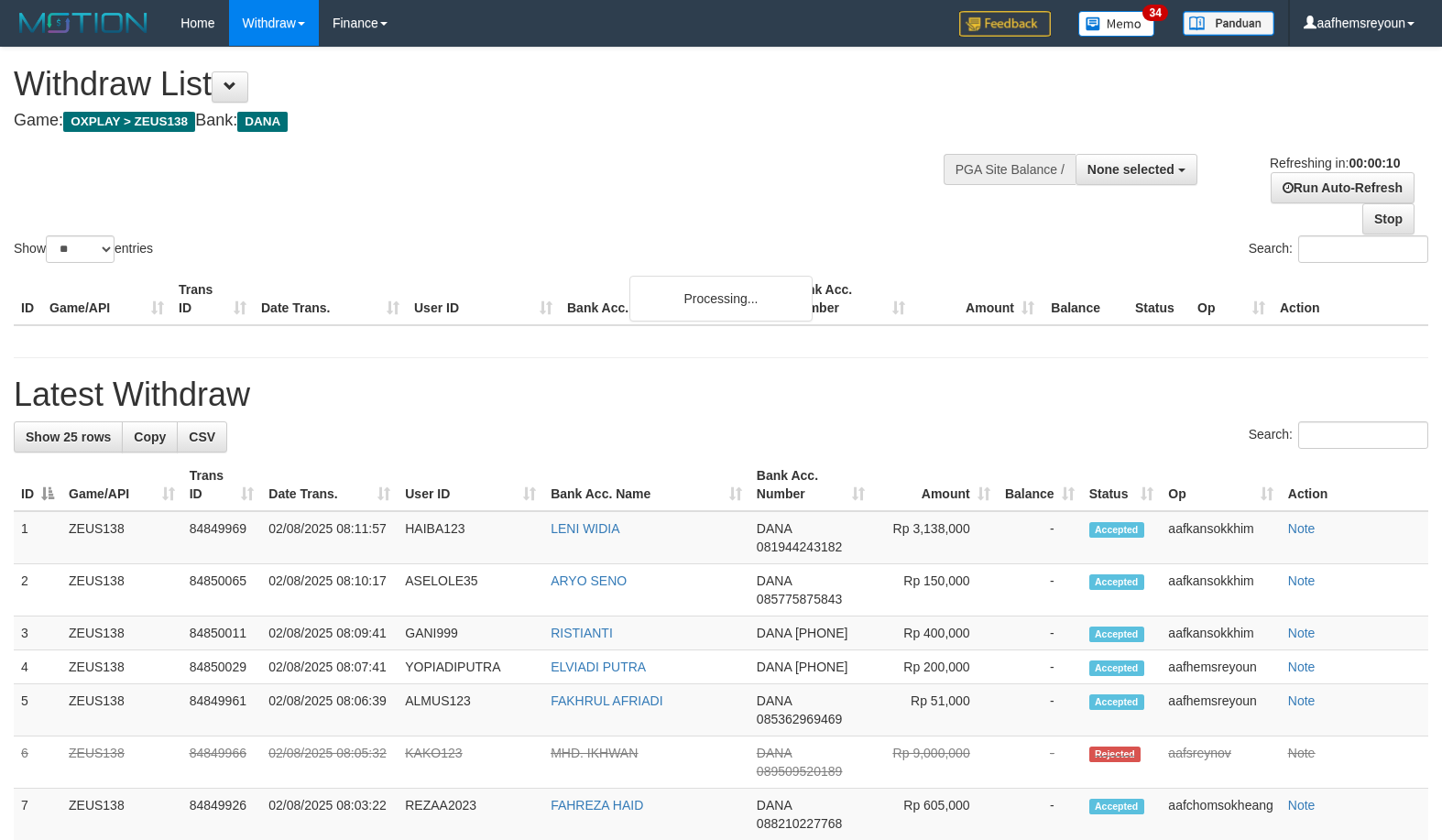 select 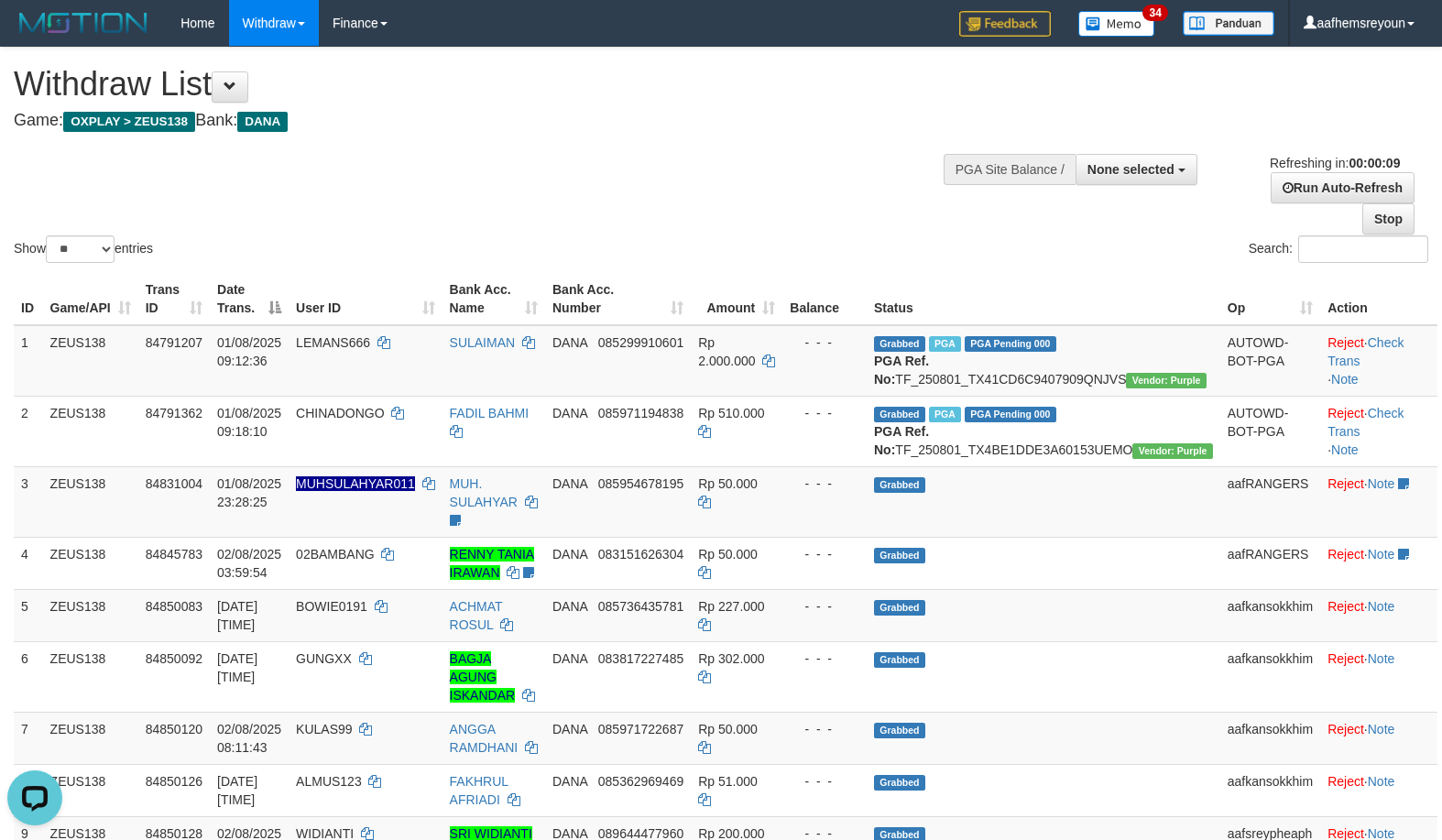 scroll, scrollTop: 0, scrollLeft: 0, axis: both 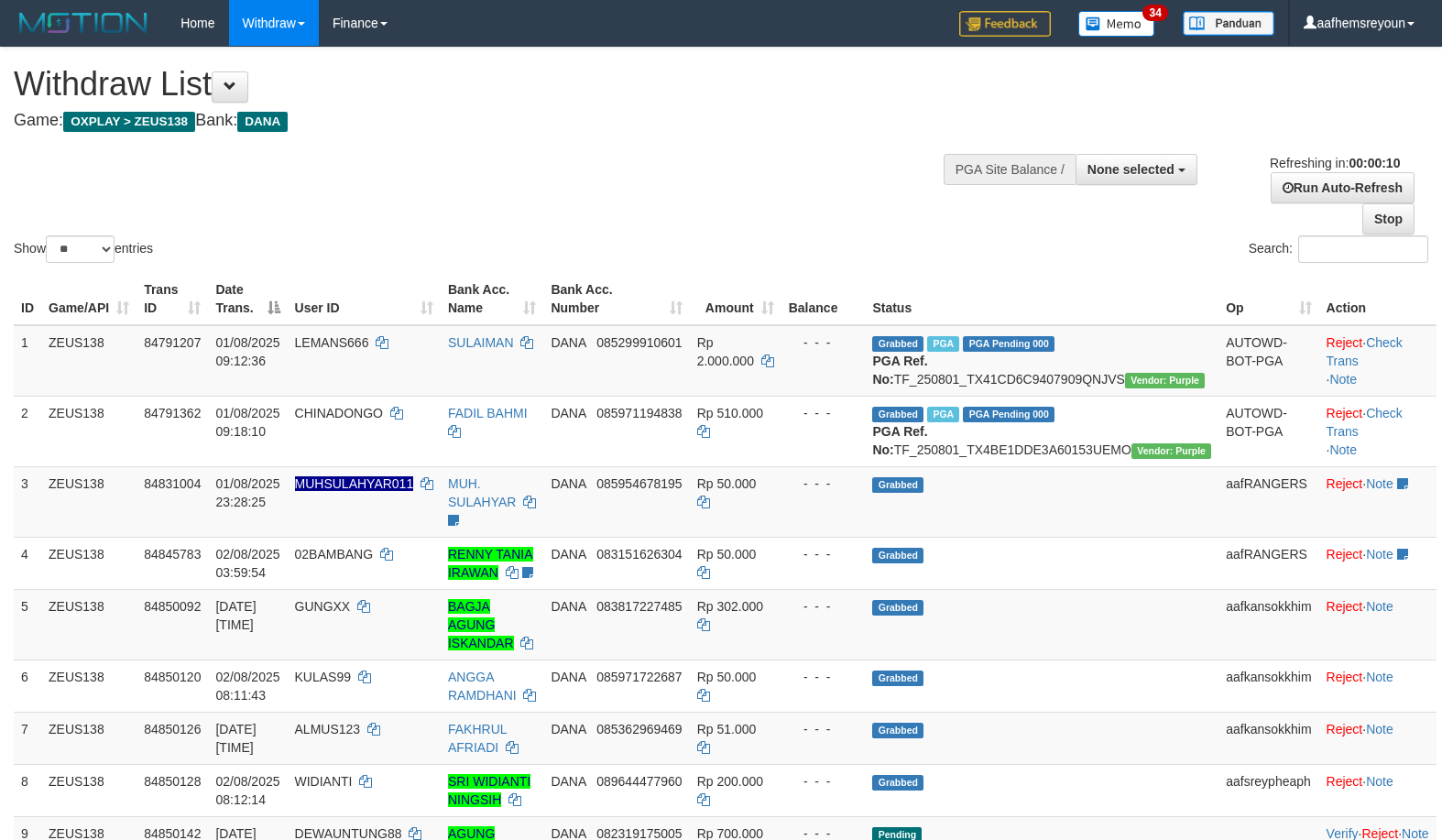 select 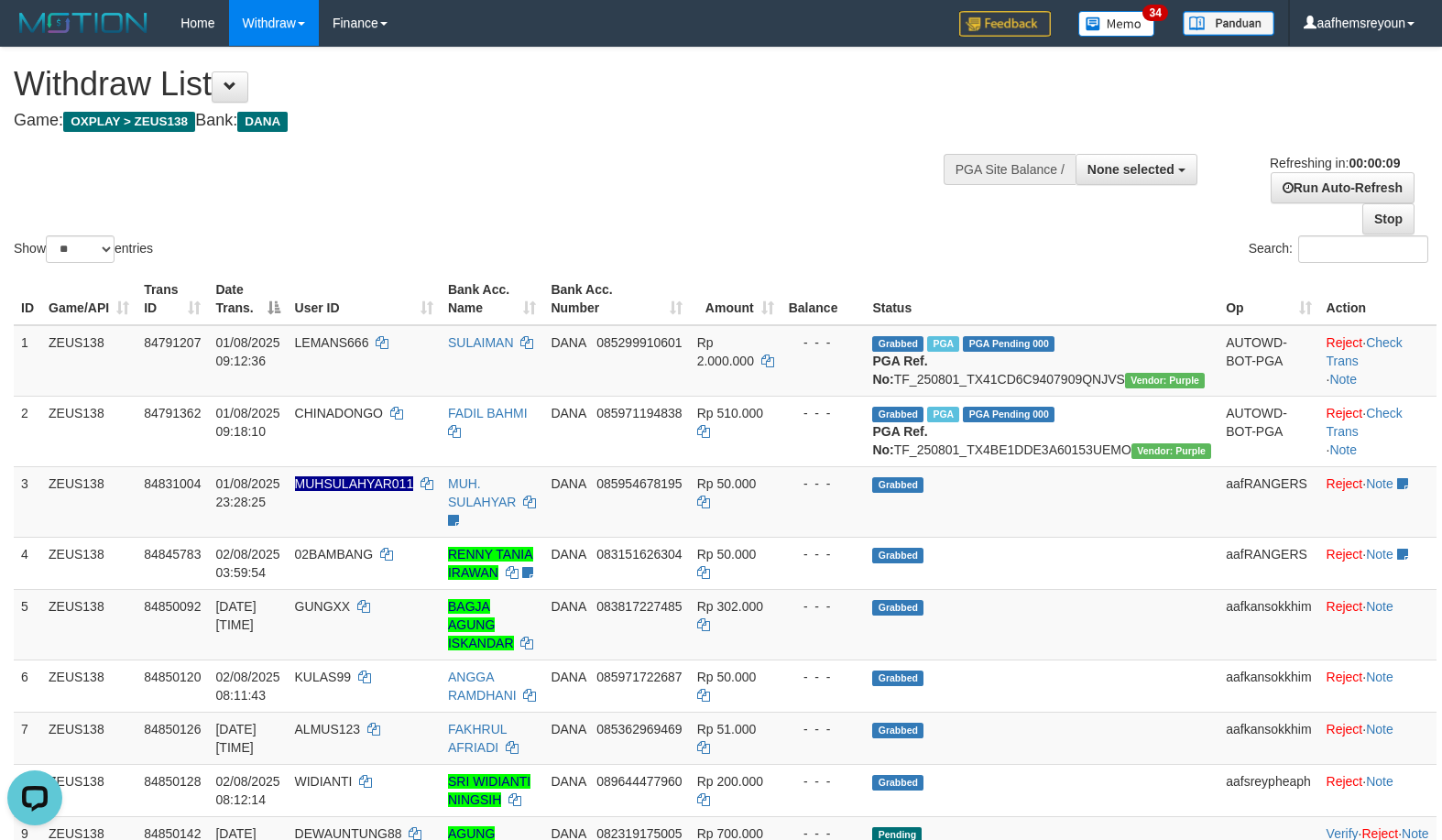 scroll, scrollTop: 0, scrollLeft: 0, axis: both 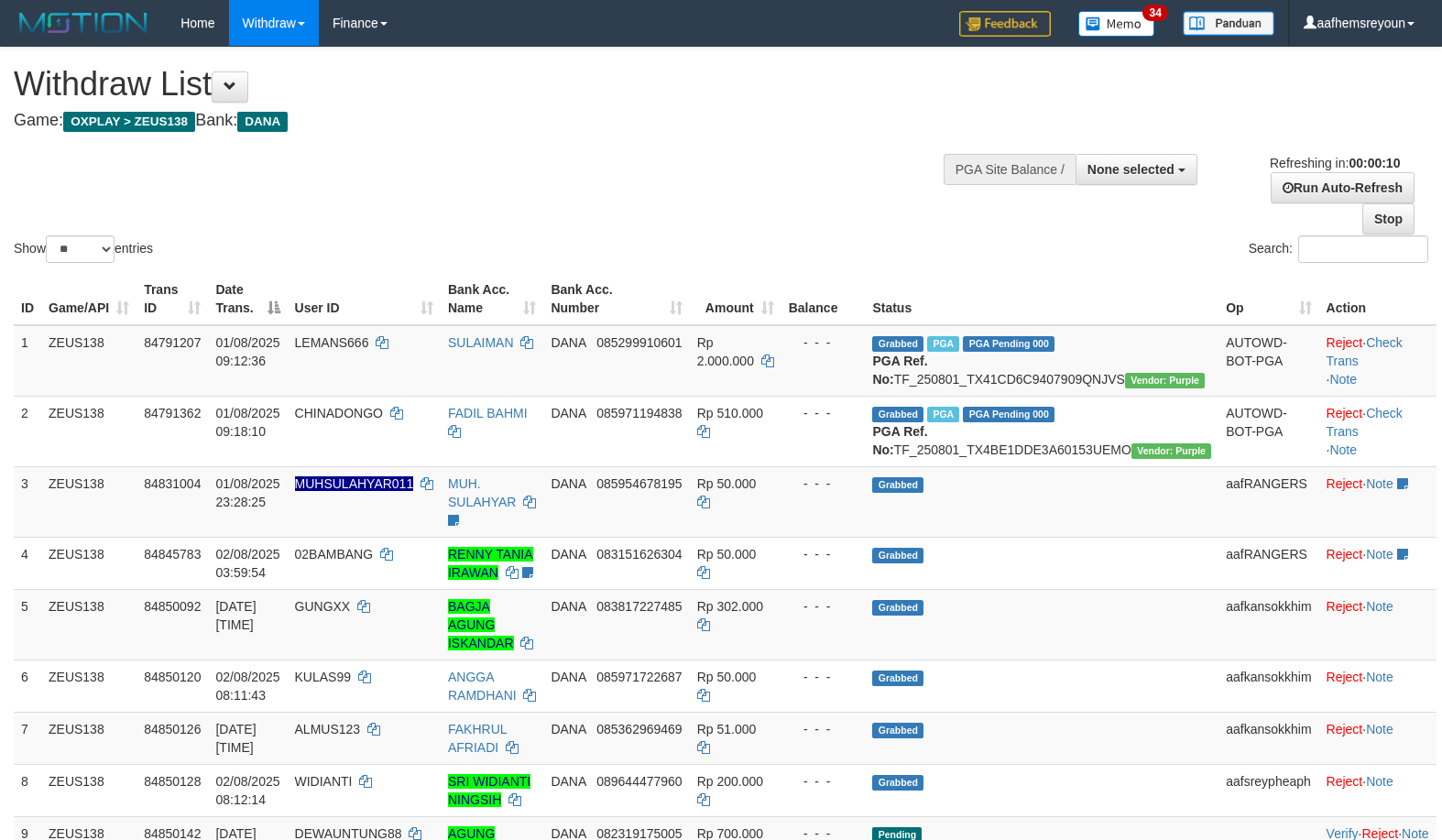 select 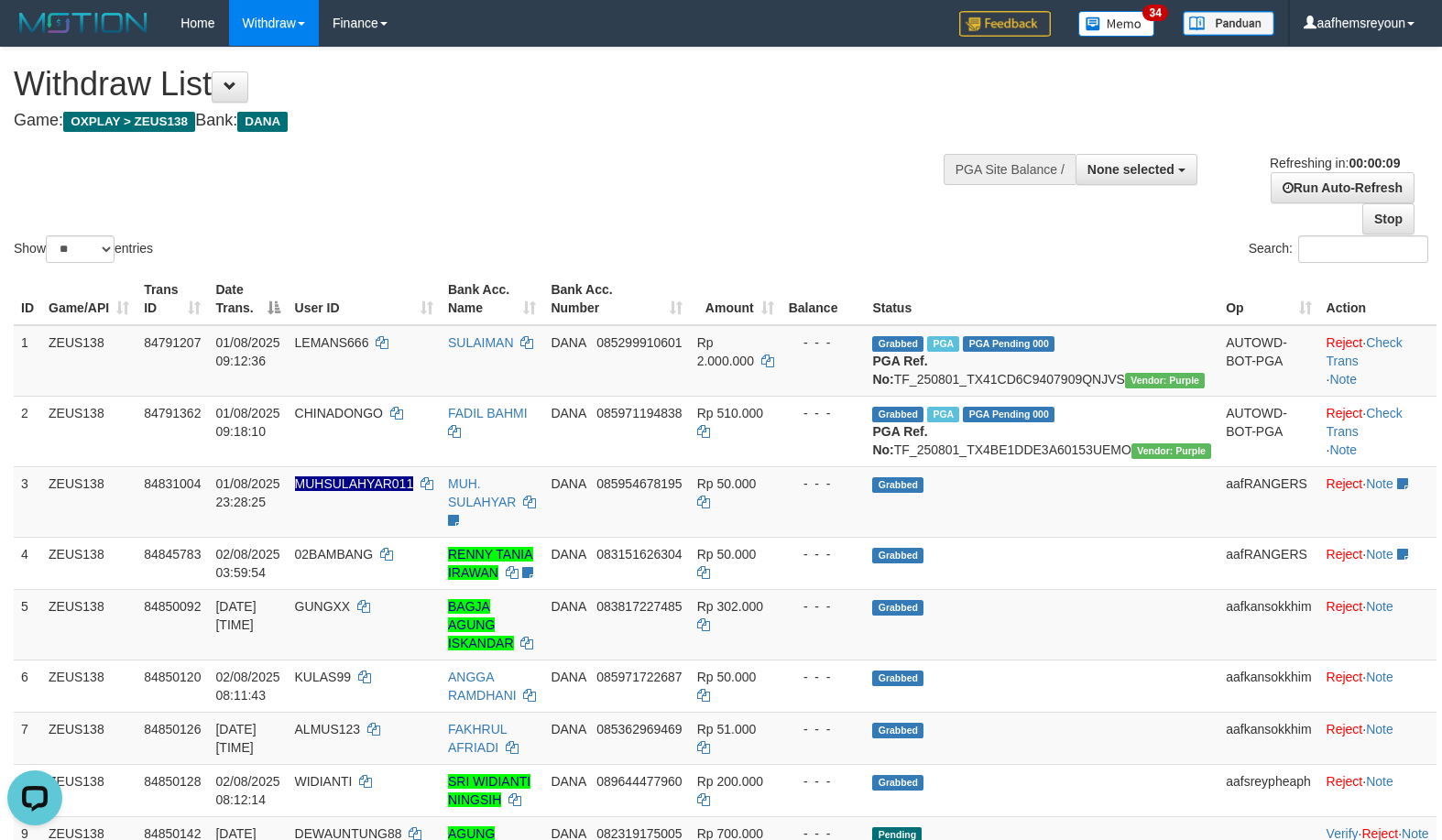 scroll, scrollTop: 0, scrollLeft: 0, axis: both 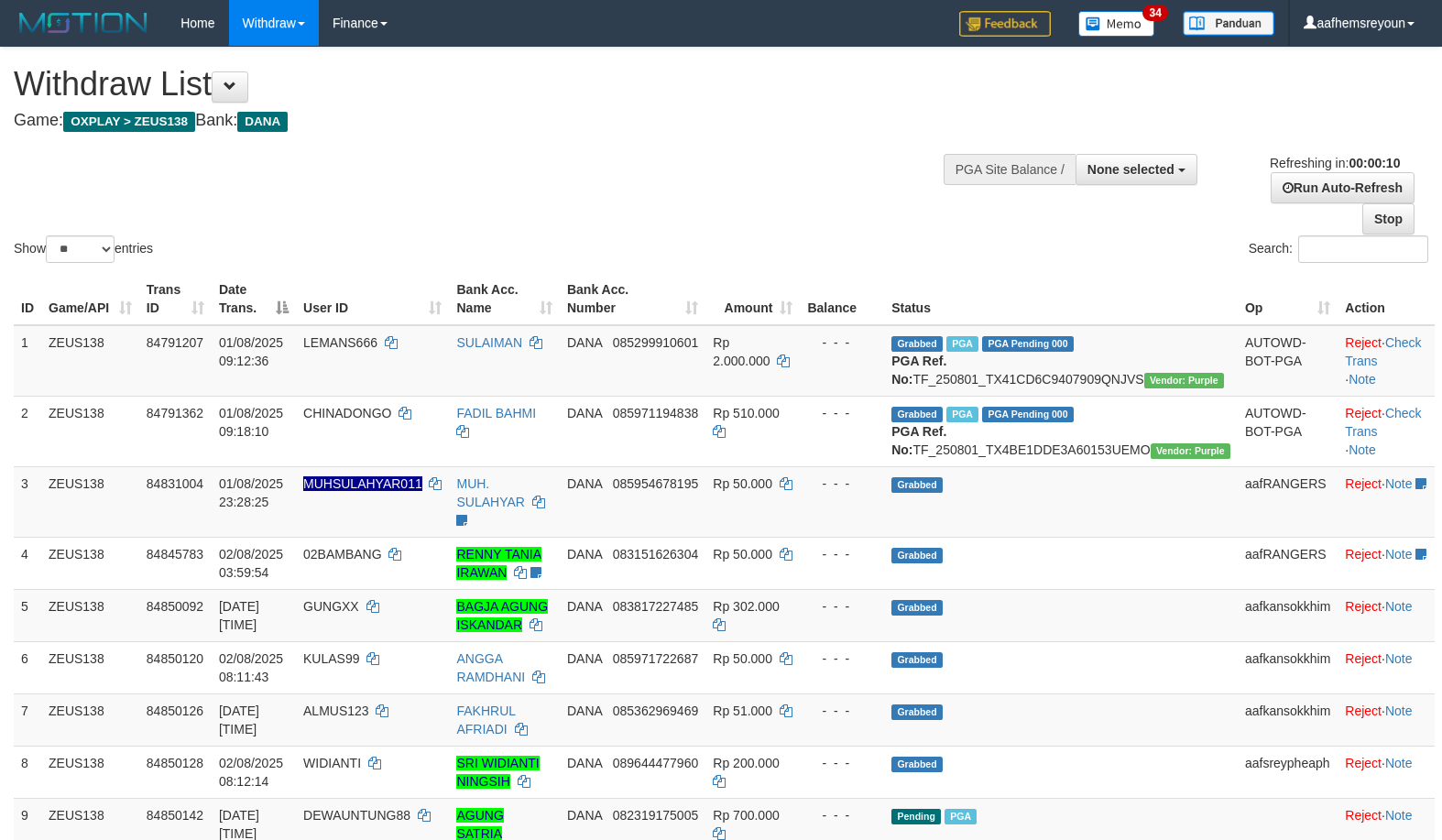 select 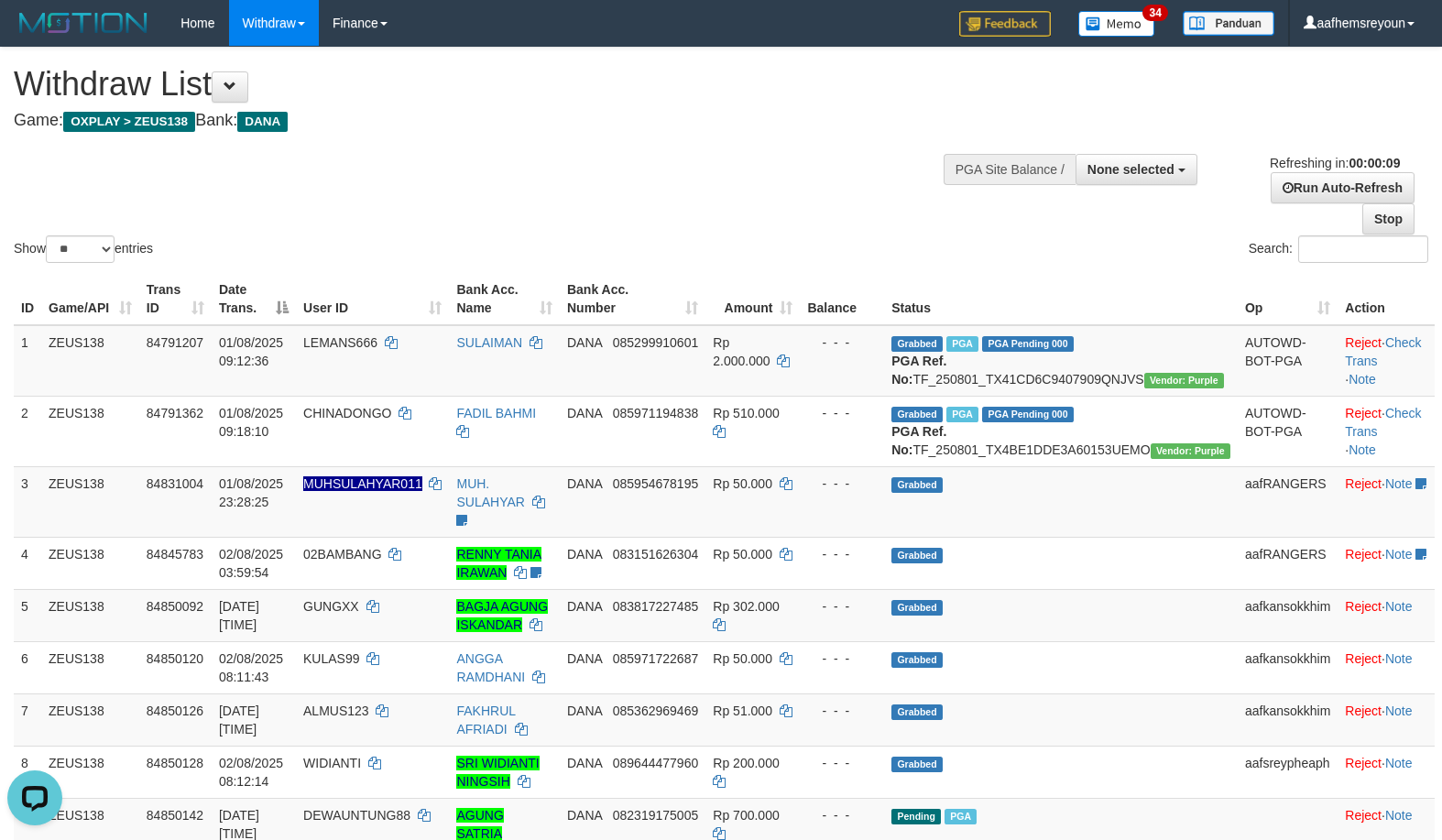 scroll, scrollTop: 0, scrollLeft: 0, axis: both 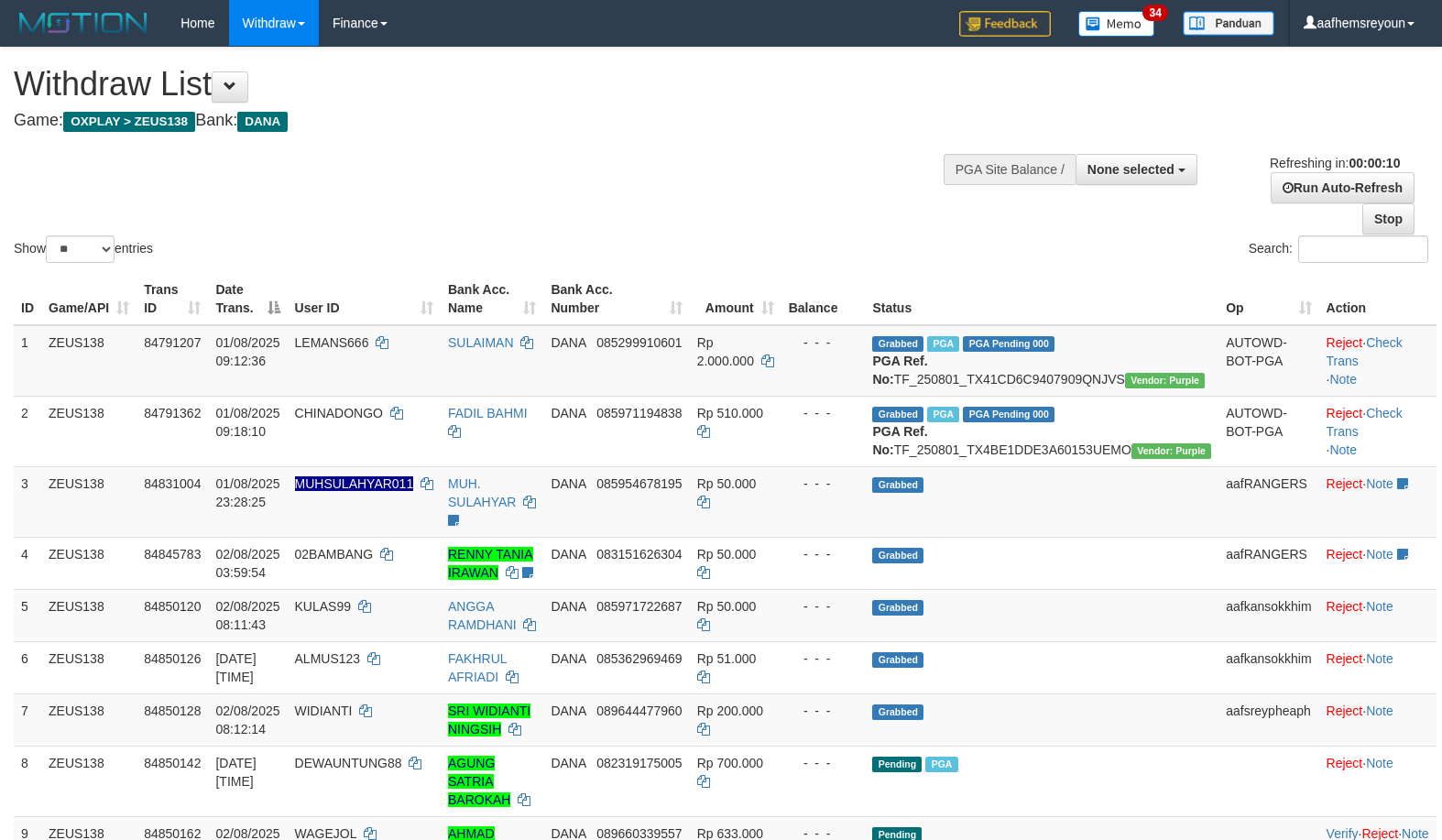 select 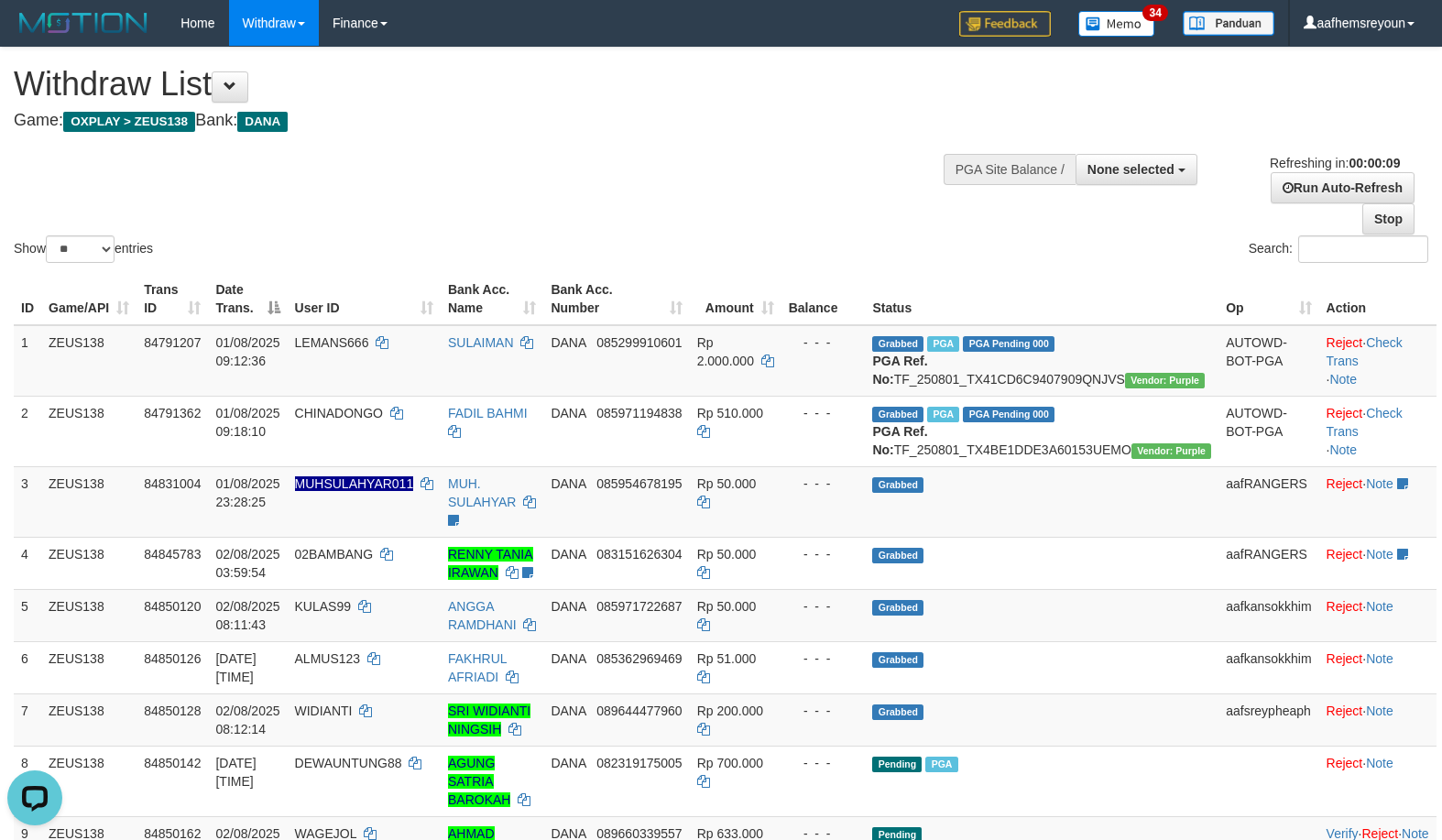 scroll, scrollTop: 0, scrollLeft: 0, axis: both 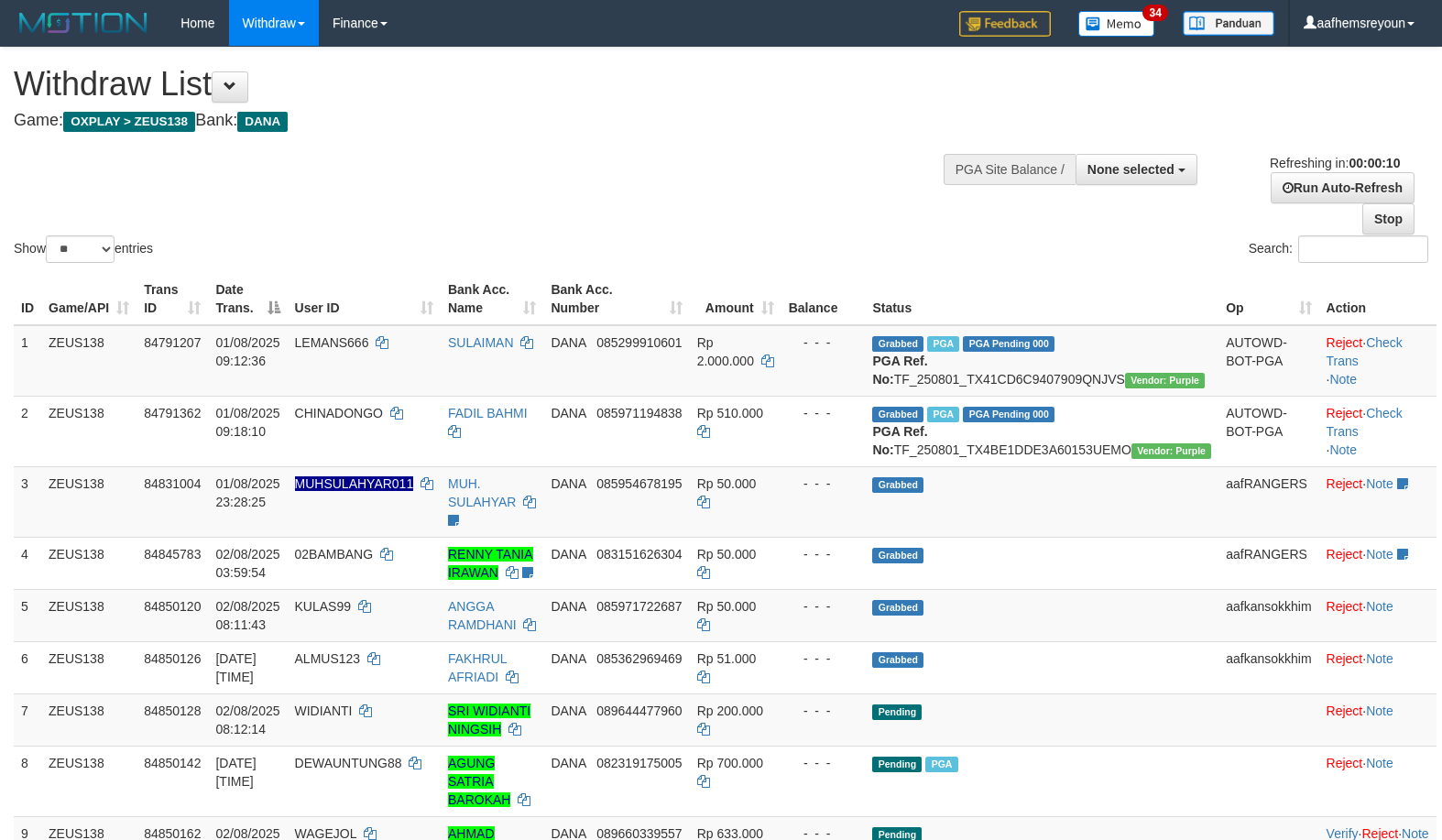 select 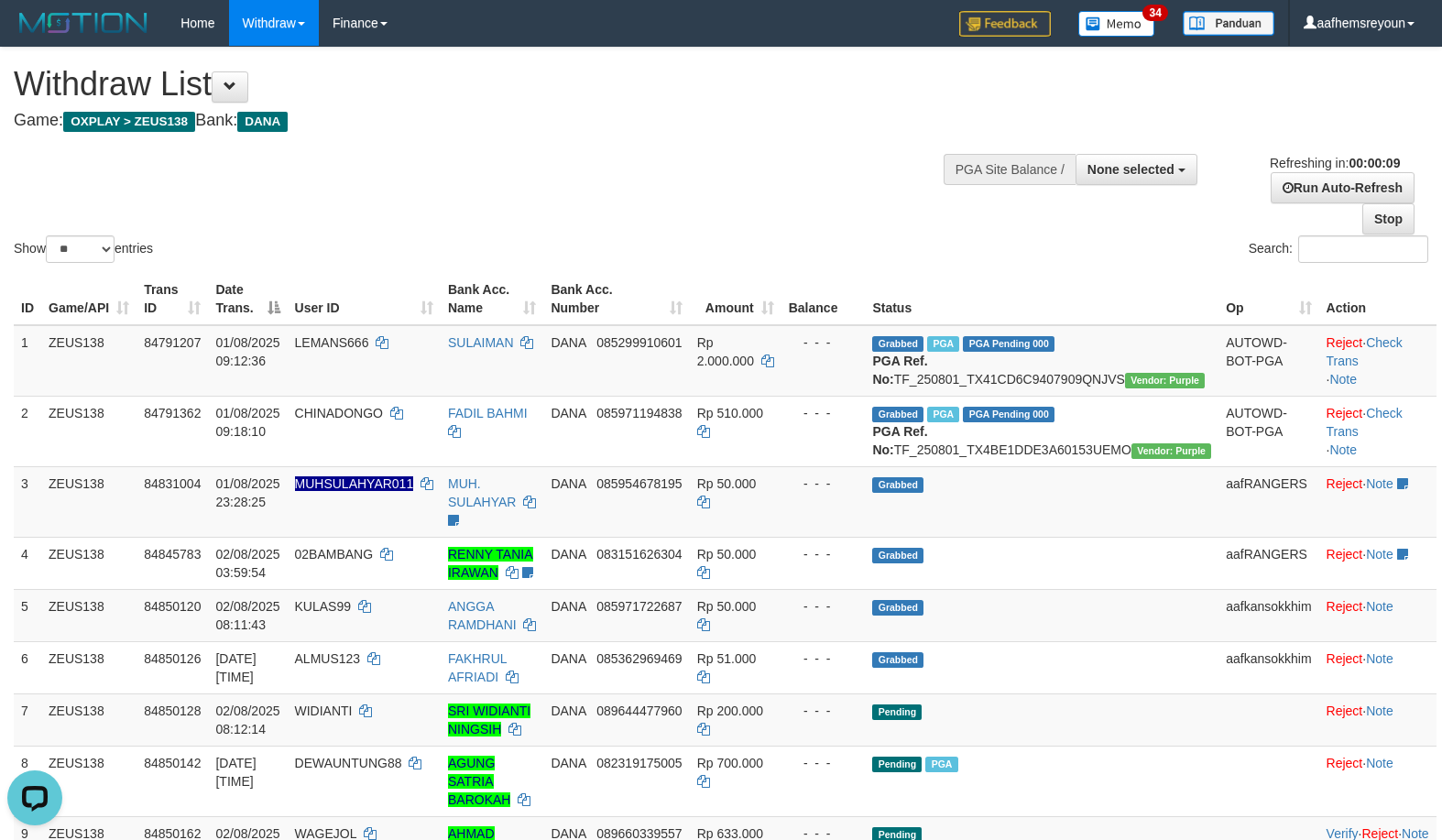 scroll, scrollTop: 0, scrollLeft: 0, axis: both 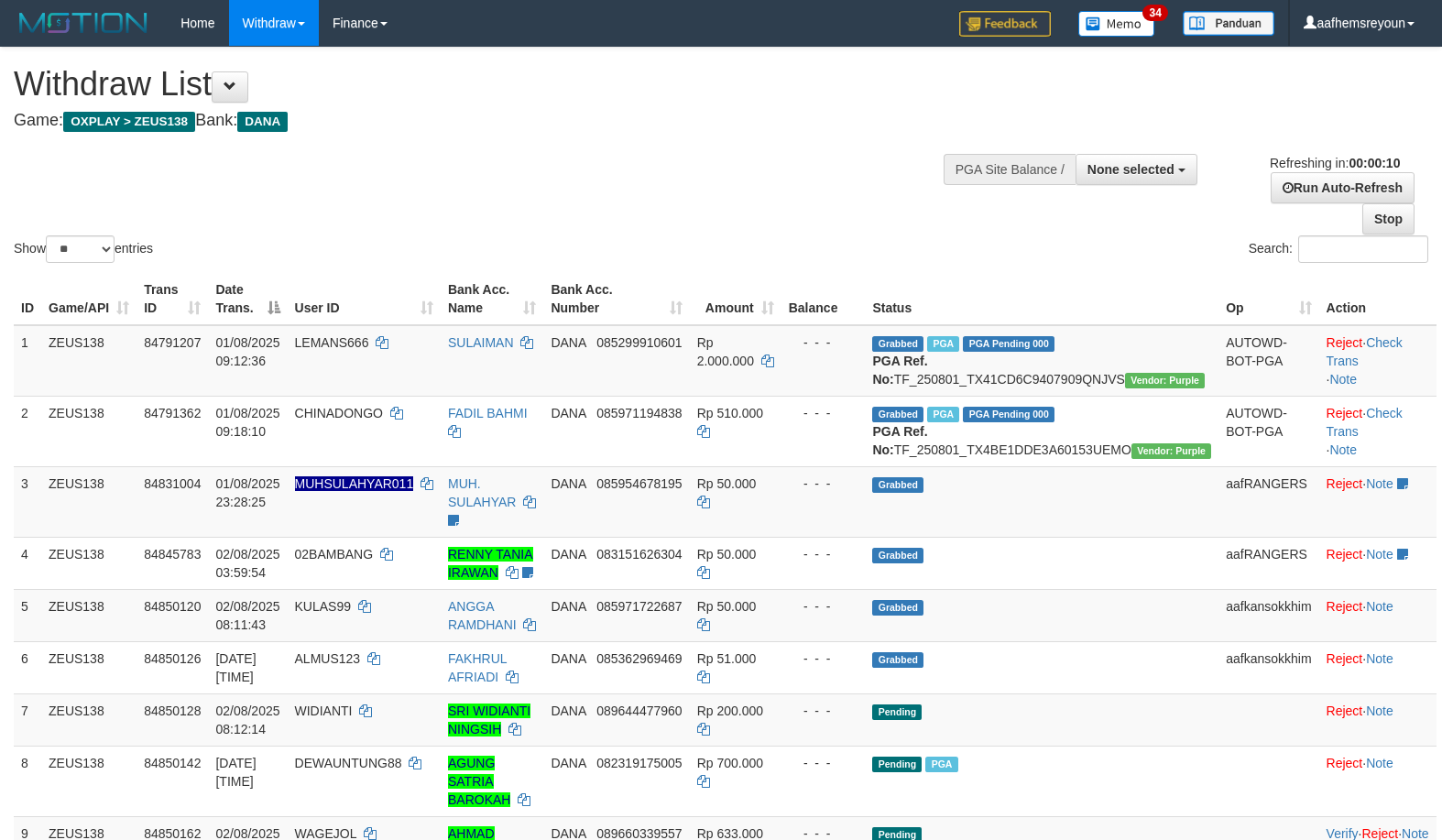 select 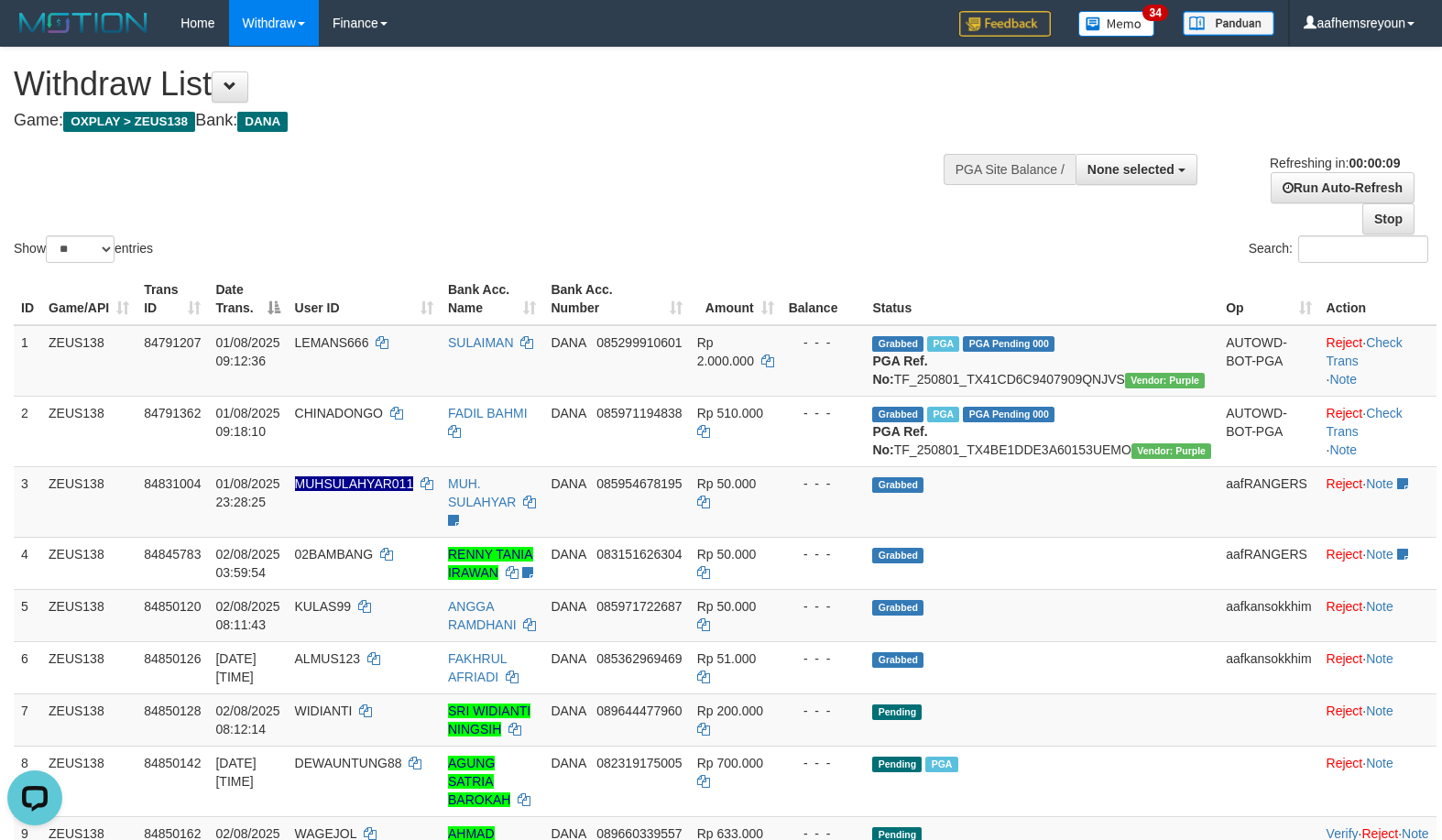scroll, scrollTop: 0, scrollLeft: 0, axis: both 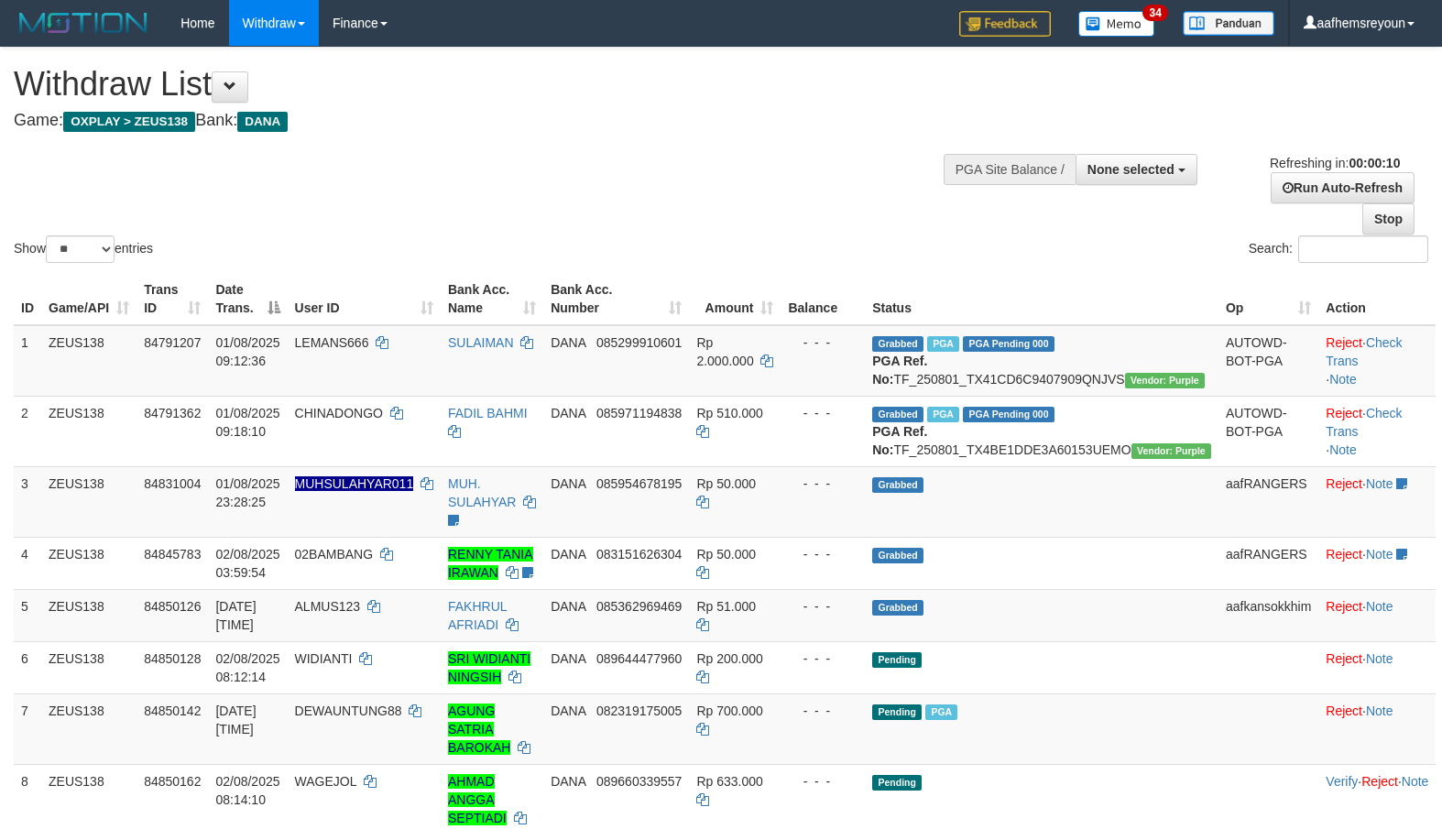 select 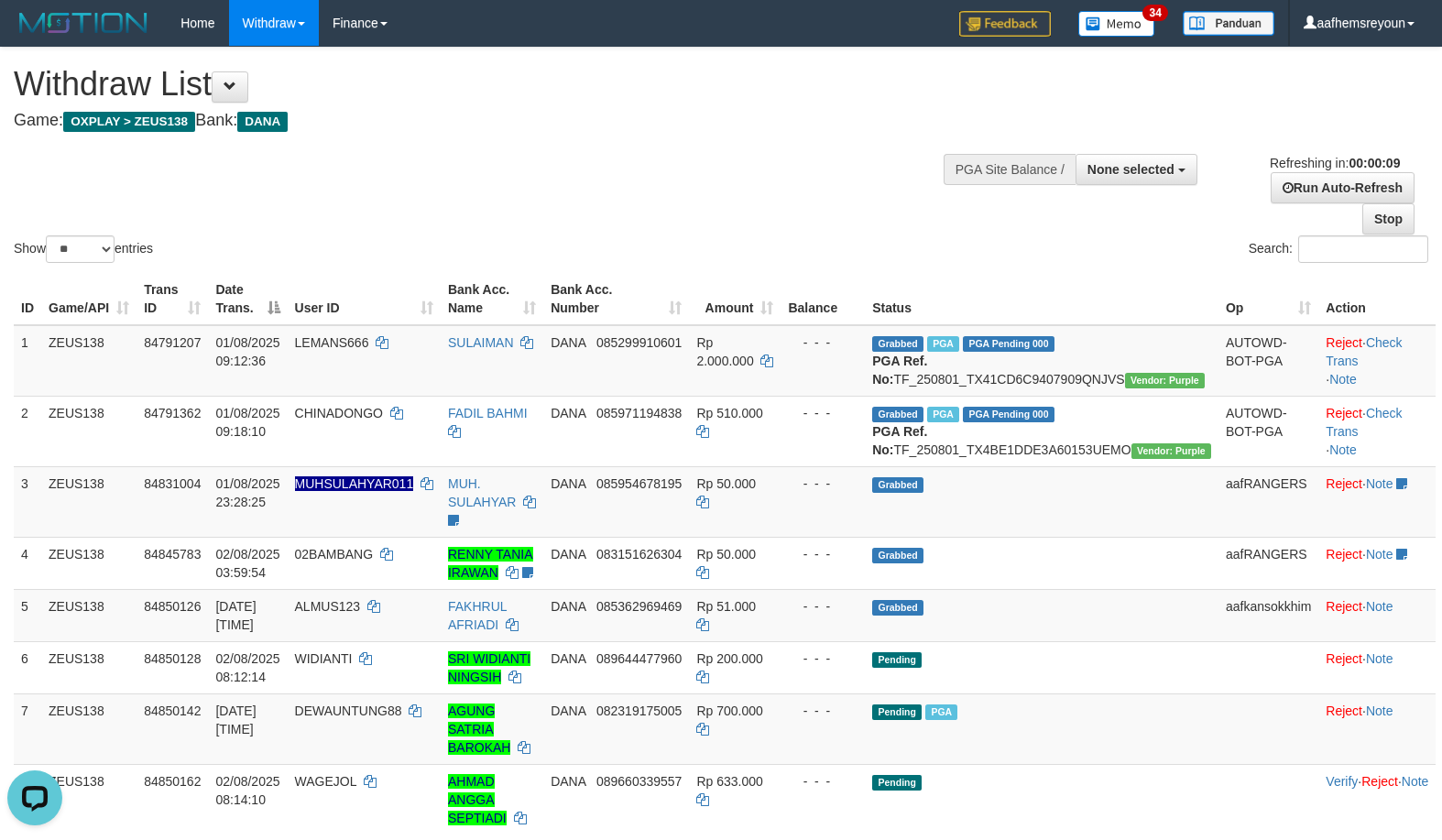 scroll, scrollTop: 0, scrollLeft: 0, axis: both 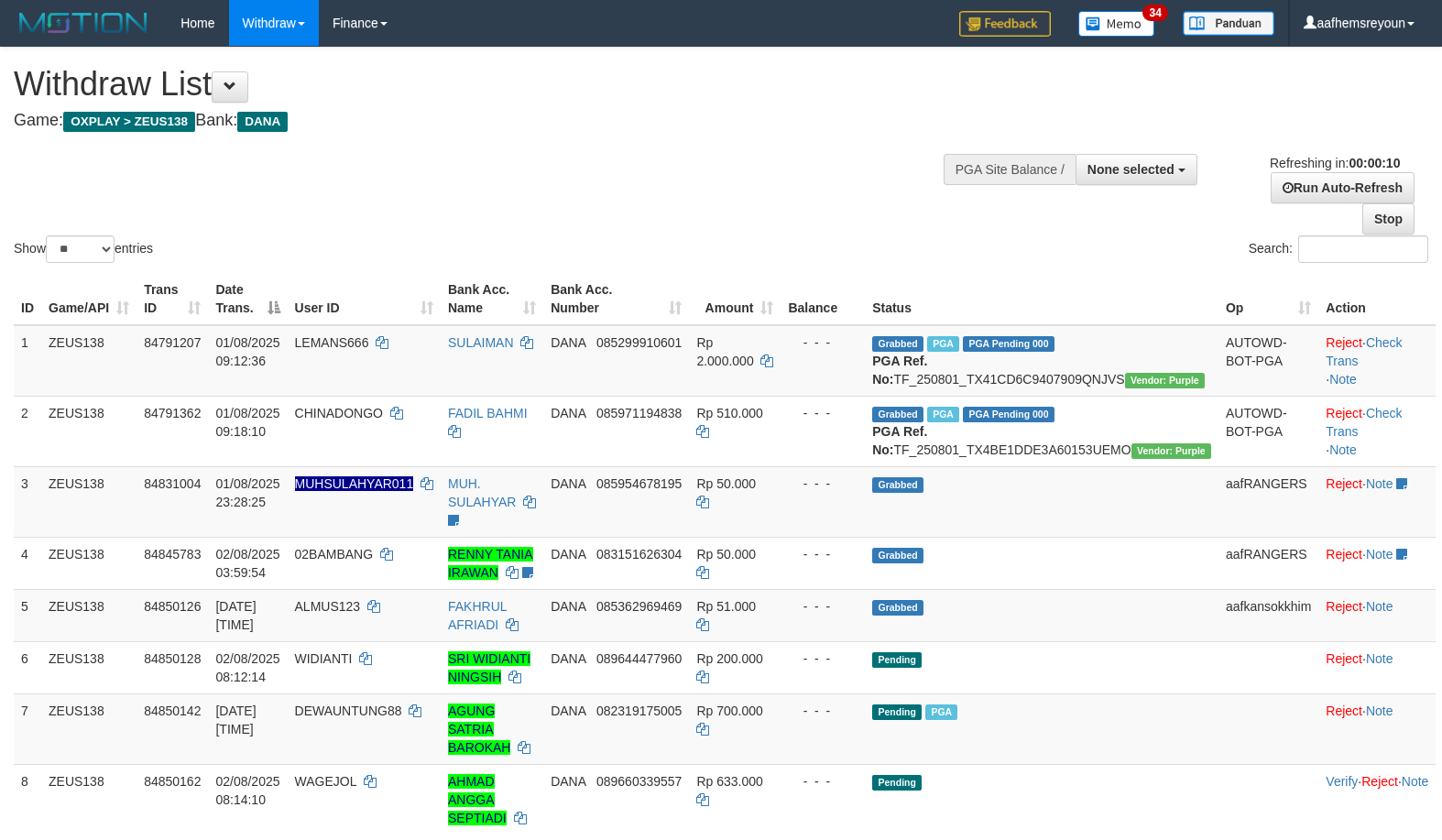 select 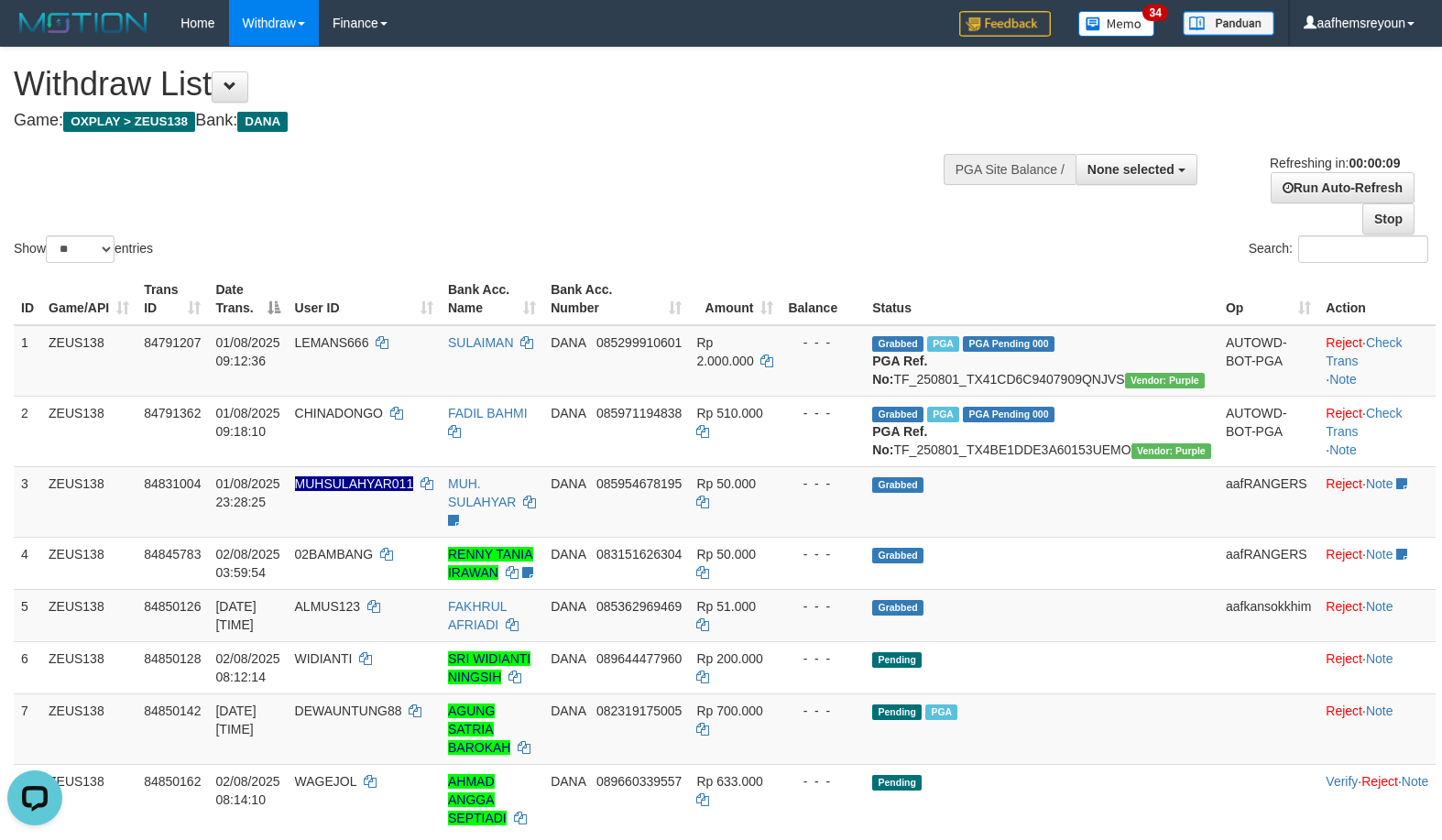 scroll, scrollTop: 0, scrollLeft: 0, axis: both 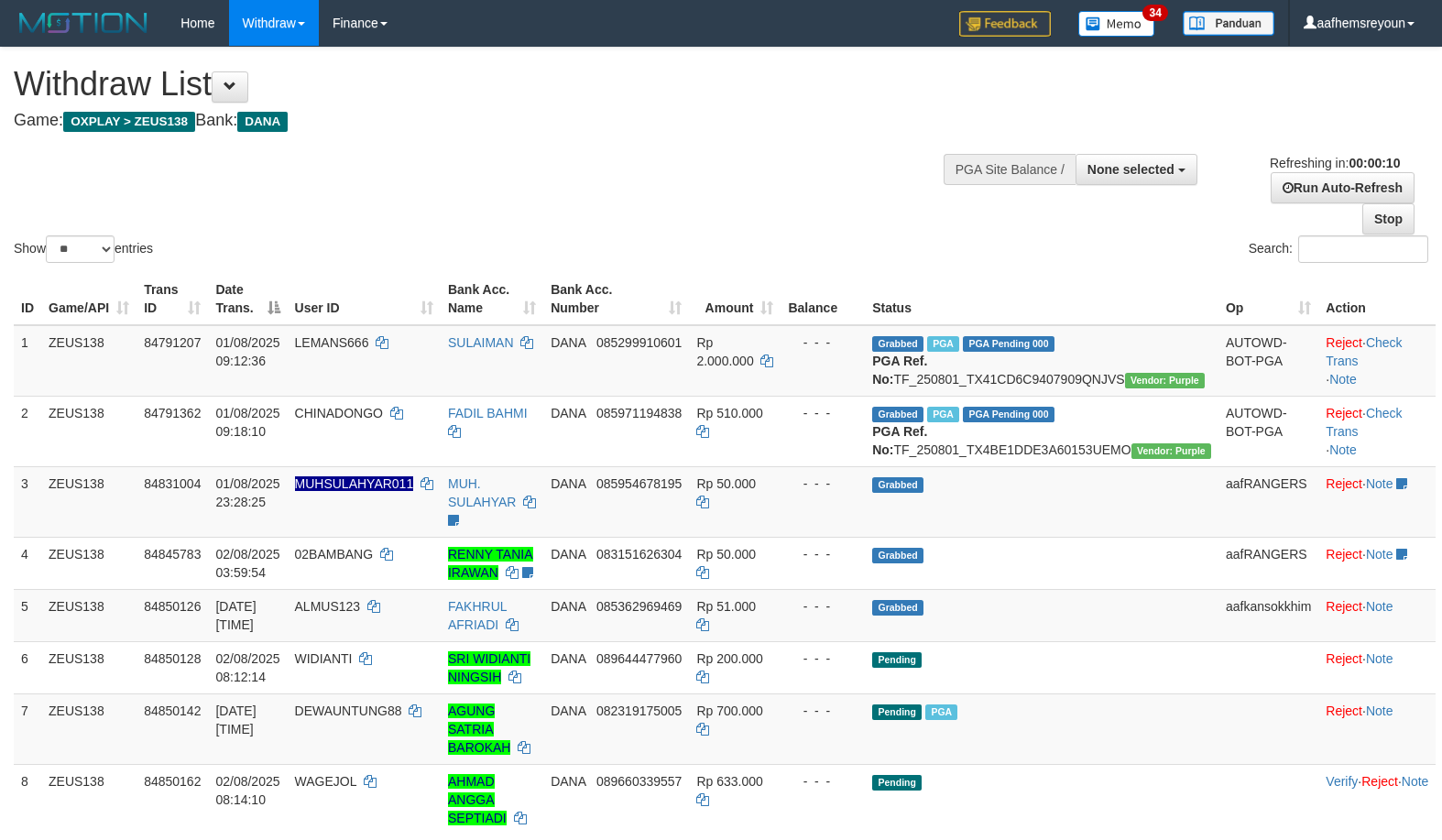 select 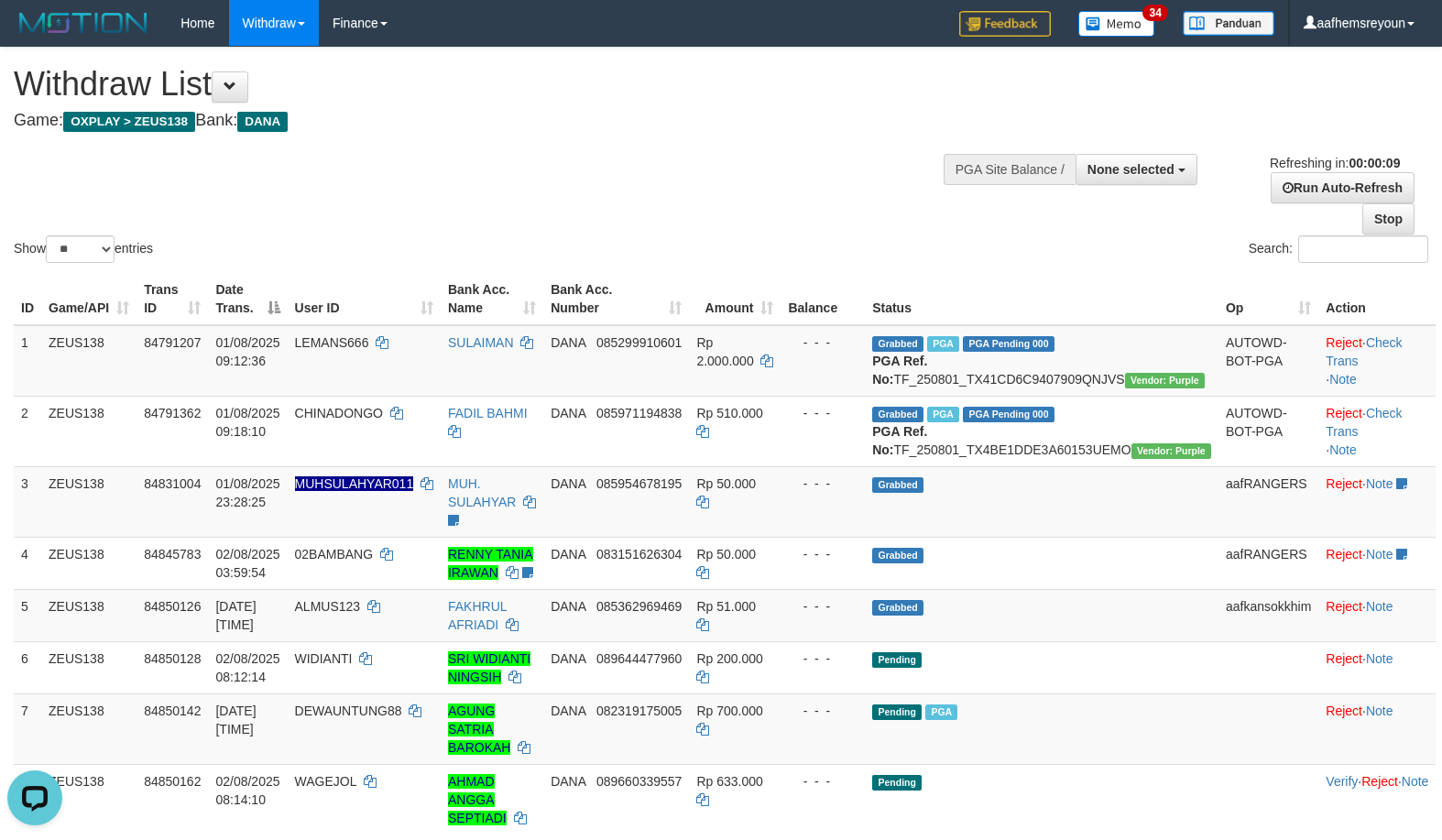 scroll, scrollTop: 0, scrollLeft: 0, axis: both 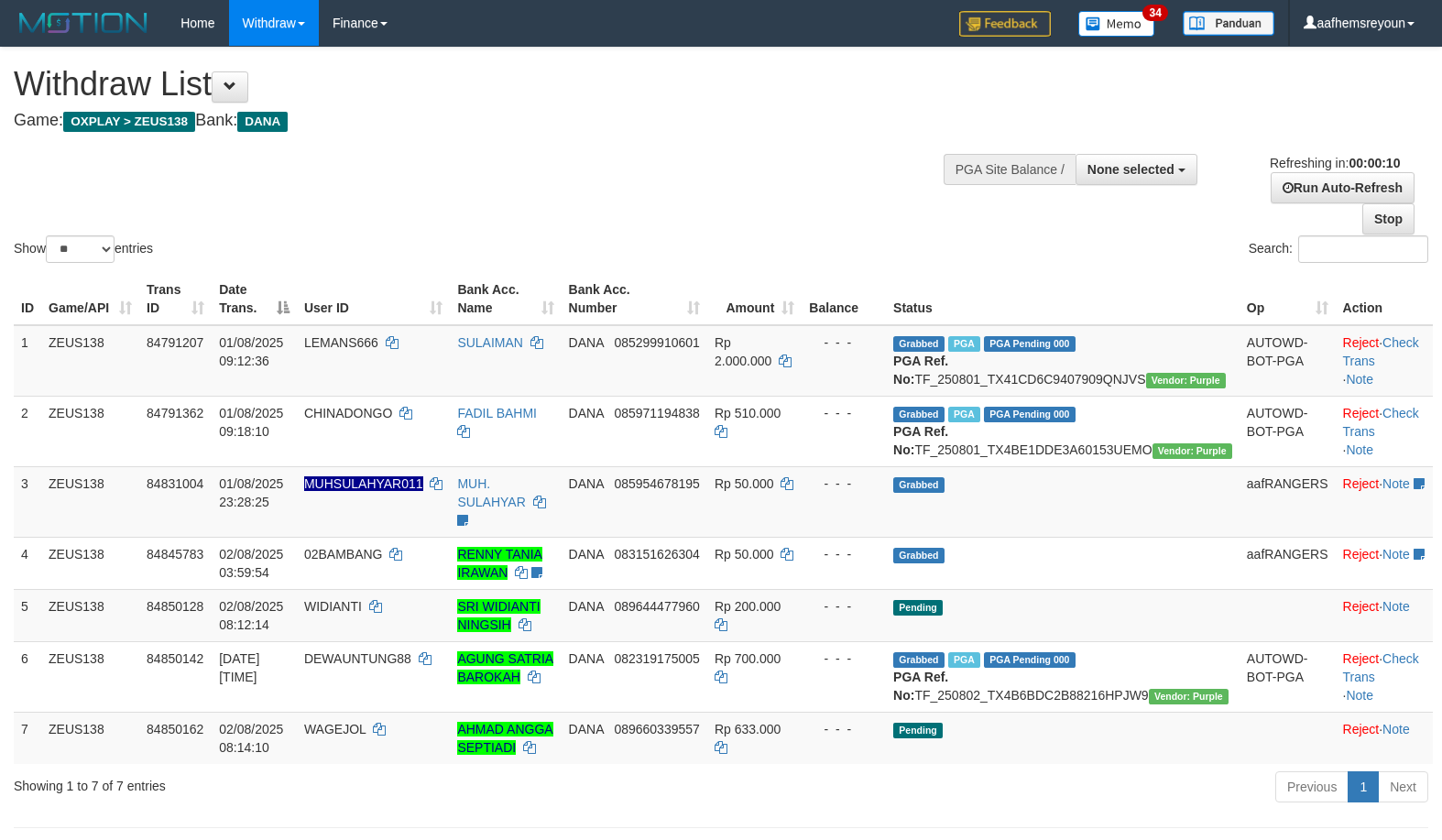 select 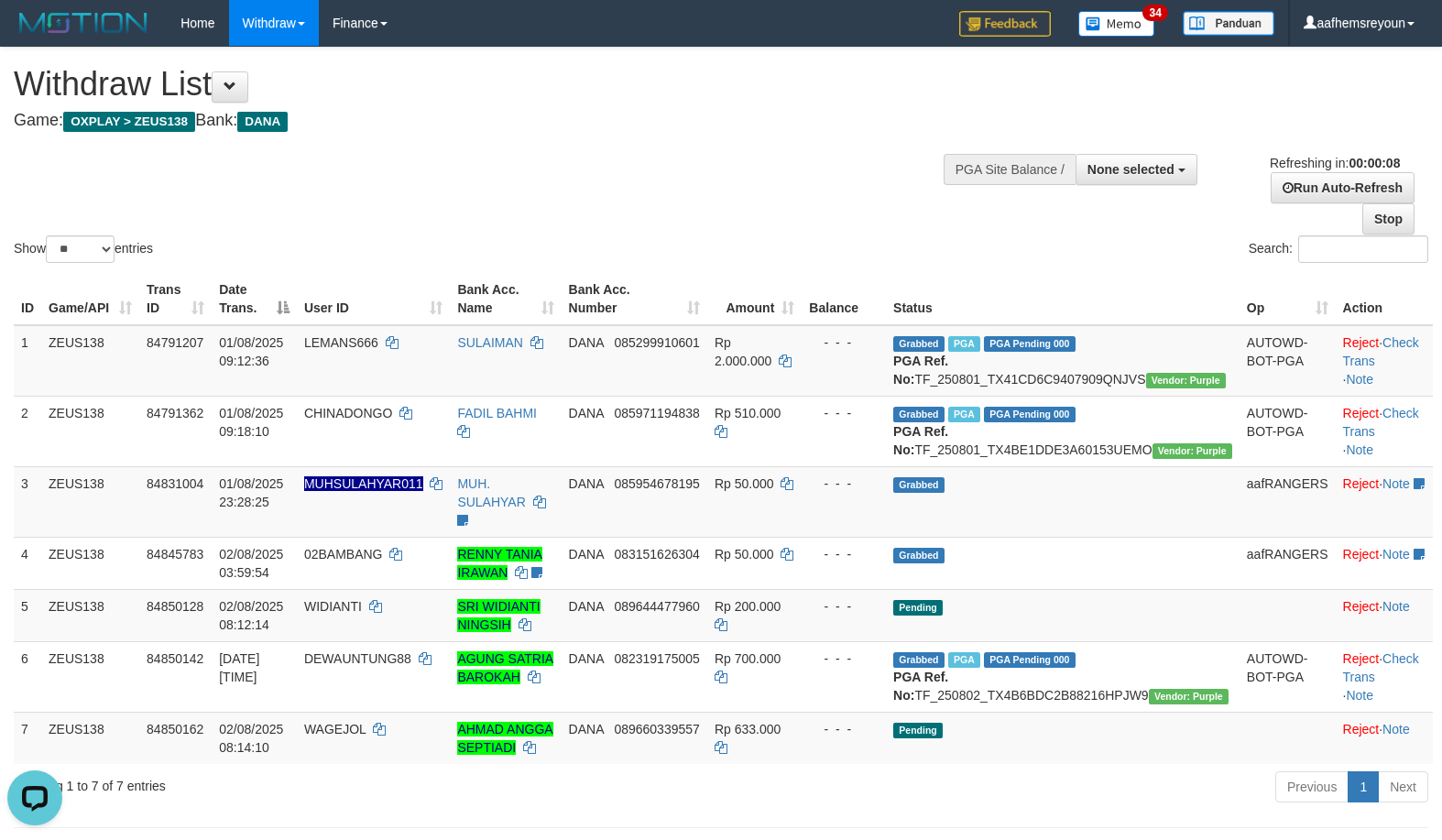 scroll, scrollTop: 0, scrollLeft: 0, axis: both 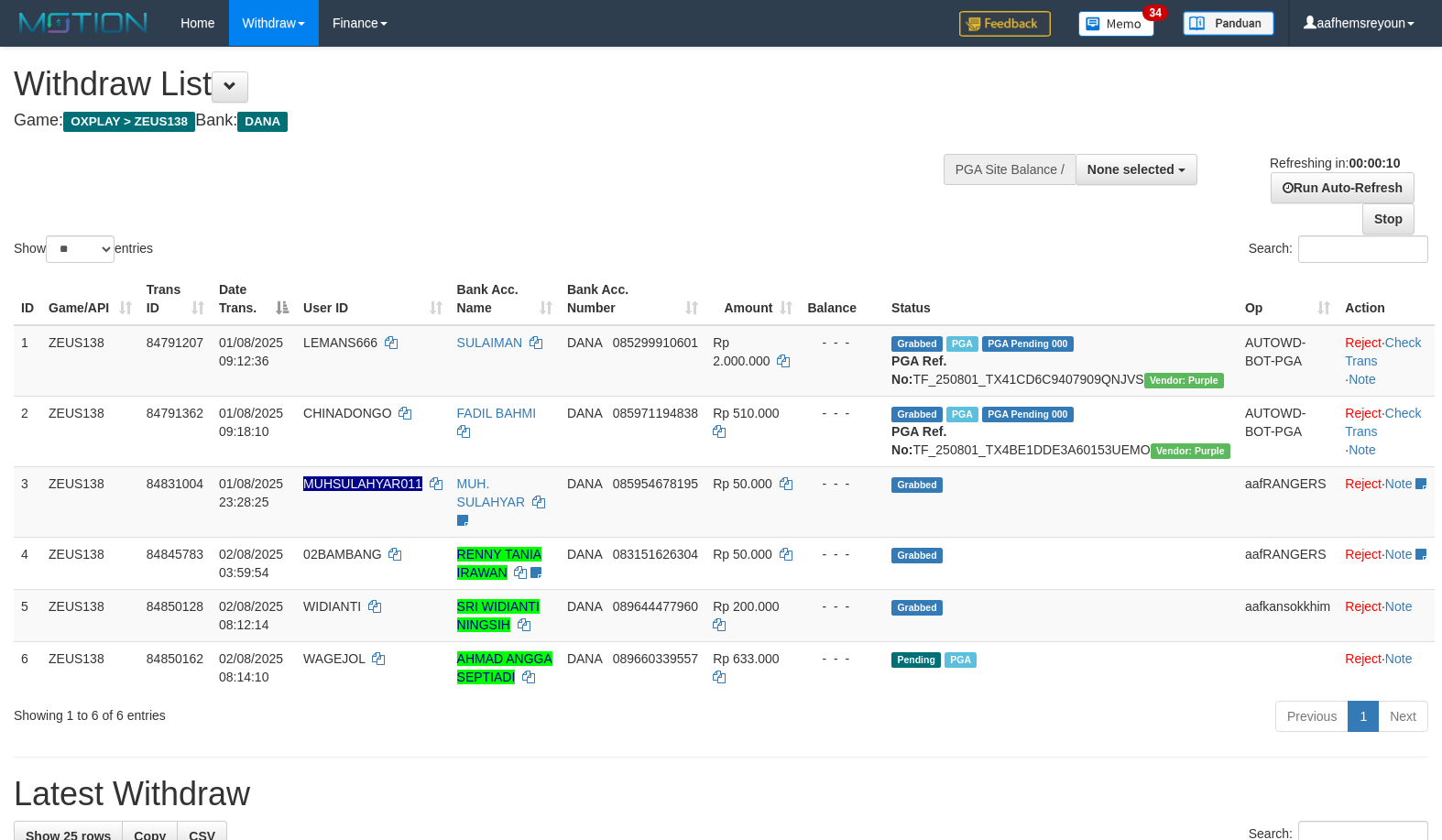 select 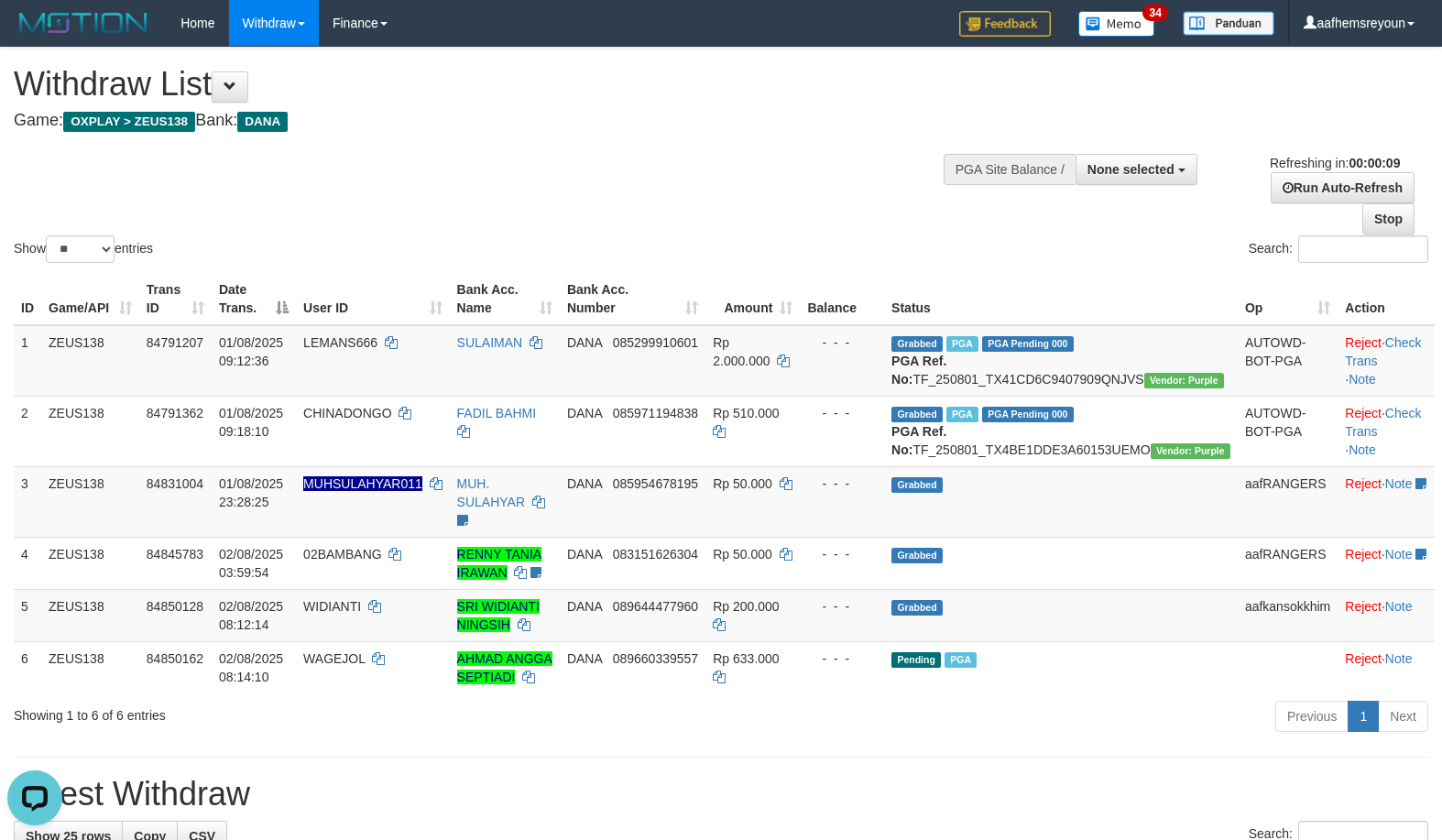 scroll, scrollTop: 0, scrollLeft: 0, axis: both 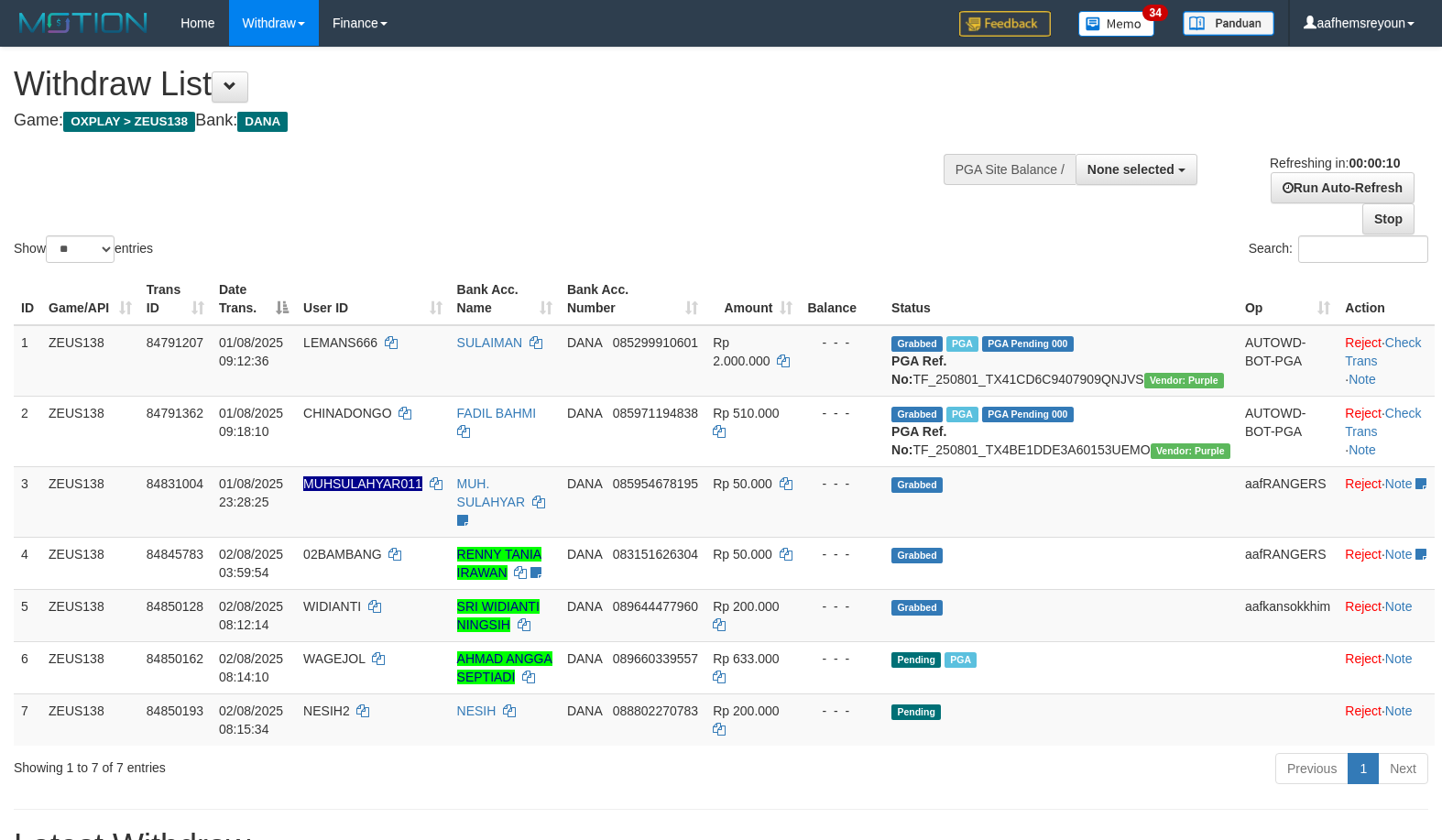 select 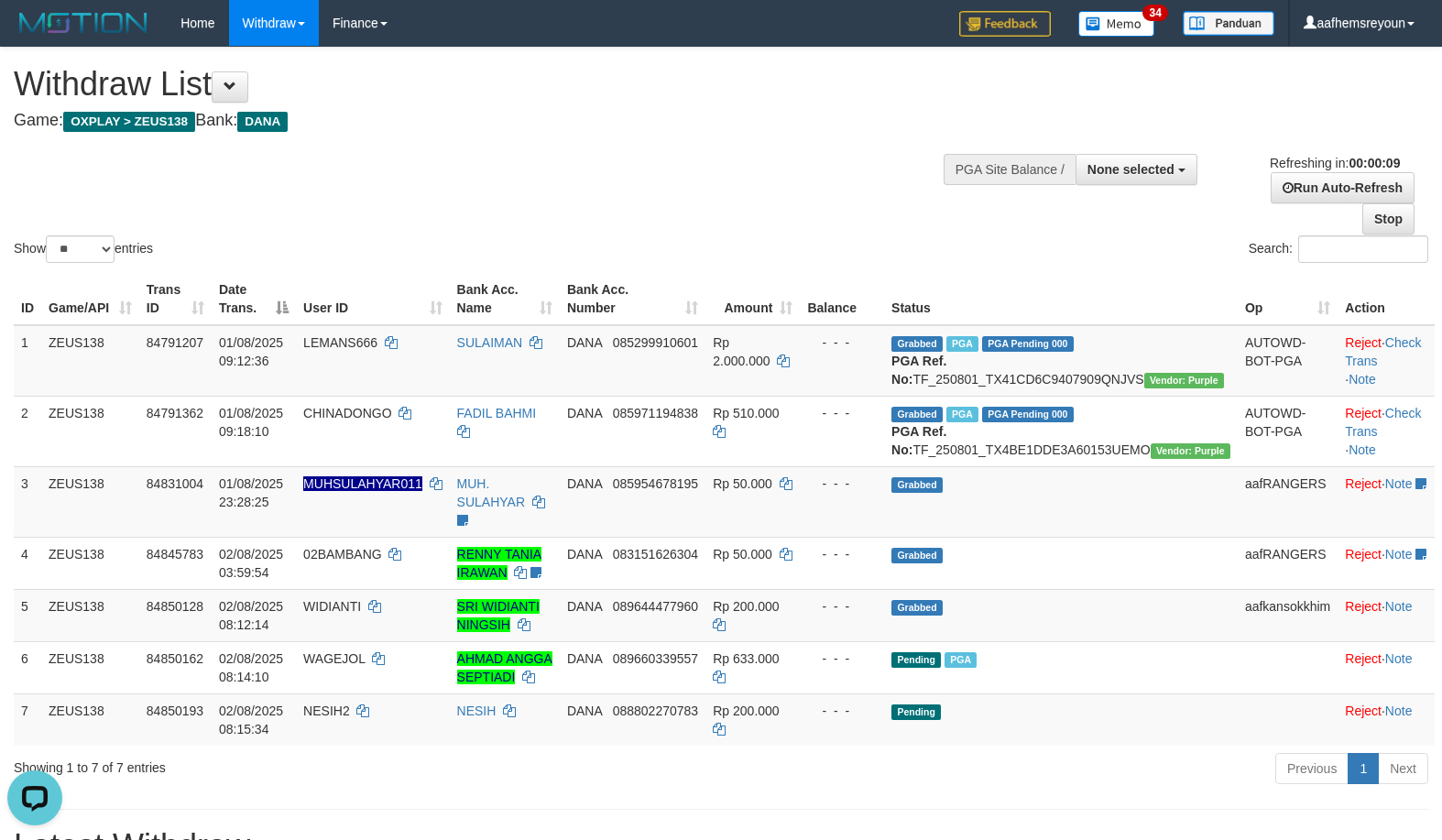 scroll, scrollTop: 0, scrollLeft: 0, axis: both 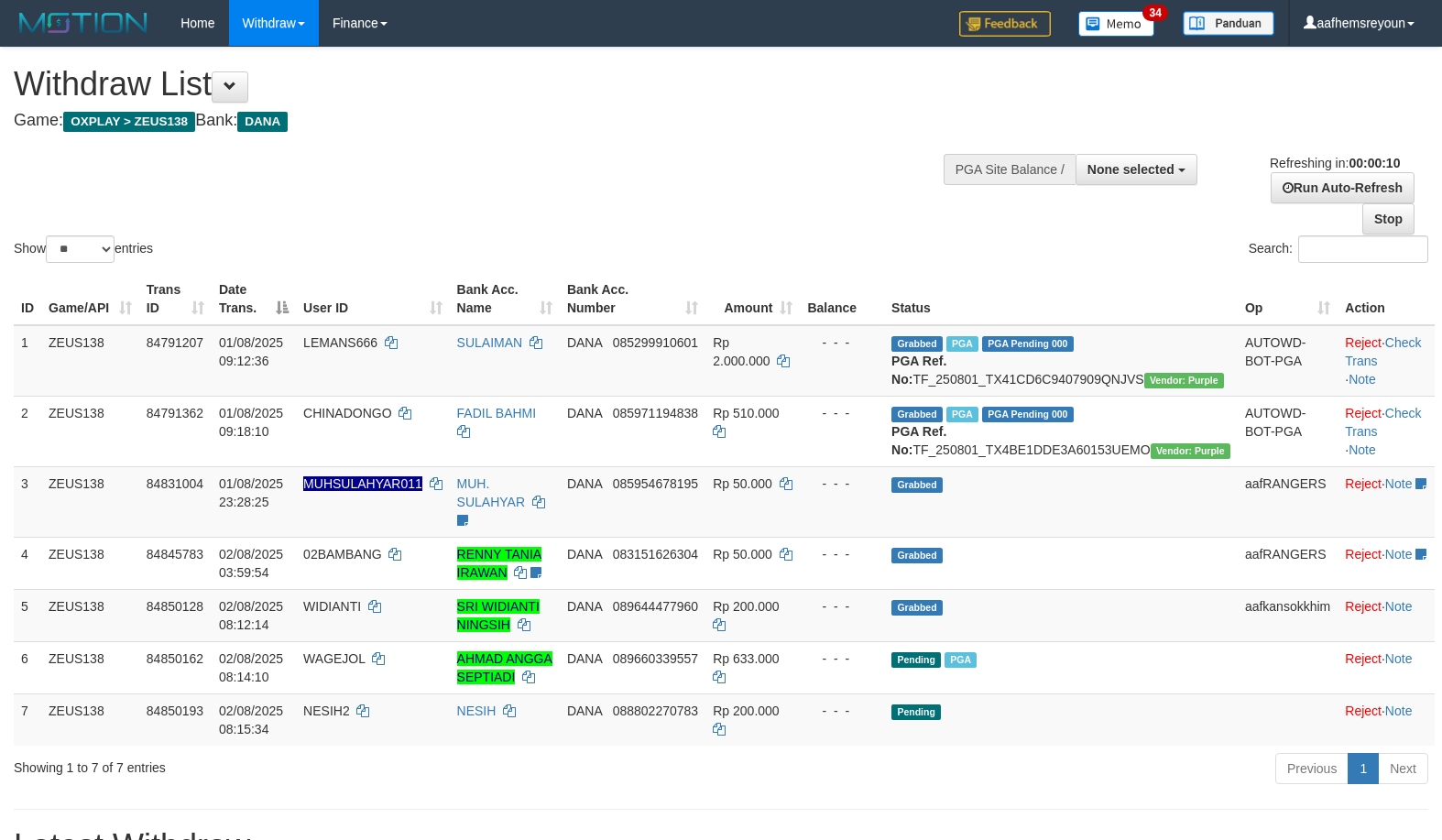 select 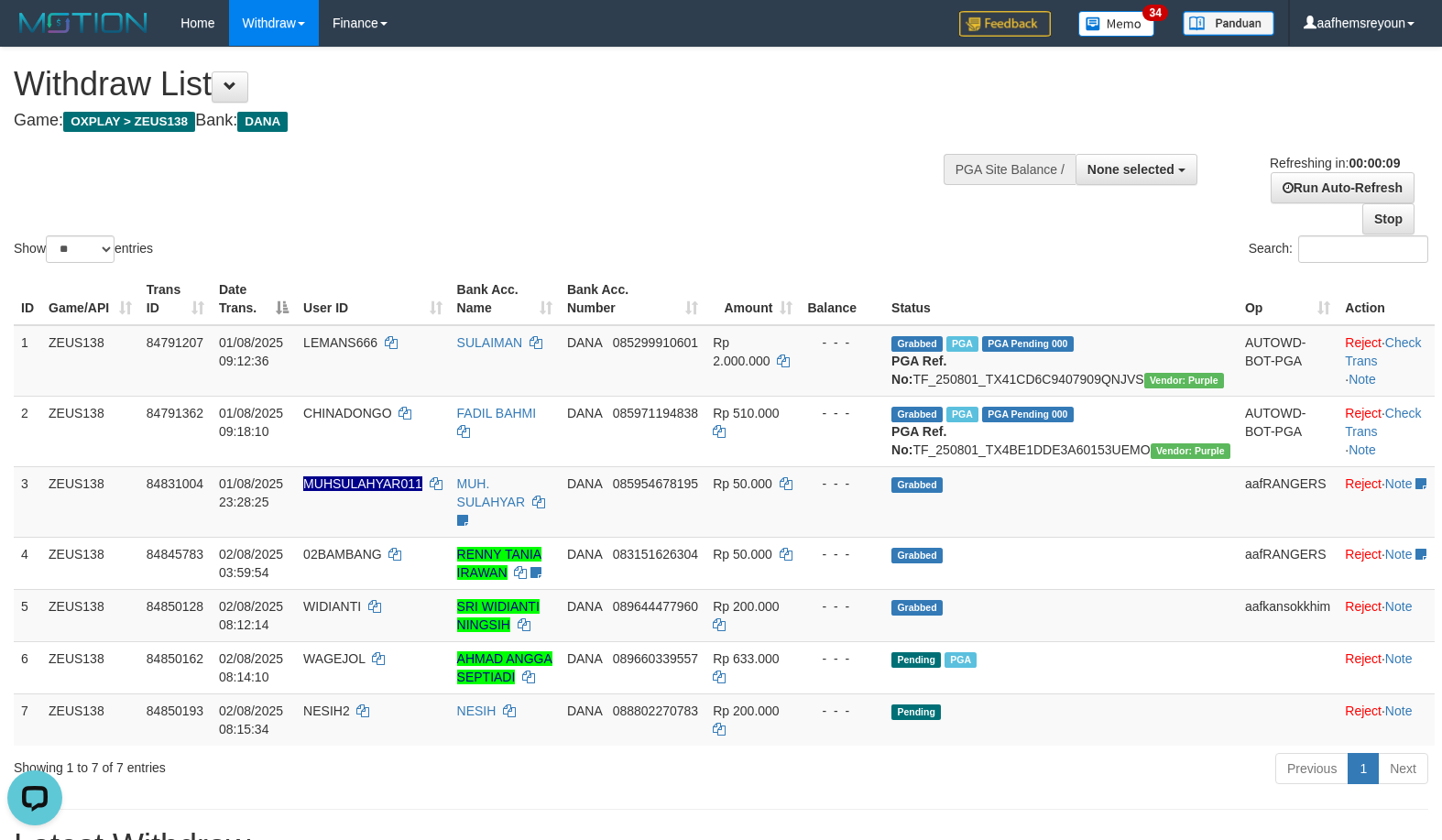 scroll, scrollTop: 0, scrollLeft: 0, axis: both 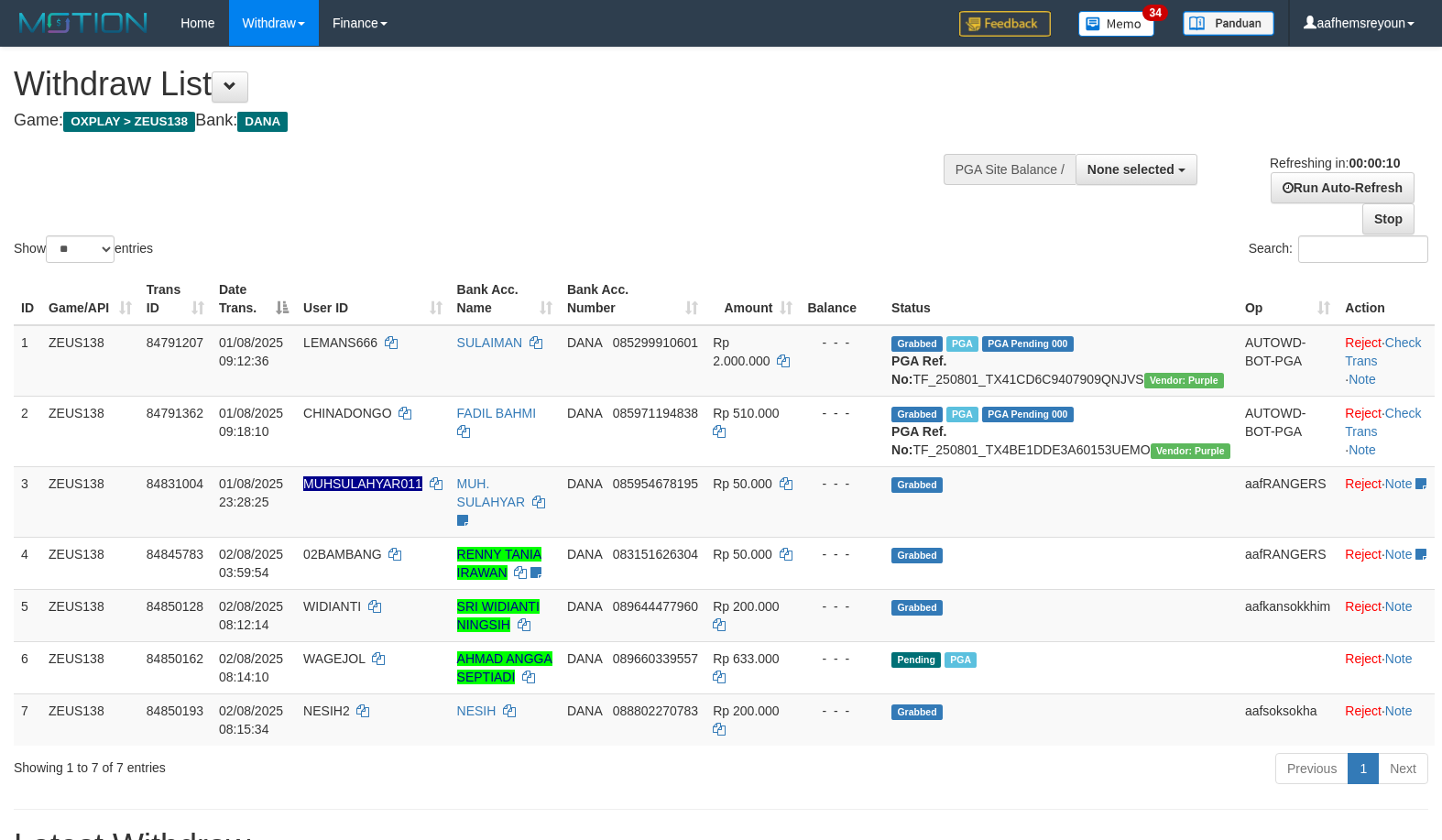 select 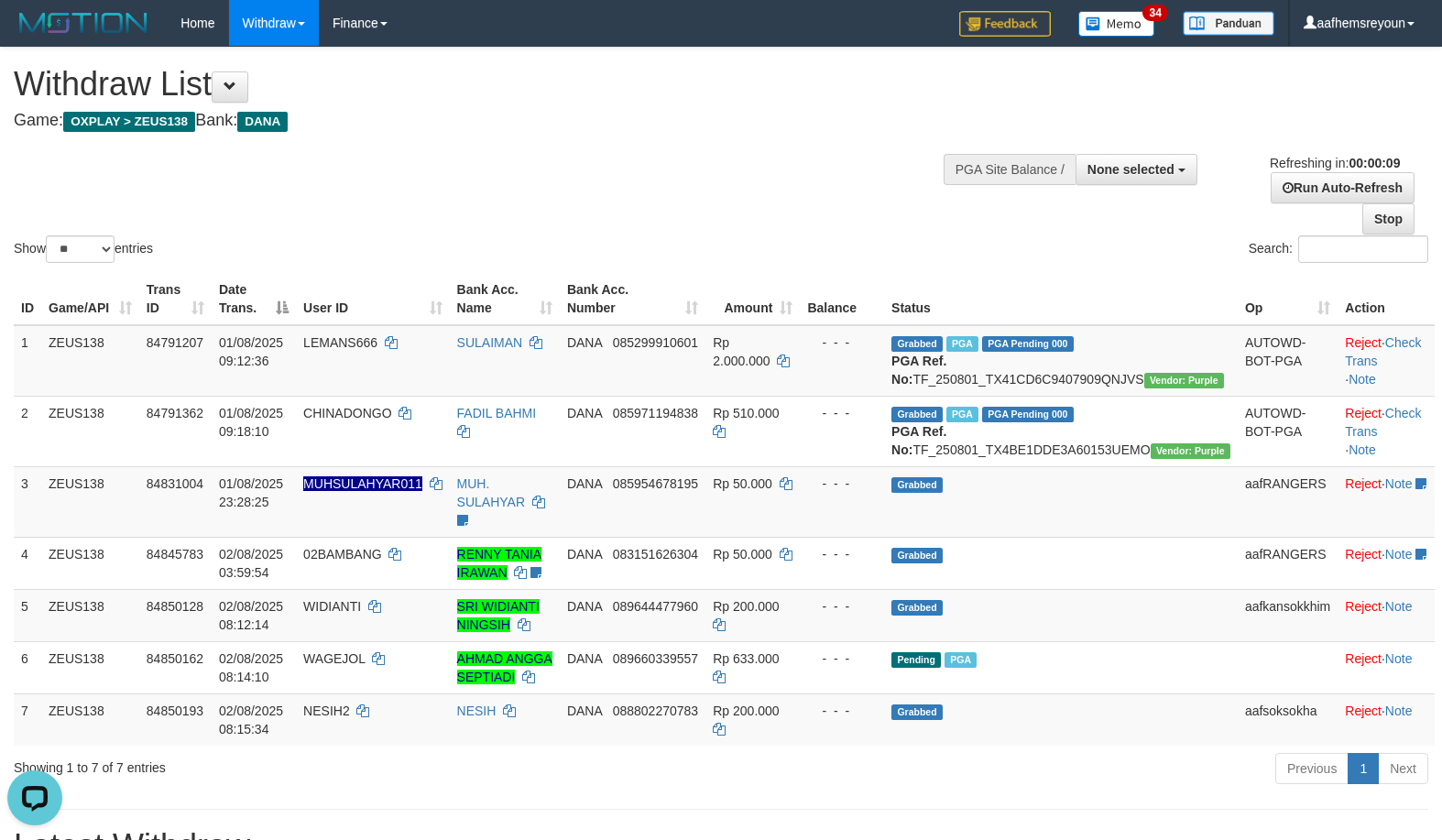 scroll, scrollTop: 0, scrollLeft: 0, axis: both 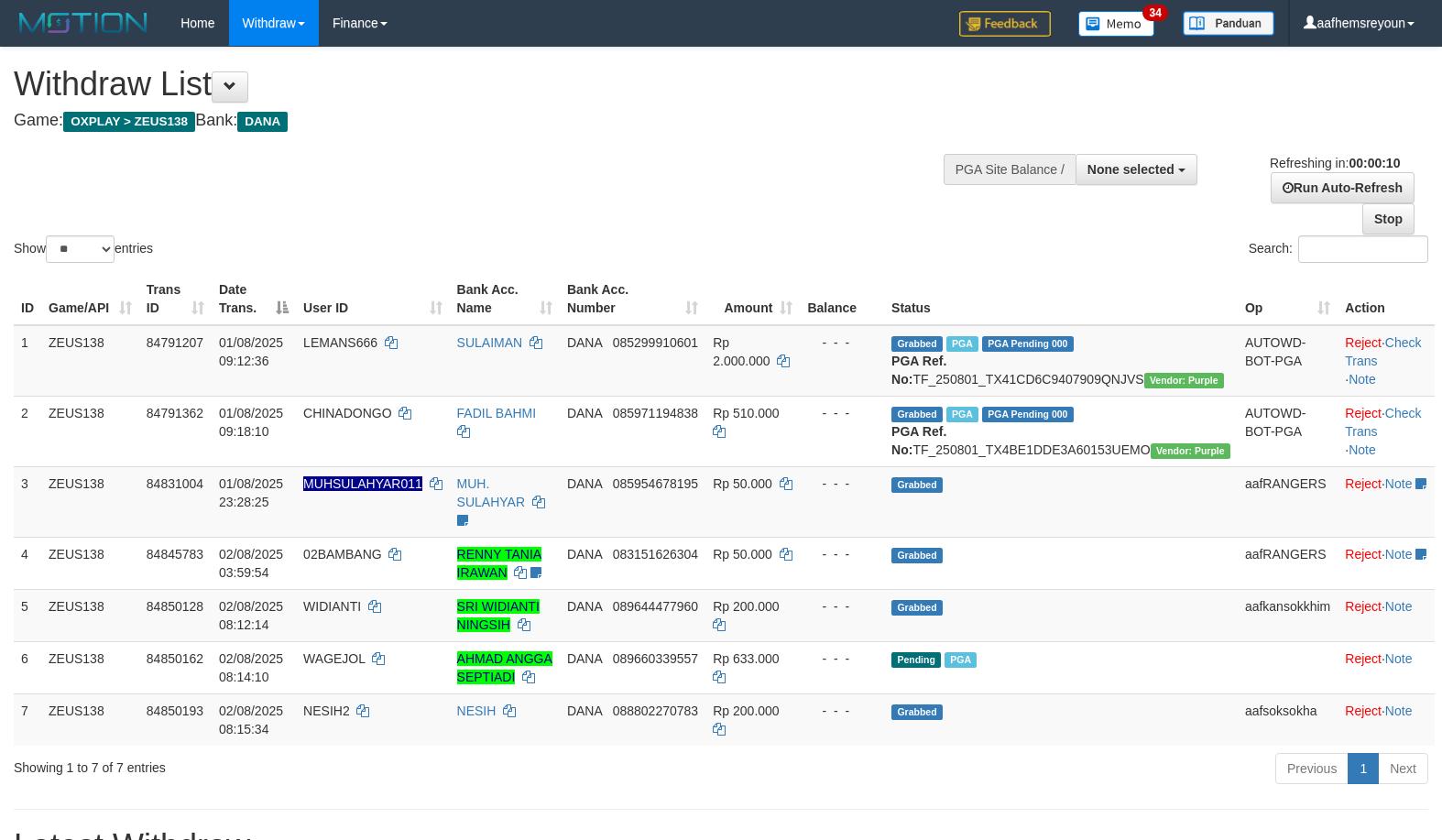 select 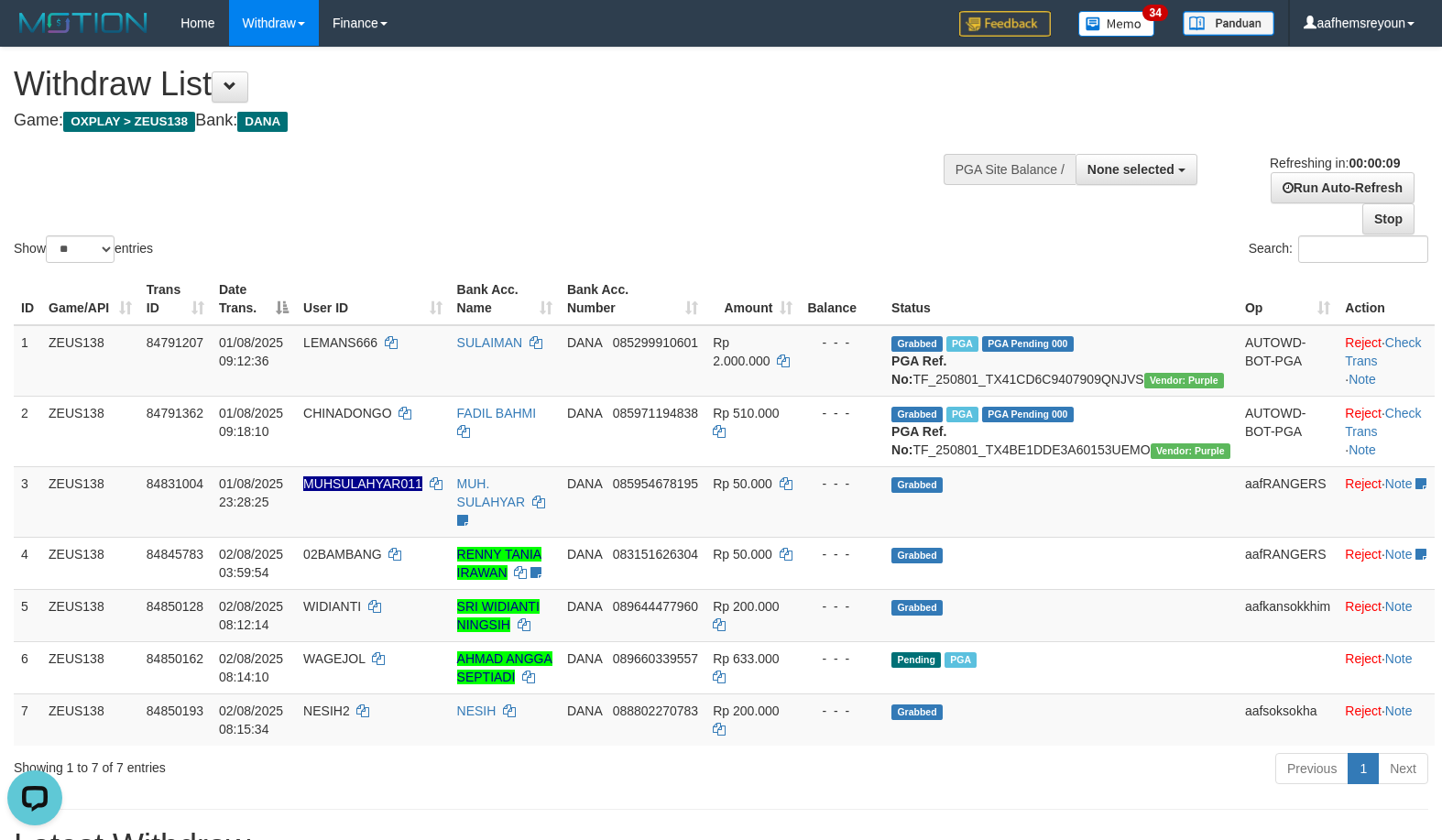 scroll, scrollTop: 0, scrollLeft: 0, axis: both 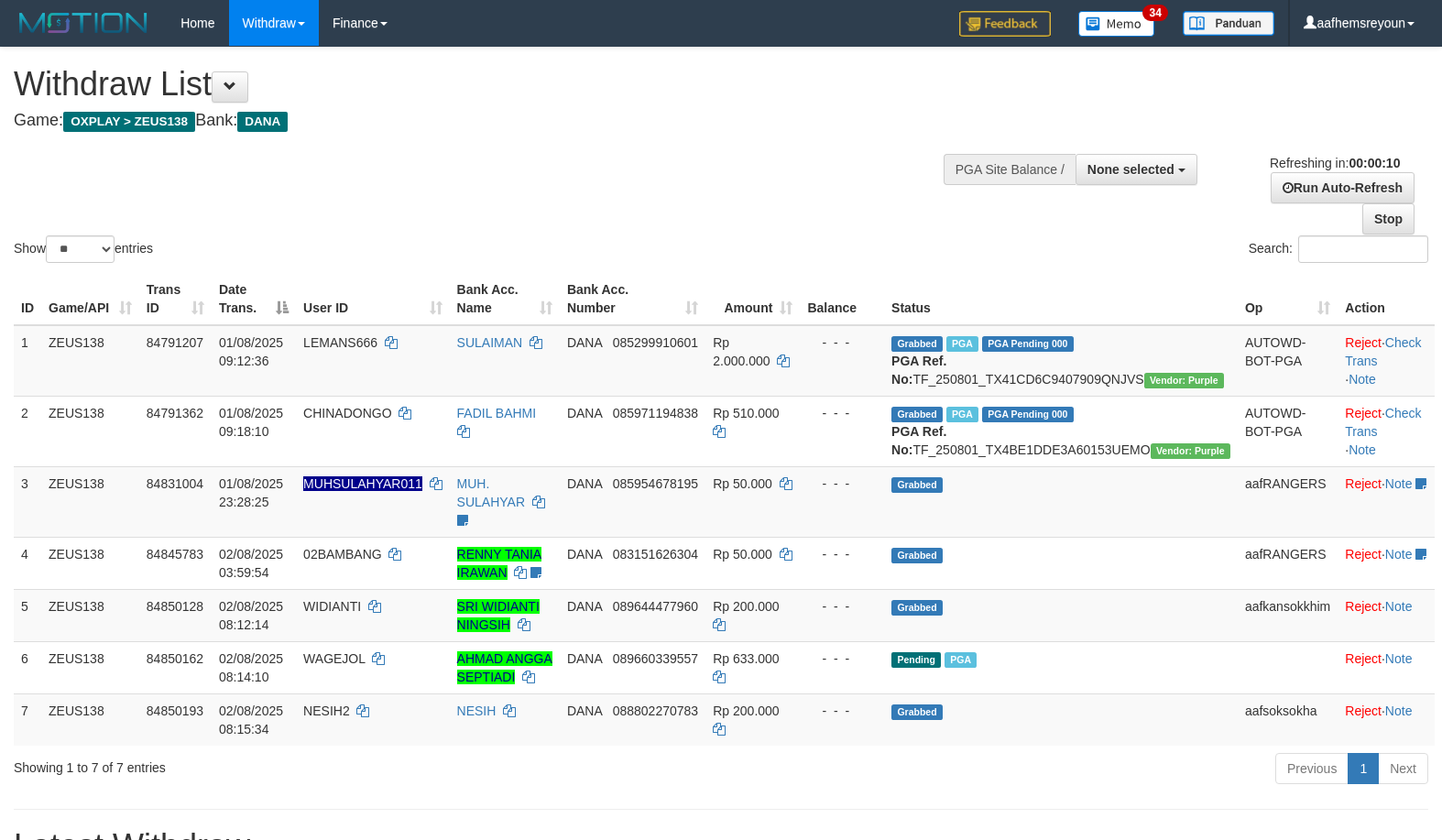 select 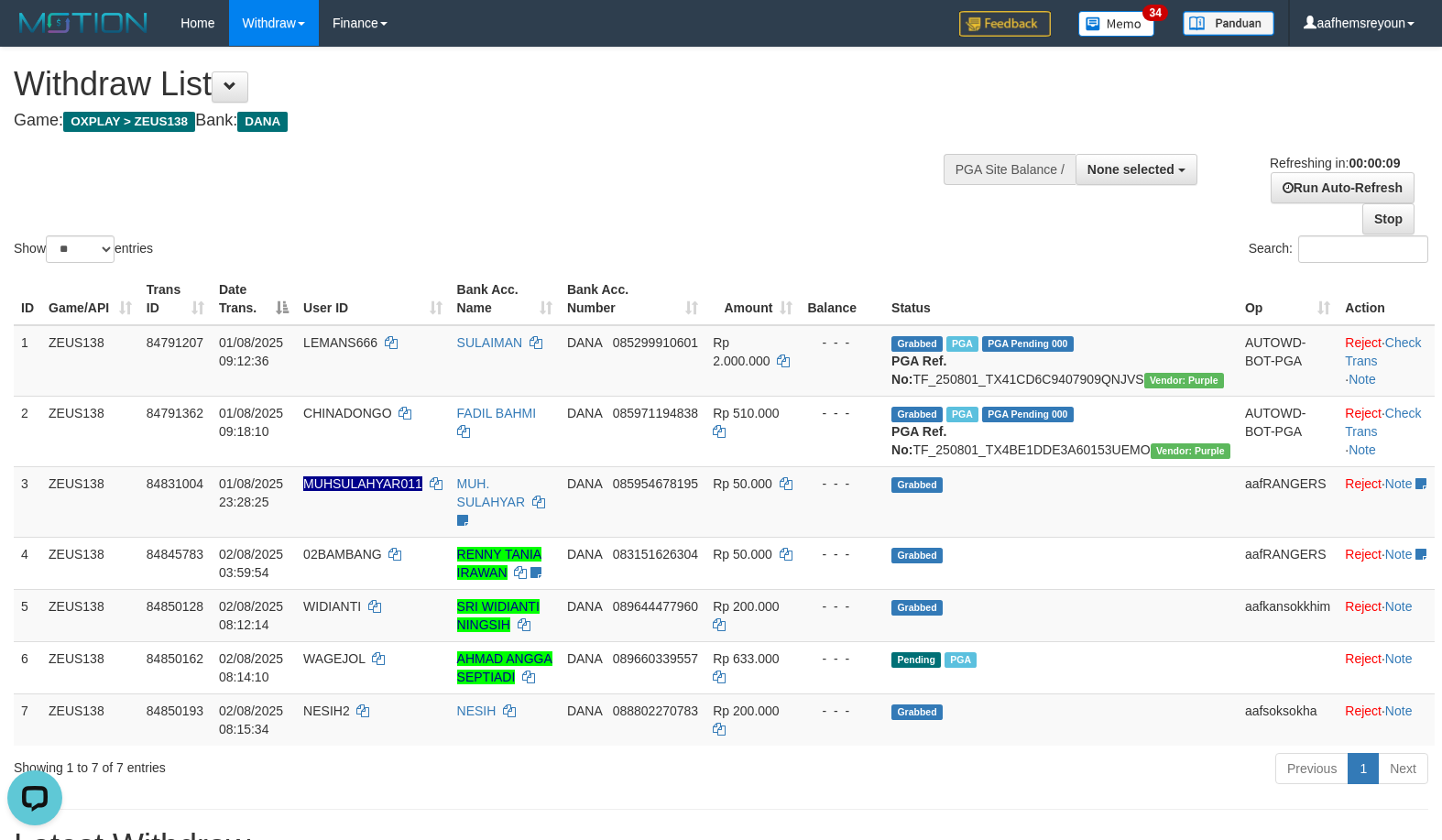 scroll, scrollTop: 0, scrollLeft: 0, axis: both 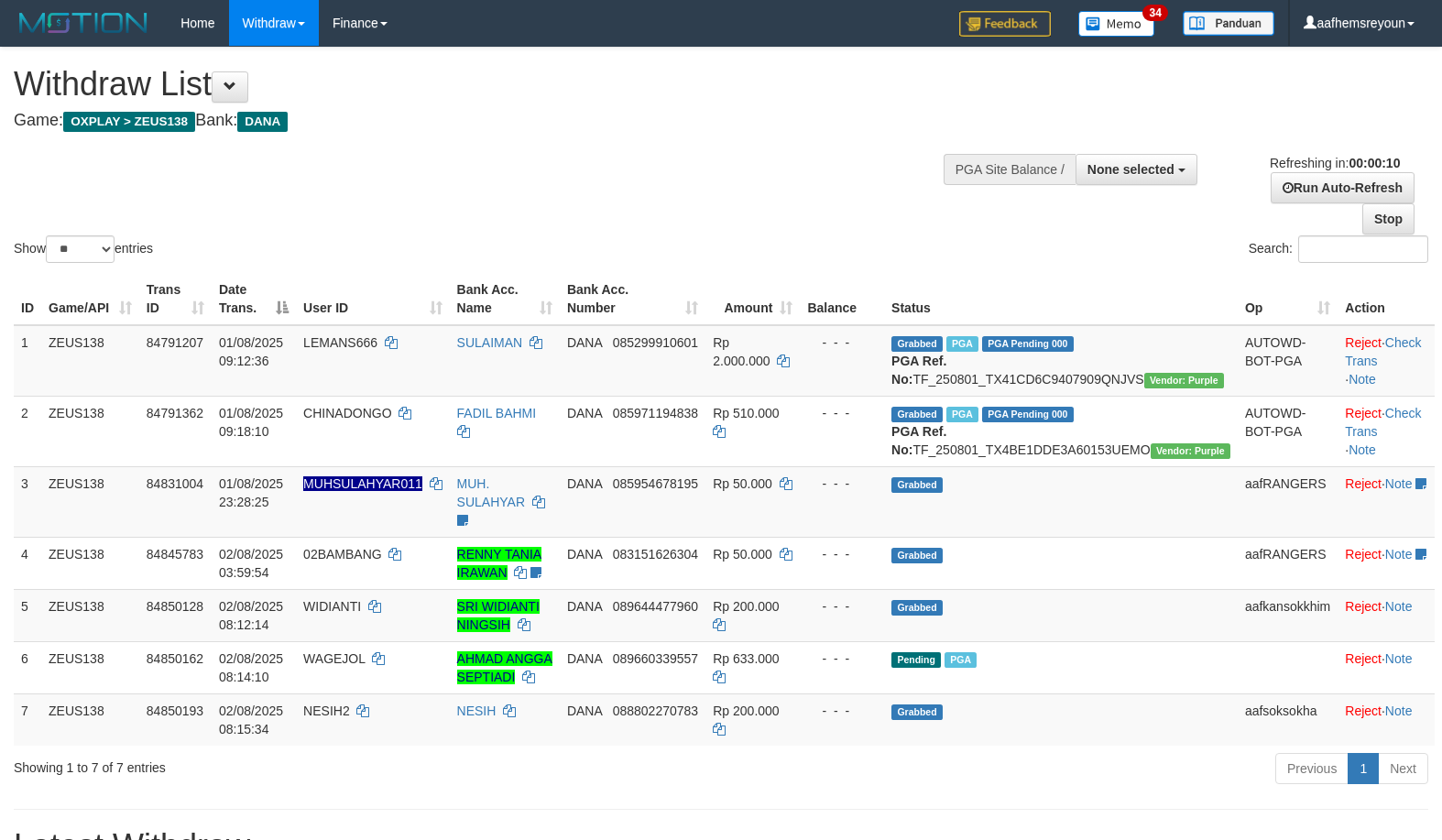 select 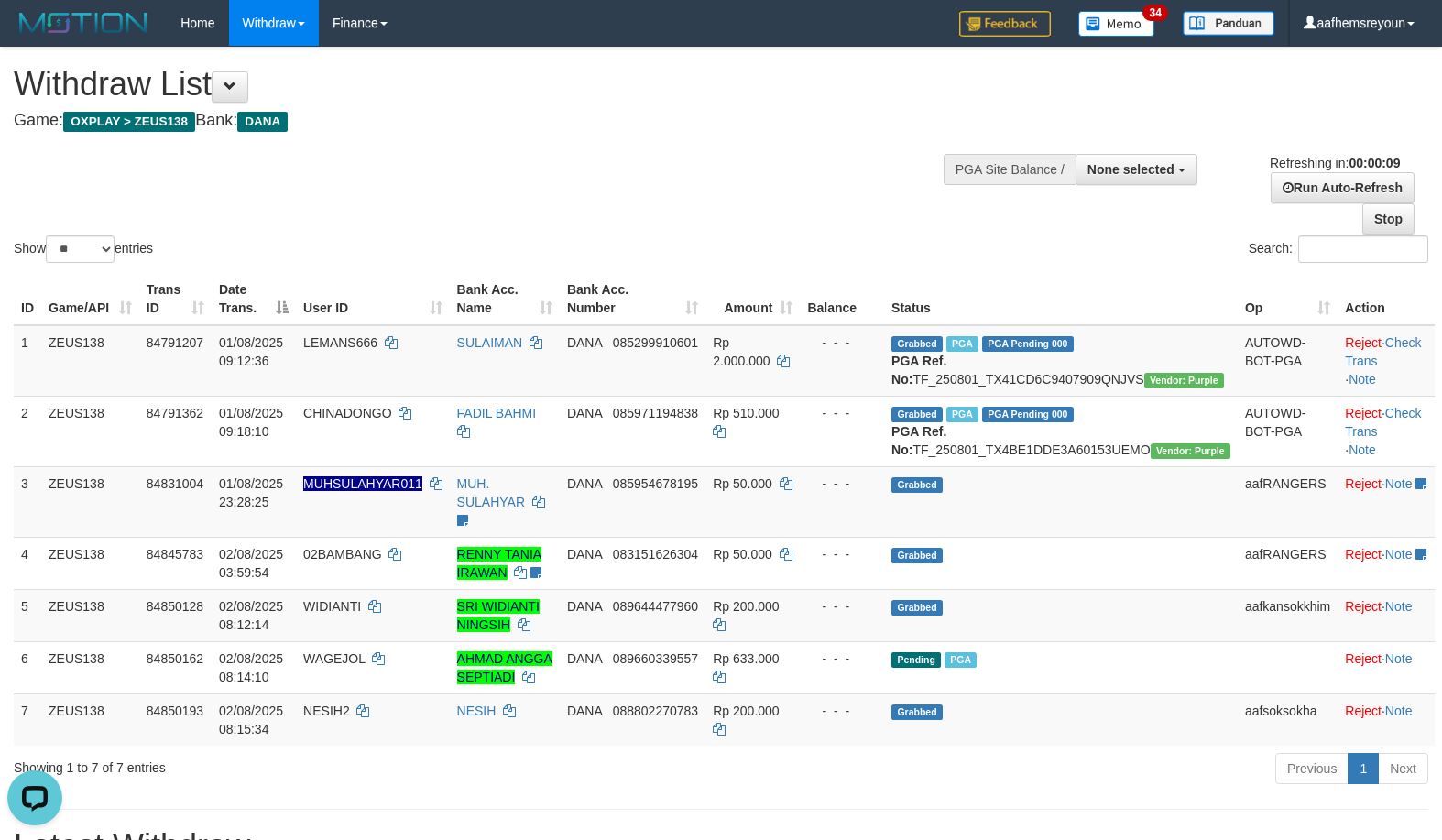 scroll, scrollTop: 0, scrollLeft: 0, axis: both 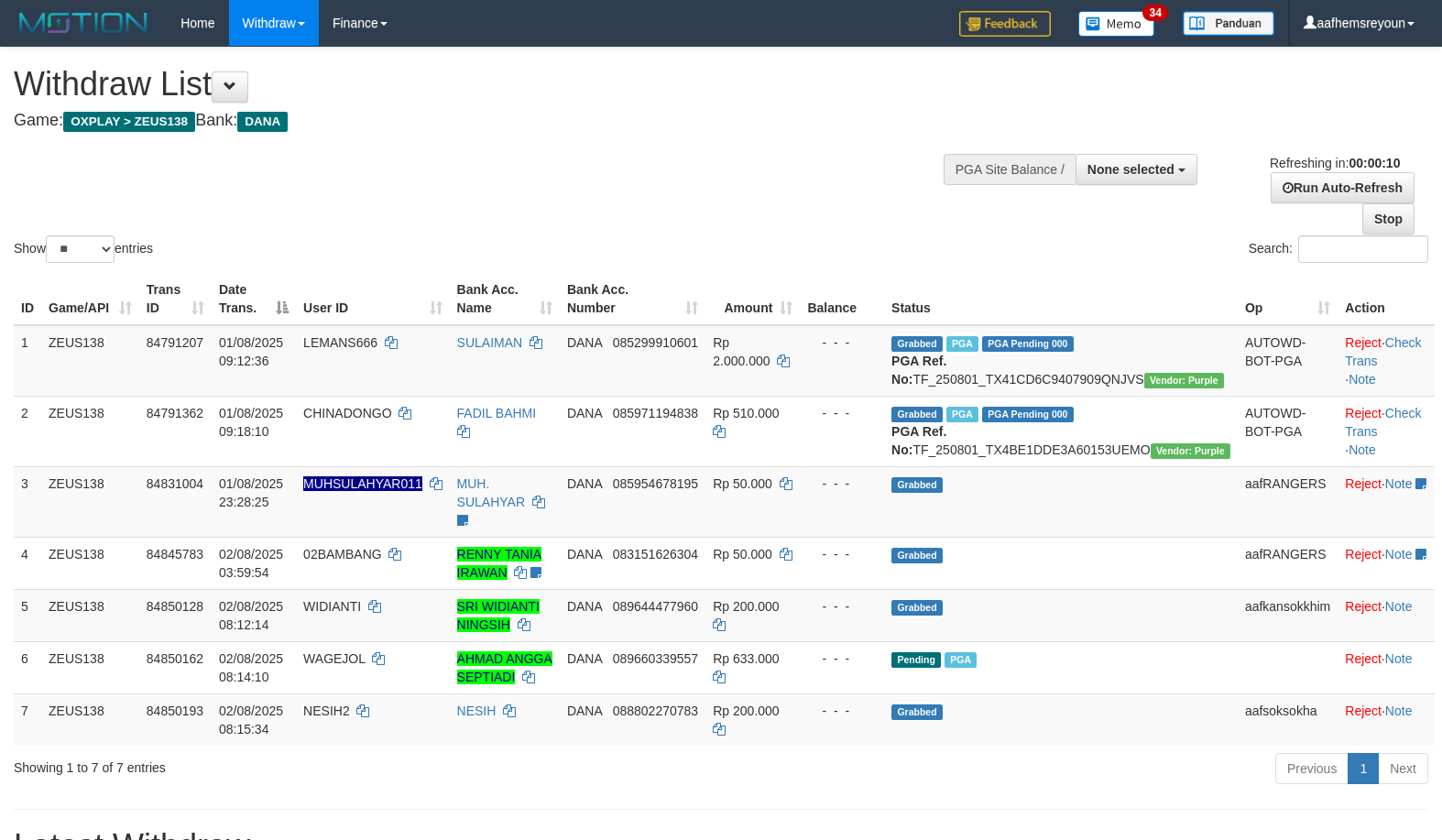 select 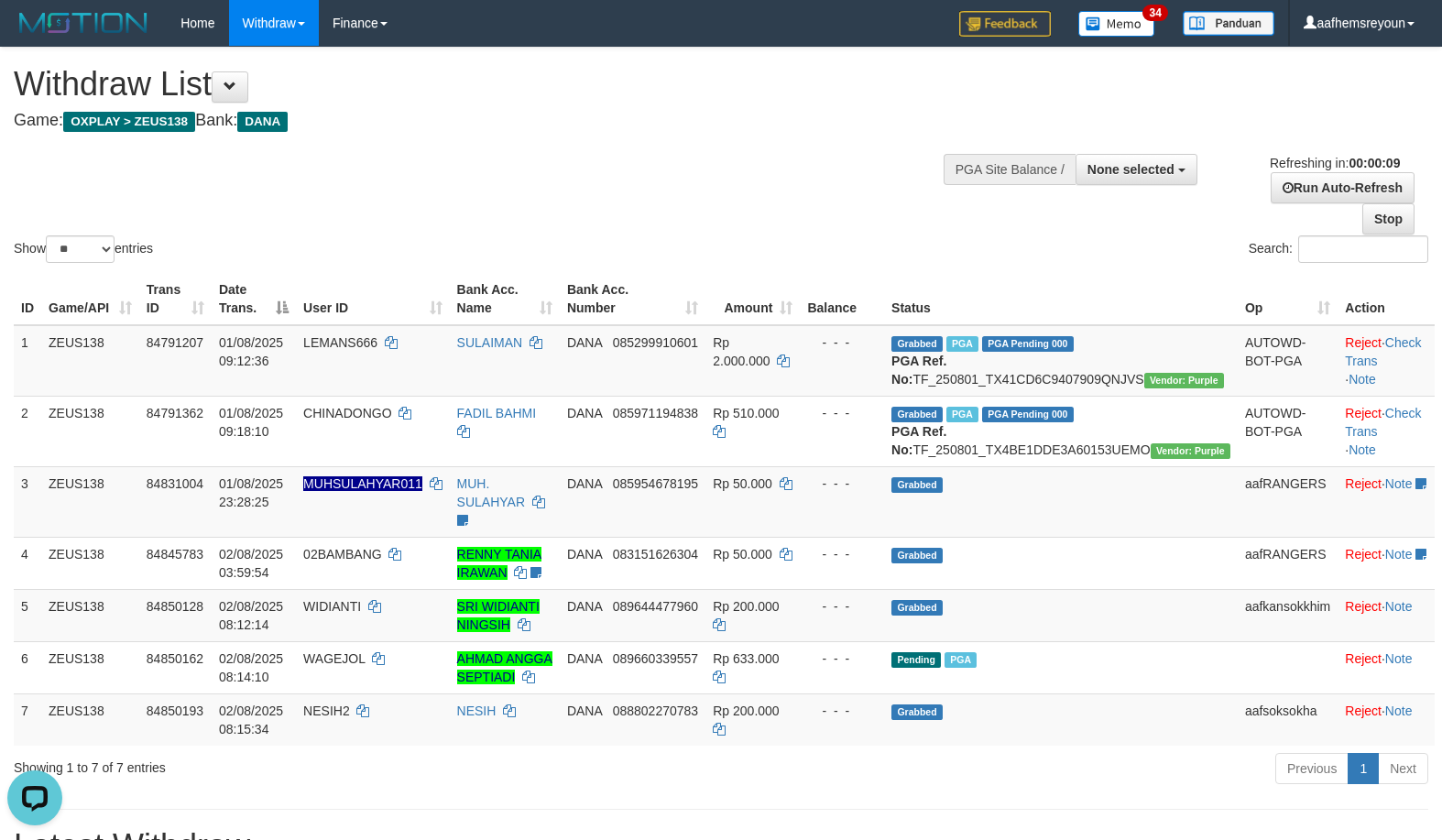 scroll, scrollTop: 0, scrollLeft: 0, axis: both 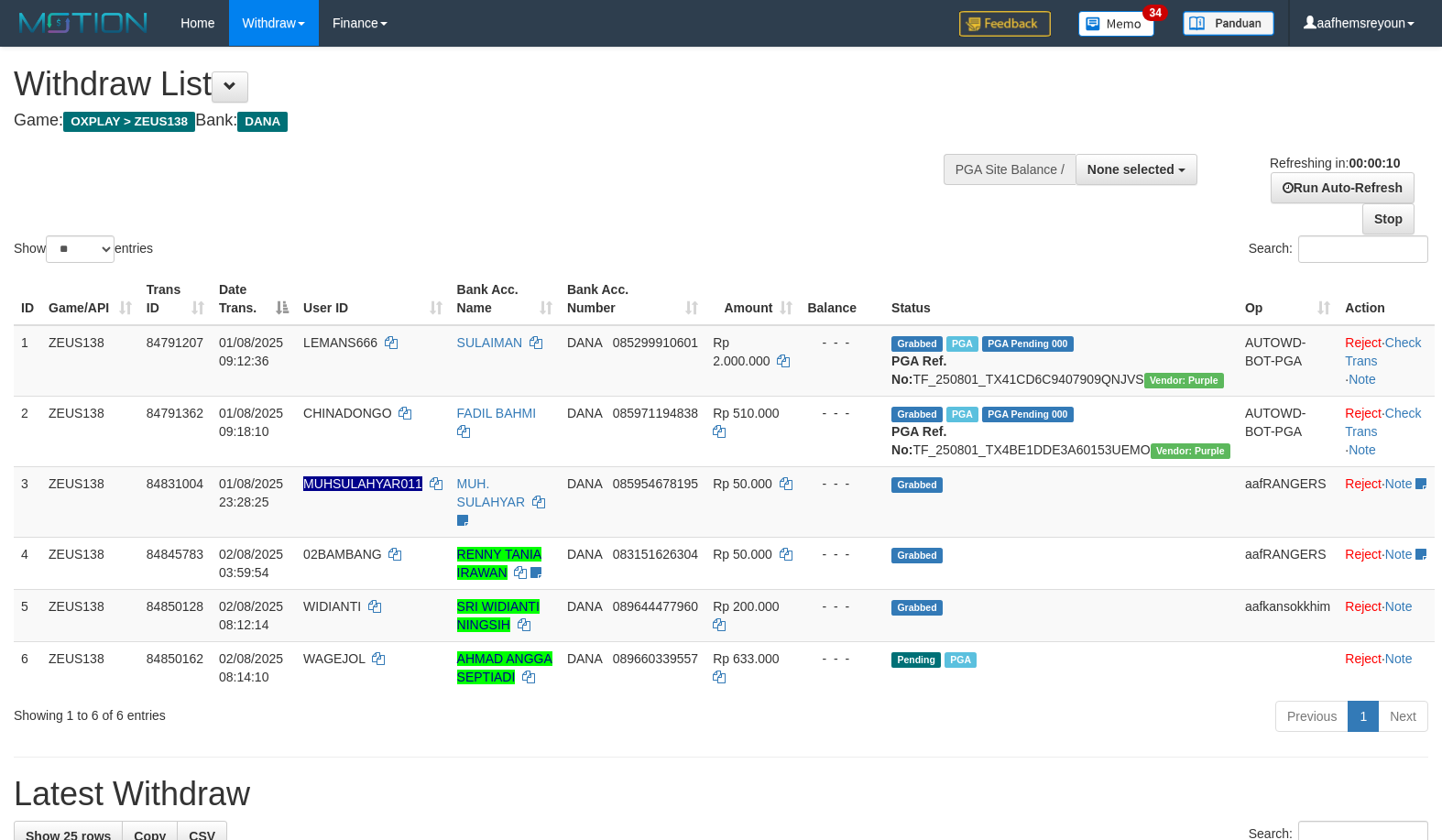 select 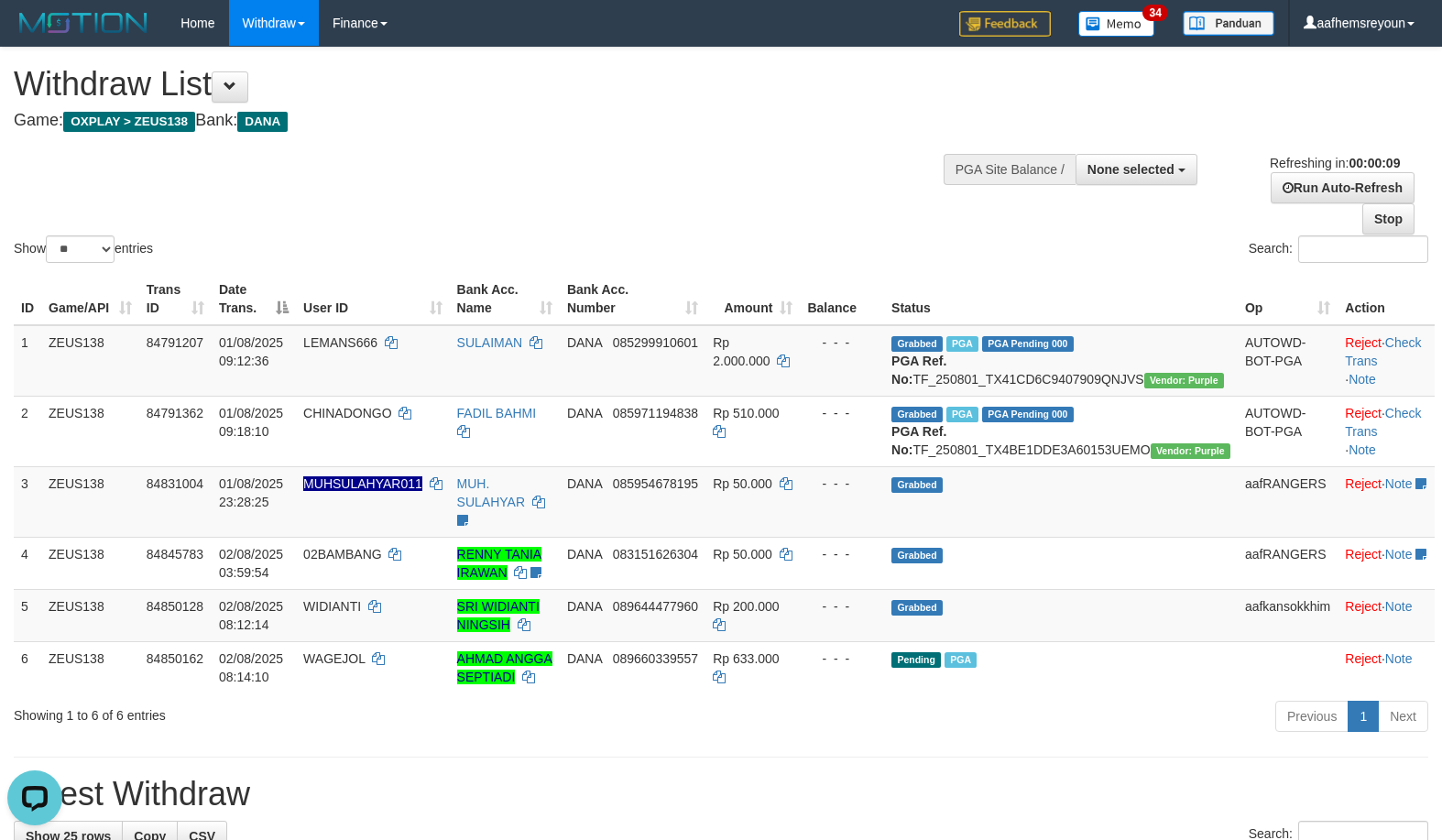 scroll, scrollTop: 0, scrollLeft: 0, axis: both 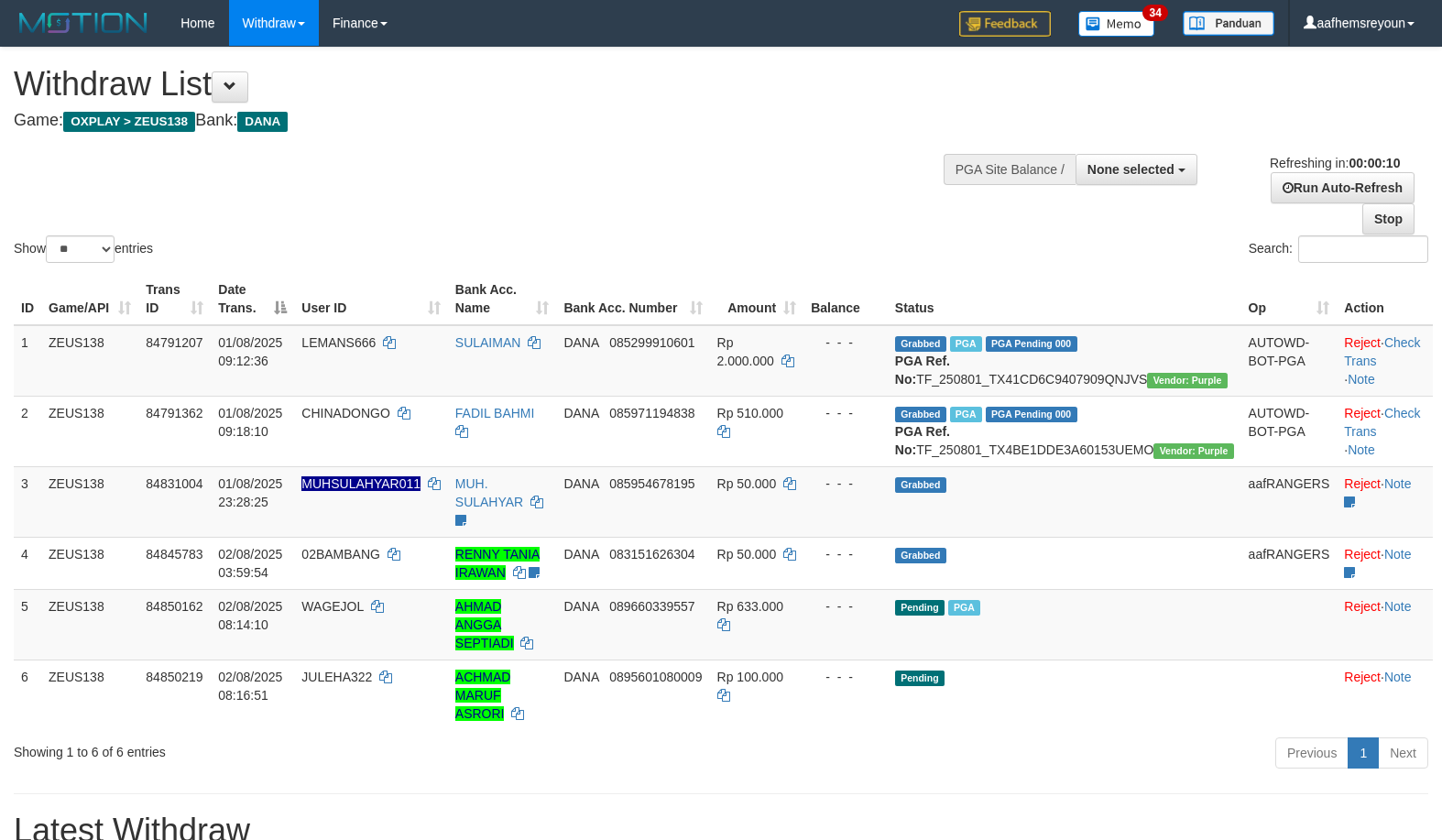 select 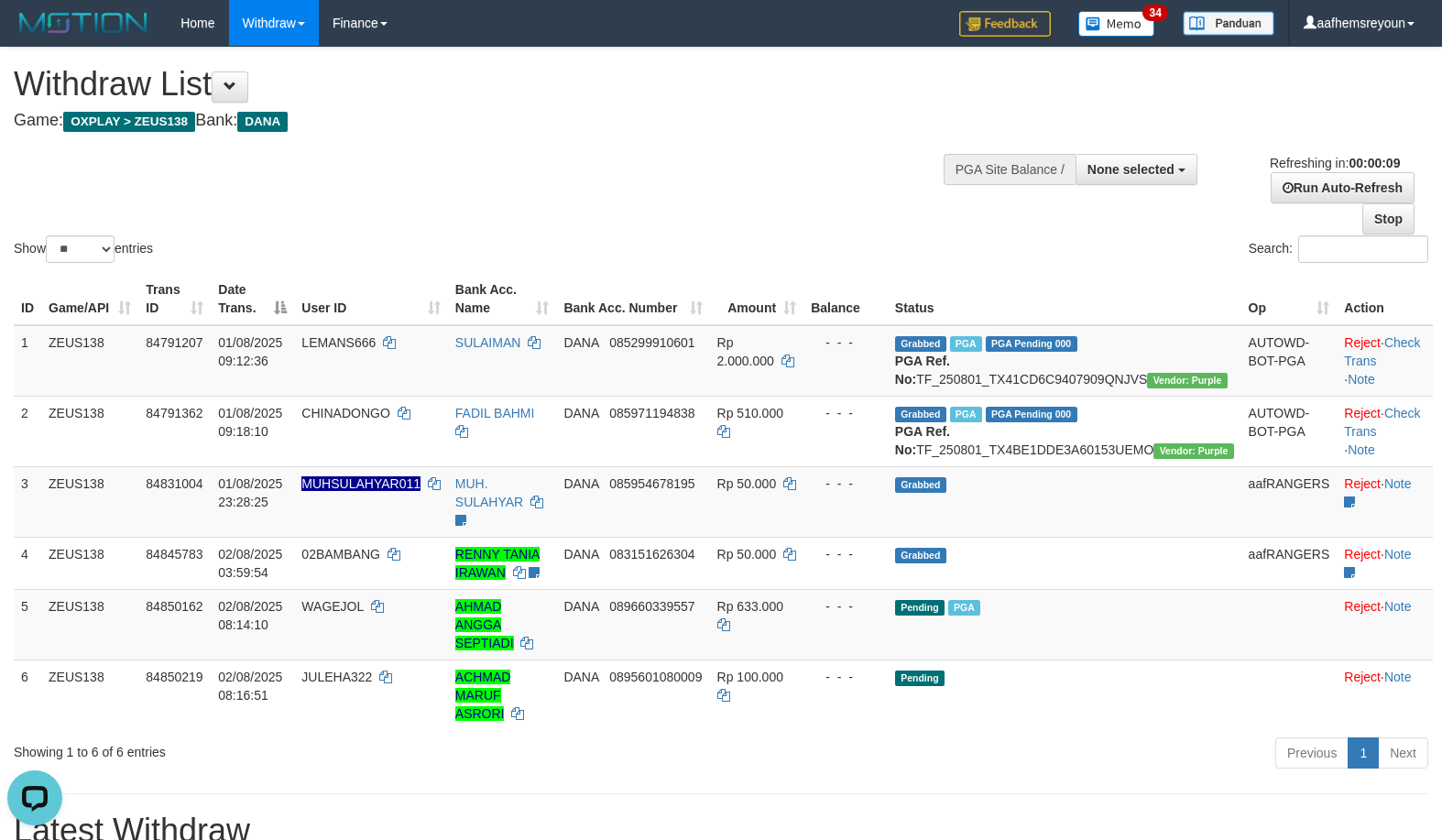 scroll, scrollTop: 0, scrollLeft: 0, axis: both 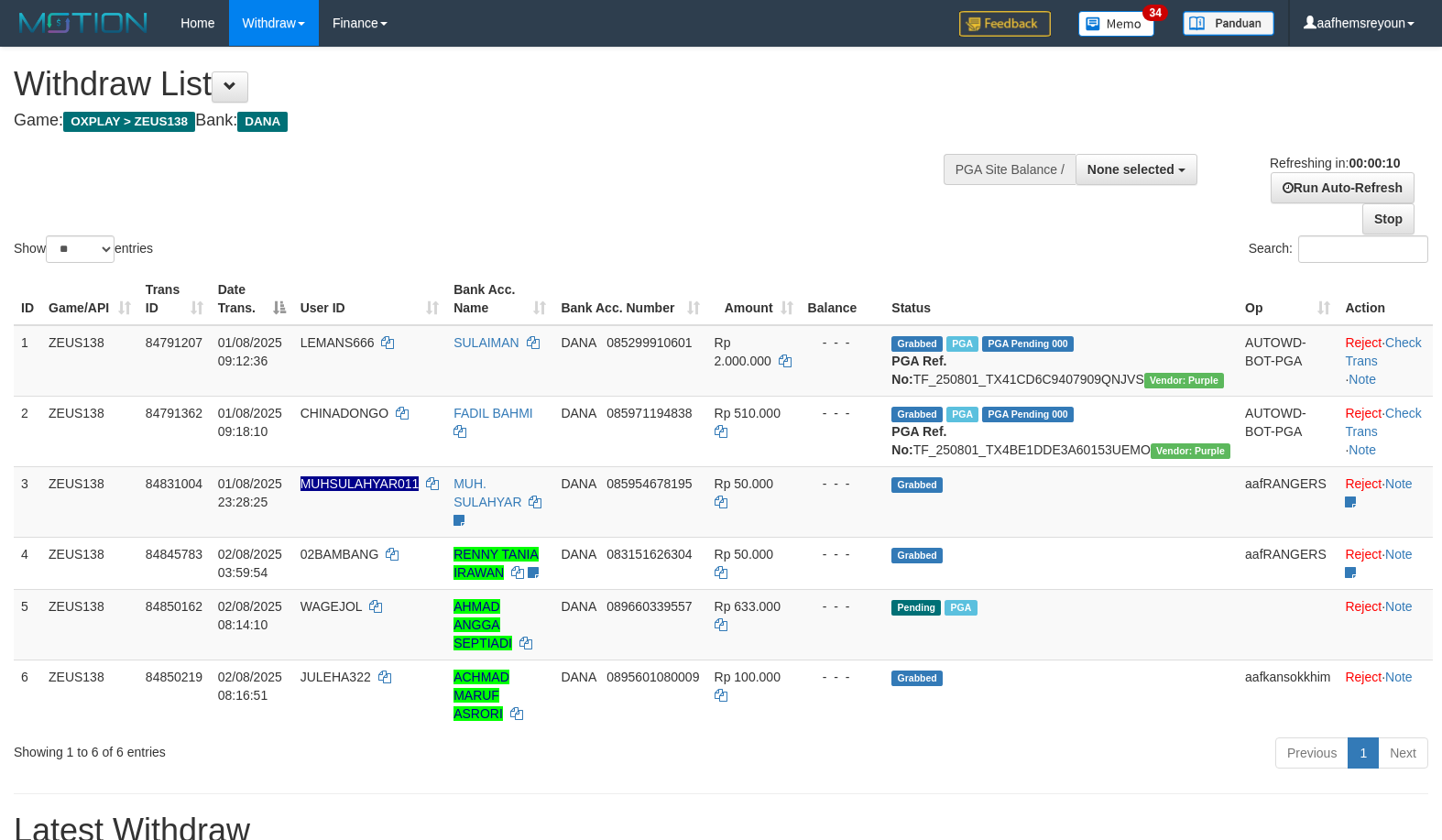 select 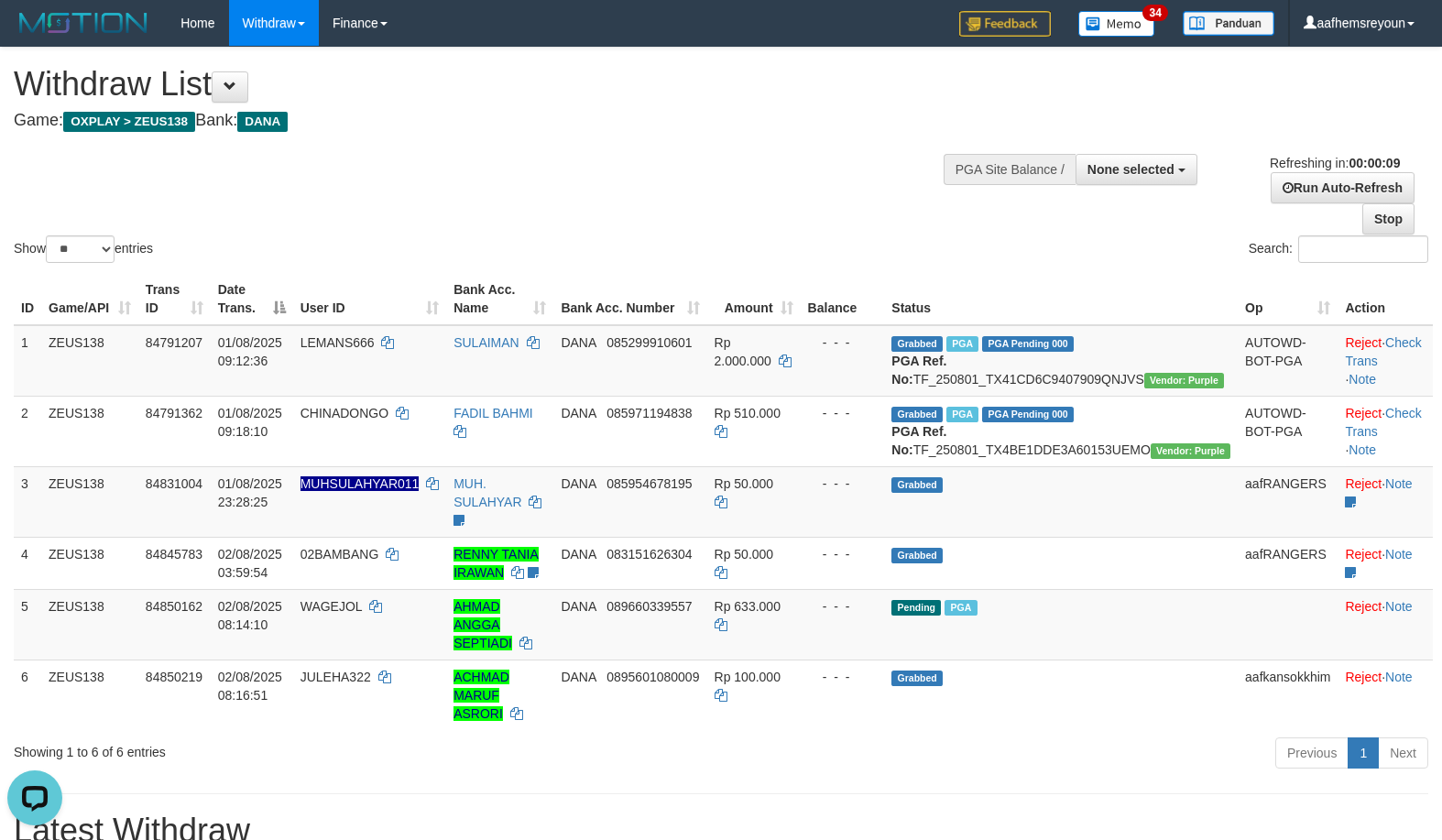 scroll, scrollTop: 0, scrollLeft: 0, axis: both 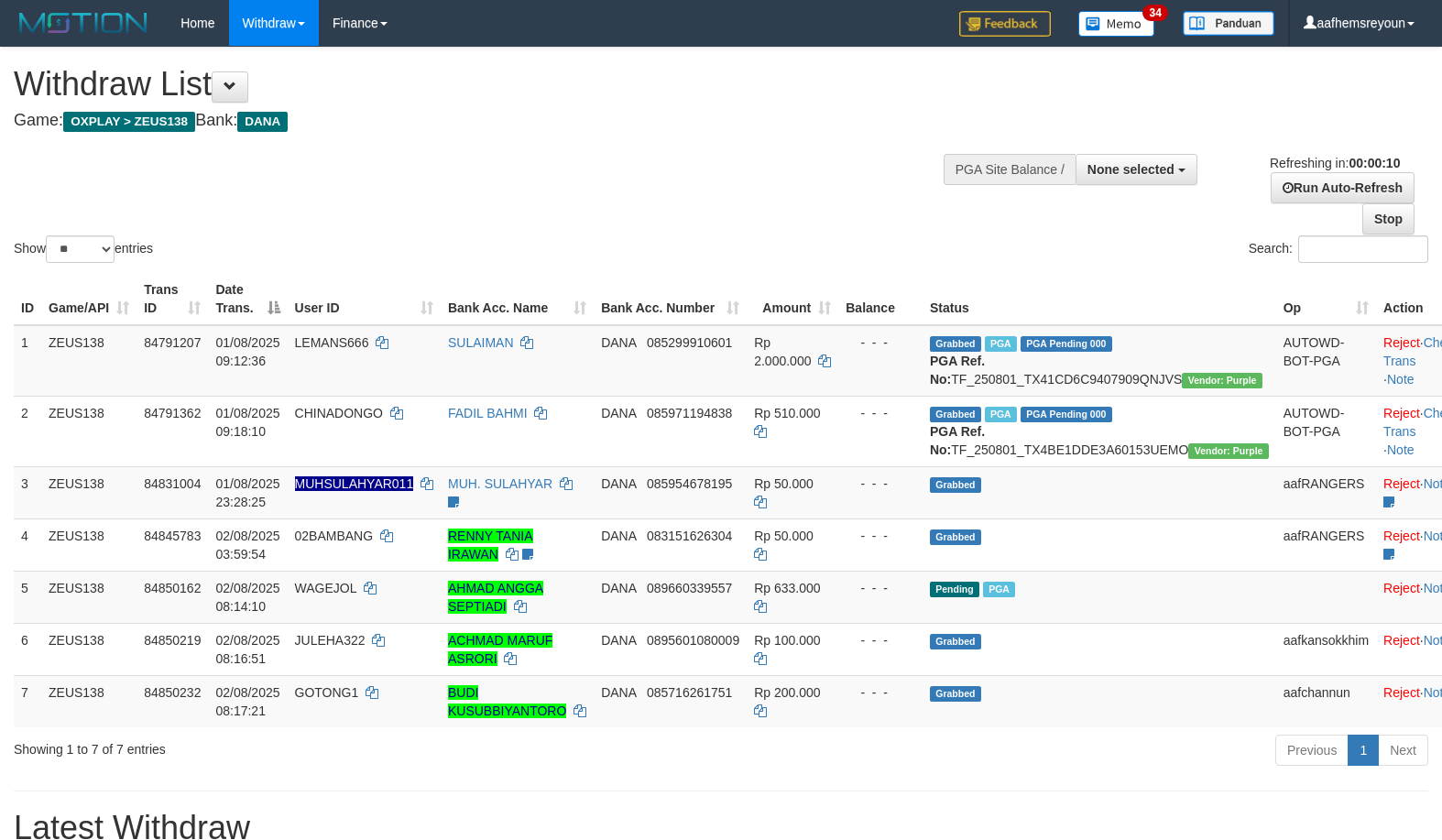 select 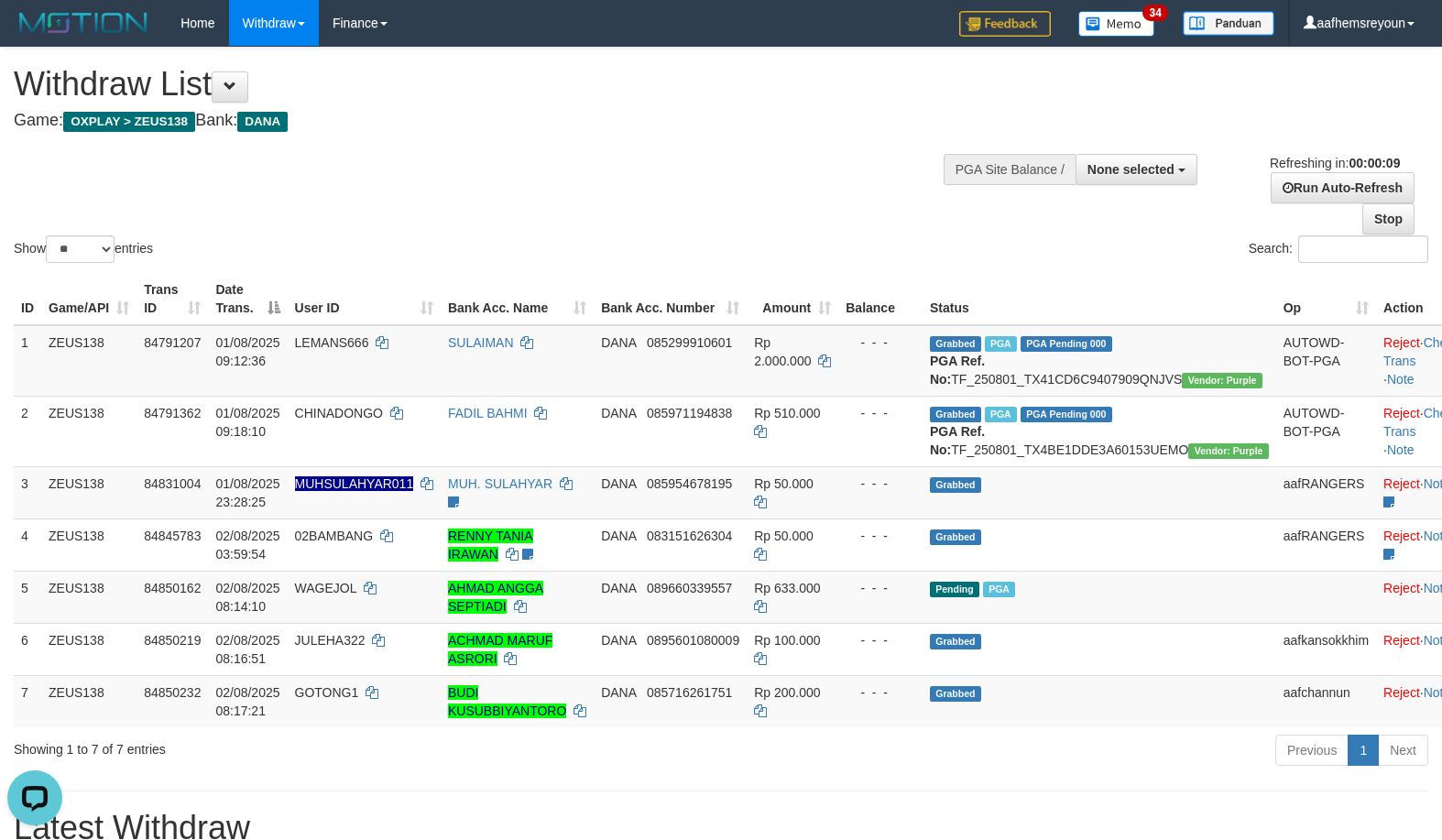 scroll, scrollTop: 0, scrollLeft: 0, axis: both 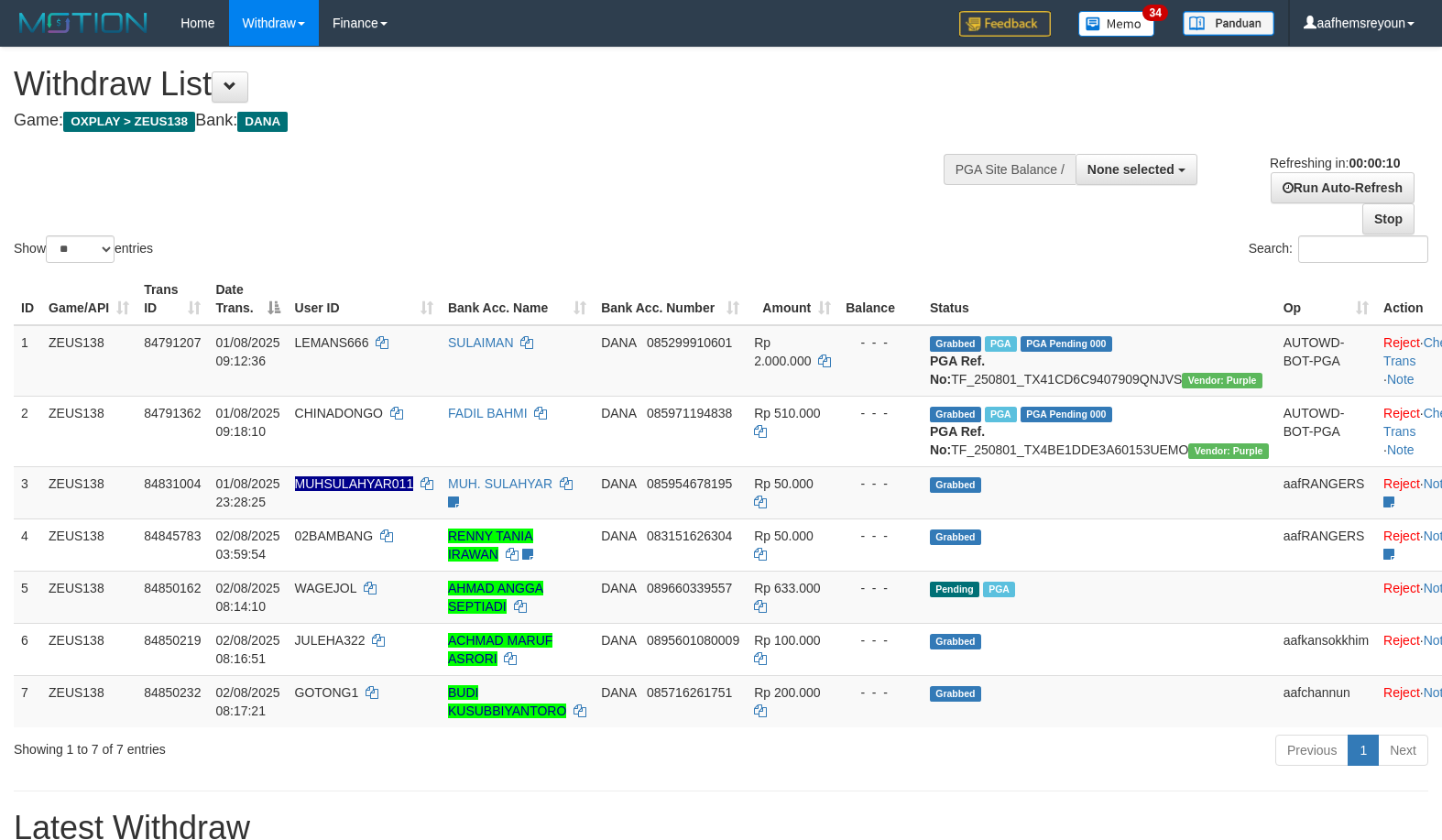 select 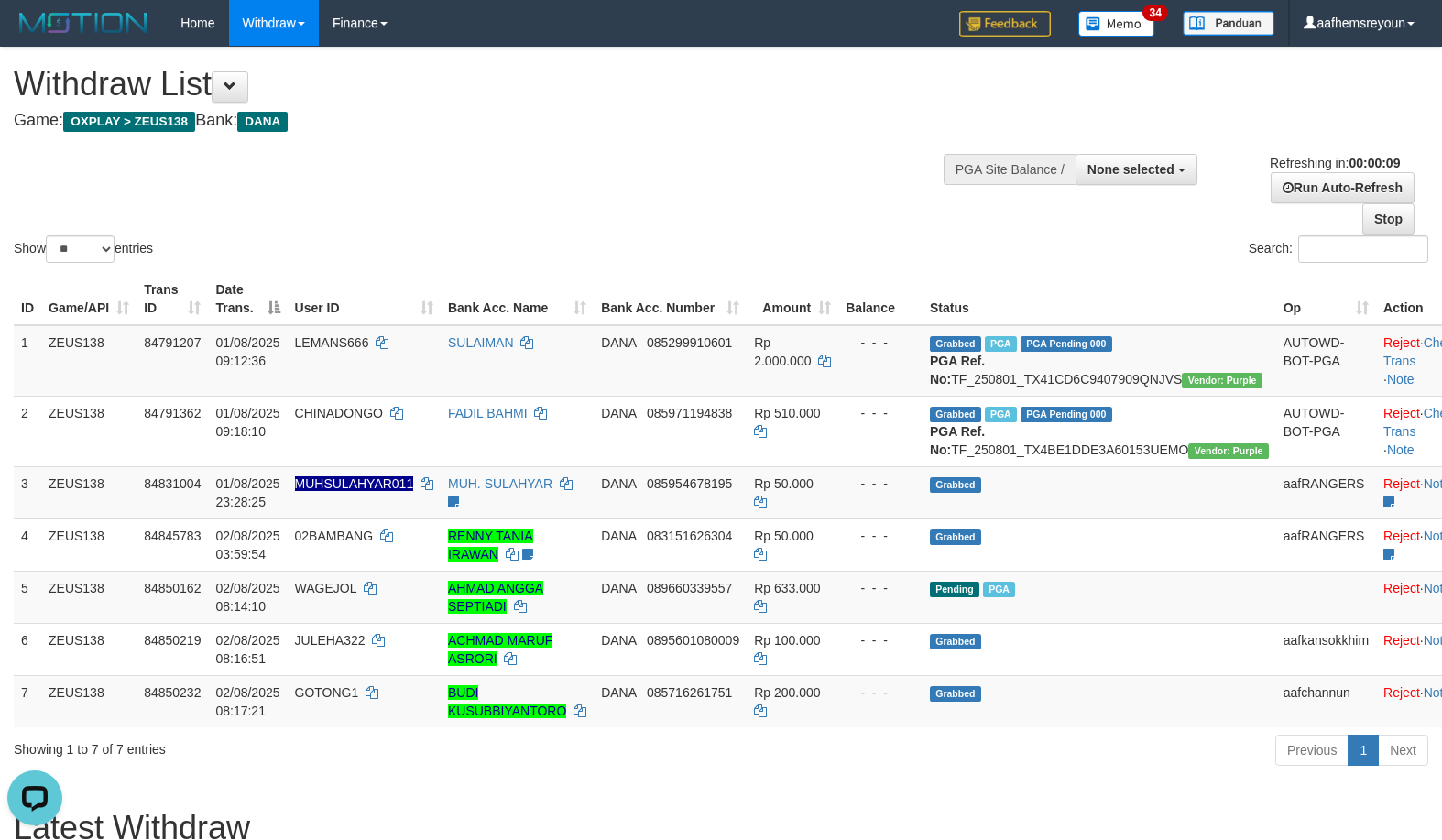 scroll, scrollTop: 0, scrollLeft: 0, axis: both 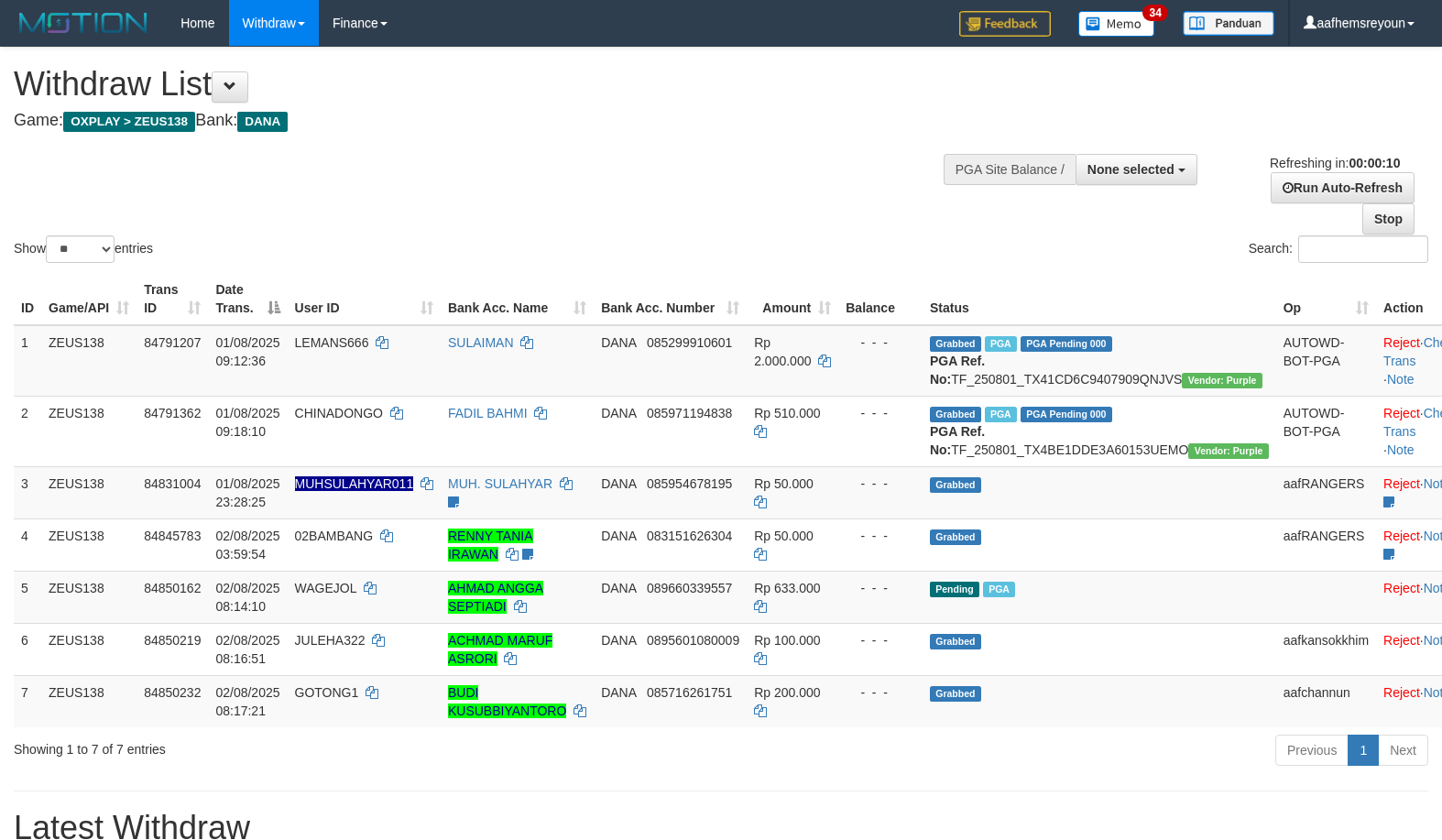 select 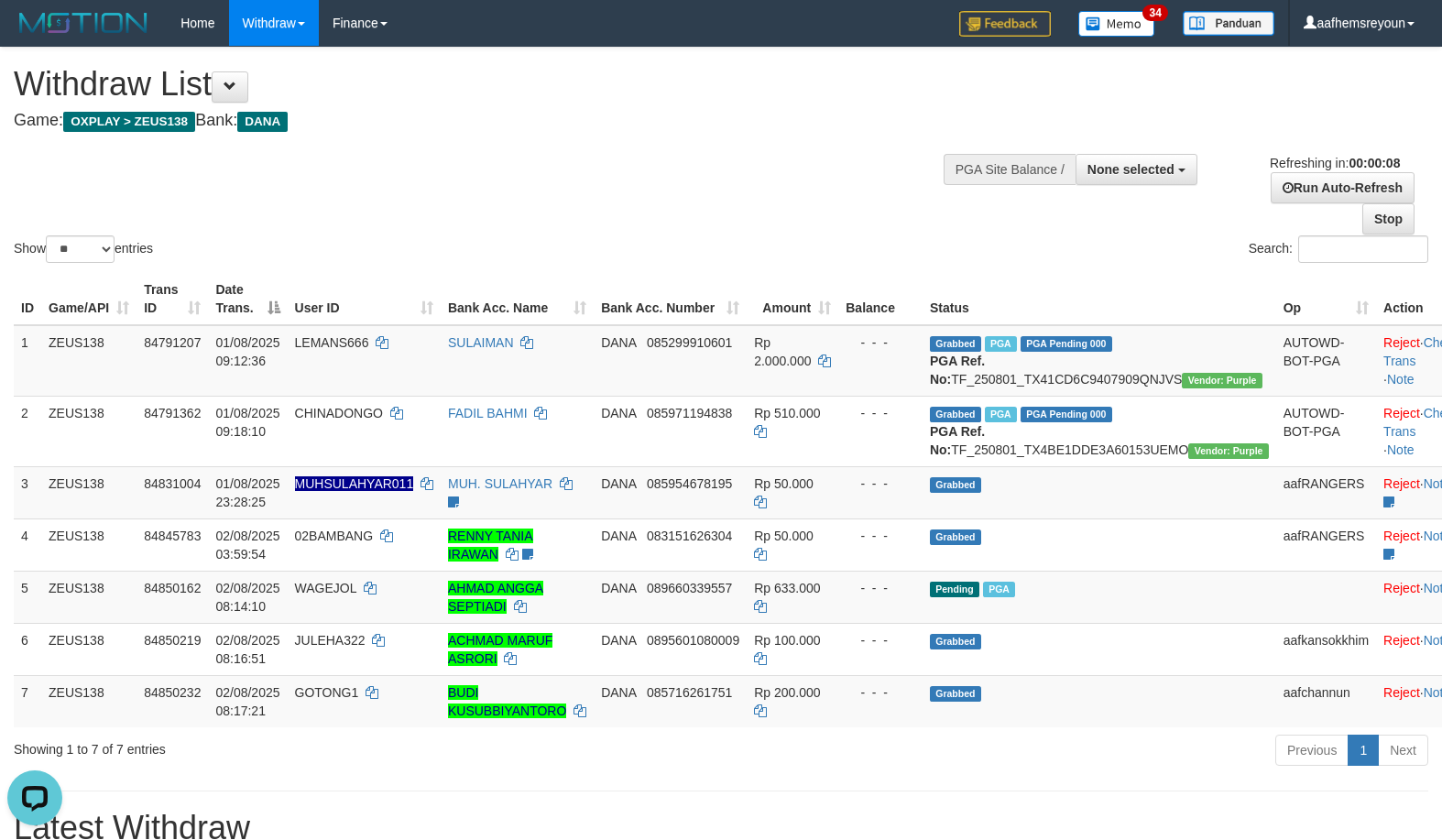 scroll, scrollTop: 0, scrollLeft: 0, axis: both 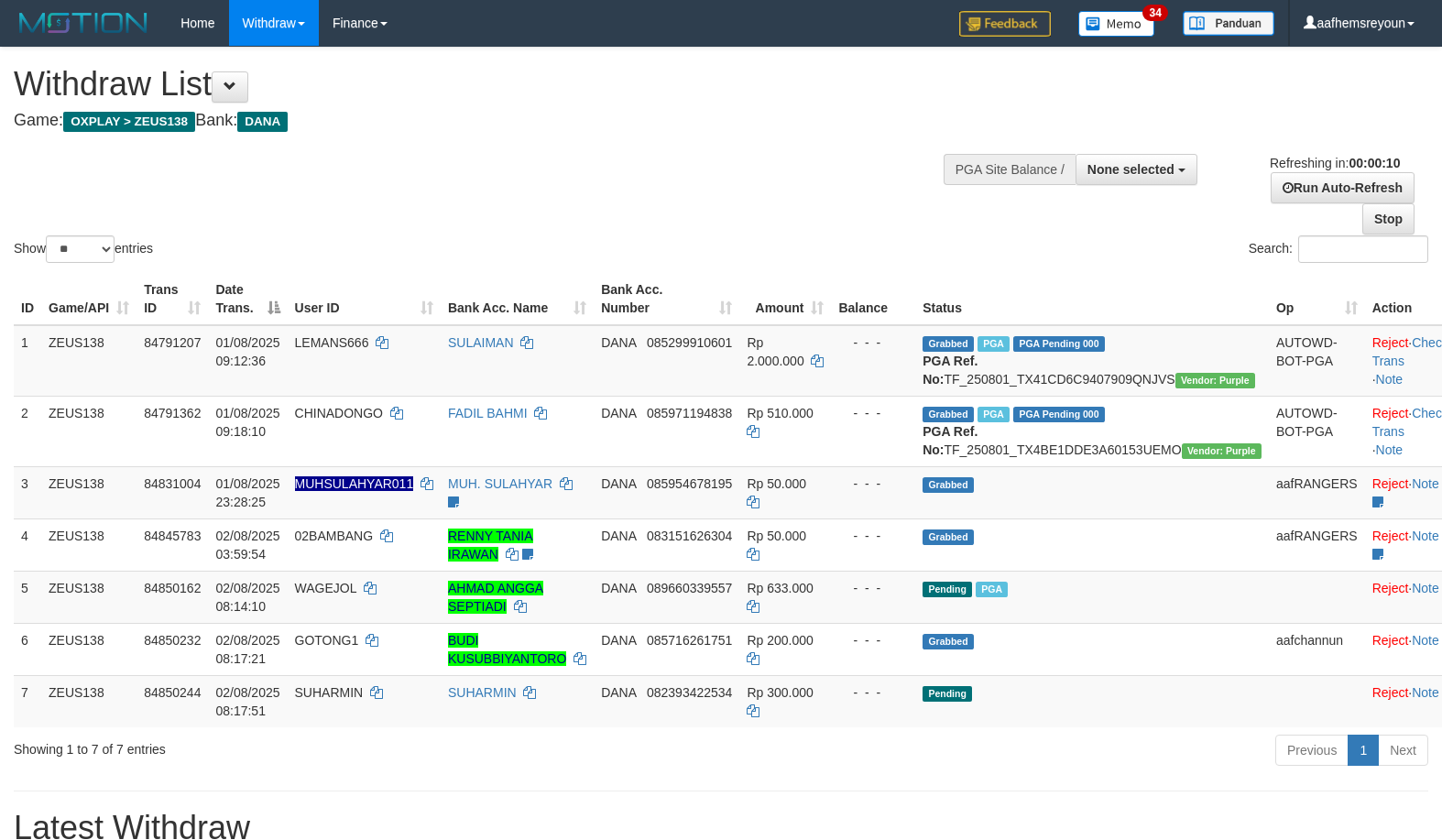 select 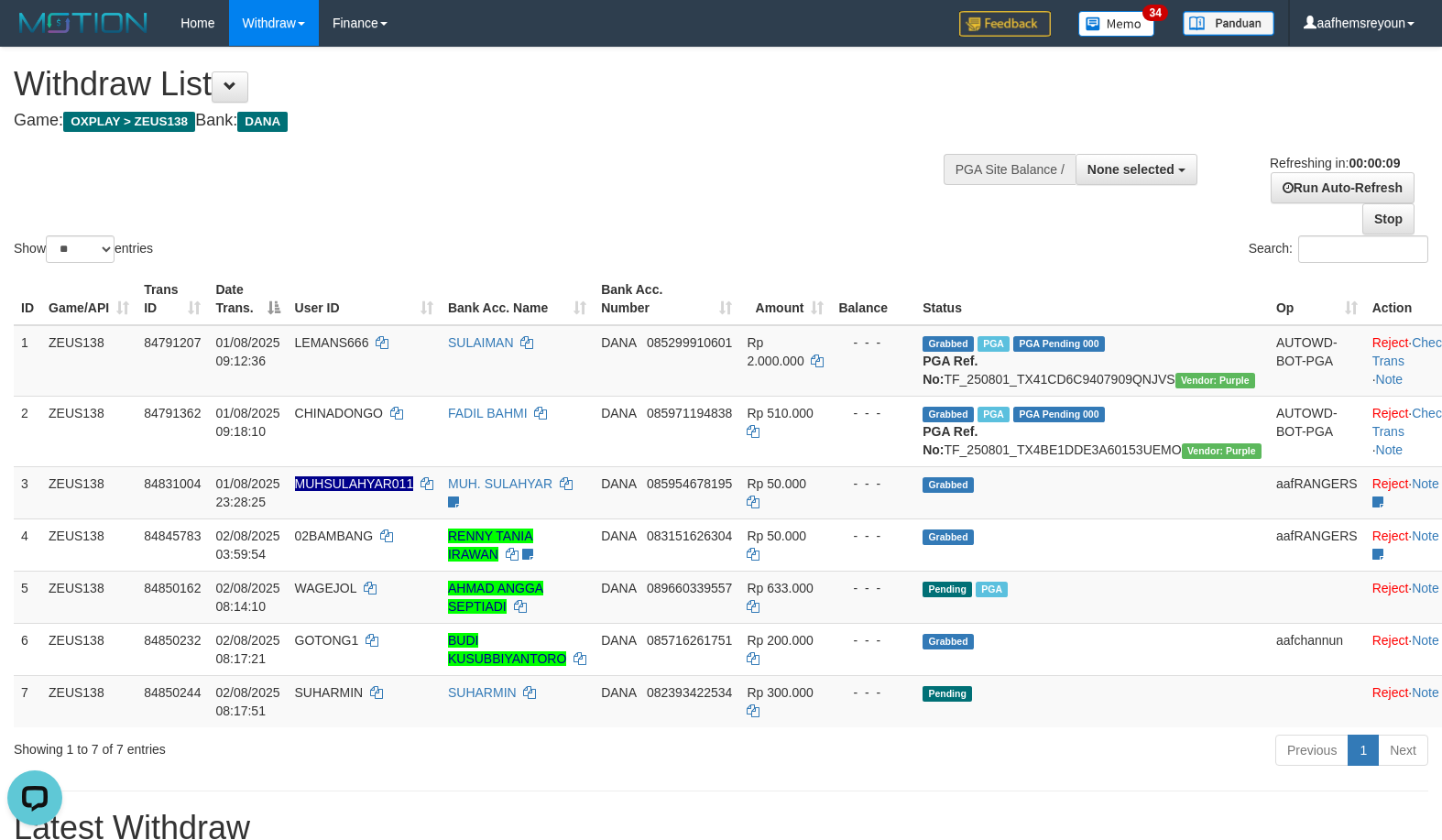 scroll, scrollTop: 0, scrollLeft: 0, axis: both 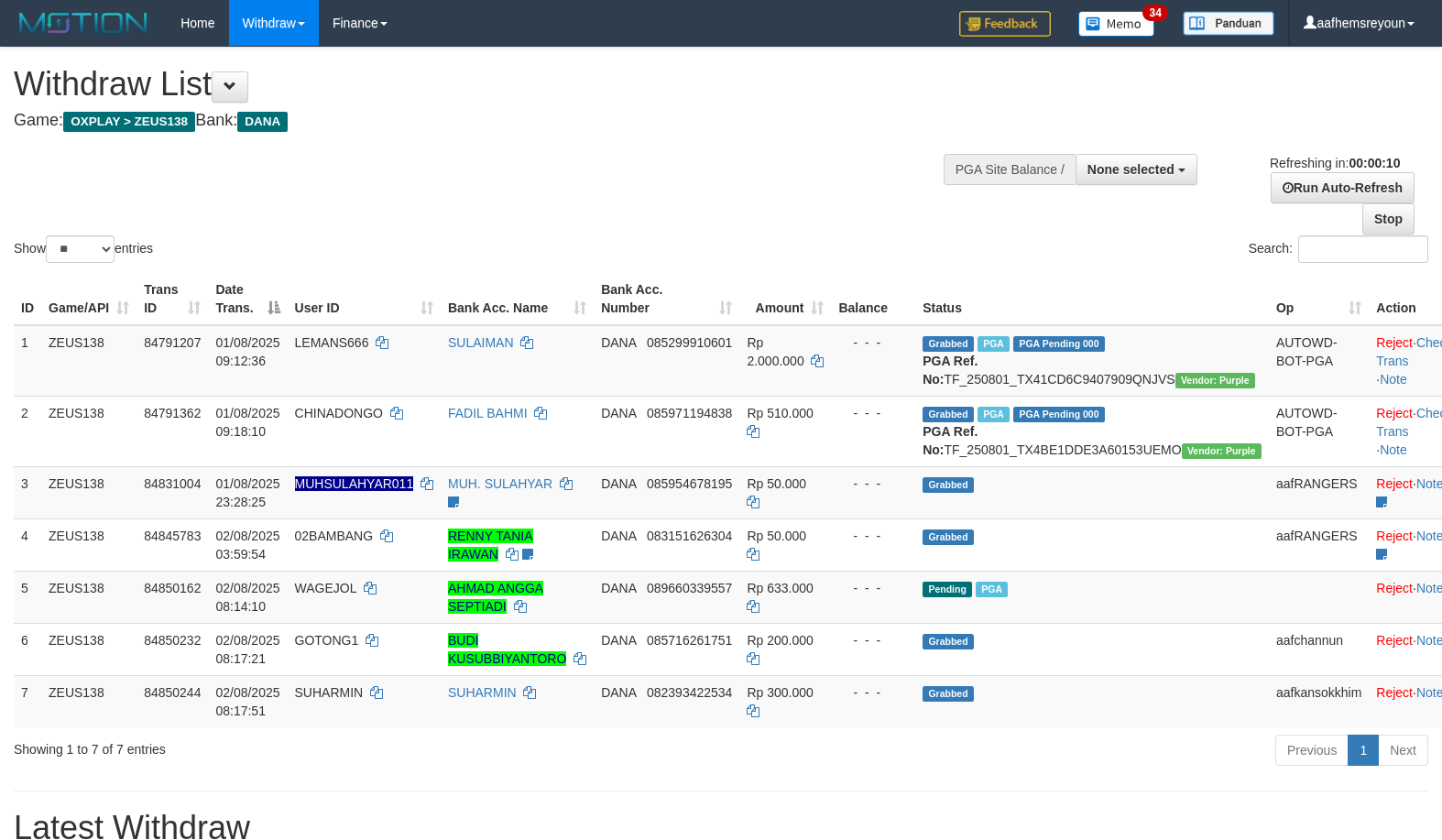 select 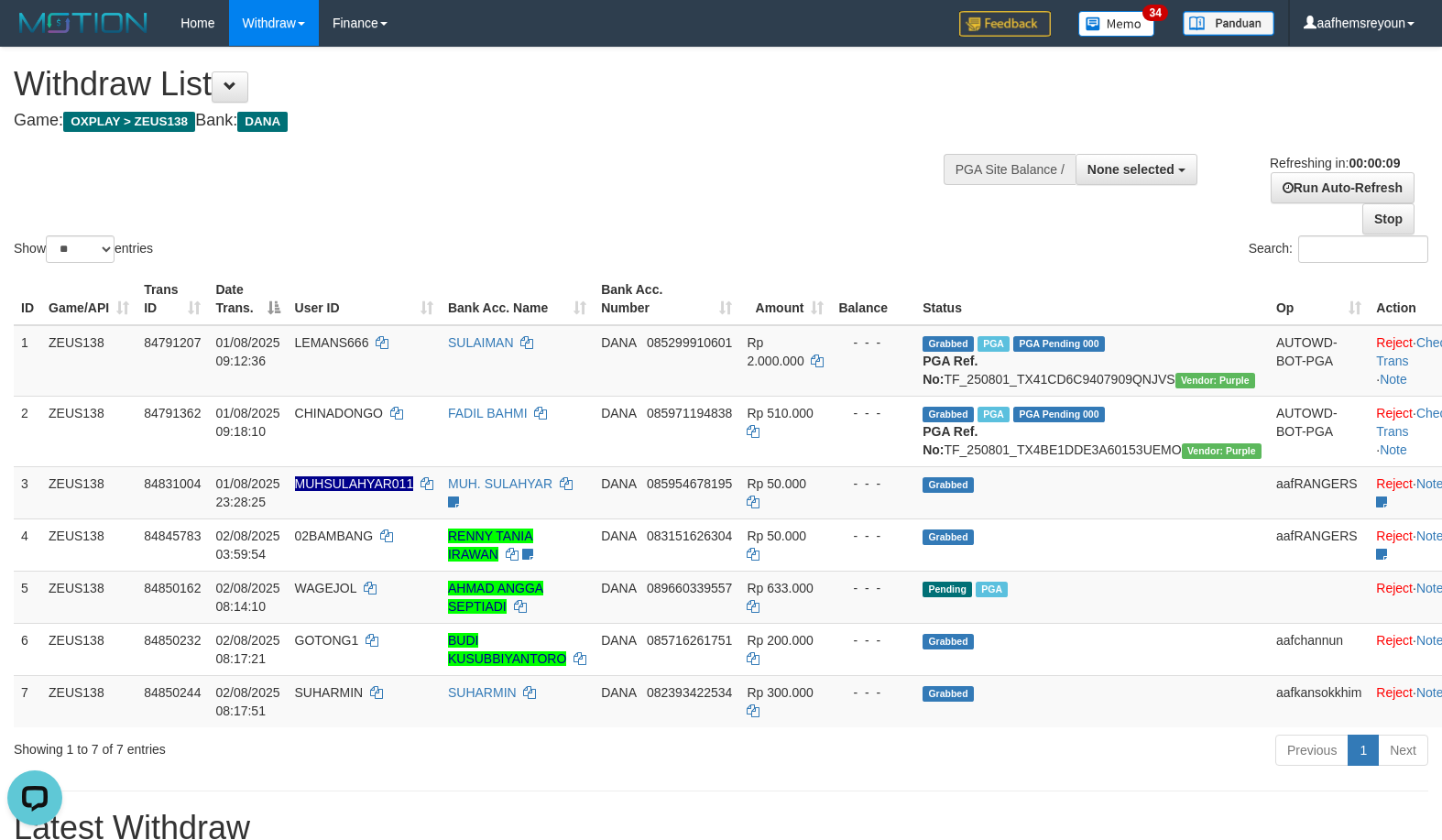 scroll, scrollTop: 0, scrollLeft: 0, axis: both 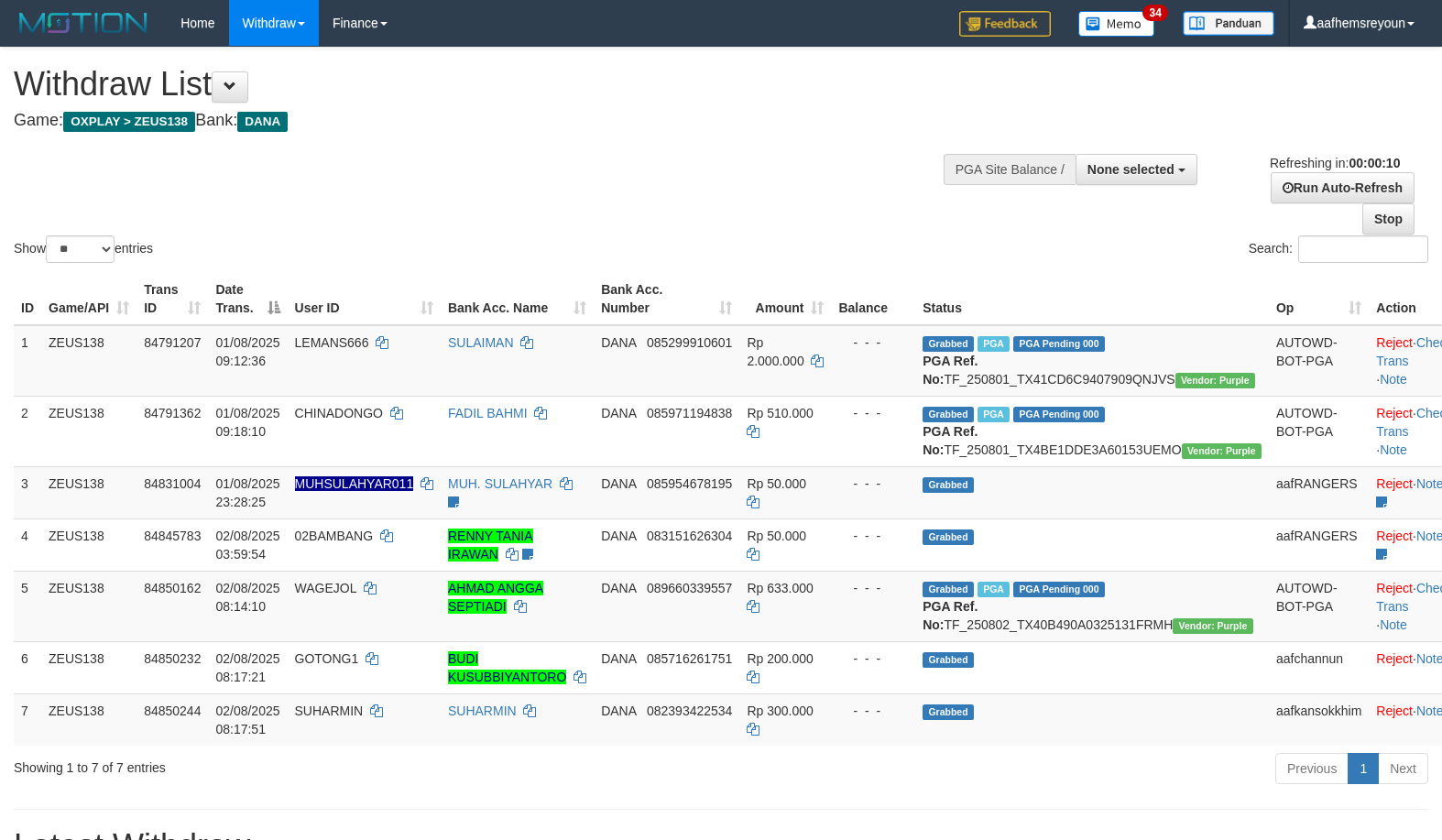 select 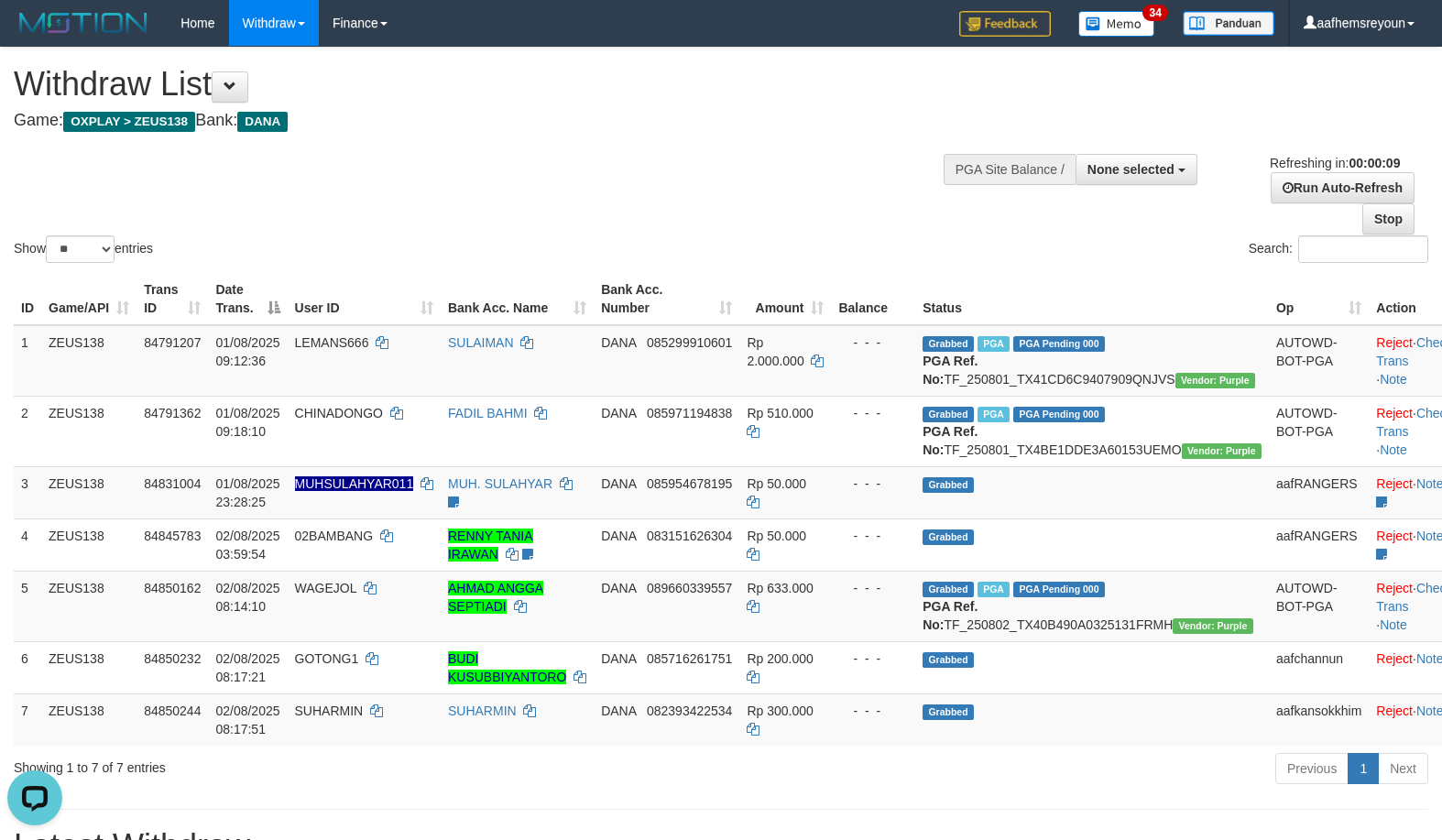 scroll, scrollTop: 0, scrollLeft: 0, axis: both 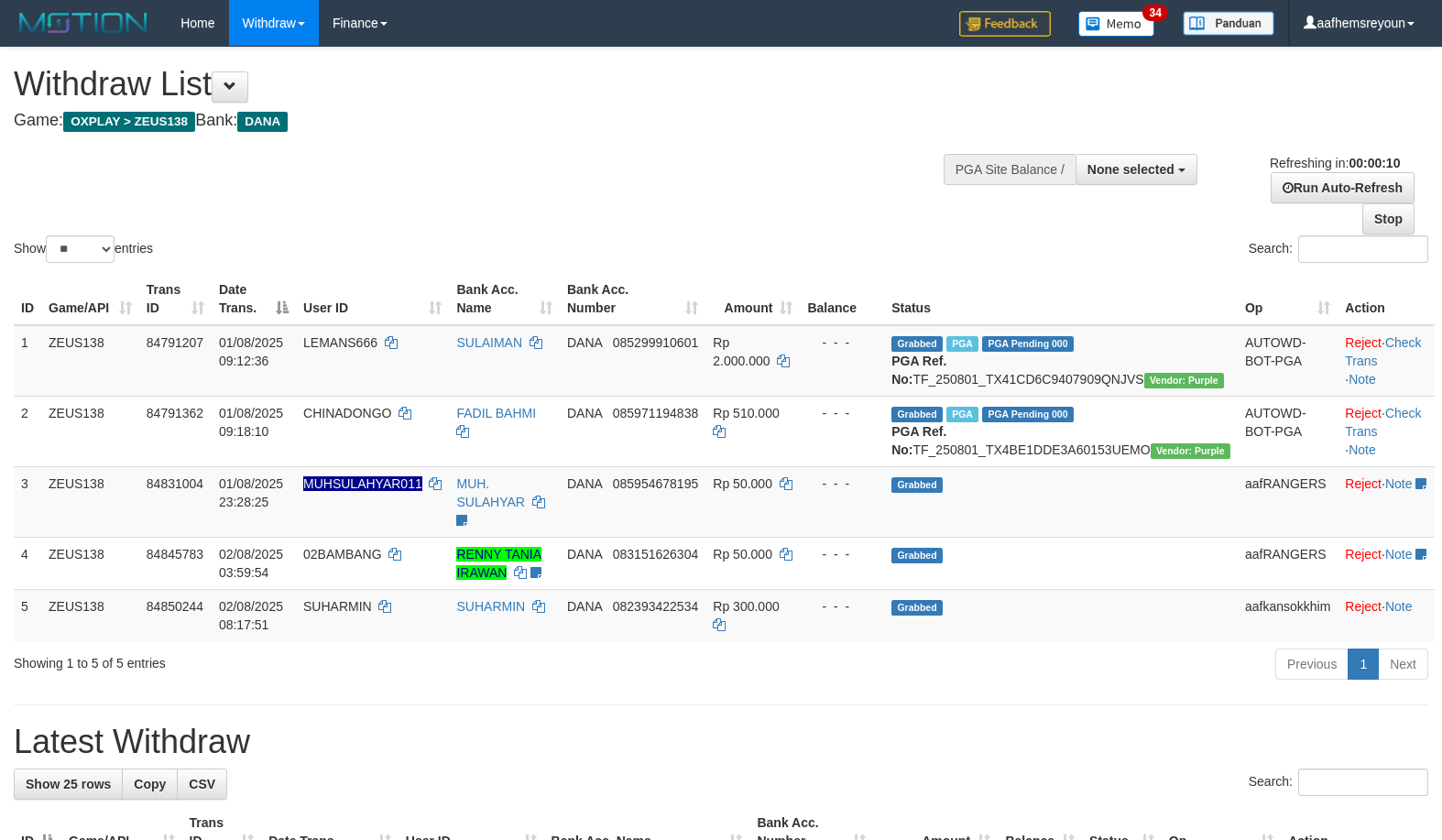 select 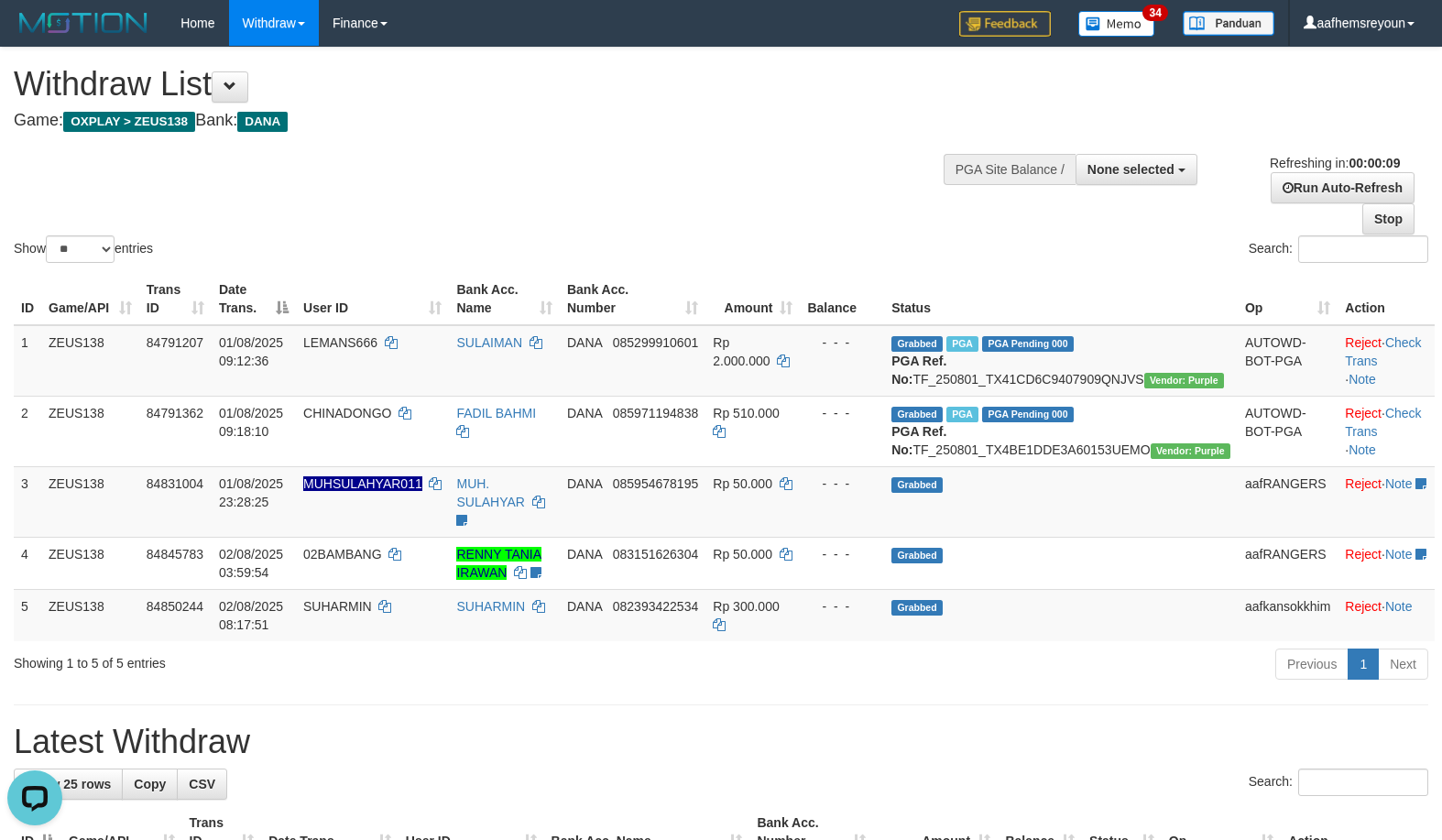 scroll, scrollTop: 0, scrollLeft: 0, axis: both 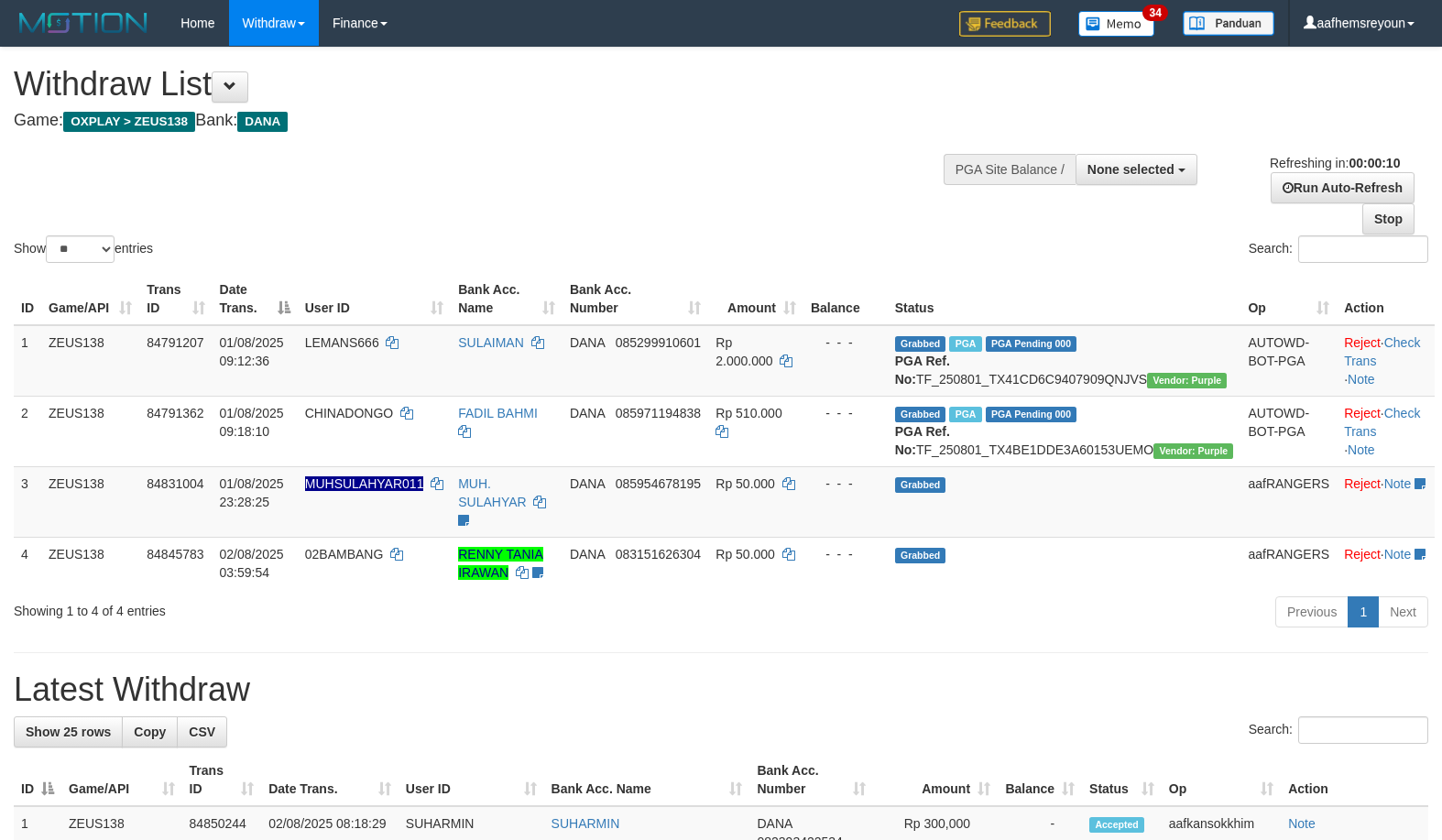 select 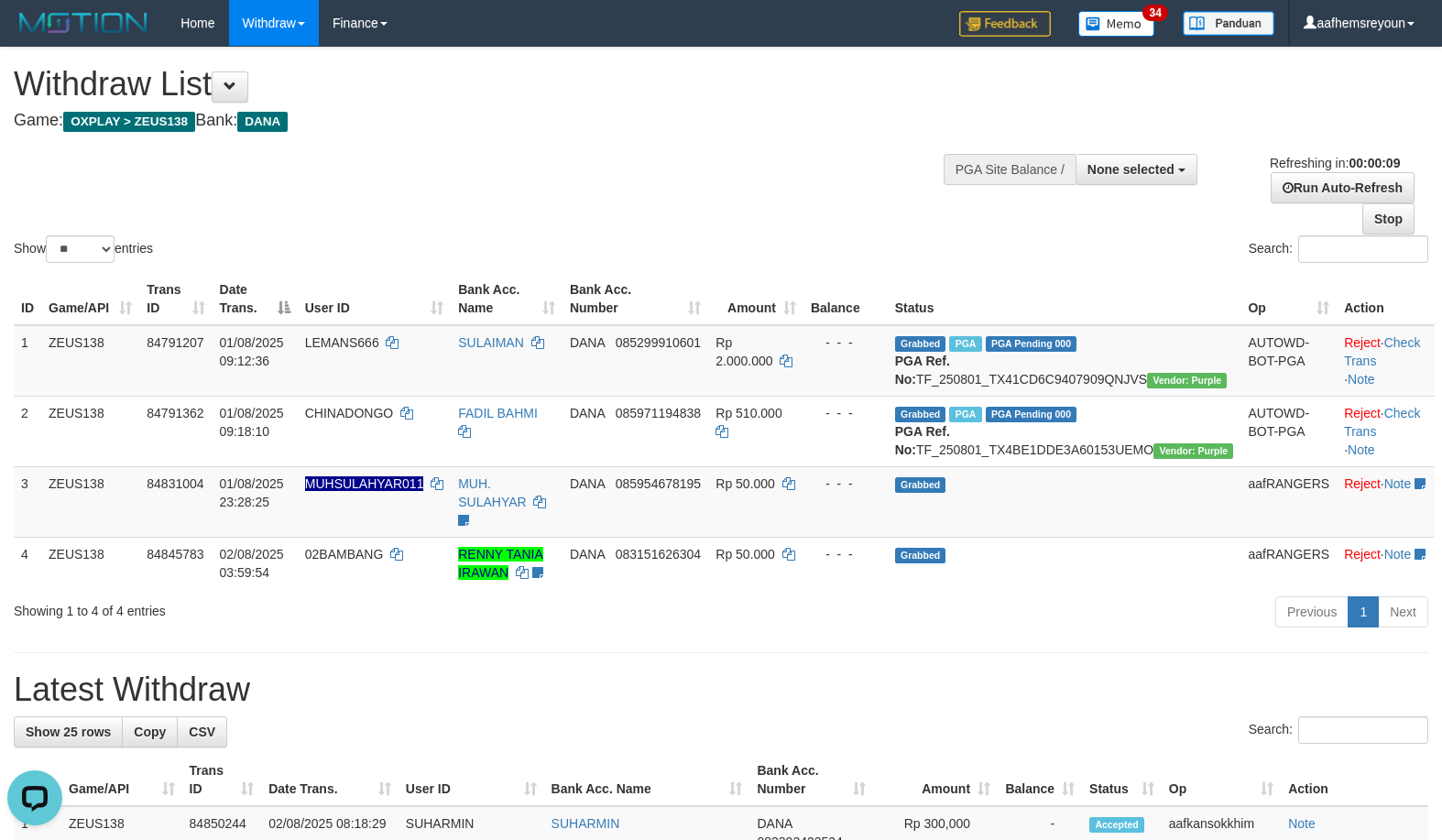scroll, scrollTop: 0, scrollLeft: 0, axis: both 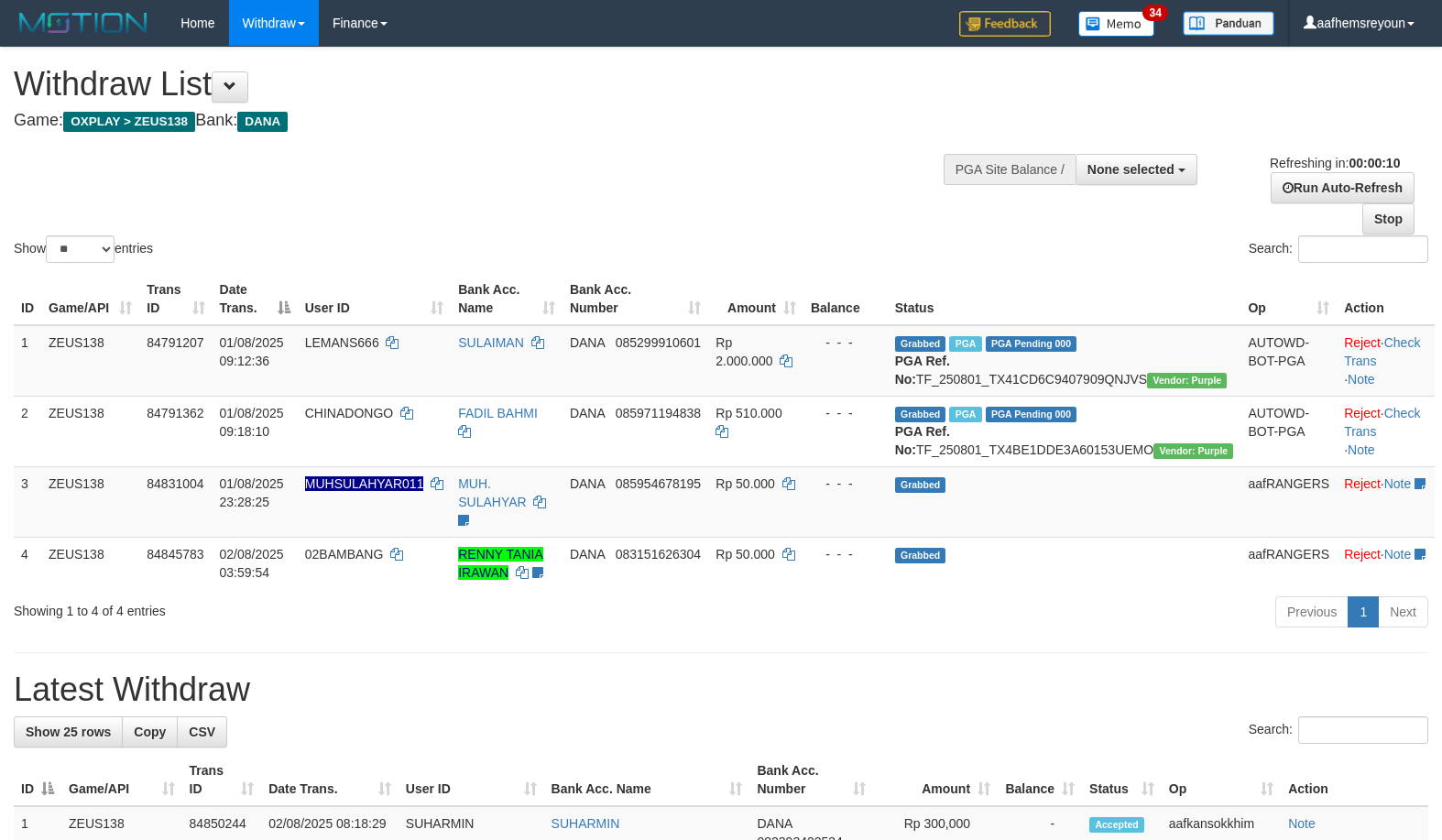 select 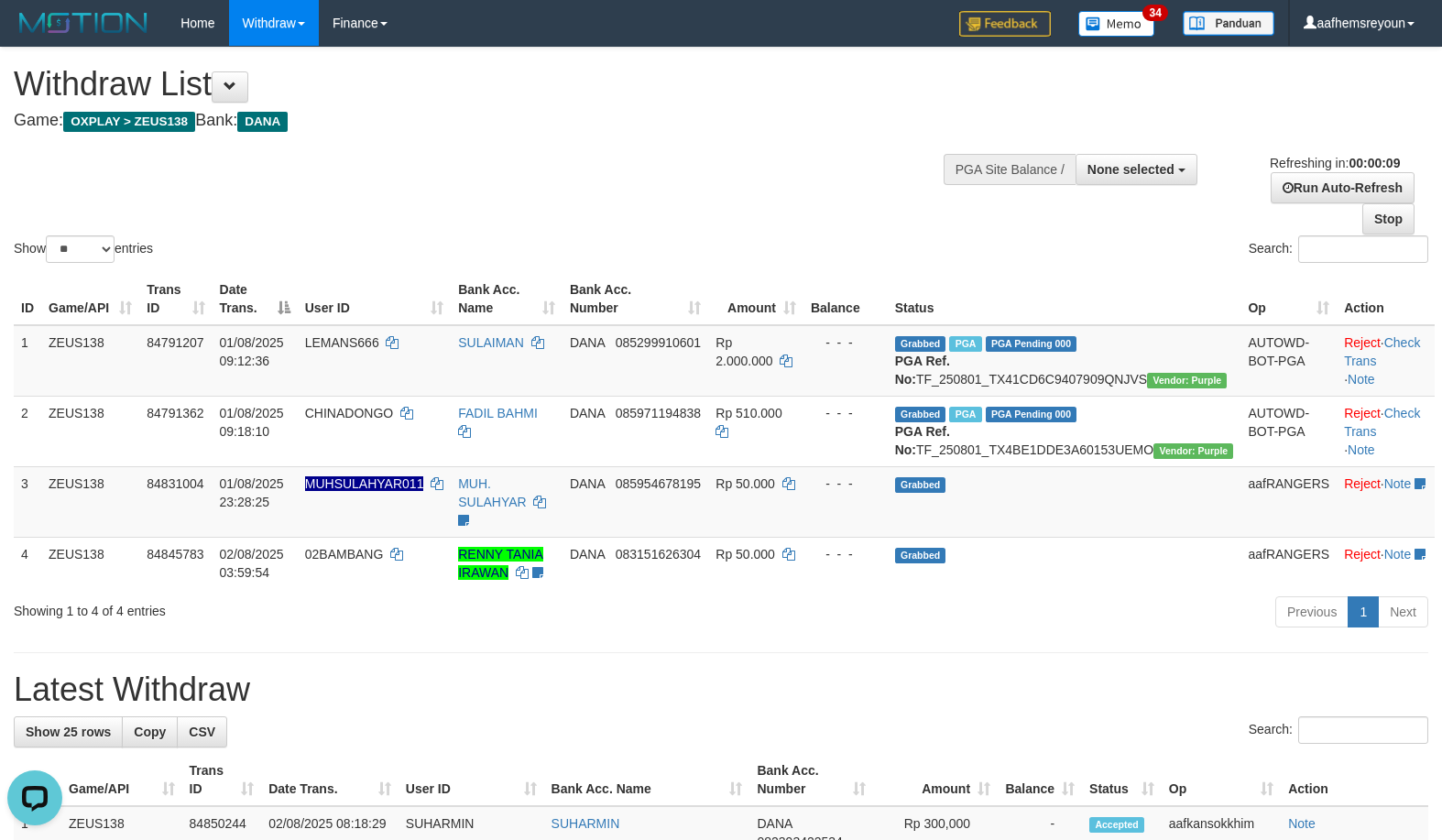 scroll, scrollTop: 0, scrollLeft: 0, axis: both 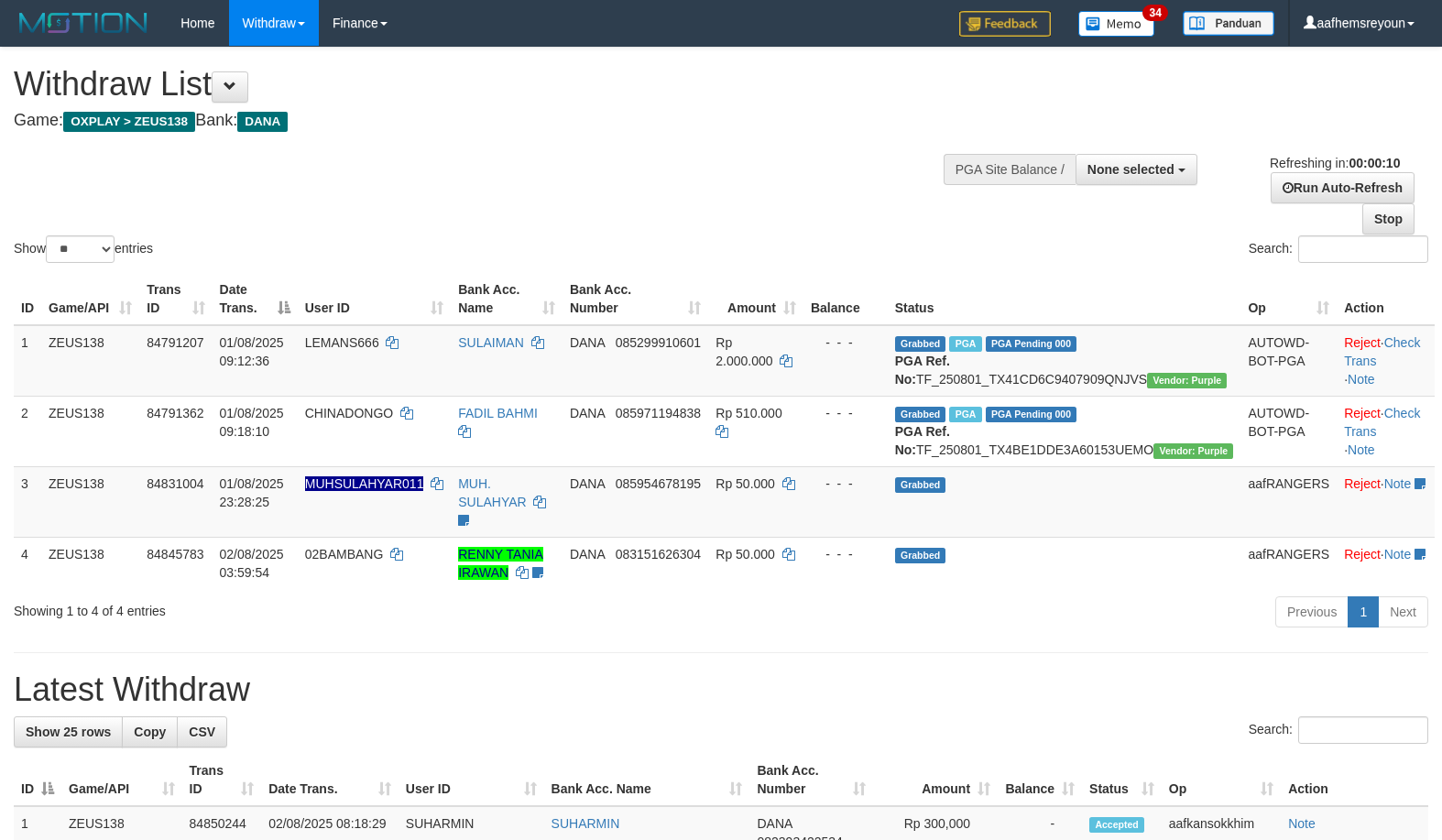 select 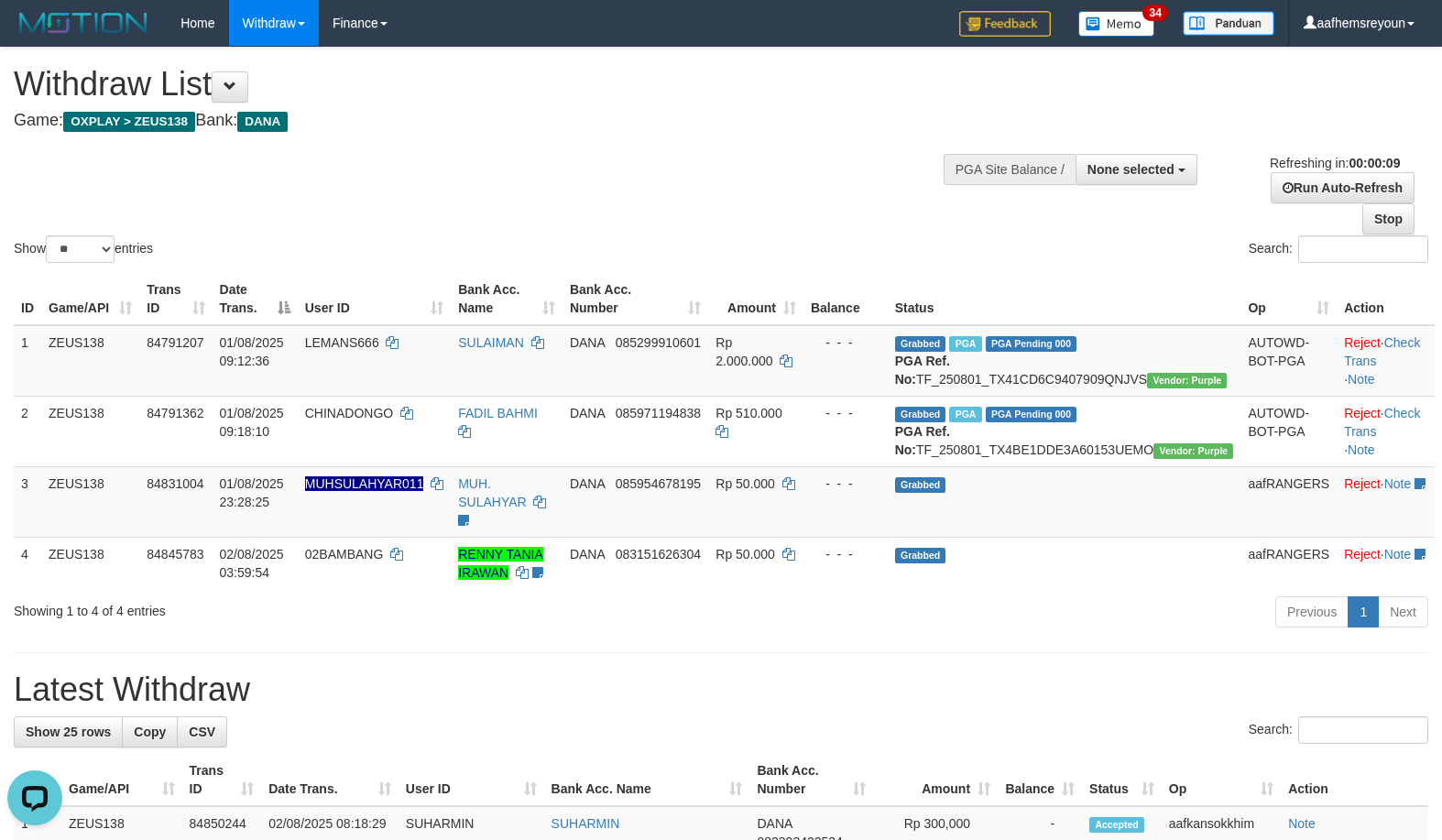 scroll, scrollTop: 0, scrollLeft: 0, axis: both 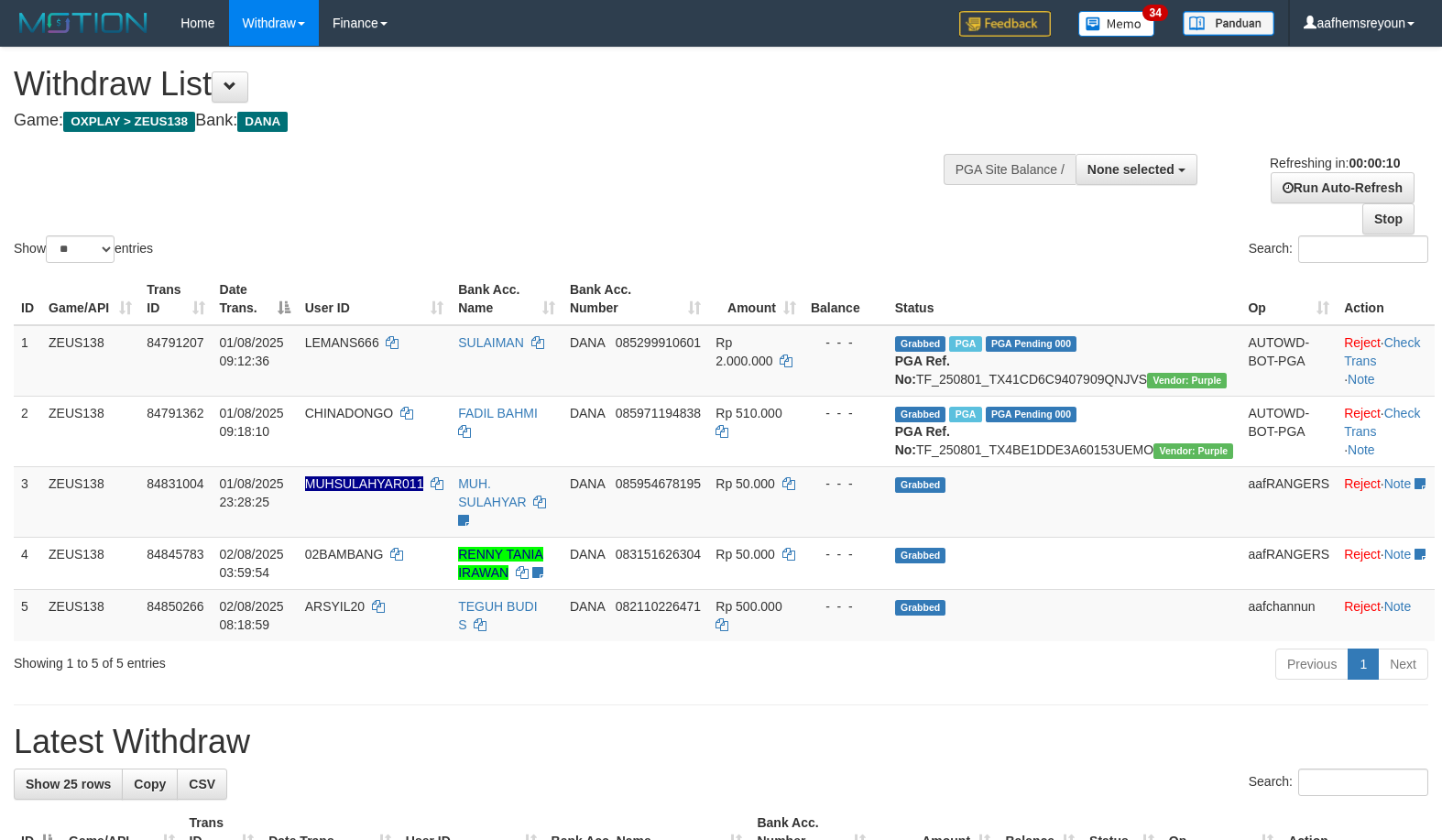select 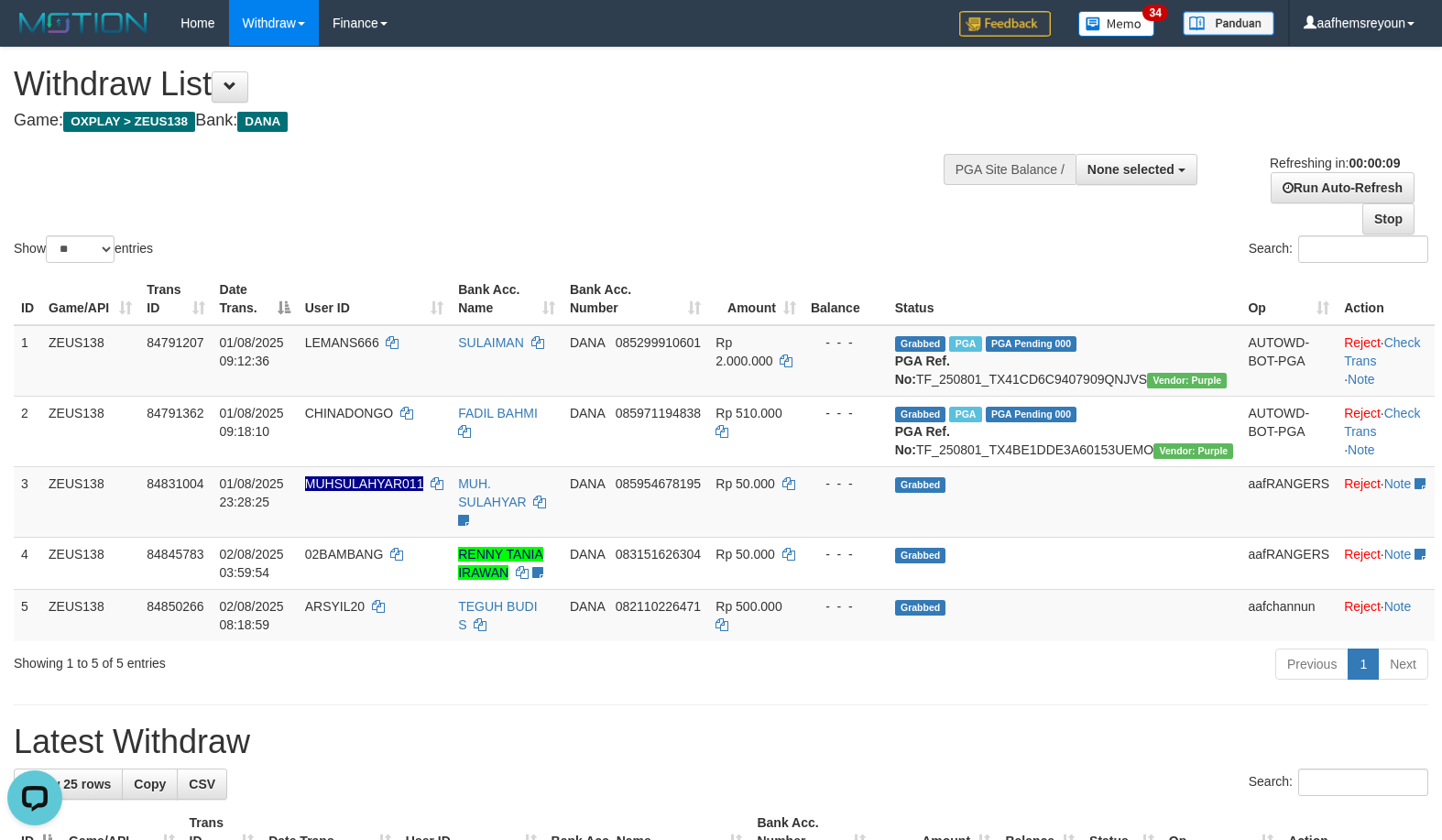 scroll, scrollTop: 0, scrollLeft: 0, axis: both 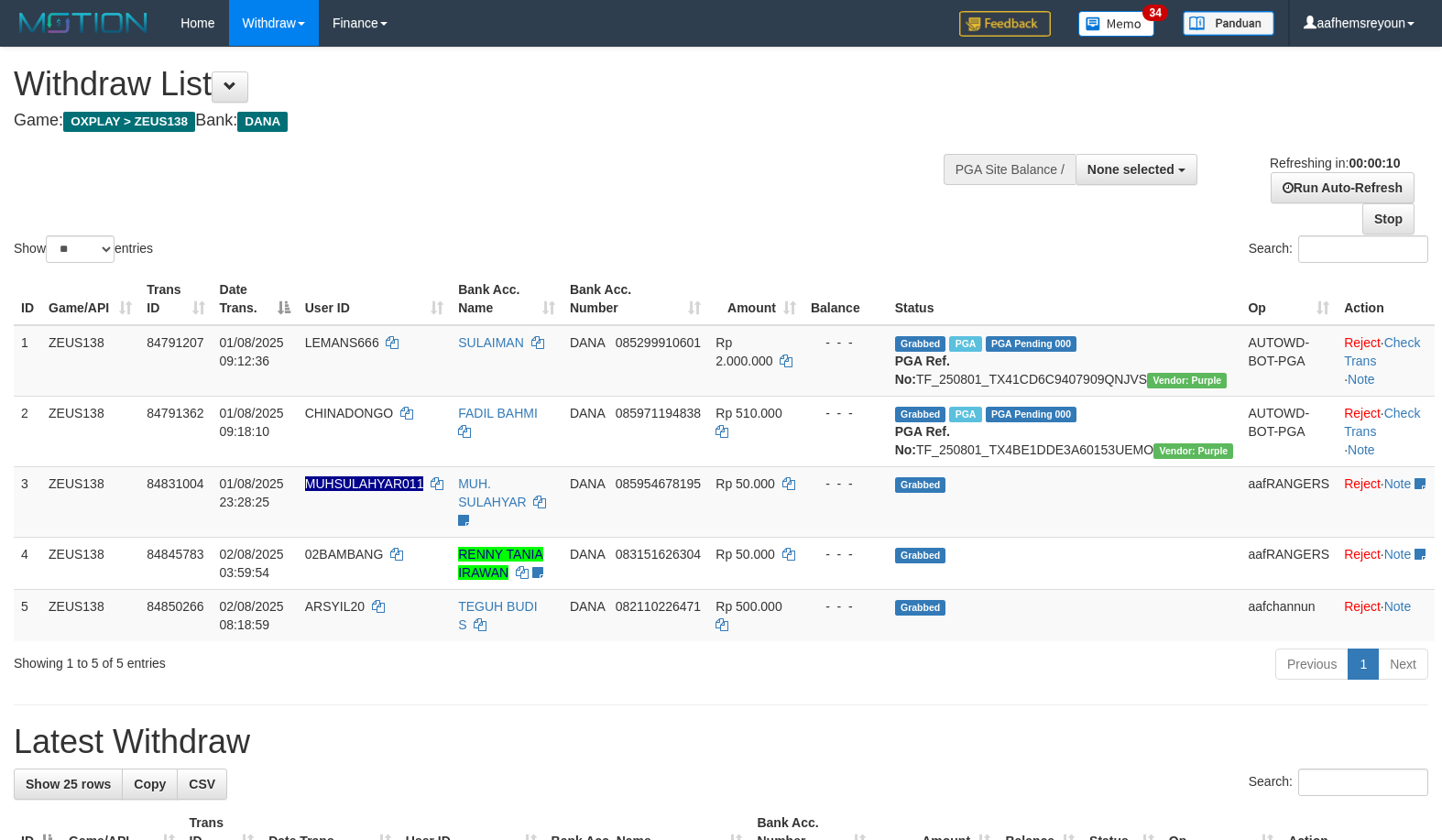 select 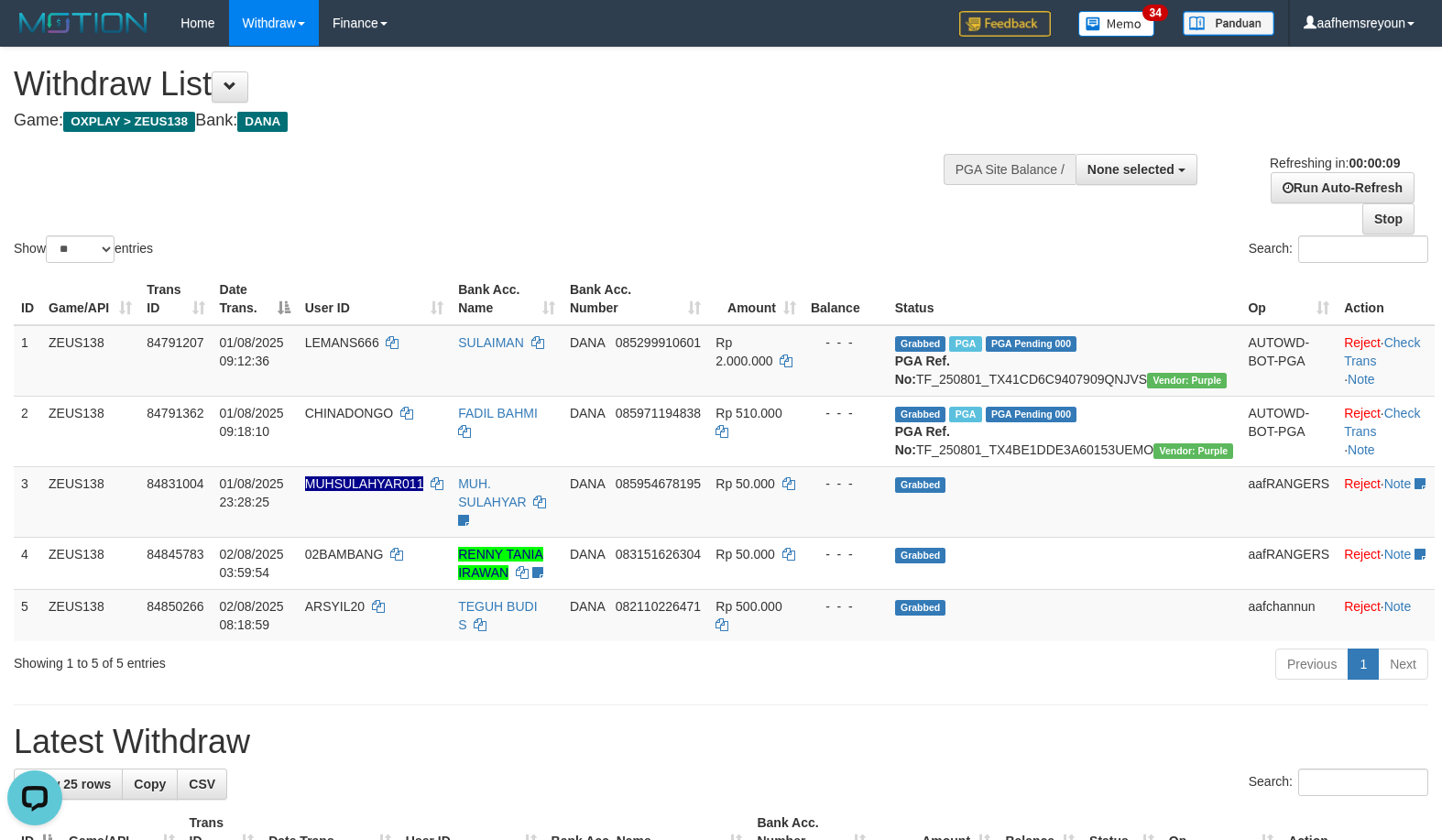 scroll, scrollTop: 0, scrollLeft: 0, axis: both 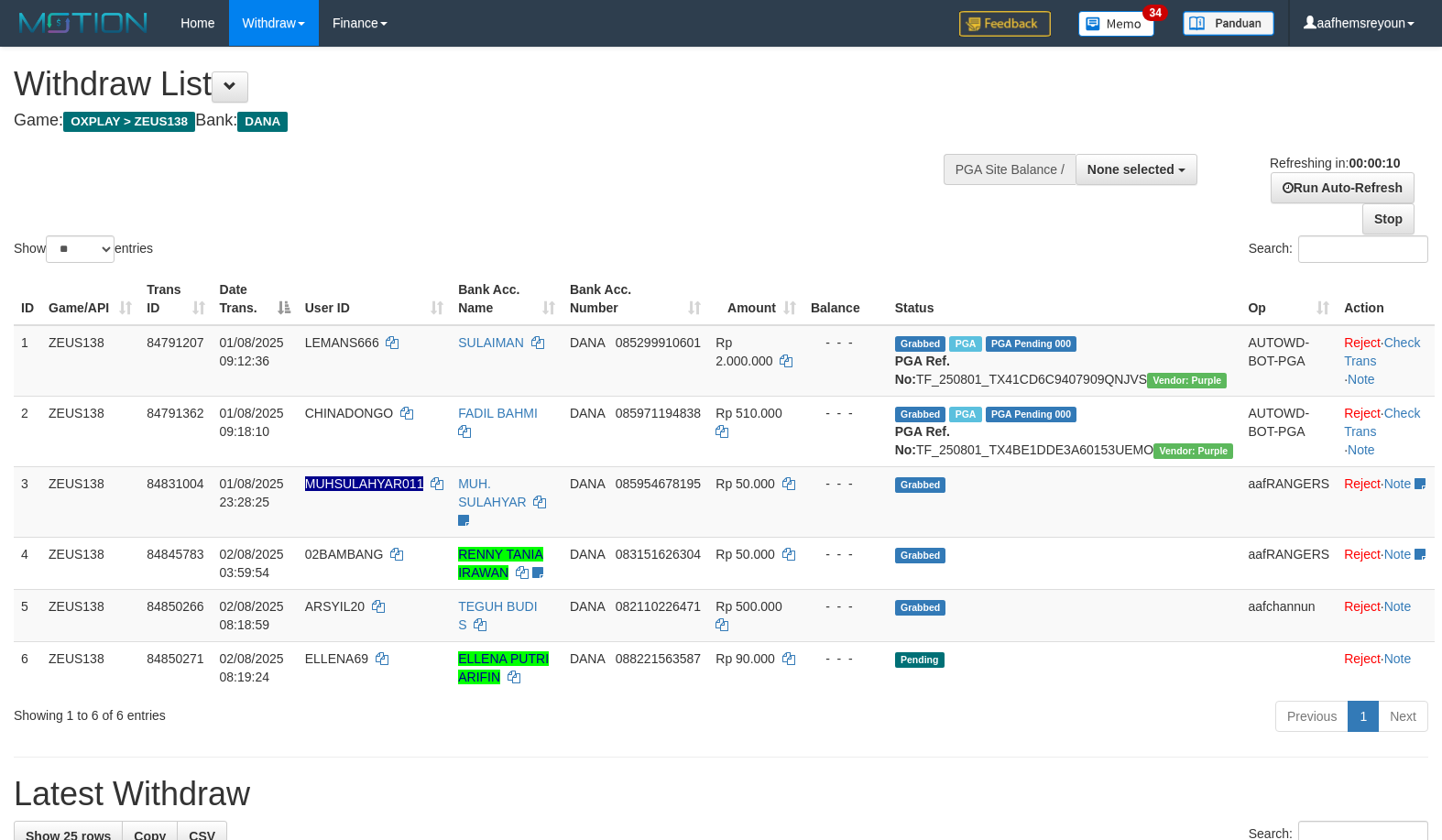 select 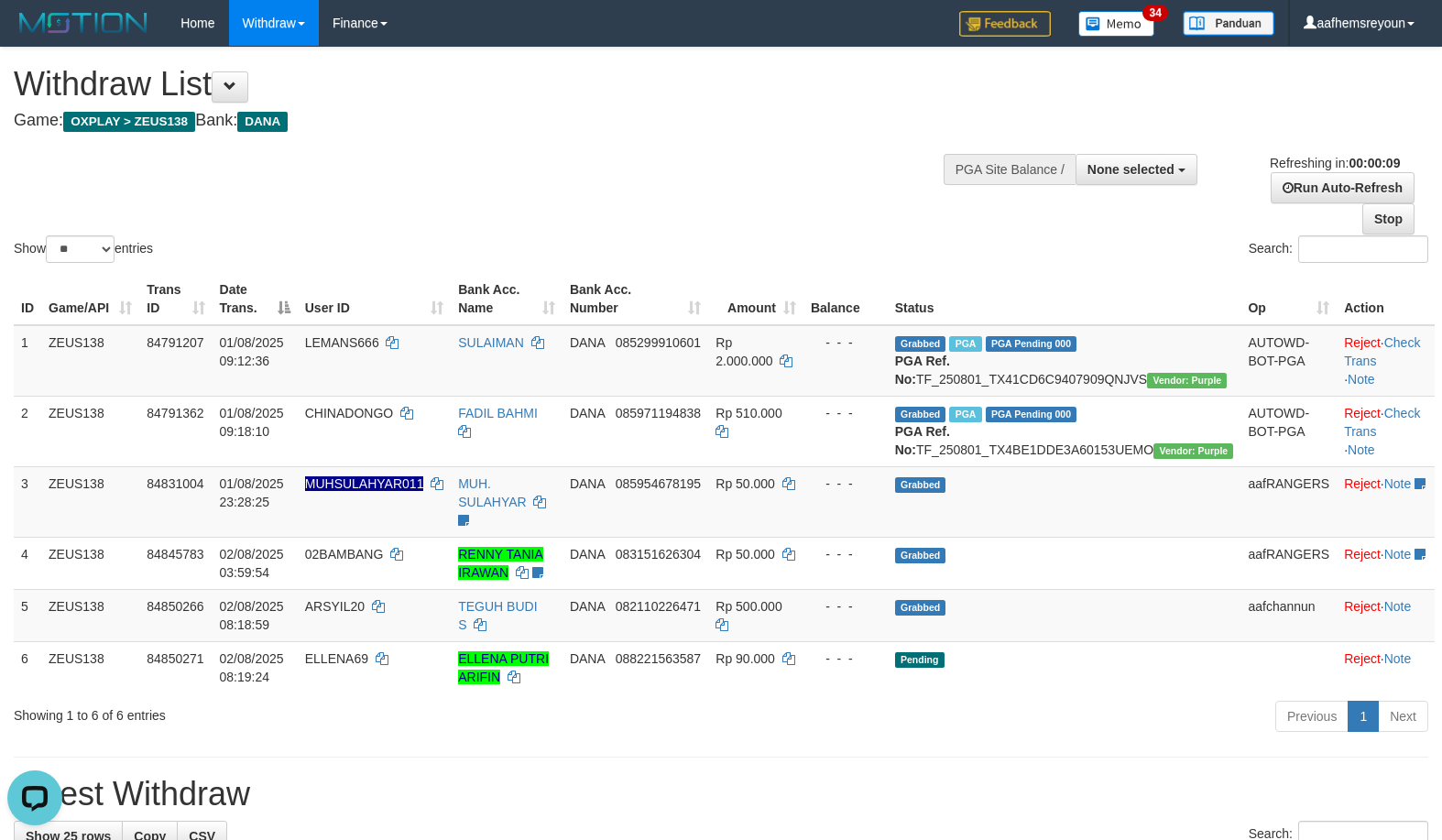 scroll, scrollTop: 0, scrollLeft: 0, axis: both 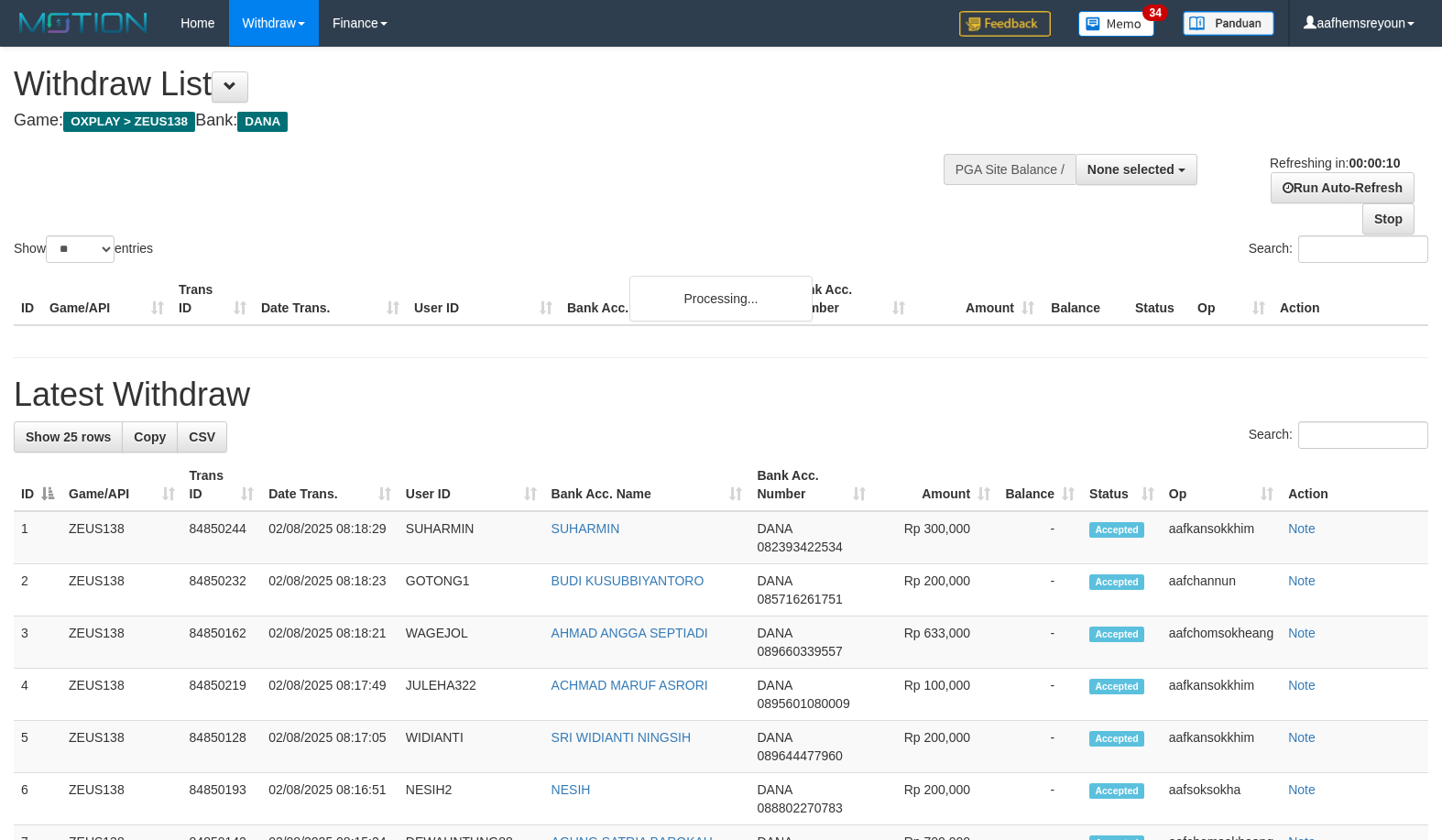 select 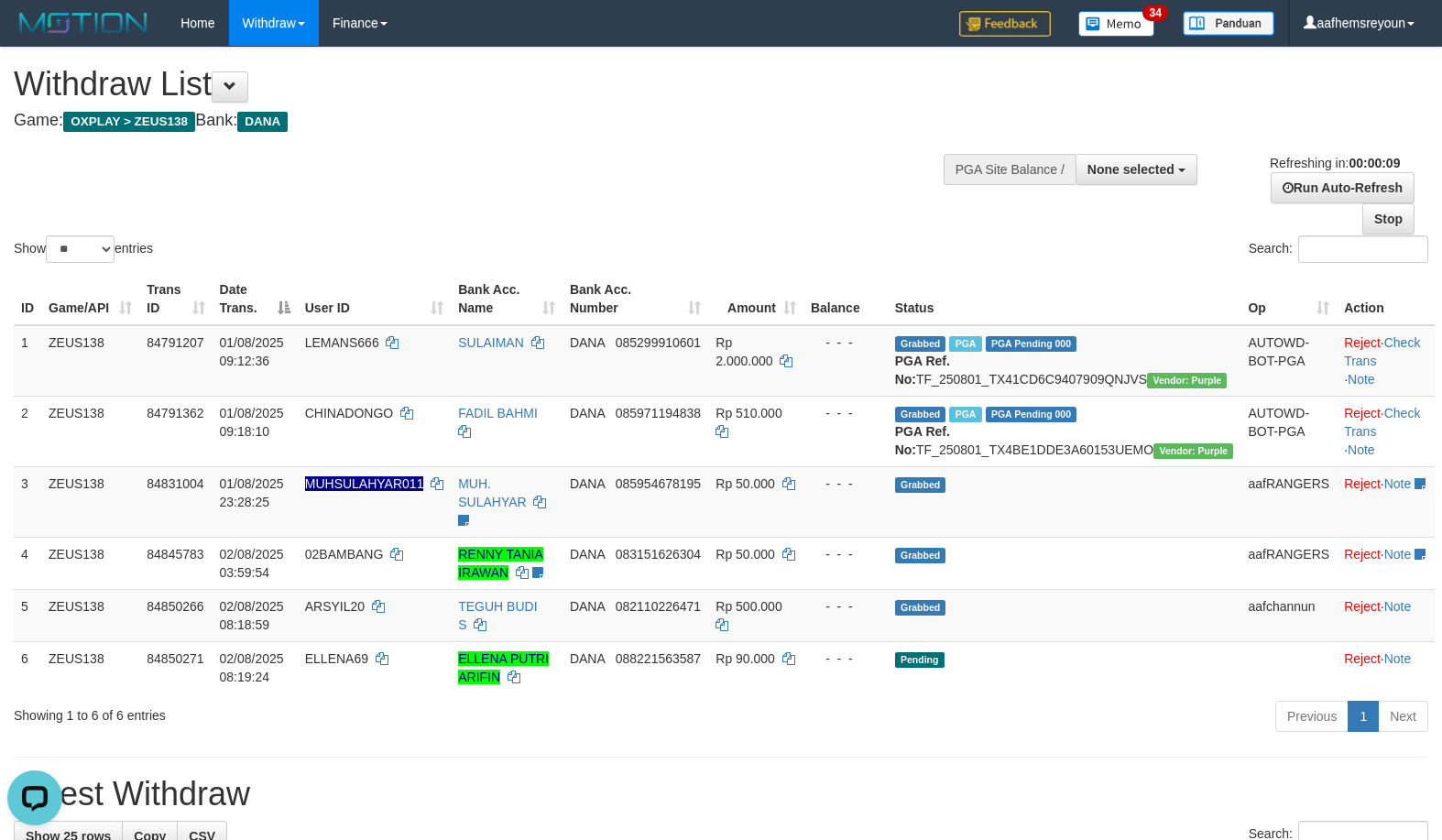 scroll, scrollTop: 0, scrollLeft: 0, axis: both 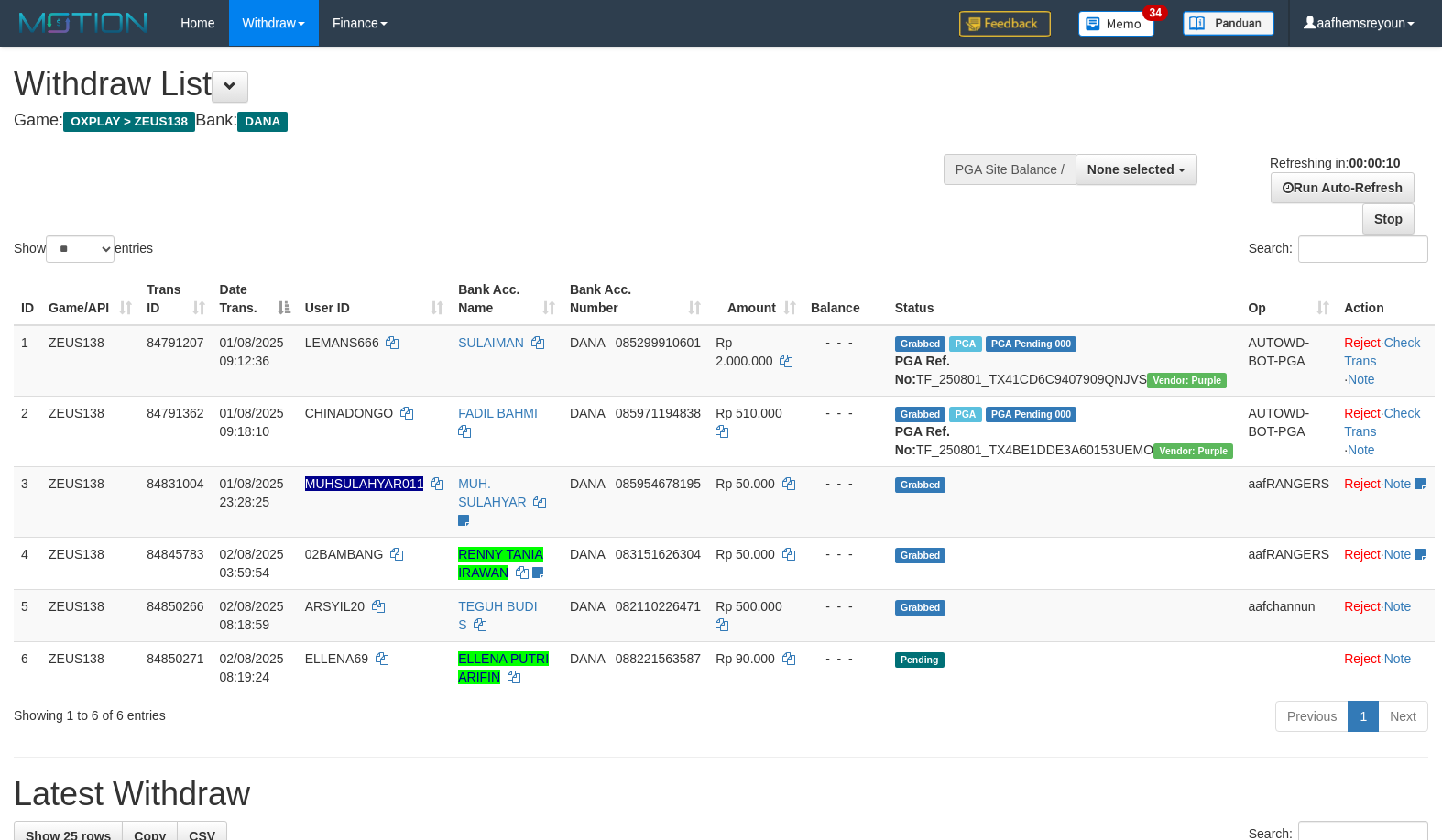 select 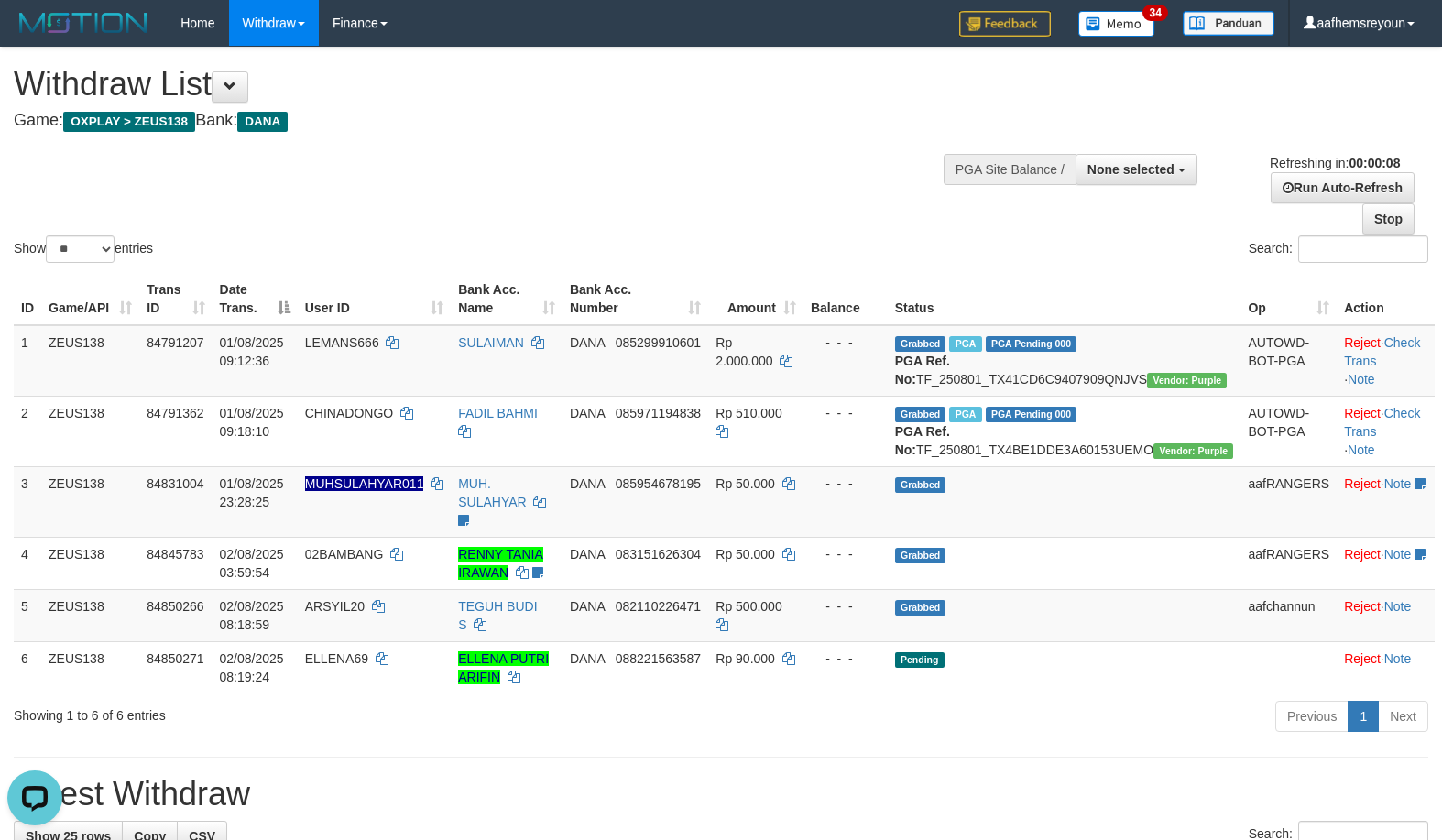 scroll, scrollTop: 0, scrollLeft: 0, axis: both 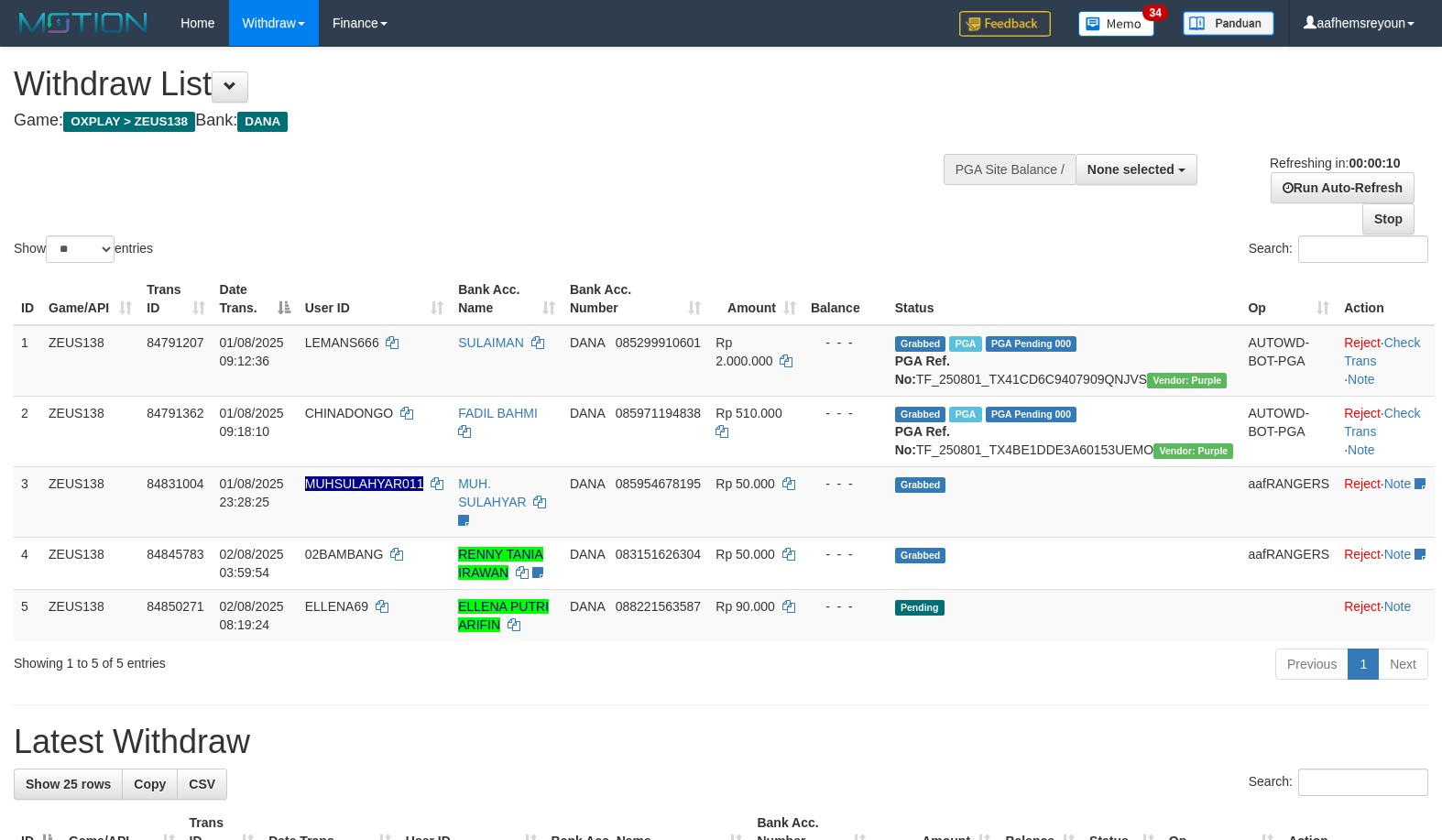 select 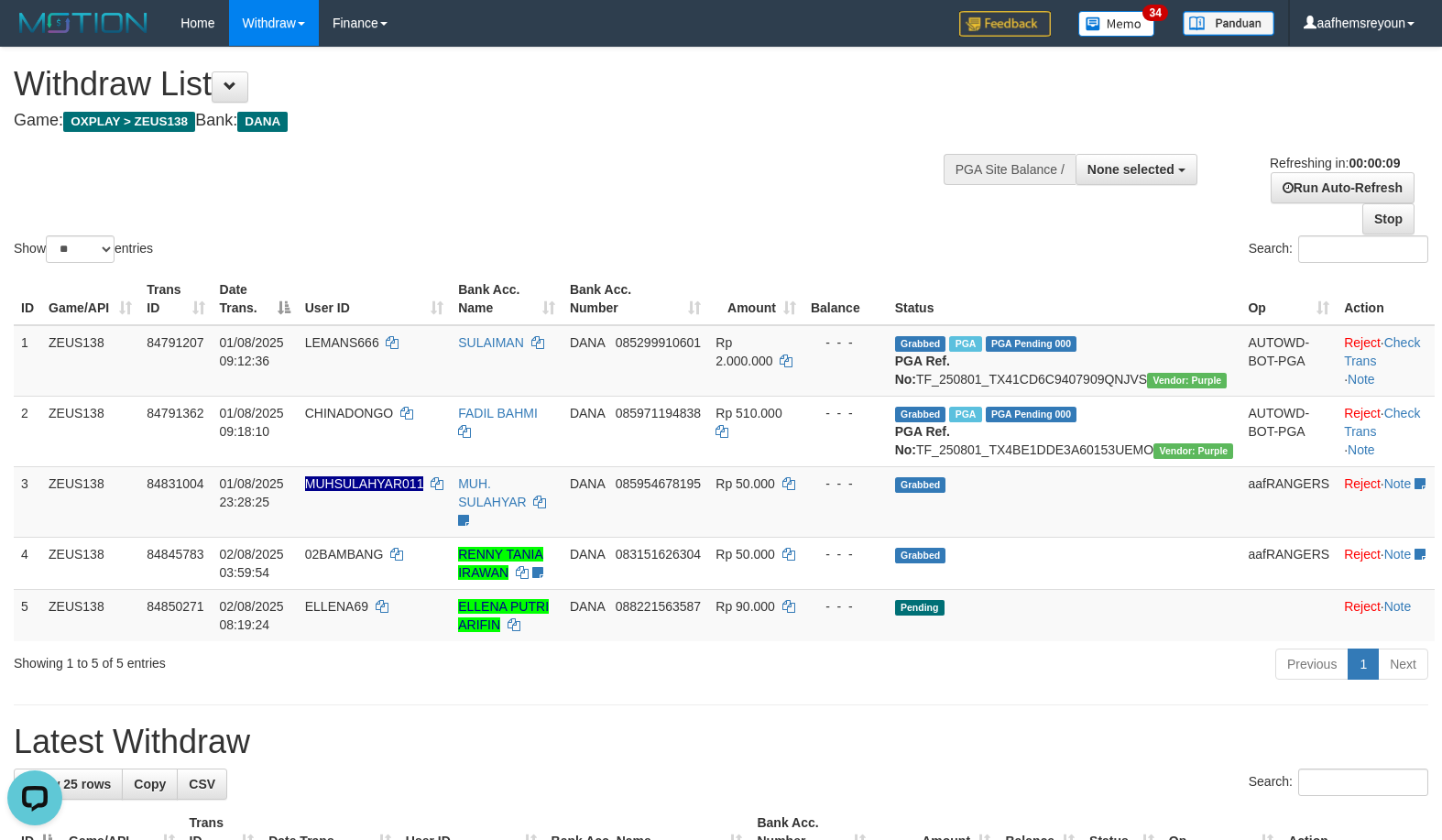 scroll, scrollTop: 0, scrollLeft: 0, axis: both 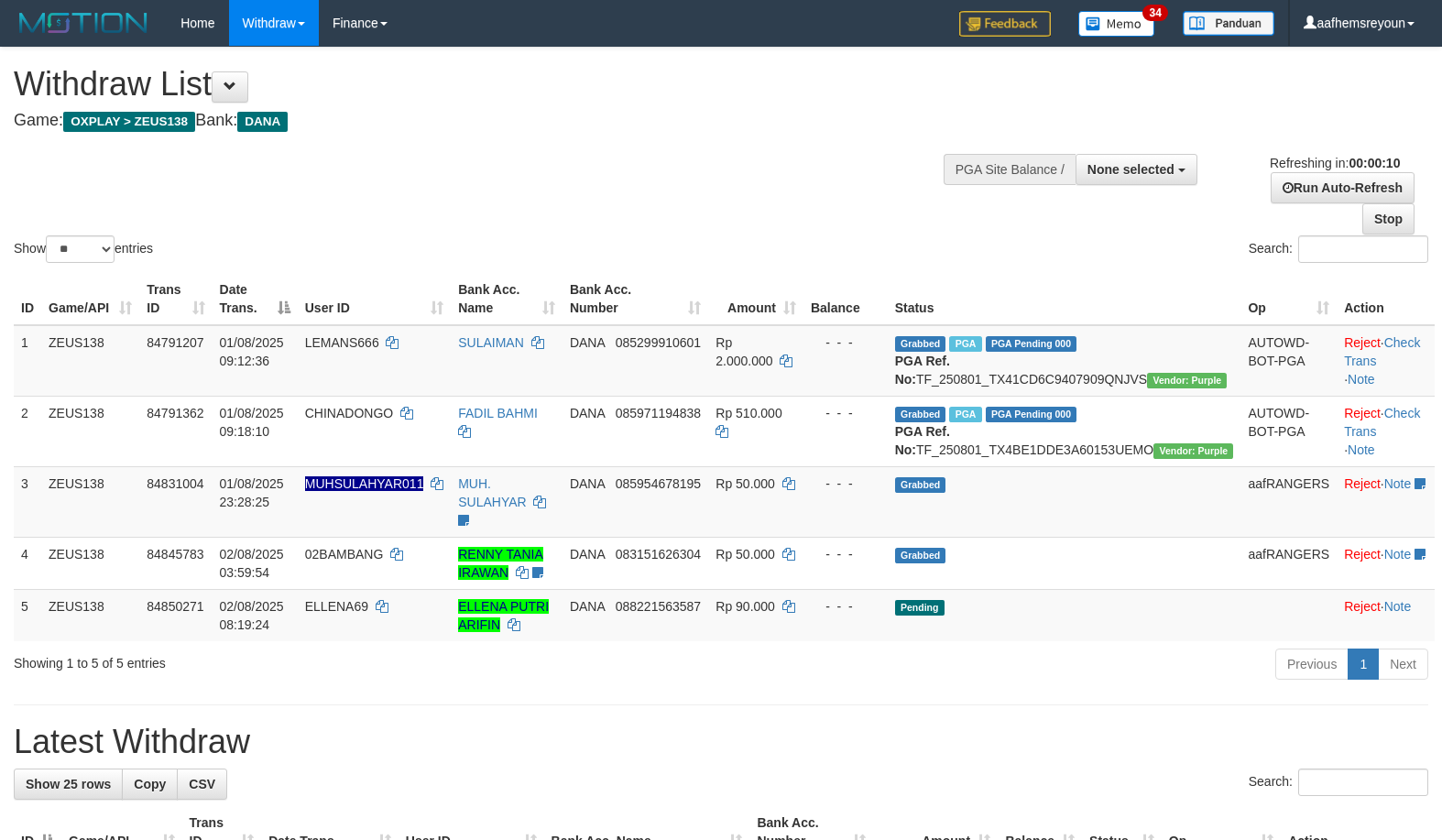 select 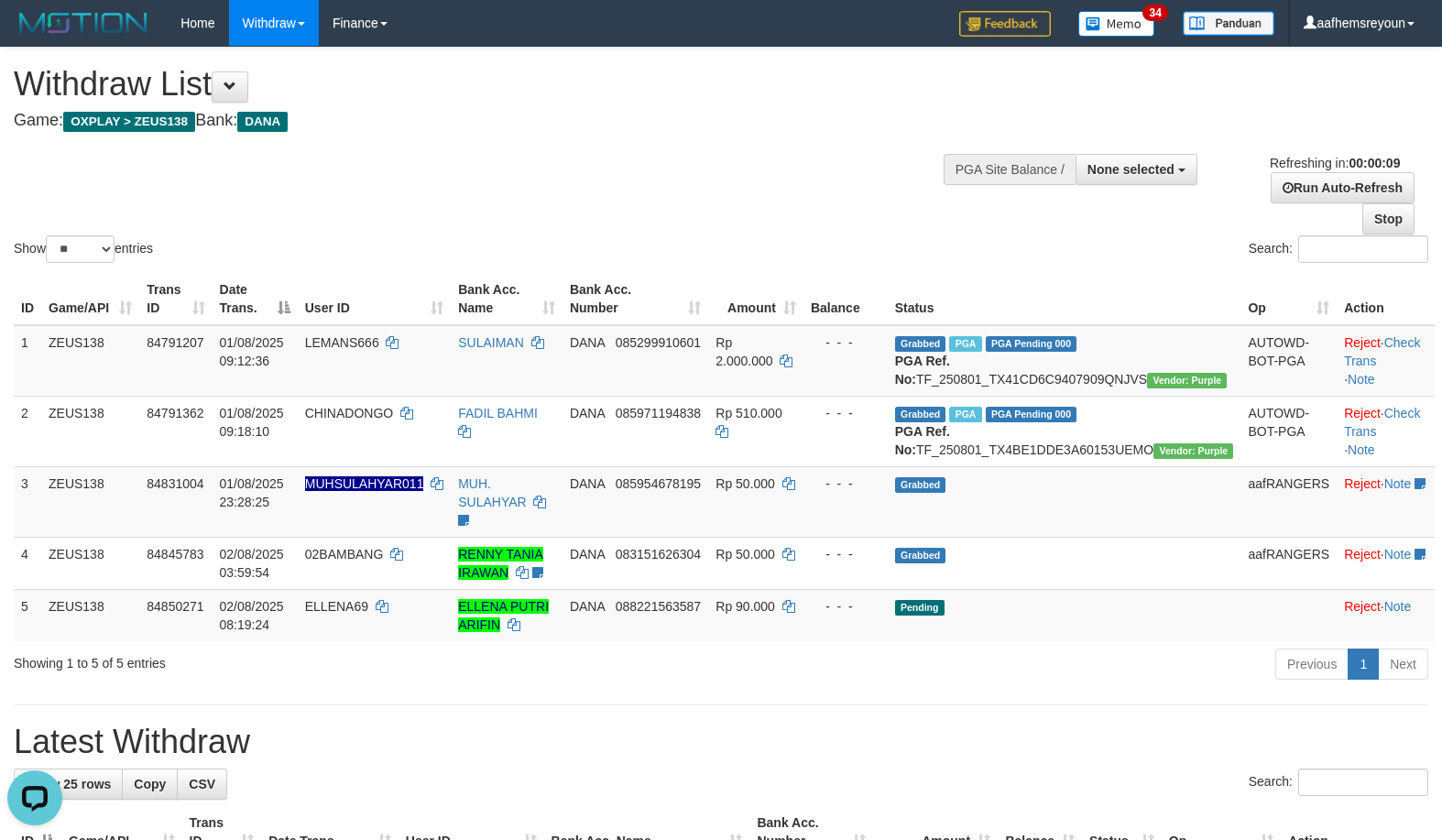 scroll, scrollTop: 0, scrollLeft: 0, axis: both 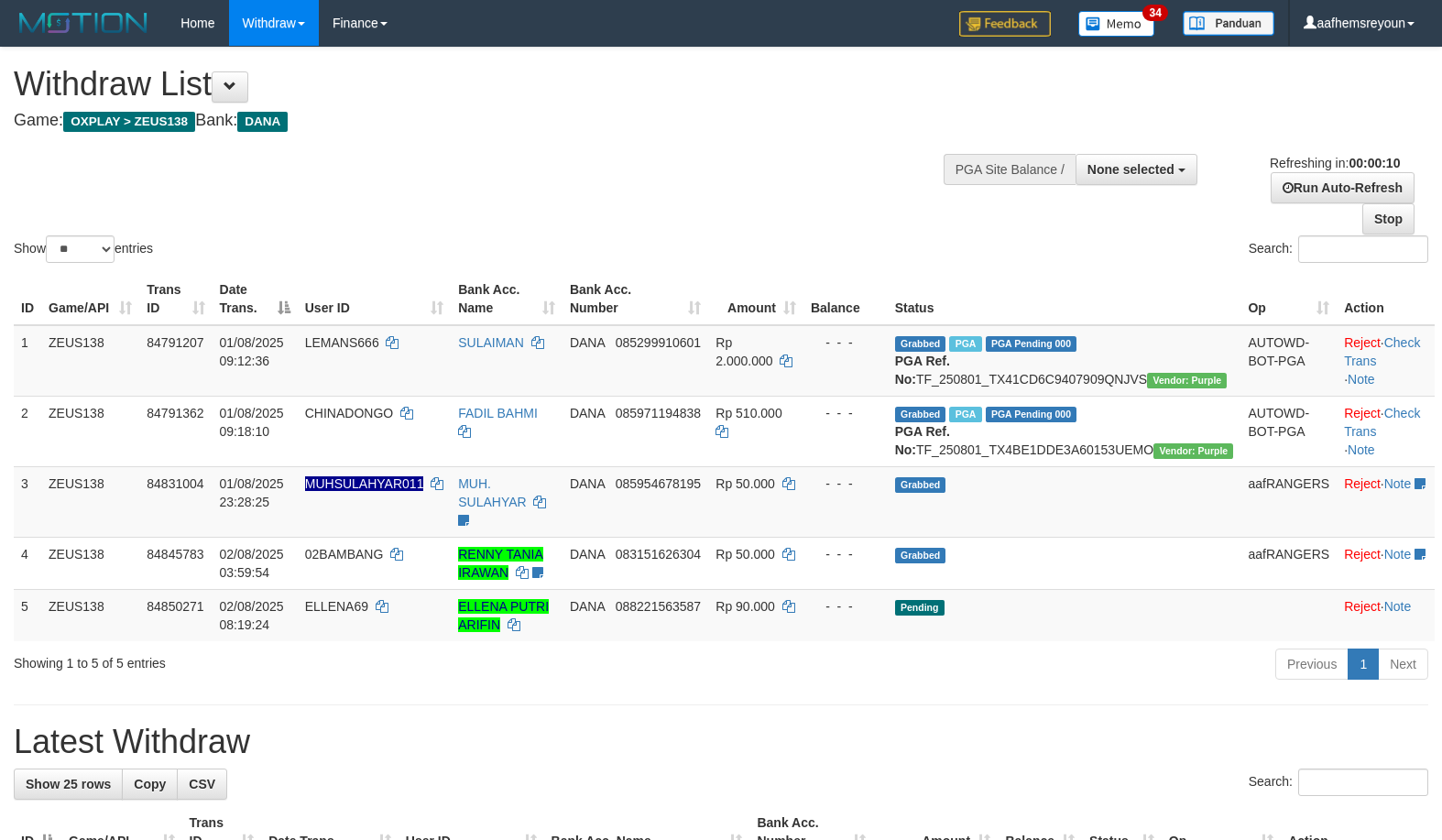 select 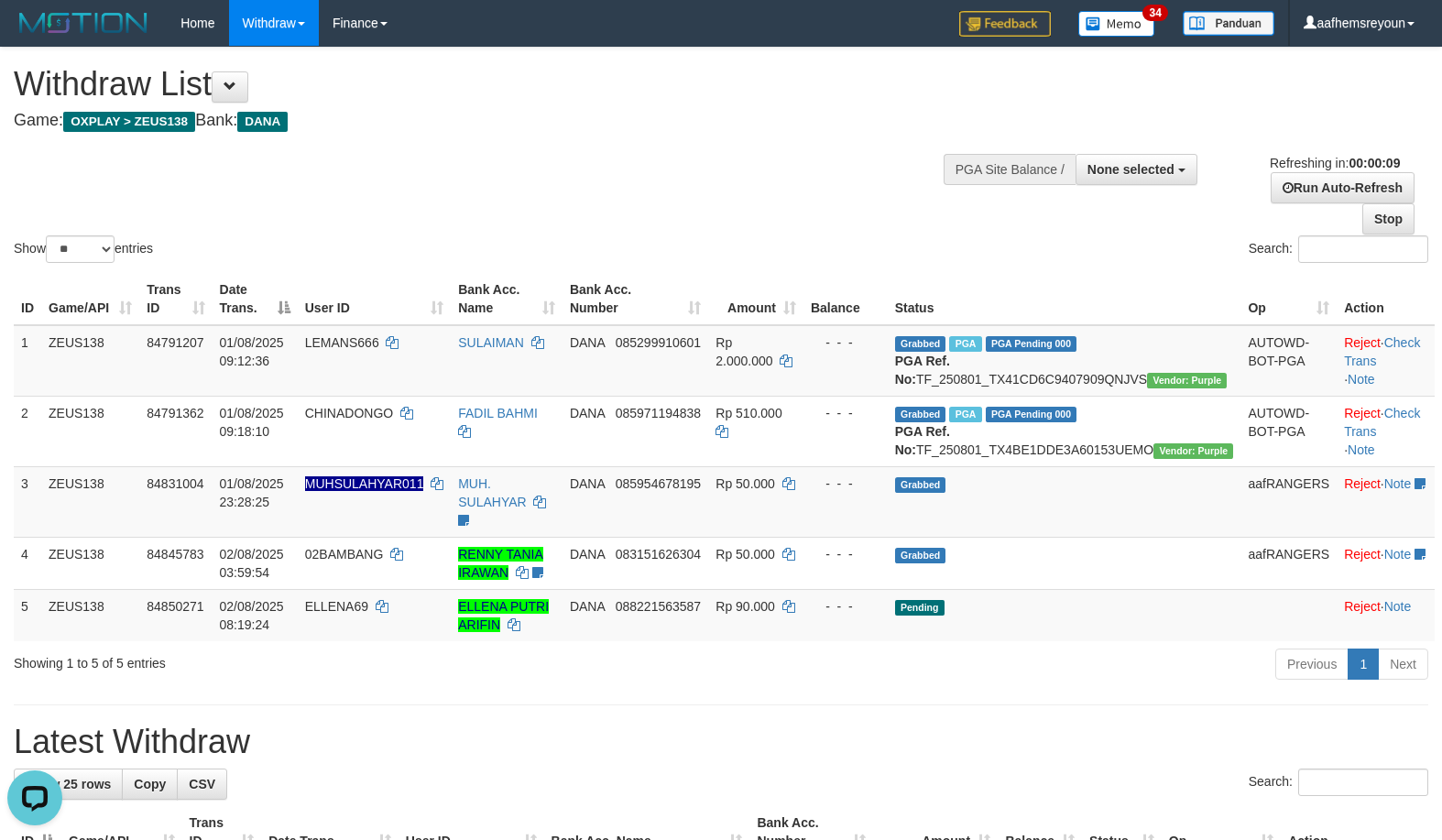 scroll, scrollTop: 0, scrollLeft: 0, axis: both 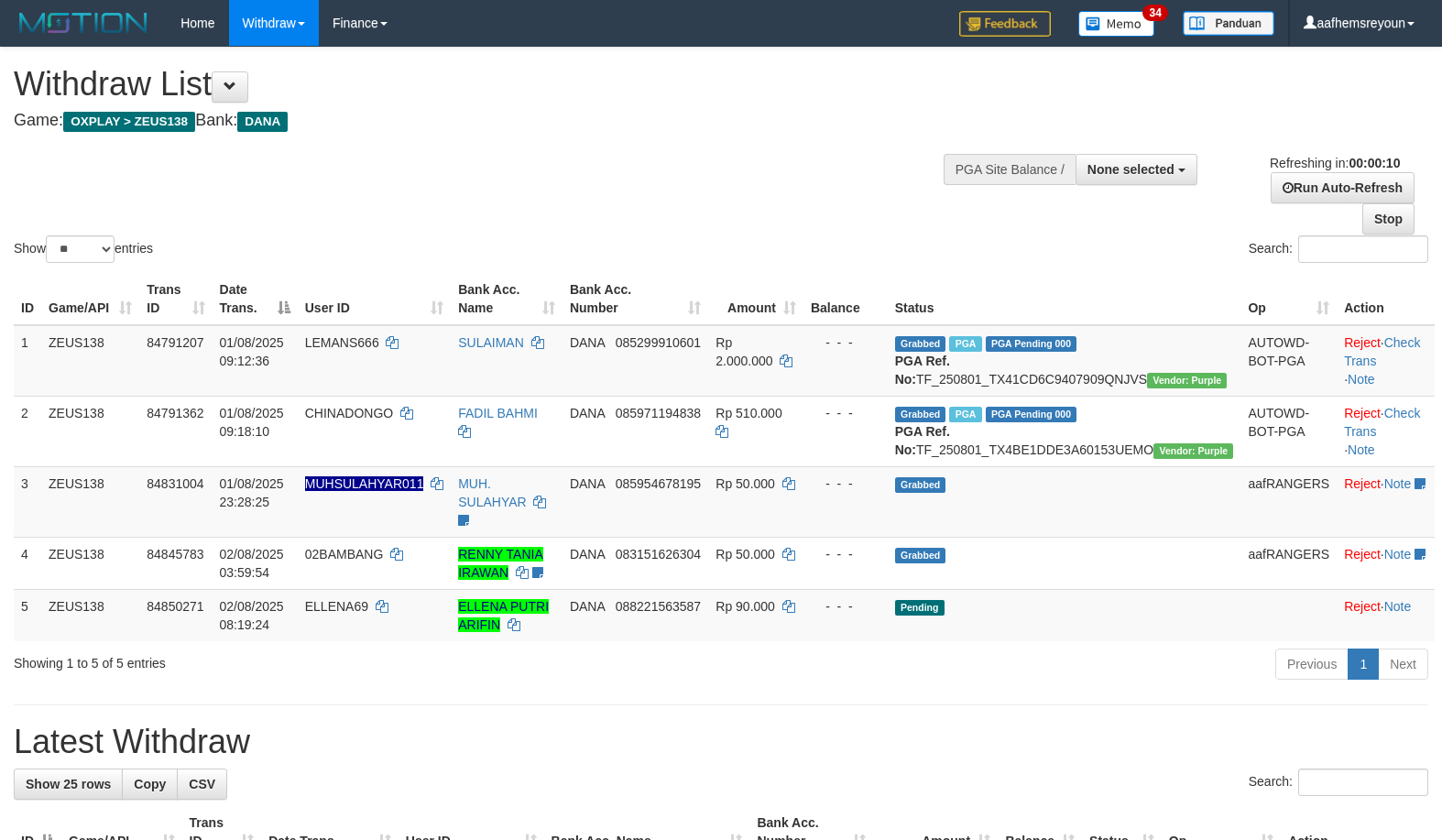 select 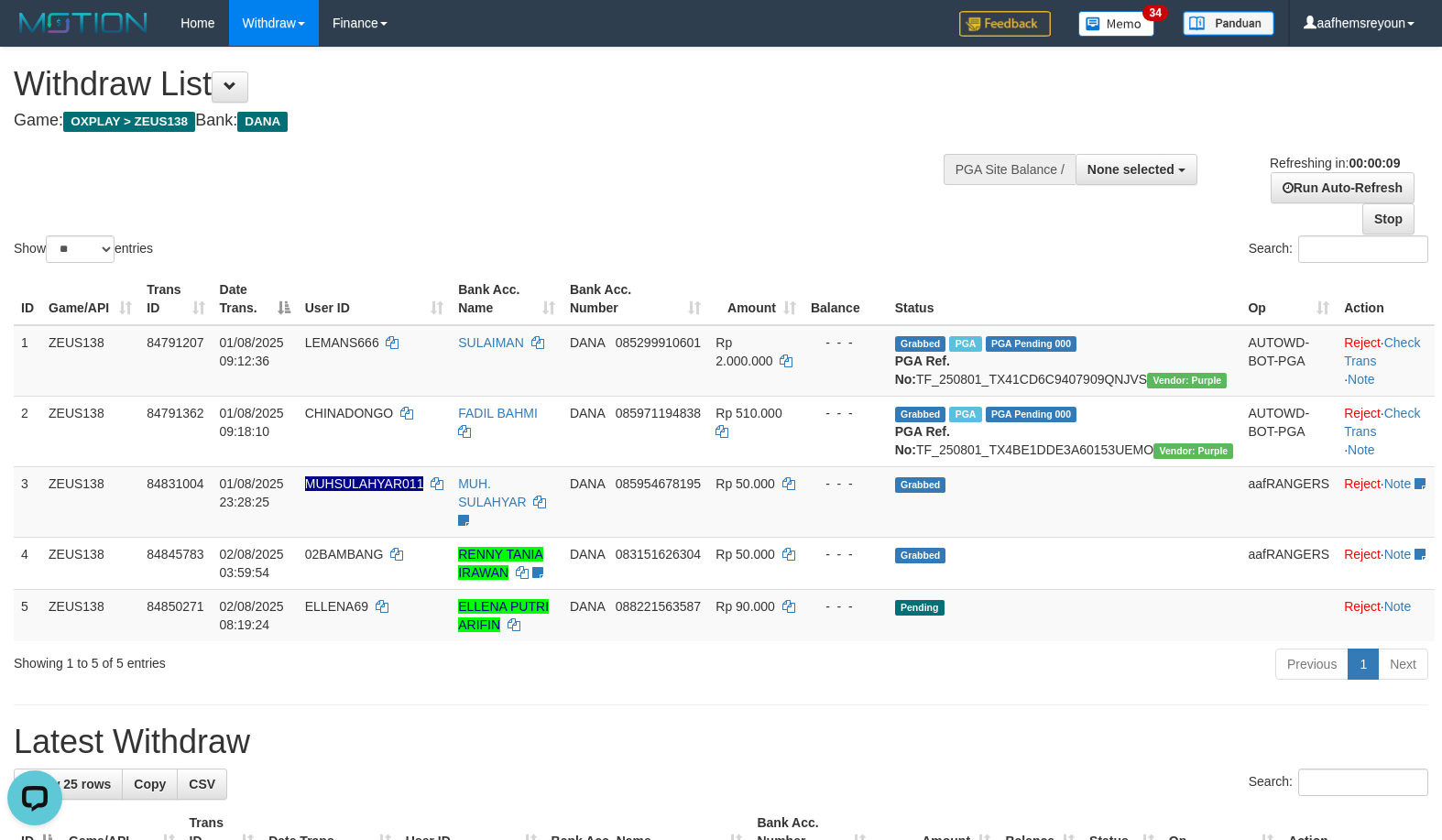 scroll, scrollTop: 0, scrollLeft: 0, axis: both 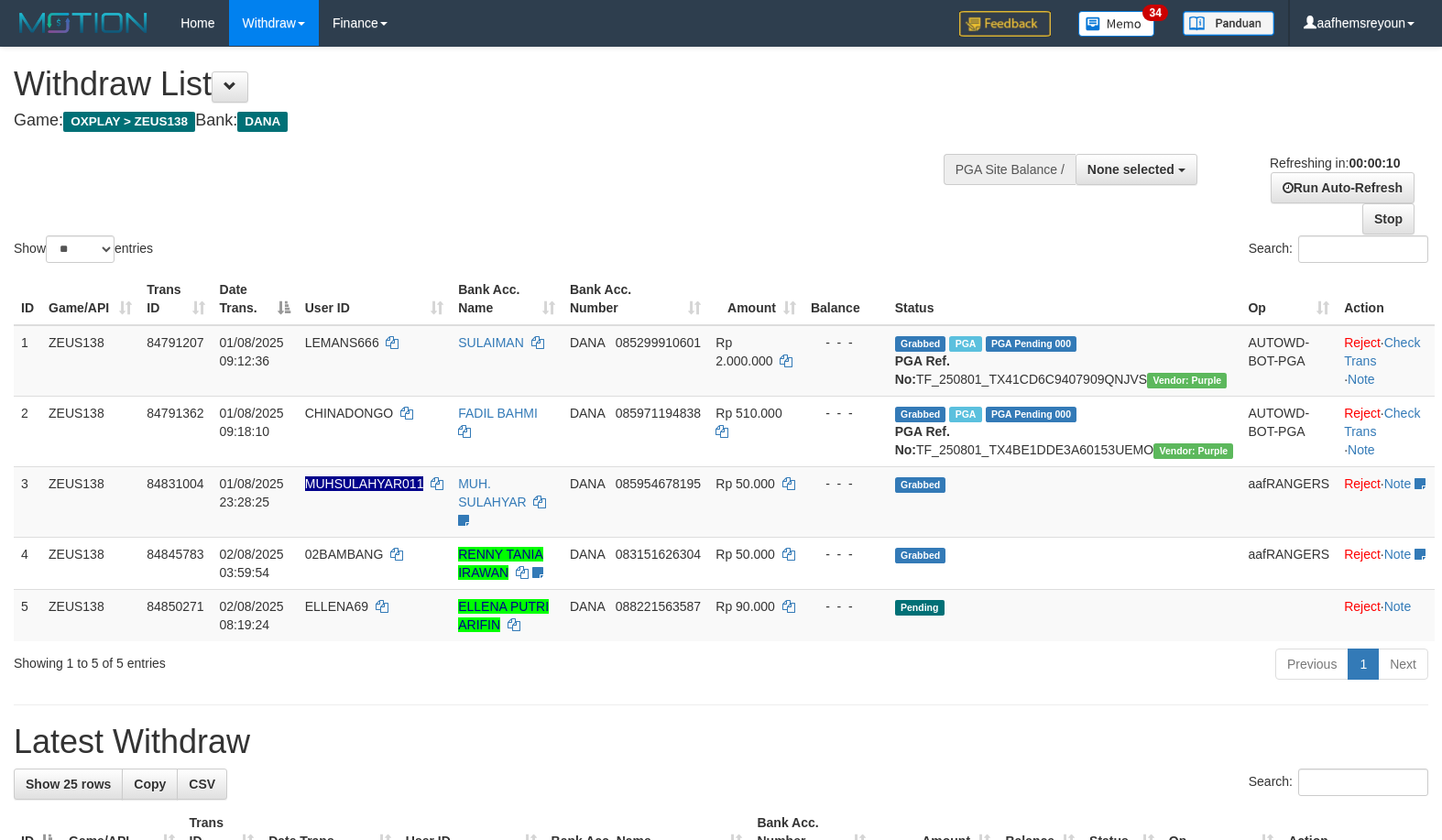 select 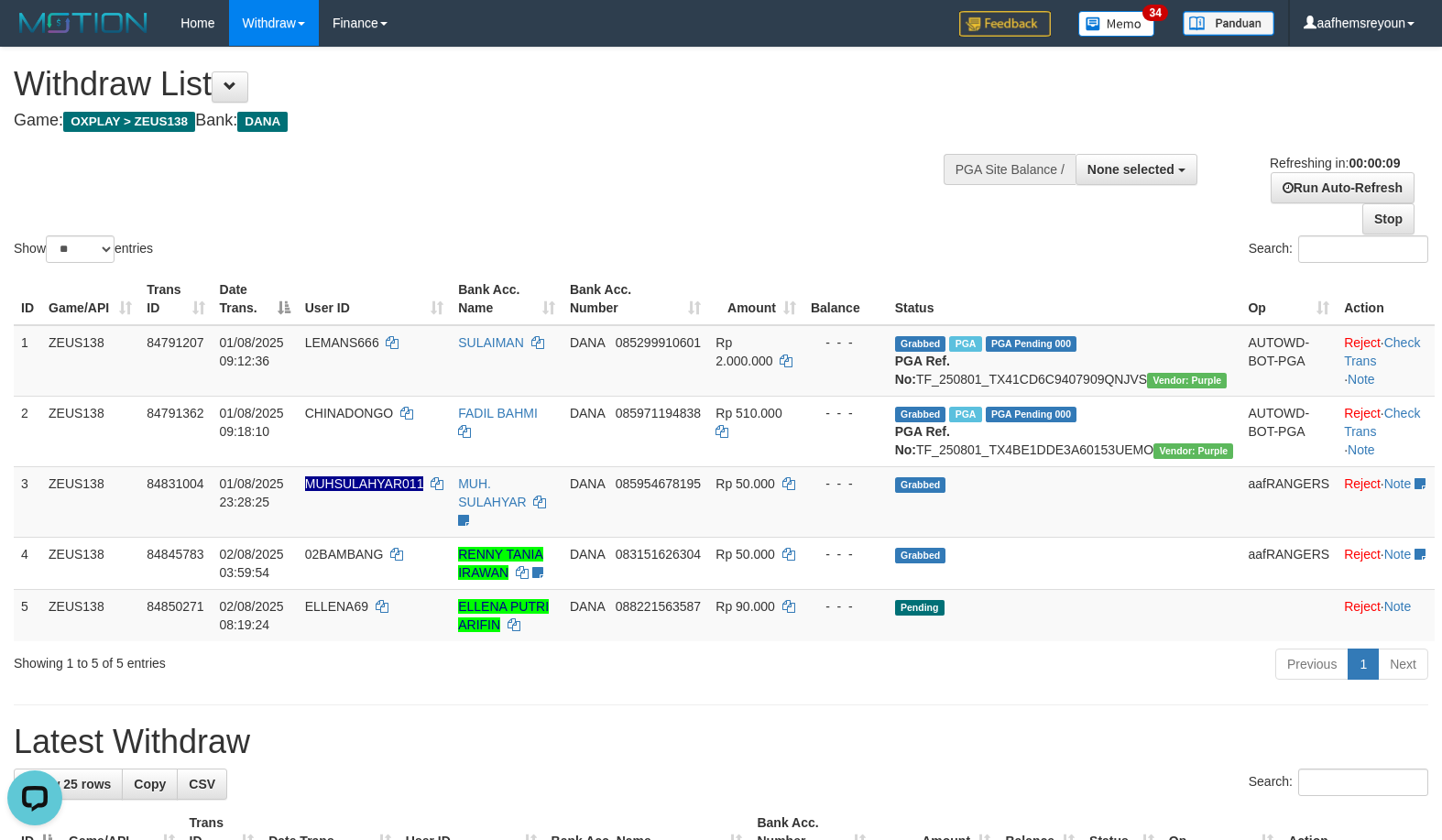 scroll, scrollTop: 0, scrollLeft: 0, axis: both 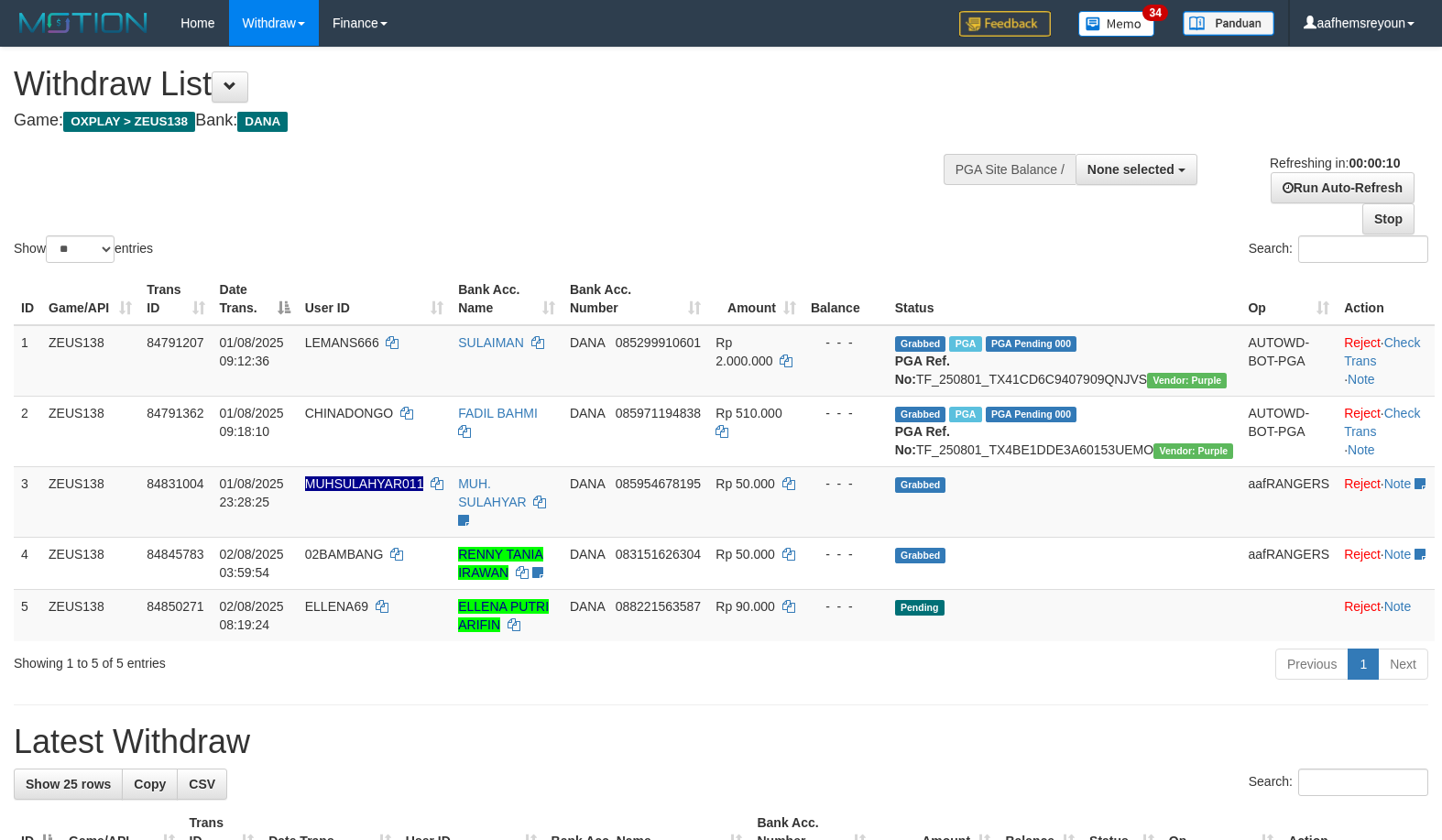 select 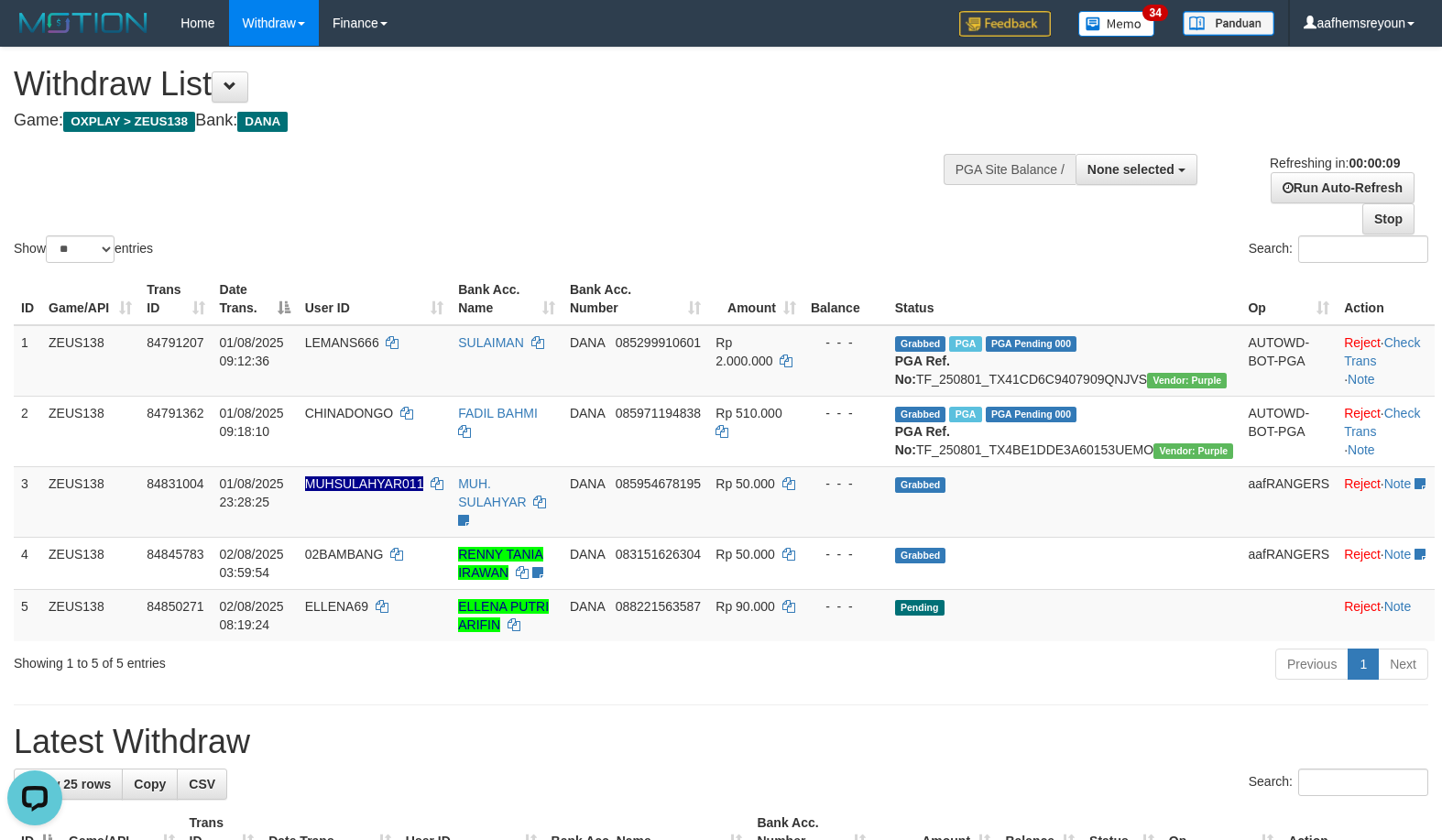 scroll, scrollTop: 0, scrollLeft: 0, axis: both 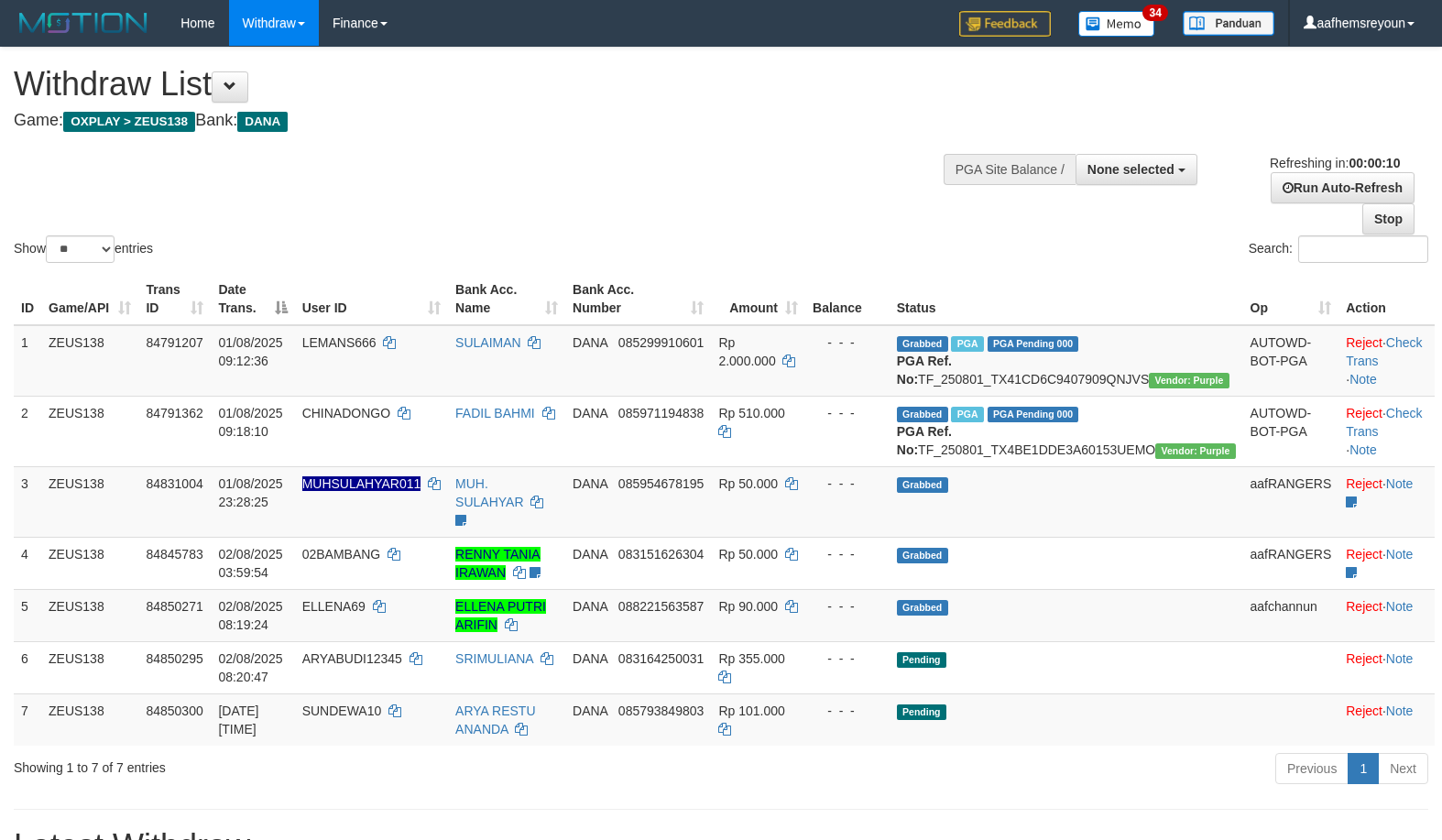 select 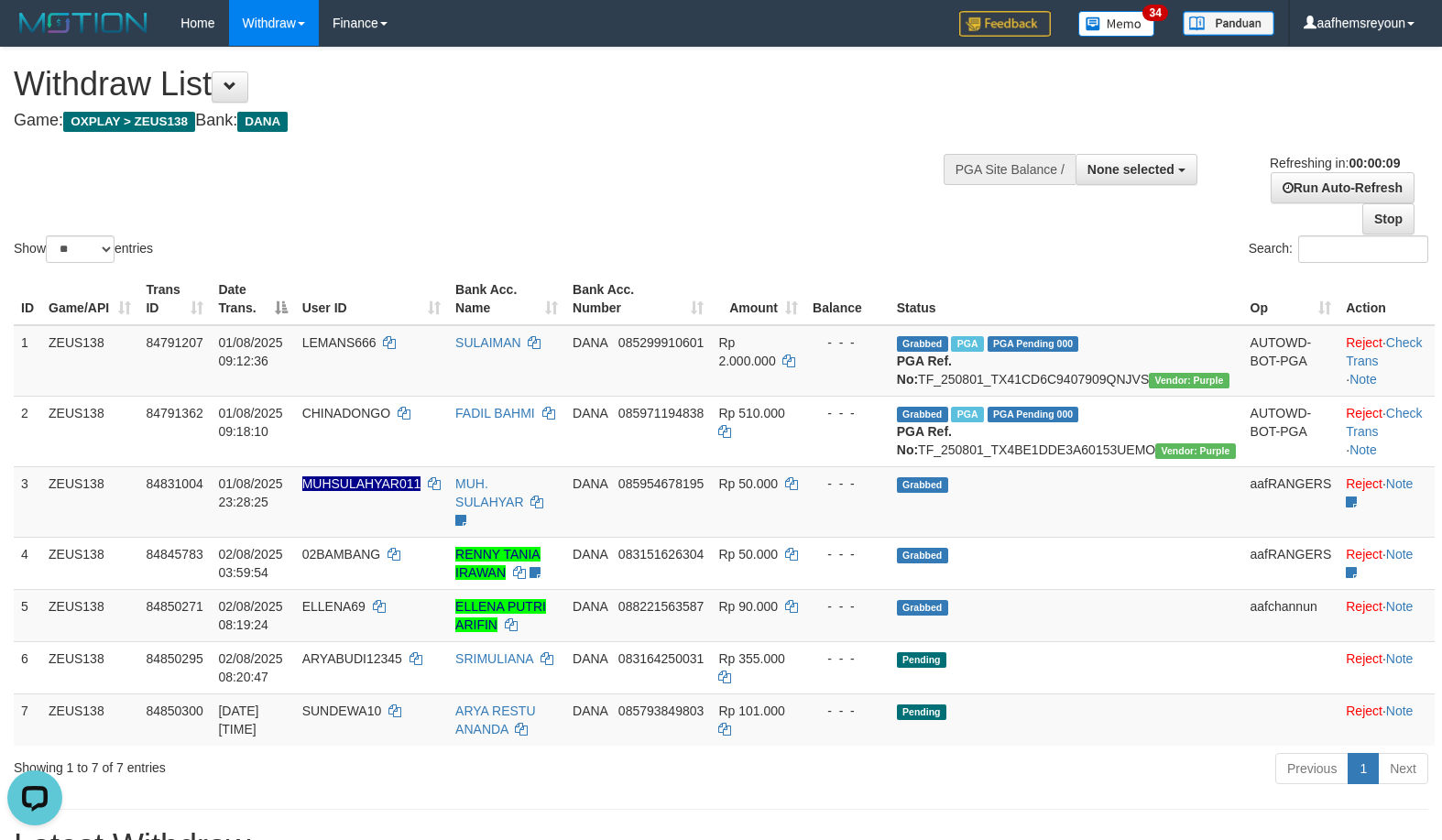 scroll, scrollTop: 0, scrollLeft: 0, axis: both 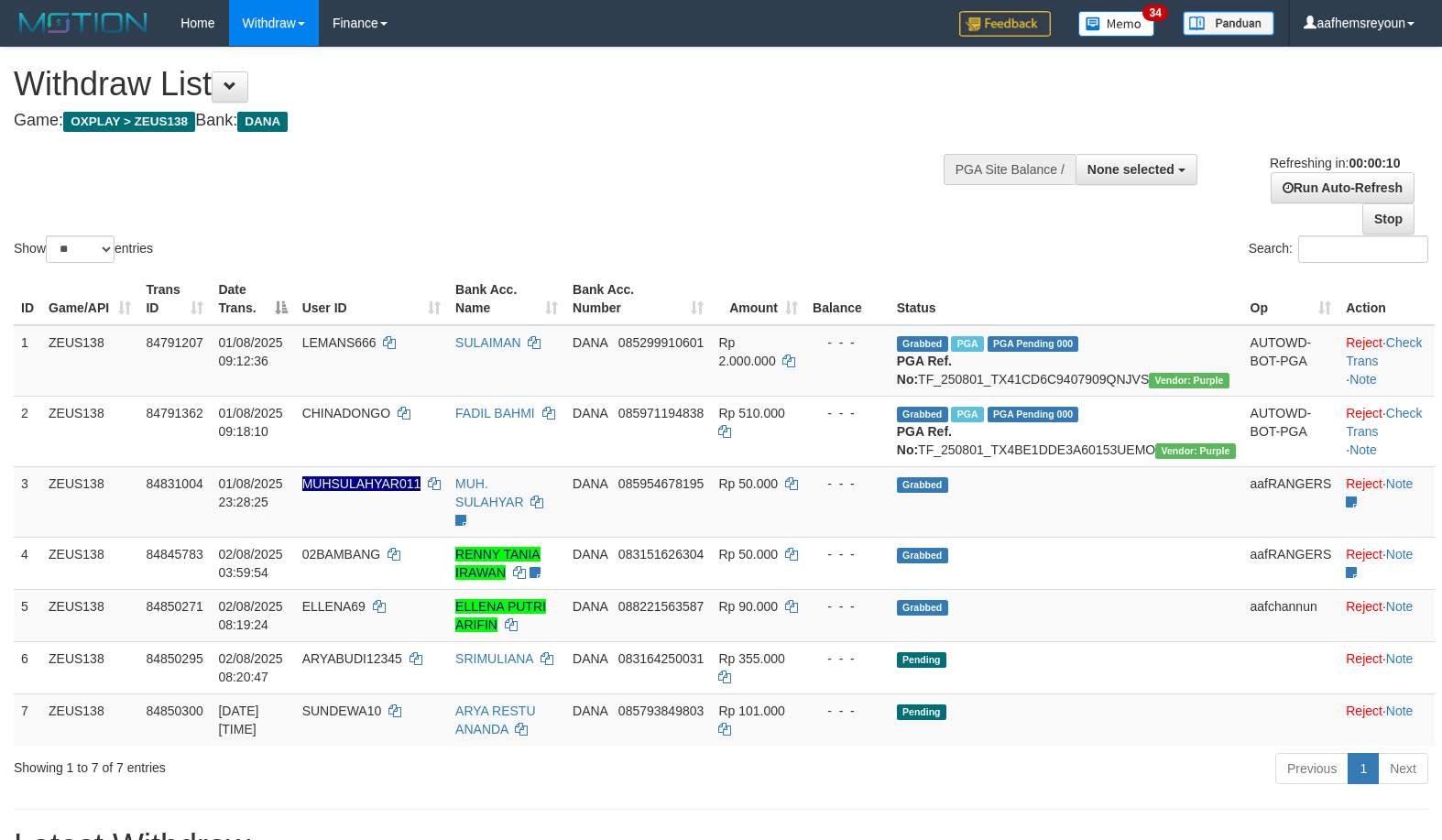 select 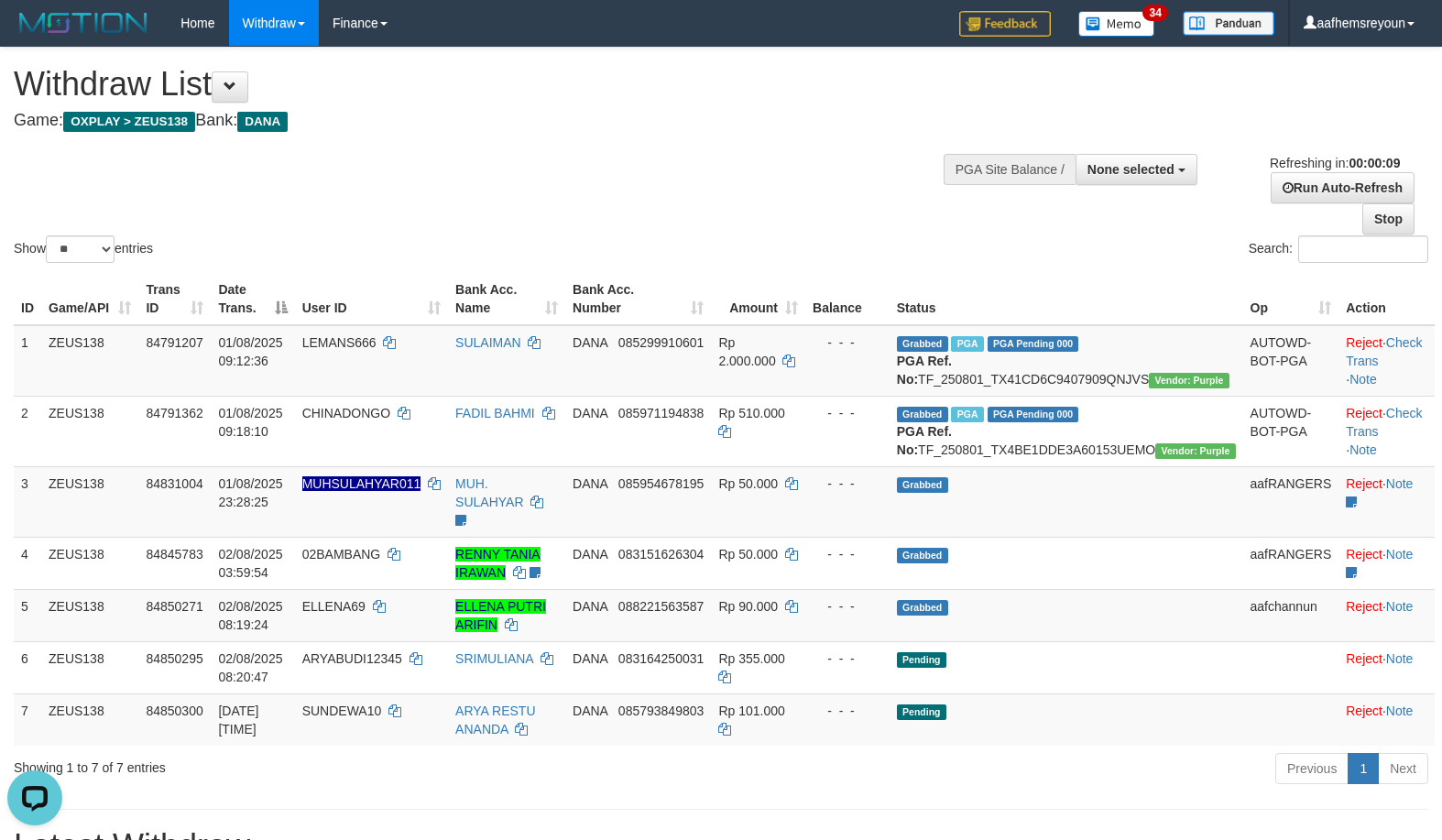 scroll, scrollTop: 0, scrollLeft: 0, axis: both 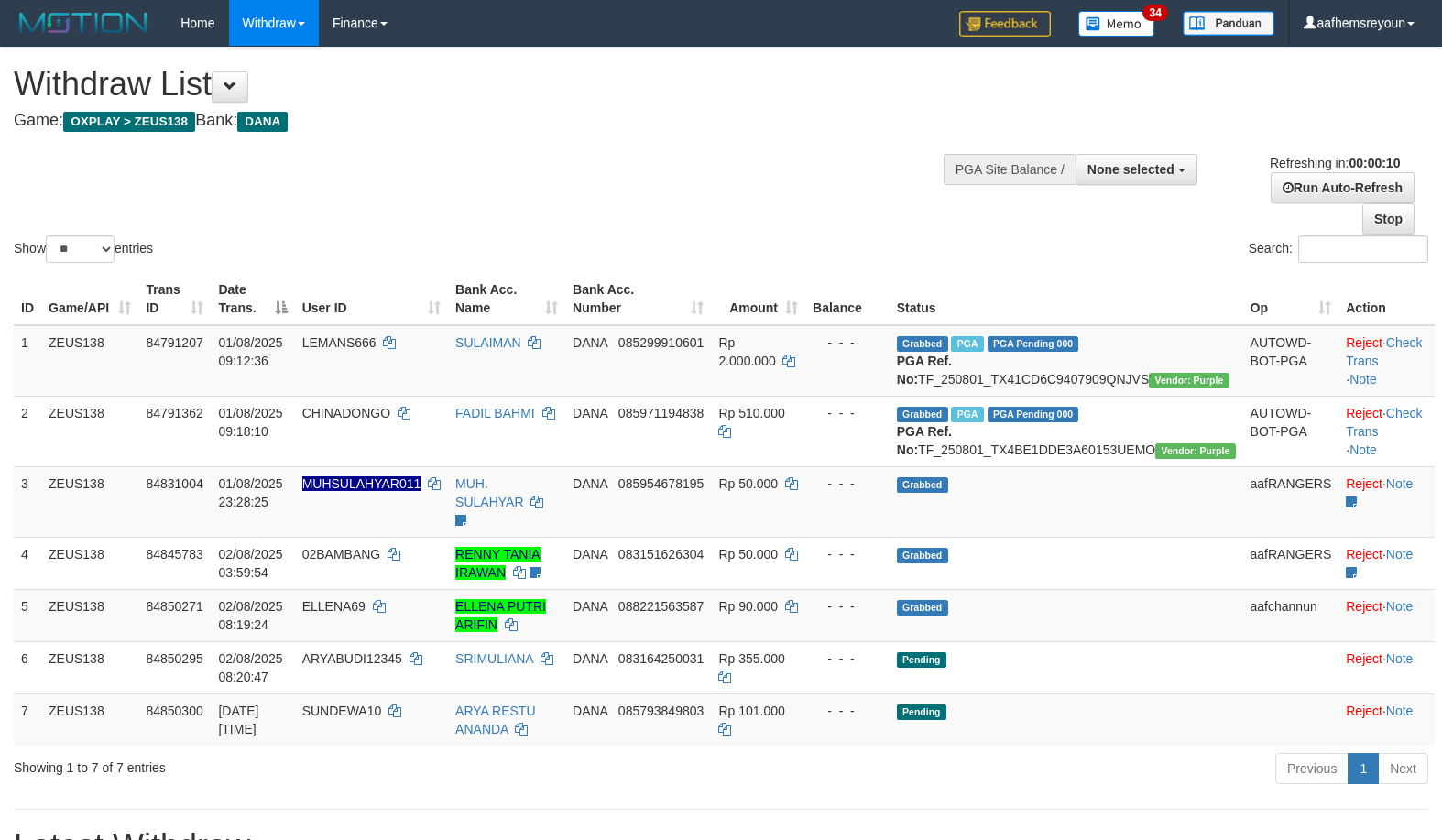 select 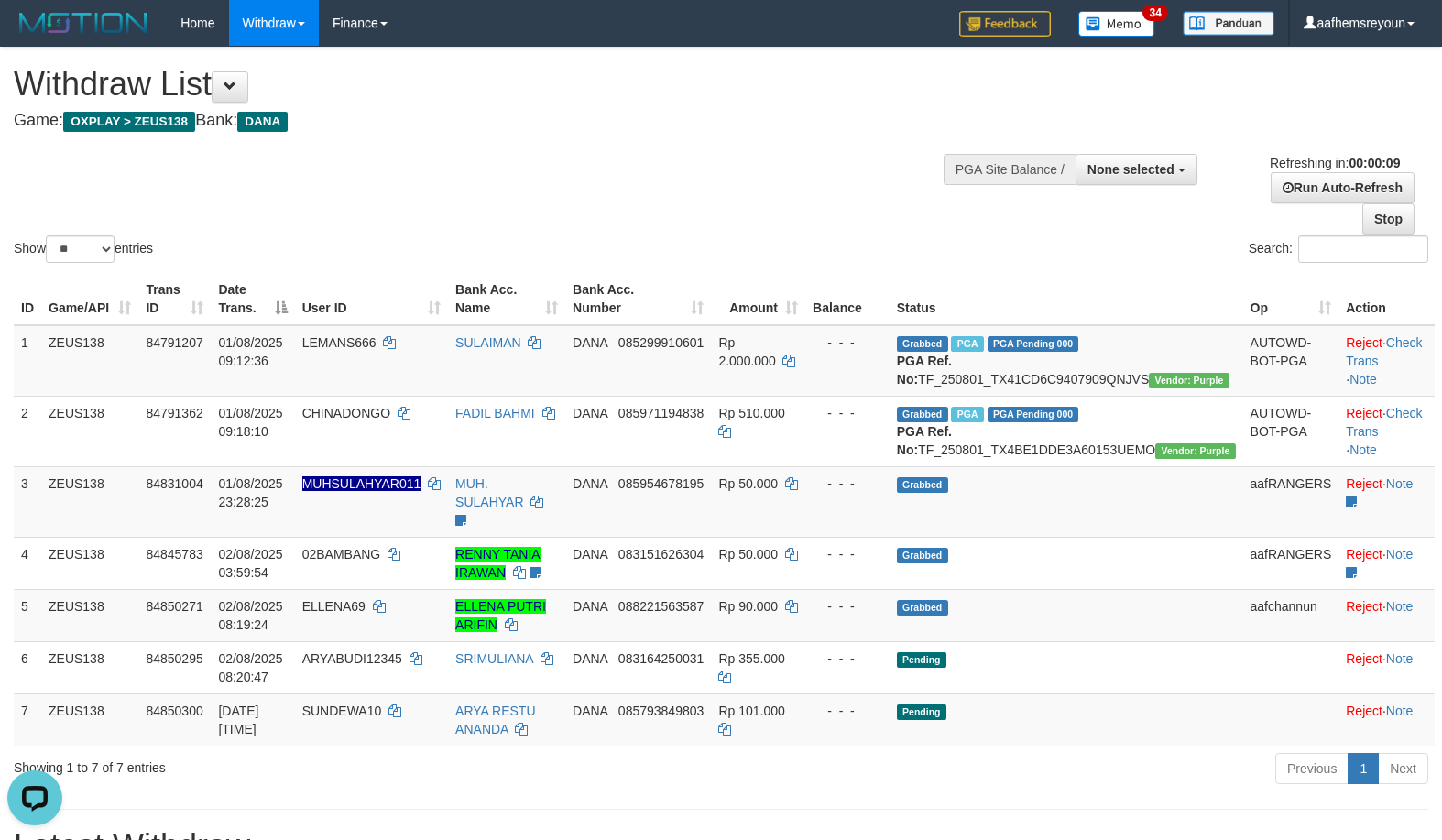 scroll, scrollTop: 0, scrollLeft: 0, axis: both 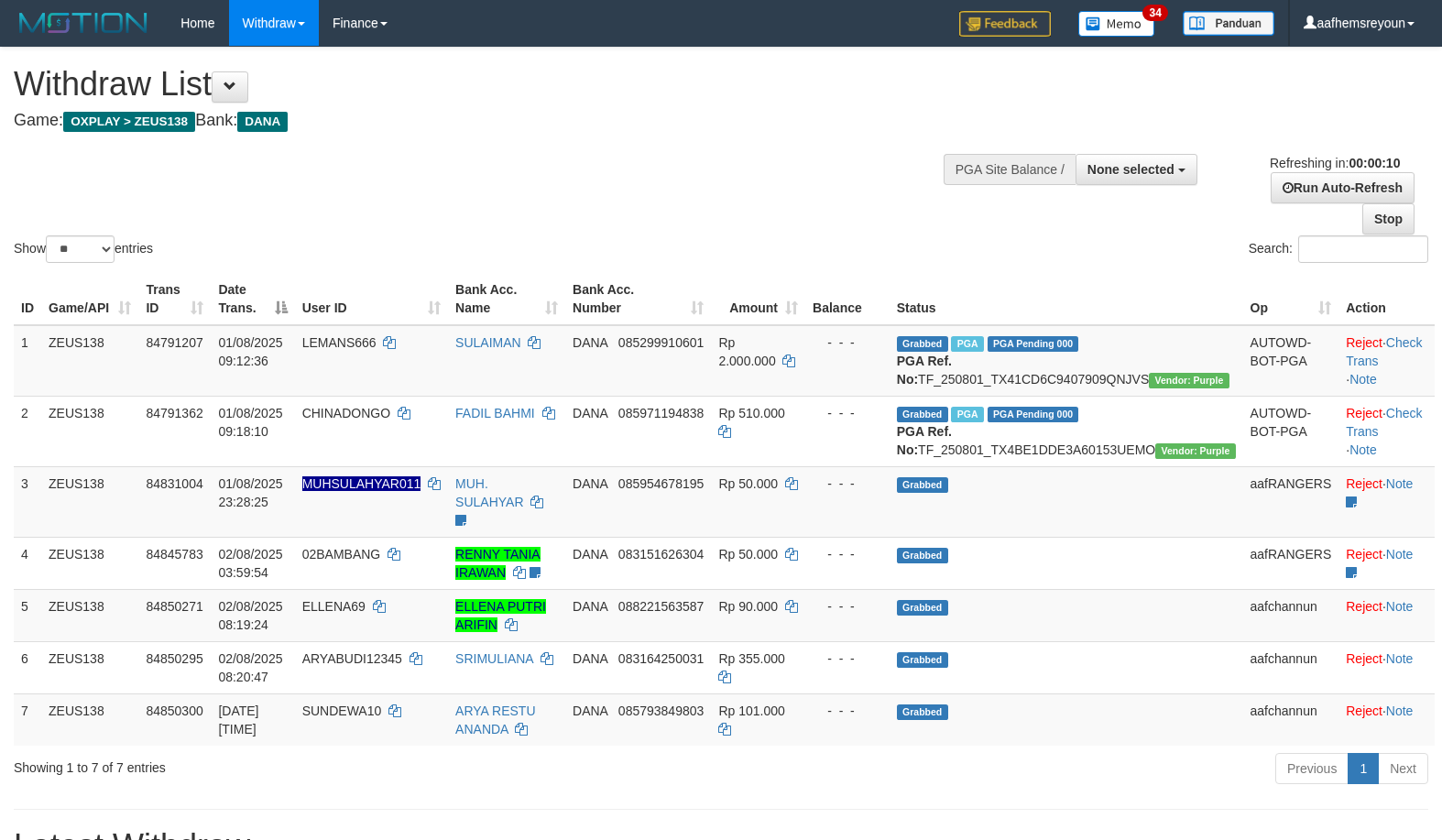 select 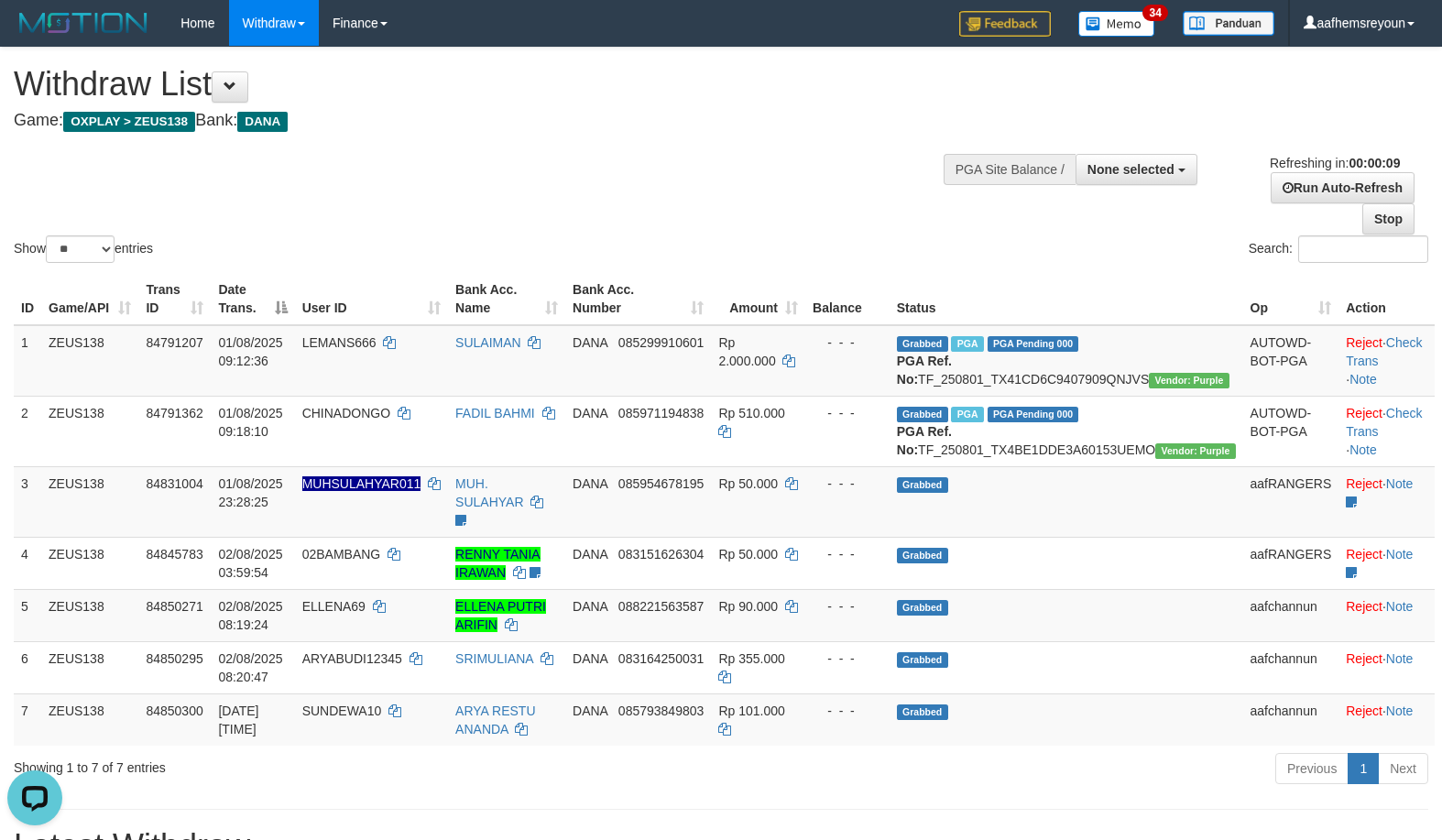 scroll, scrollTop: 0, scrollLeft: 0, axis: both 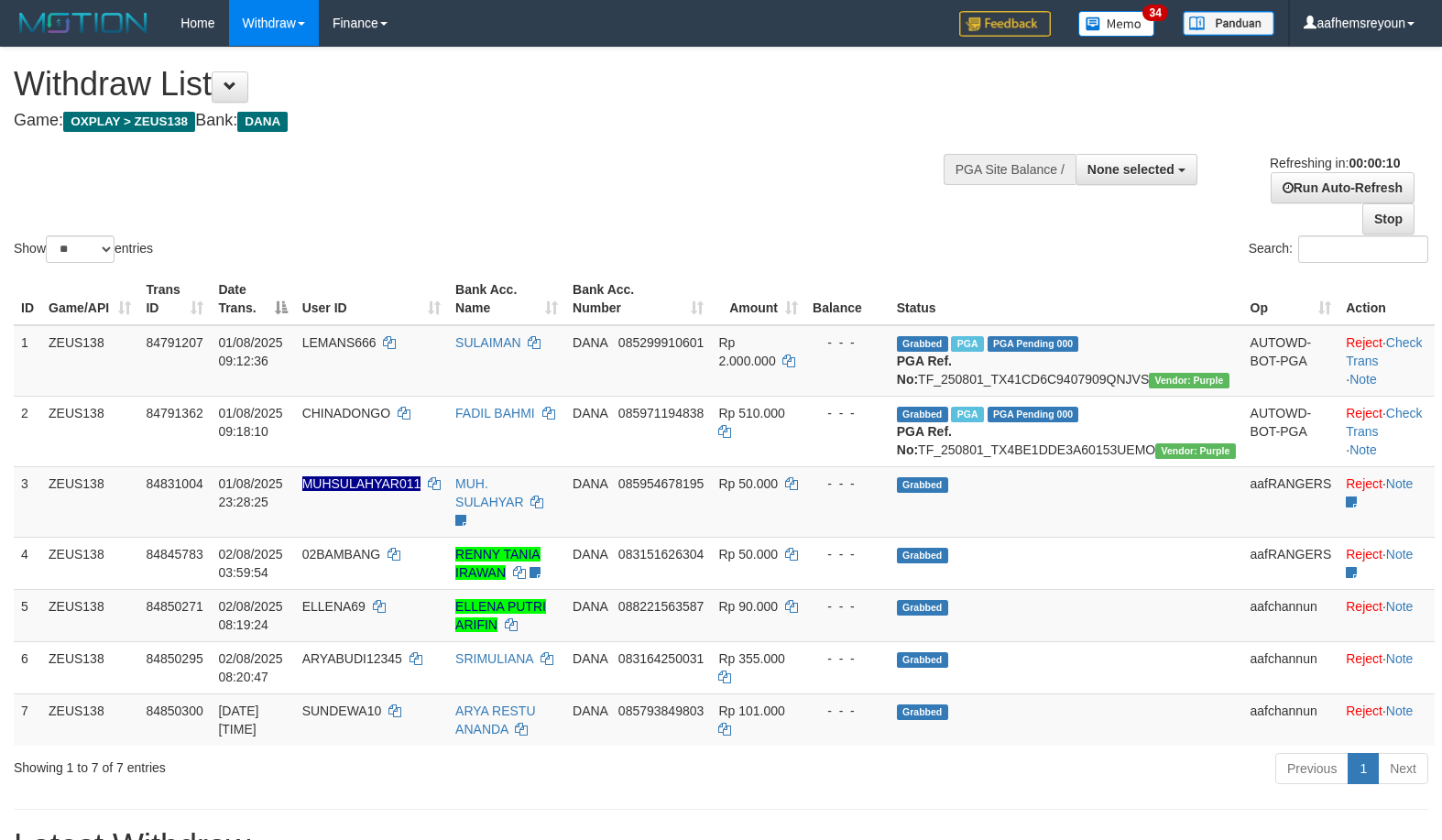 select 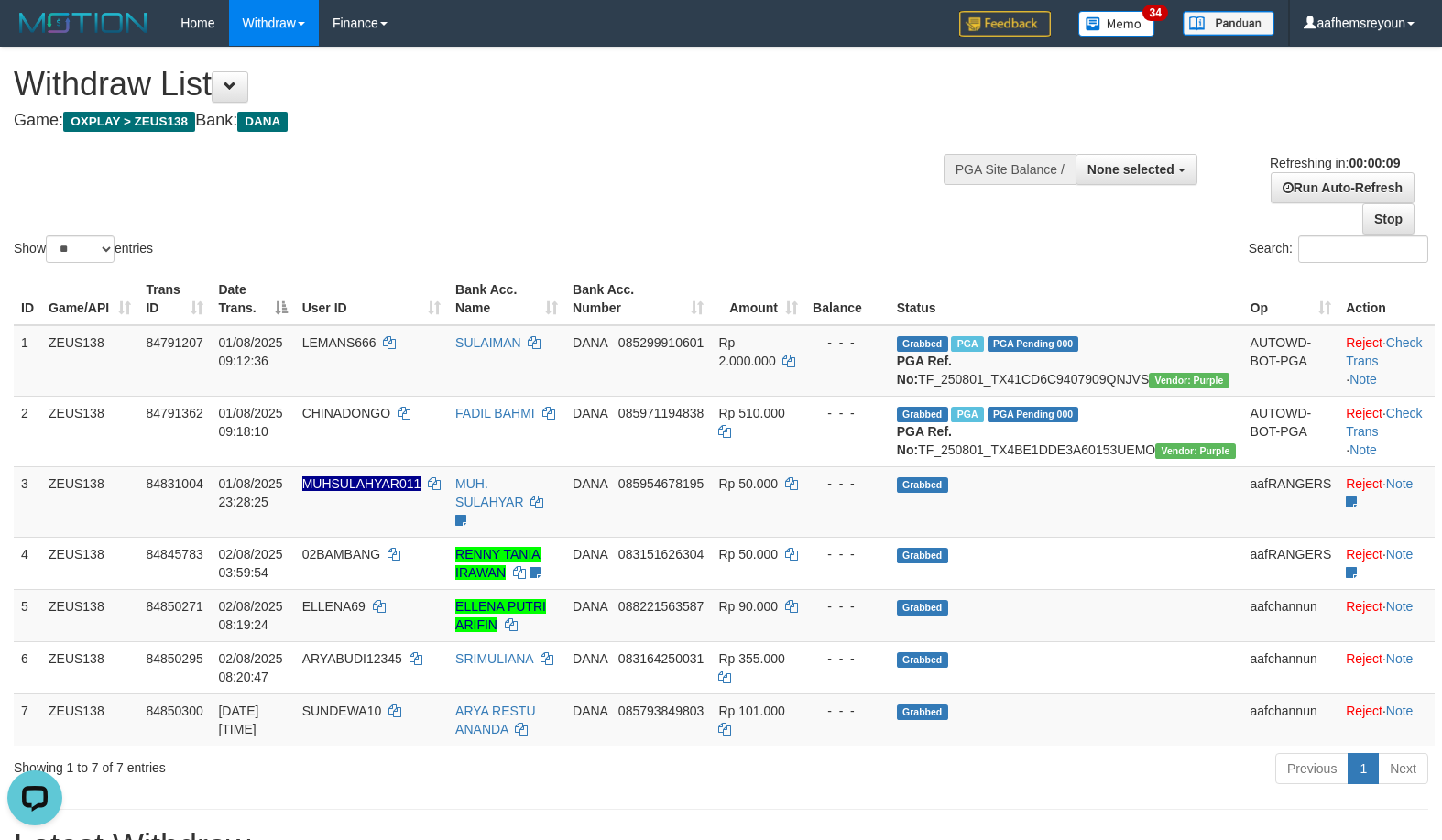 scroll, scrollTop: 0, scrollLeft: 0, axis: both 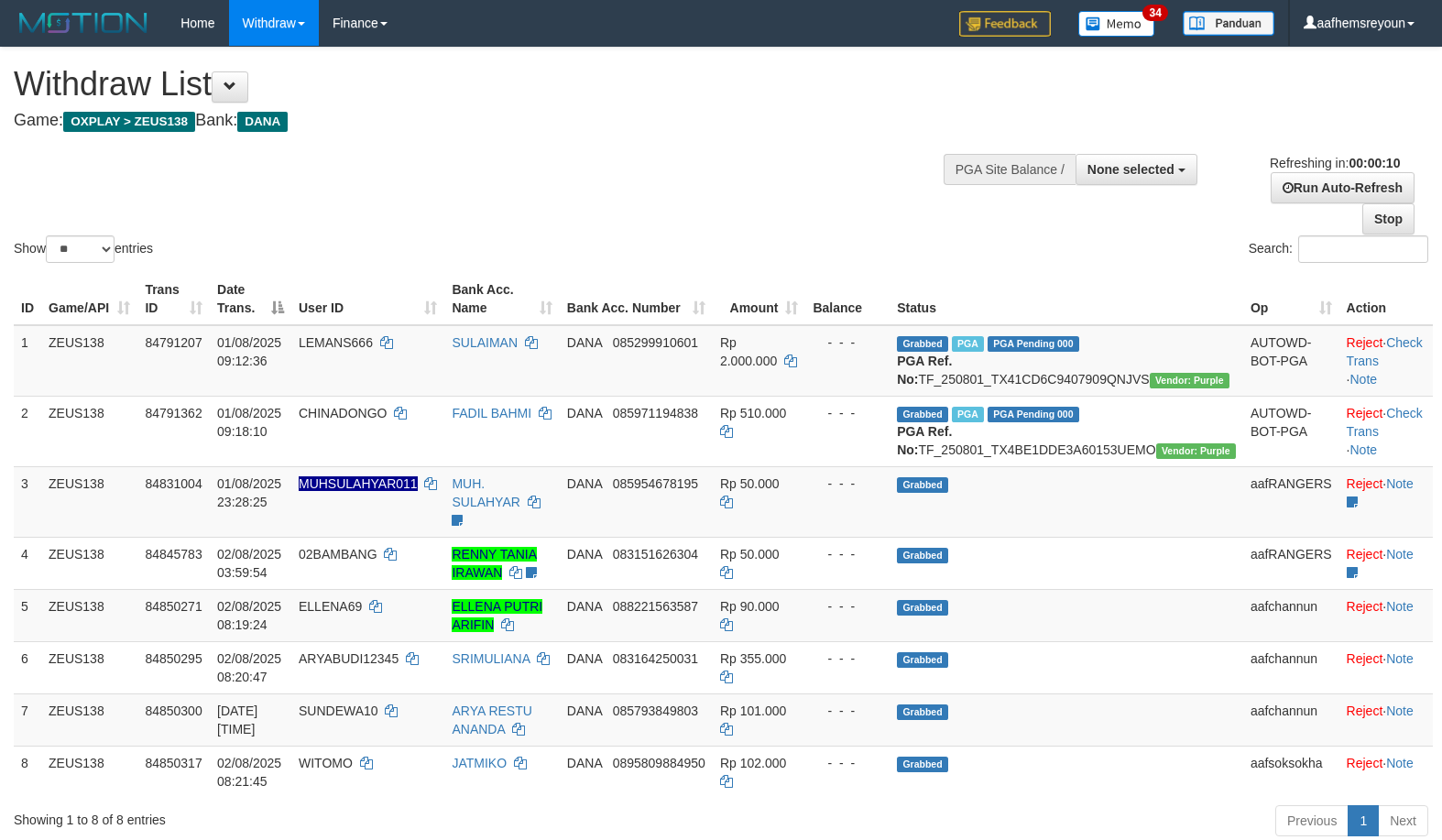 select 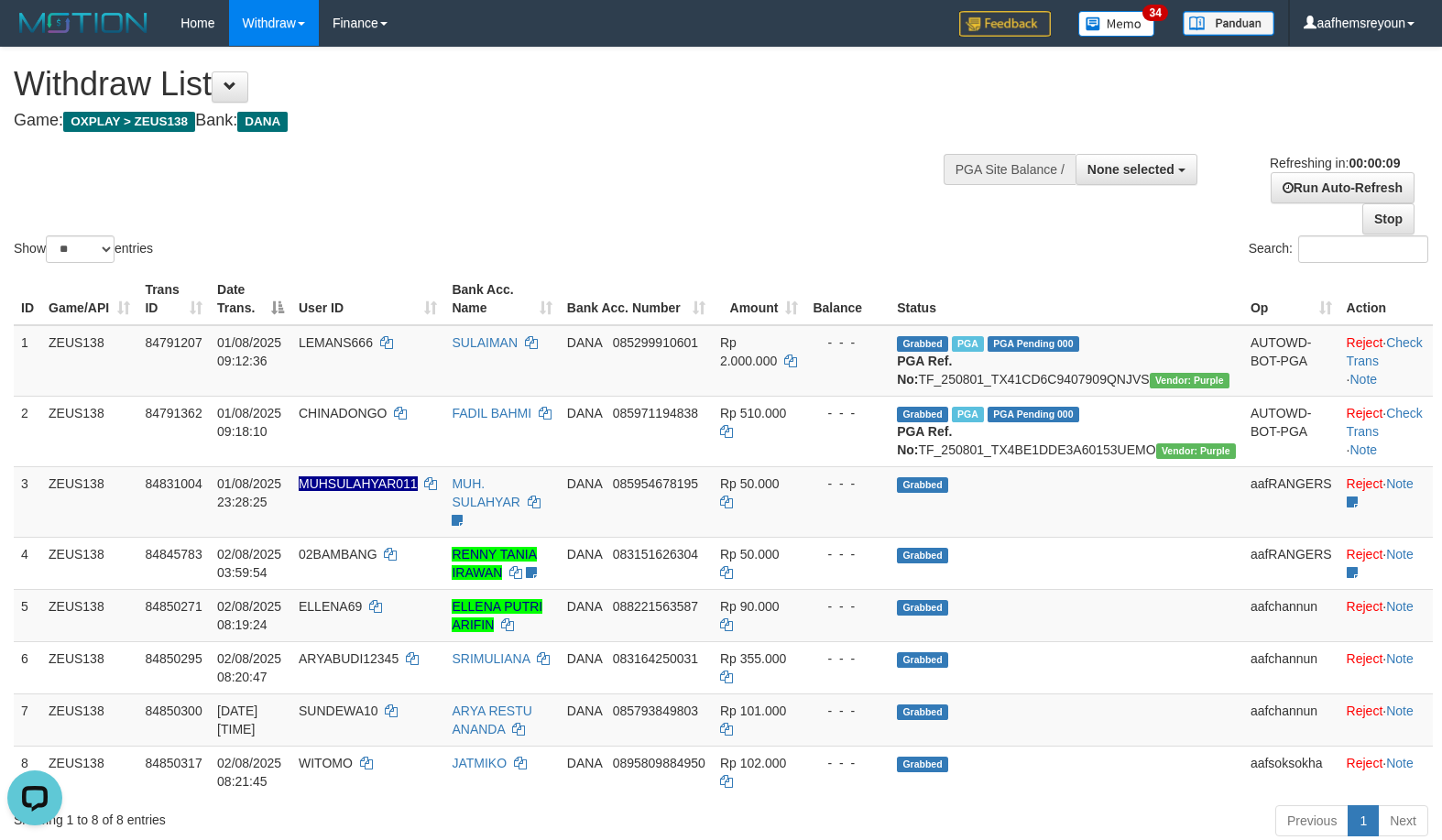 scroll, scrollTop: 0, scrollLeft: 0, axis: both 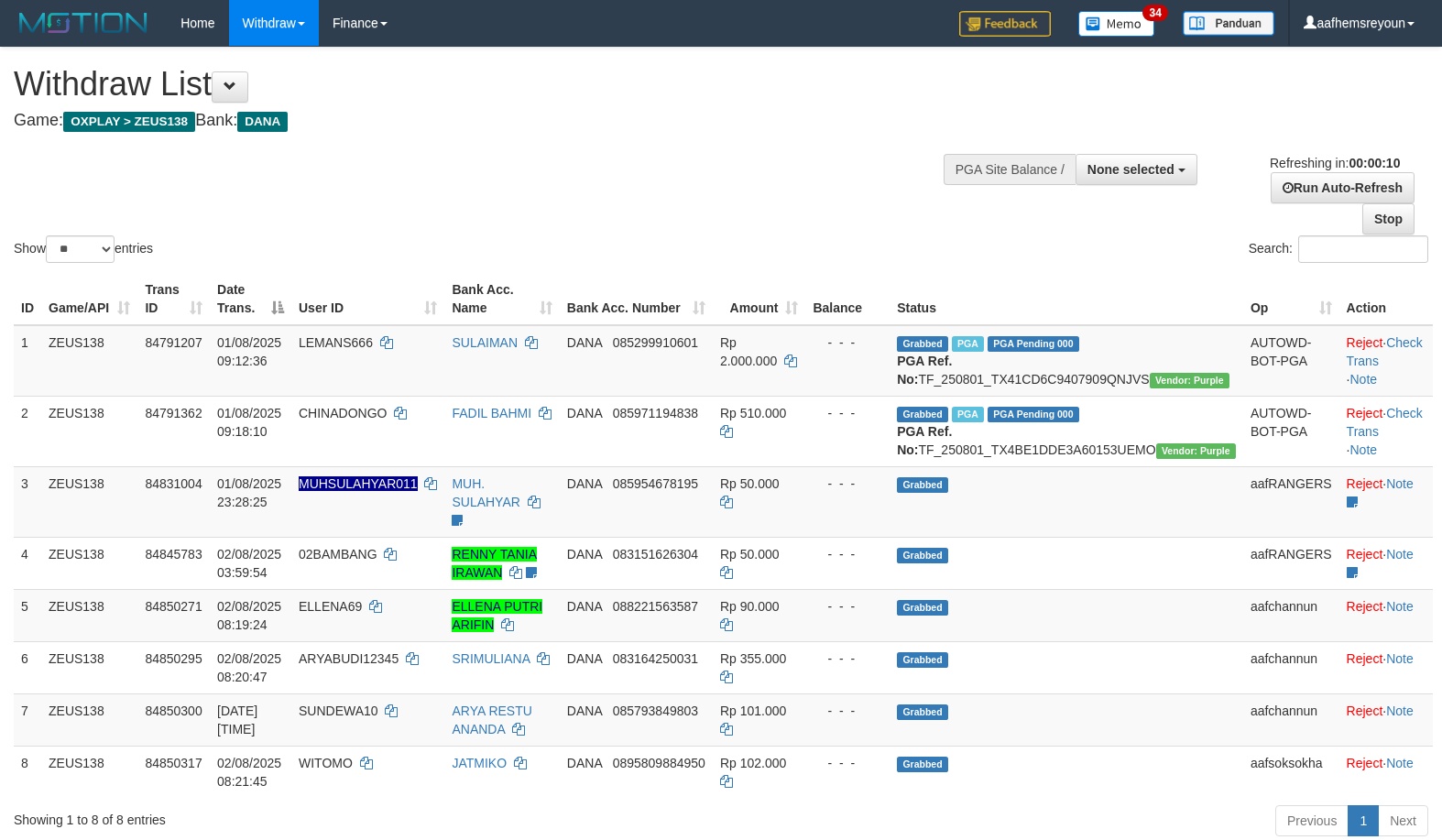 select 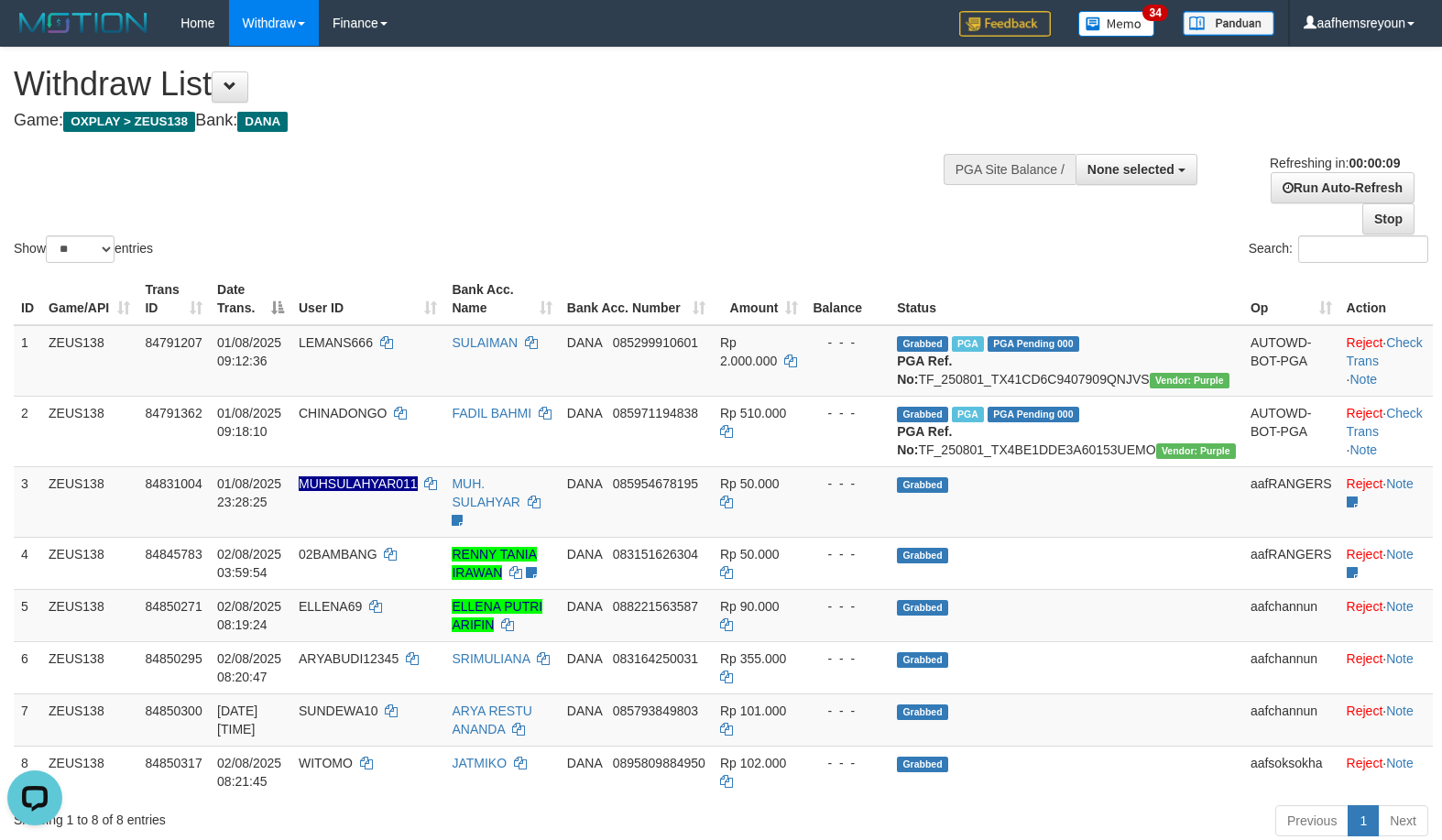 scroll, scrollTop: 0, scrollLeft: 0, axis: both 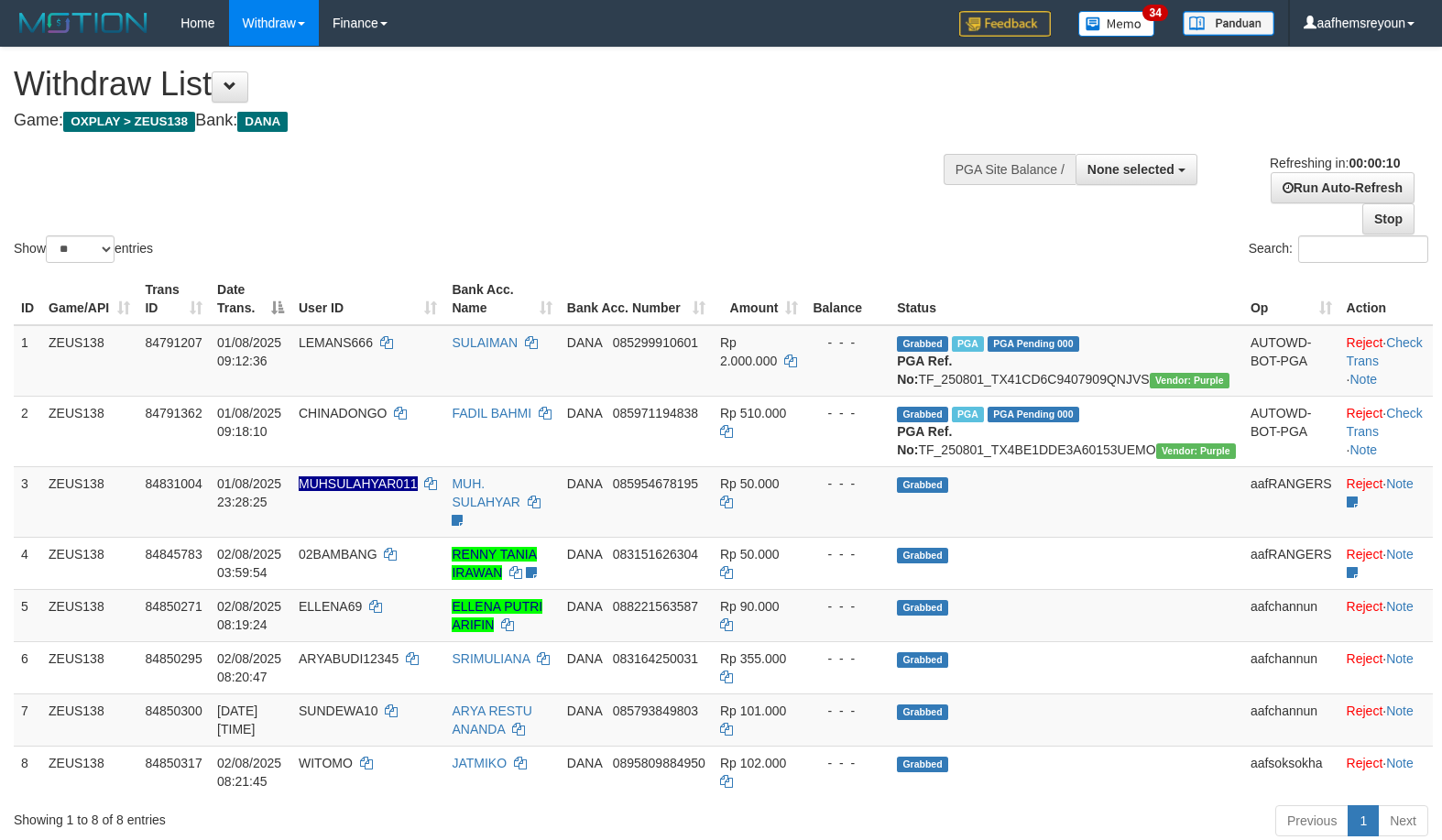 select 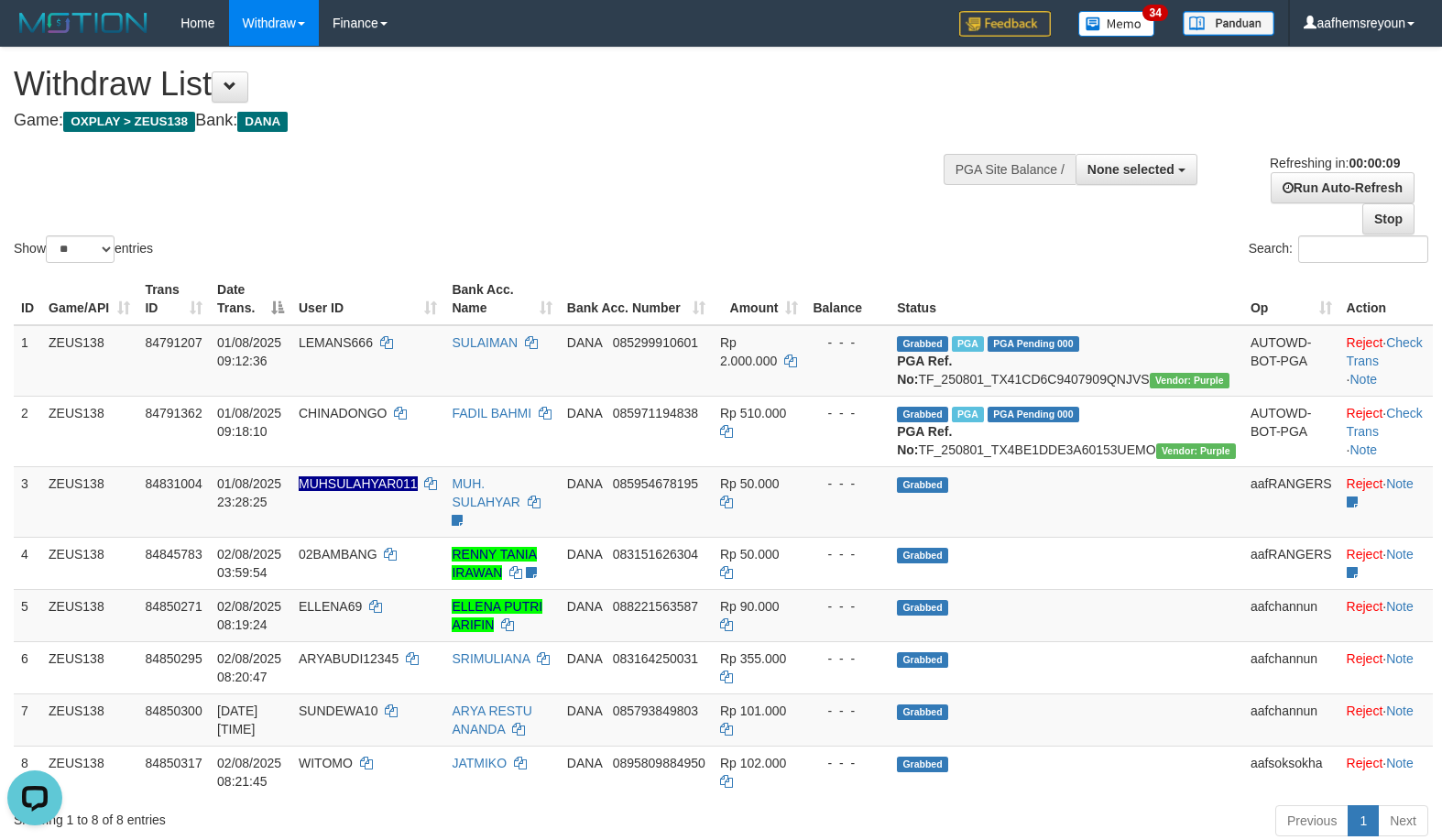 scroll, scrollTop: 0, scrollLeft: 0, axis: both 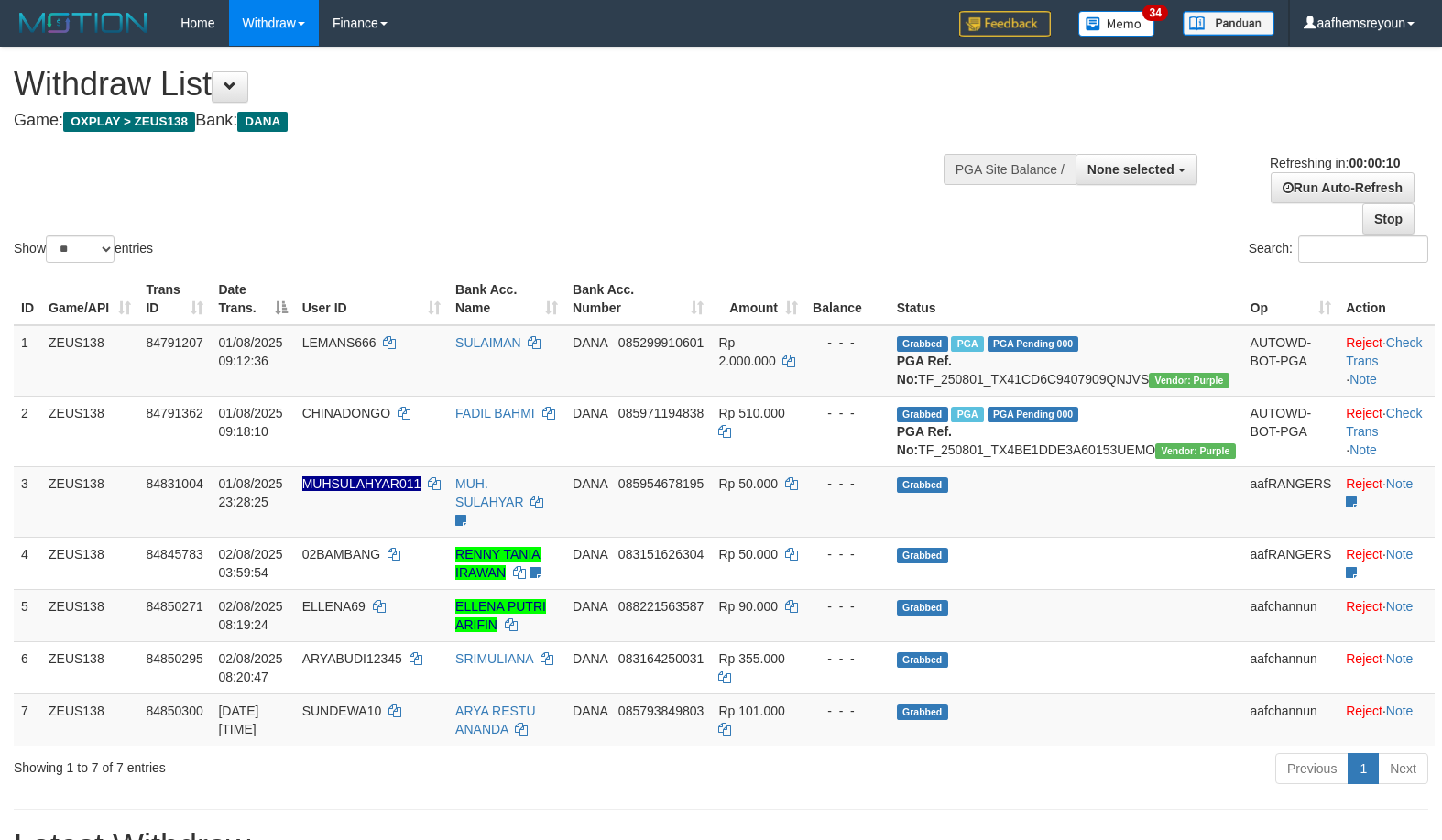 select 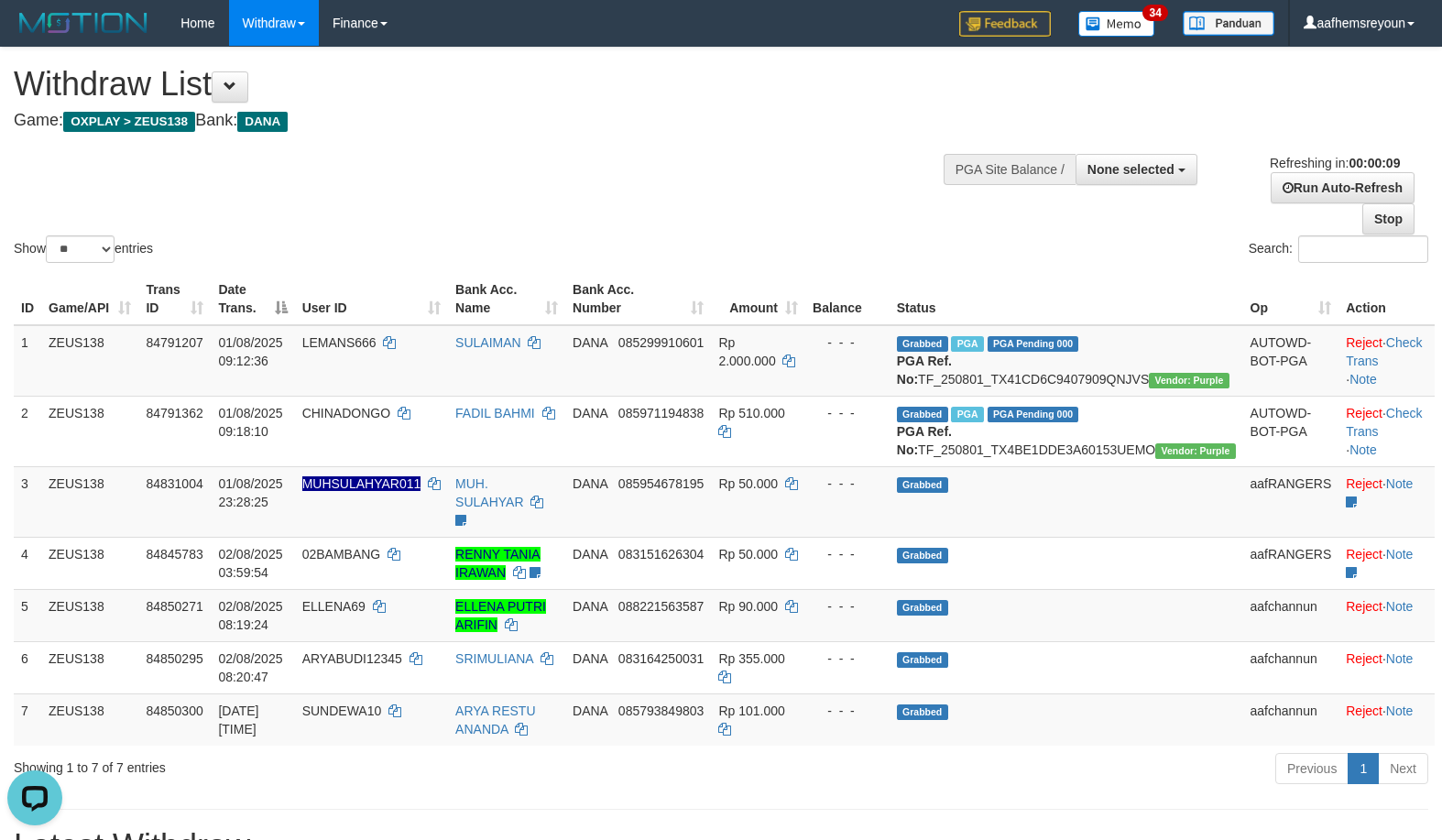 scroll, scrollTop: 0, scrollLeft: 0, axis: both 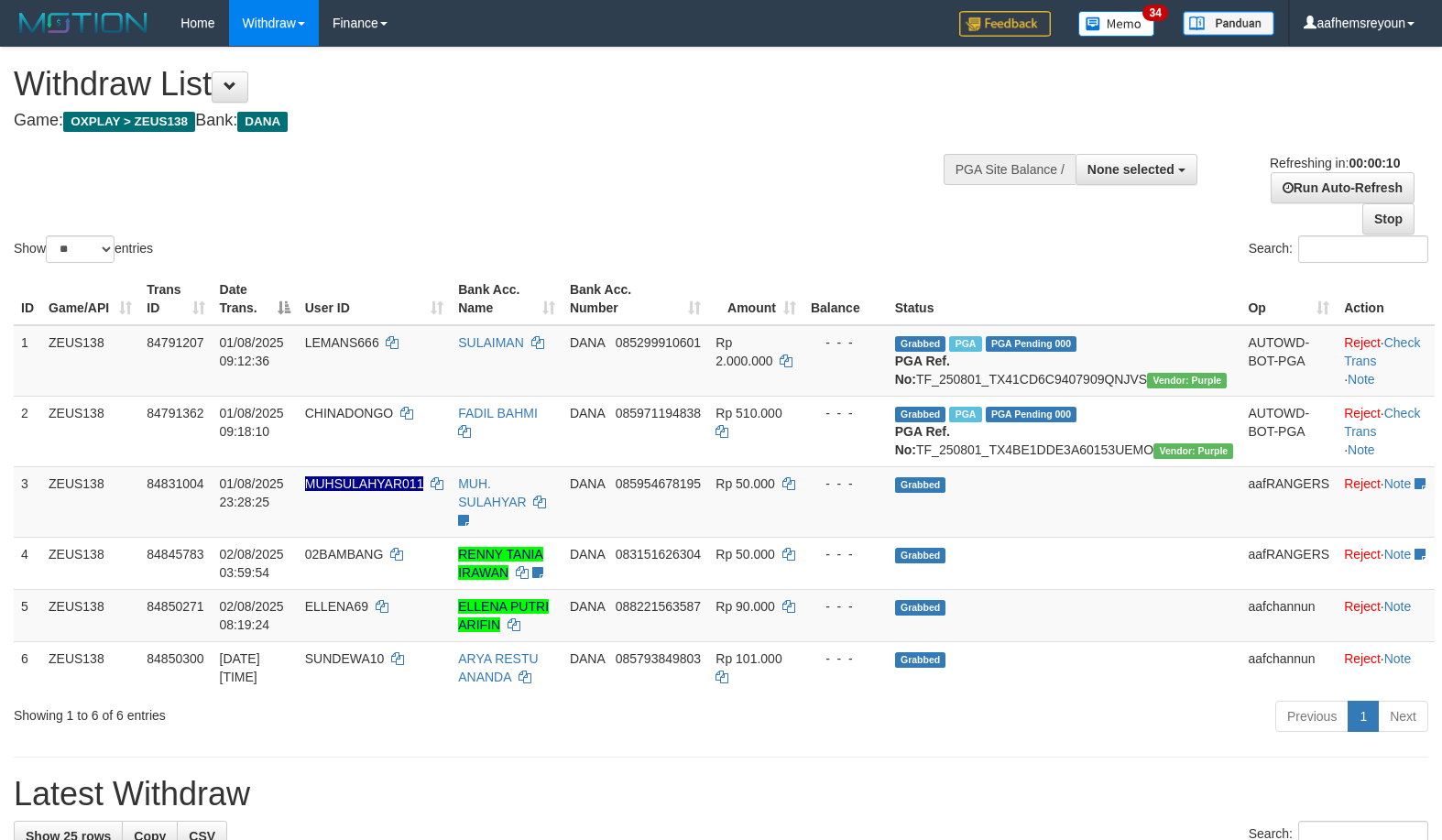 select 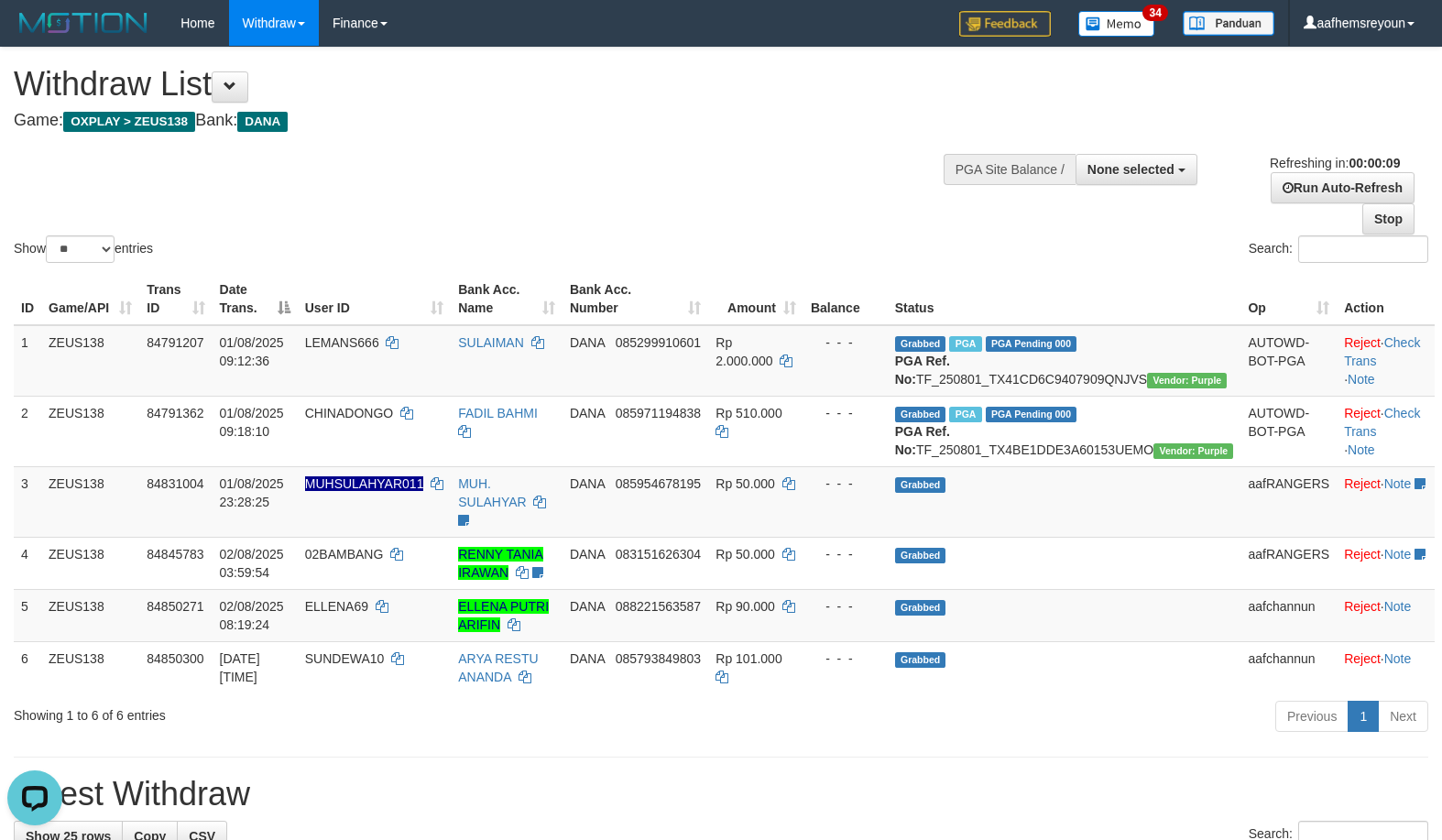 scroll, scrollTop: 0, scrollLeft: 0, axis: both 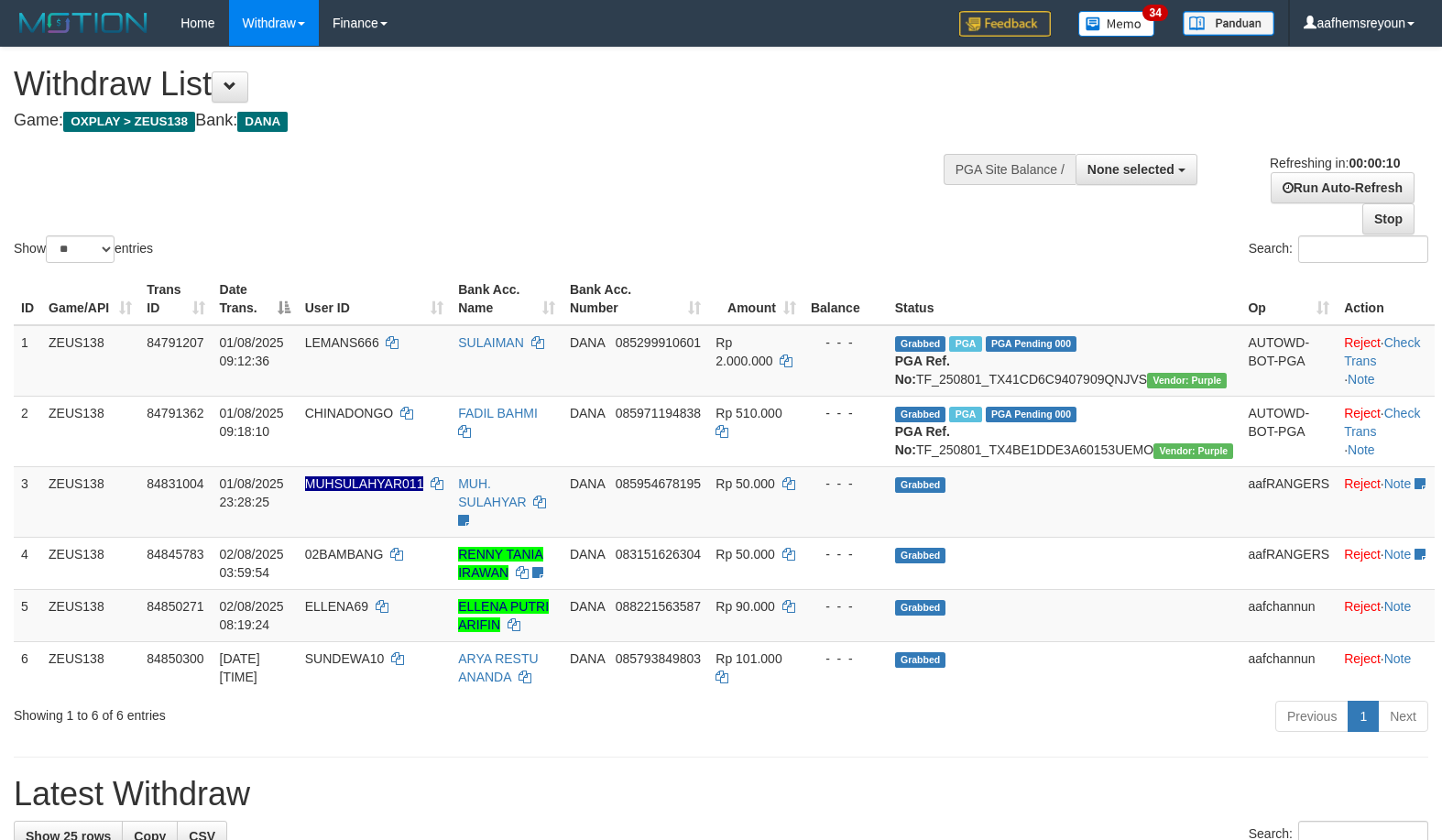 select 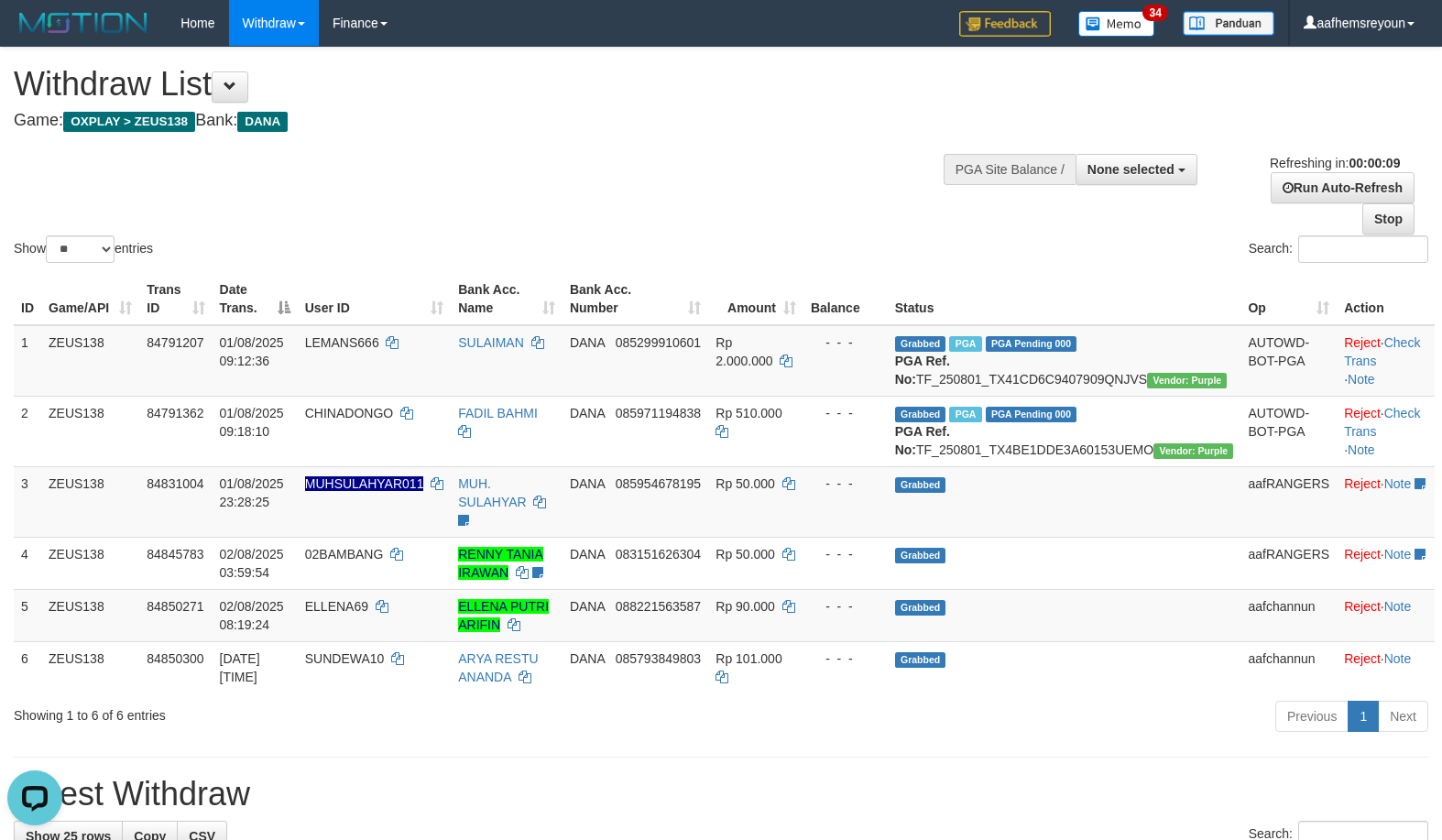 scroll, scrollTop: 0, scrollLeft: 0, axis: both 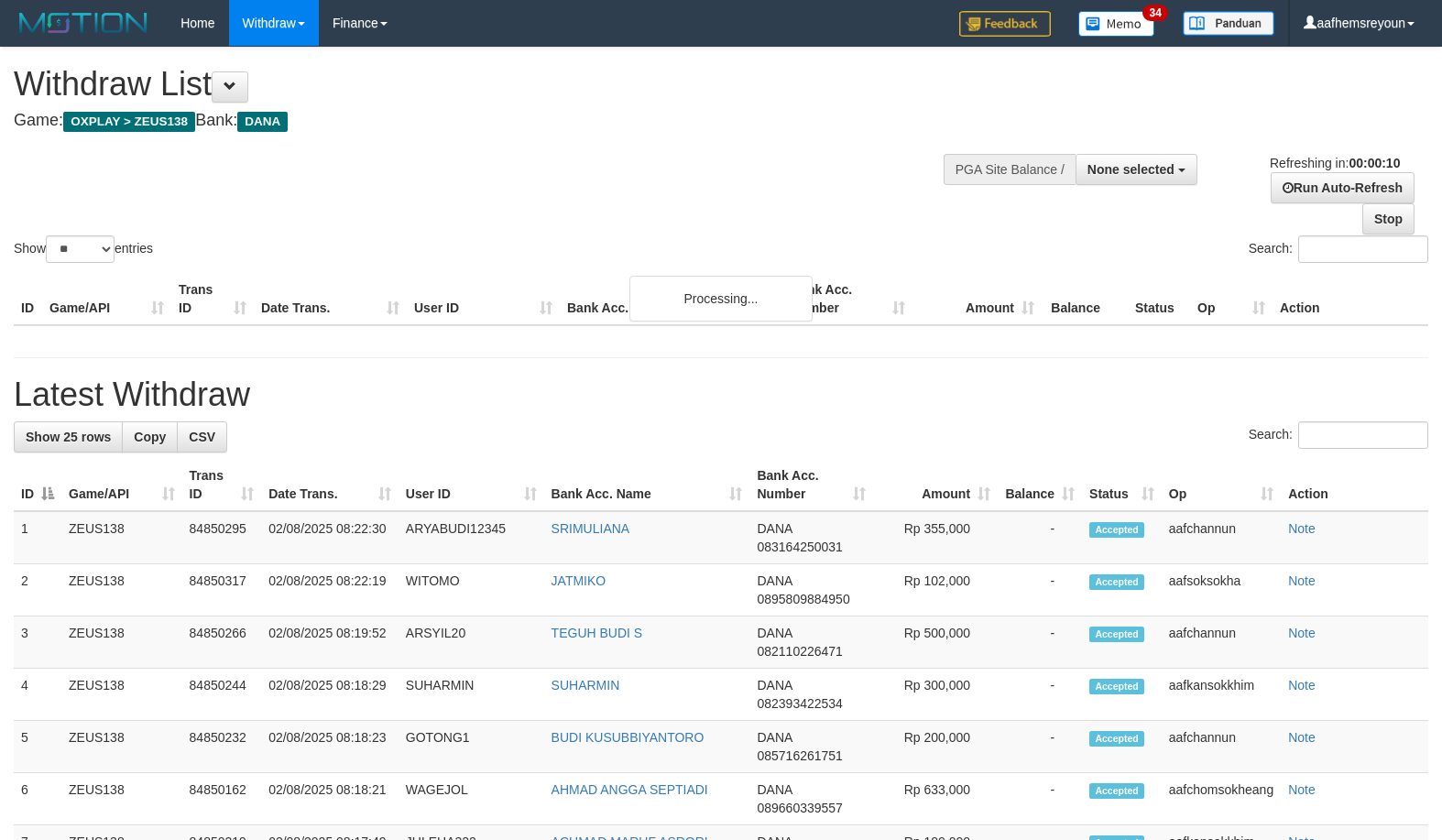 select 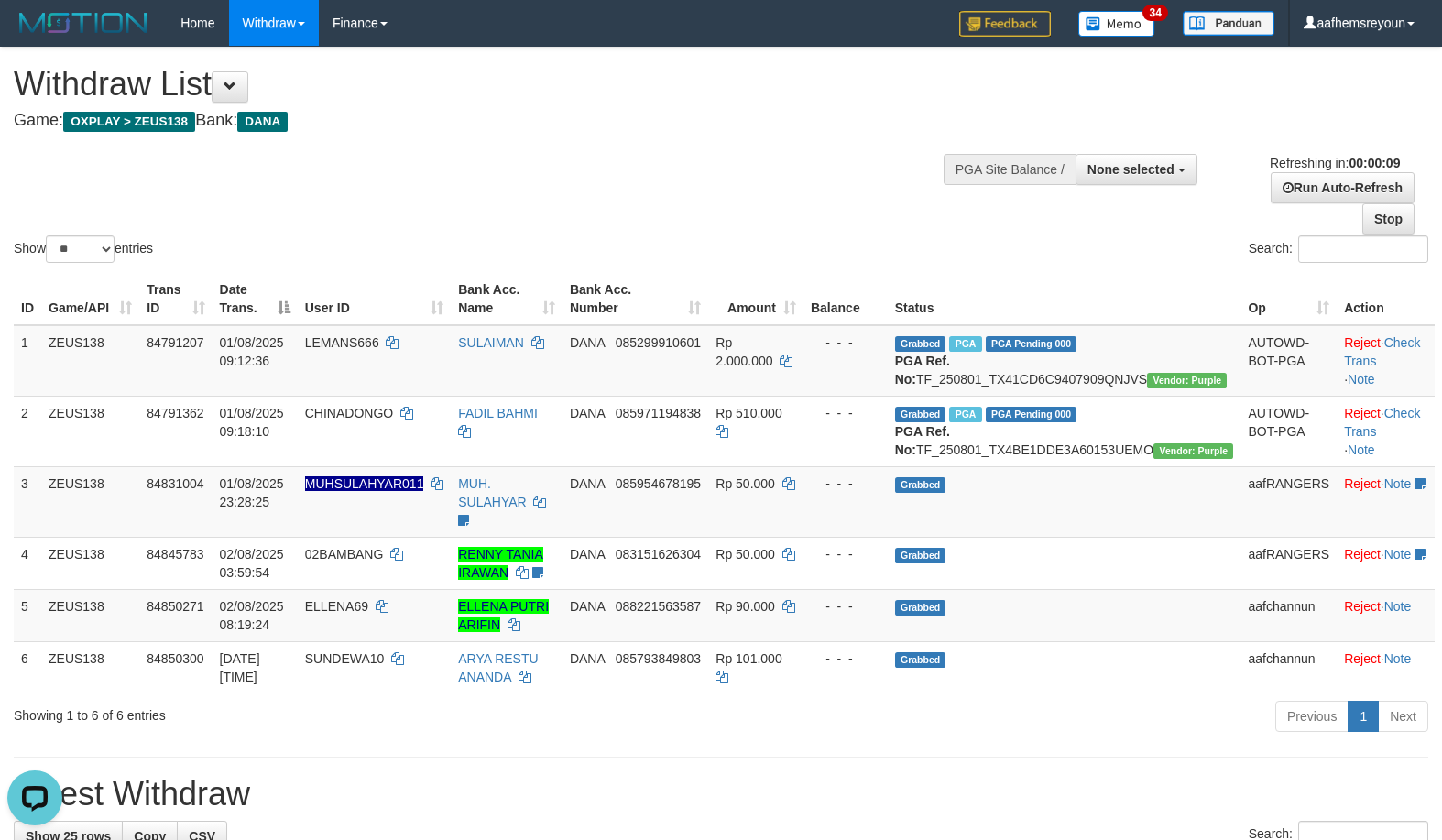 scroll, scrollTop: 0, scrollLeft: 0, axis: both 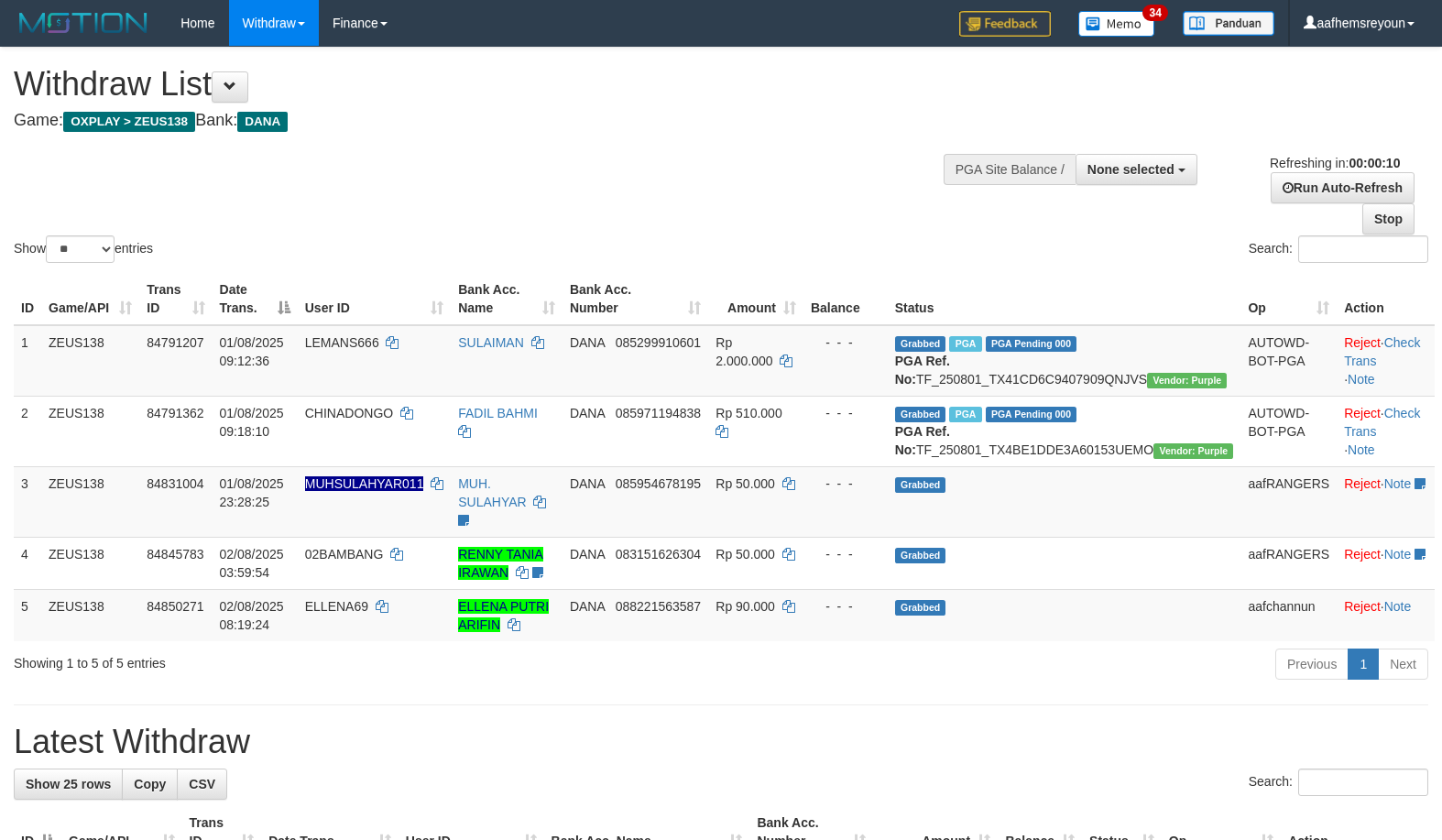 select 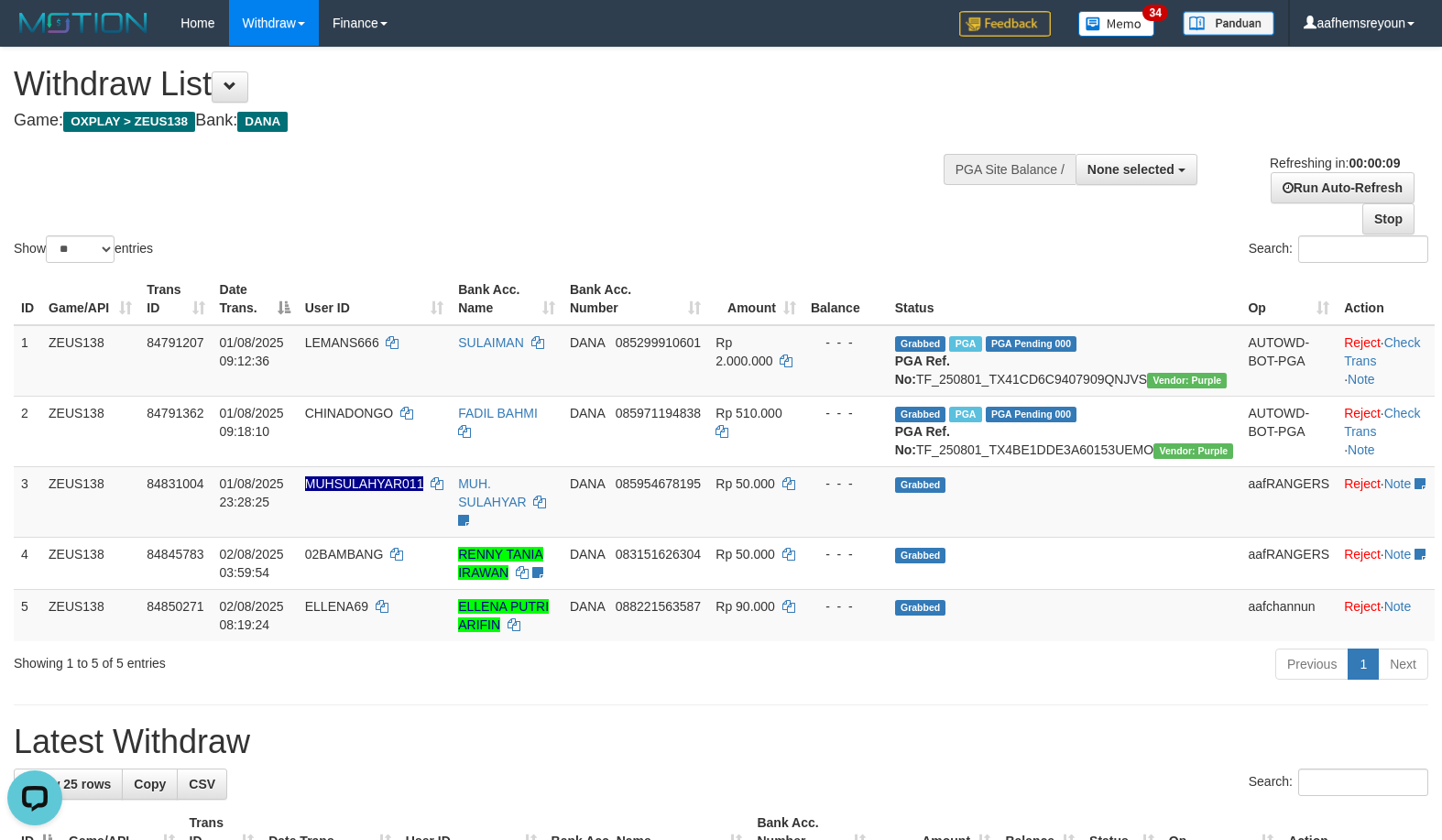 scroll, scrollTop: 0, scrollLeft: 0, axis: both 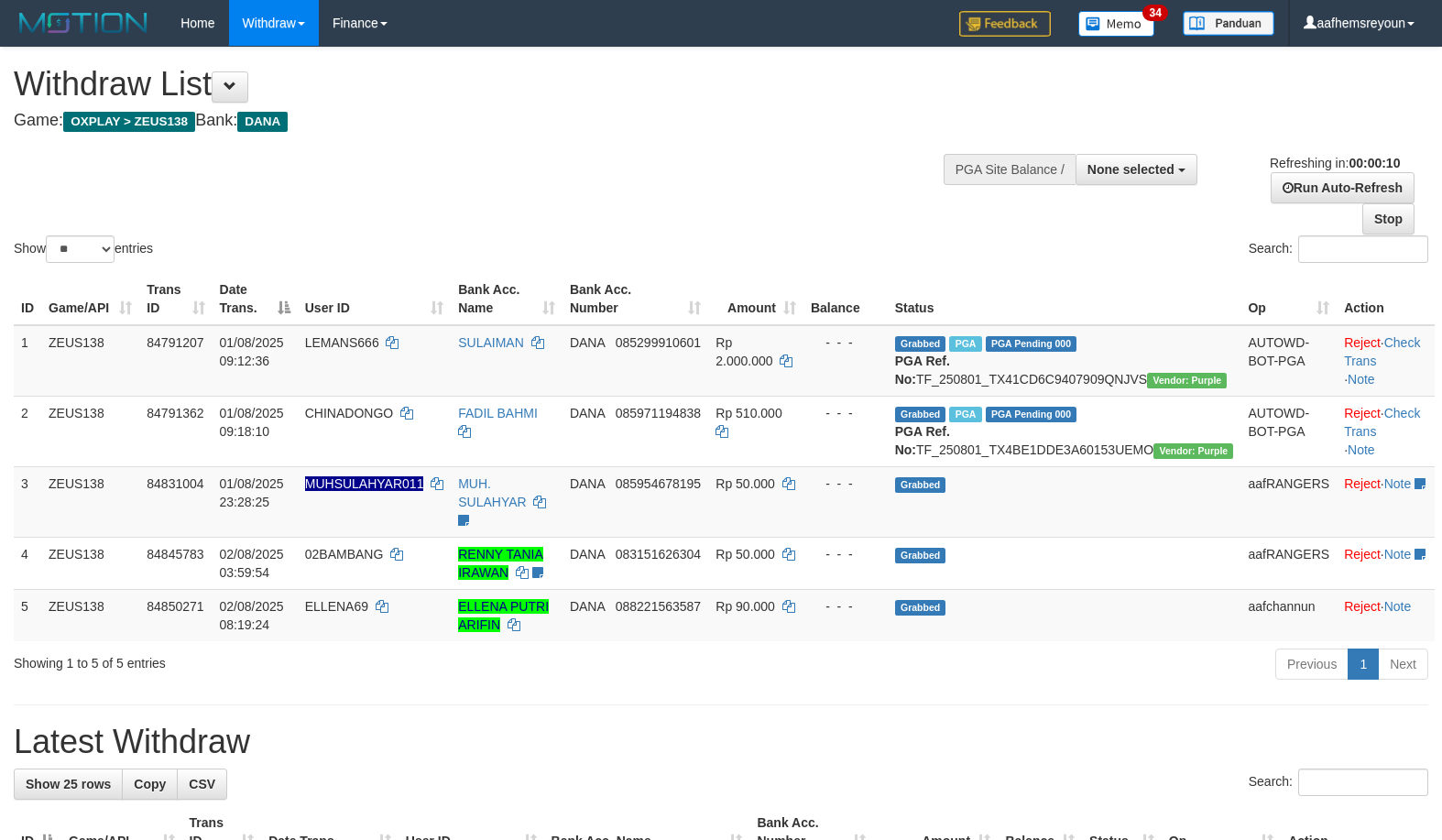 select 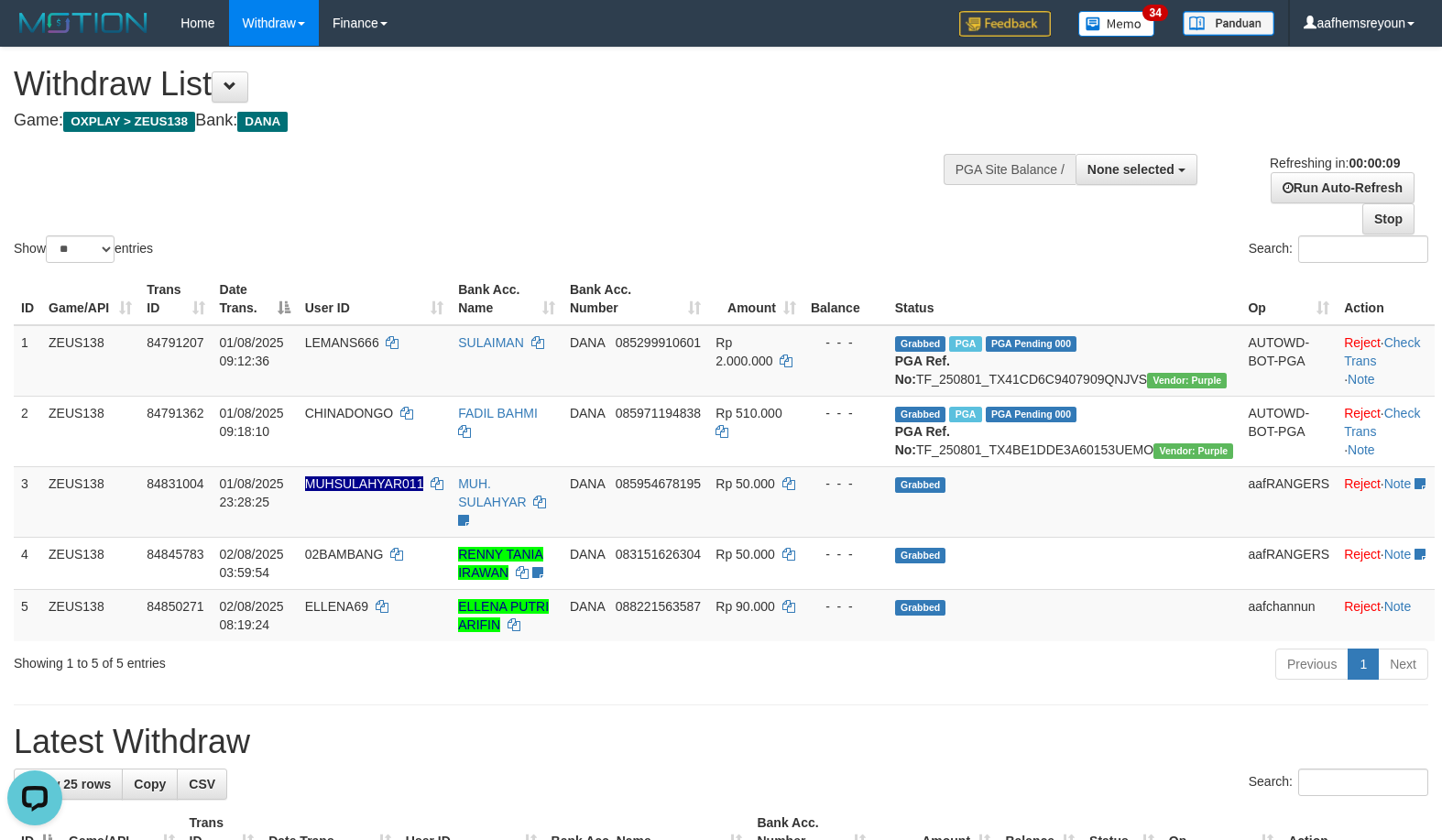 scroll, scrollTop: 0, scrollLeft: 0, axis: both 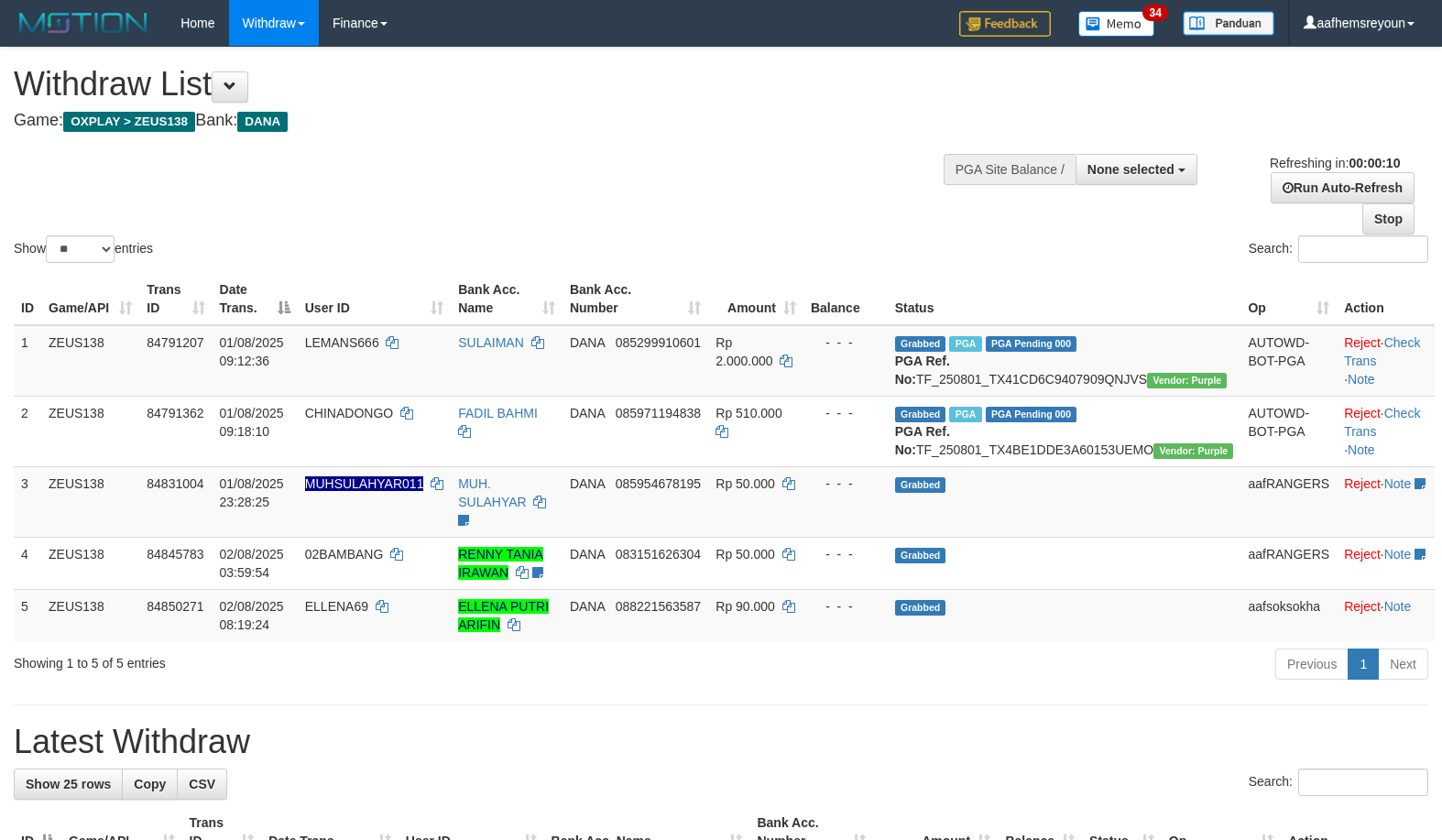 select 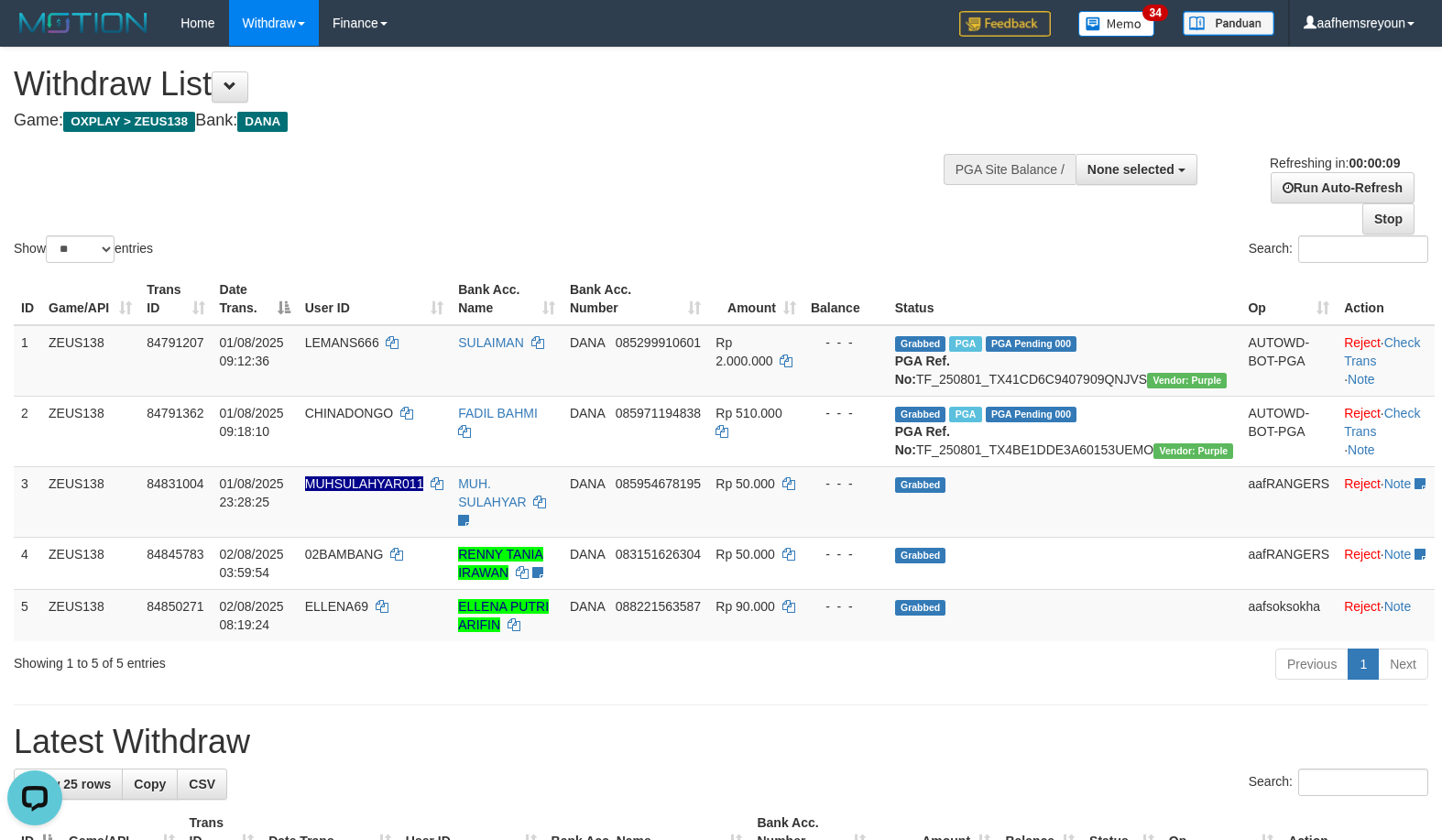 scroll, scrollTop: 0, scrollLeft: 0, axis: both 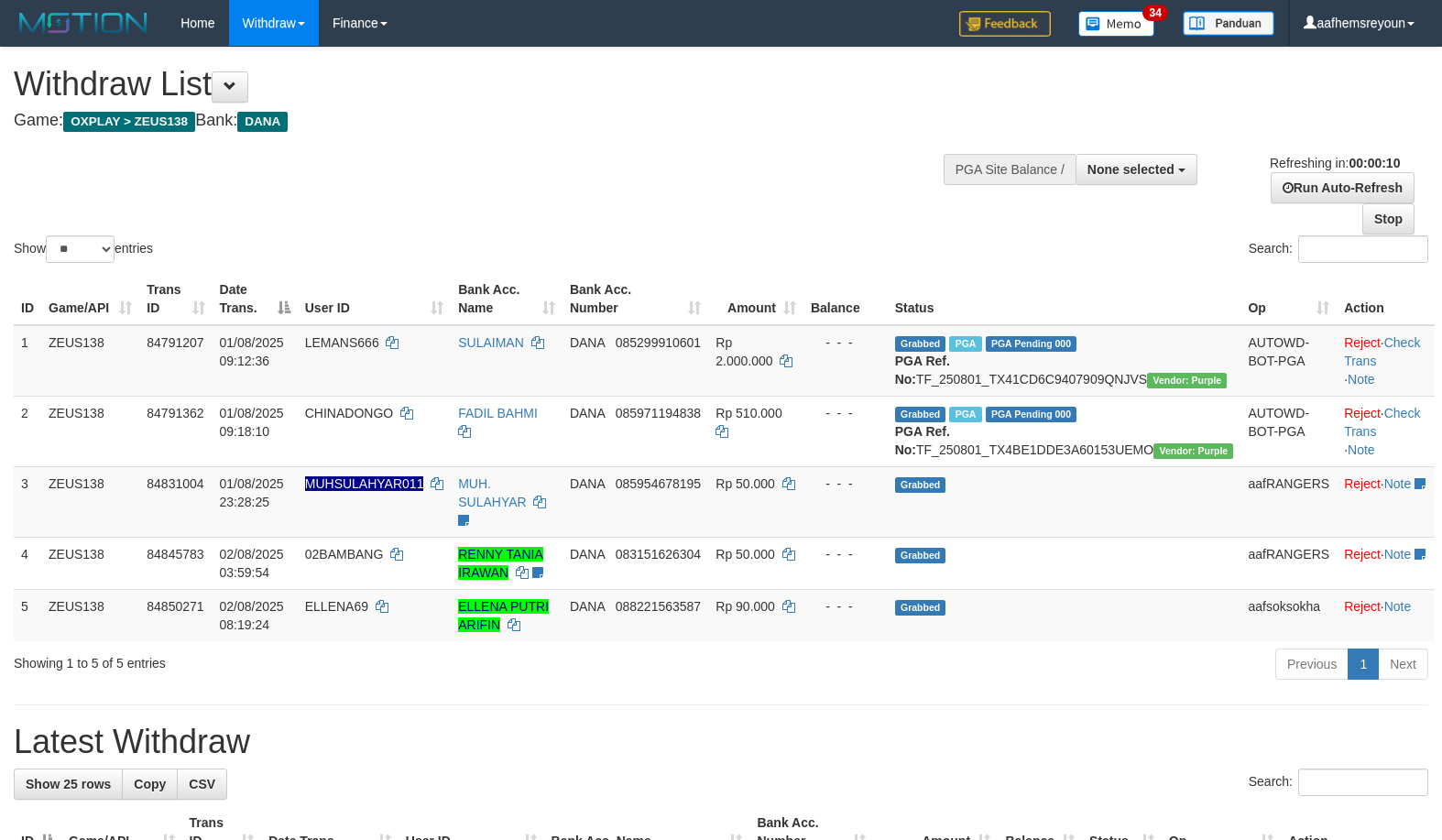select 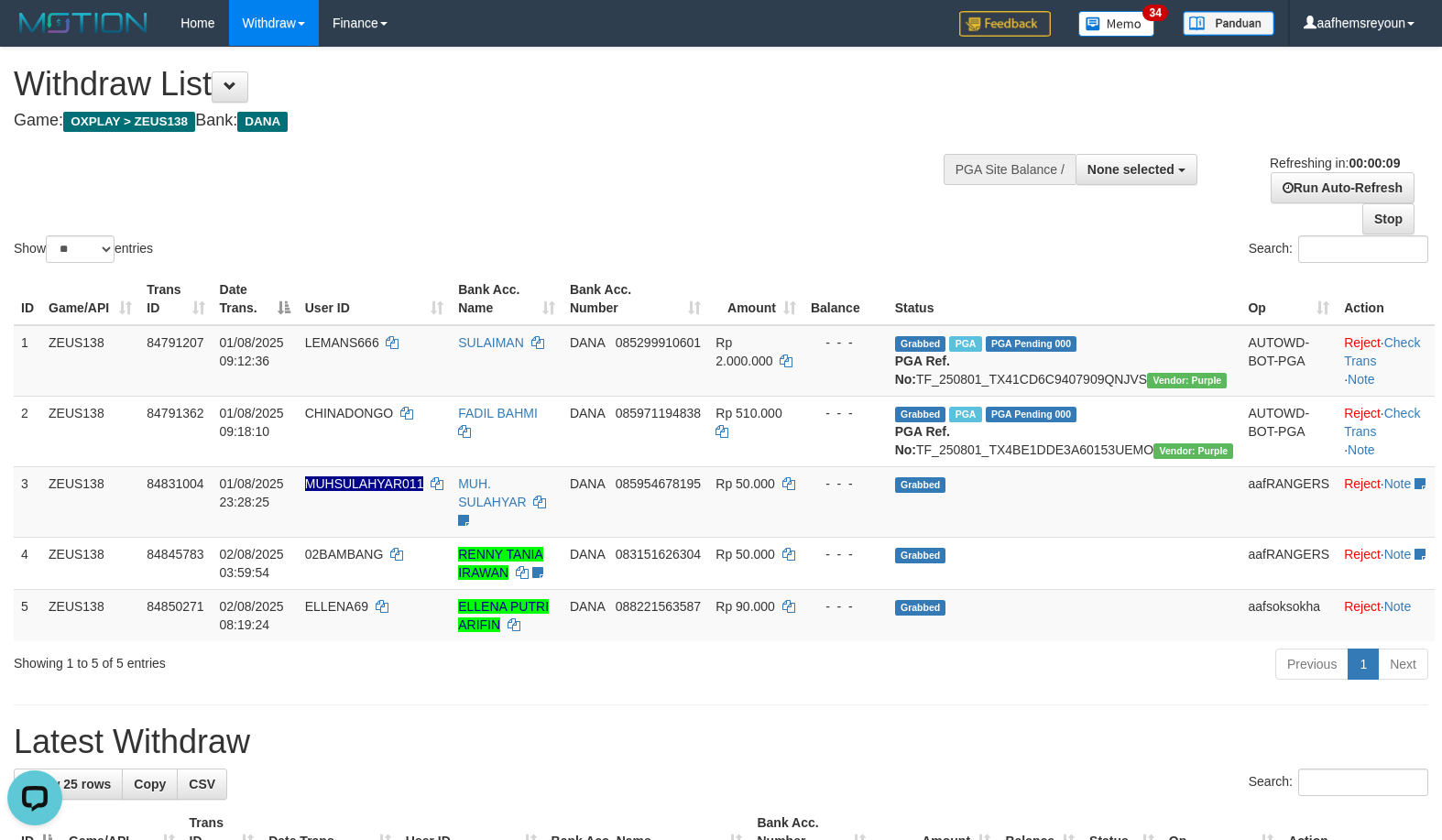 scroll, scrollTop: 0, scrollLeft: 0, axis: both 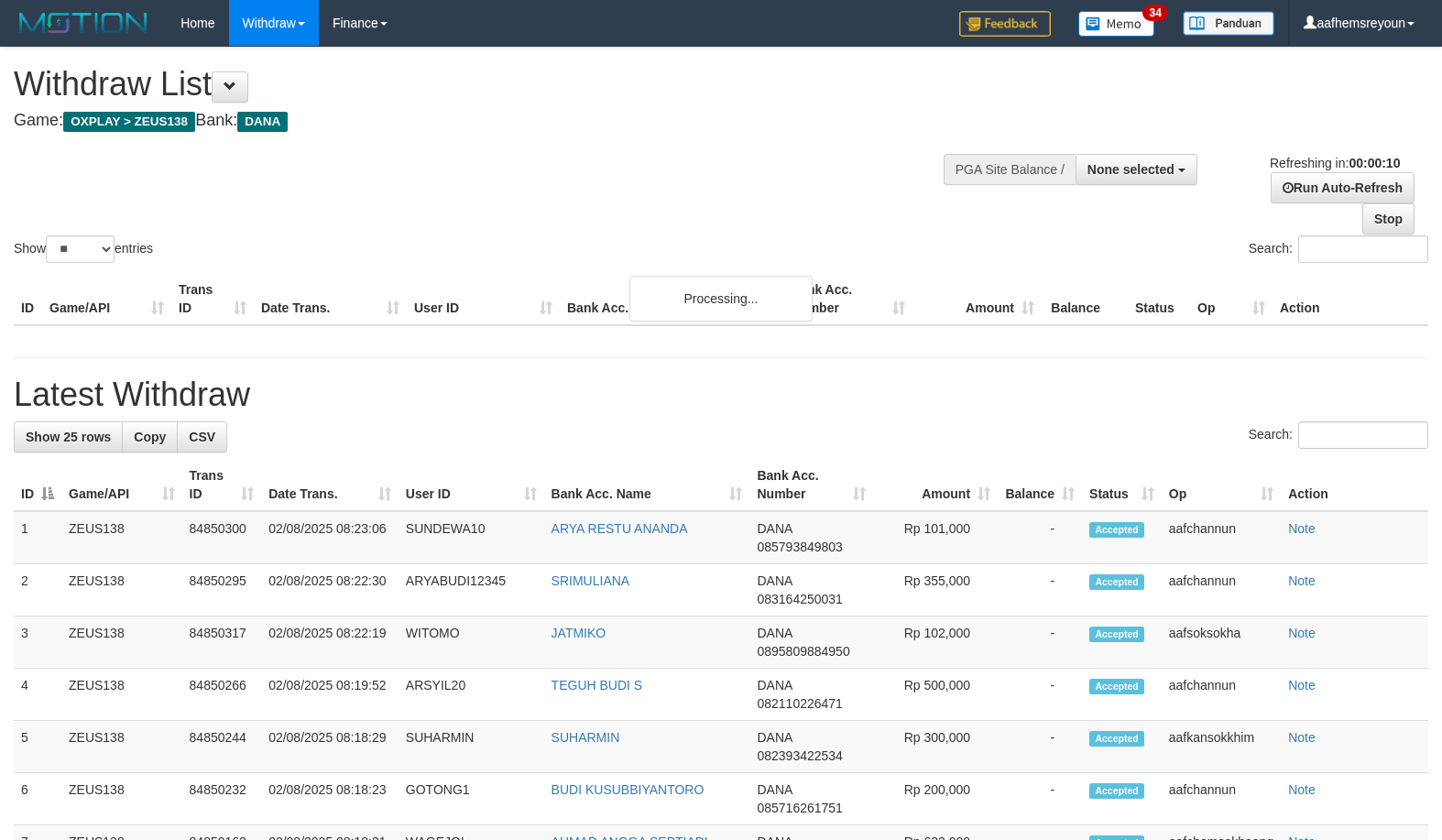 select 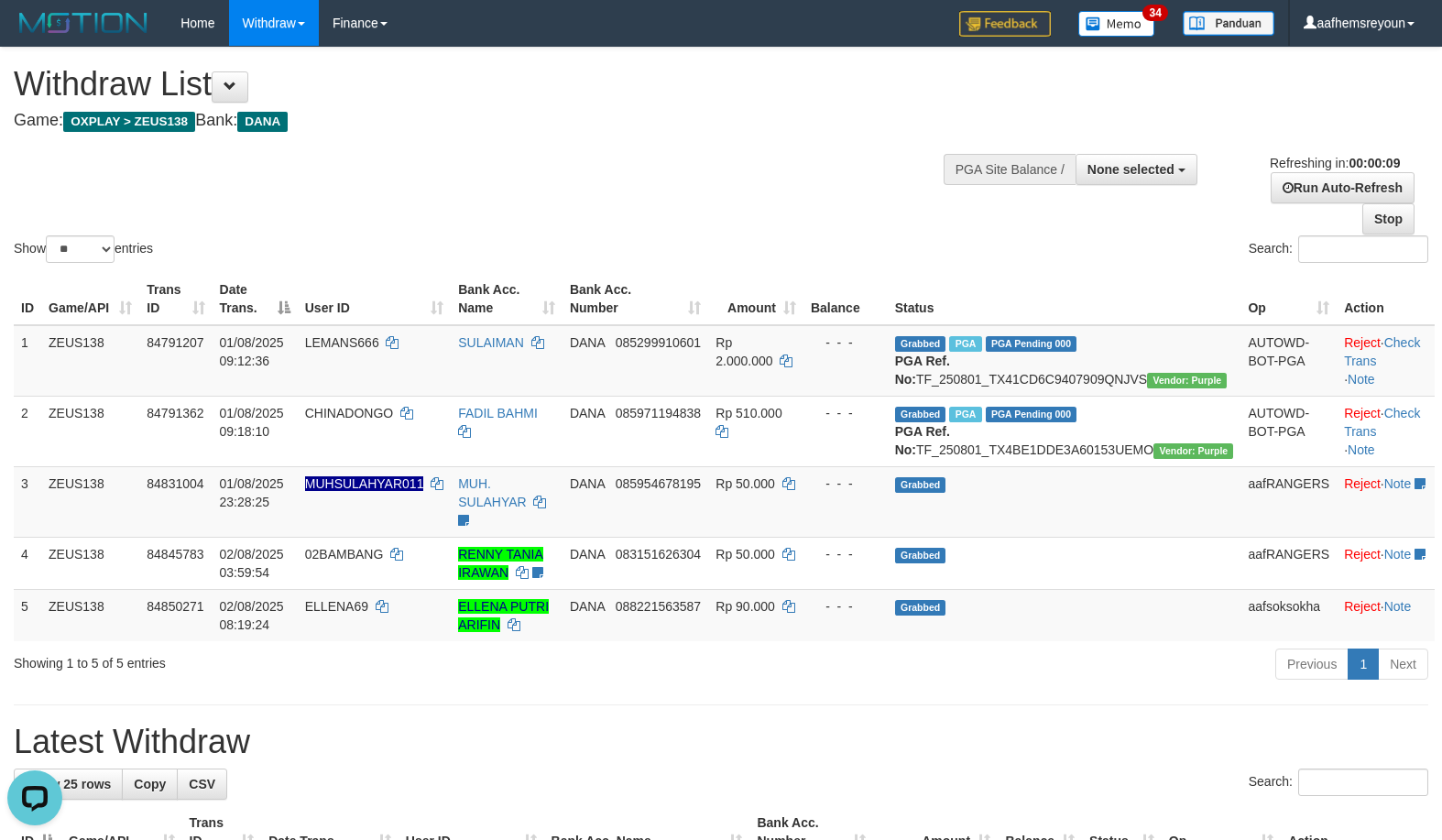 scroll, scrollTop: 0, scrollLeft: 0, axis: both 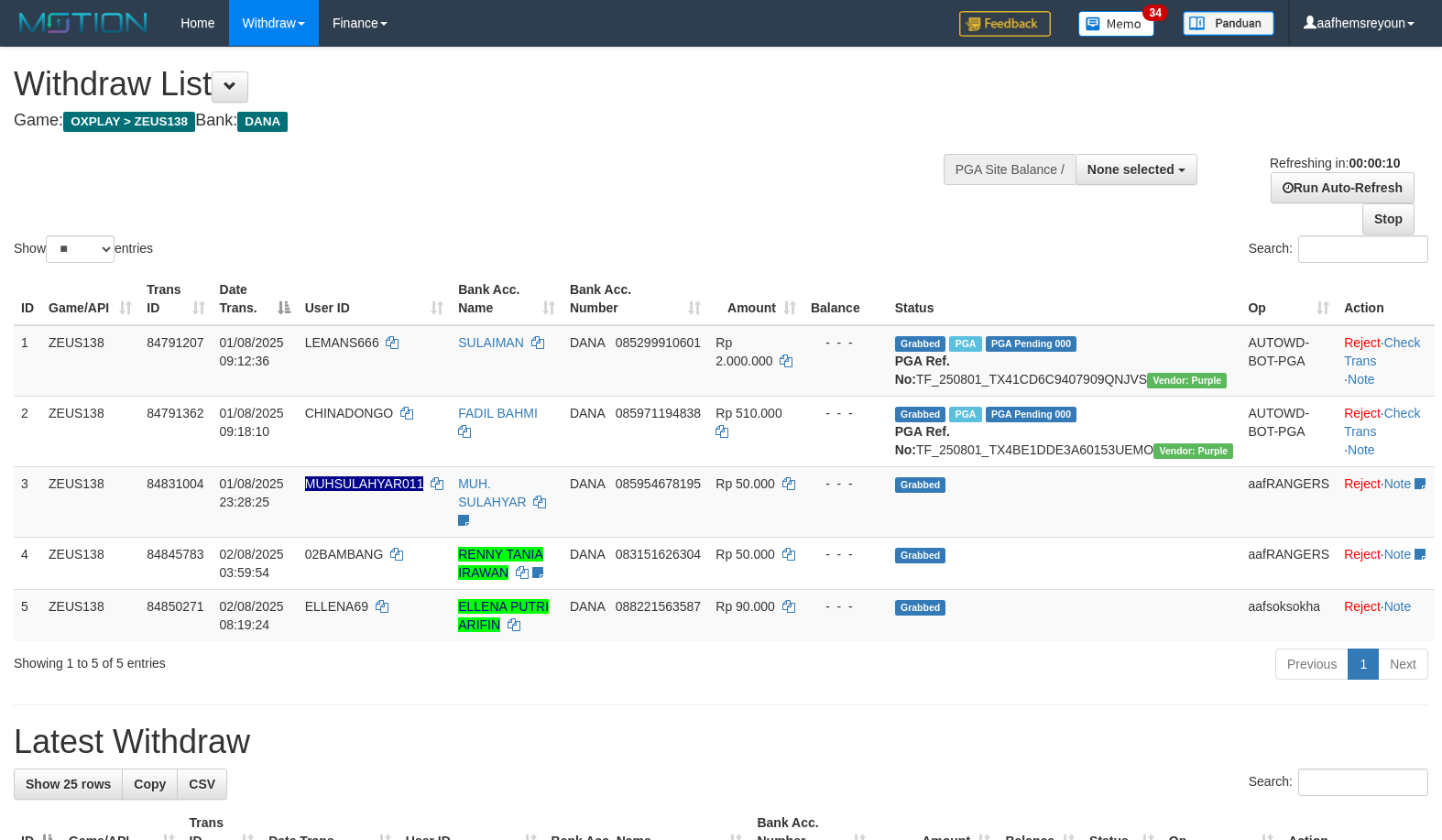 select 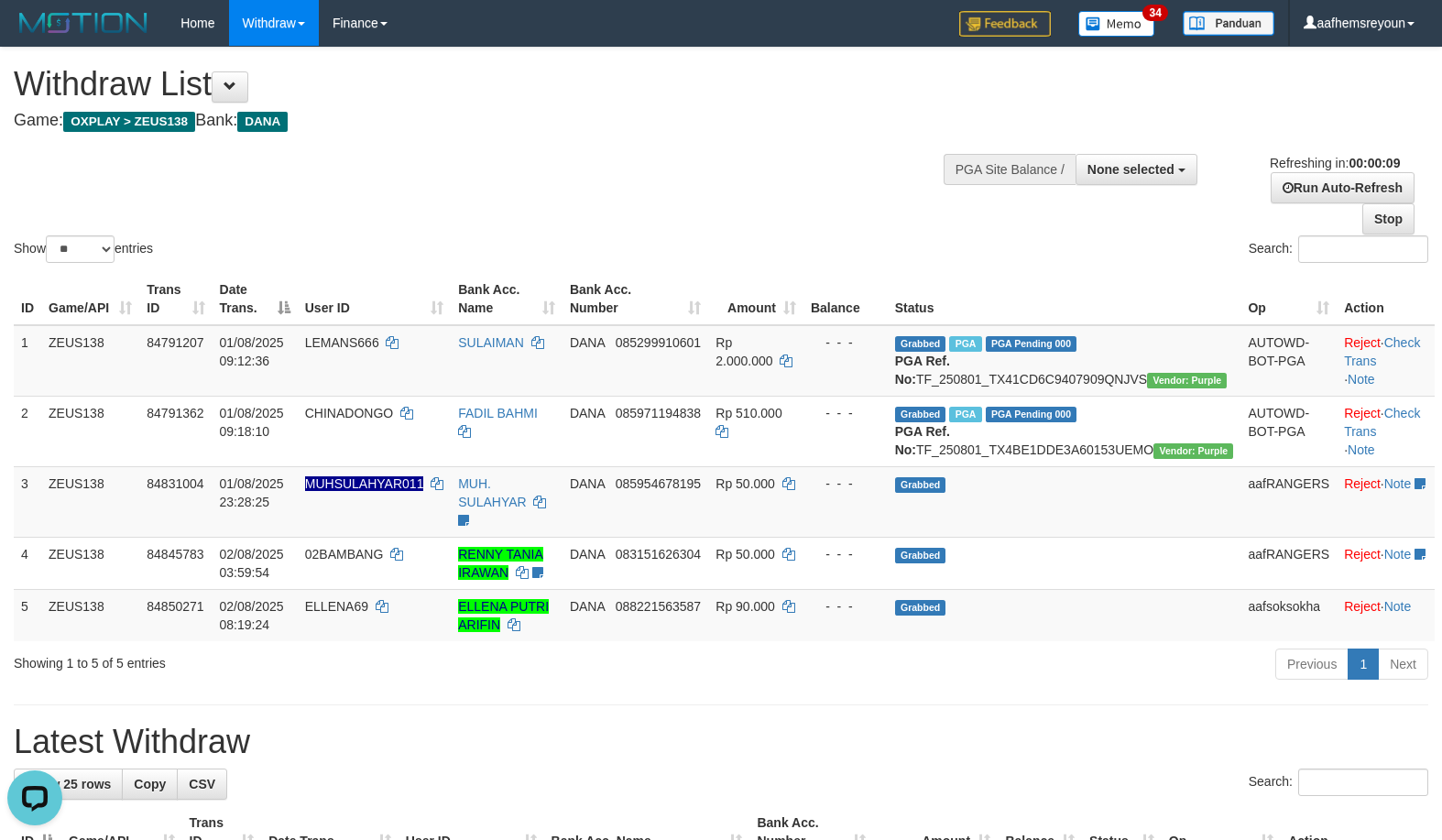 scroll, scrollTop: 0, scrollLeft: 0, axis: both 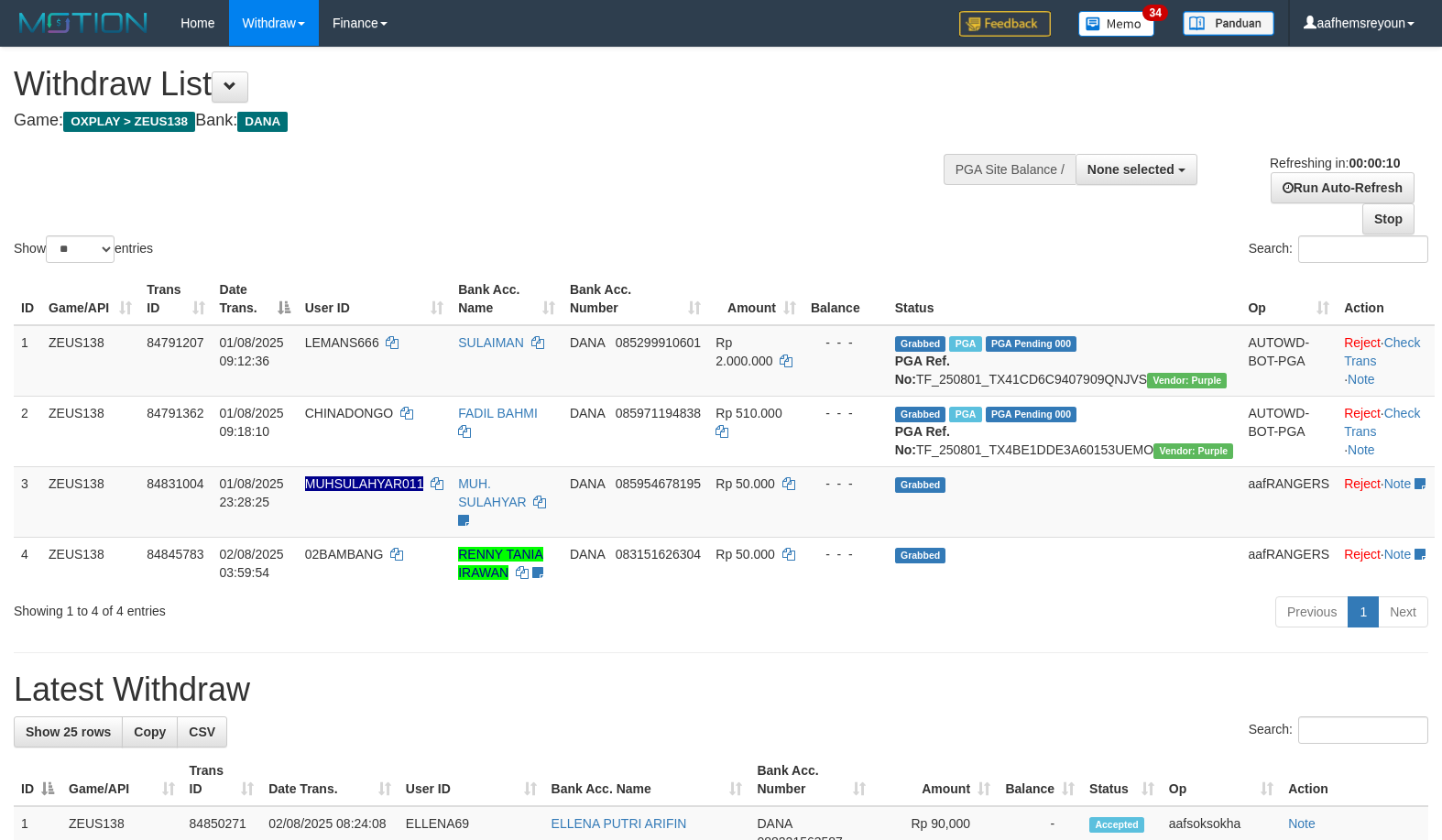 select 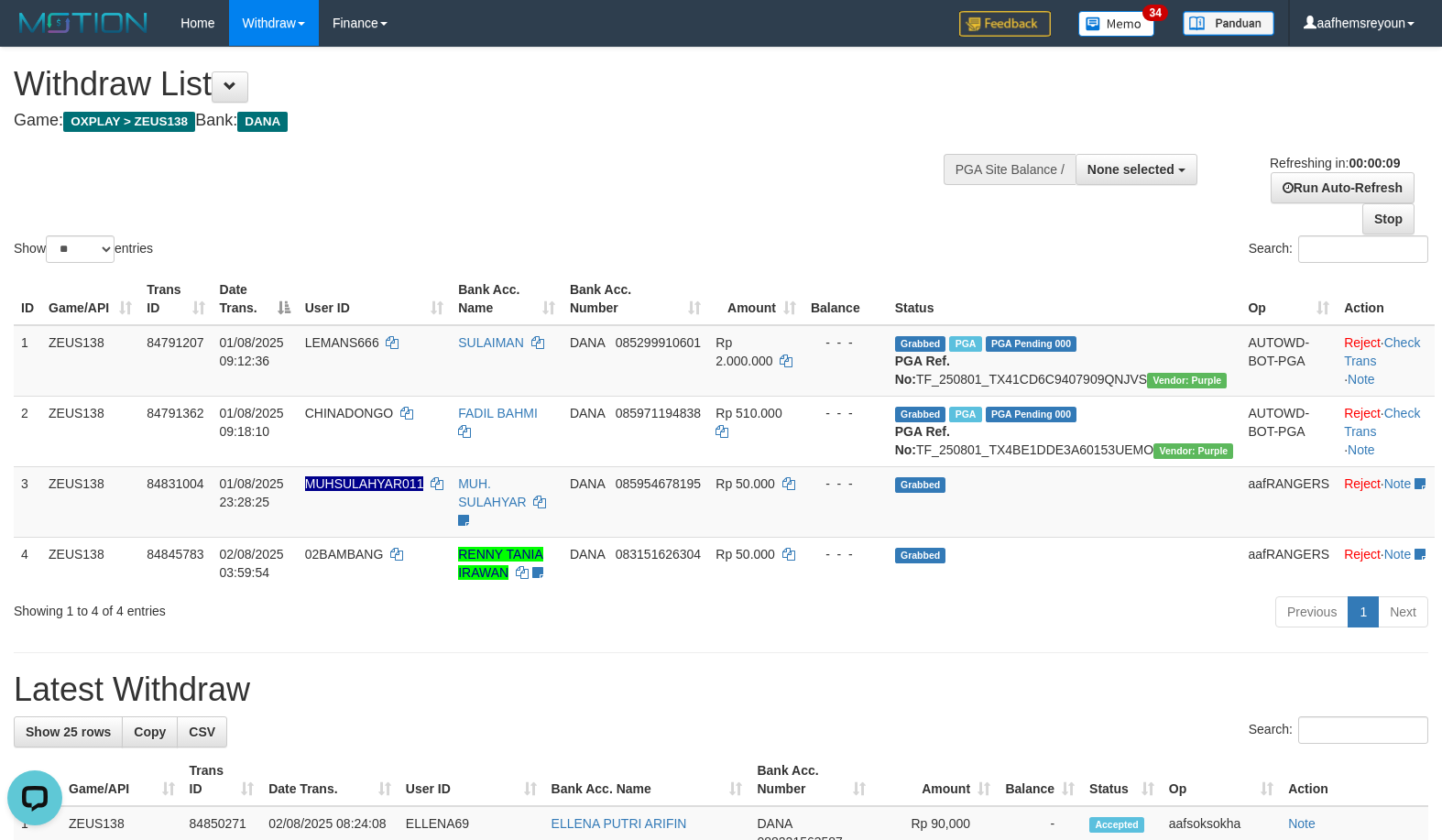 scroll, scrollTop: 0, scrollLeft: 0, axis: both 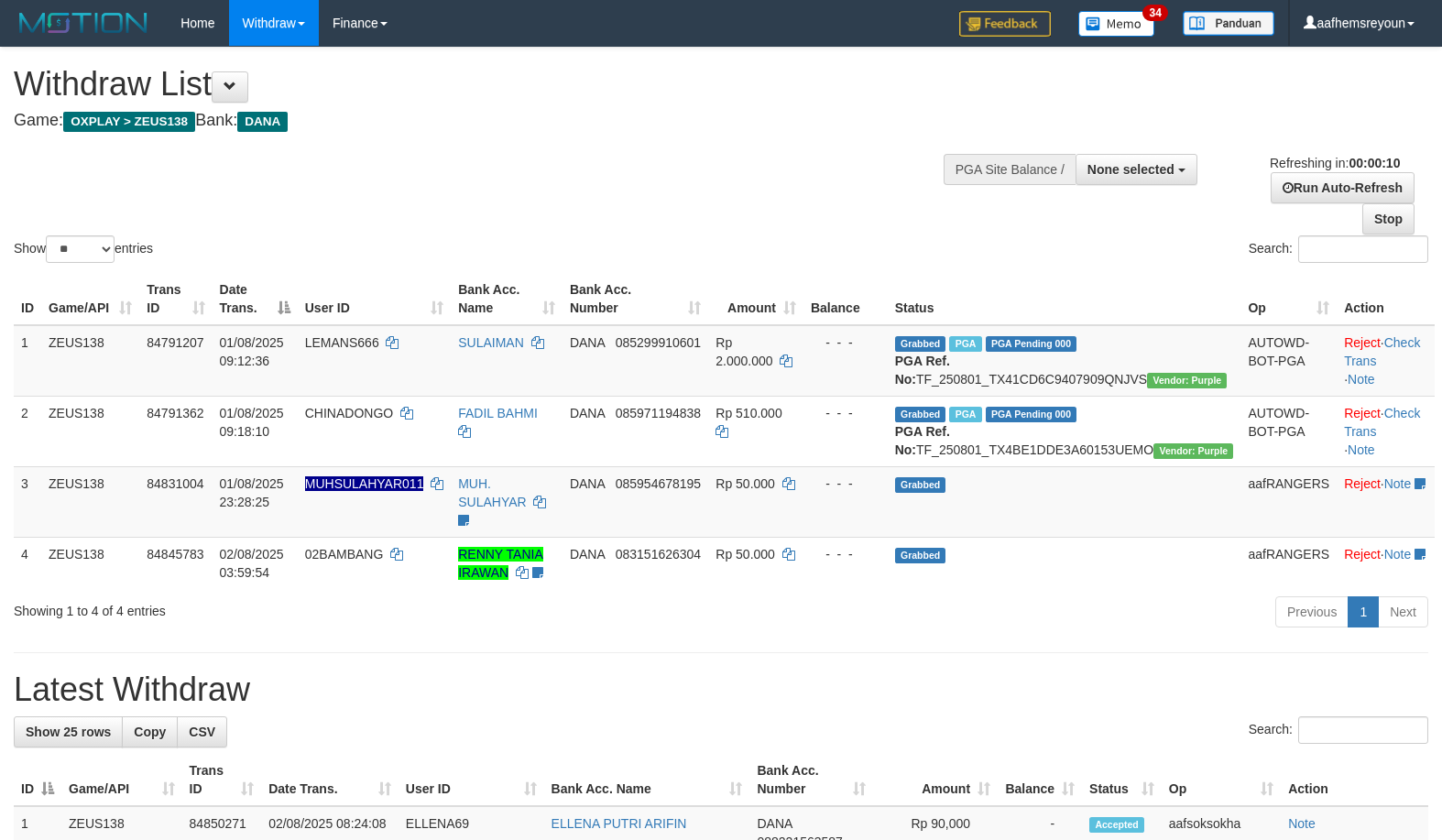 select 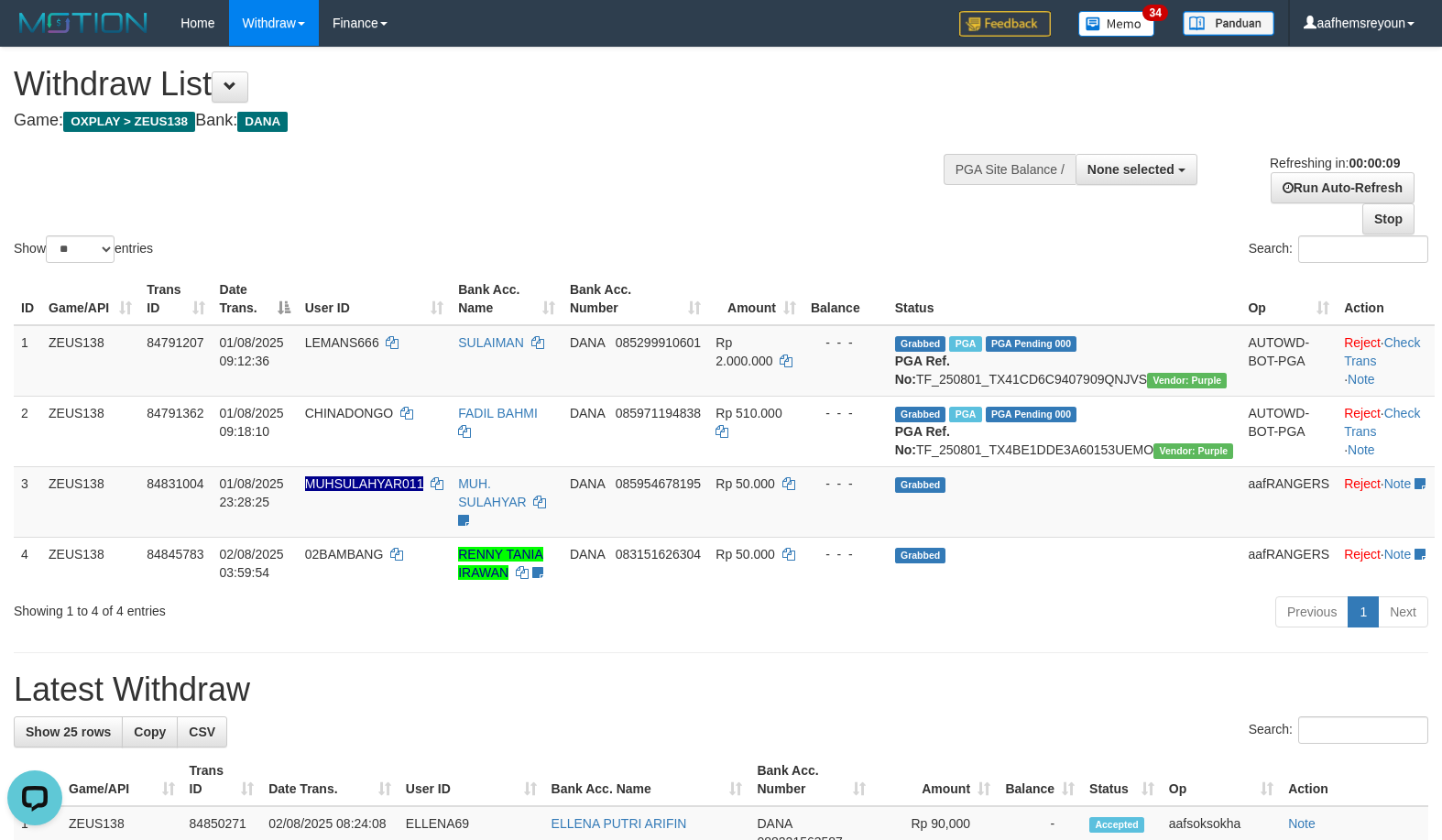 scroll, scrollTop: 0, scrollLeft: 0, axis: both 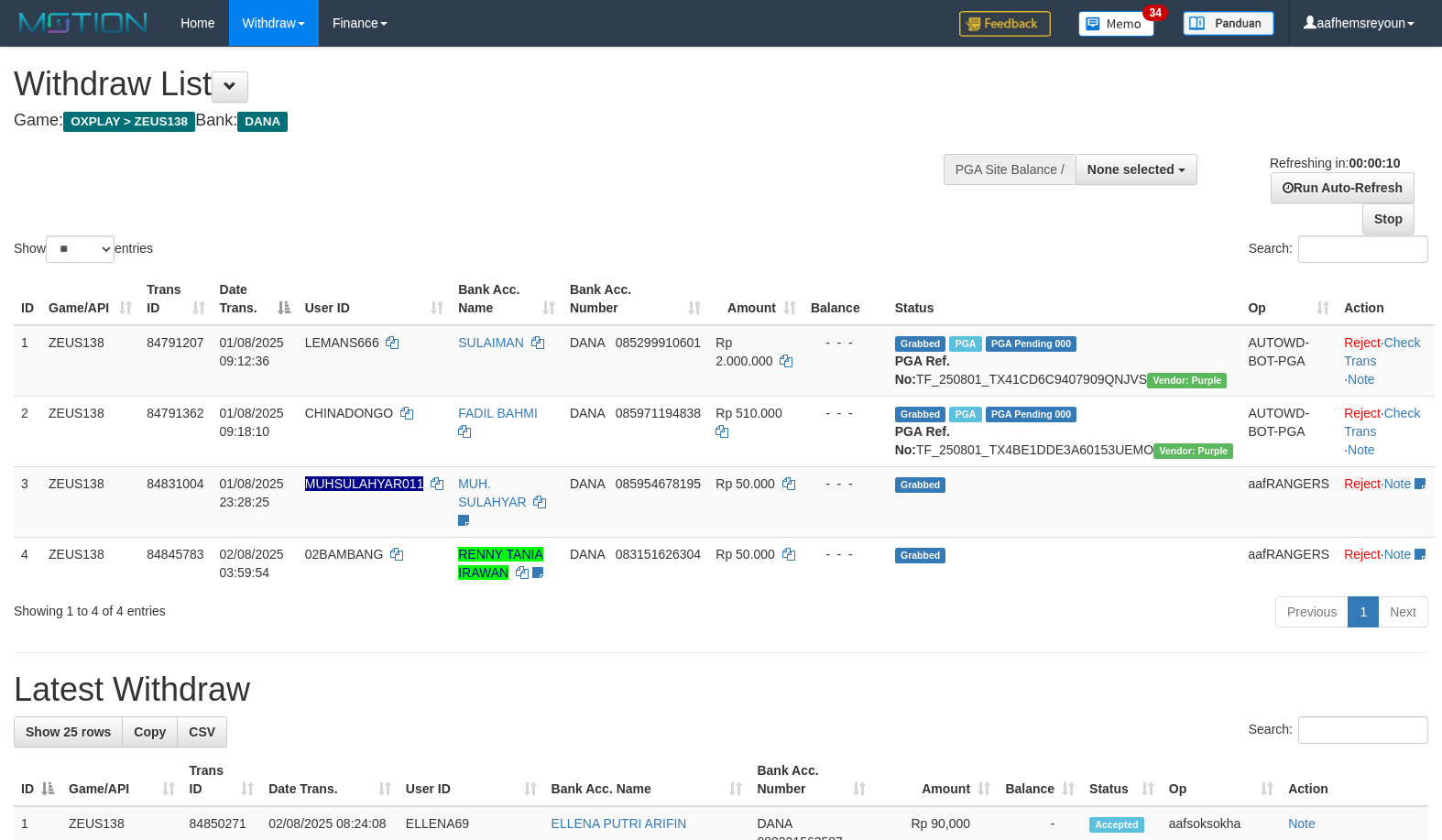 select 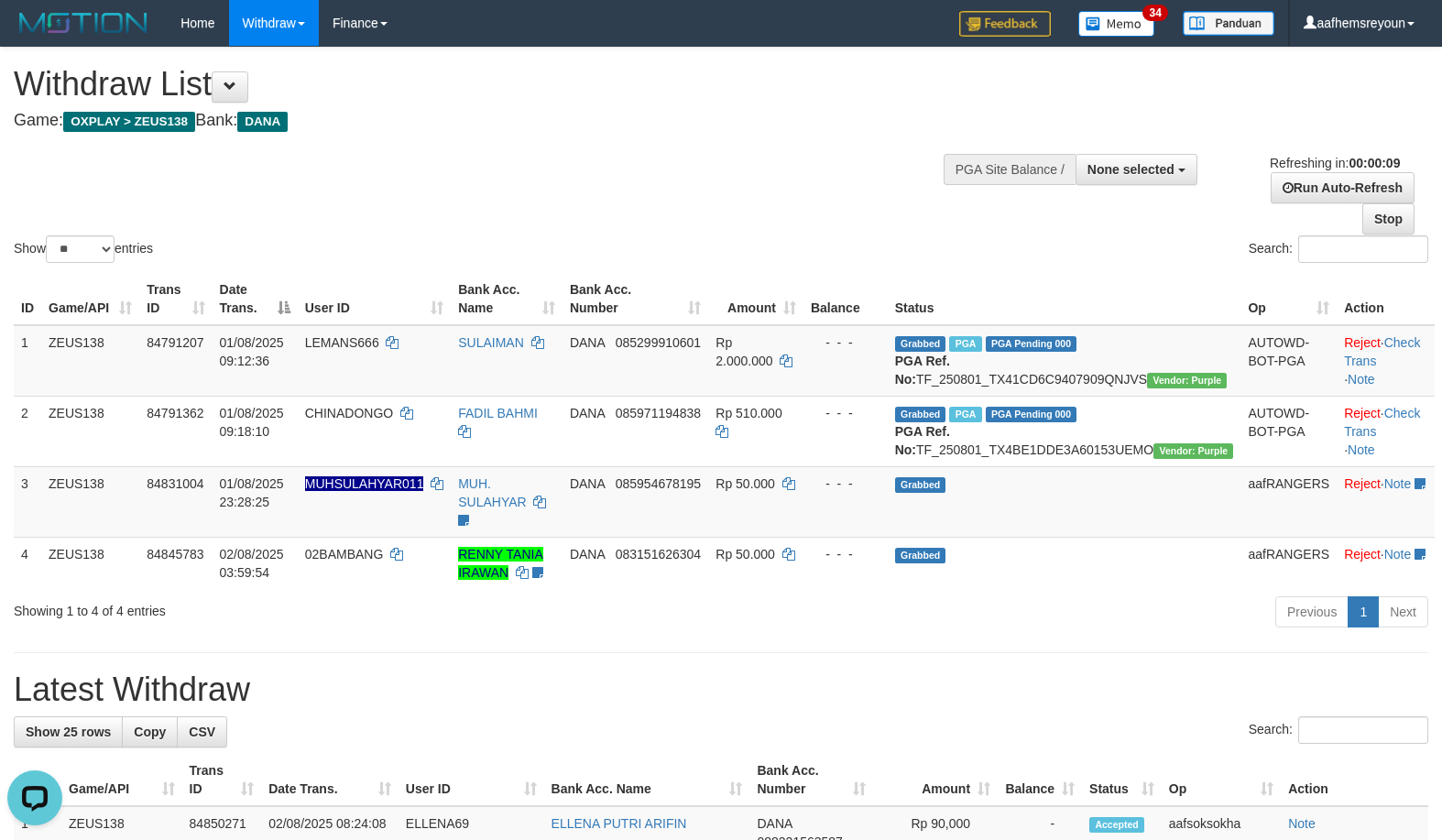 scroll, scrollTop: 0, scrollLeft: 0, axis: both 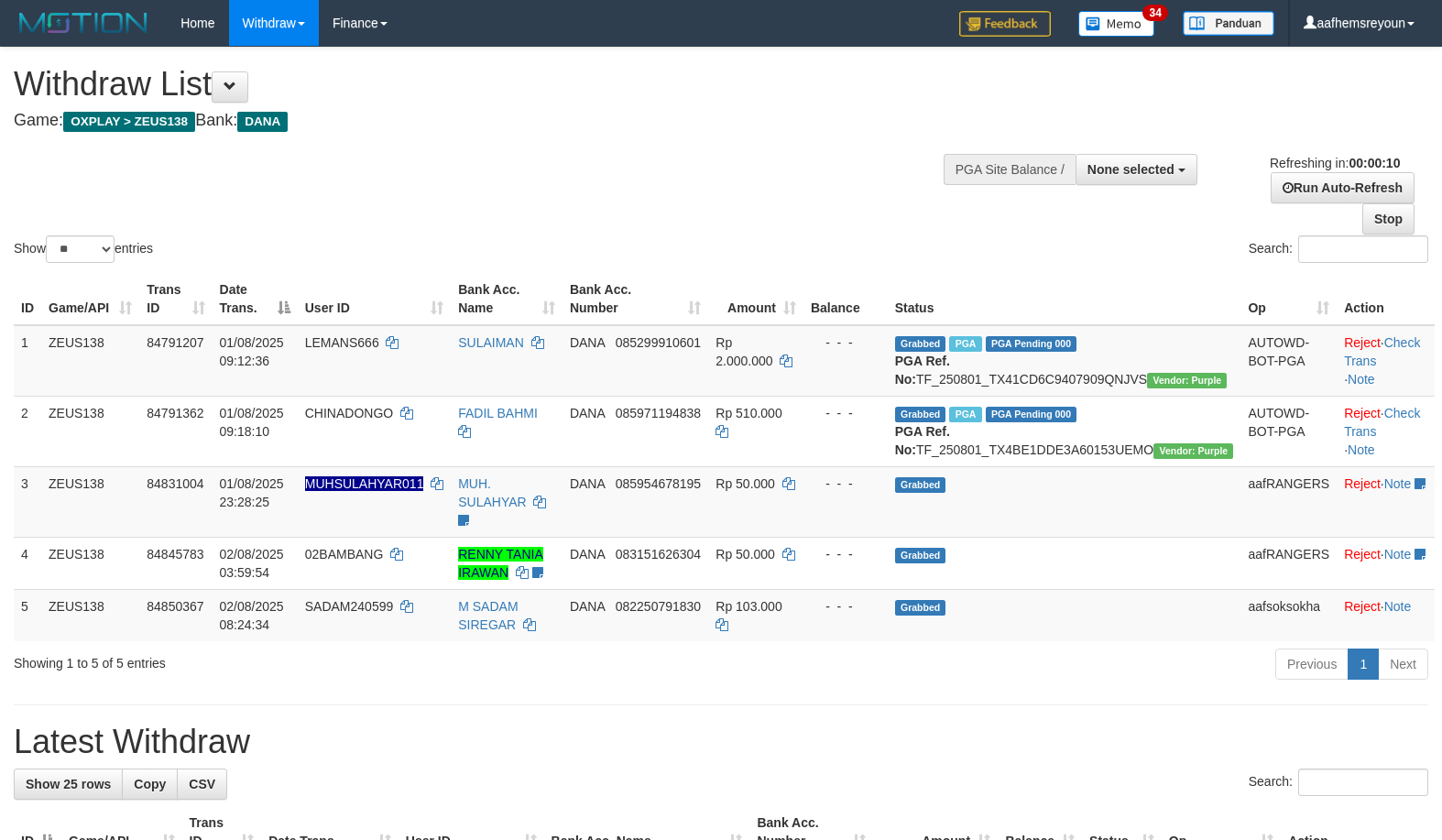 select 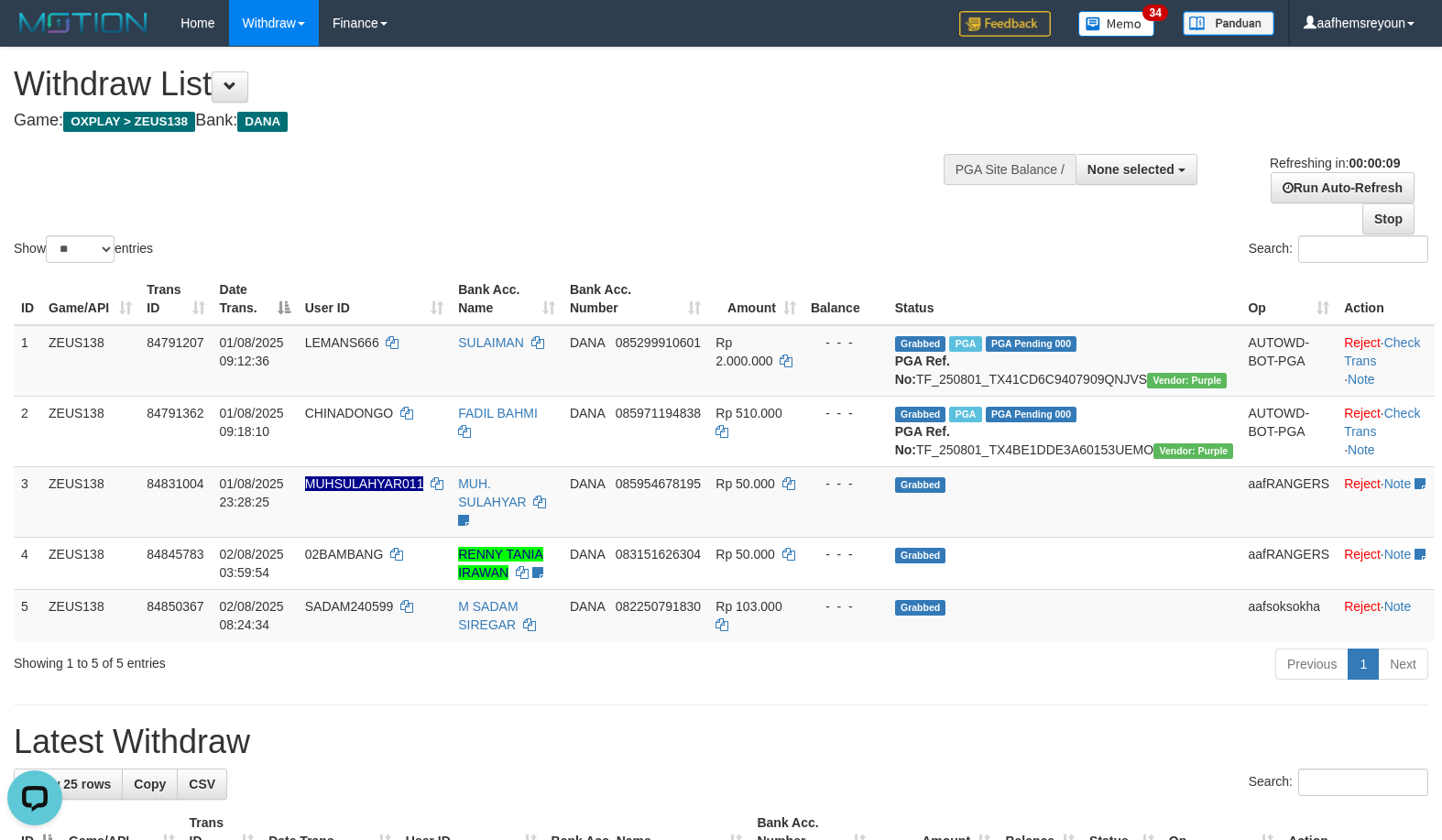 scroll, scrollTop: 0, scrollLeft: 0, axis: both 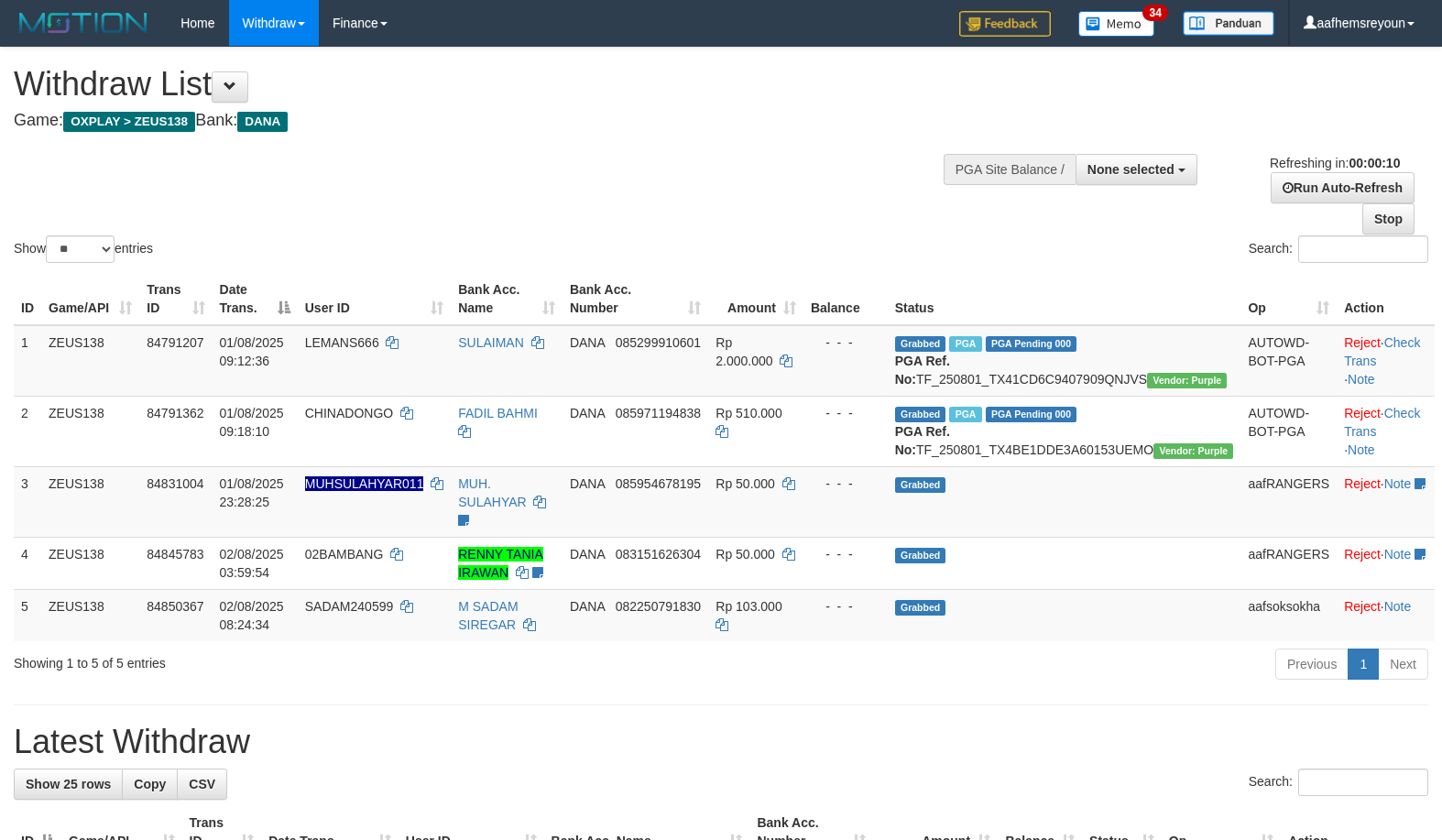 select 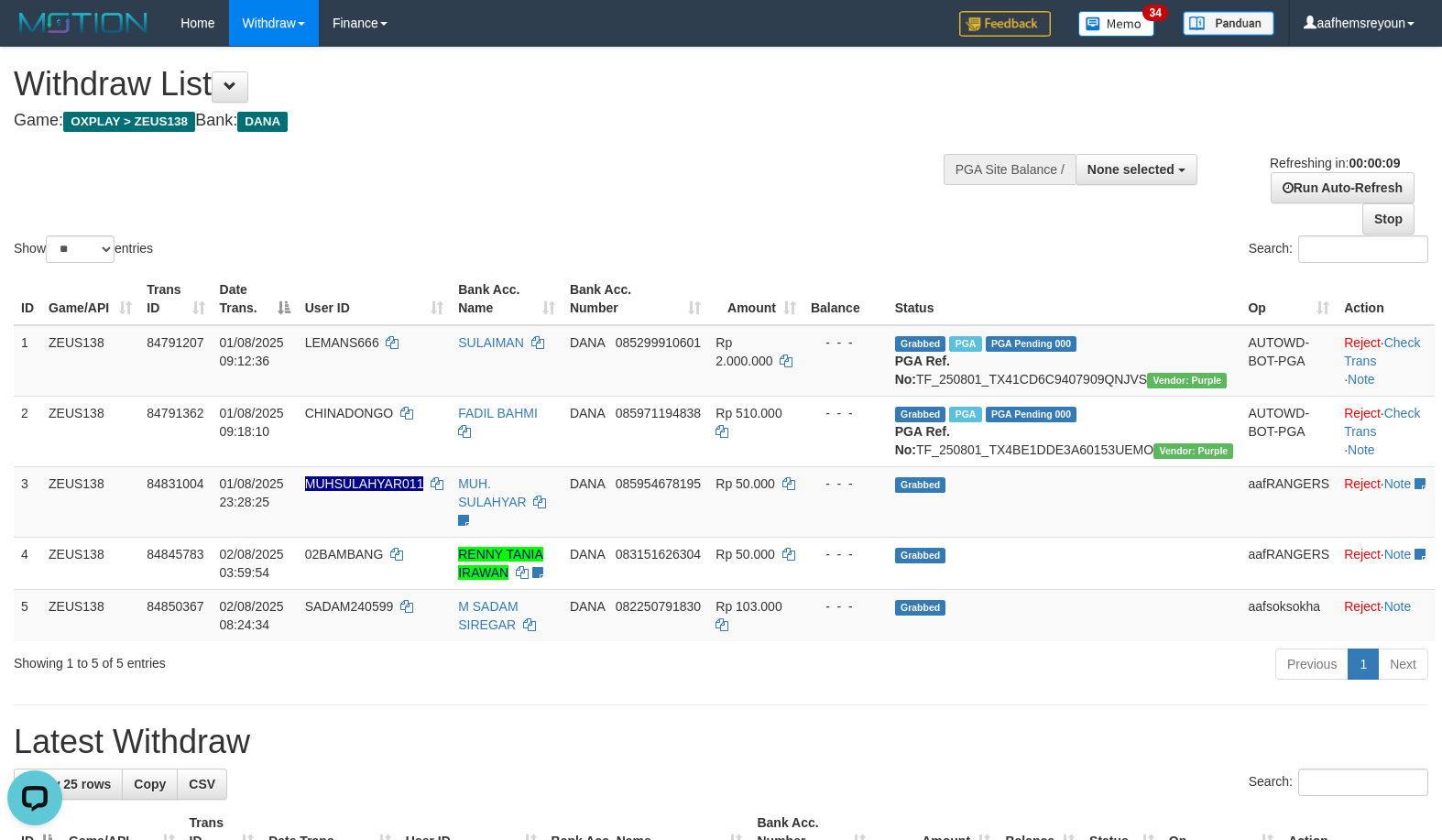 scroll, scrollTop: 0, scrollLeft: 0, axis: both 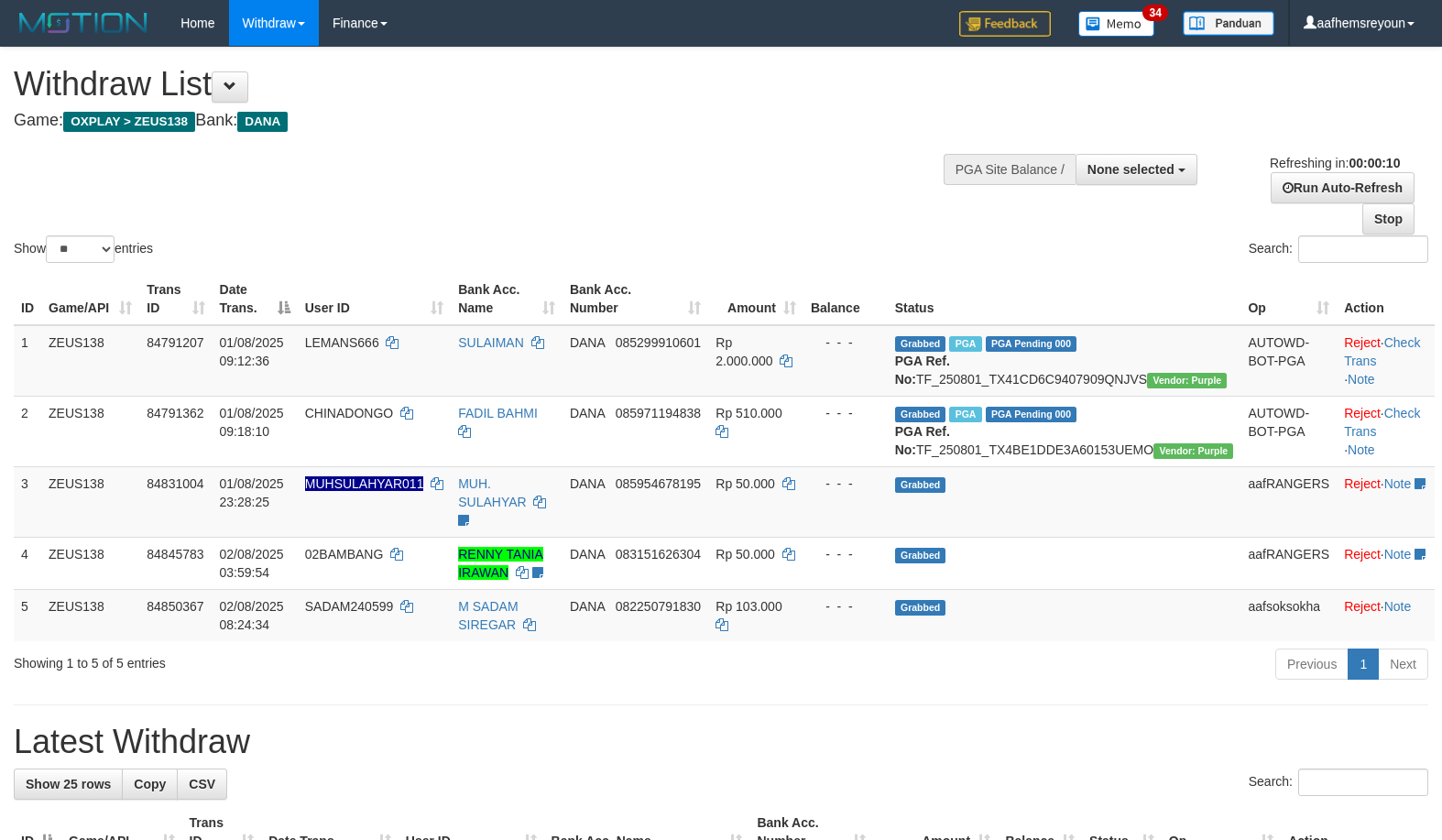 select 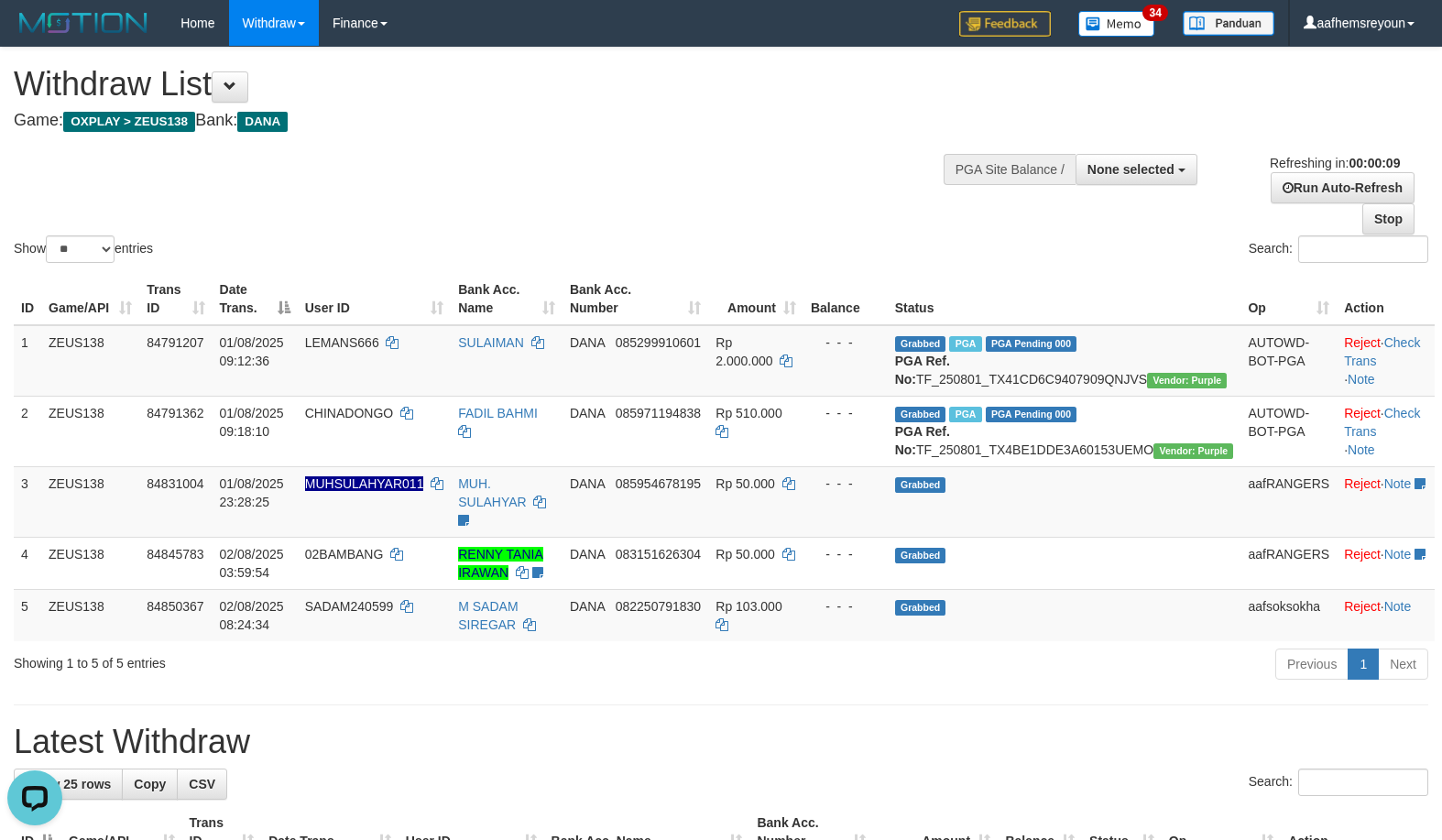scroll, scrollTop: 0, scrollLeft: 0, axis: both 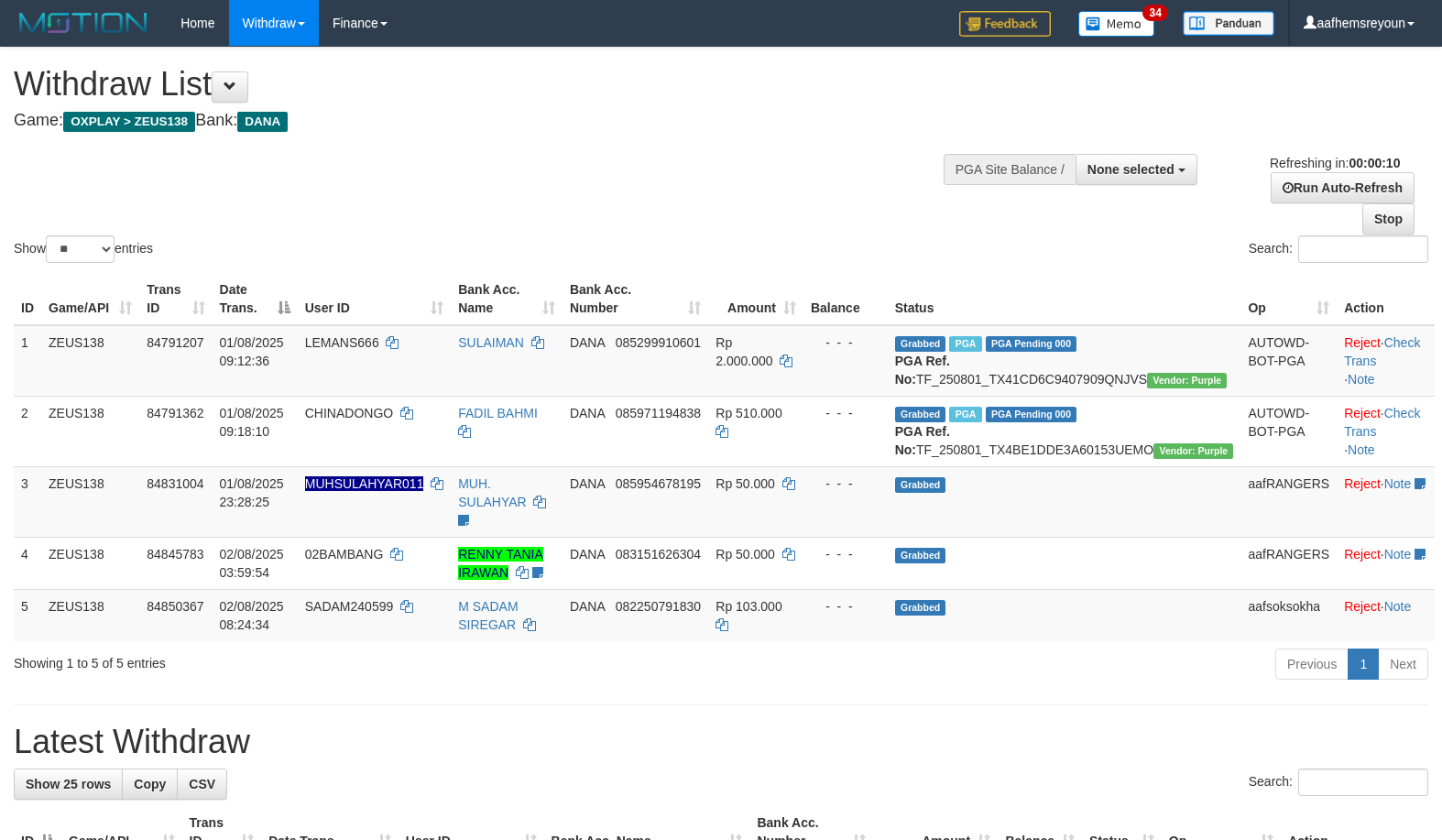 select 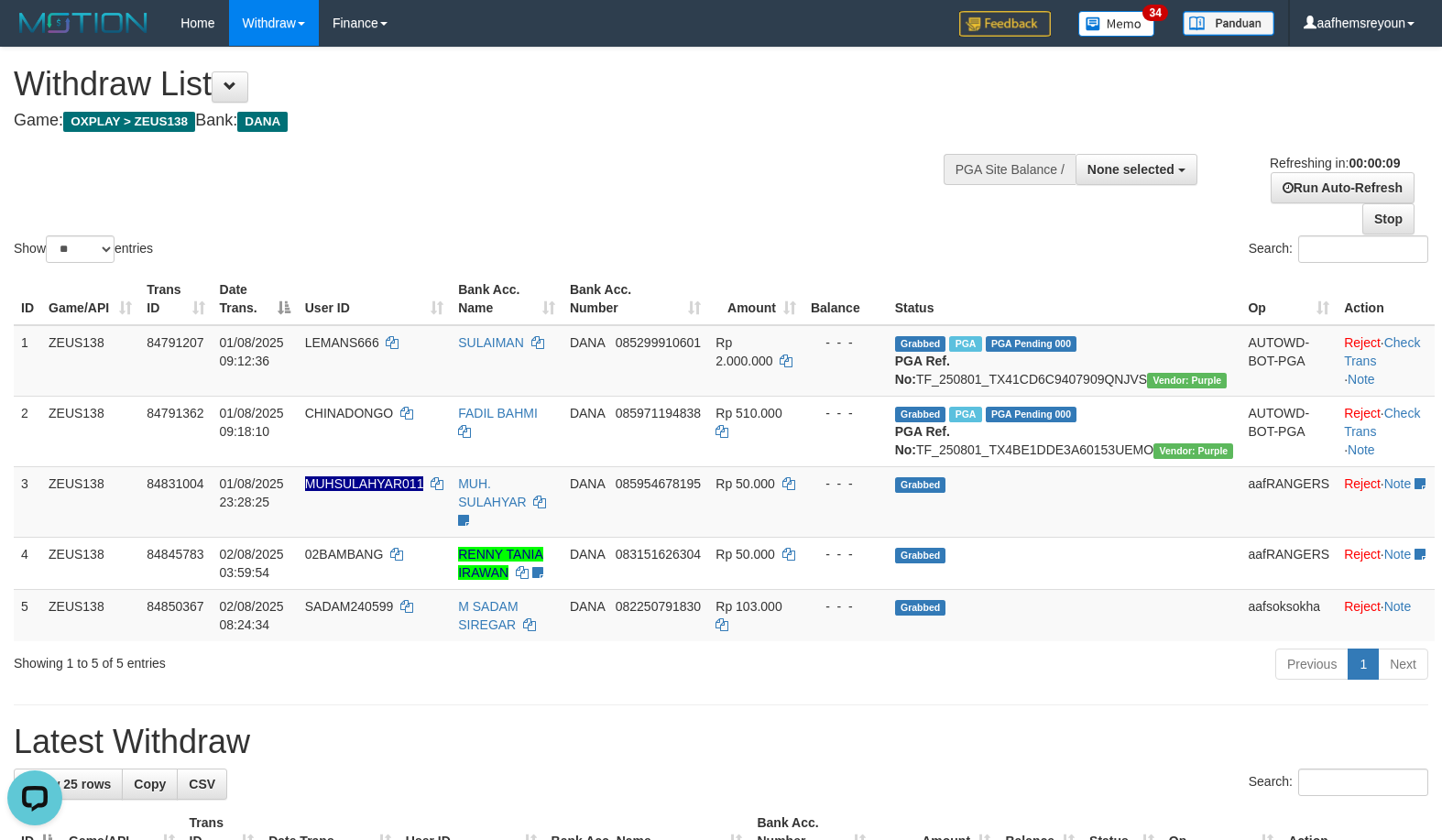 scroll, scrollTop: 0, scrollLeft: 0, axis: both 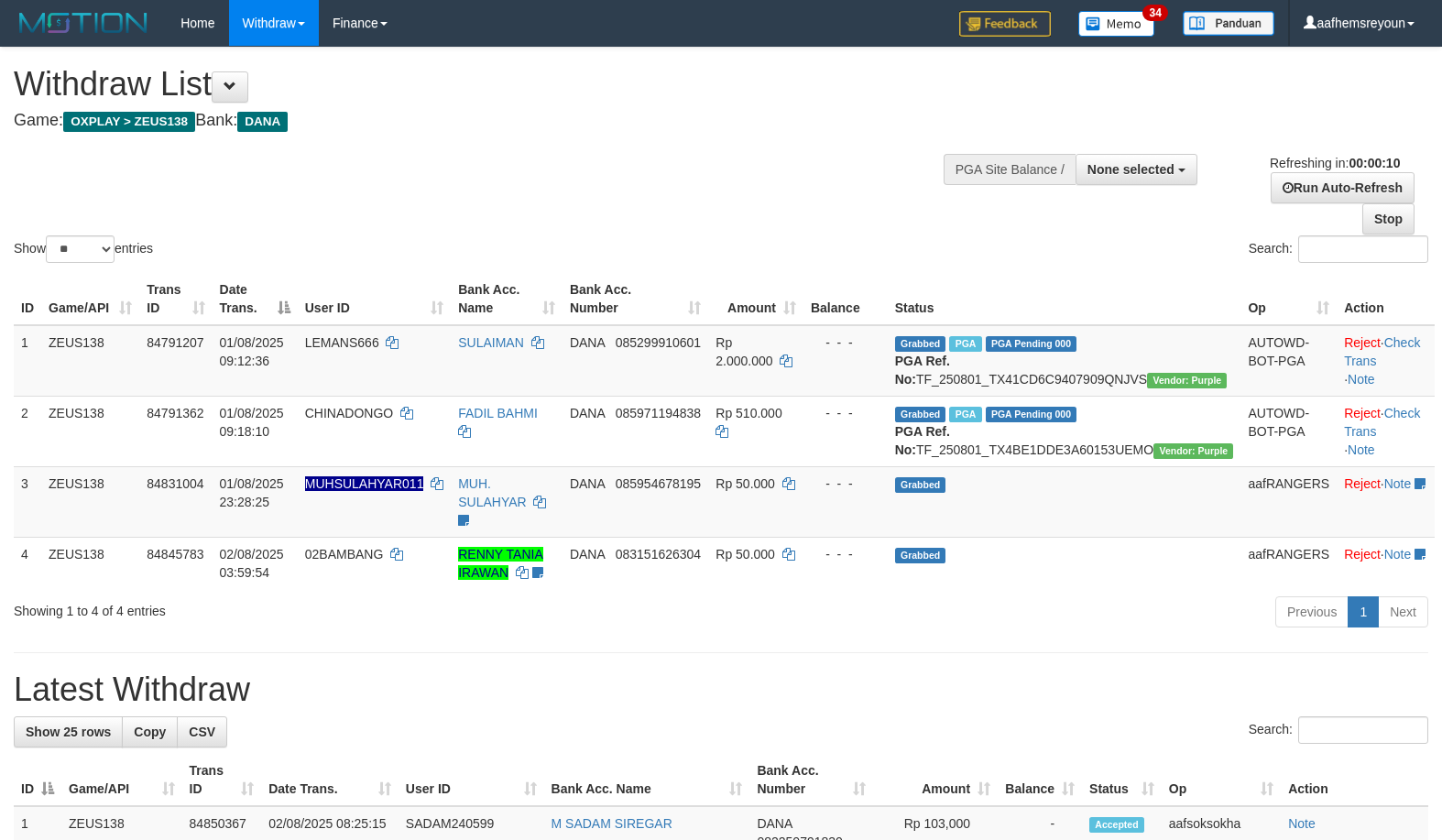 select 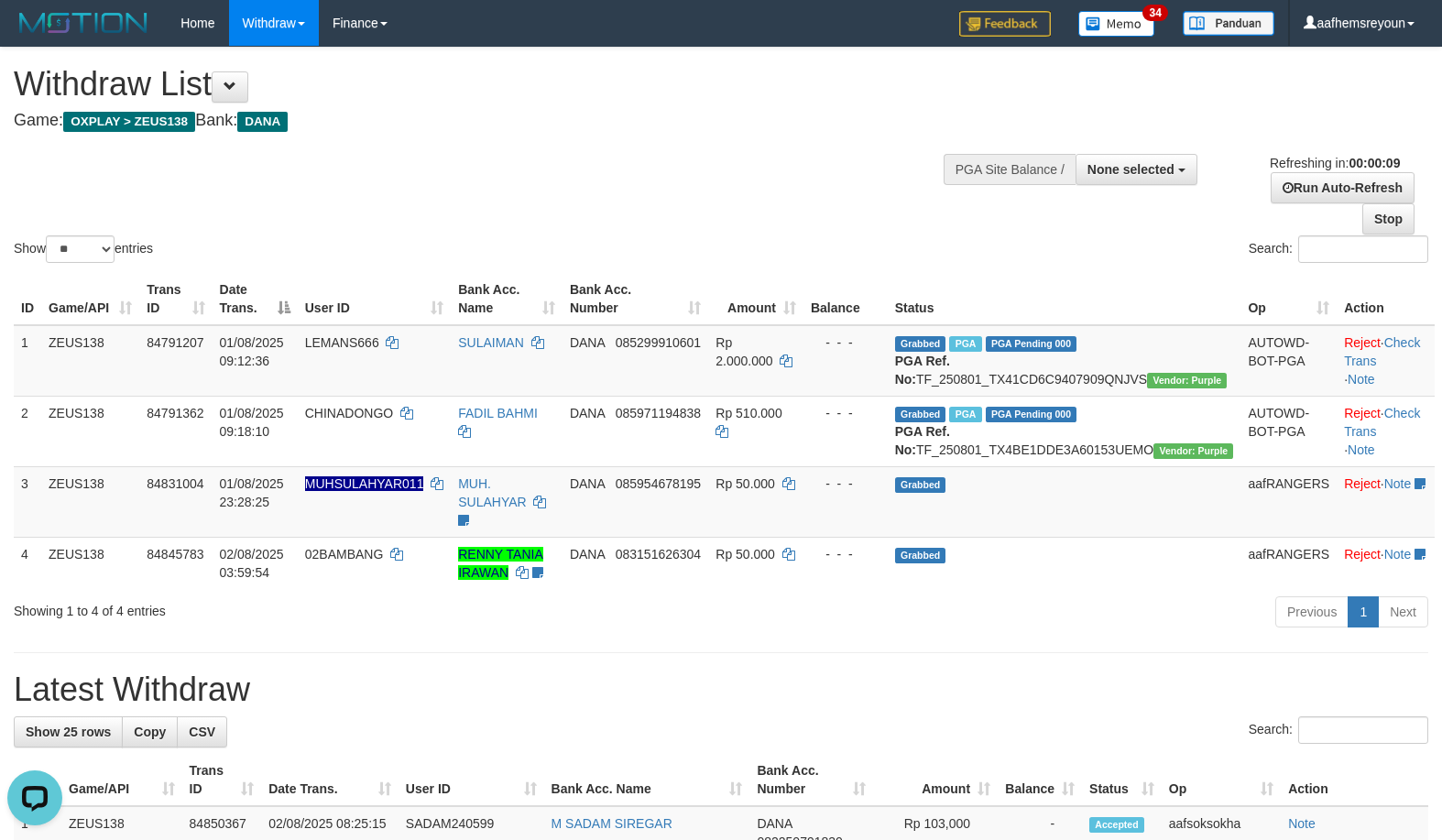 scroll, scrollTop: 0, scrollLeft: 0, axis: both 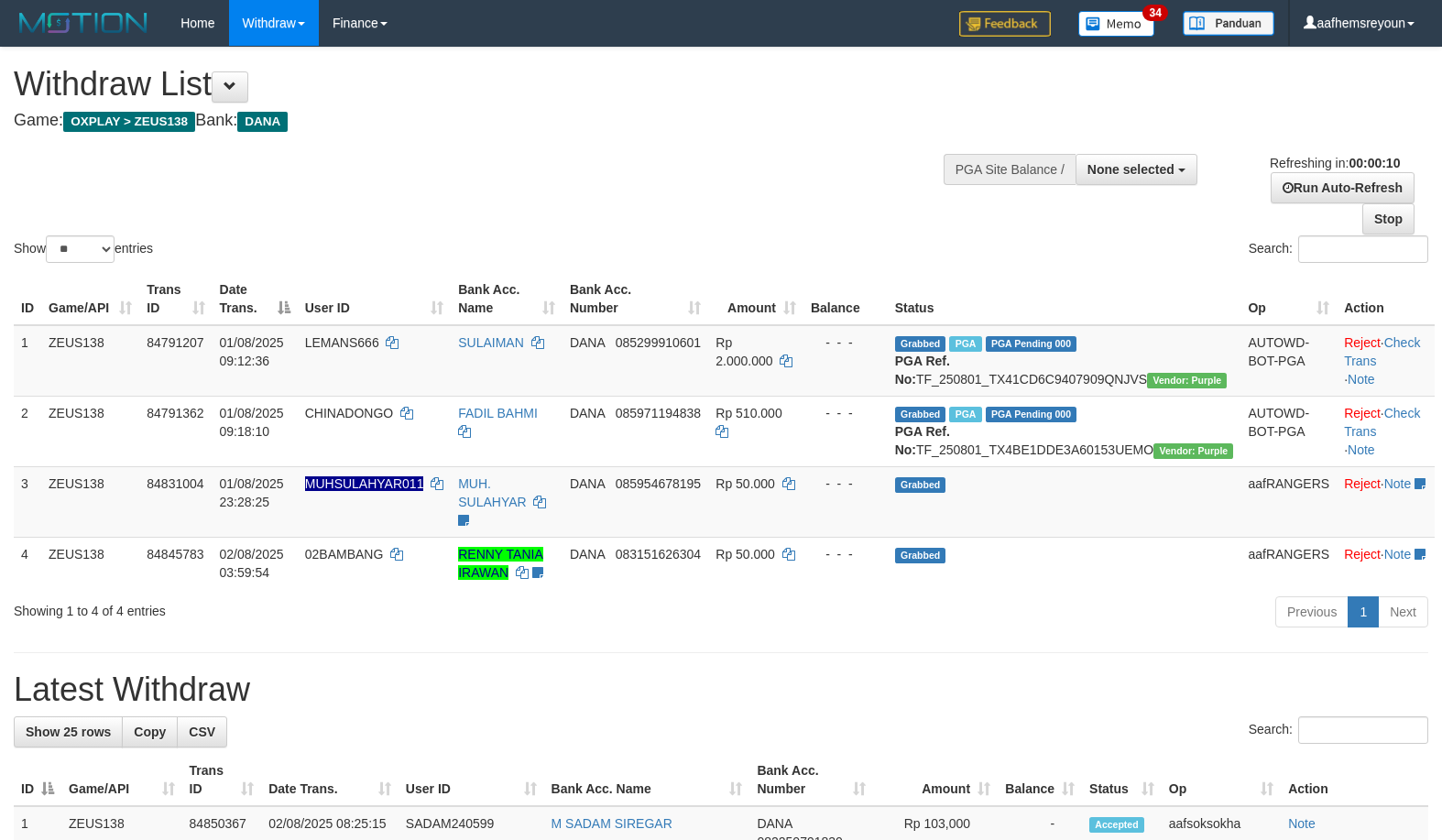 select 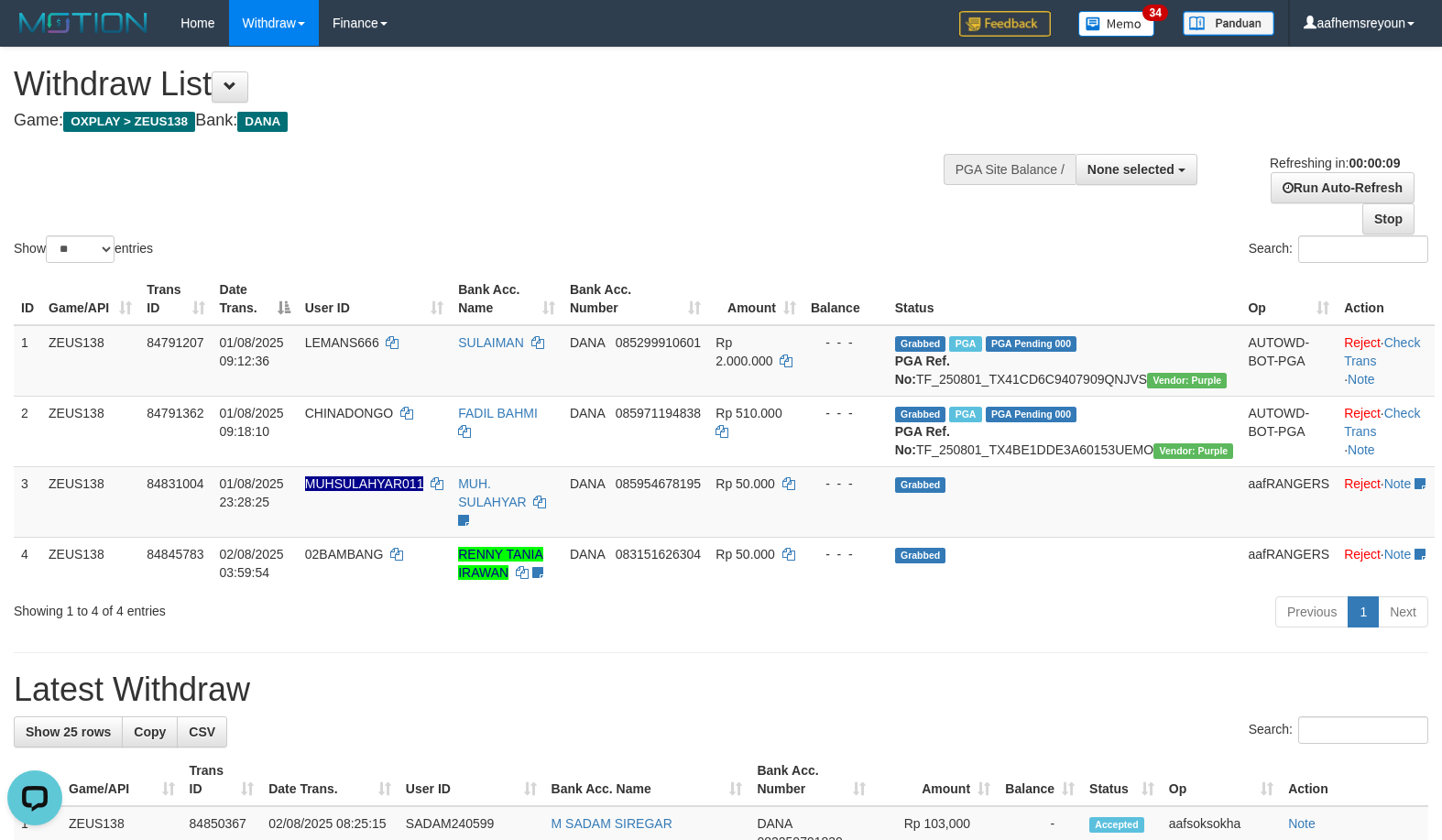 scroll, scrollTop: 0, scrollLeft: 0, axis: both 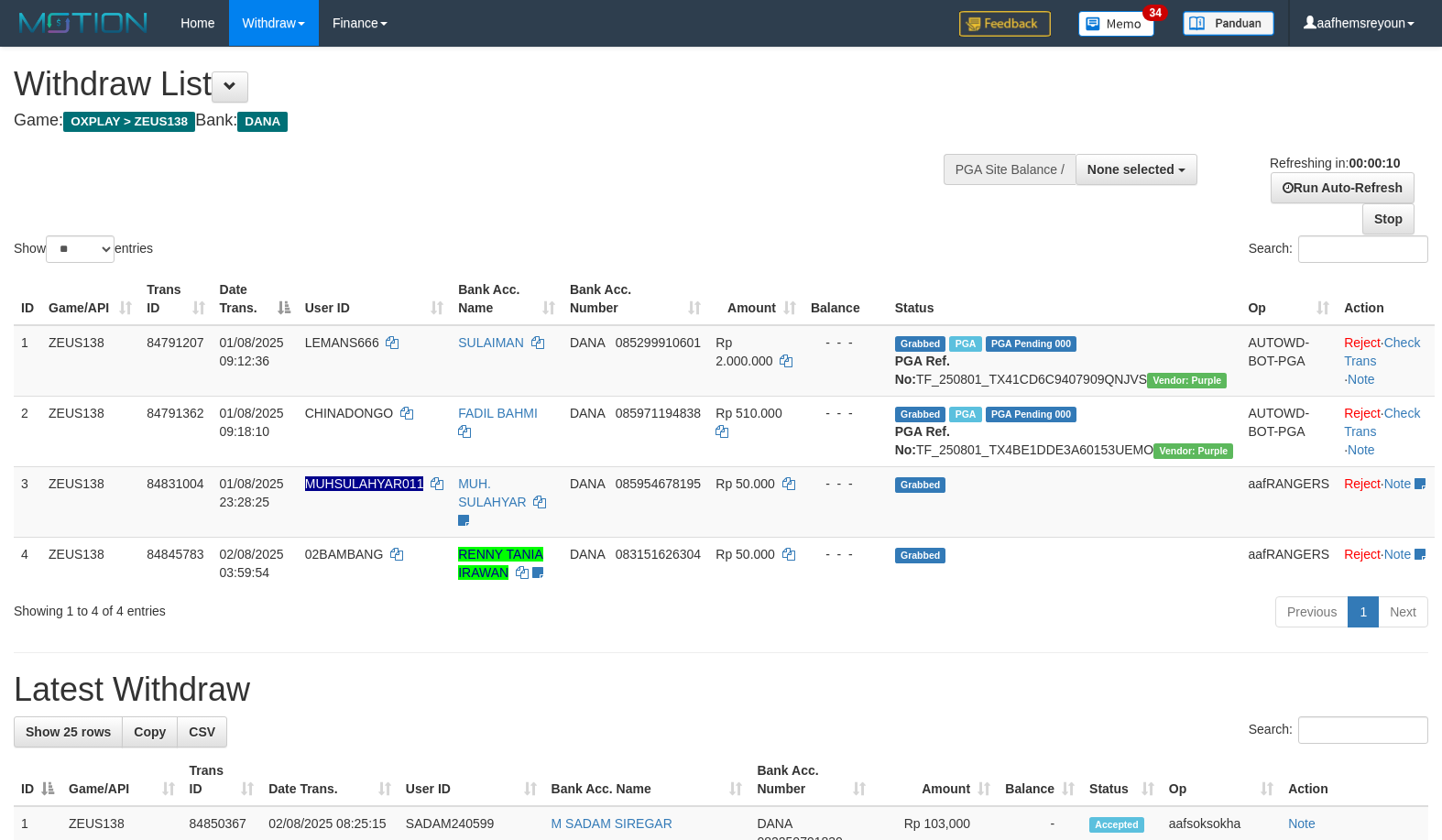 select 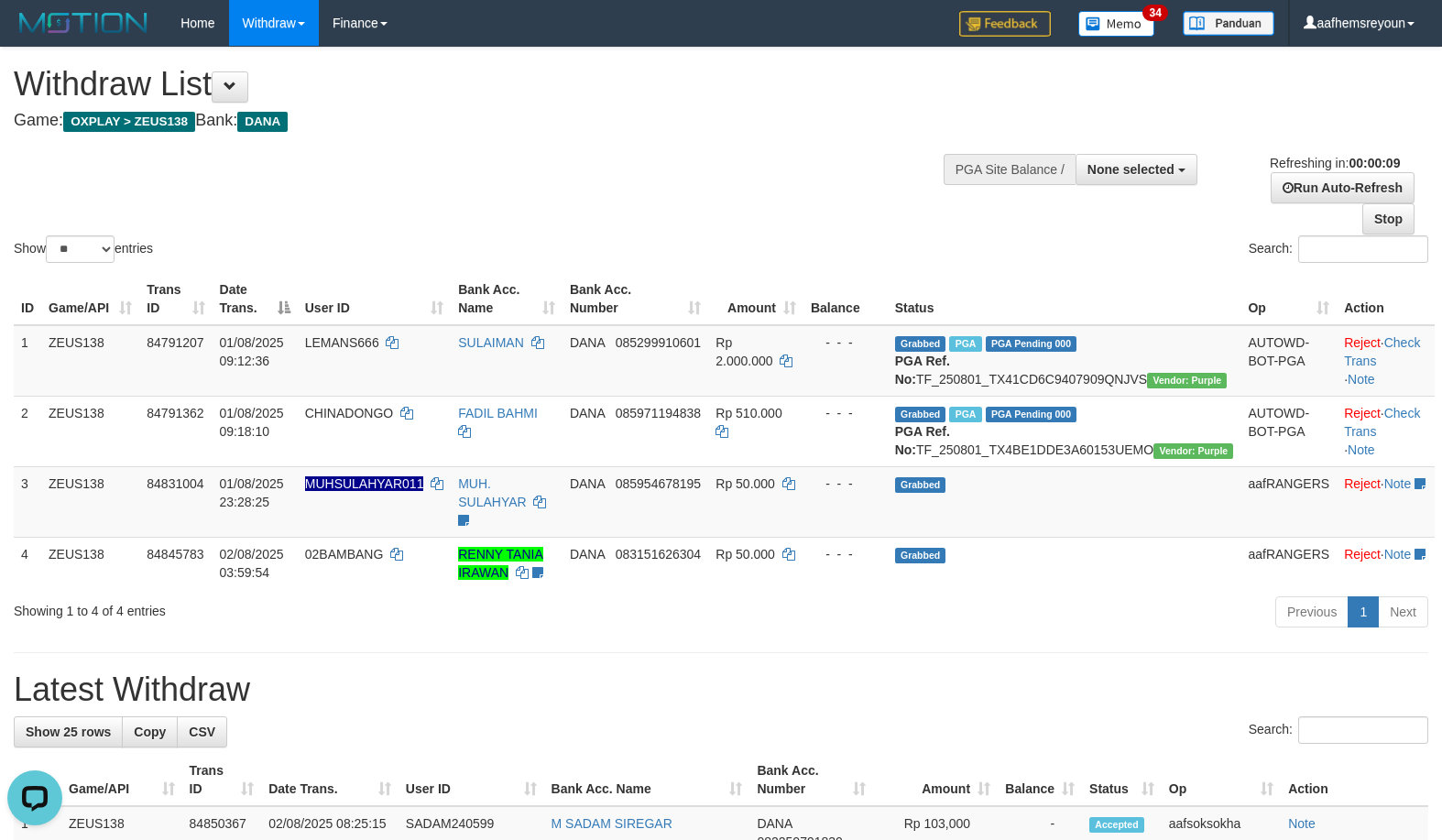 scroll, scrollTop: 0, scrollLeft: 0, axis: both 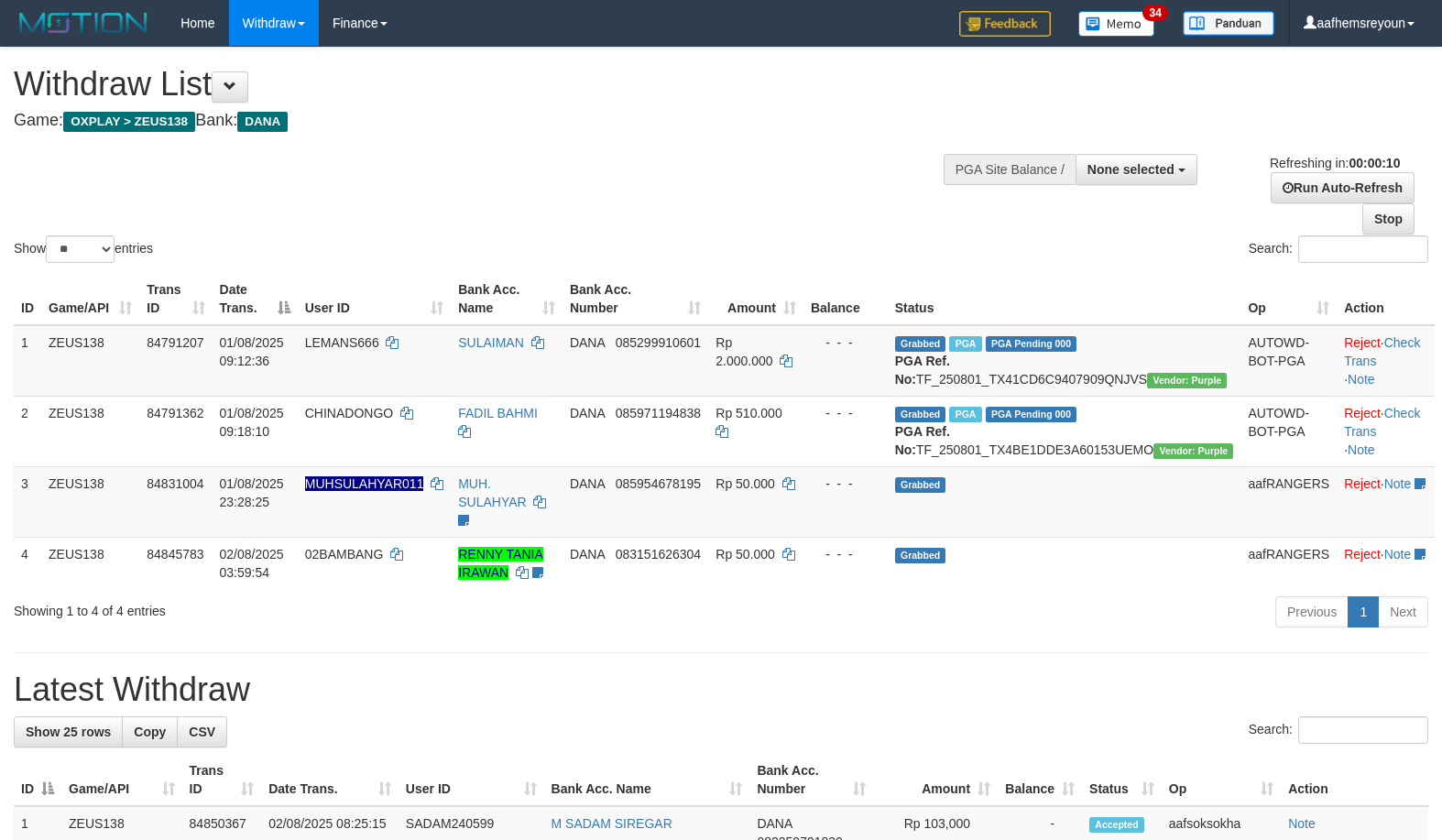 select 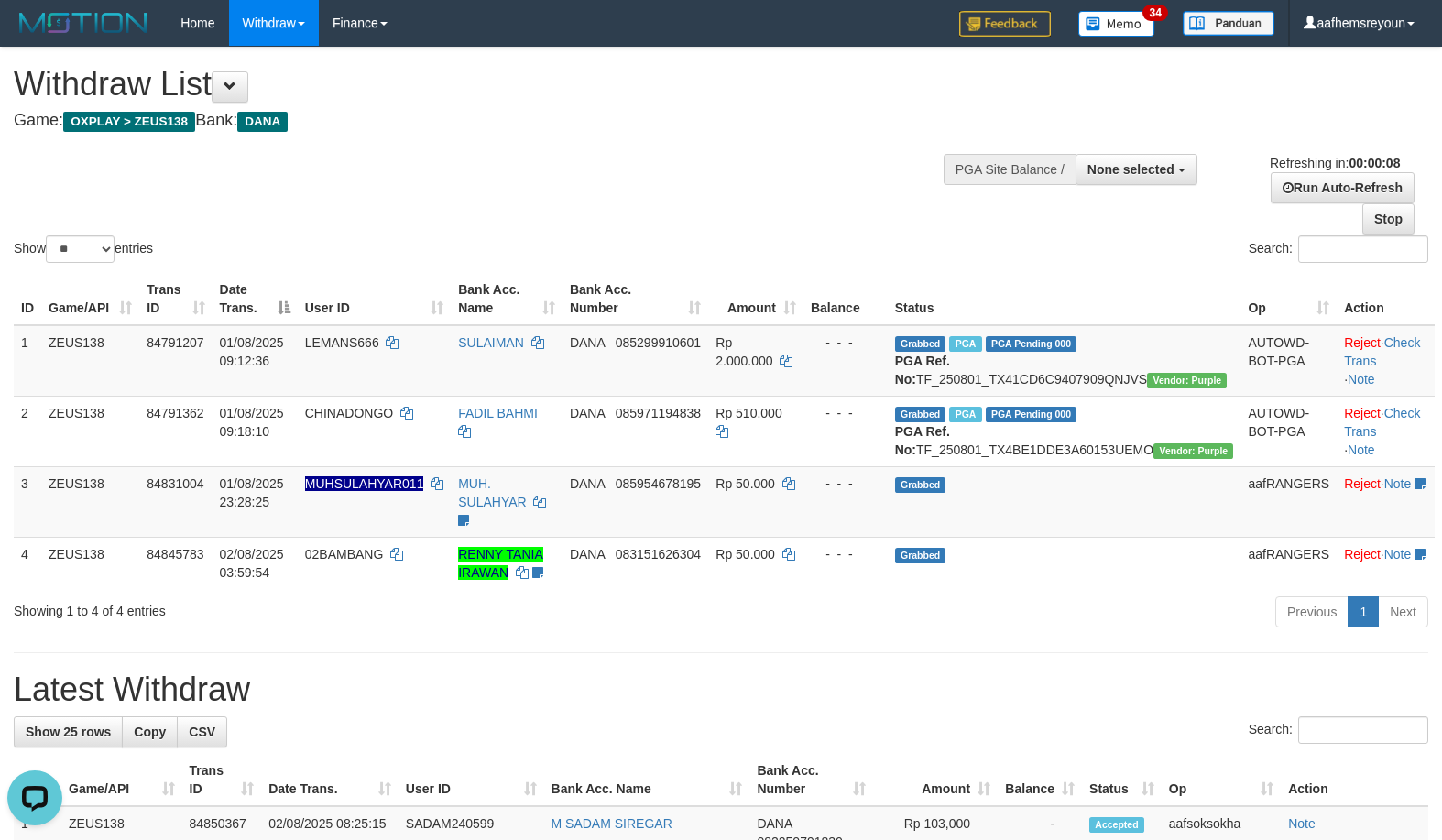 scroll, scrollTop: 0, scrollLeft: 0, axis: both 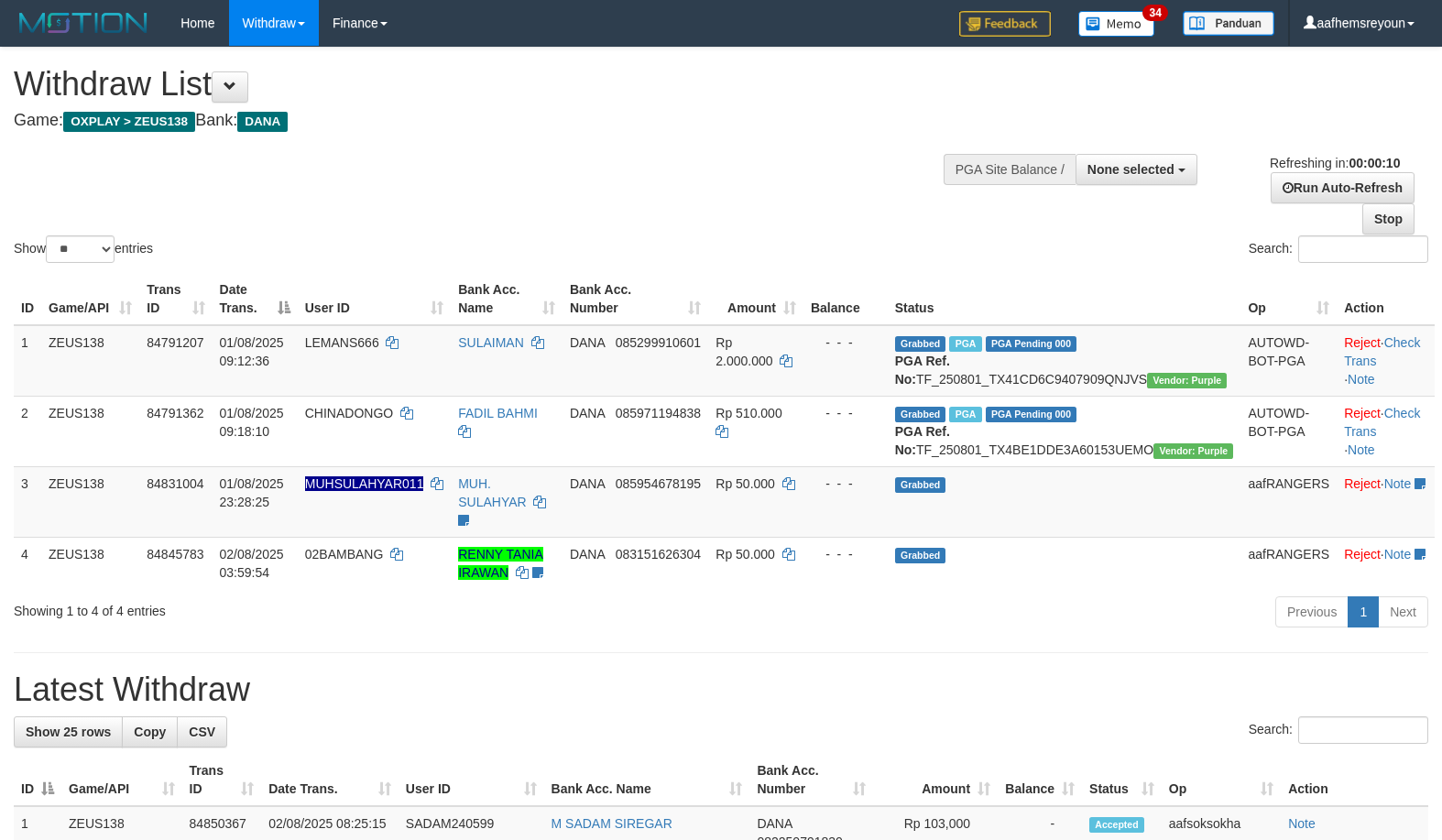 select 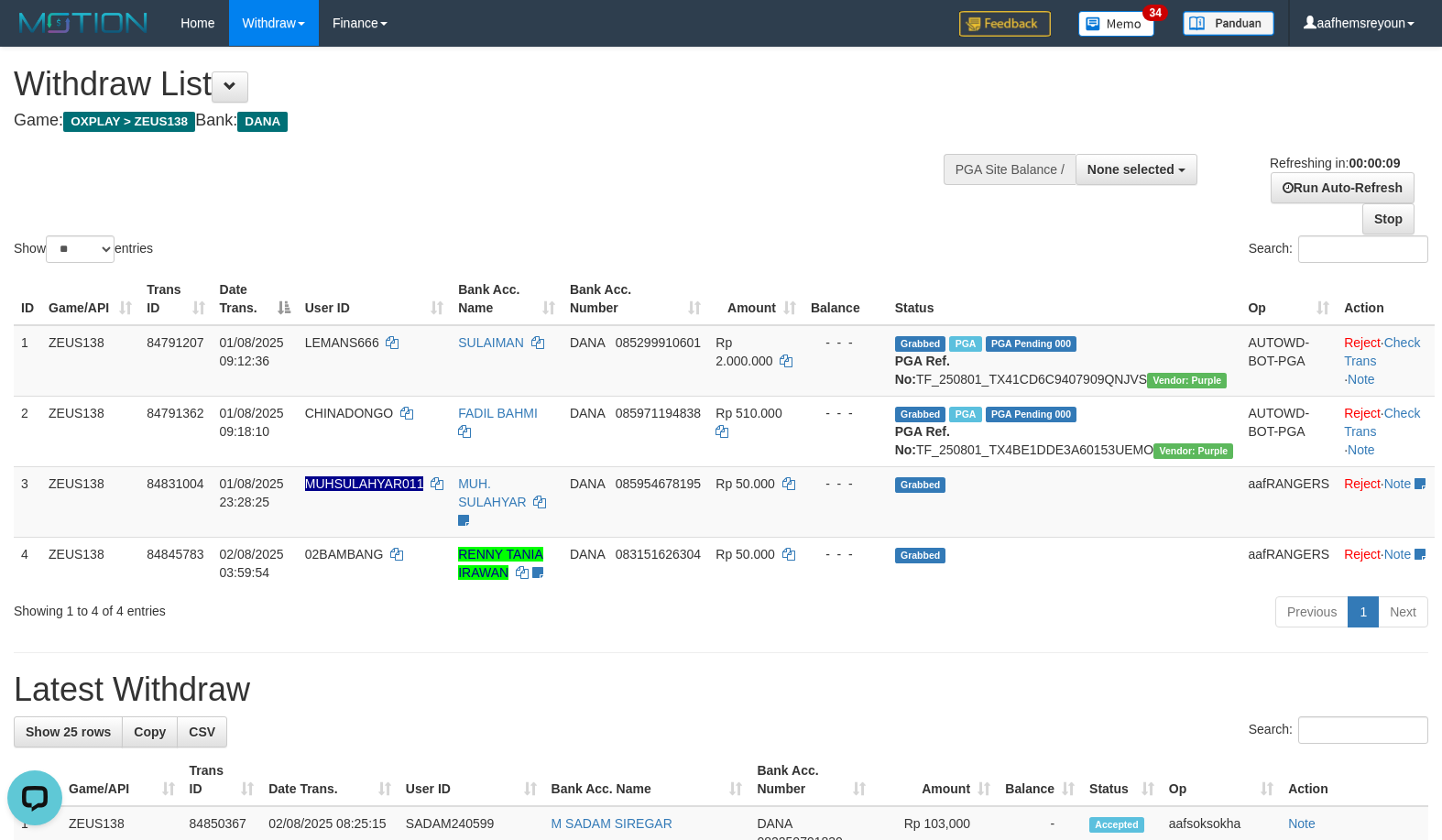 scroll, scrollTop: 0, scrollLeft: 0, axis: both 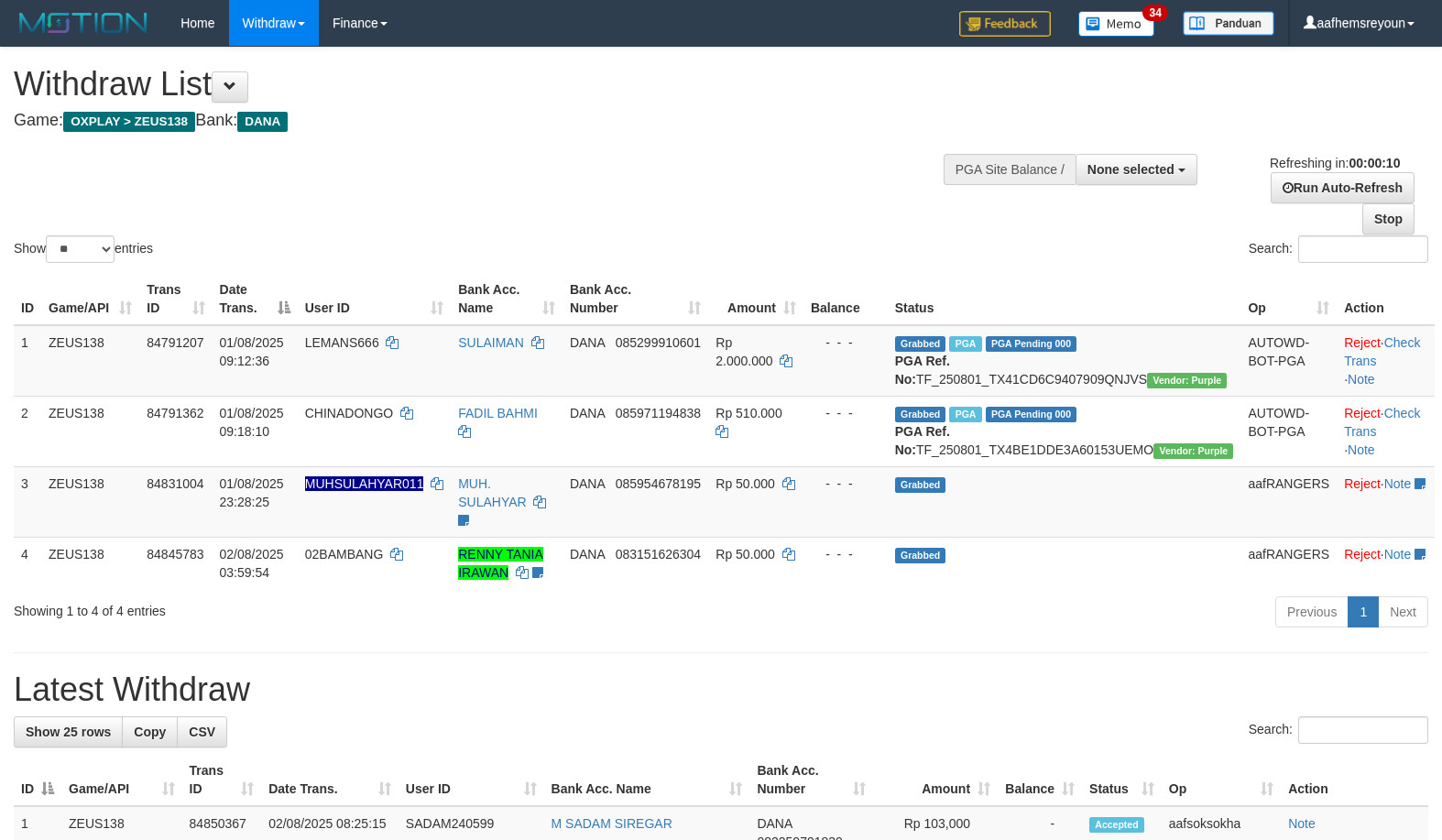 select 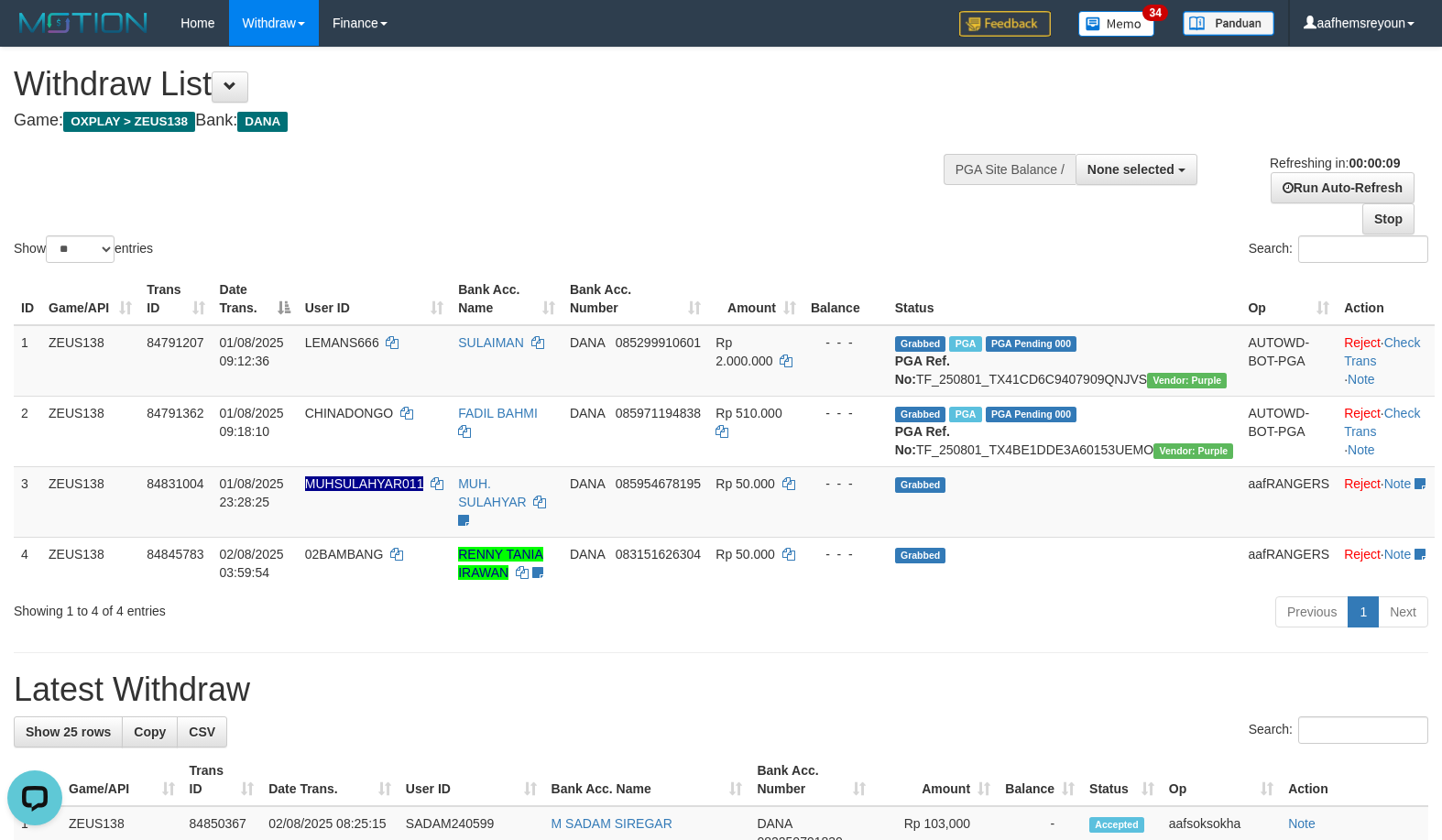 scroll, scrollTop: 0, scrollLeft: 0, axis: both 